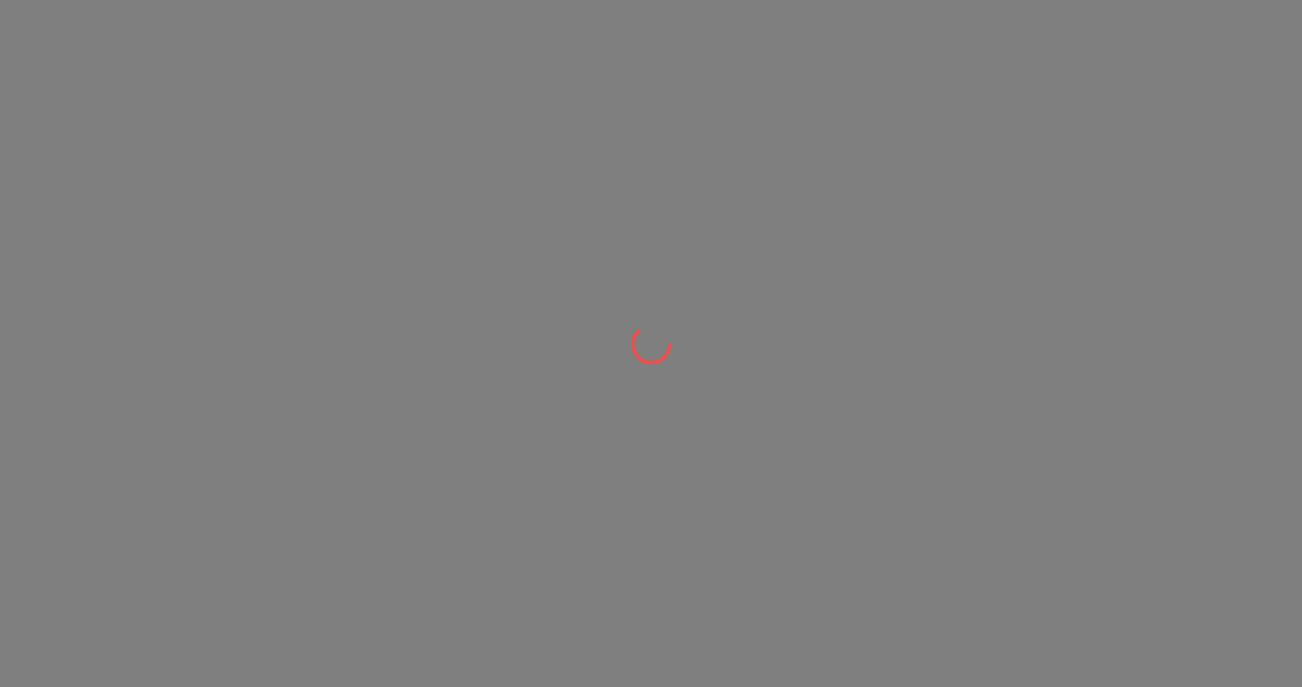 scroll, scrollTop: 0, scrollLeft: 0, axis: both 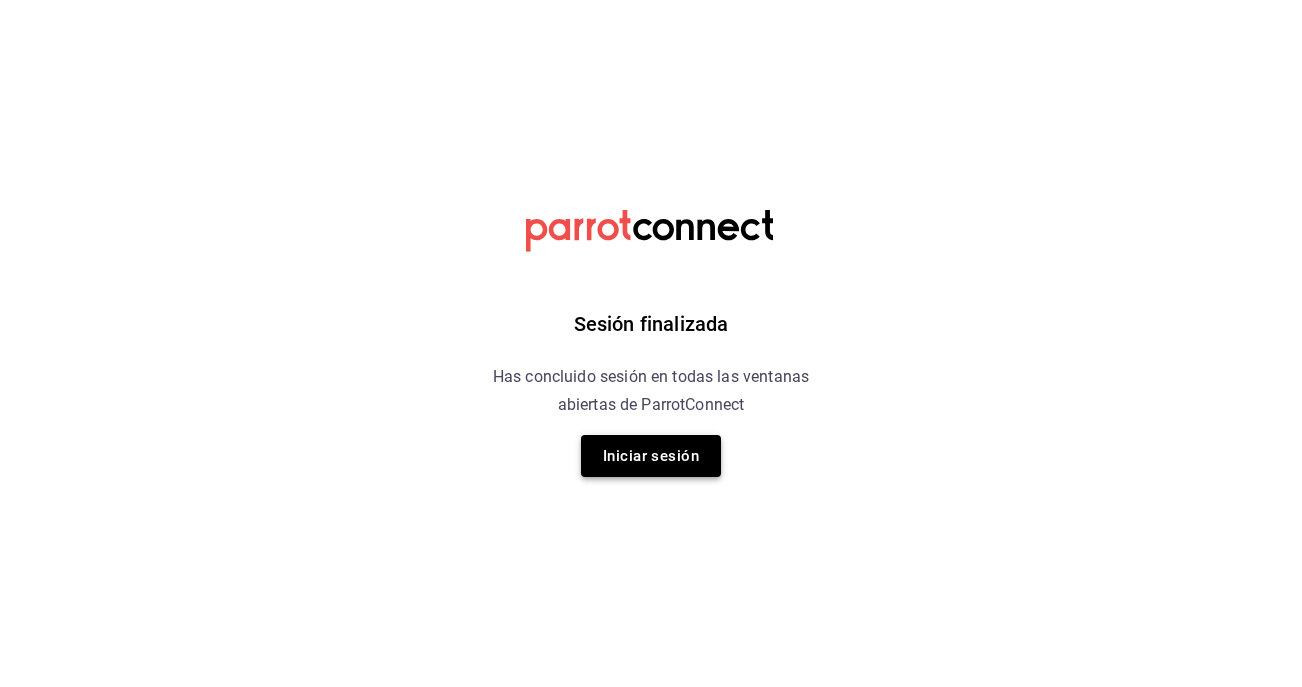 click on "Iniciar sesión" at bounding box center [651, 456] 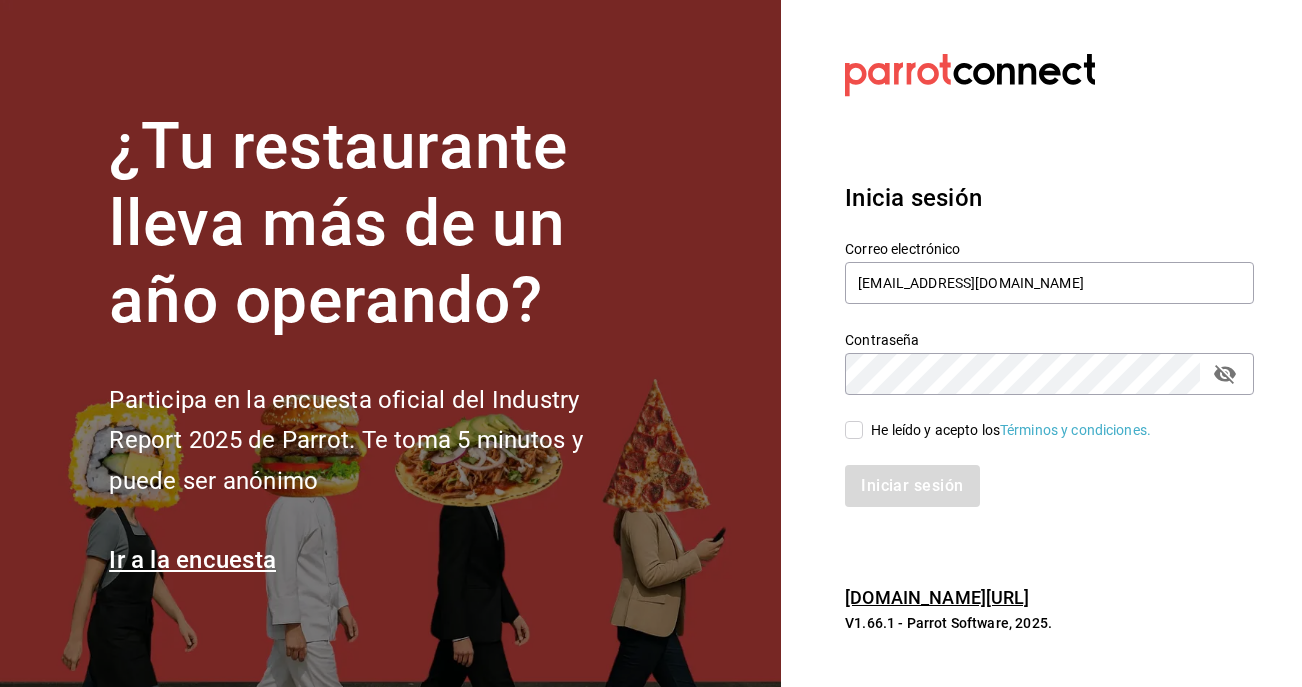click on "He leído y acepto los  Términos y condiciones." at bounding box center [1011, 430] 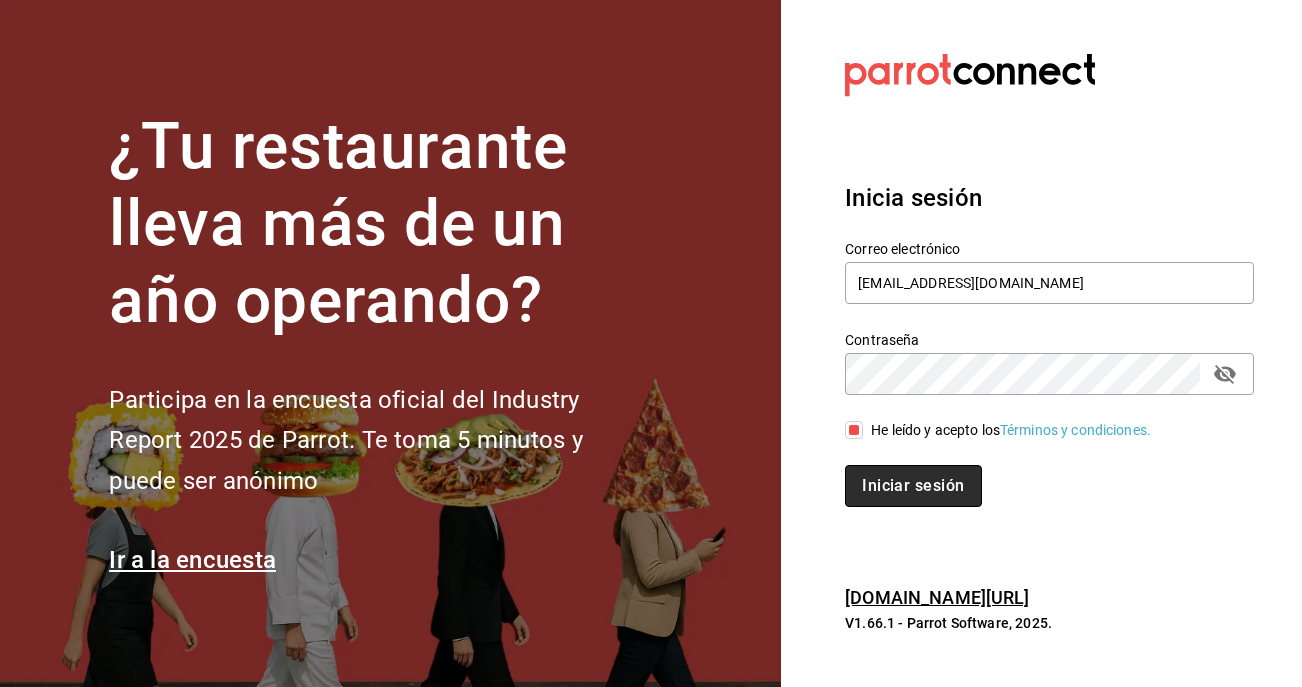 click on "Iniciar sesión" at bounding box center (913, 486) 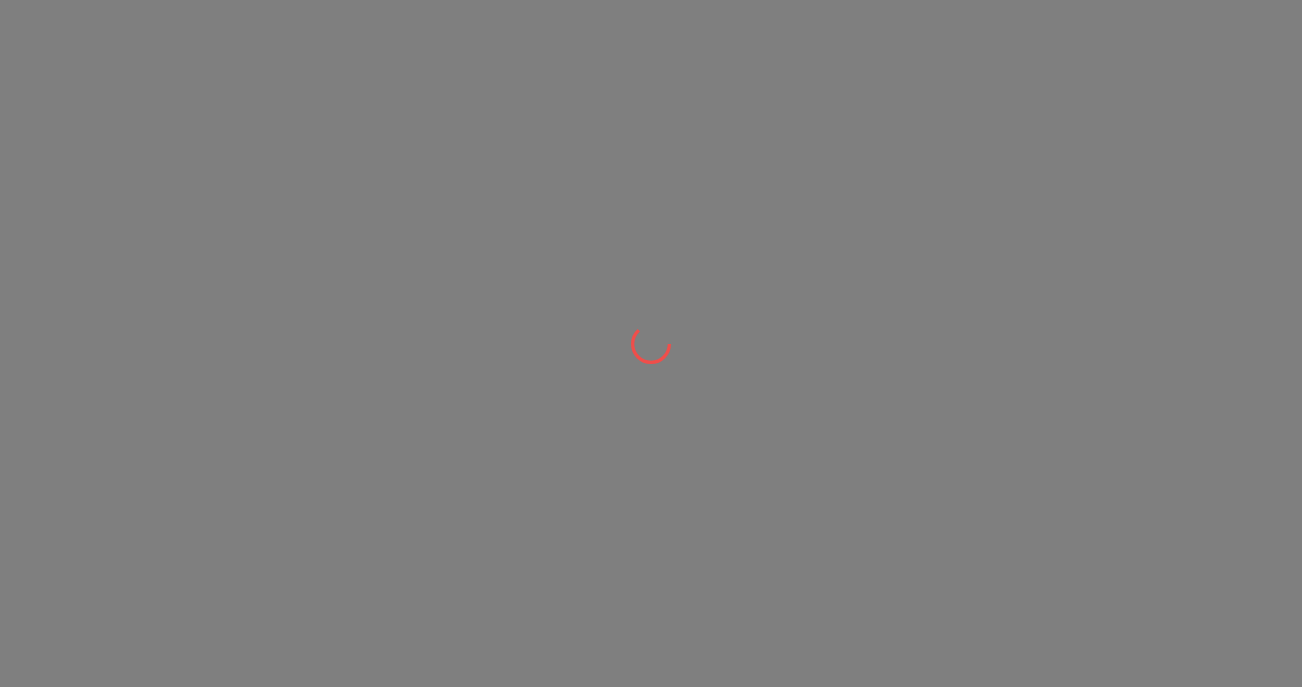 scroll, scrollTop: 0, scrollLeft: 0, axis: both 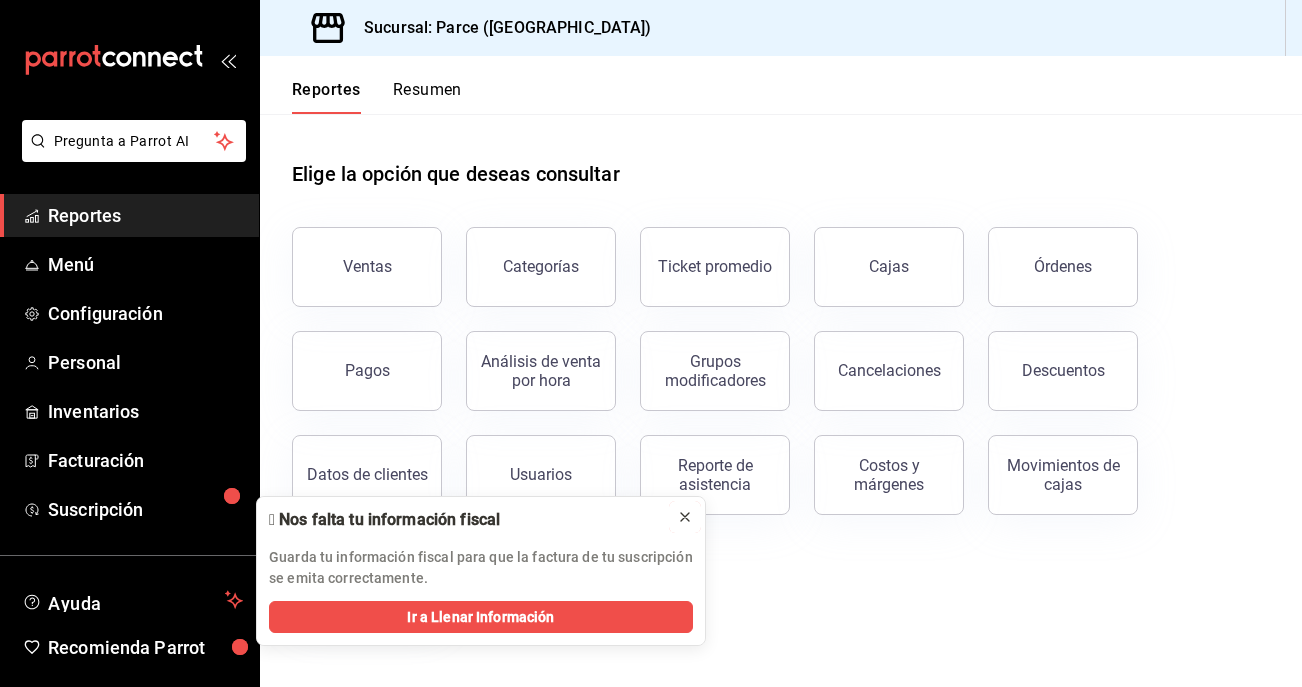 click 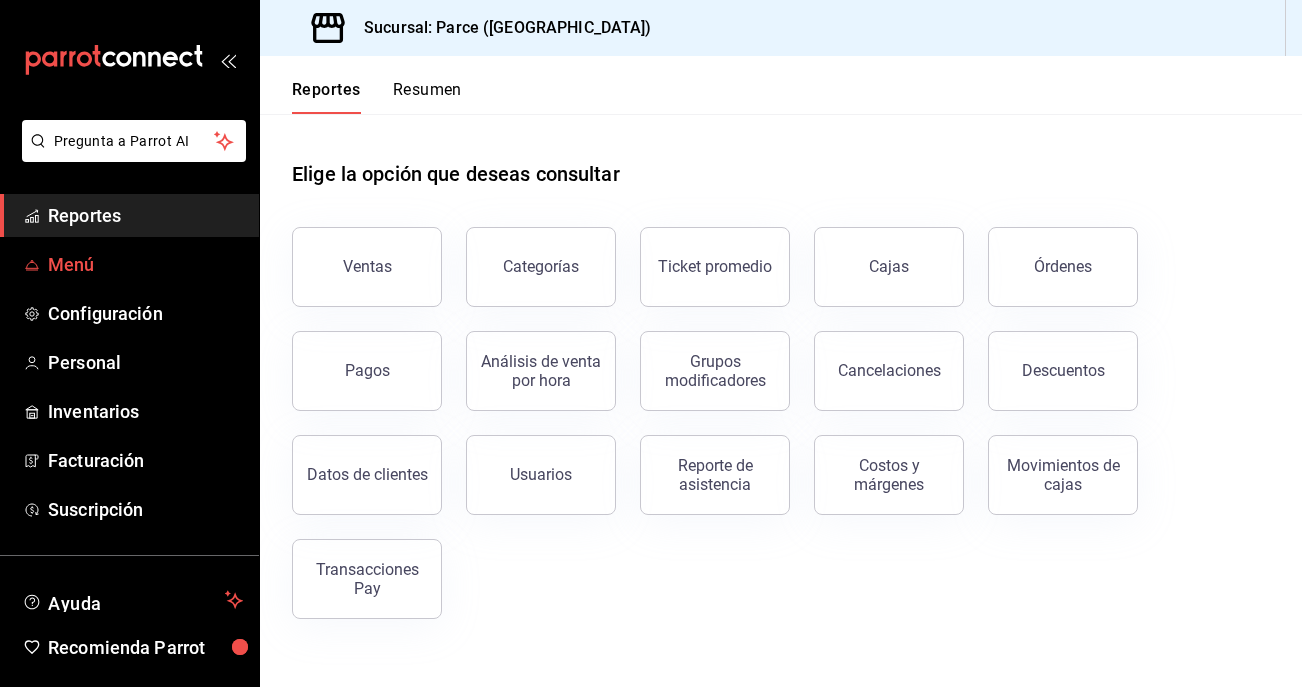 click on "Menú" at bounding box center [129, 264] 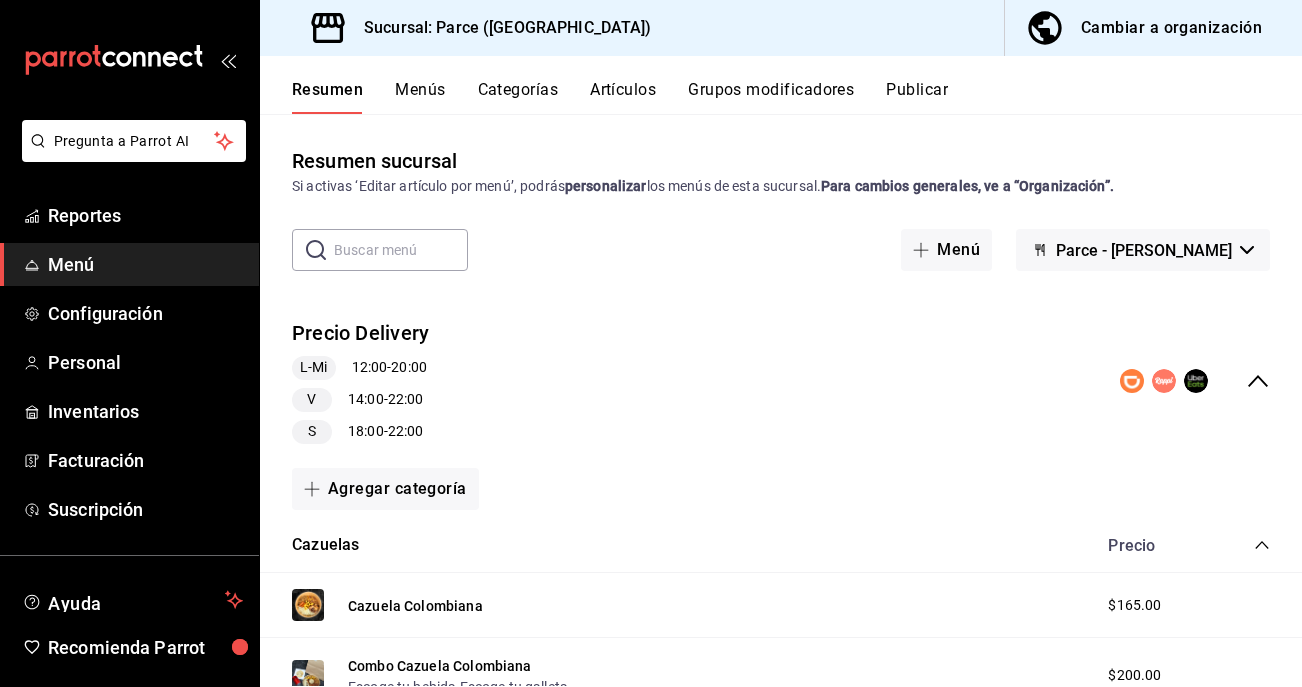 click 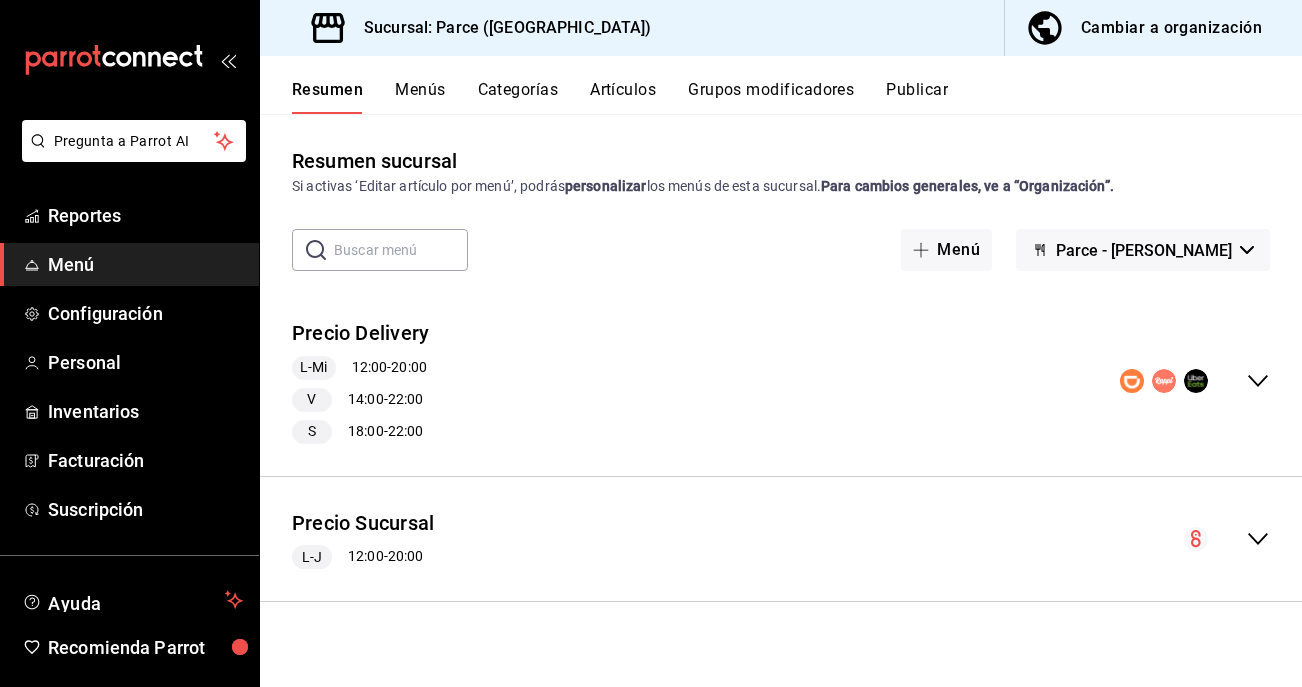 click on "Cambiar a organización" at bounding box center (1171, 28) 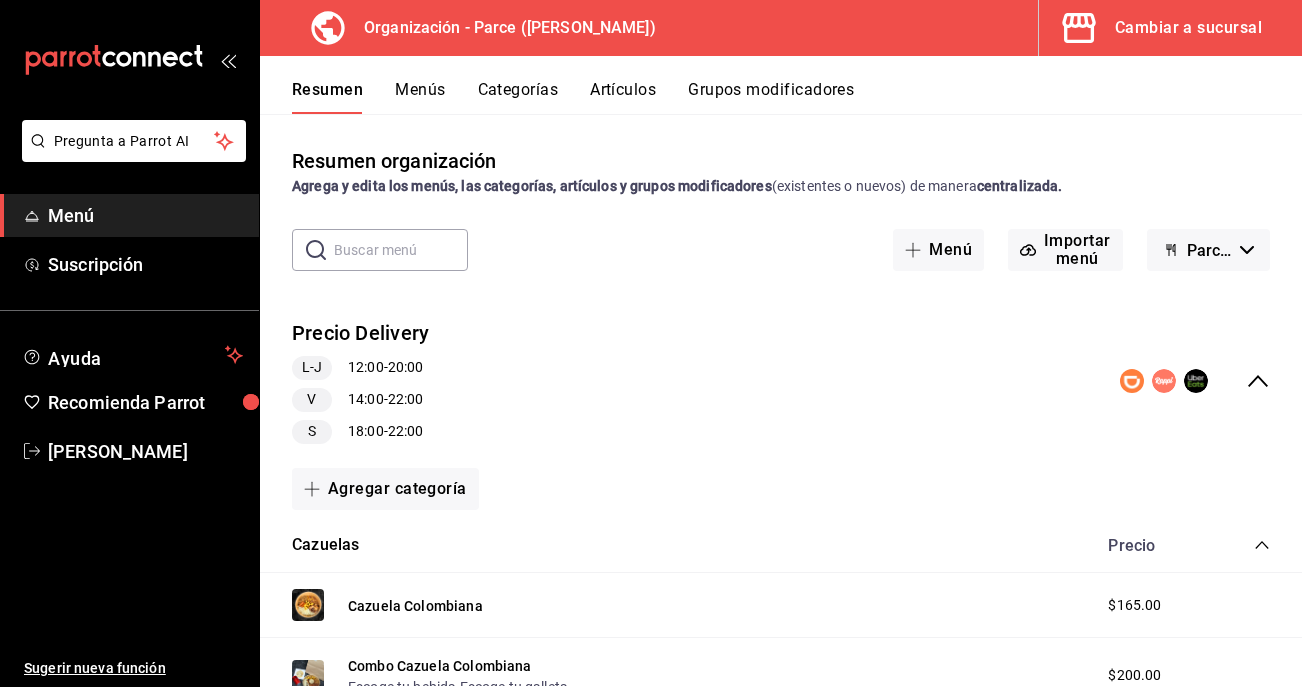 click on "Menús" at bounding box center [420, 97] 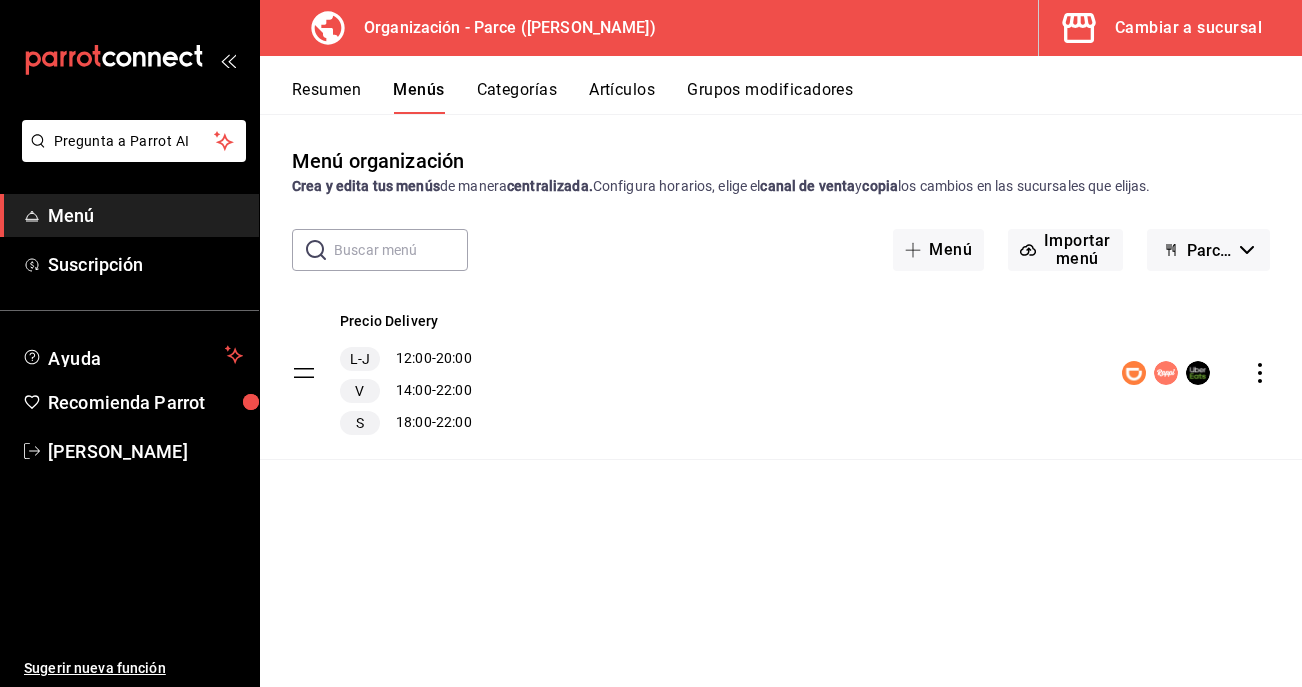 click 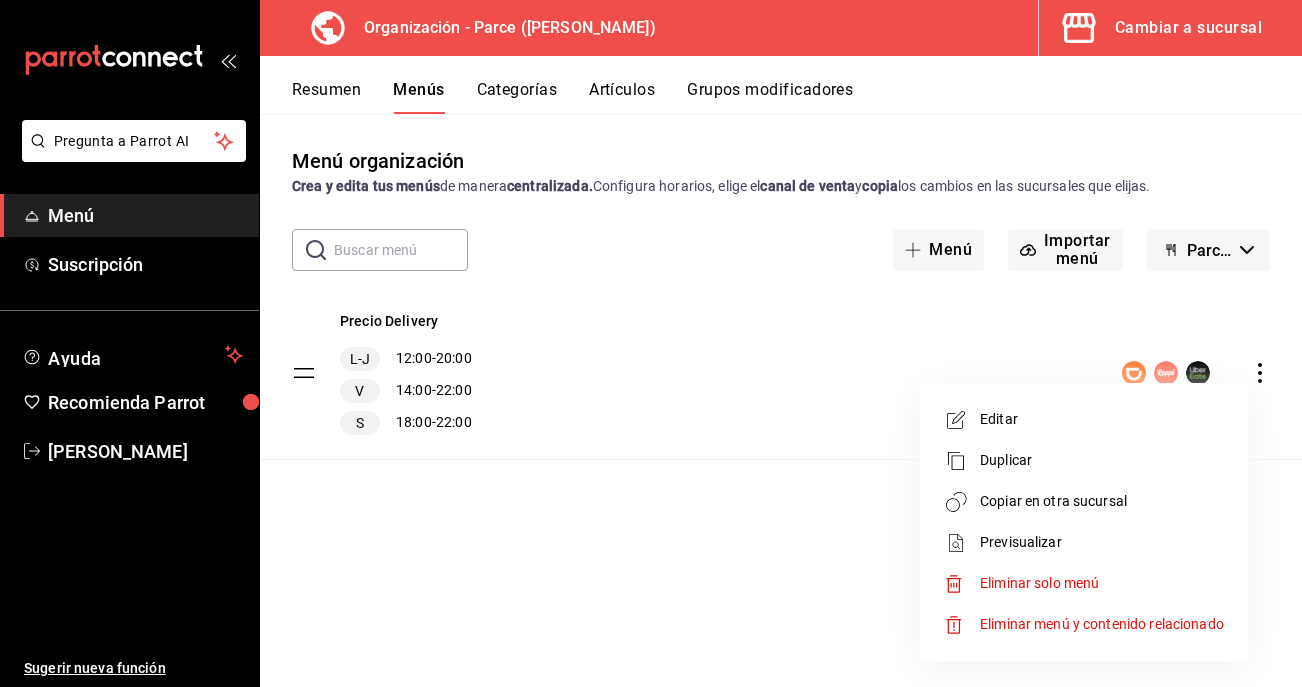 click on "Editar" at bounding box center [1102, 419] 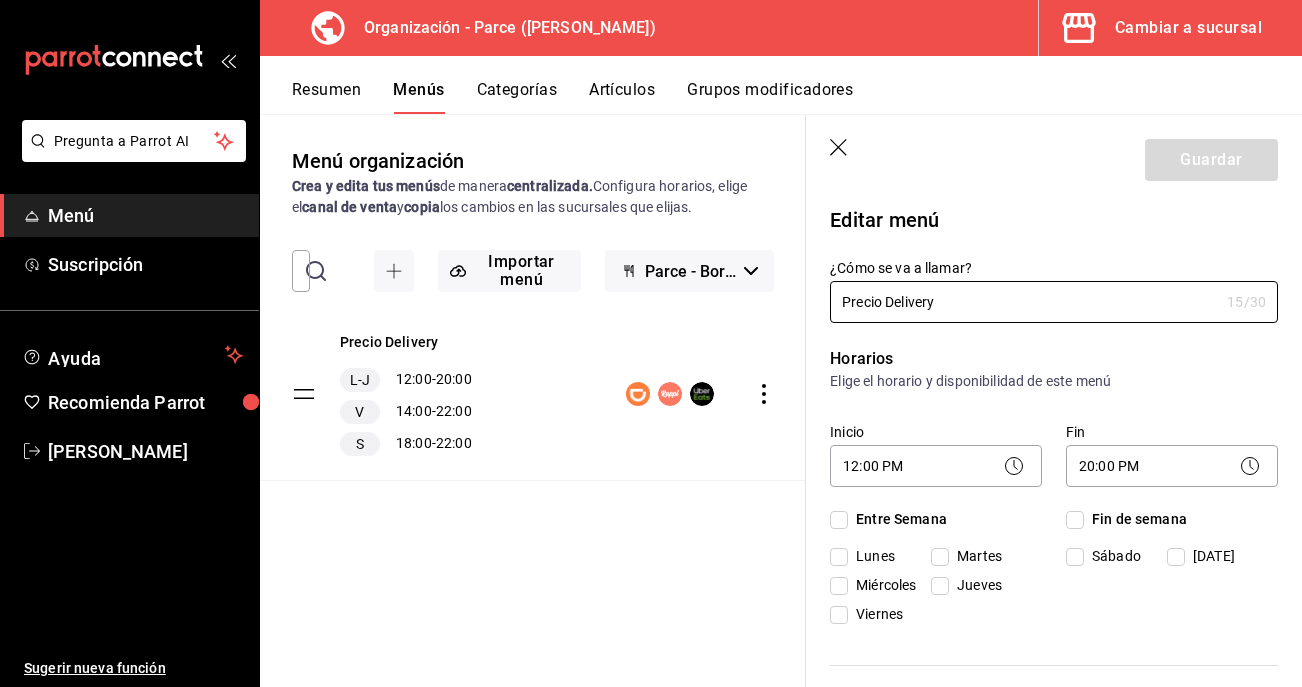 checkbox on "true" 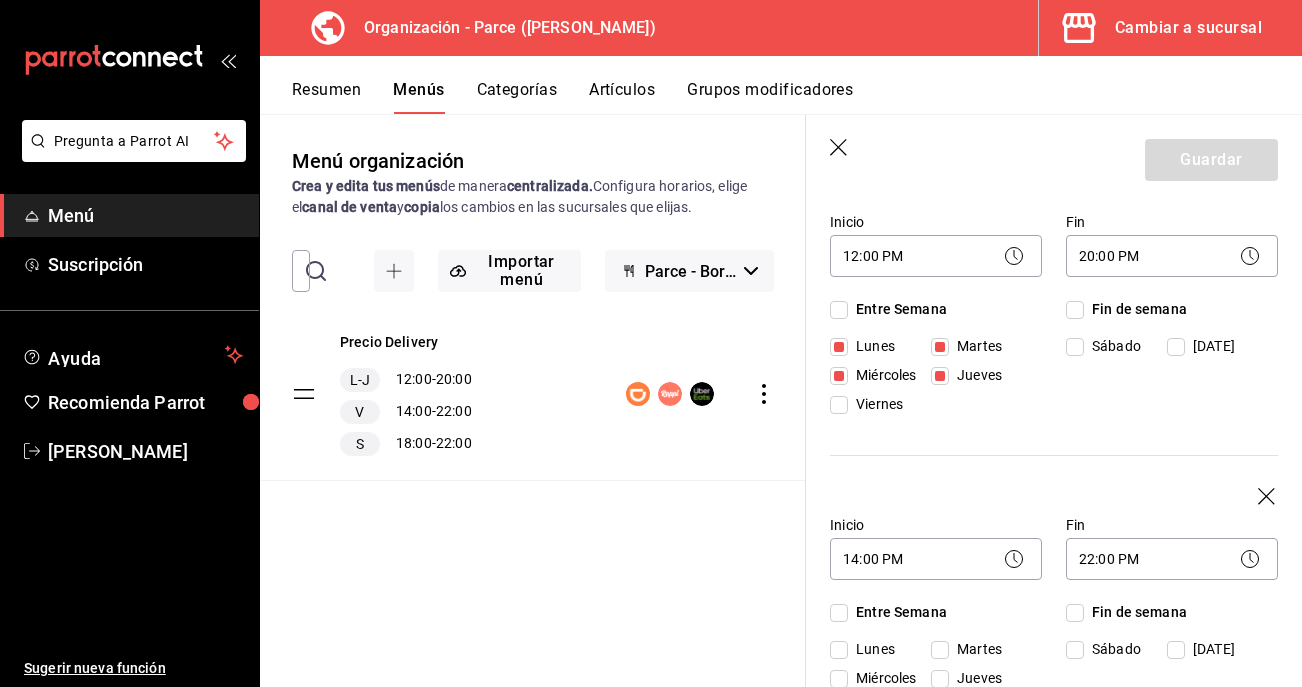 scroll, scrollTop: 212, scrollLeft: 0, axis: vertical 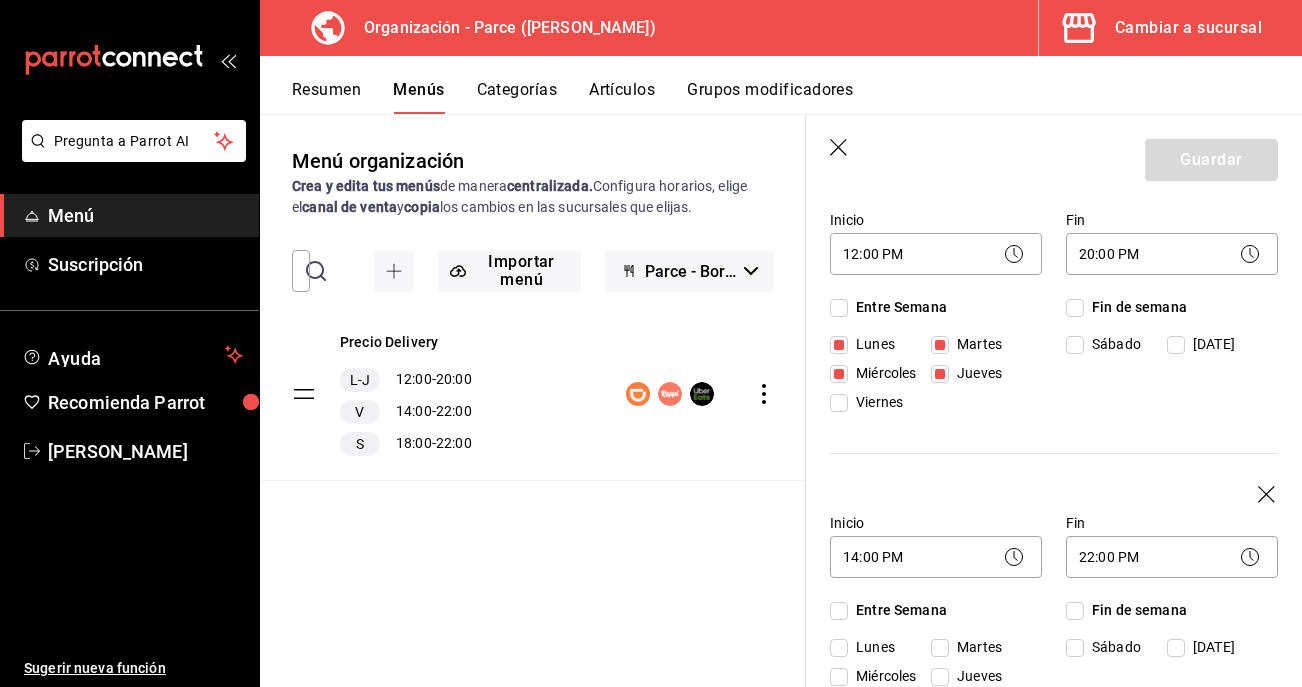 click on "Viernes" at bounding box center (839, 403) 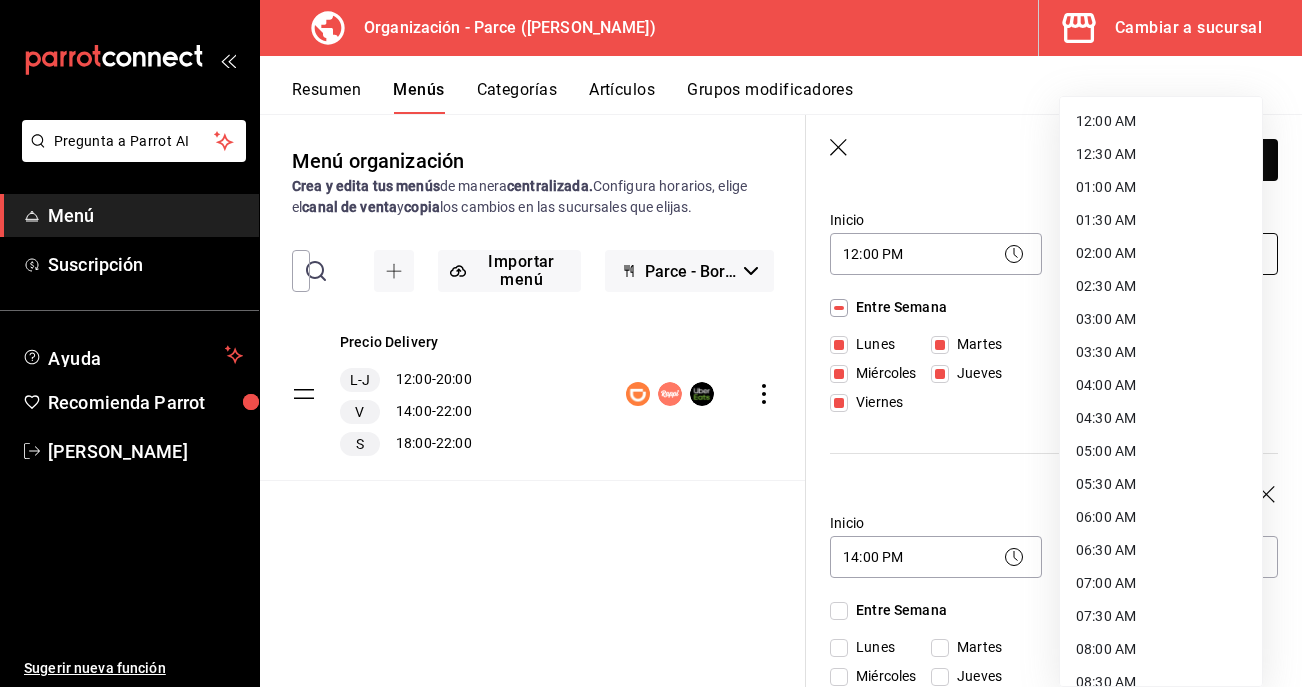 click on "Pregunta a Parrot AI Menú   Suscripción   Ayuda Recomienda Parrot   María Jauregui   Sugerir nueva función   Organización - Parce (Cuauhtemoc) Cambiar a sucursal Resumen Menús Categorías Artículos Grupos modificadores Menú organización Crea y edita tus menús  de manera  centralizada.  Configura horarios, elige el  canal de venta  y  copia  los cambios en las sucursales que elijas. ​ ​ Importar menú Parce - Borrador Precio Delivery L-J 12:00  -  20:00 V 14:00  -  22:00 S 18:00  -  22:00 Guardar Editar menú ¿Cómo se va a llamar? Precio Delivery 15 /30 ¿Cómo se va a llamar? Horarios Elige el horario y disponibilidad de este menú Inicio 12:00 PM 12:00 Fin 20:00 PM 20:00 Entre Semana Lunes Martes Miércoles Jueves Viernes Fin de semana Sábado Domingo Inicio 14:00 PM 14:00 Fin 22:00 PM 22:00 Entre Semana Lunes Martes Miércoles Jueves Viernes Fin de semana Sábado Domingo Inicio 18:00 PM 18:00 Fin 22:00 PM 22:00 Entre Semana Lunes Martes Miércoles Jueves Viernes Fin de semana Sábado Domingo" at bounding box center [651, 343] 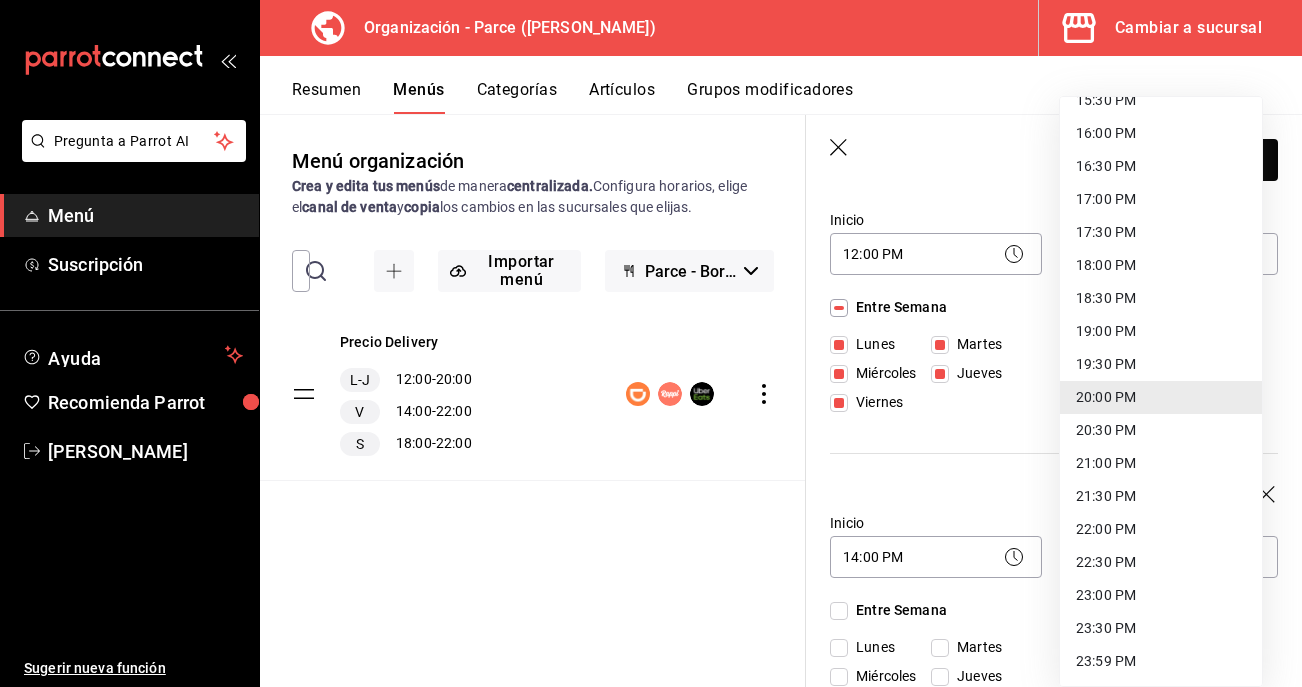 click on "21:00 PM" at bounding box center (1161, 463) 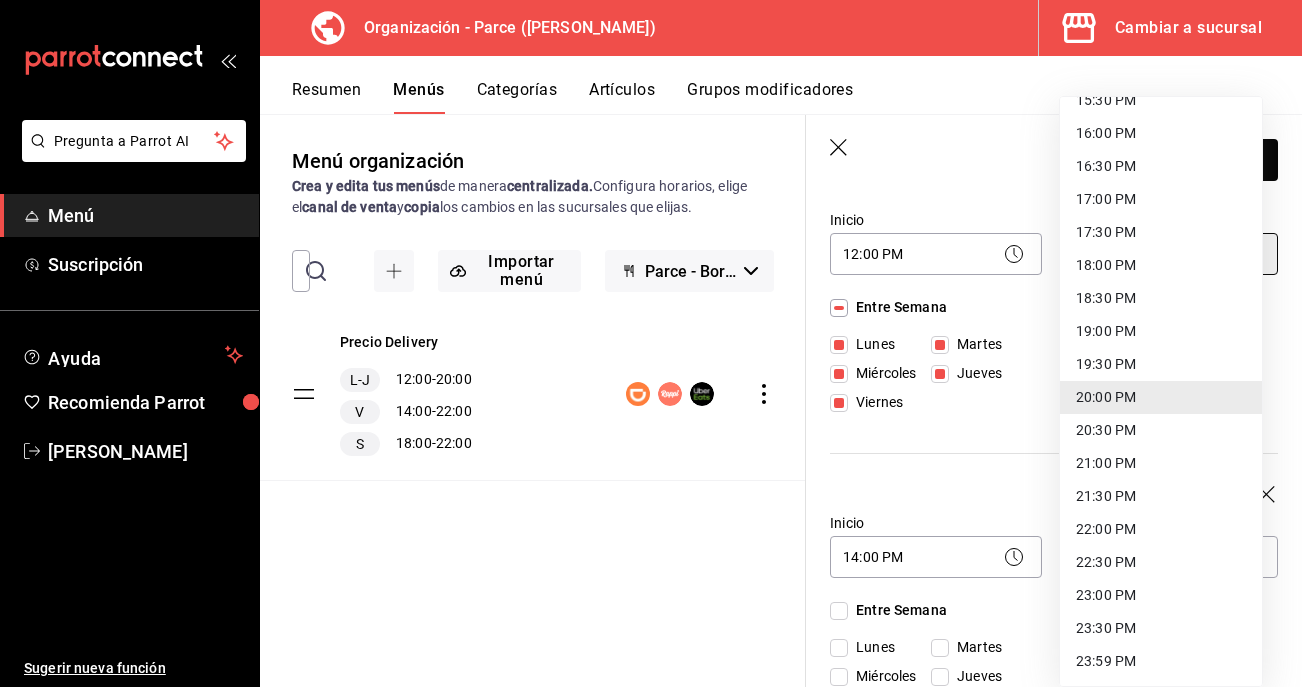 type on "21:00" 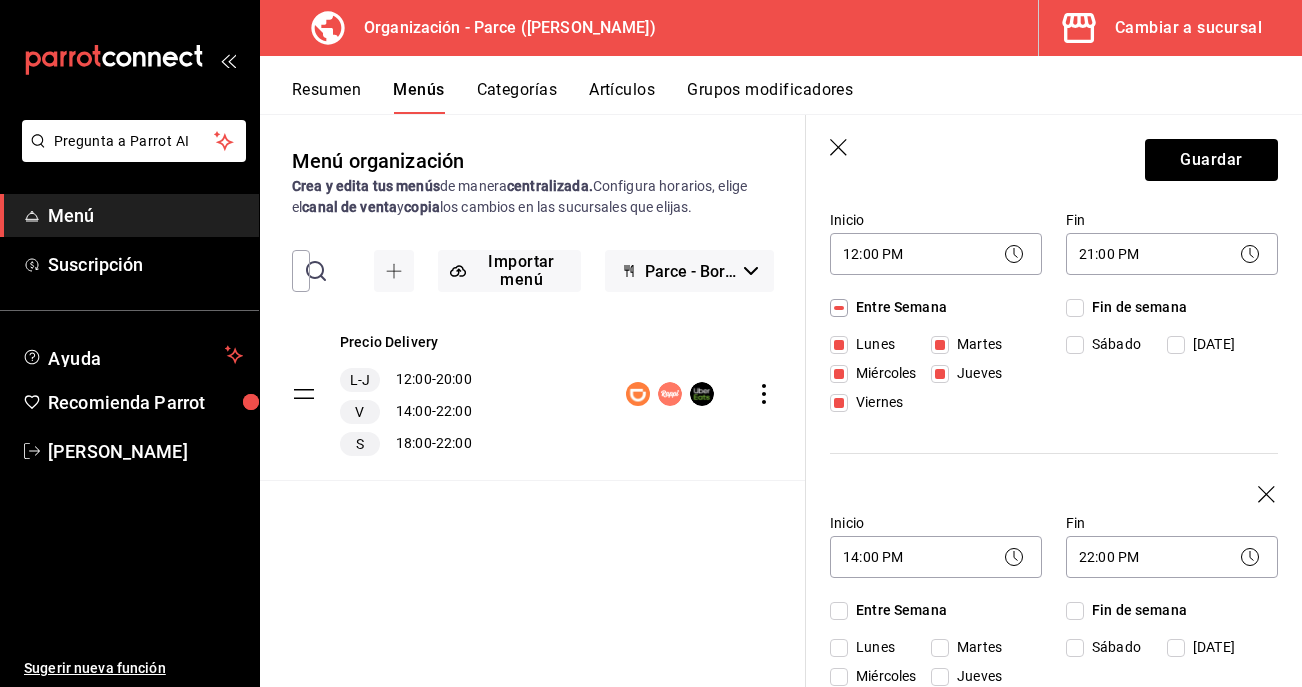 click 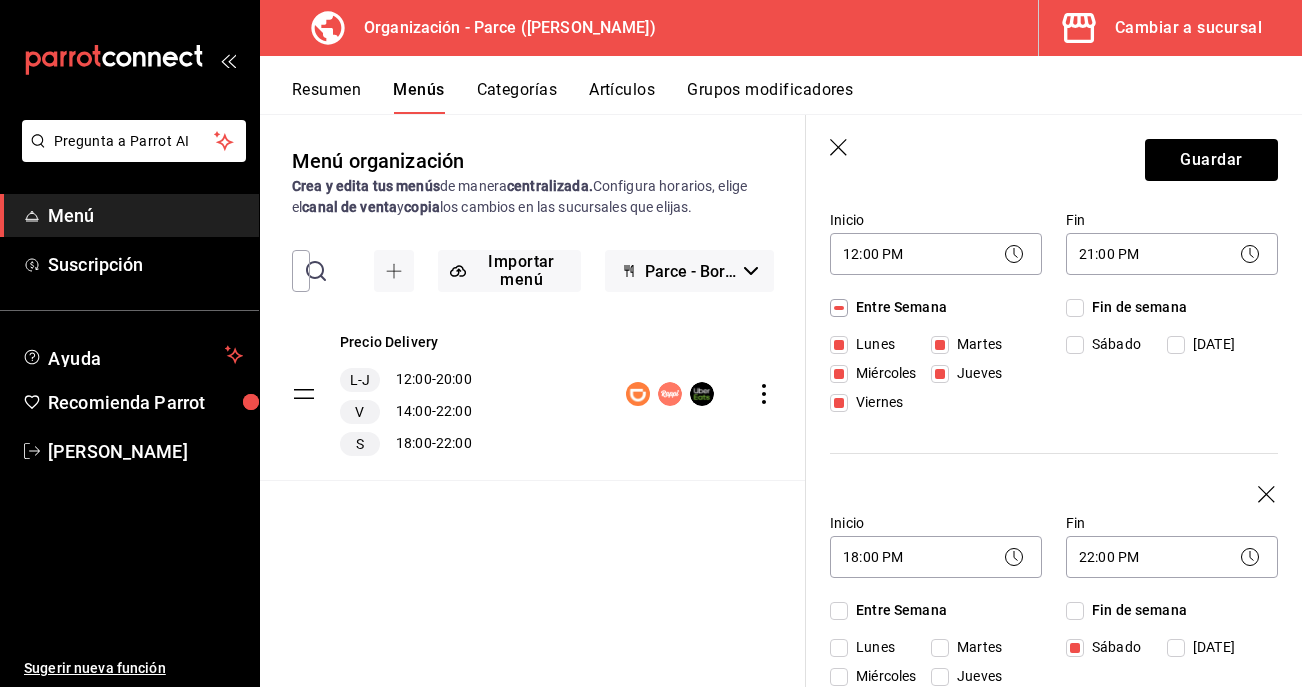 click 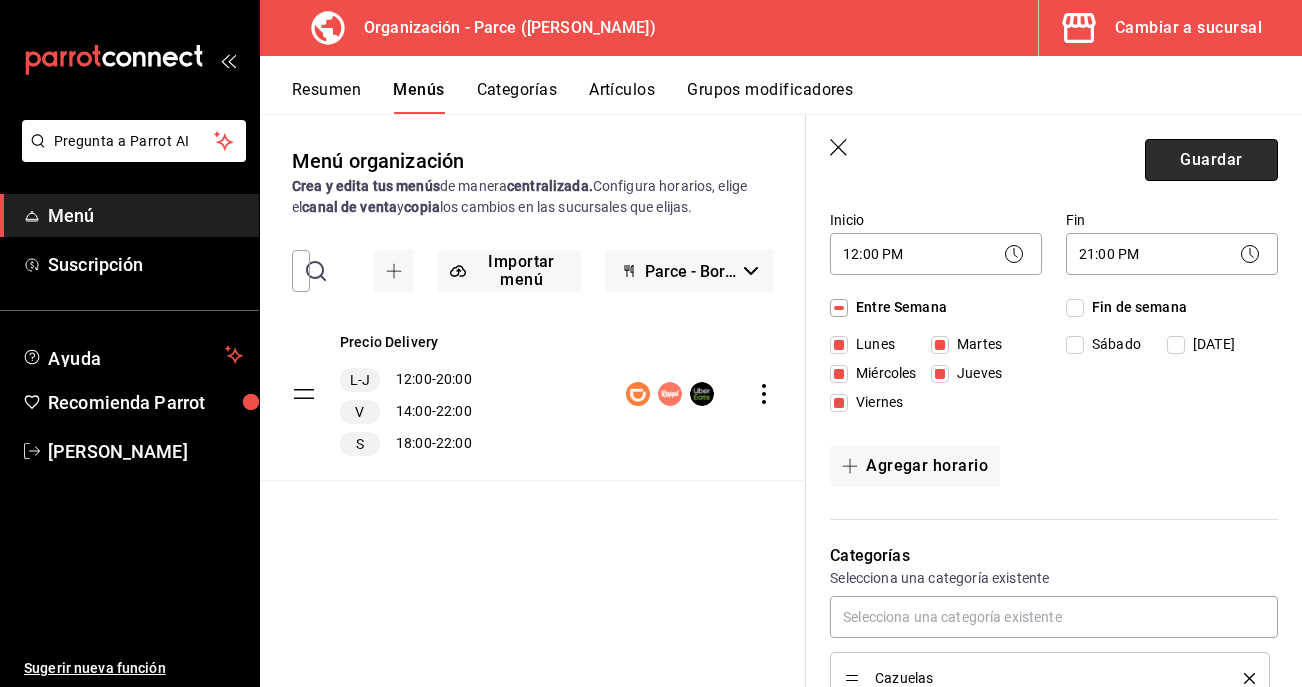 click on "Guardar" at bounding box center (1211, 160) 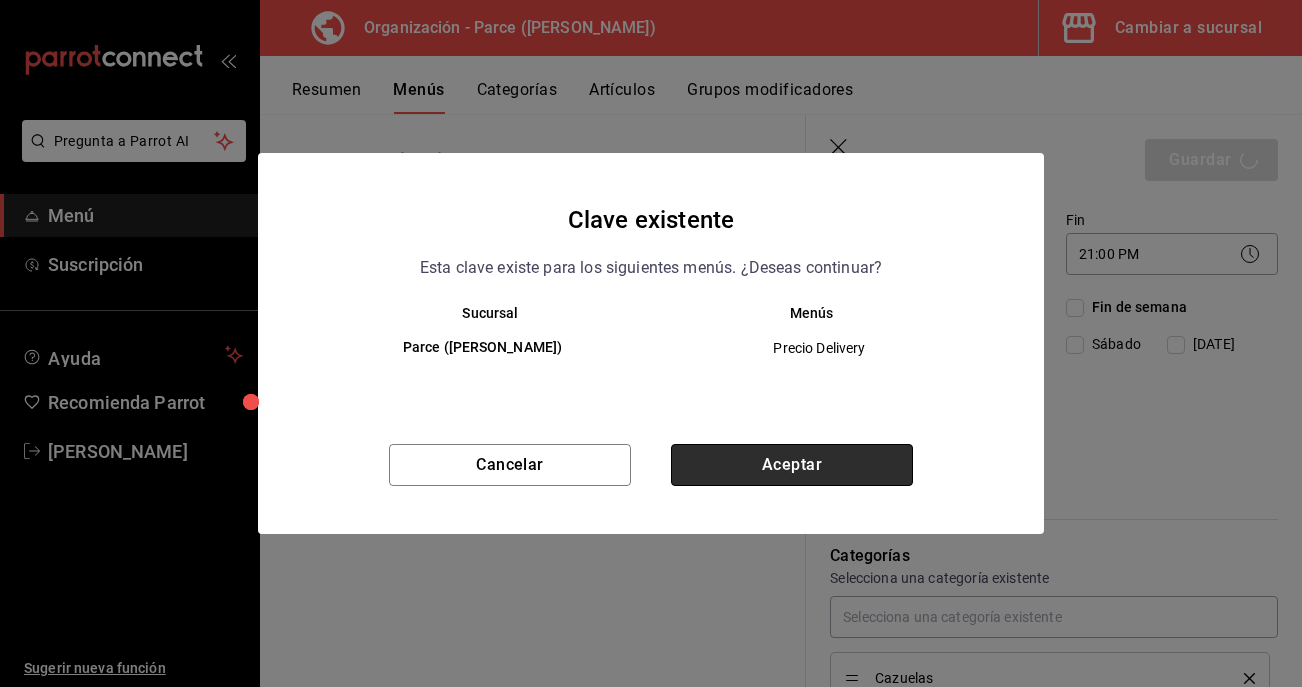 click on "Aceptar" at bounding box center (792, 465) 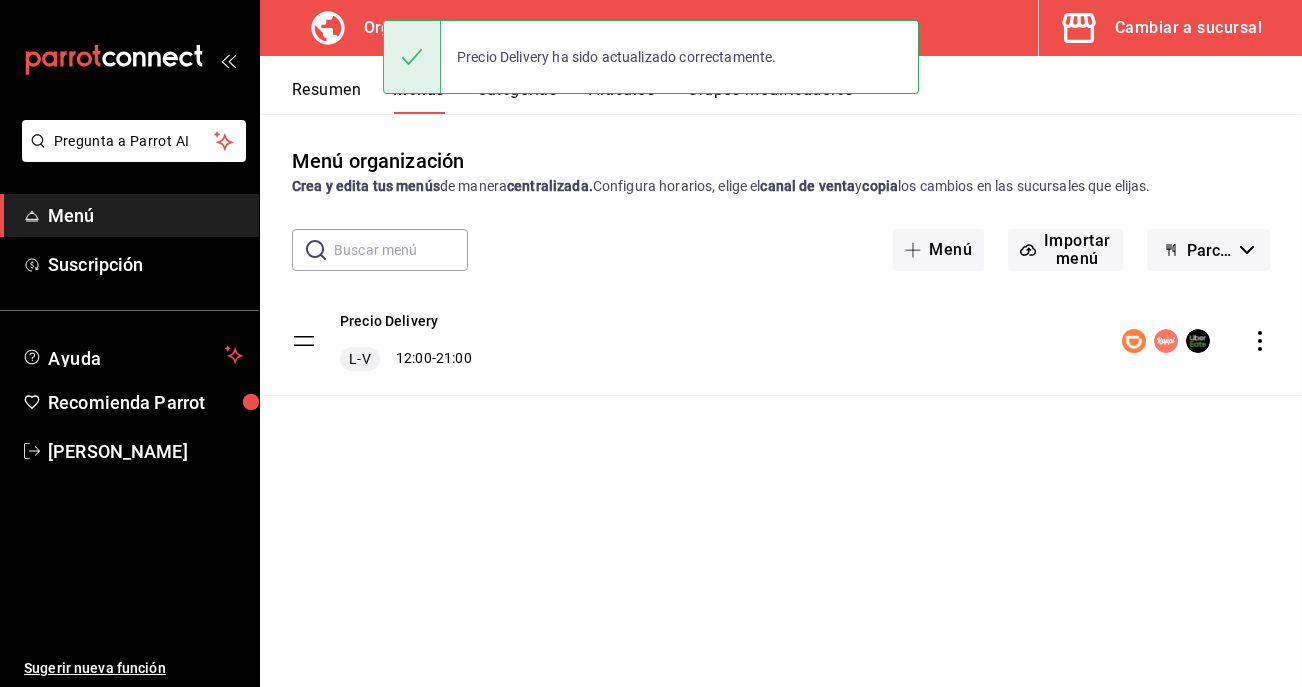 scroll, scrollTop: 0, scrollLeft: 0, axis: both 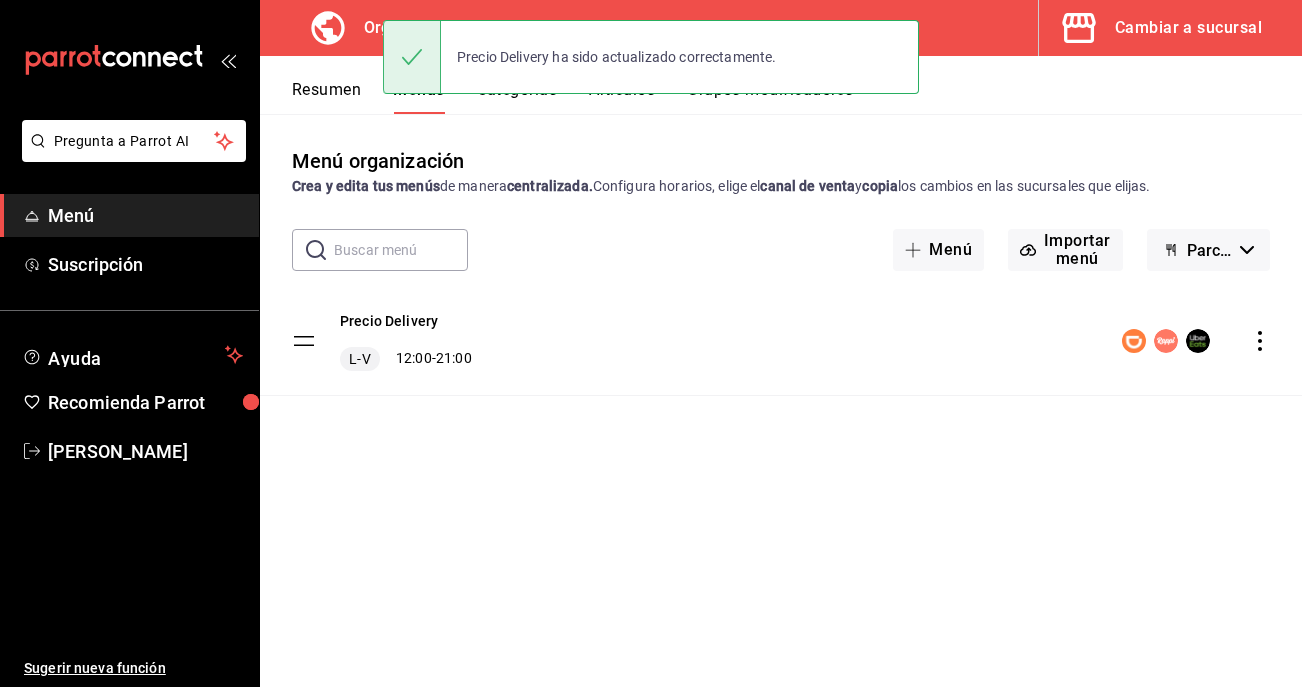 click on "Parce - Borrador" at bounding box center (1209, 250) 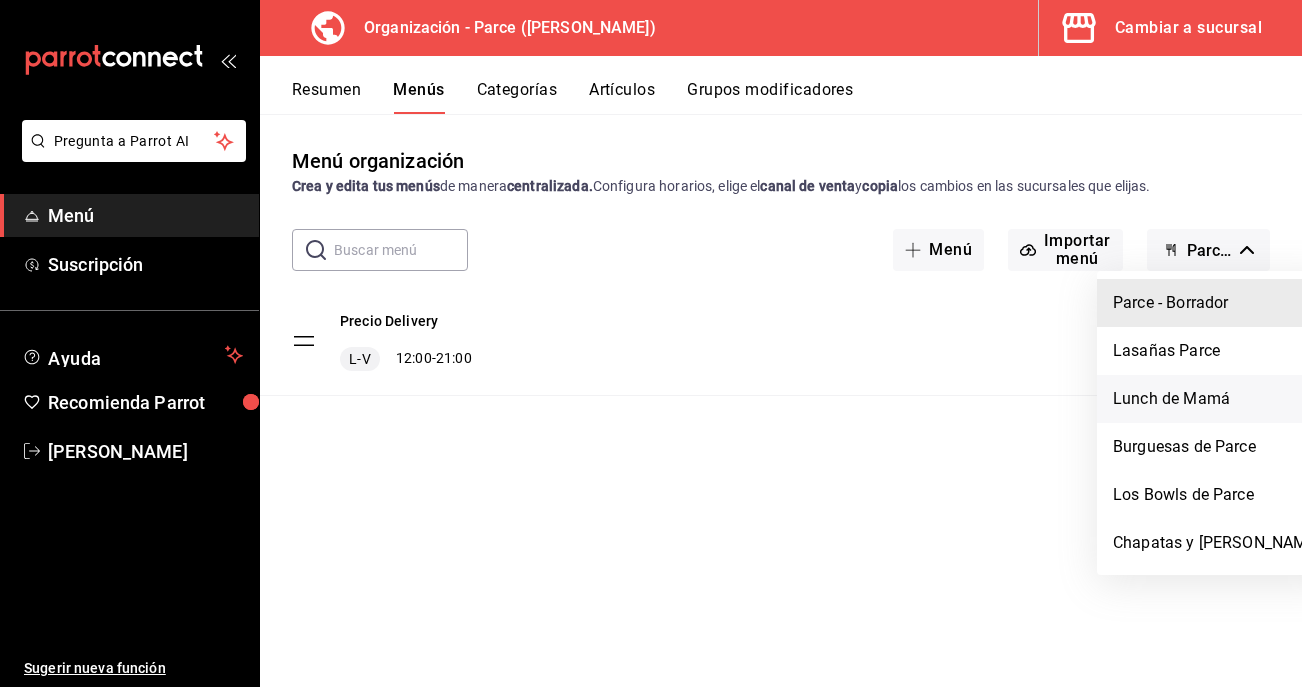 click on "Lunch de Mamá" at bounding box center [1217, 399] 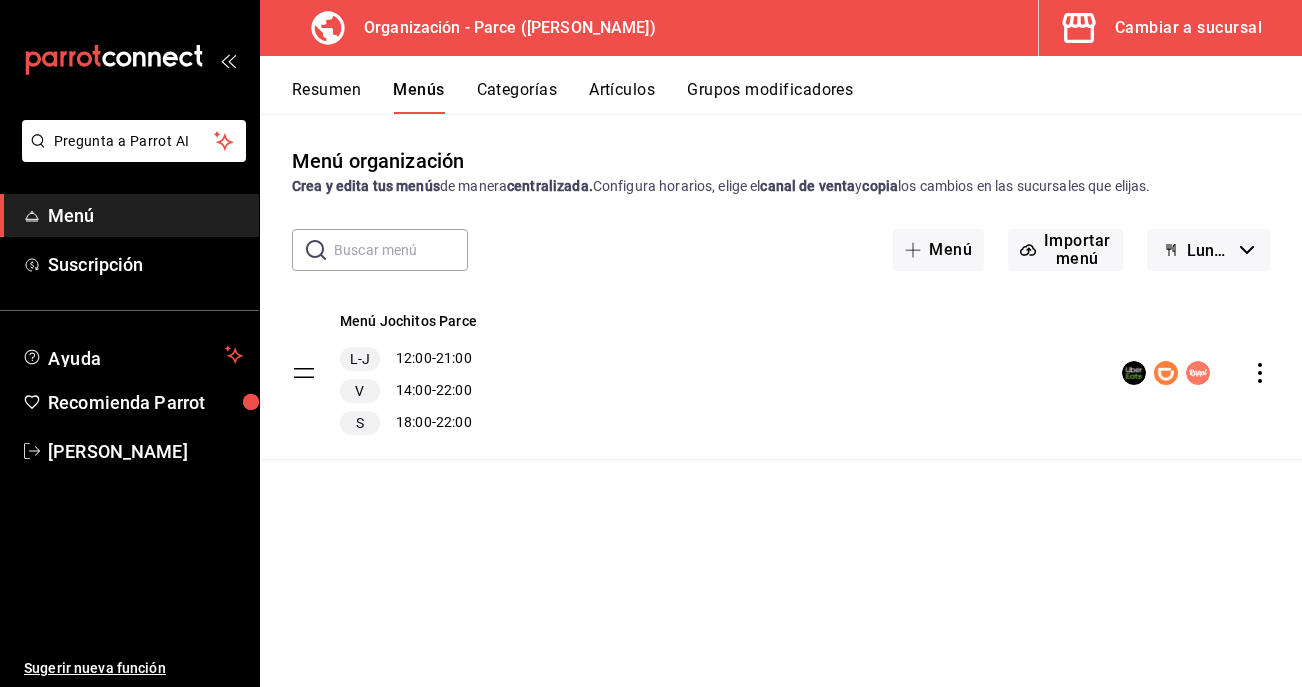 click 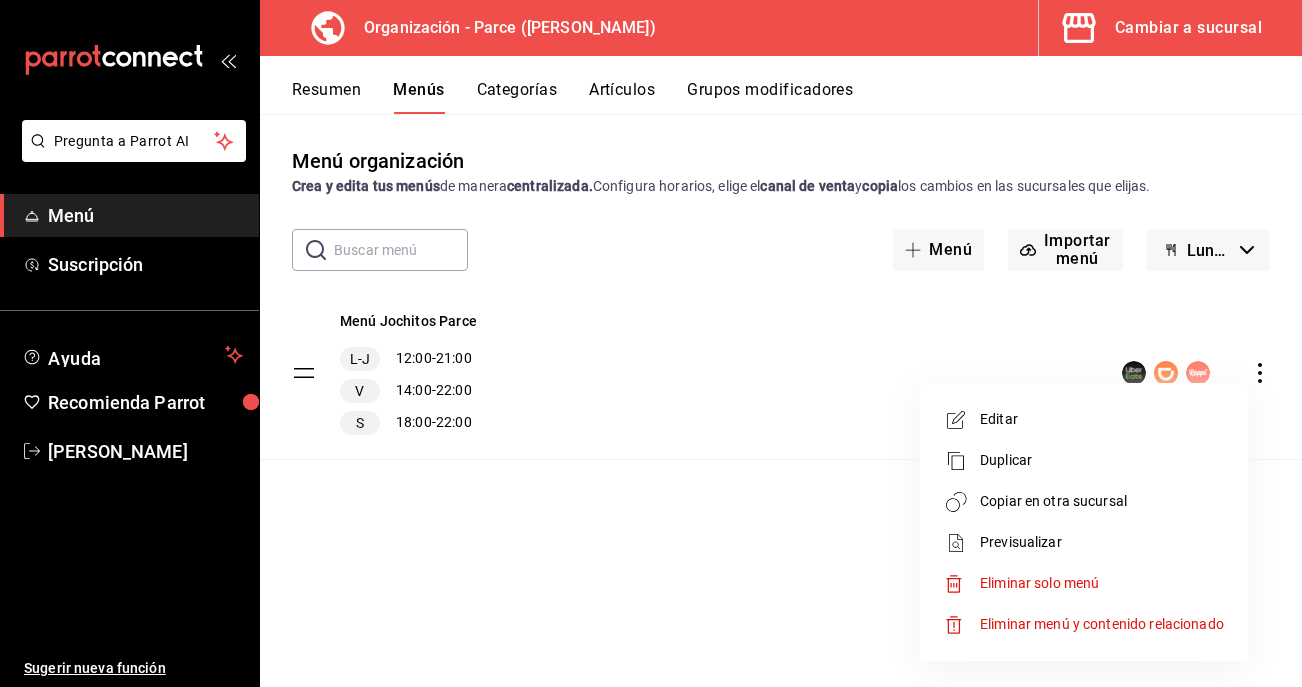 click on "Editar" at bounding box center (1102, 419) 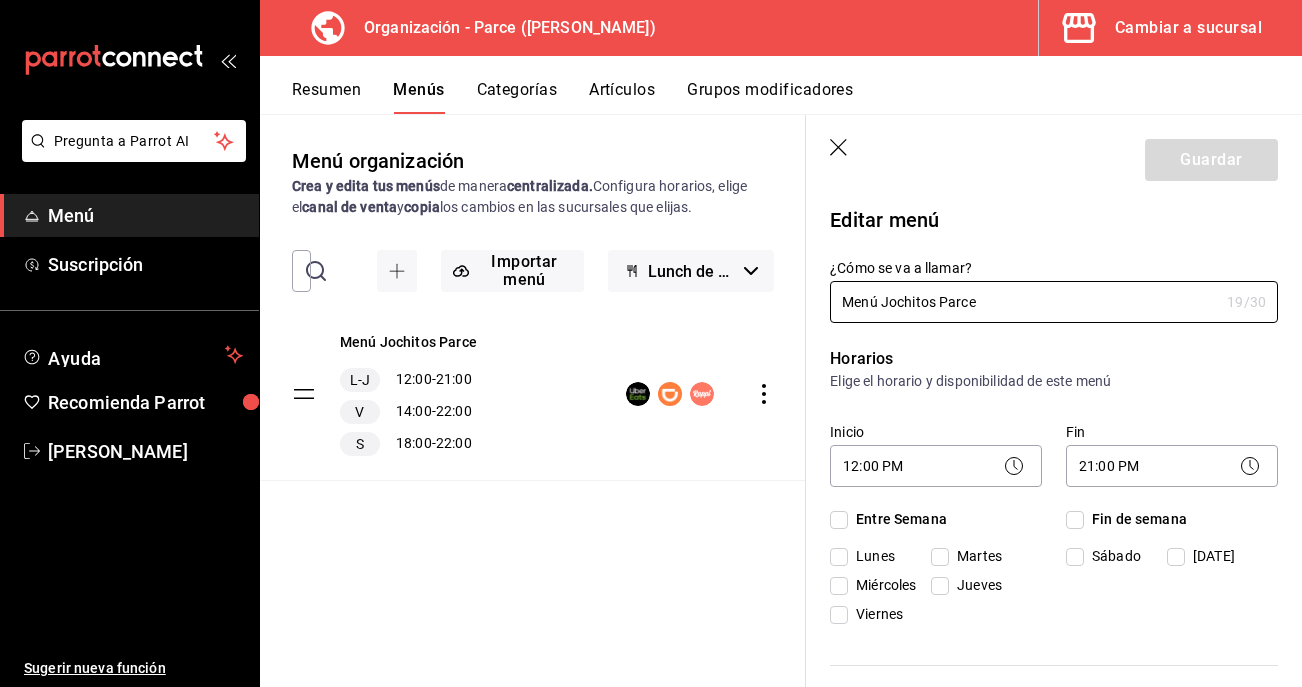 checkbox on "true" 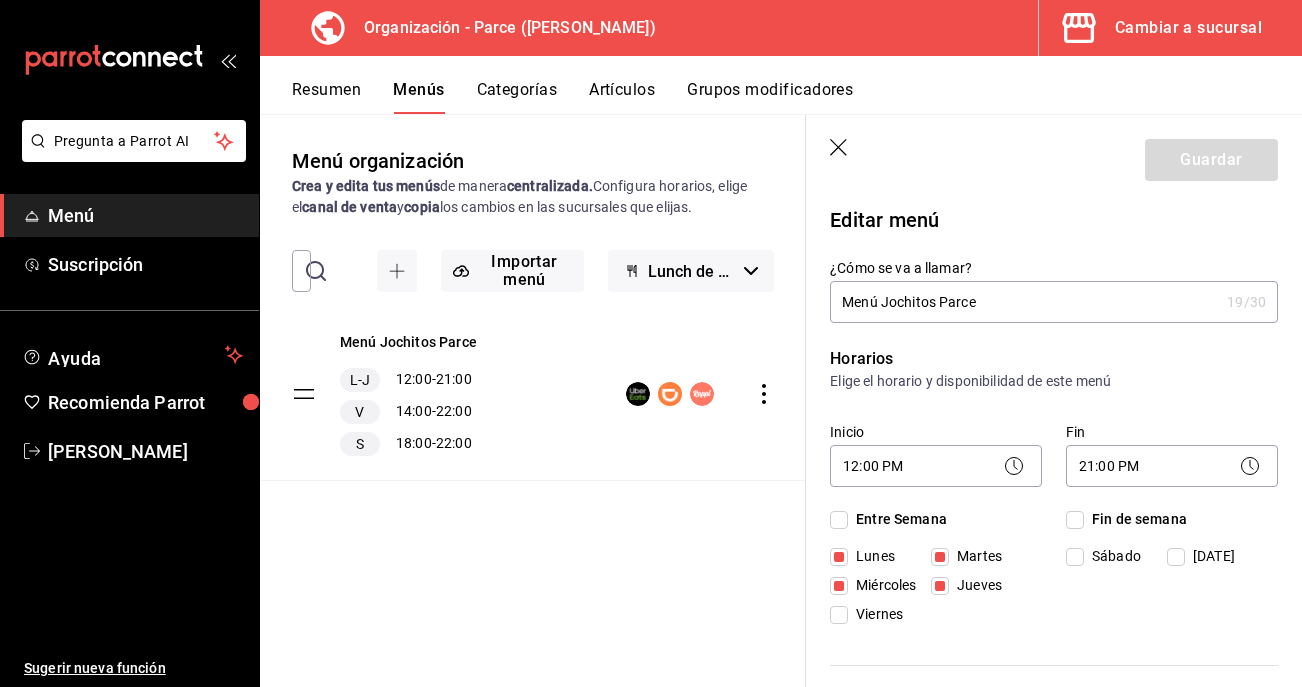 drag, startPoint x: 976, startPoint y: 300, endPoint x: 881, endPoint y: 297, distance: 95.047356 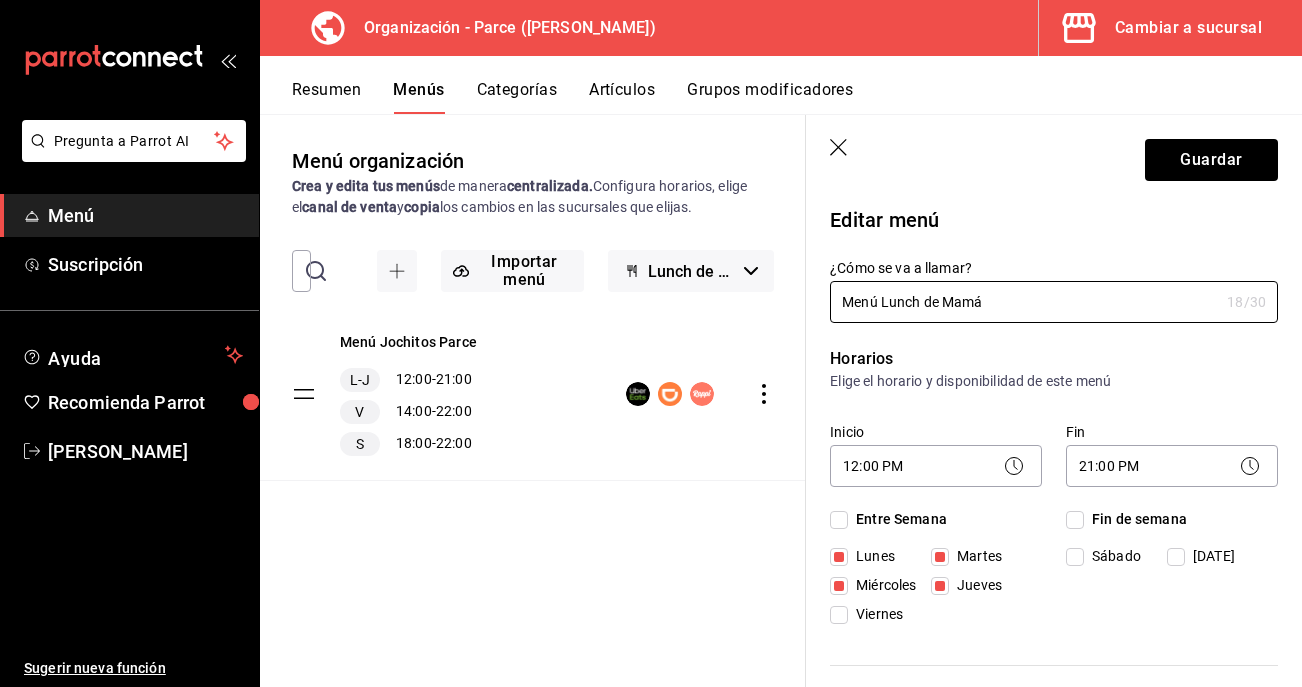 type on "Menú Lunch de Mamá" 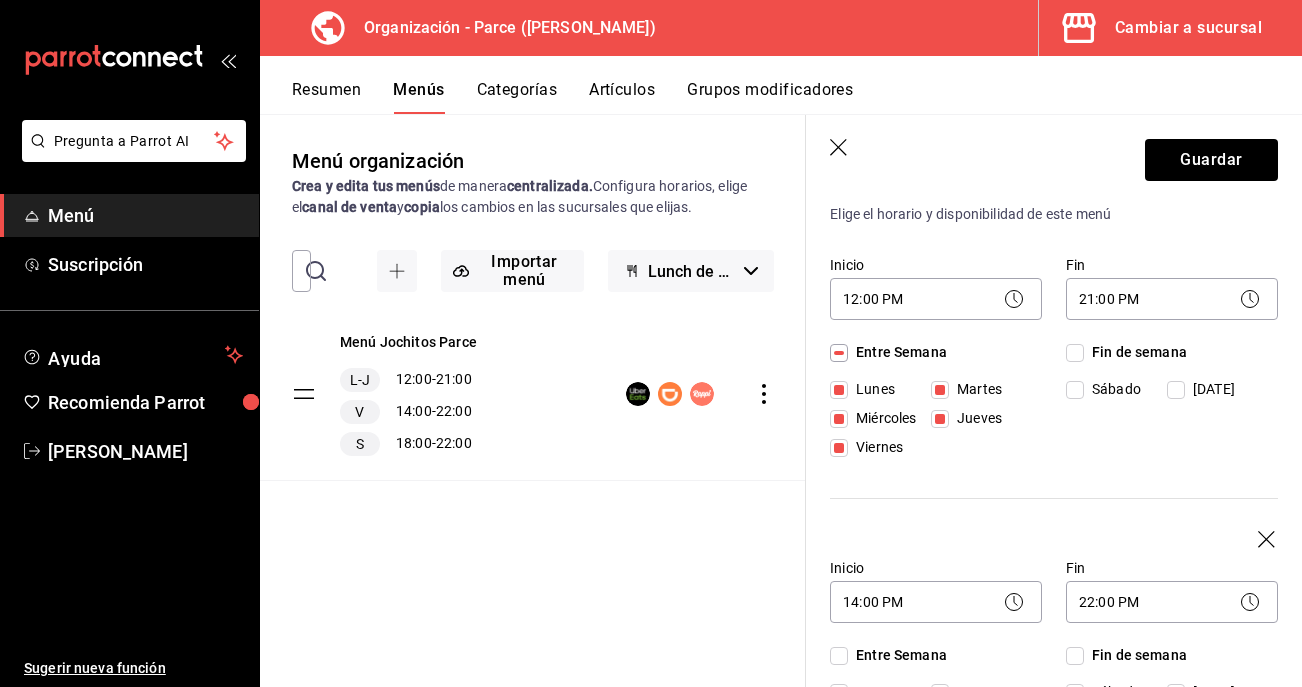scroll, scrollTop: 168, scrollLeft: 0, axis: vertical 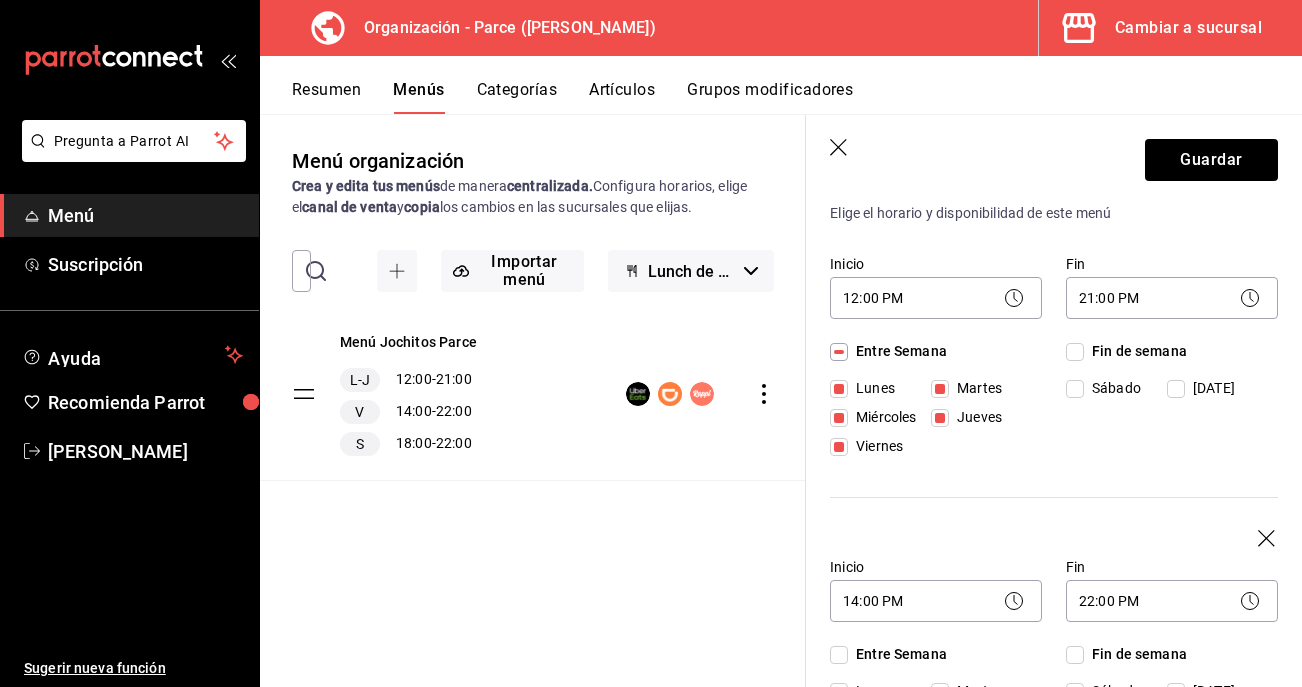 click 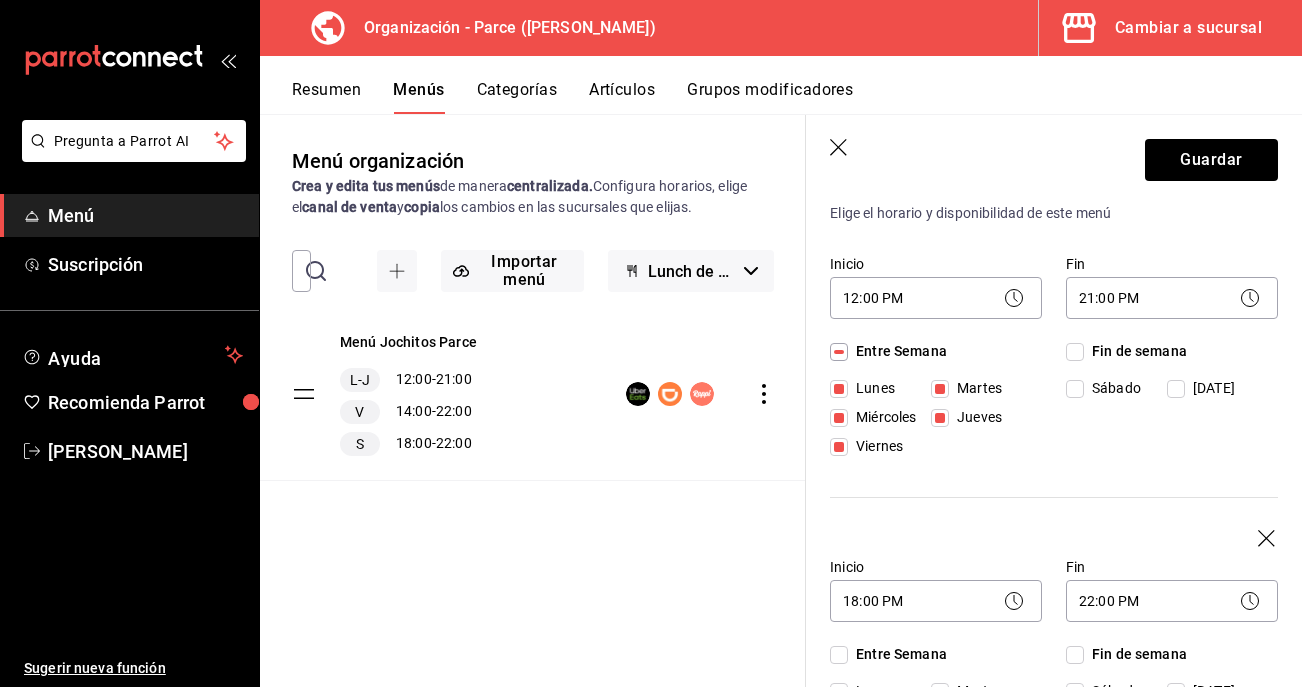 click 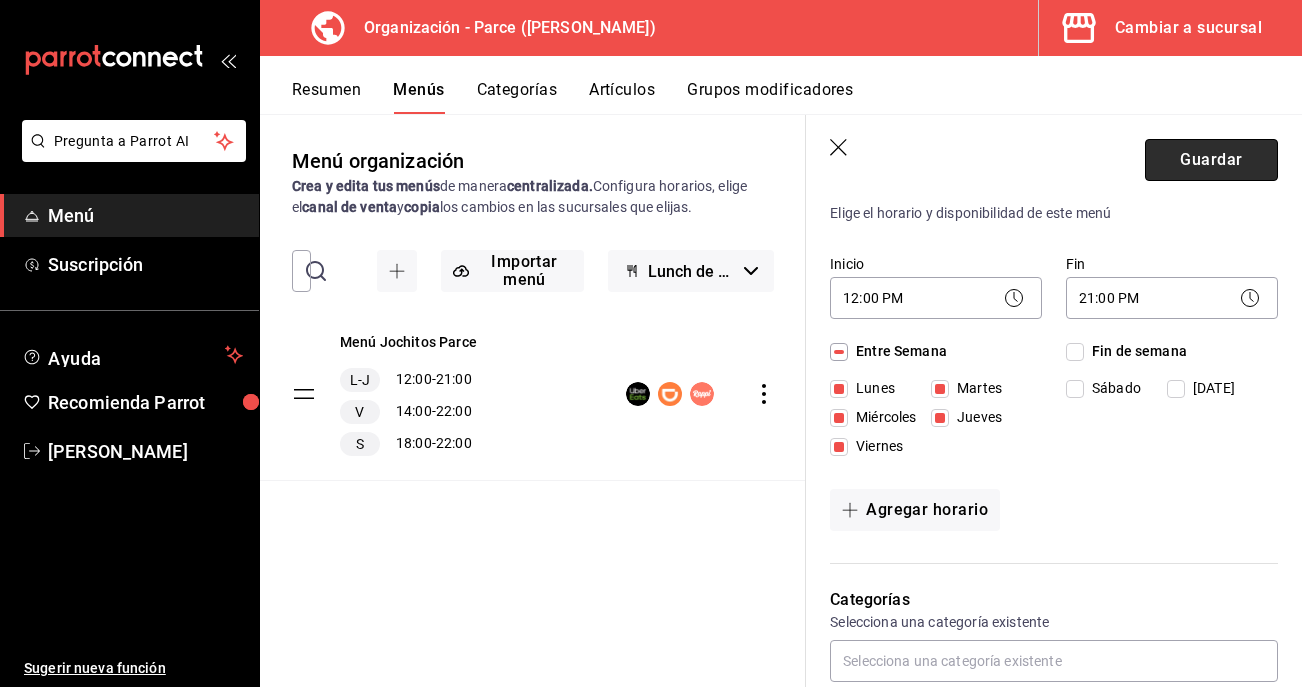 click on "Guardar" at bounding box center (1211, 160) 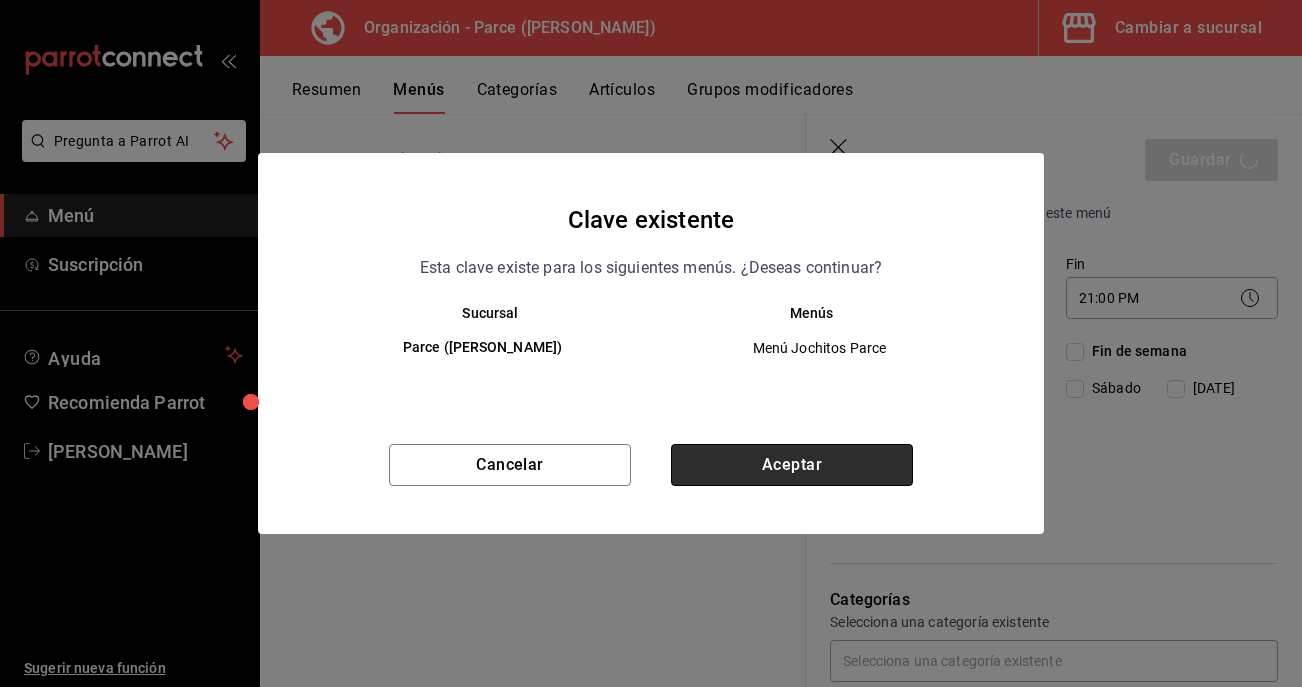 click on "Aceptar" at bounding box center (792, 465) 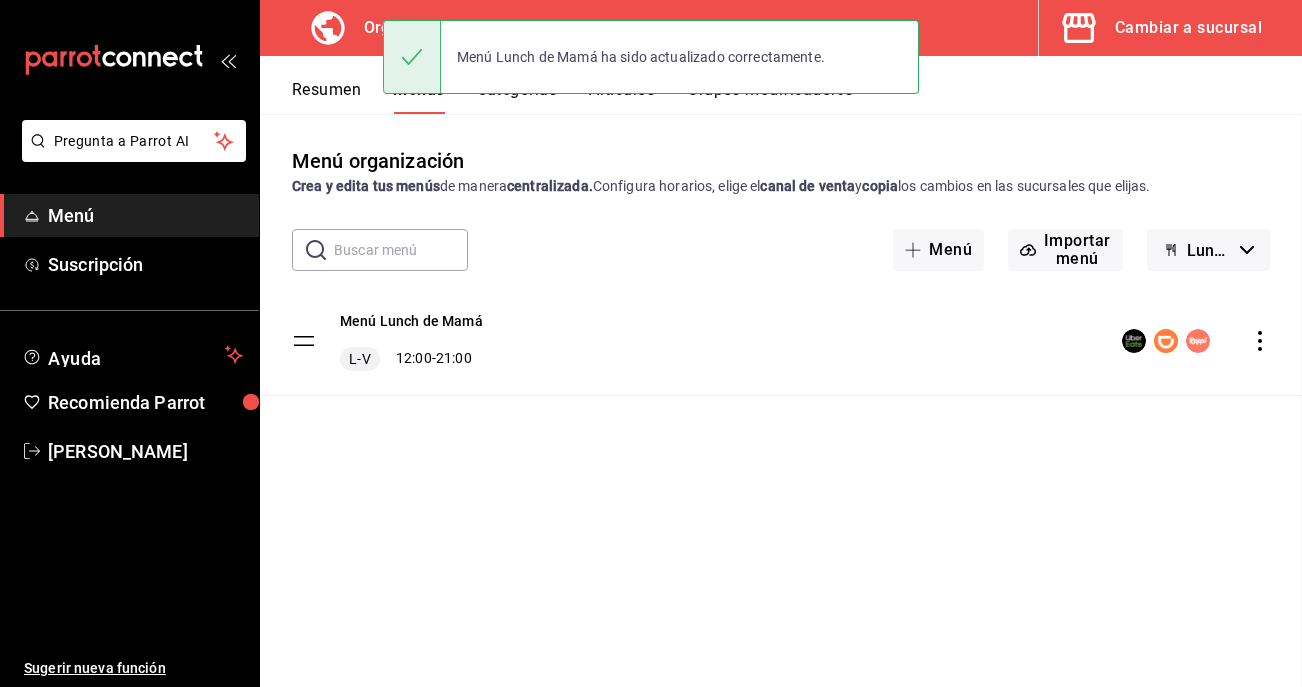 scroll, scrollTop: 0, scrollLeft: 0, axis: both 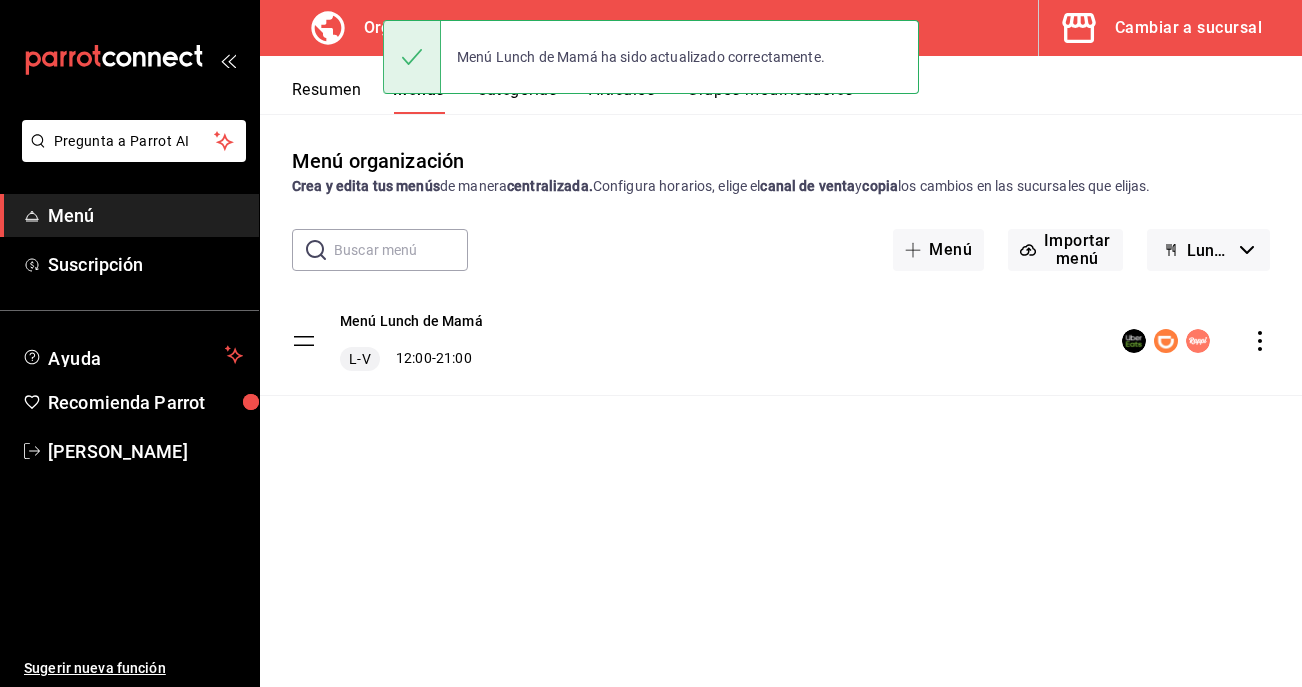 click on "Lunch de Mamá" at bounding box center (1209, 250) 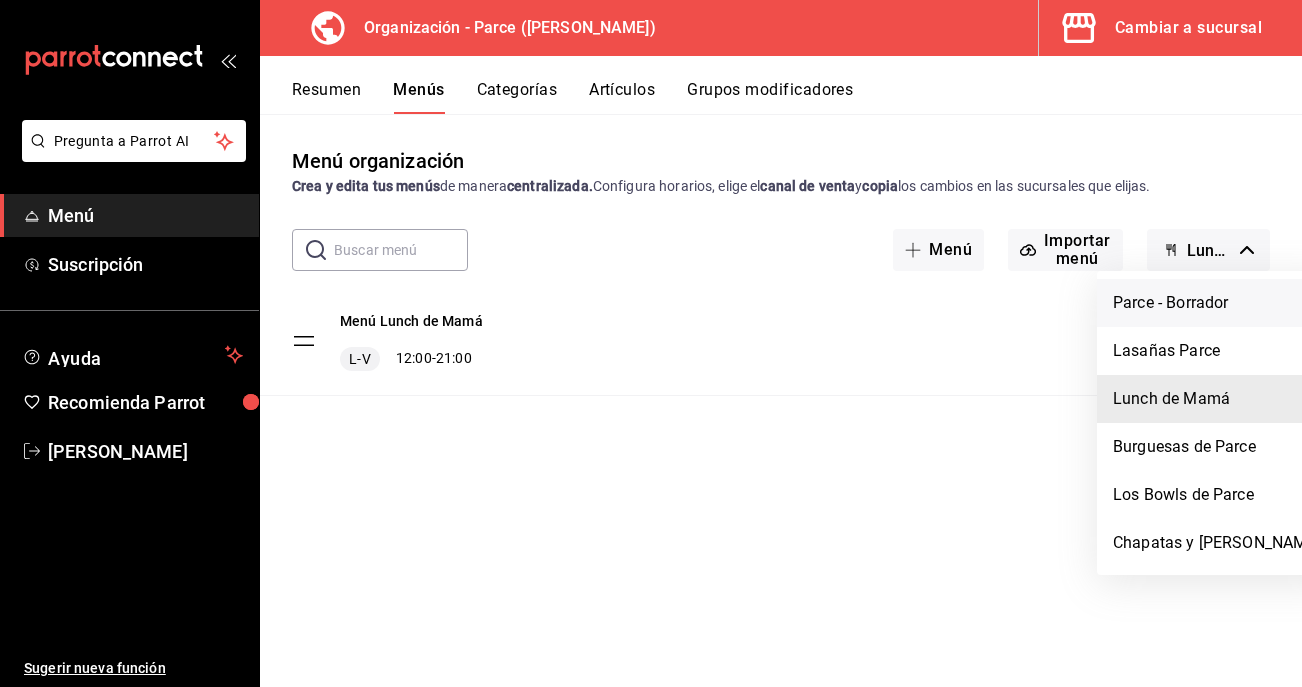 click on "Parce - Borrador" at bounding box center (1217, 303) 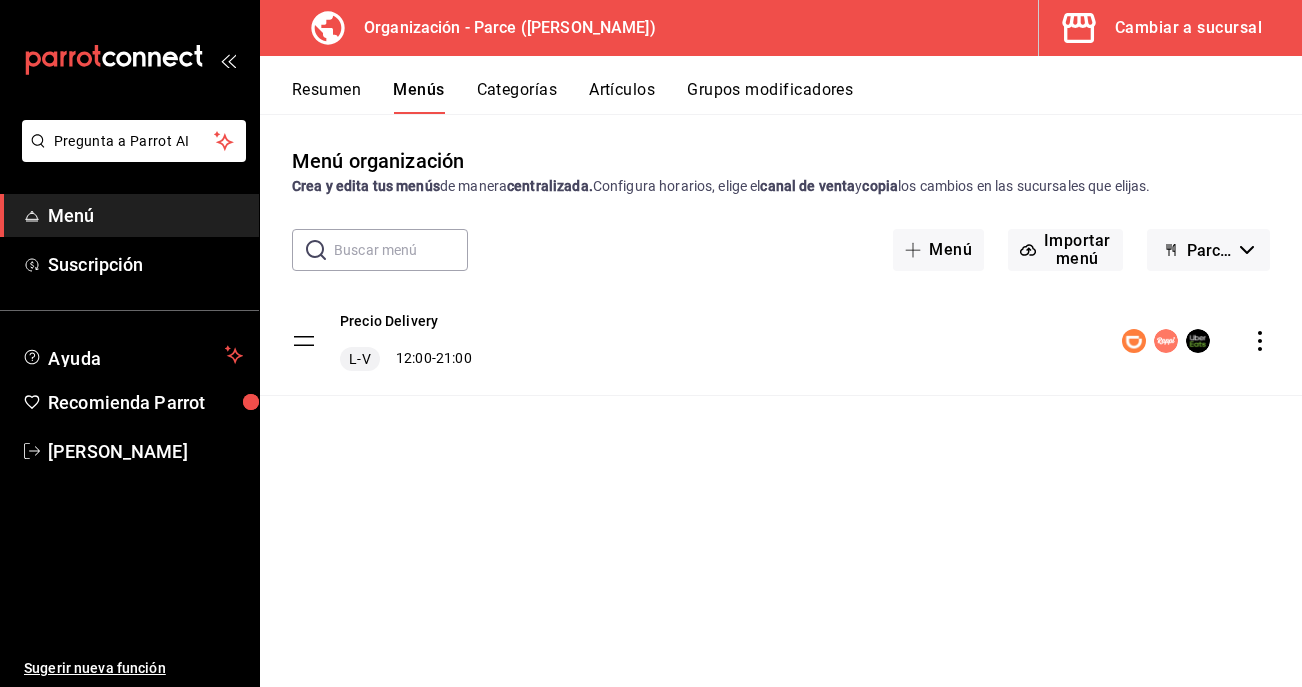 click 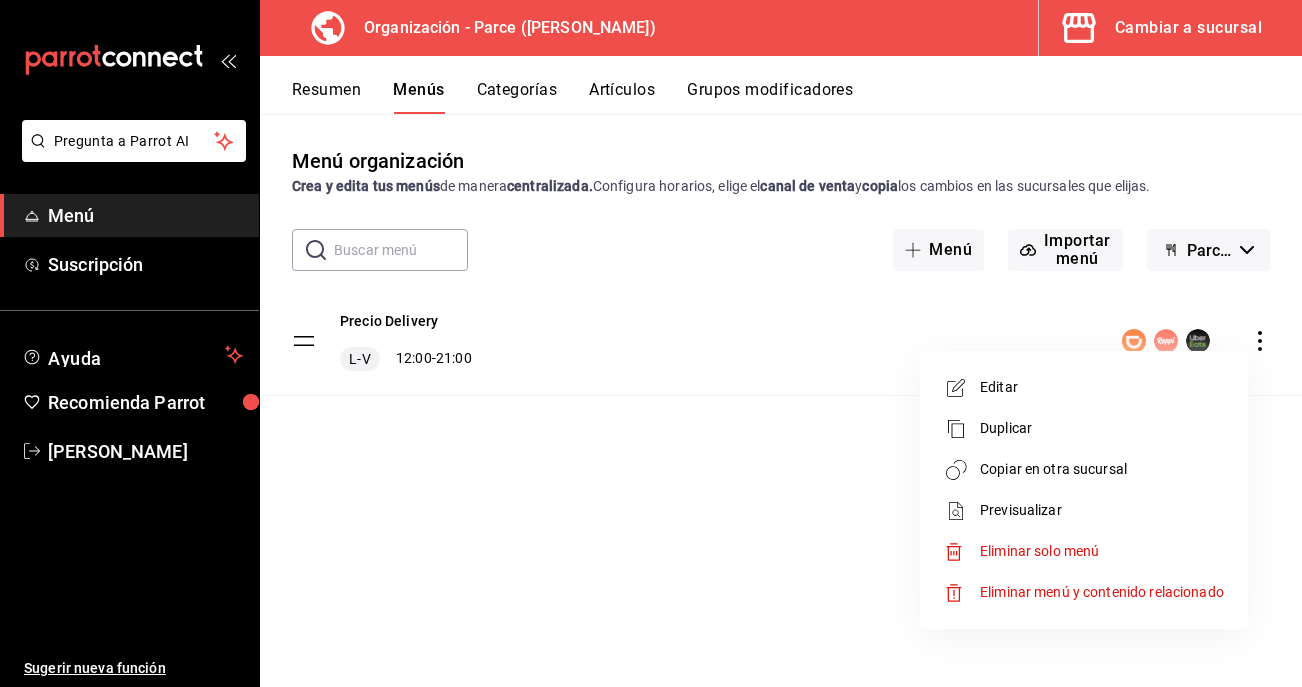 click on "Editar" at bounding box center (1102, 387) 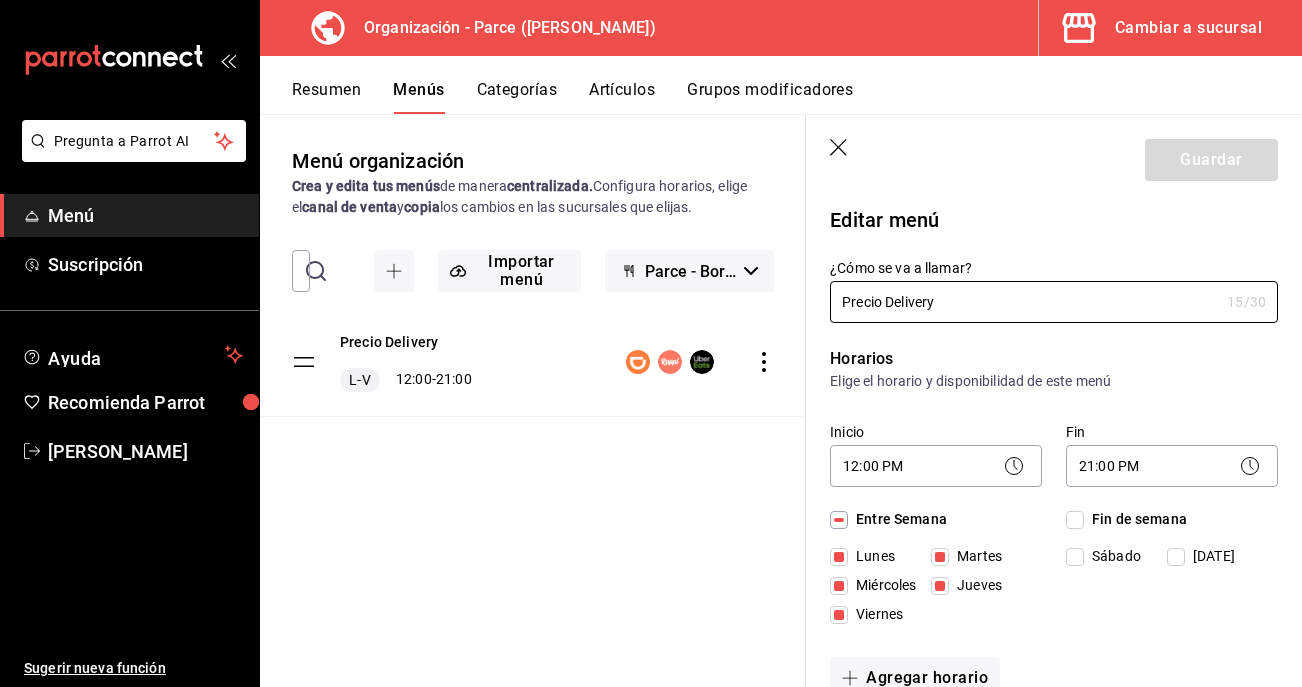 drag, startPoint x: 814, startPoint y: 279, endPoint x: 747, endPoint y: 269, distance: 67.74216 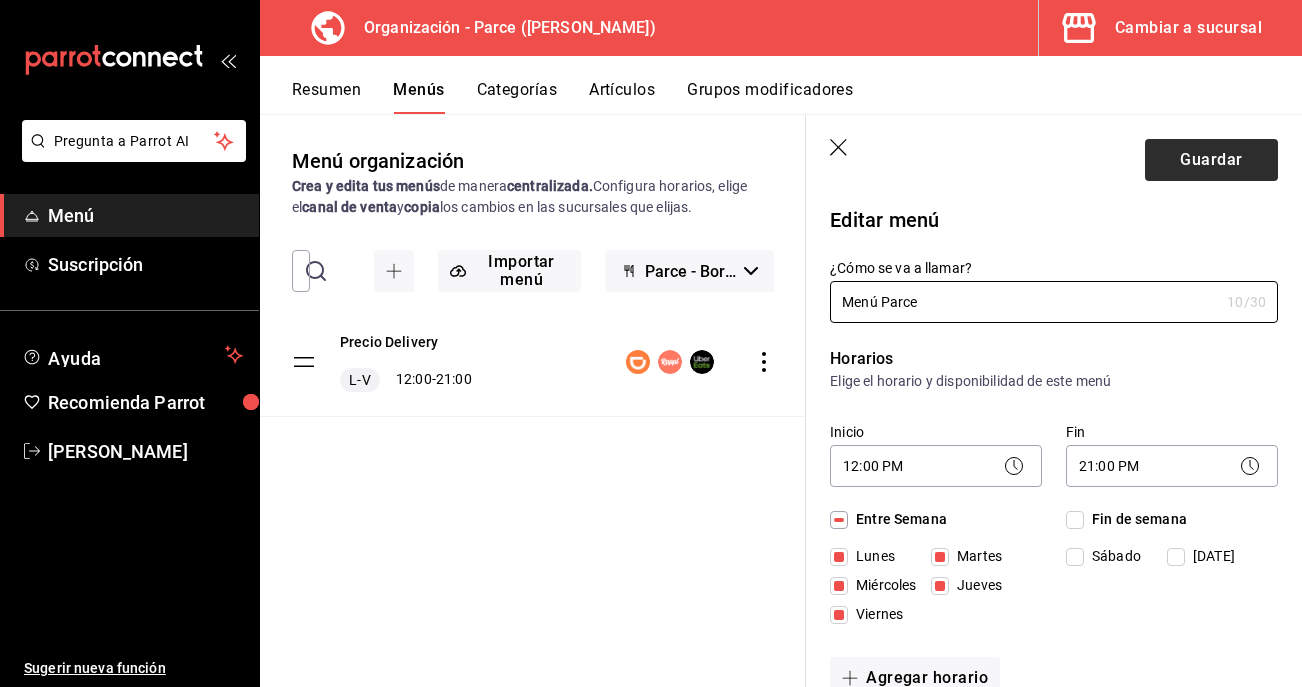 type on "Menú Parce" 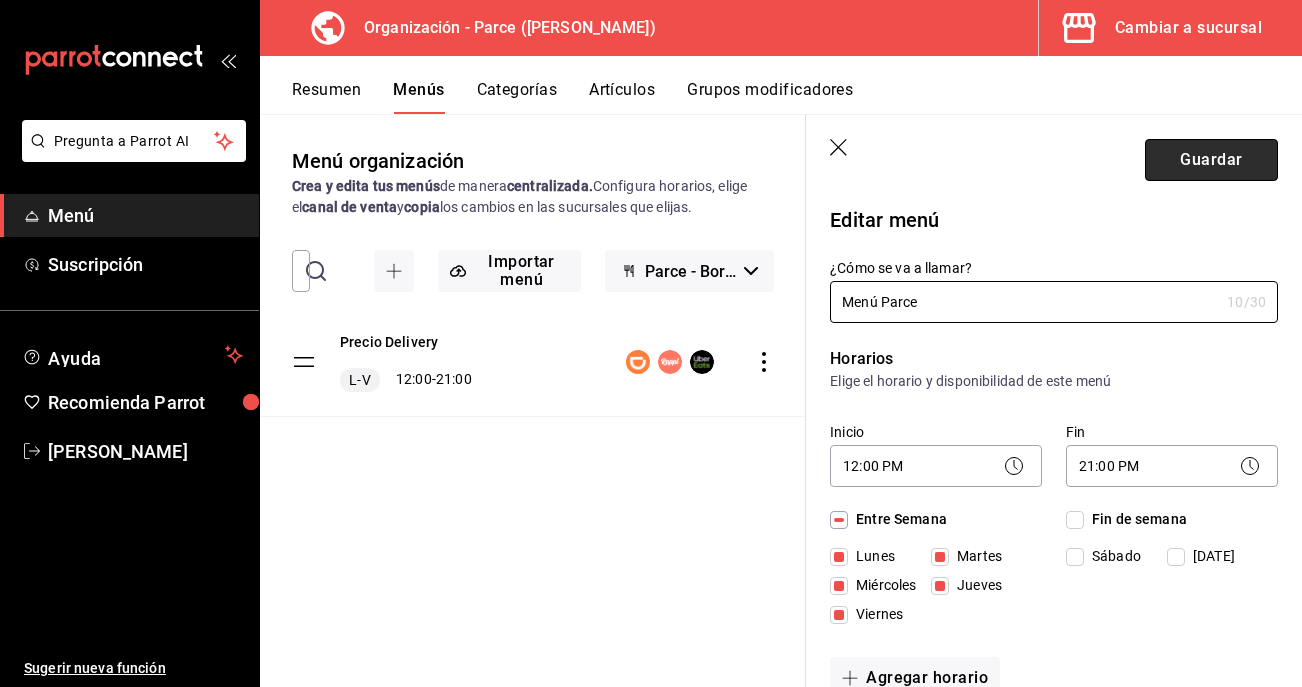 click on "Guardar" at bounding box center [1211, 160] 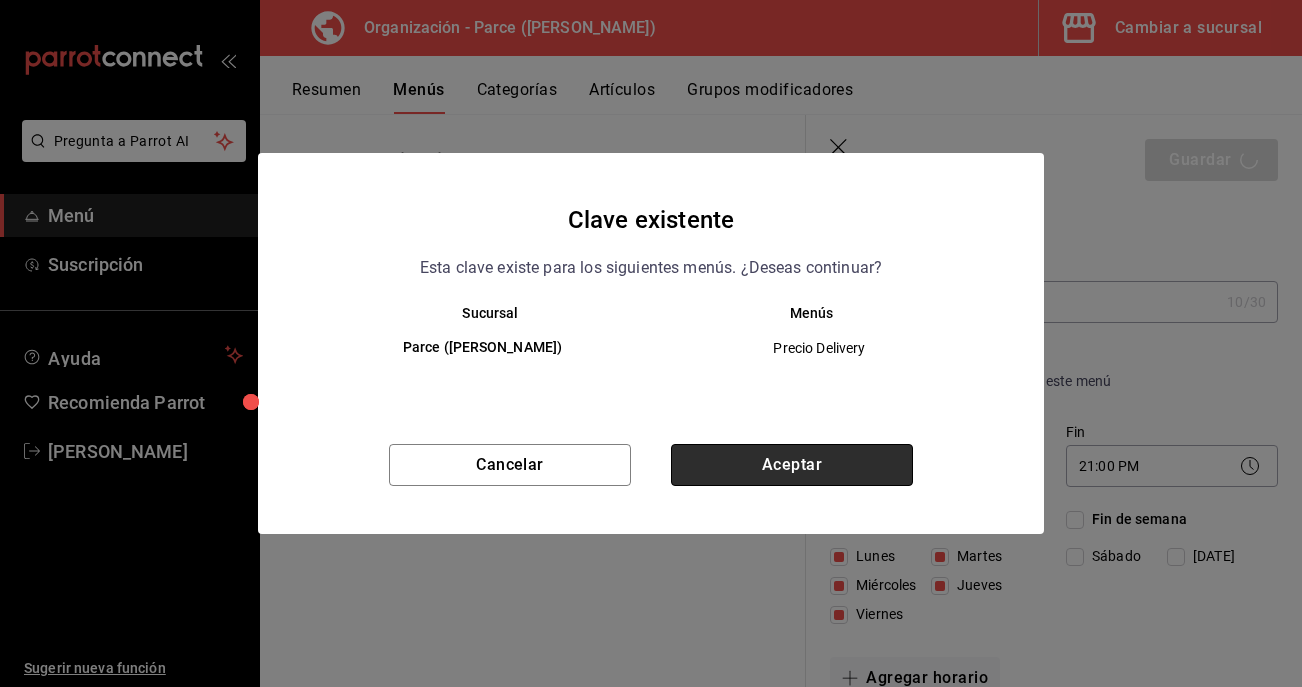 click on "Aceptar" at bounding box center [792, 465] 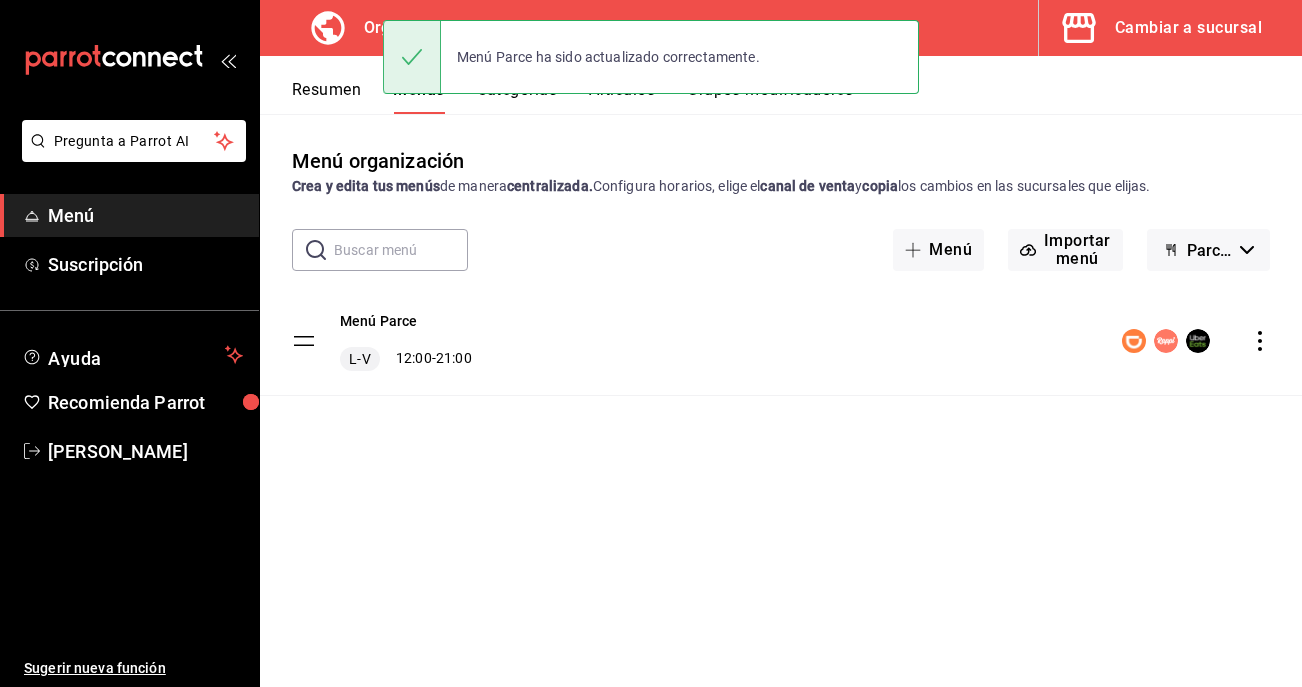 click on "Parce - Borrador" at bounding box center (1209, 250) 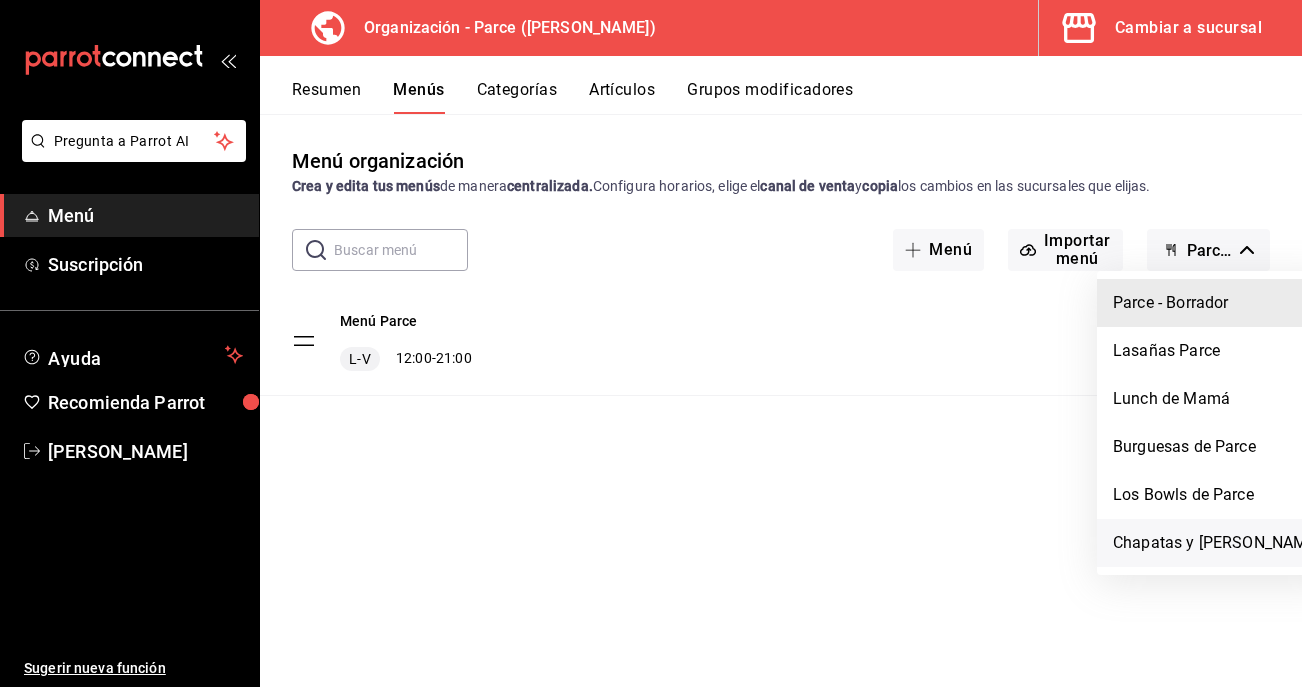 click on "Chapatas y [PERSON_NAME]" at bounding box center [1217, 543] 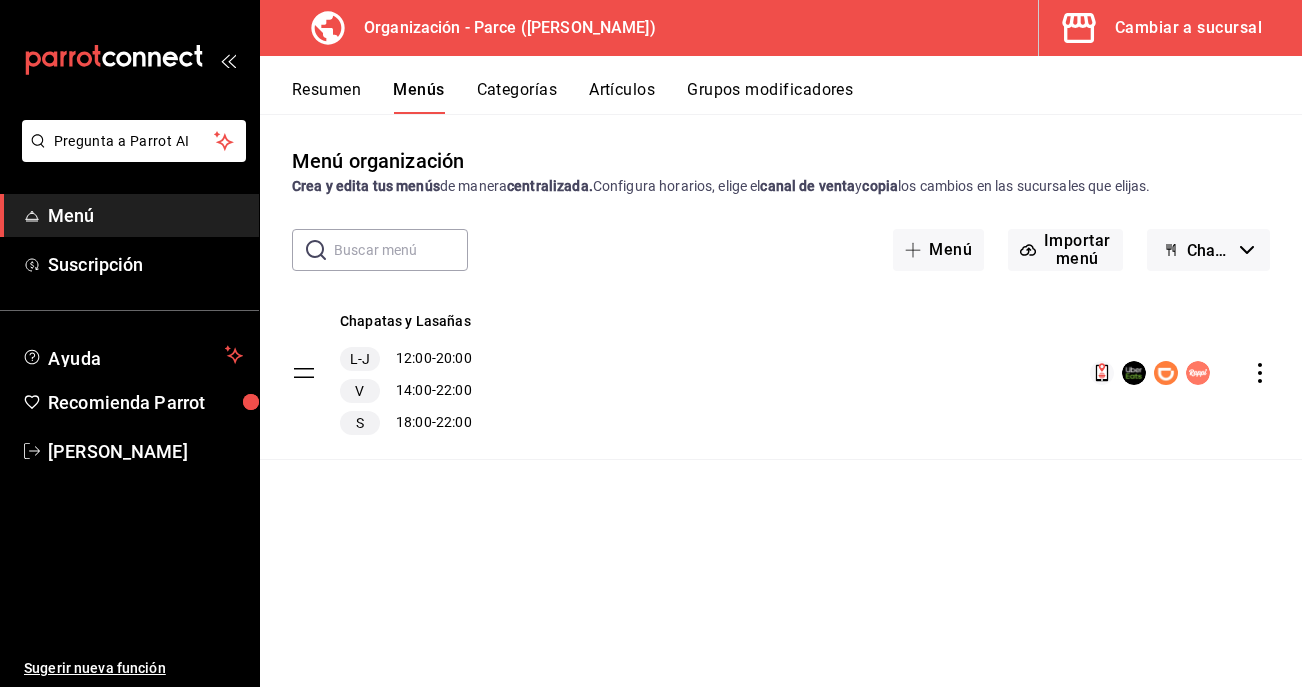 click 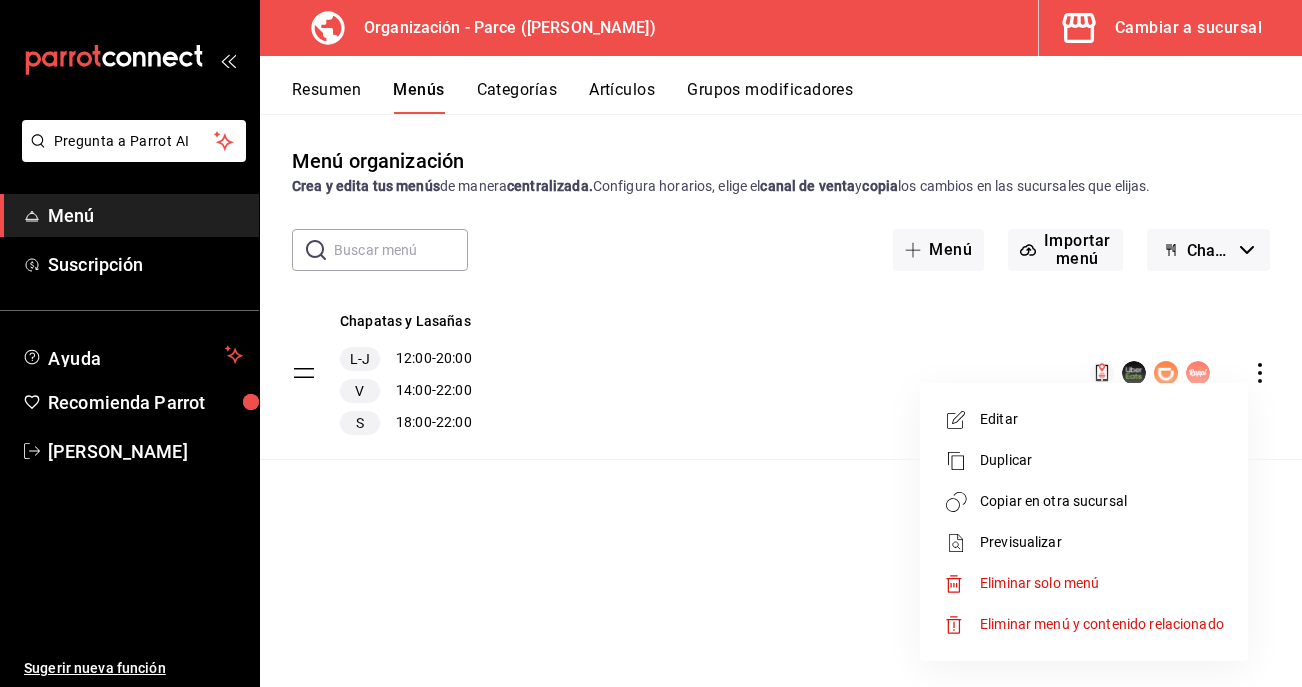 click on "Editar" at bounding box center (1102, 419) 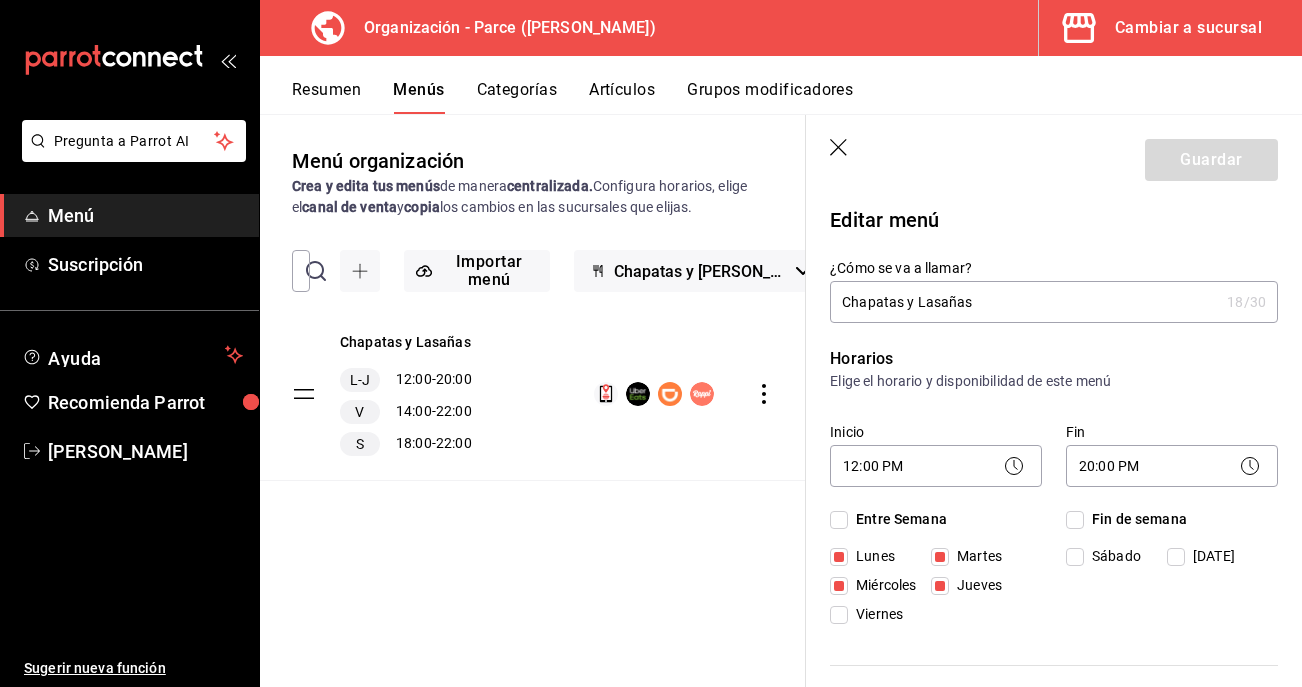 click on "Chapatas y Lasañas" at bounding box center [1024, 302] 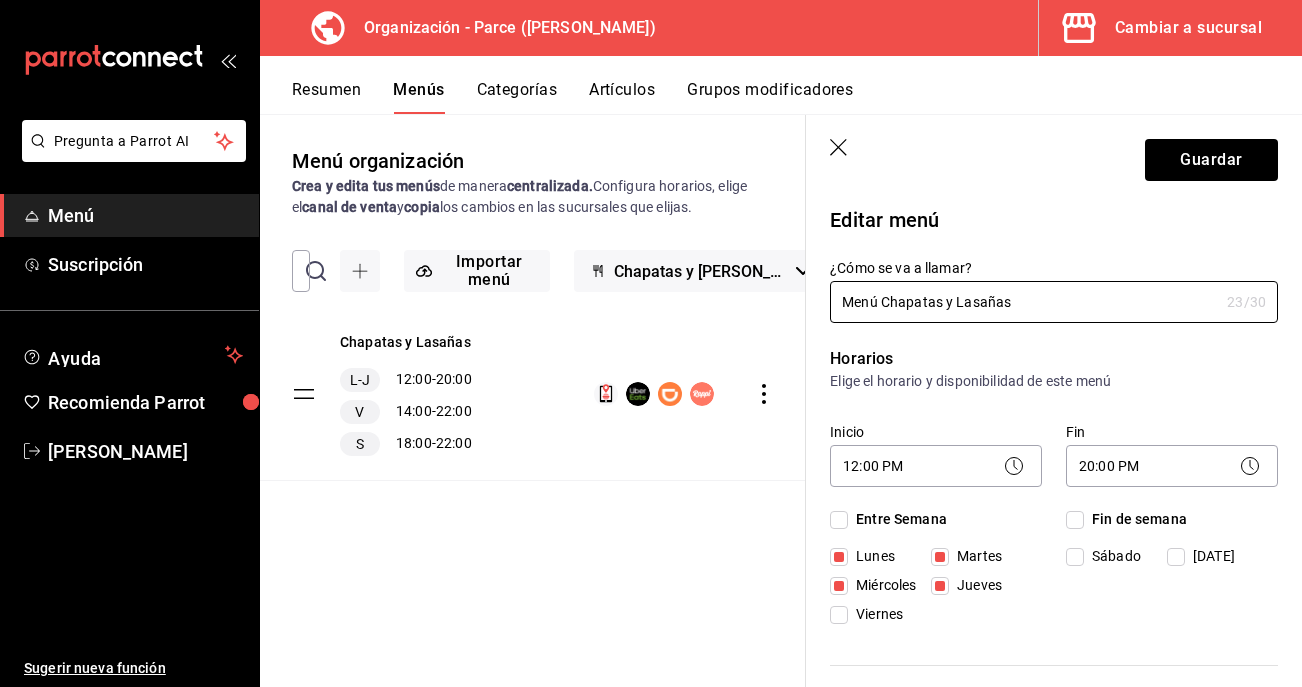 type on "Menú Chapatas y Lasañas" 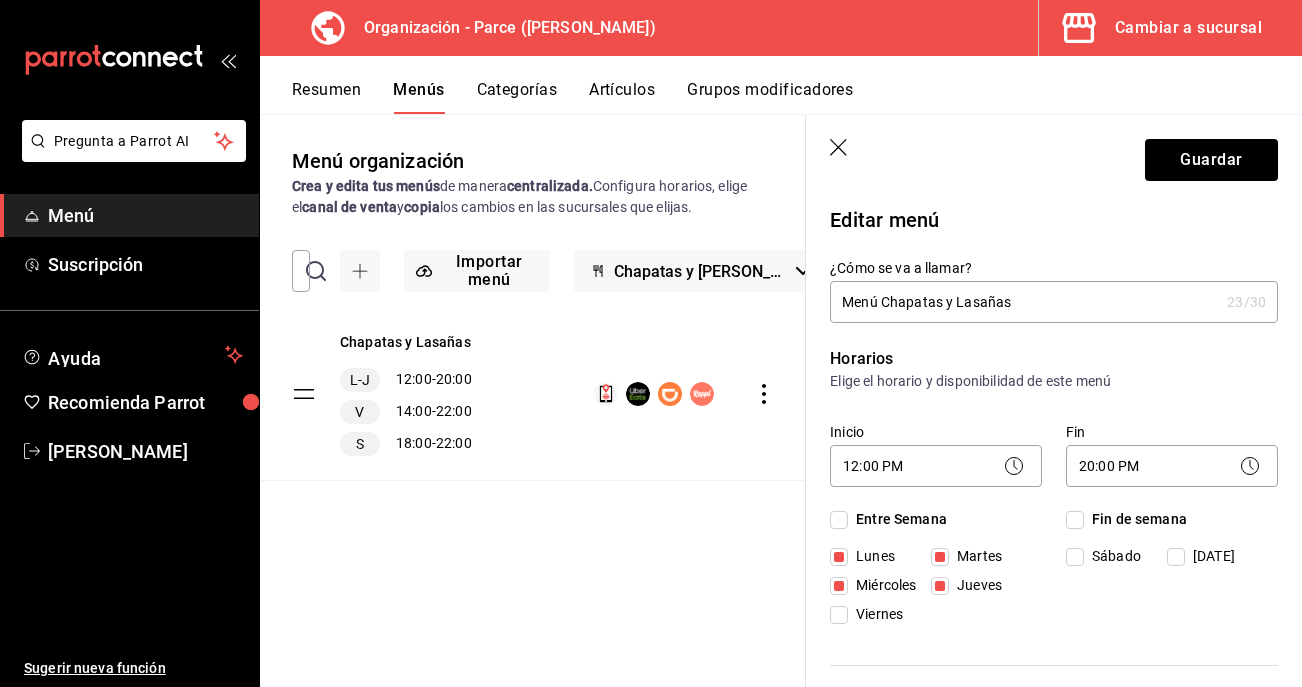 click on "Viernes" at bounding box center (875, 614) 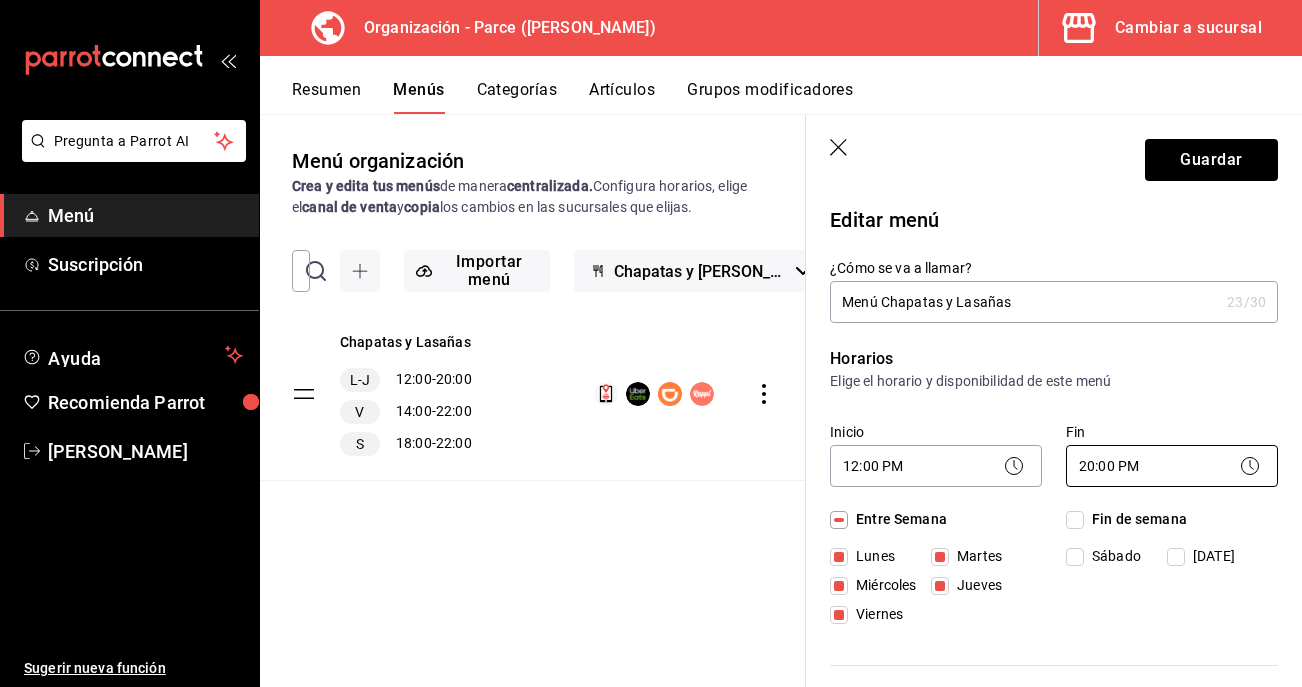 click on "Pregunta a Parrot AI Menú   Suscripción   Ayuda Recomienda Parrot   María Jauregui   Sugerir nueva función   Organización - Parce (Cuauhtemoc) Cambiar a sucursal Resumen Menús Categorías Artículos Grupos modificadores Menú organización Crea y edita tus menús  de manera  centralizada.  Configura horarios, elige el  canal de venta  y  copia  los cambios en las sucursales que elijas. ​ ​ Importar menú Chapatas y Lasagna’s Chapatas y Lasañas L-J 12:00  -  20:00 V 14:00  -  22:00 S 18:00  -  22:00 Guardar Editar menú ¿Cómo se va a llamar? Menú Chapatas y Lasañas 23 /30 ¿Cómo se va a llamar? Horarios Elige el horario y disponibilidad de este menú Inicio 12:00 PM 12:00 Fin 20:00 PM 20:00 Entre Semana Lunes Martes Miércoles Jueves Viernes Fin de semana Sábado Domingo Inicio 14:00 PM 14:00 Fin 22:00 PM 22:00 Entre Semana Lunes Martes Miércoles Jueves Viernes Fin de semana Sábado Domingo Inicio 18:00 PM 18:00 Fin 22:00 PM 22:00 Entre Semana Lunes Martes Miércoles Jueves Viernes Sábado /" at bounding box center [651, 343] 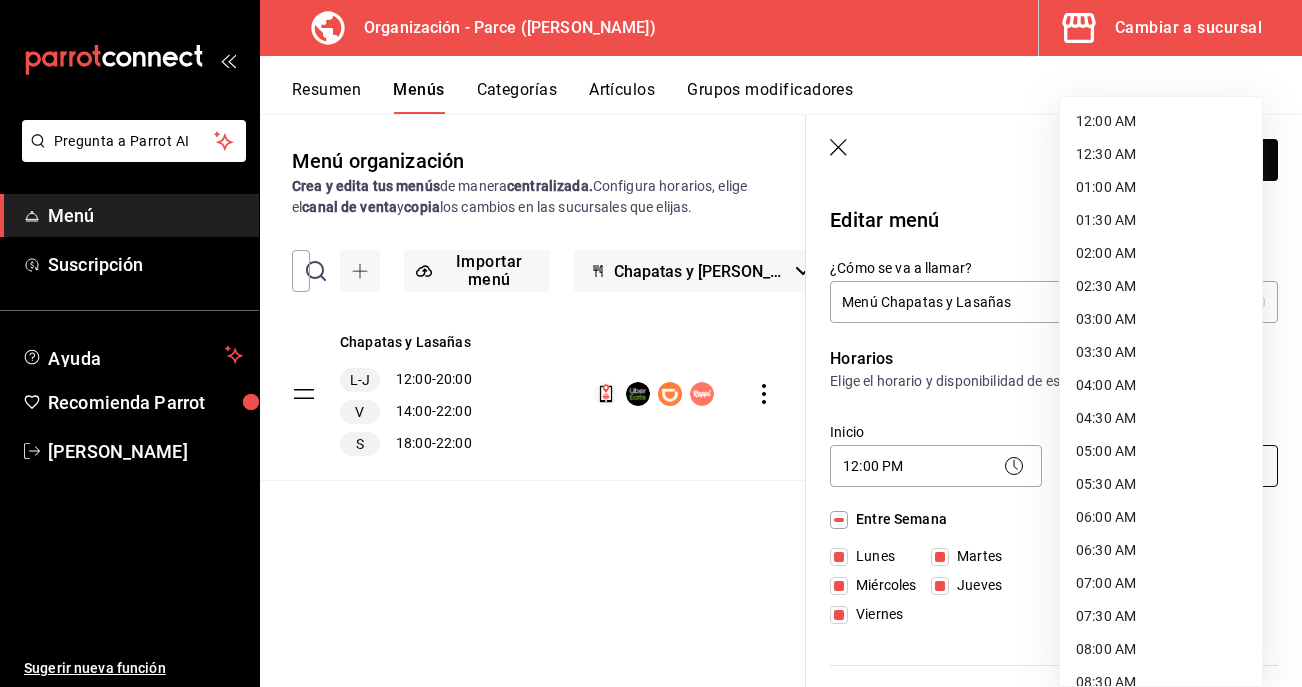 scroll, scrollTop: 1044, scrollLeft: 0, axis: vertical 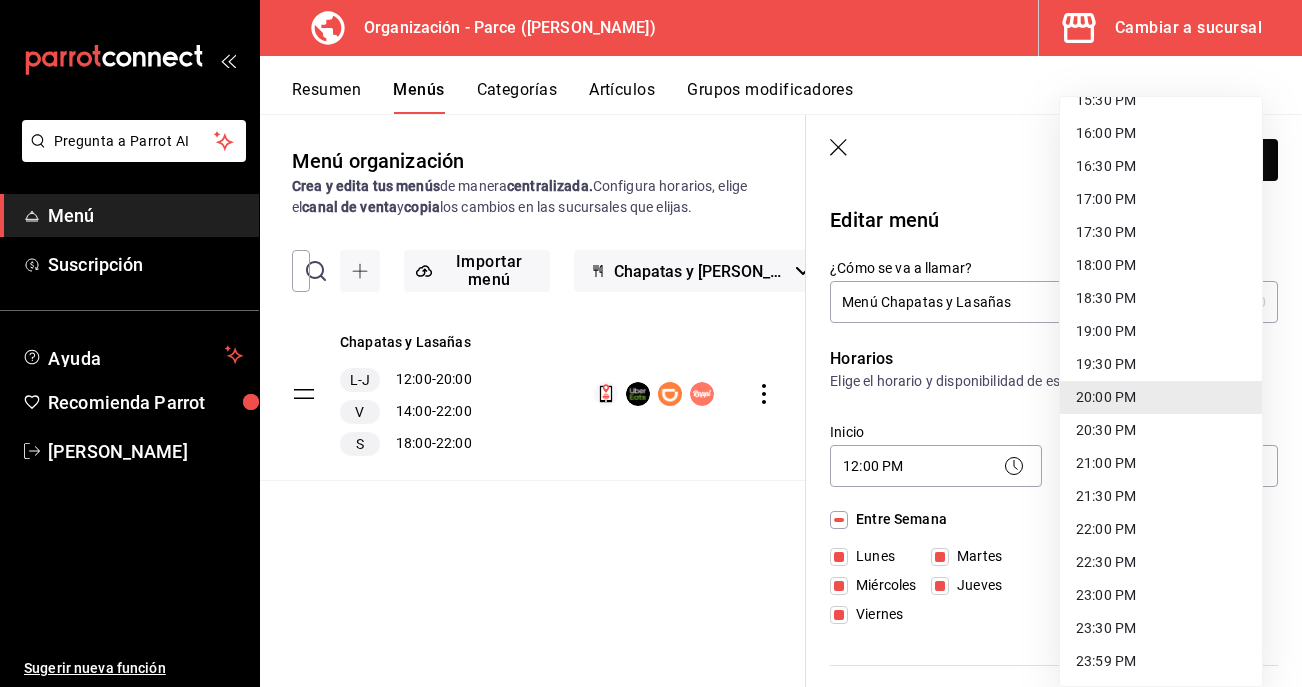 click on "21:00 PM" at bounding box center [1161, 463] 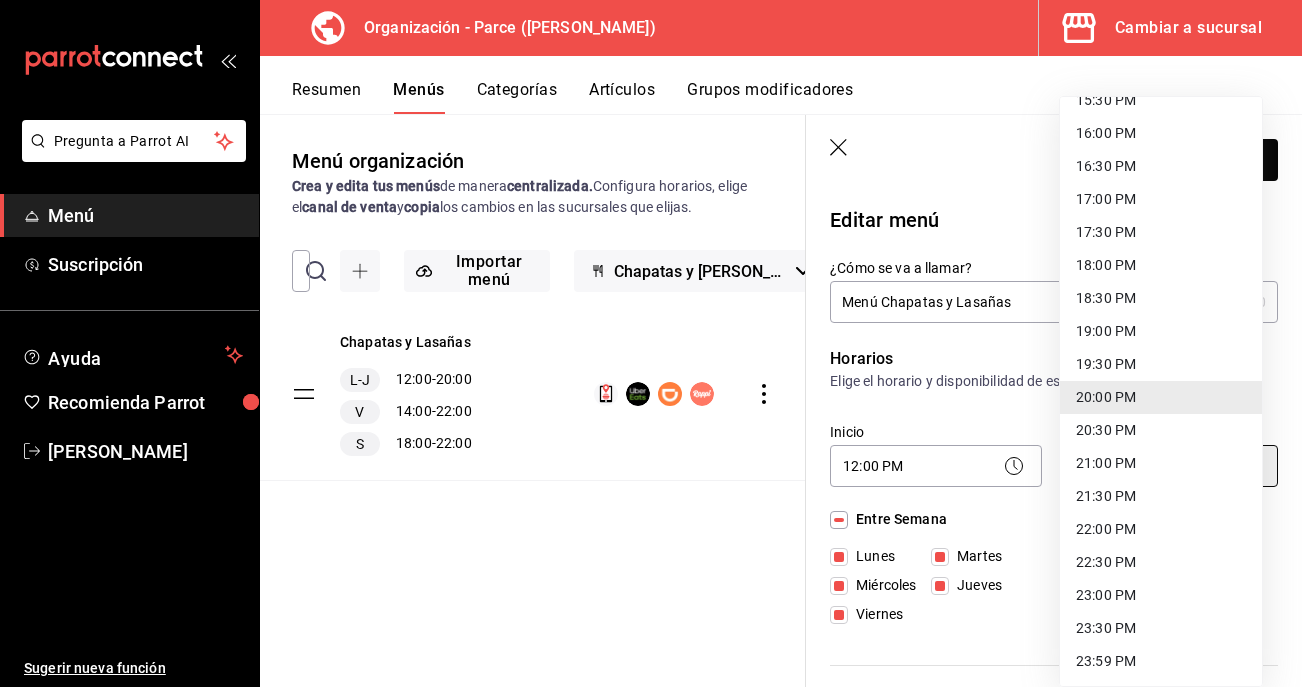 type on "21:00" 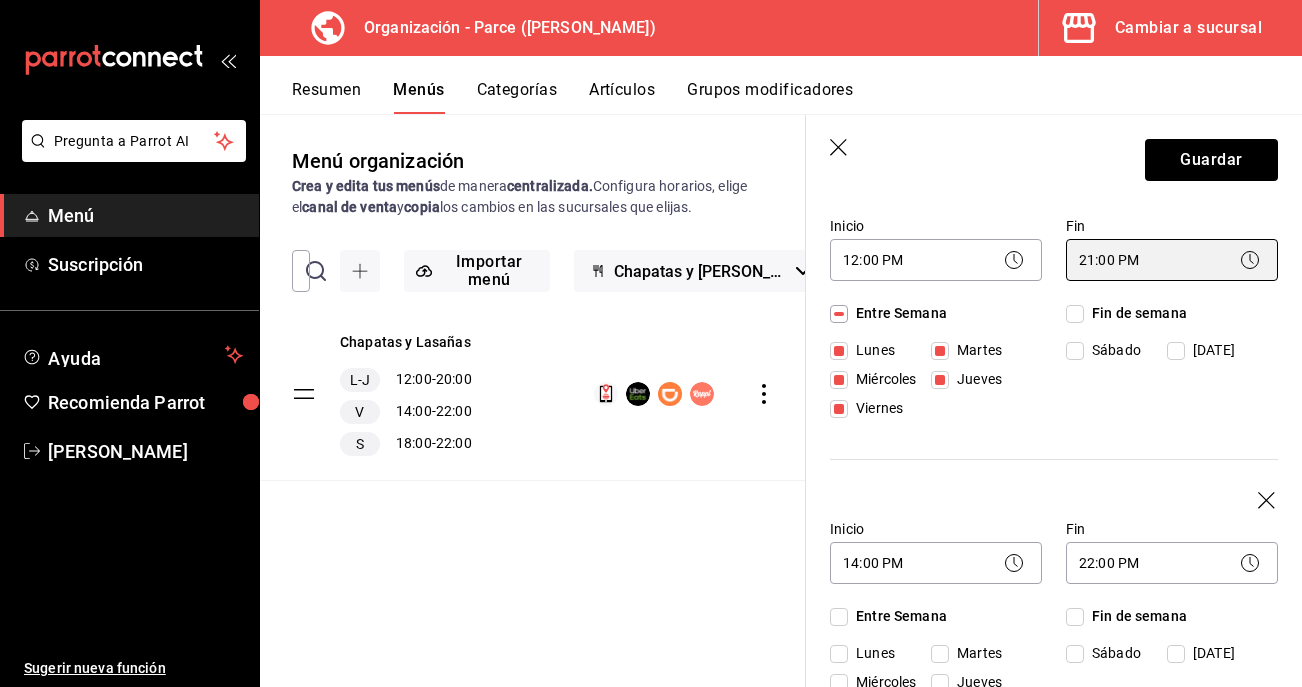 scroll, scrollTop: 276, scrollLeft: 0, axis: vertical 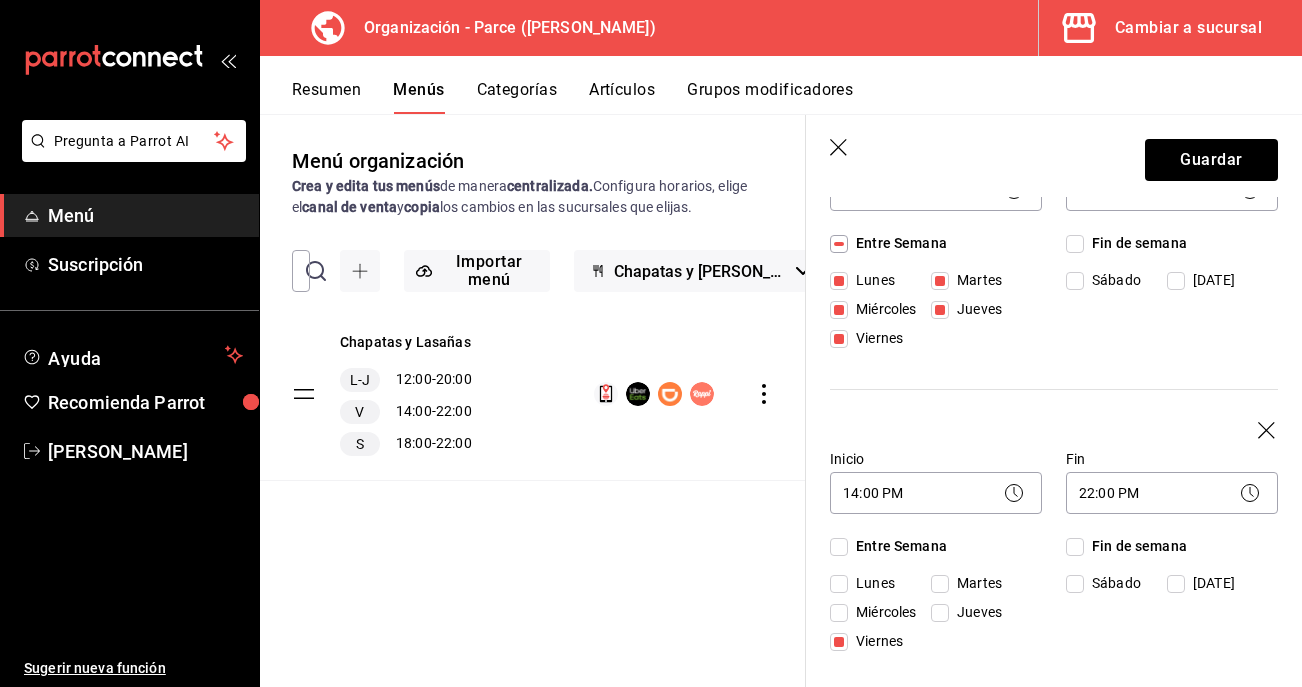 click 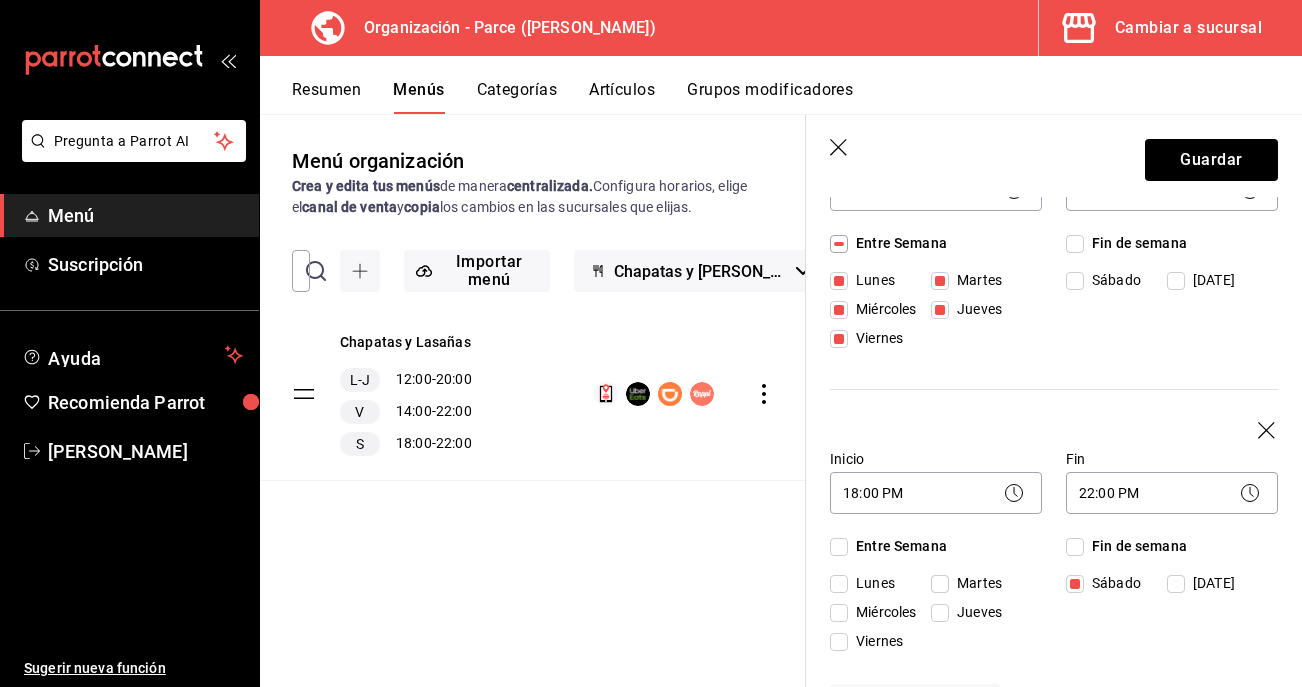 click 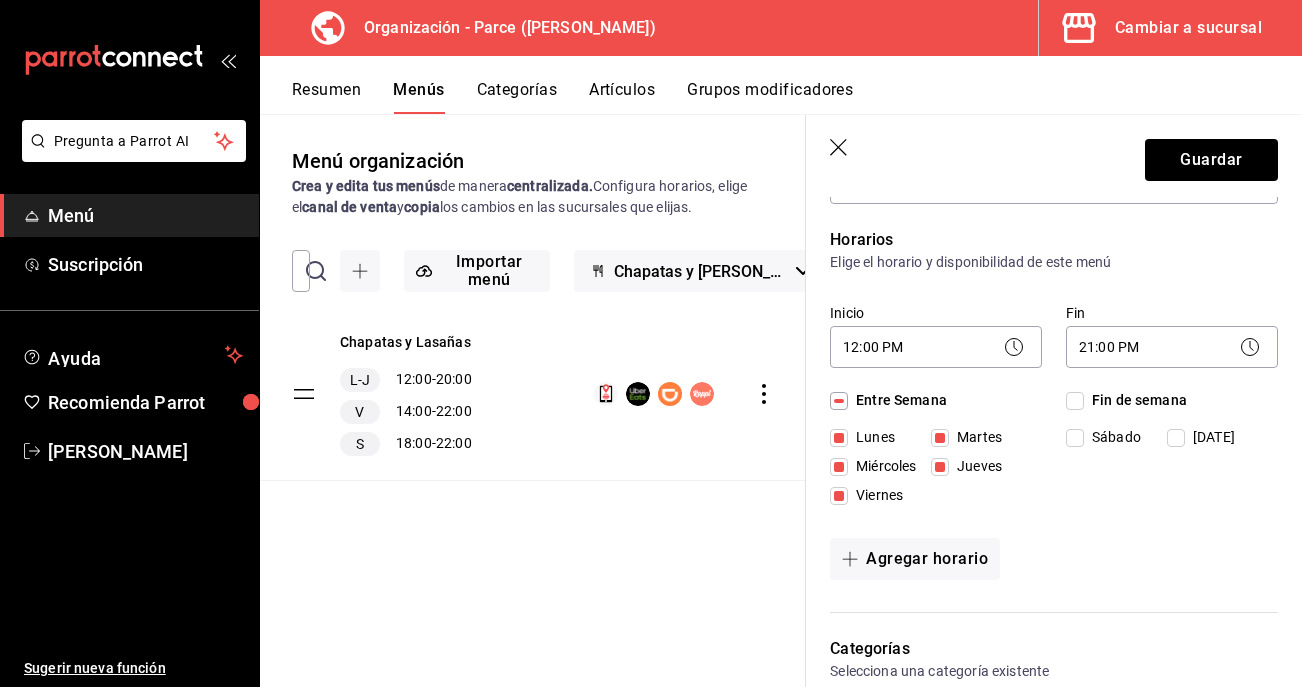 scroll, scrollTop: 0, scrollLeft: 0, axis: both 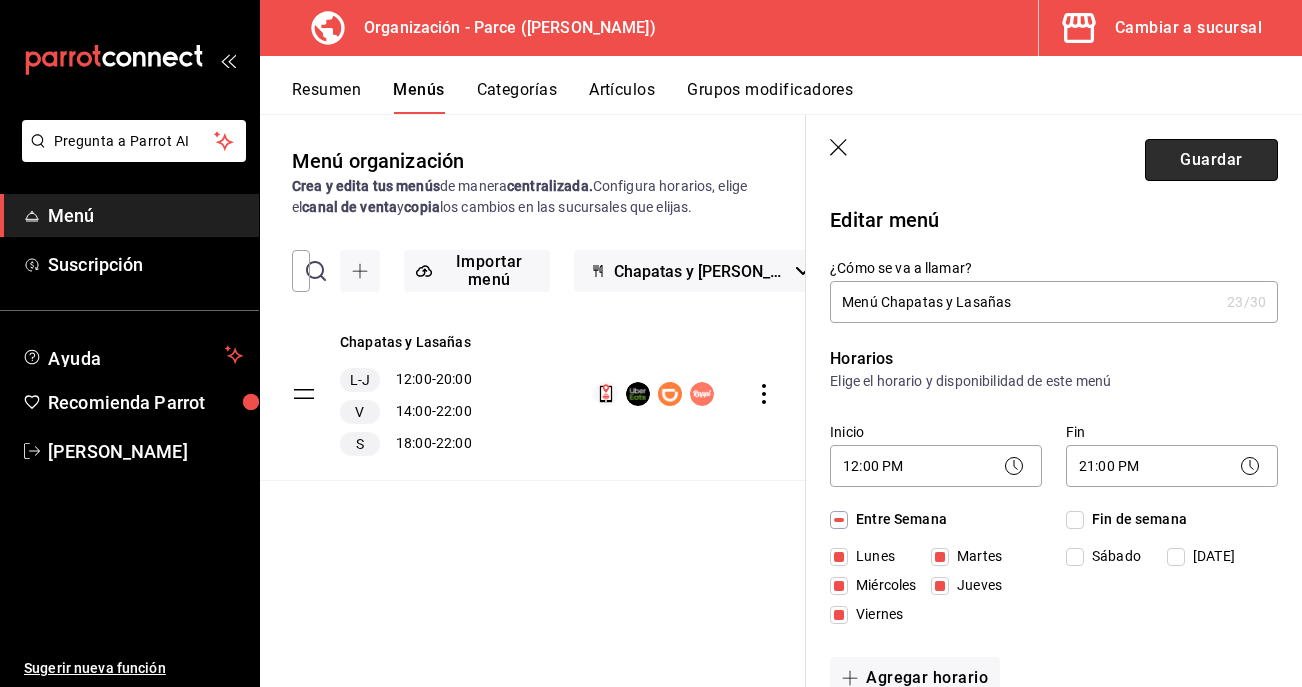 click on "Guardar" at bounding box center (1211, 160) 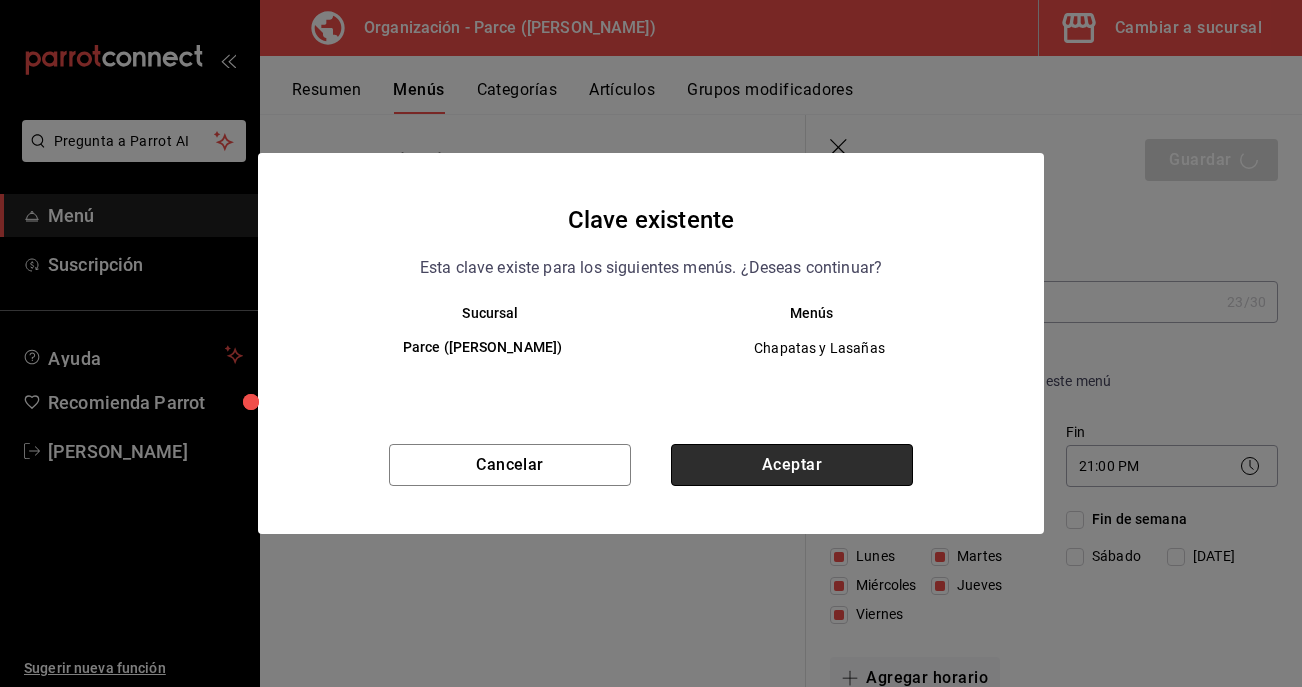 click on "Aceptar" at bounding box center [792, 465] 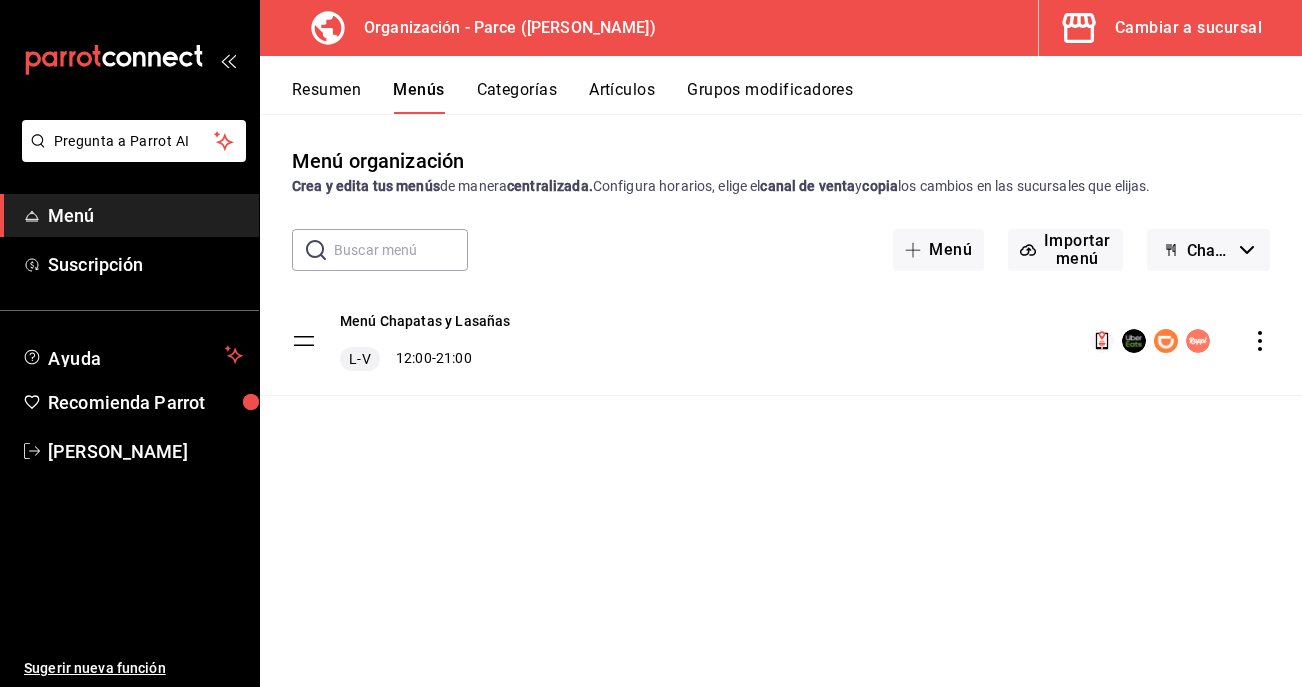 click on "Chapatas y [PERSON_NAME]" at bounding box center [1209, 250] 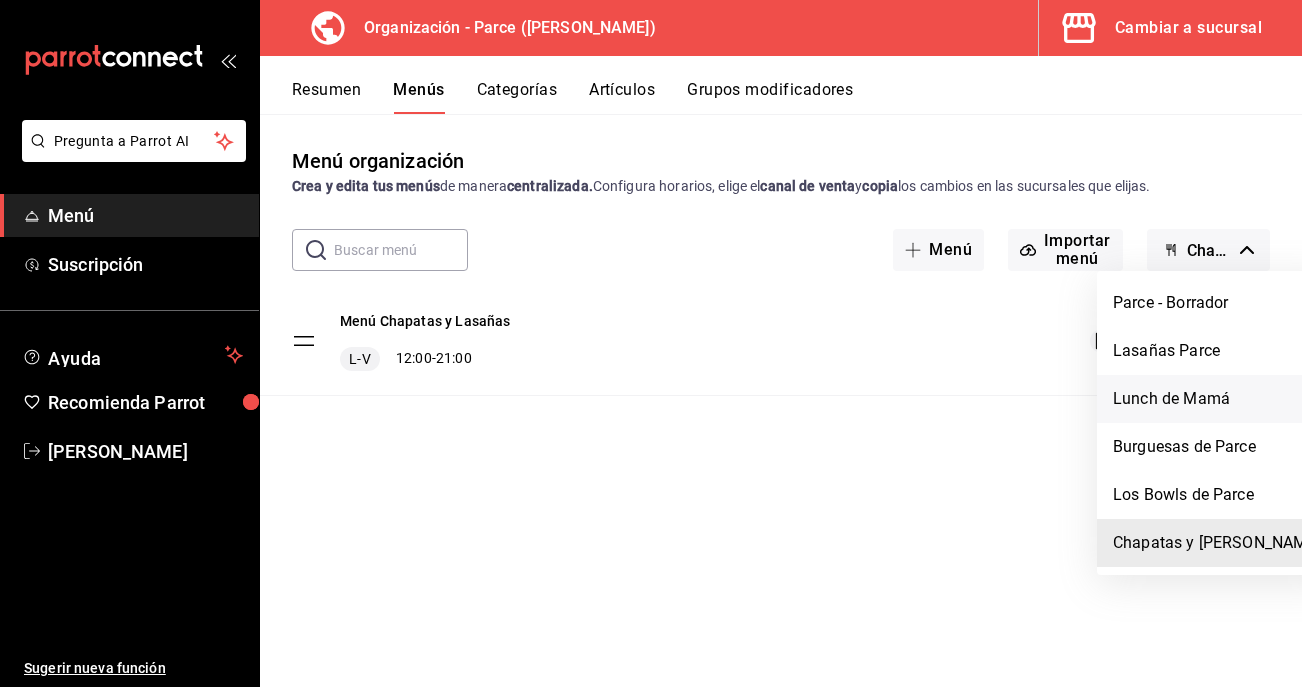 click on "Lunch de Mamá" at bounding box center (1217, 399) 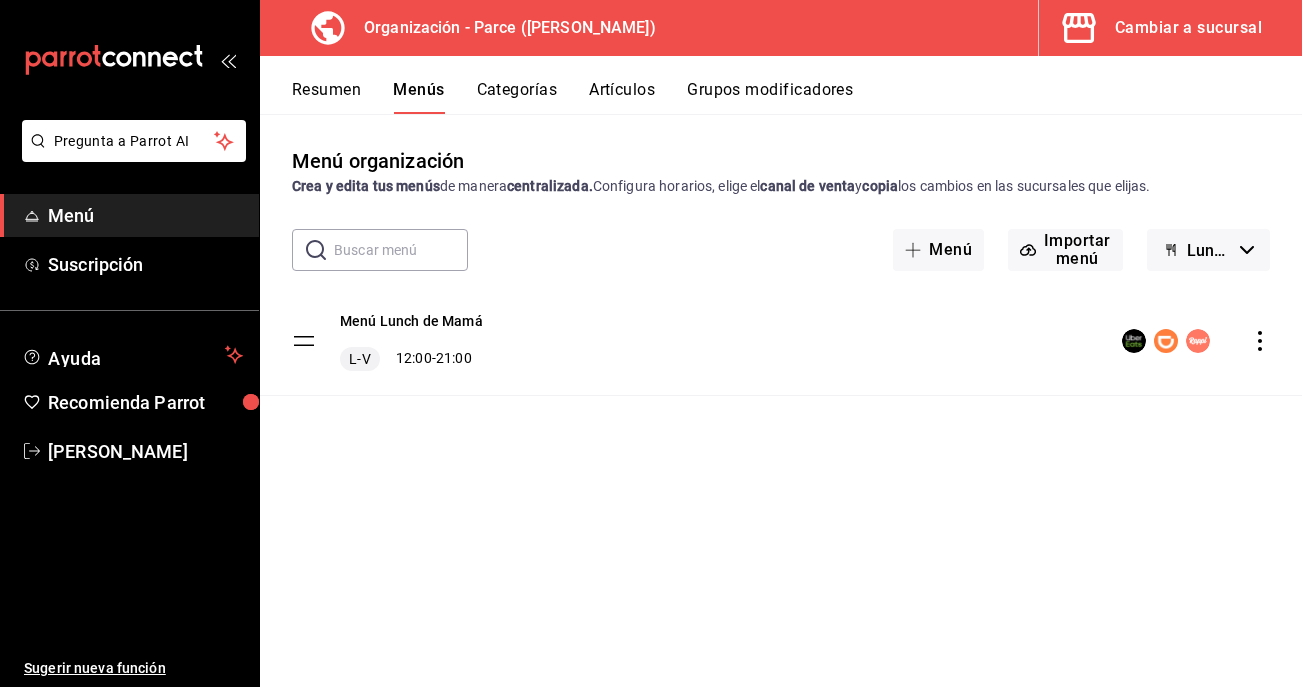 click on "Categorías" at bounding box center (517, 97) 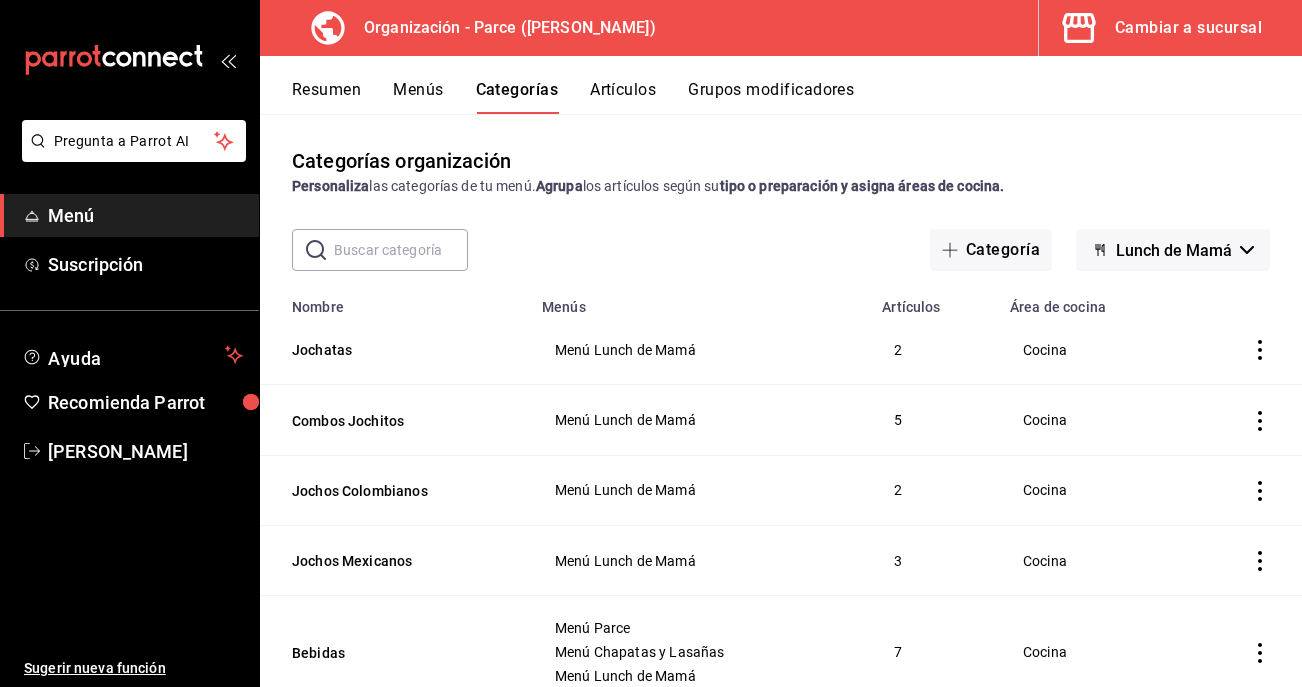 click on "Menús" at bounding box center (418, 97) 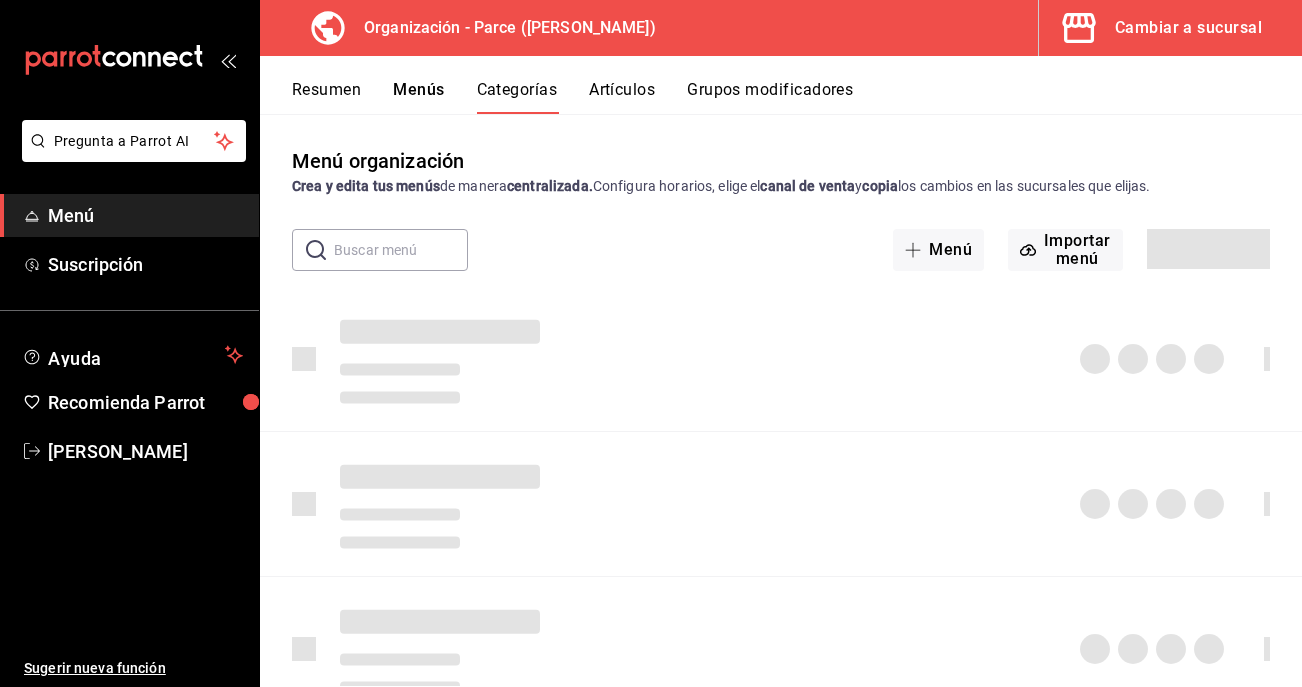 click on "Categorías" at bounding box center (517, 97) 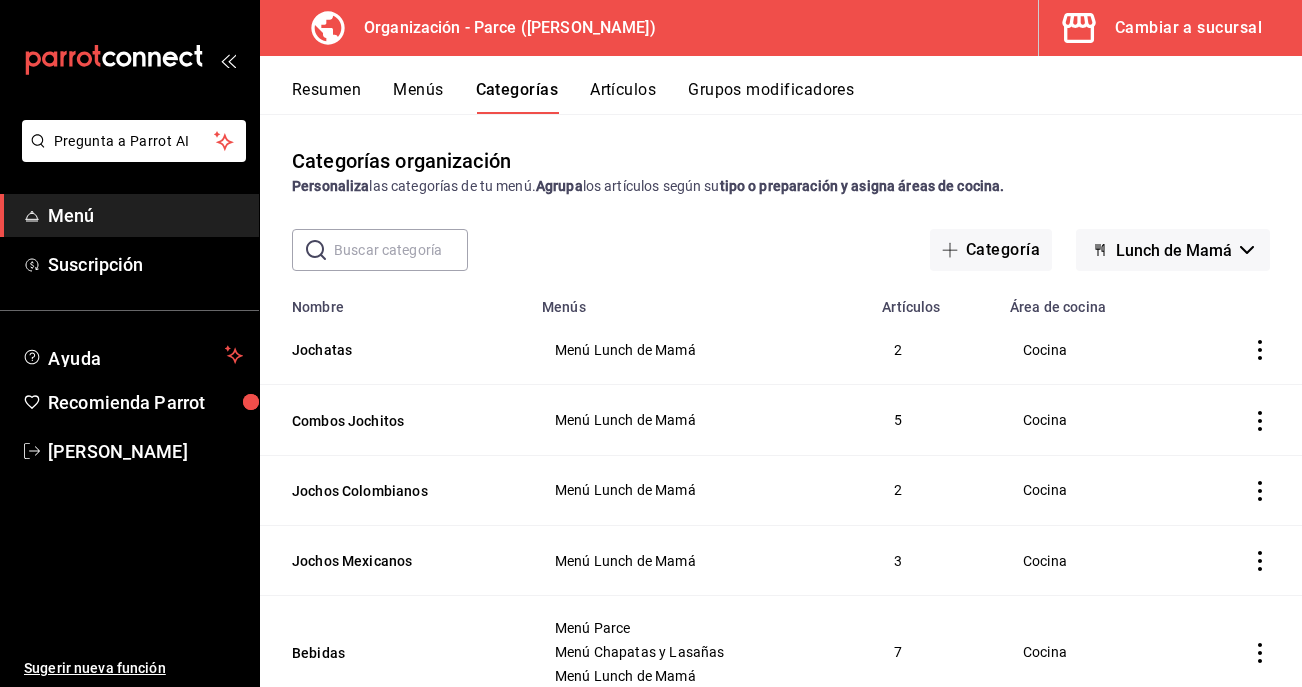 click on "Menús" at bounding box center [418, 97] 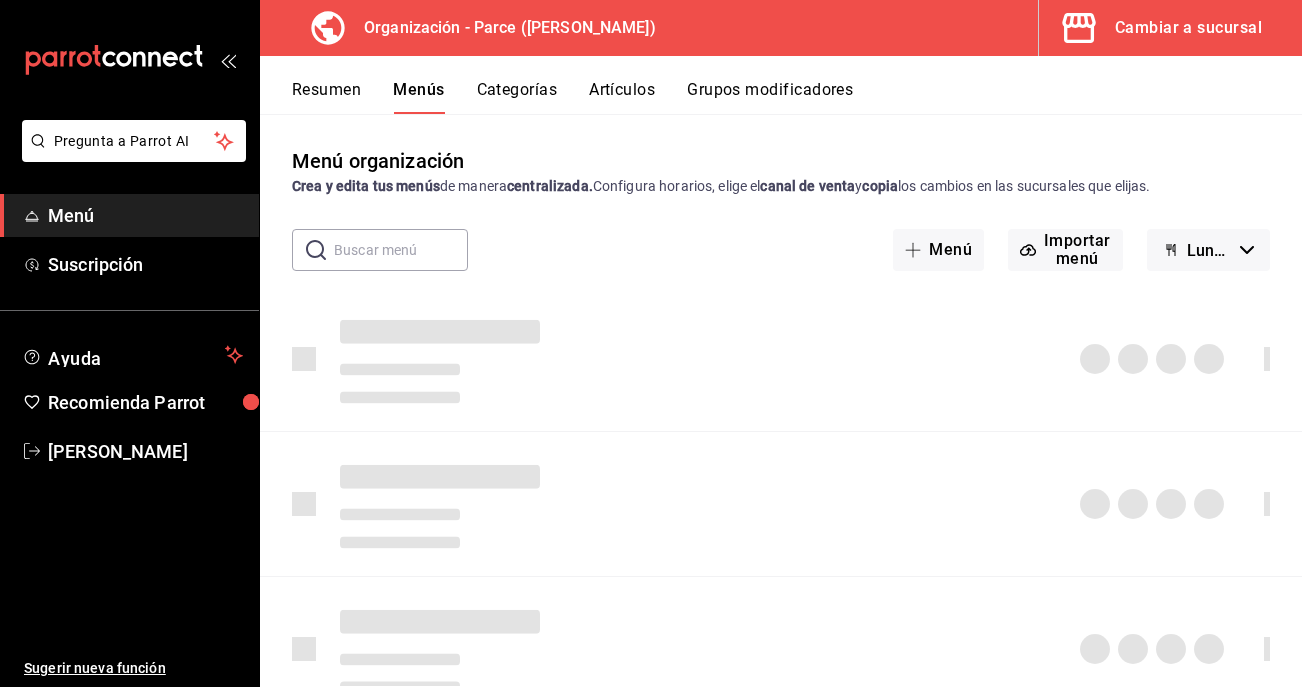 click on "Lunch de Mamá" at bounding box center [1209, 250] 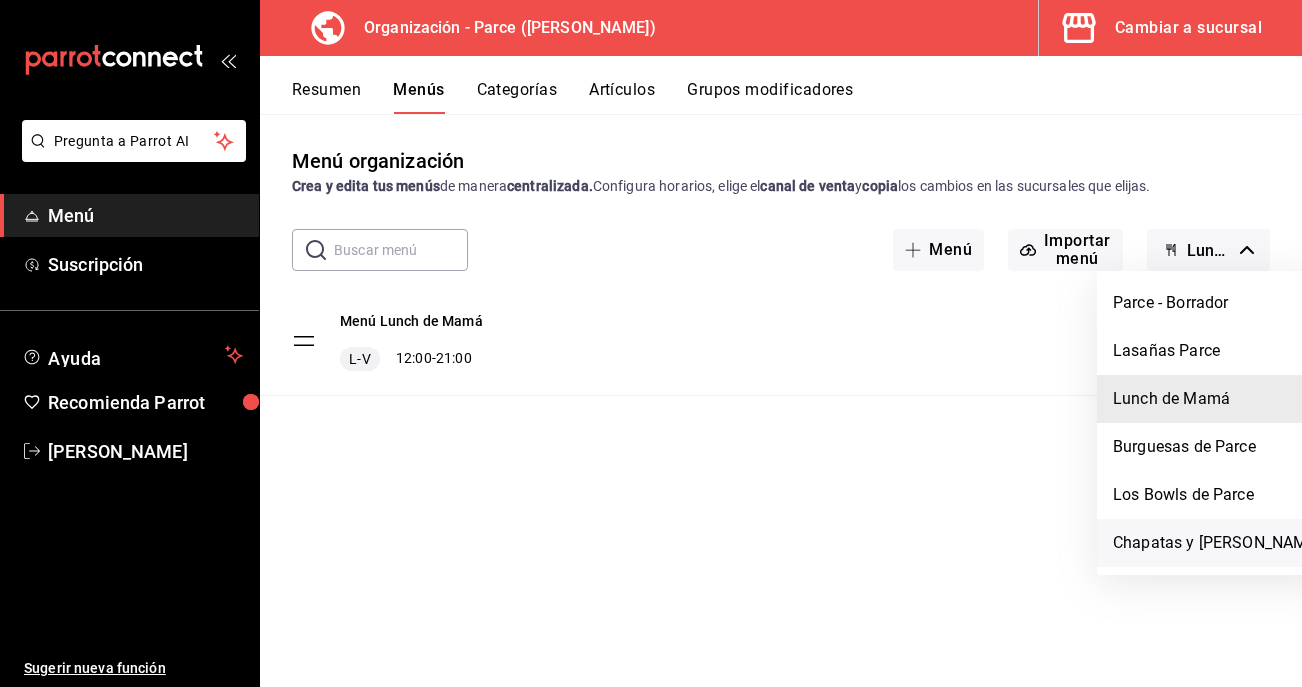 click on "Chapatas y [PERSON_NAME]" at bounding box center (1217, 543) 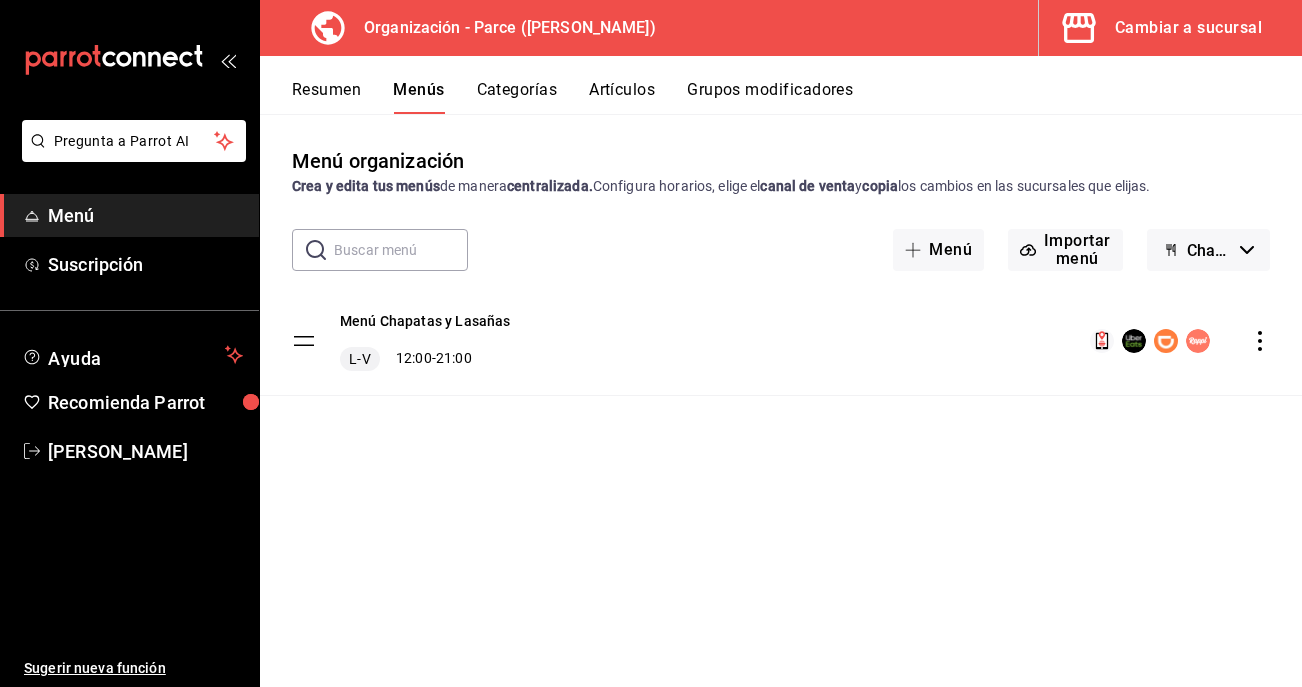 click on "Categorías" at bounding box center (517, 97) 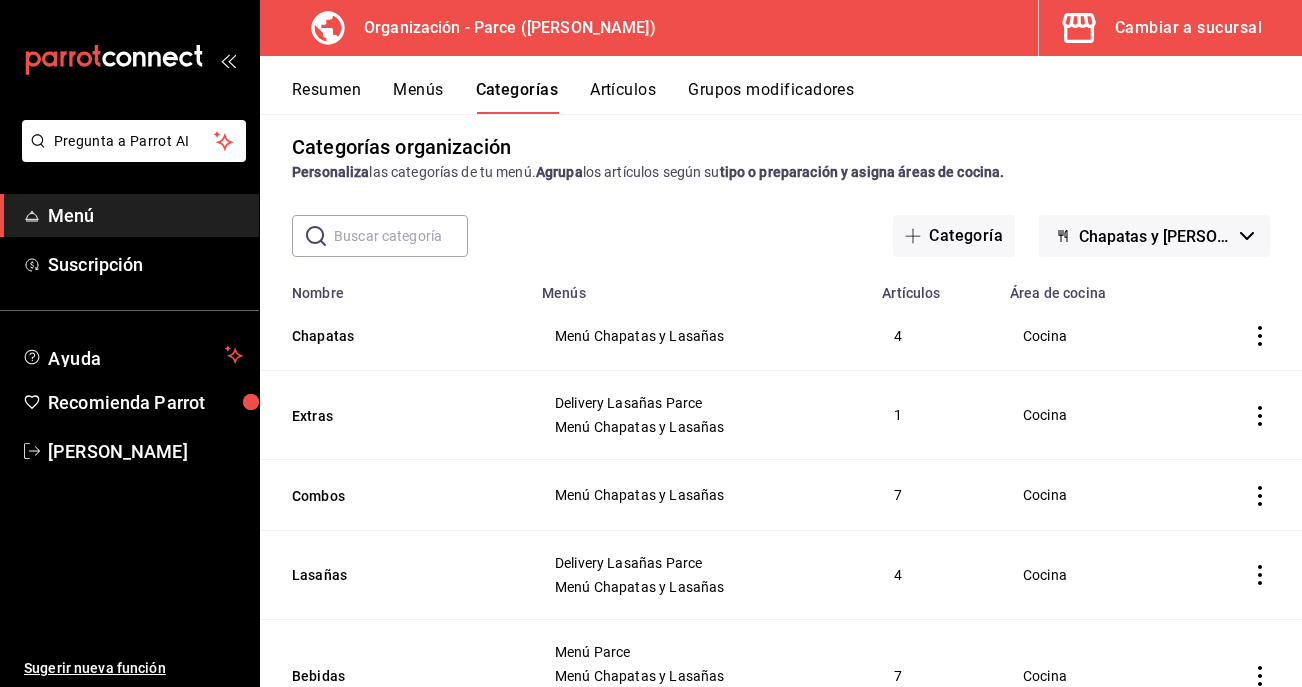 scroll, scrollTop: 0, scrollLeft: 0, axis: both 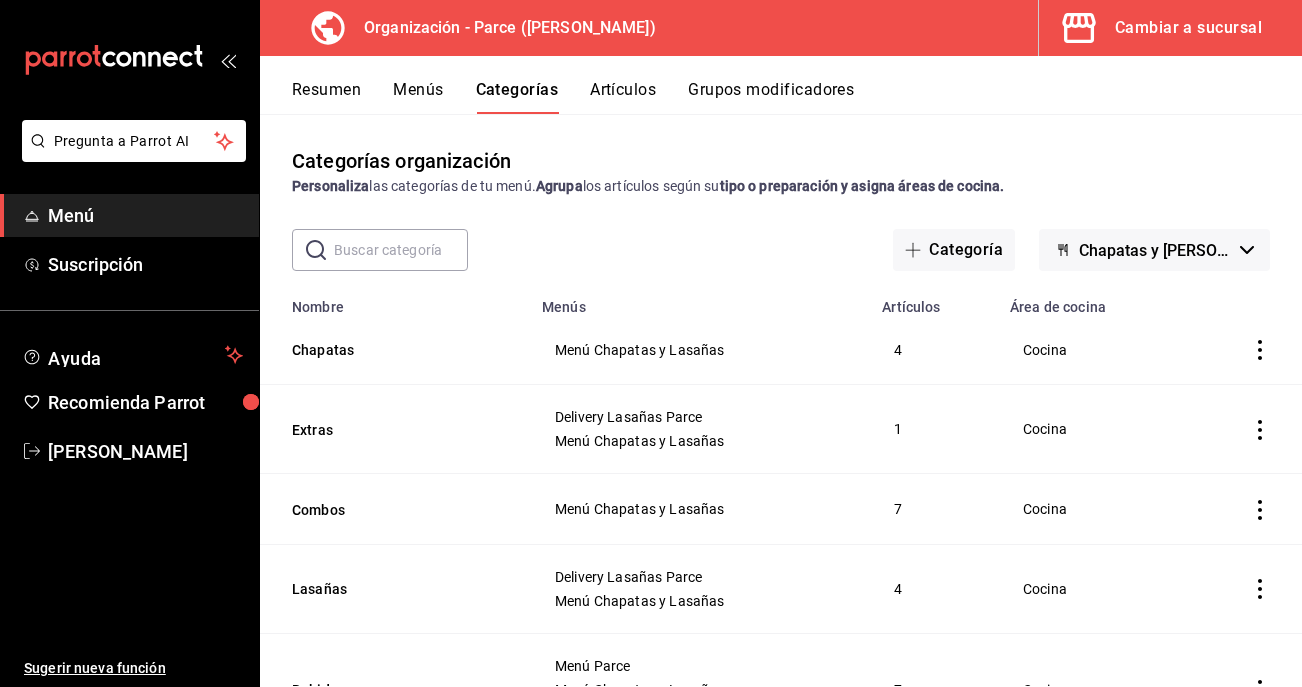 click on "Menús" at bounding box center [418, 97] 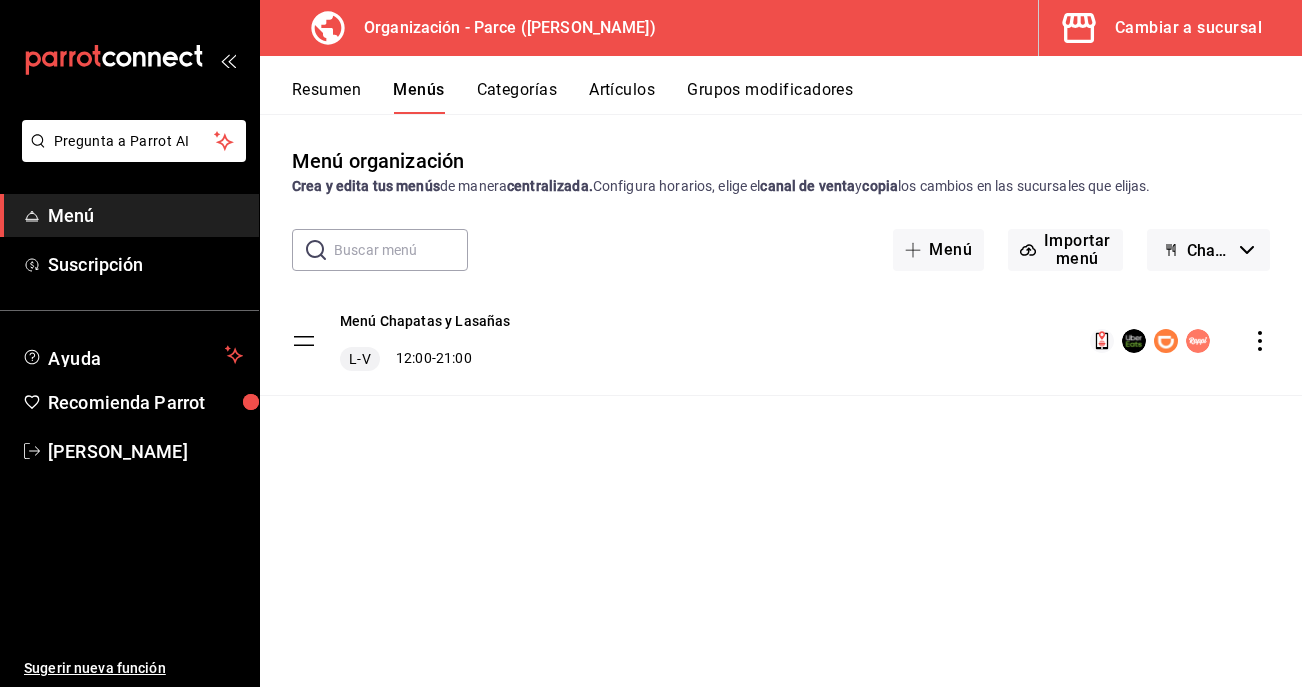 click on "Artículos" at bounding box center (622, 97) 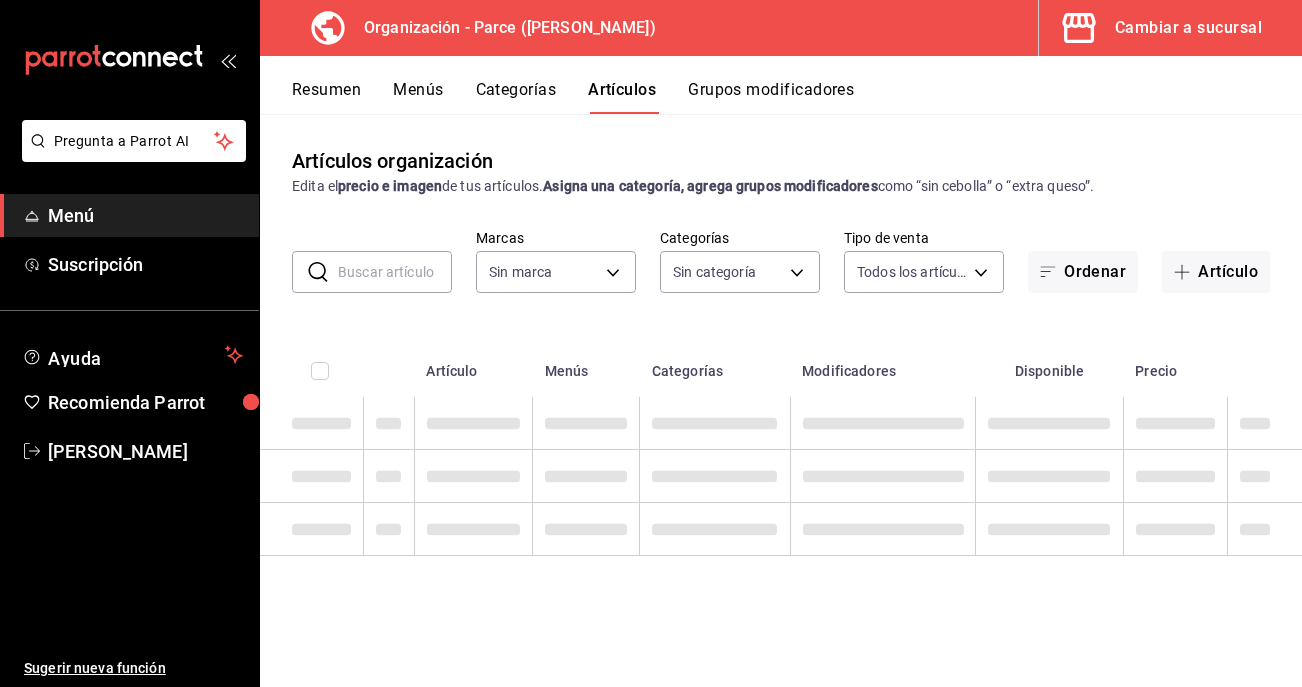 click at bounding box center [395, 272] 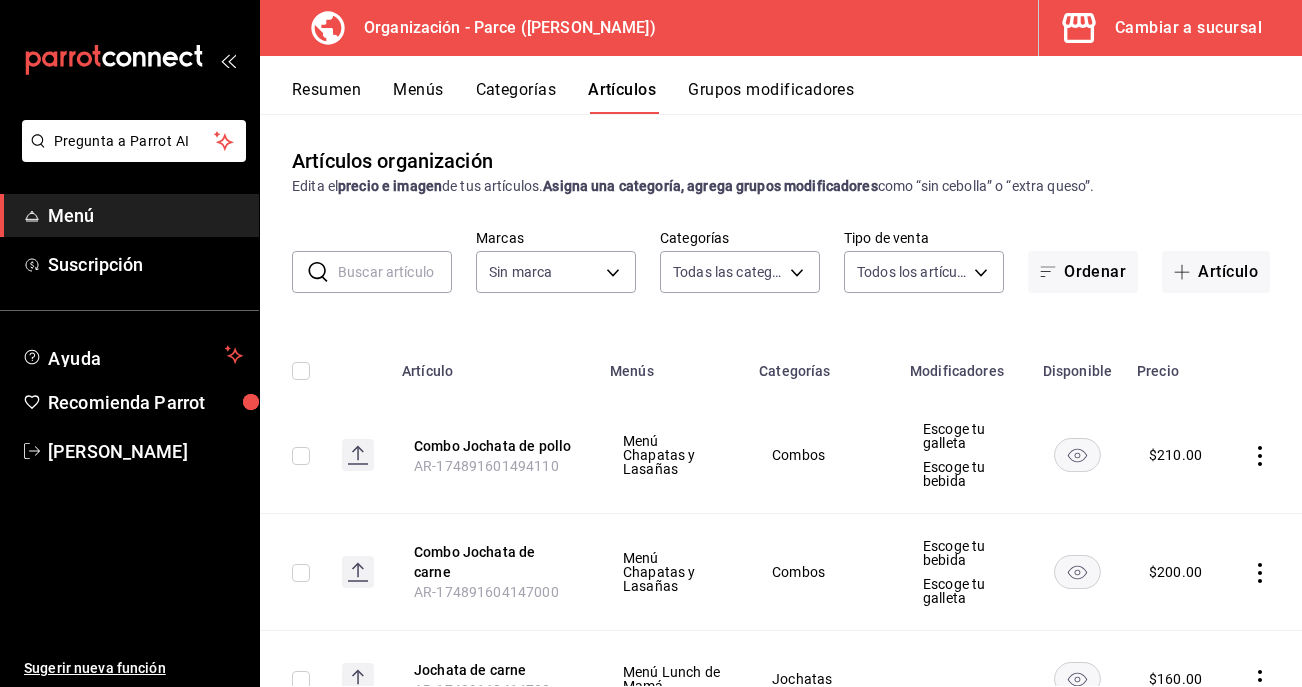type on "f8f5d6fb-2487-4ae4-b57a-5ce43f110f69,e183c81b-4ecf-4799-b879-c13def88bad0,eecff6ee-5c75-45d2-8b9d-e43bcf7056c1,d4832ef1-c436-49a7-85be-6a0dd137c651,bcc5d845-c41b-43a3-b73a-06bb1b245d10,0e87e5aa-f405-4dc9-a1cb-57cdbbfc0c21,8179e992-82af-4c8d-b554-b0ccfa3822c5,129b015f-c0c8-4a54-ae85-4c71a080b71d,a7327655-e338-44a1-b643-fb05a21fcfaa,84bc823b-791a-4b1e-9b1e-994d81b899f0,7f4e5902-0a56-4b14-9463-e227471fb603,407b32eb-0799-4e8e-a5a3-15018411fc6c,5c7d8a5d-b551-46d0-8ba8-0abda1a6886c,cfb44dd6-1c1d-4bde-ae08-887b23683145,4544c754-d084-4af1-995f-7c99b34e78cc,24415b0b-f734-44a3-95b0-9b50d3532cda,4e9cce17-a2a3-419b-ad82-faebed43580c,a9e34054-1398-4f72-9681-185fb8105df5,b1c9f6a3-969c-444b-a166-e732a2af10d3" 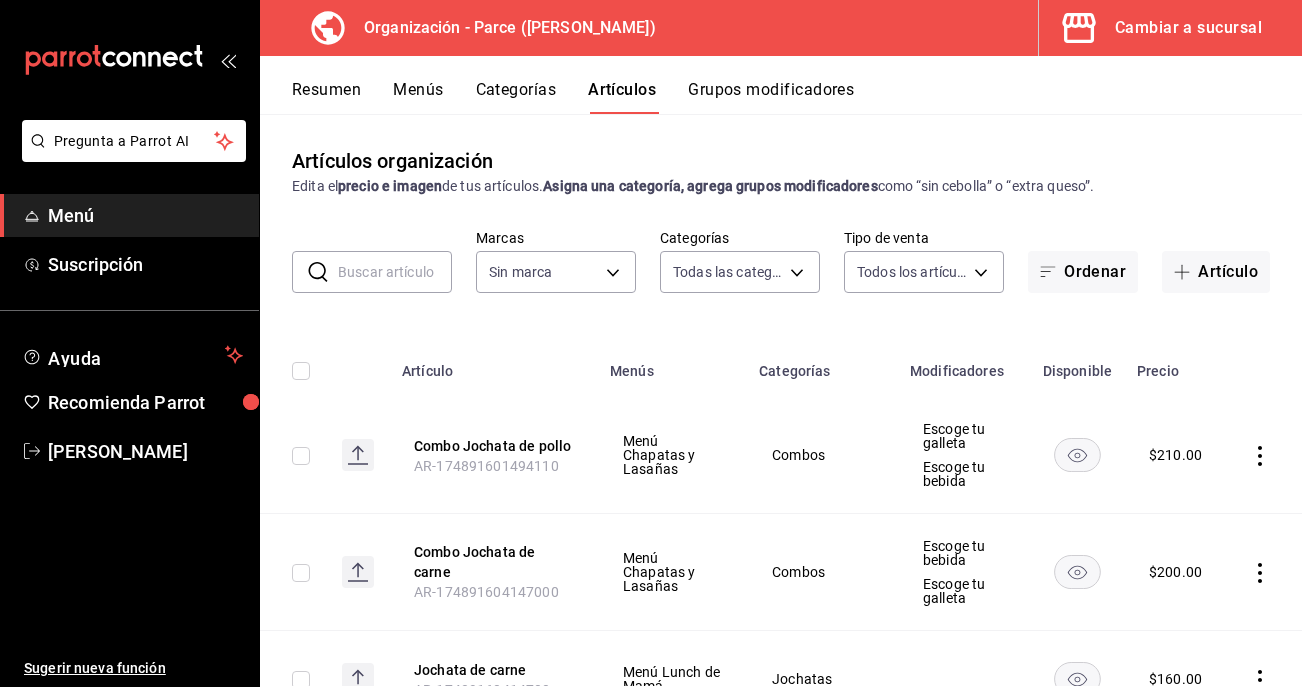 type on "0a3127fc-1276-4737-ab8d-e4e994693669,4b297962-9005-42f3-abd1-527526d01ddc,1a53e0b4-2e39-46a9-84cf-7f6a69f9f111,c630f9e2-fcd7-4872-9bbf-a46be475e313,714c4b6c-cc4b-473b-9001-35e0f2212cbe,3aa0a133-d70d-4326-8f8a-745f727d753f" 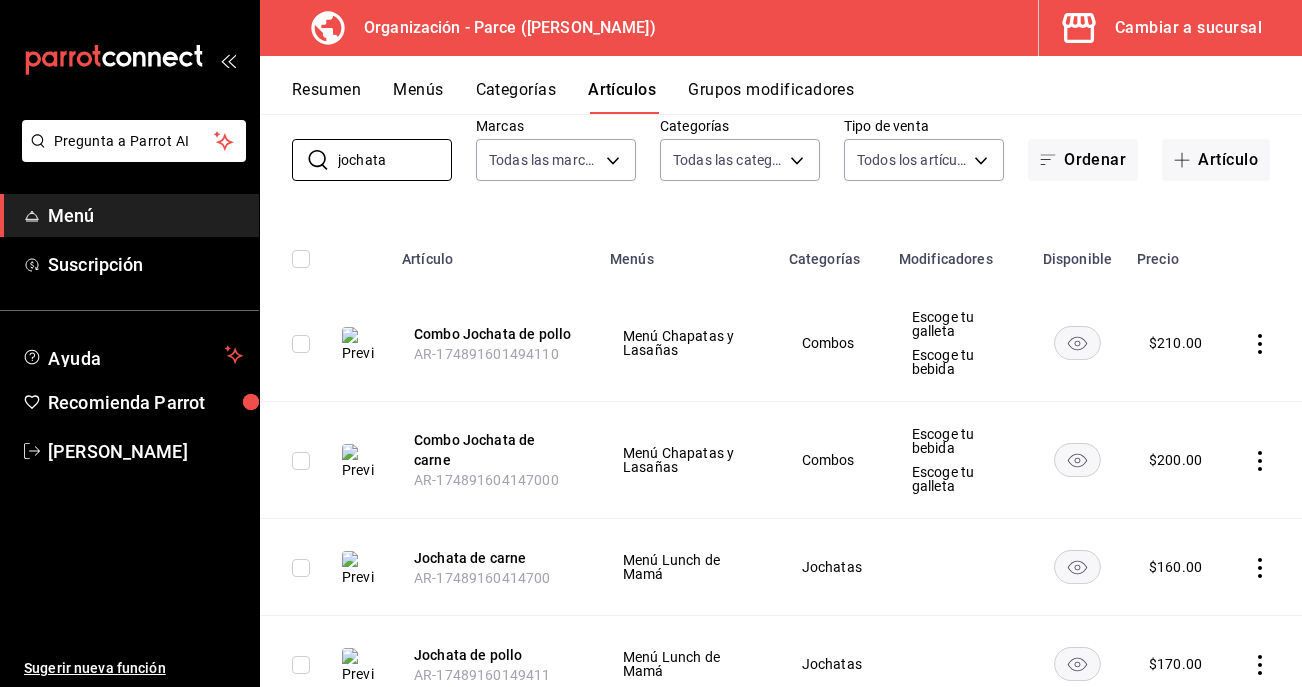 scroll, scrollTop: 126, scrollLeft: 0, axis: vertical 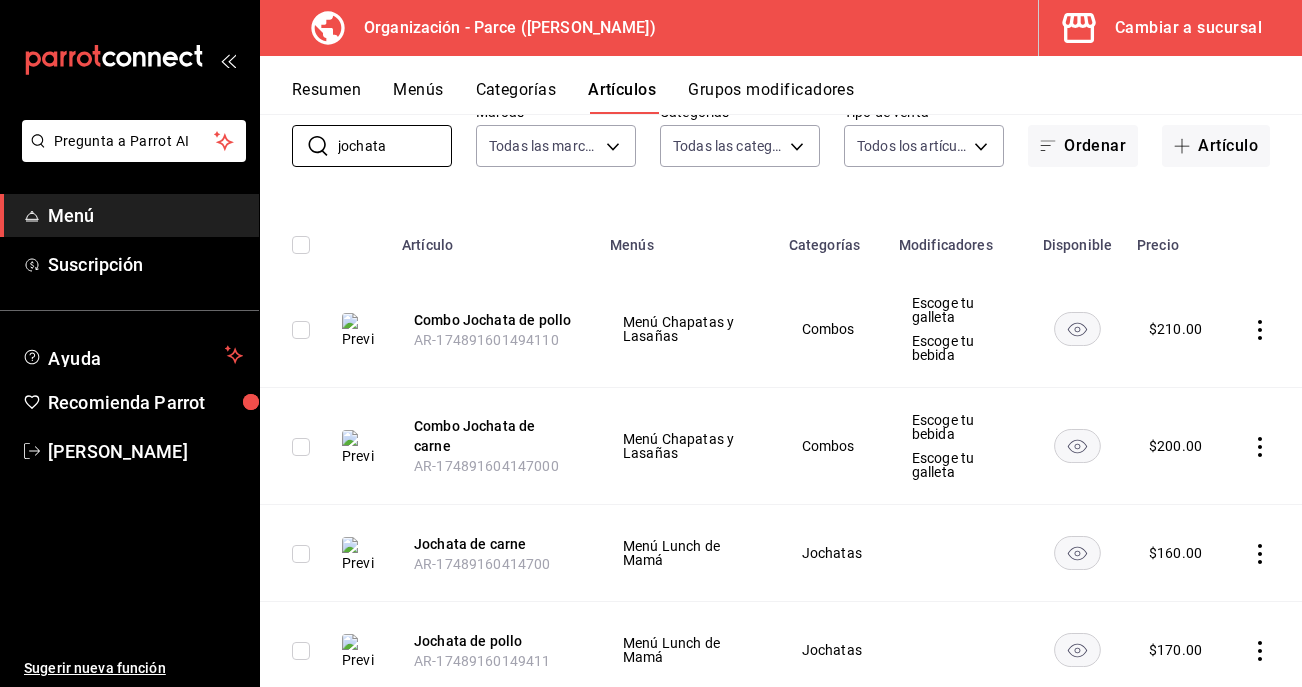 type on "jochata" 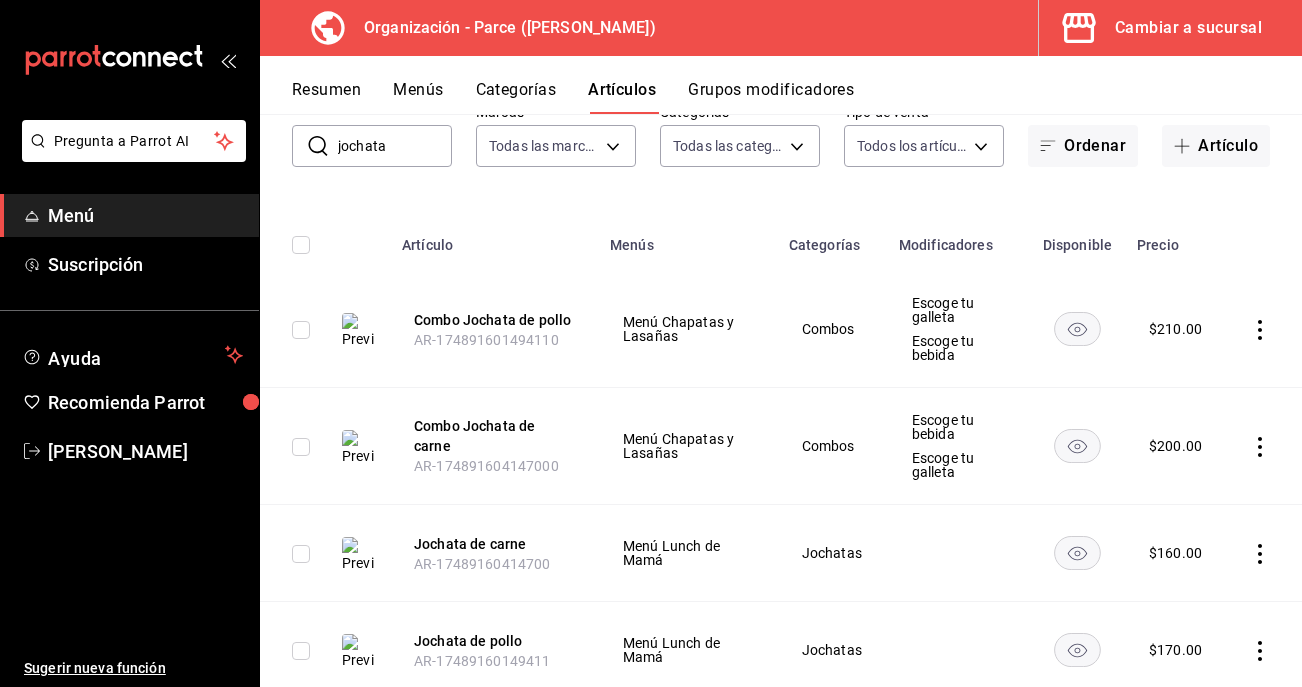 click at bounding box center (301, 245) 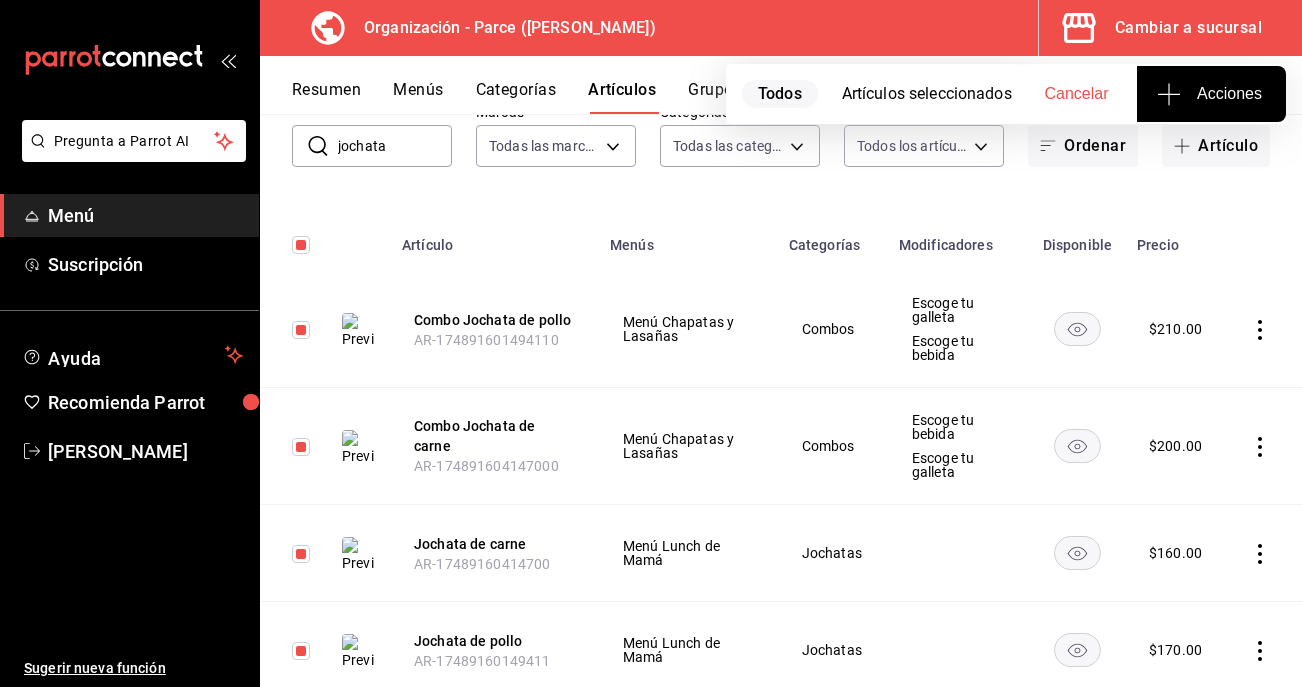click at bounding box center (301, 245) 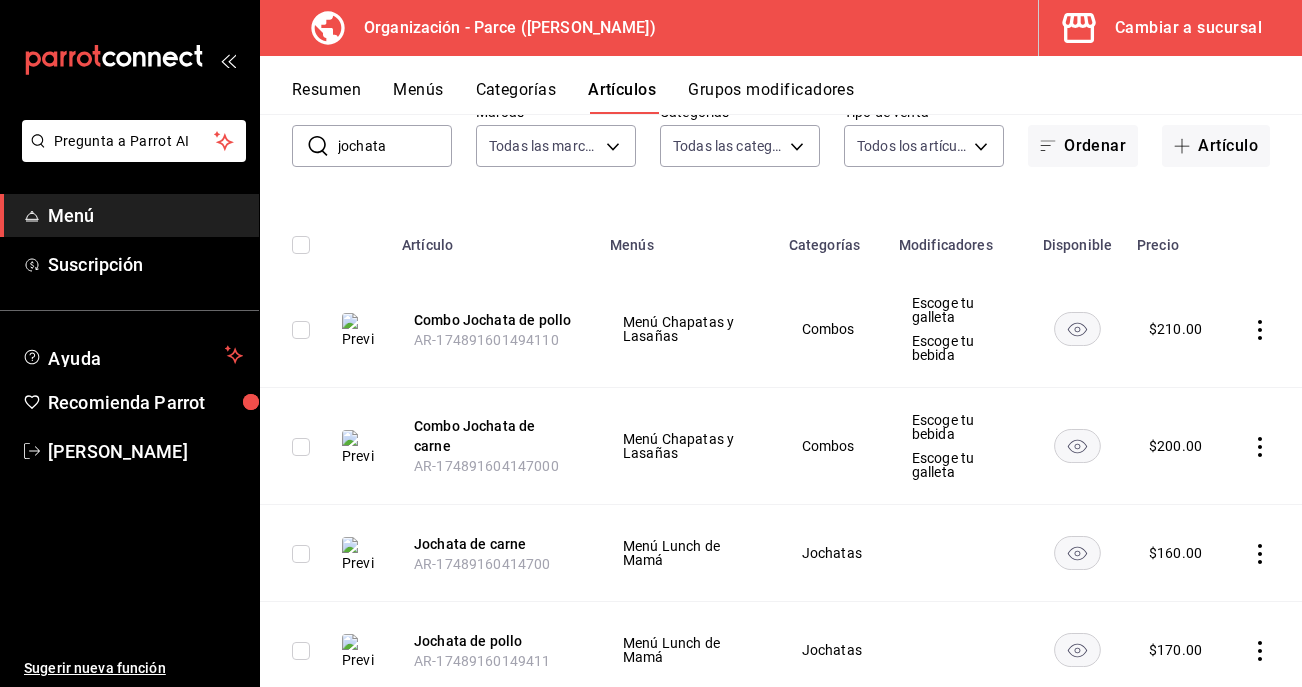 click at bounding box center [301, 447] 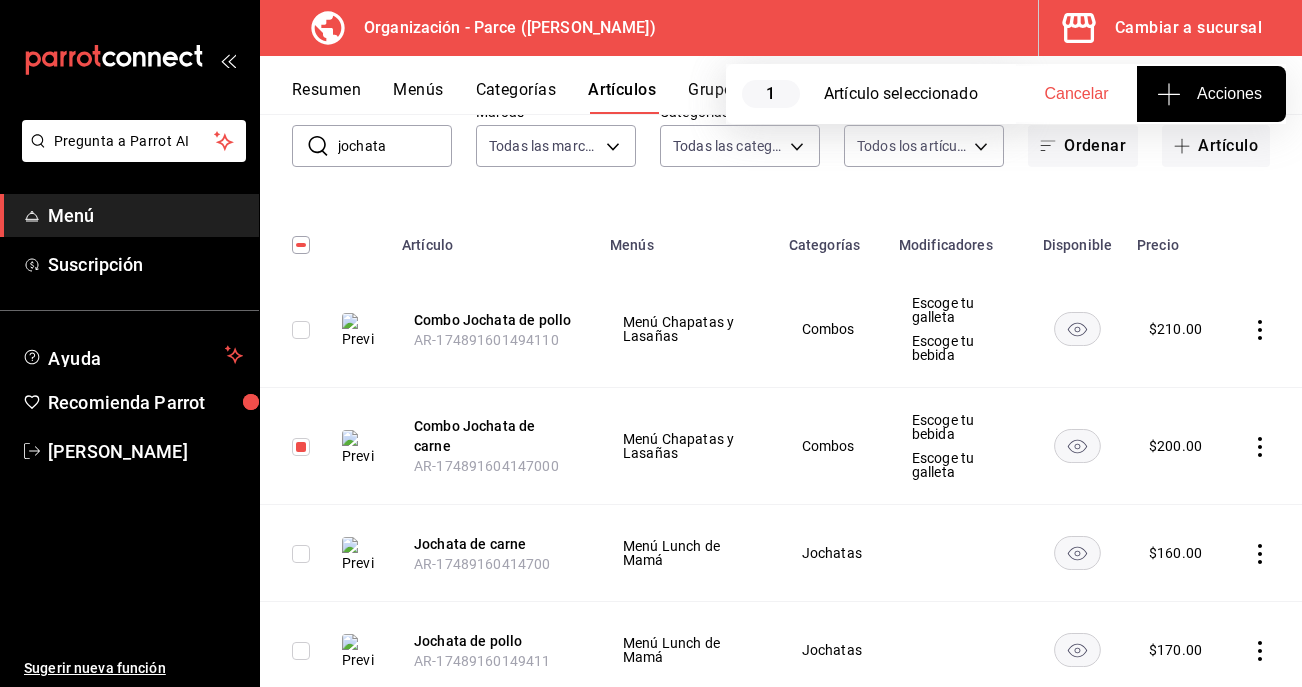 click at bounding box center [301, 330] 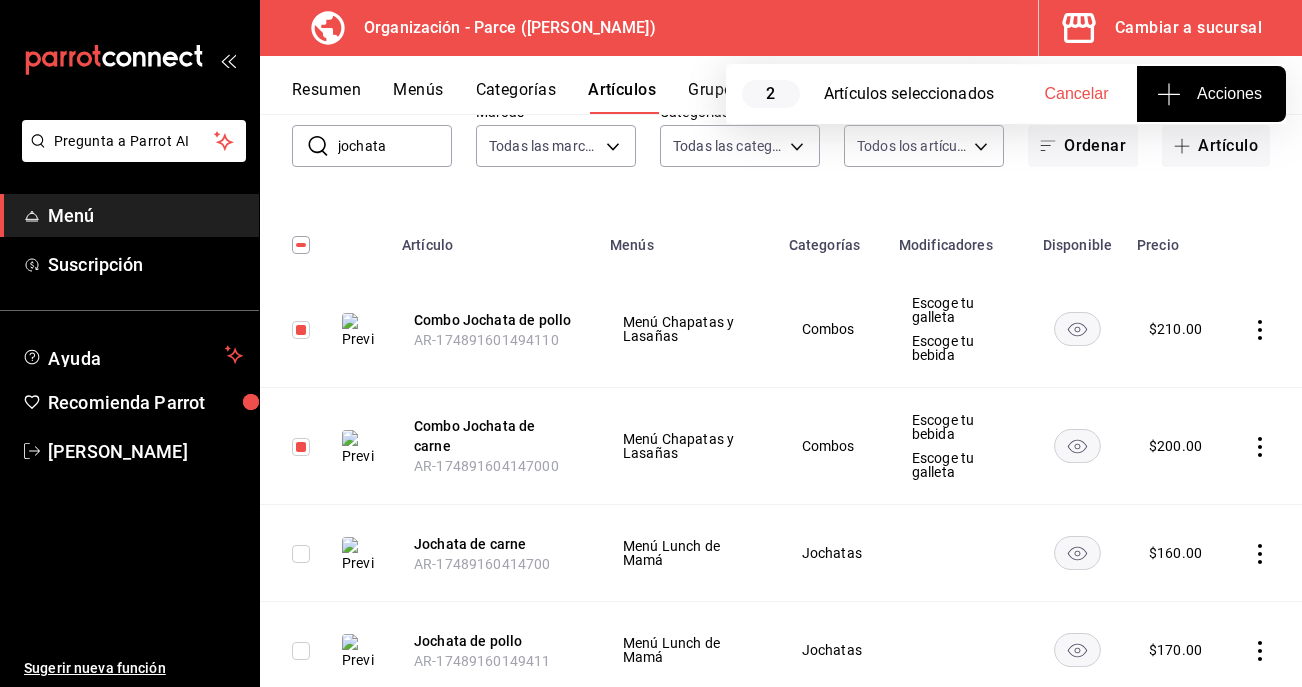 click at bounding box center [301, 330] 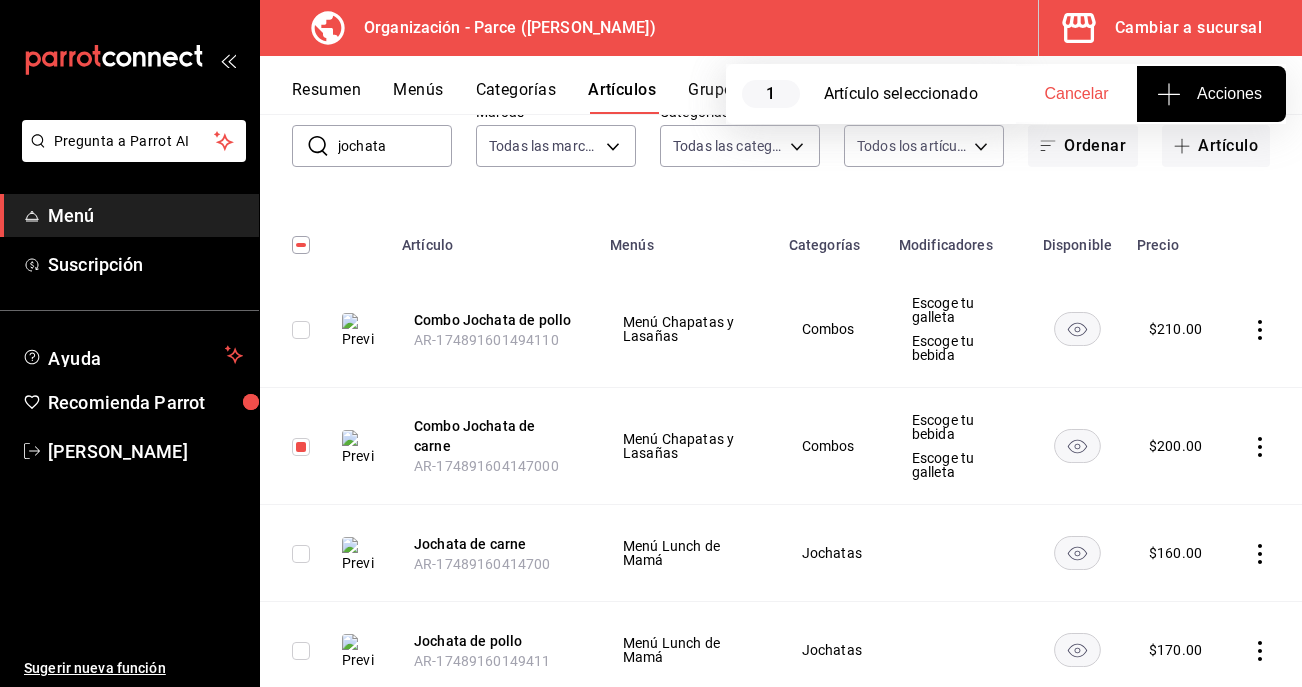 click at bounding box center [301, 447] 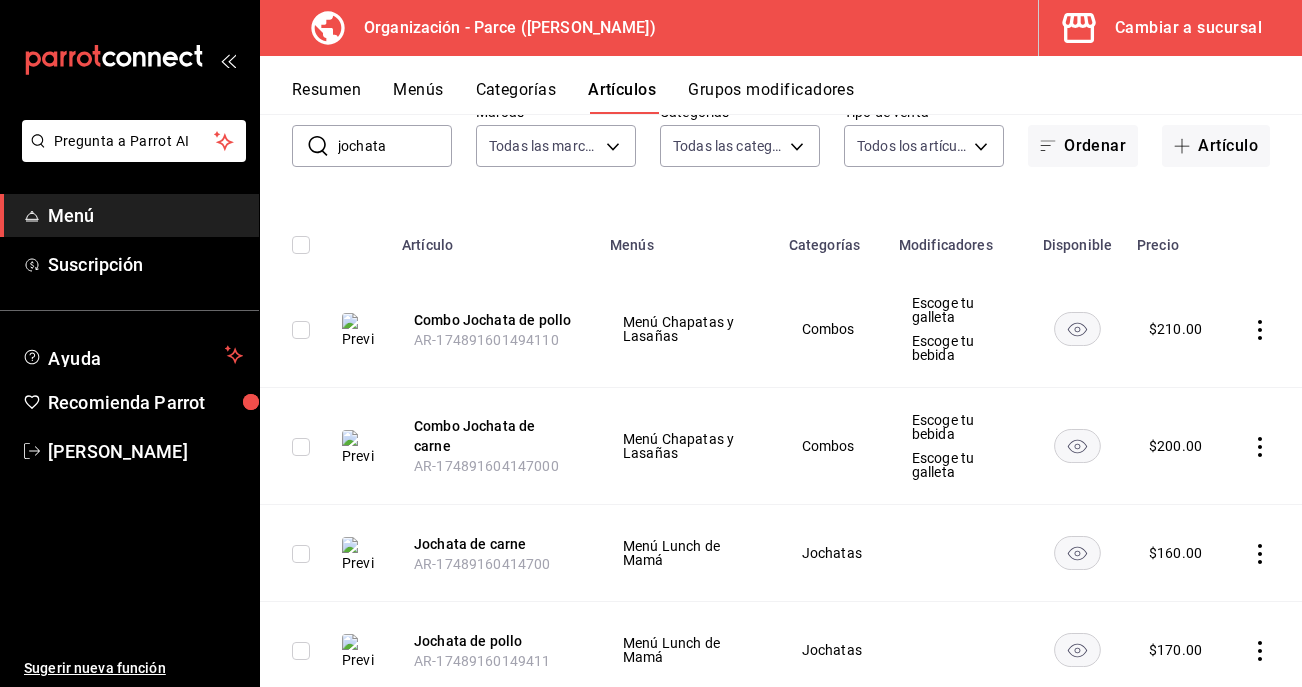 click 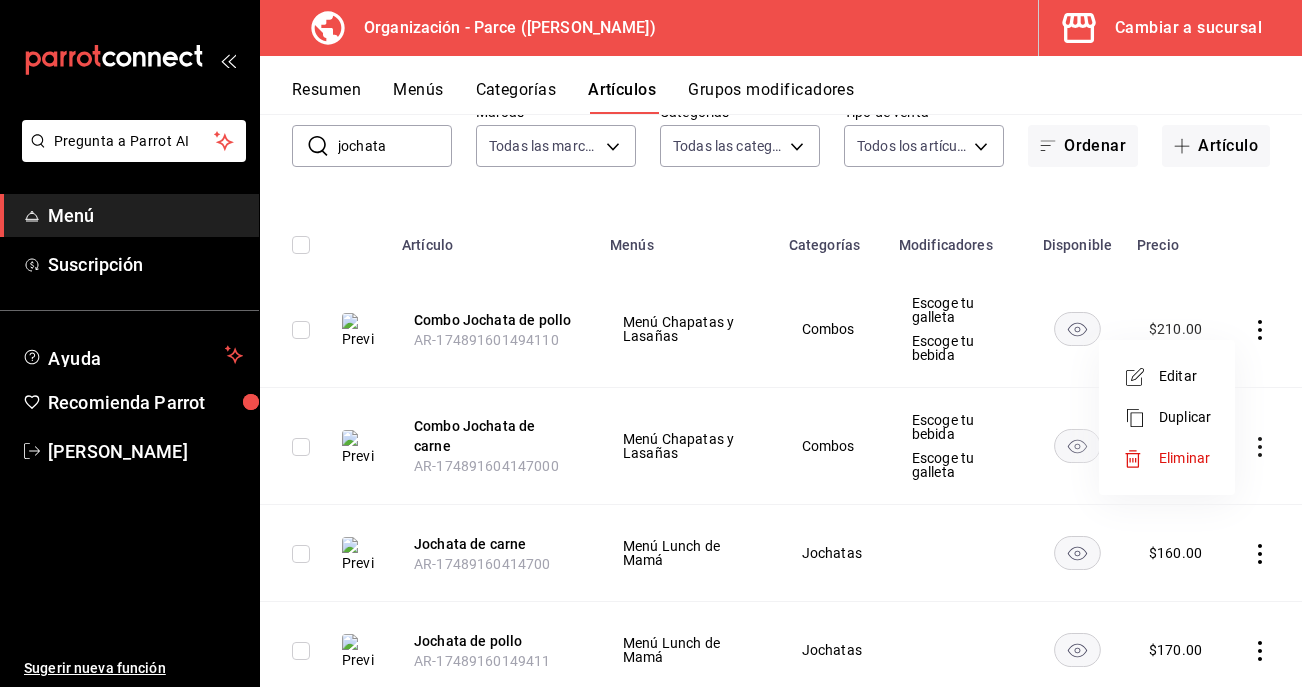 click on "Editar" at bounding box center (1185, 376) 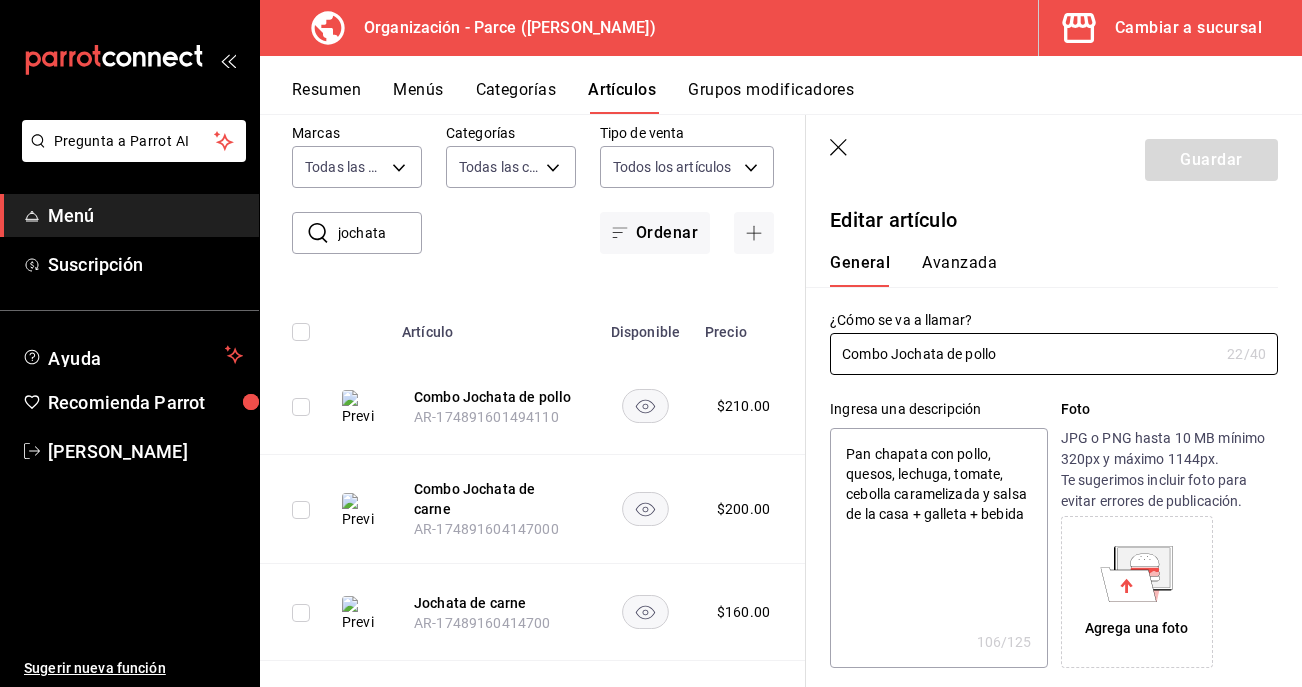 type on "x" 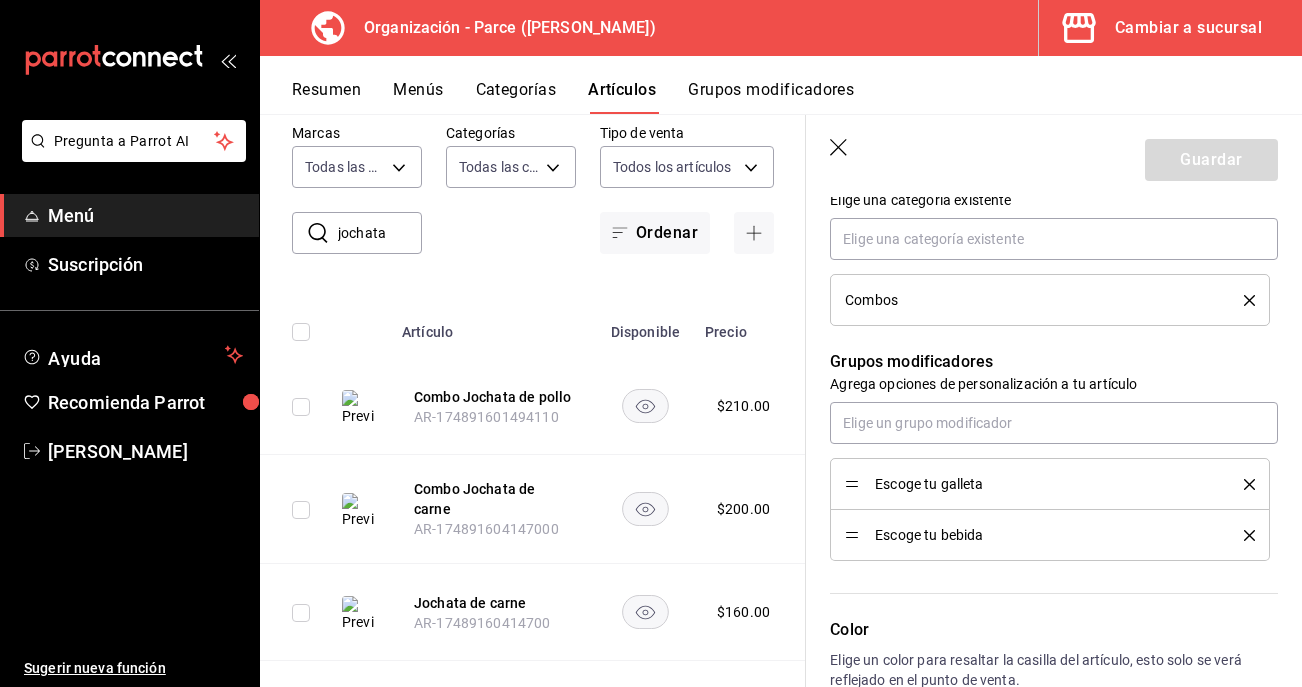 scroll, scrollTop: 720, scrollLeft: 0, axis: vertical 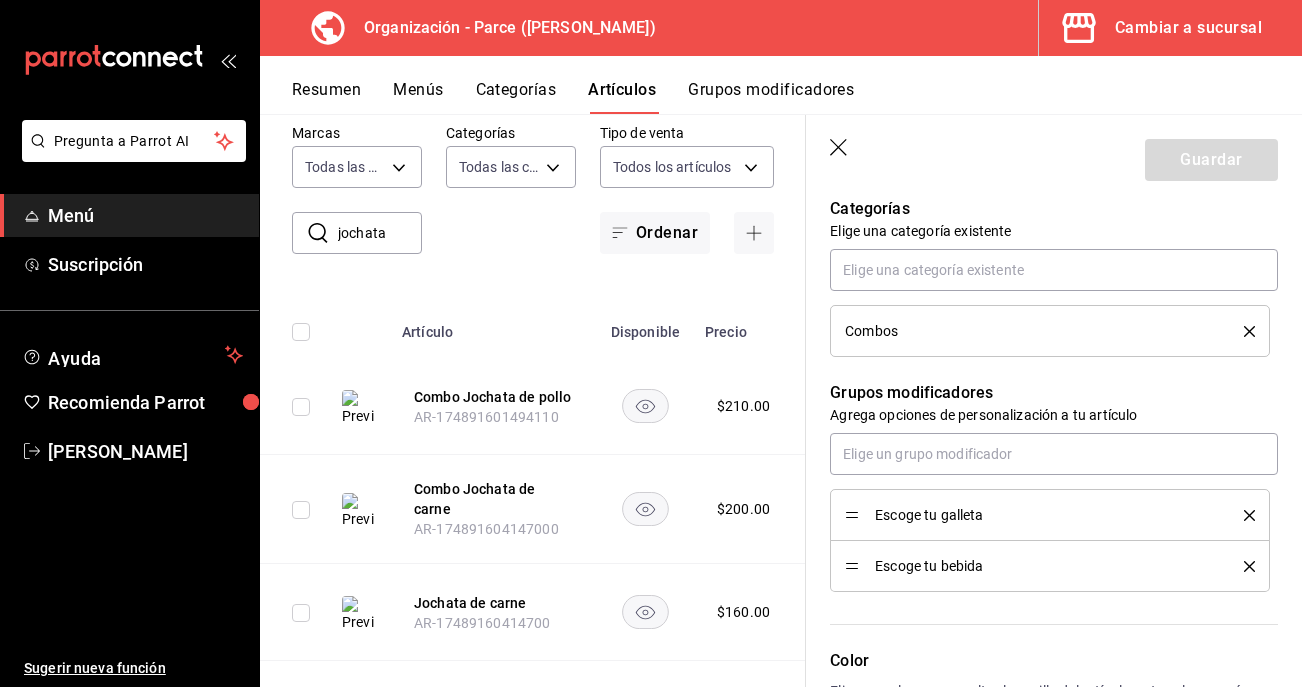 click 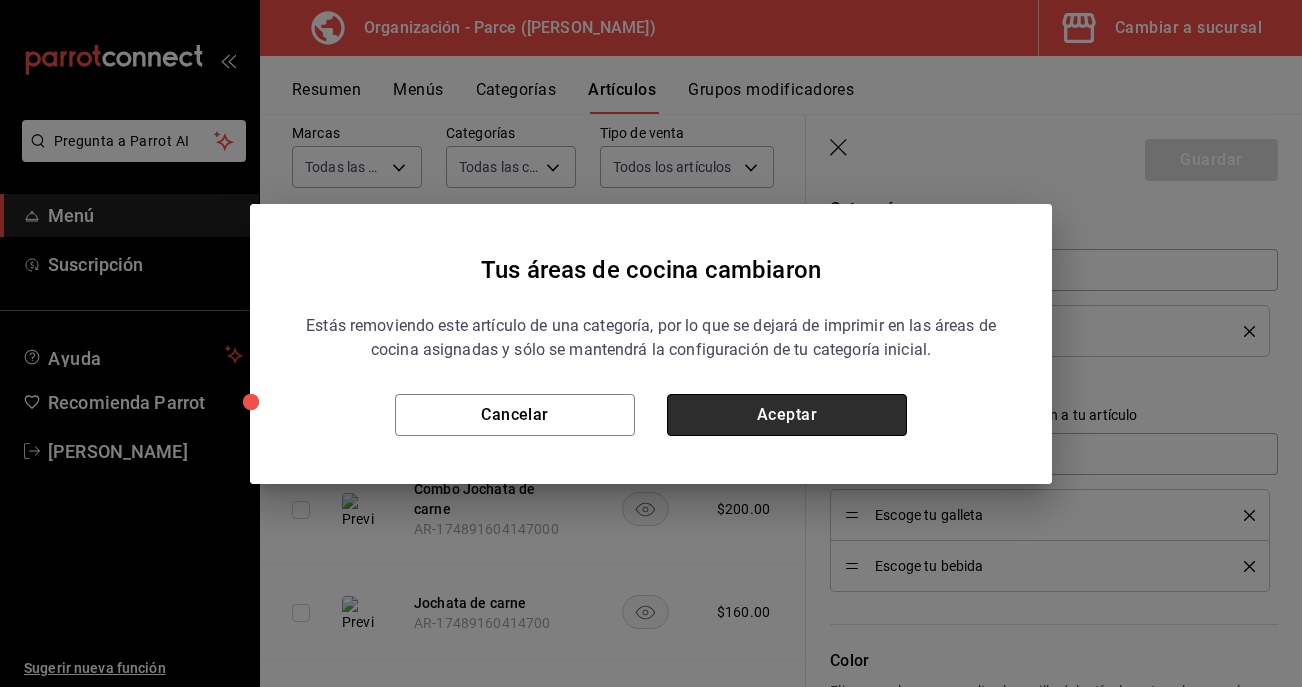 click on "Aceptar" at bounding box center (787, 415) 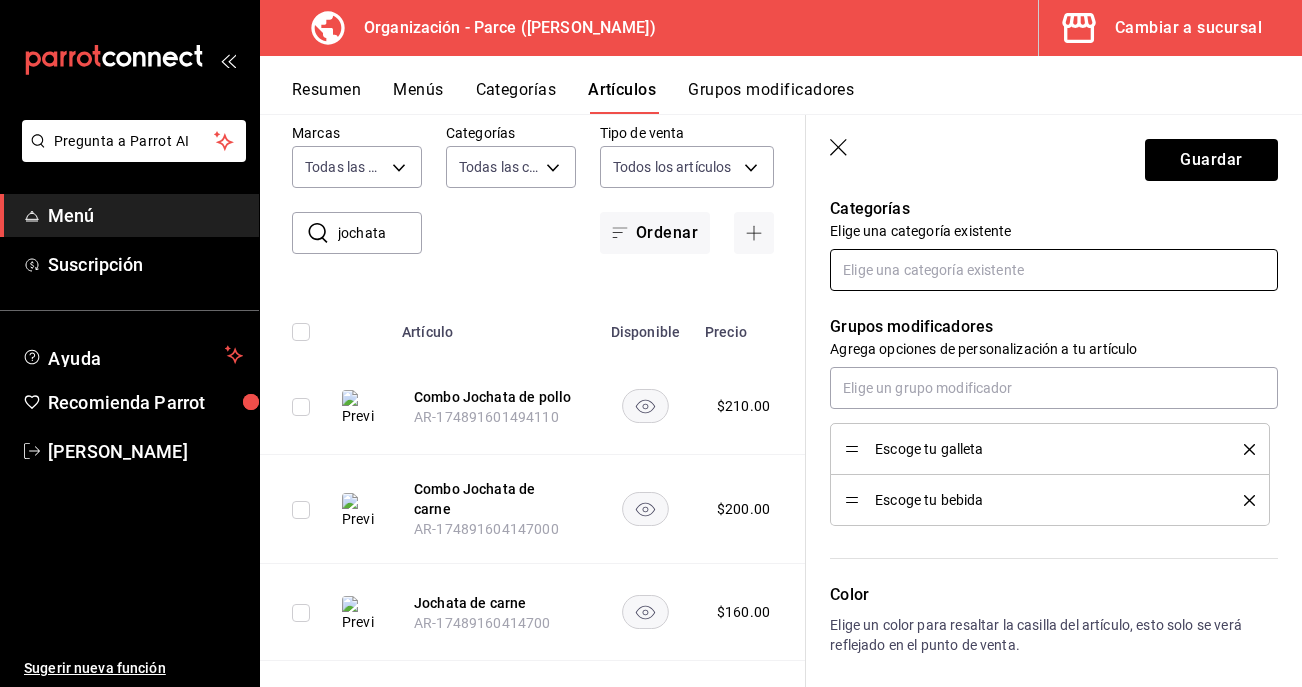 click at bounding box center [1054, 270] 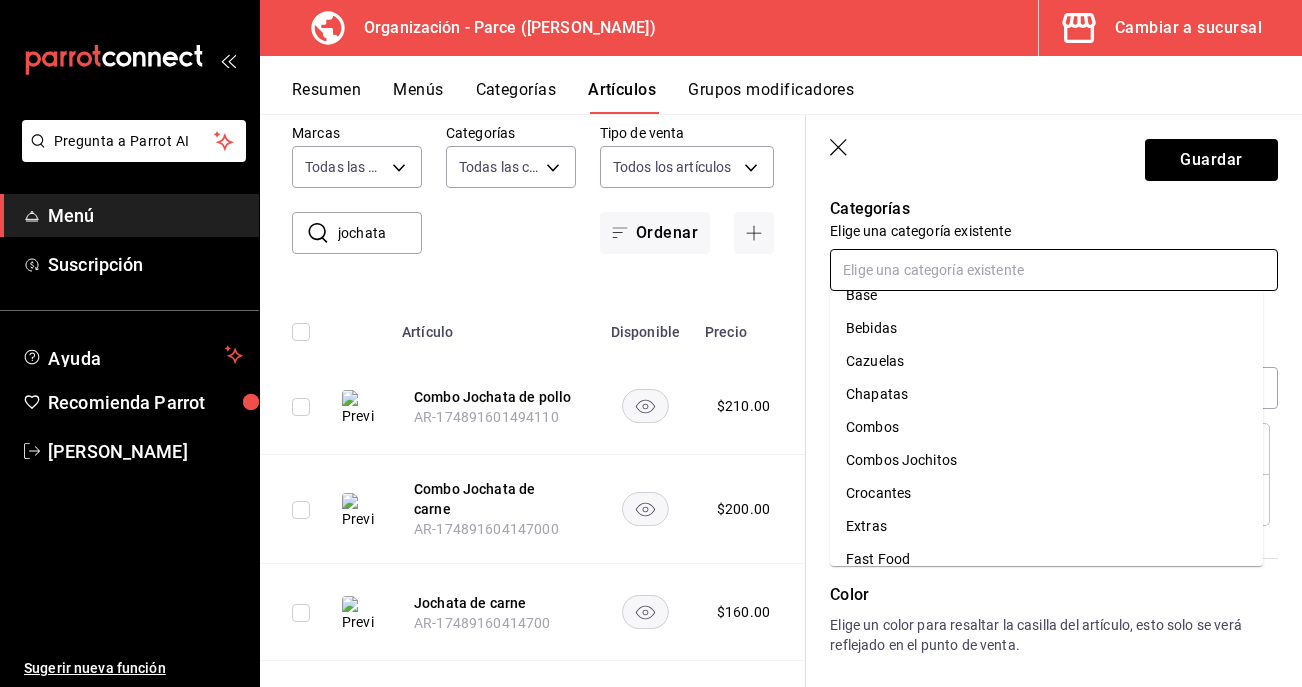 scroll, scrollTop: 100, scrollLeft: 0, axis: vertical 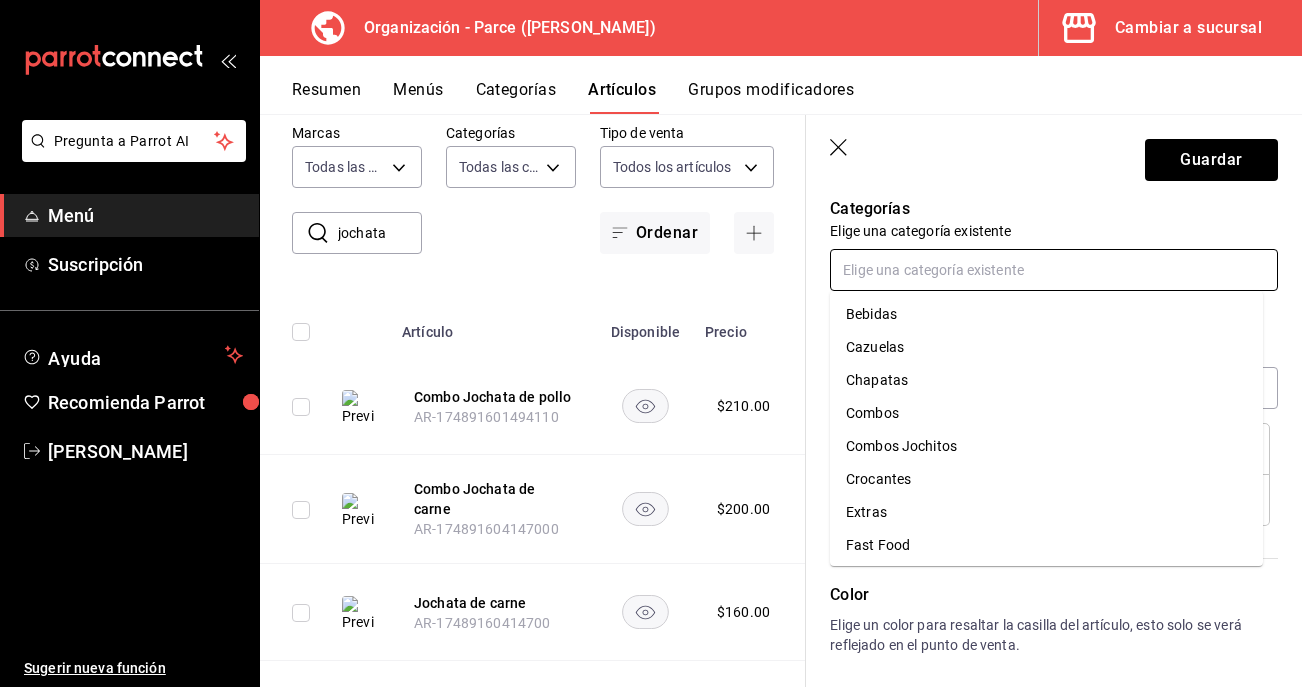 click on "Combos Jochitos" at bounding box center (1046, 446) 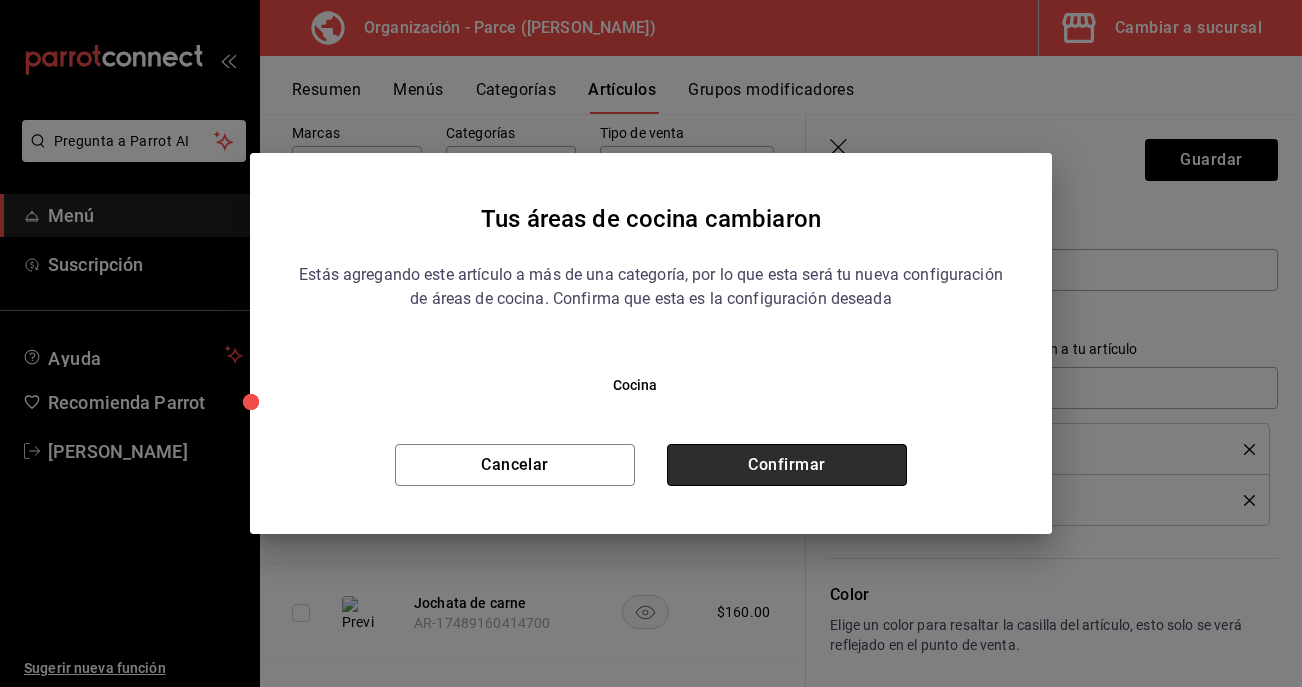 click on "Confirmar" at bounding box center (787, 465) 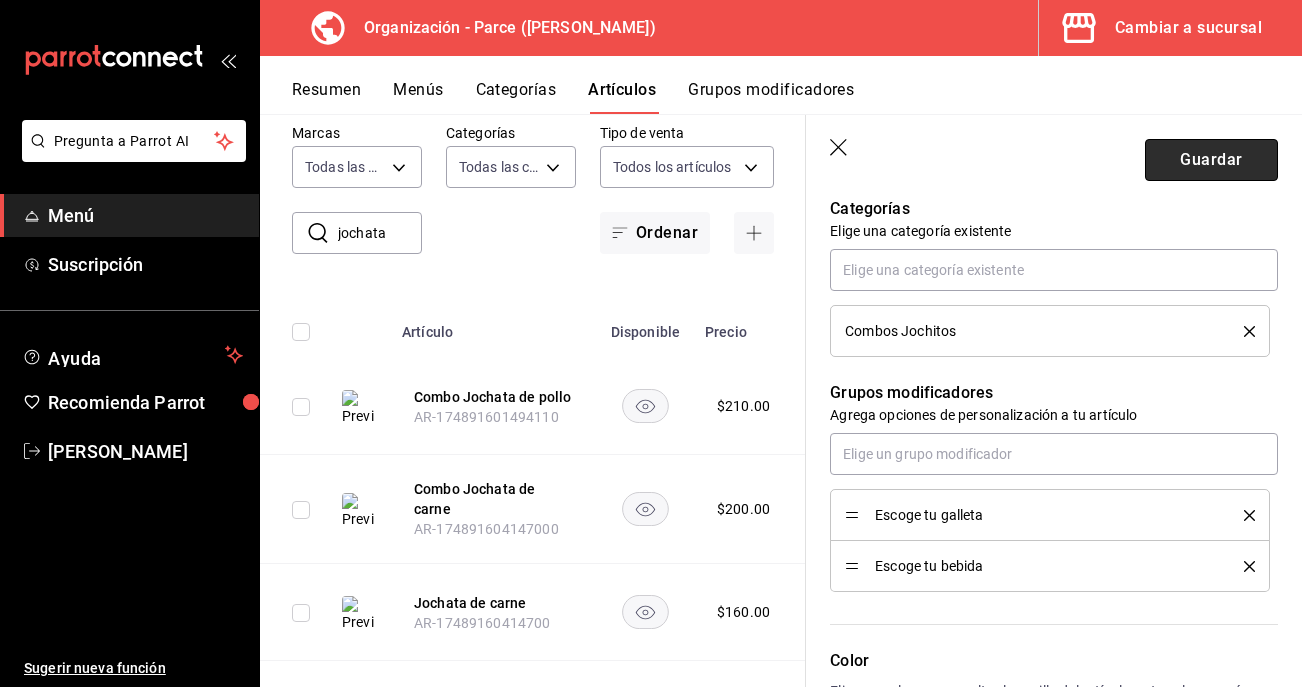 click on "Guardar" at bounding box center [1211, 160] 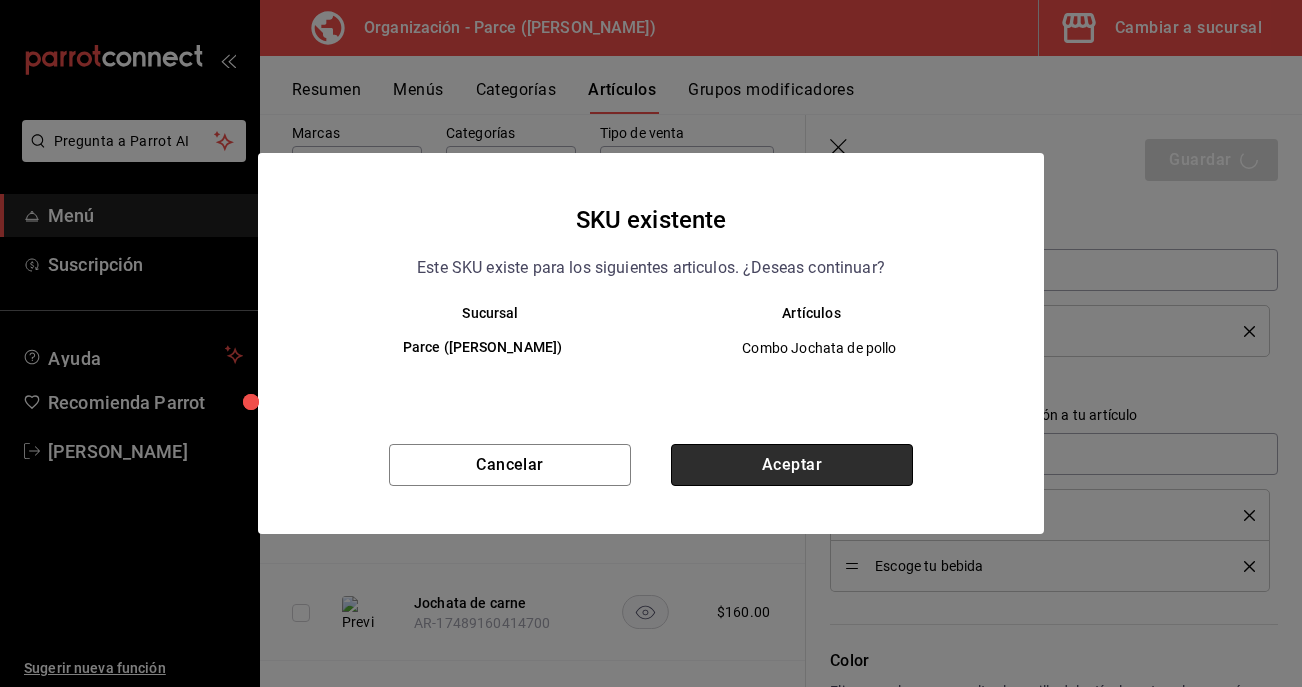 click on "Aceptar" at bounding box center [792, 465] 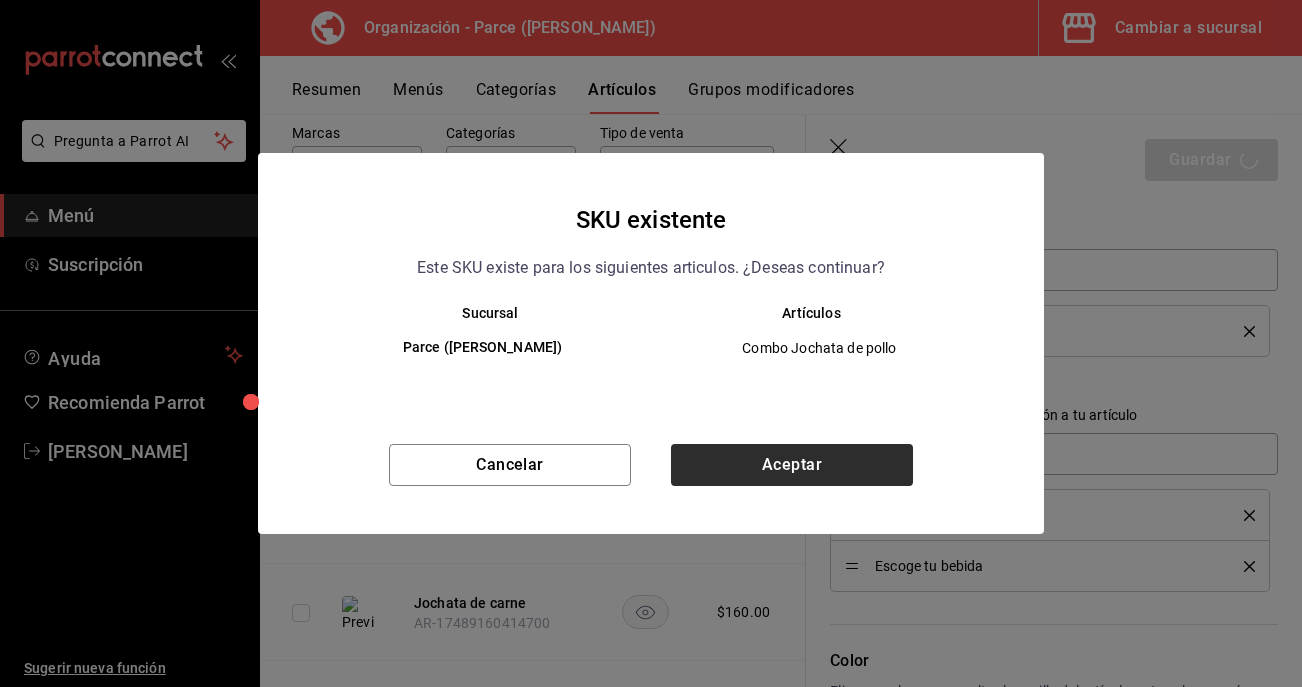 type on "x" 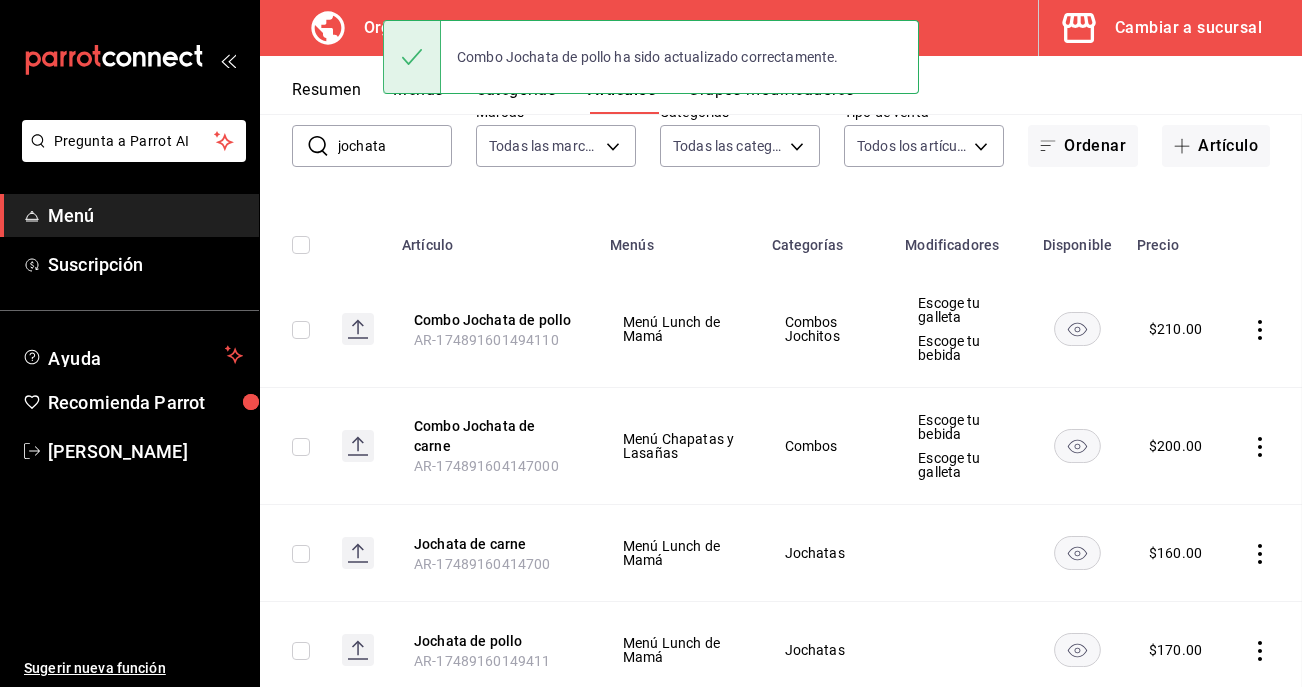scroll, scrollTop: 0, scrollLeft: 0, axis: both 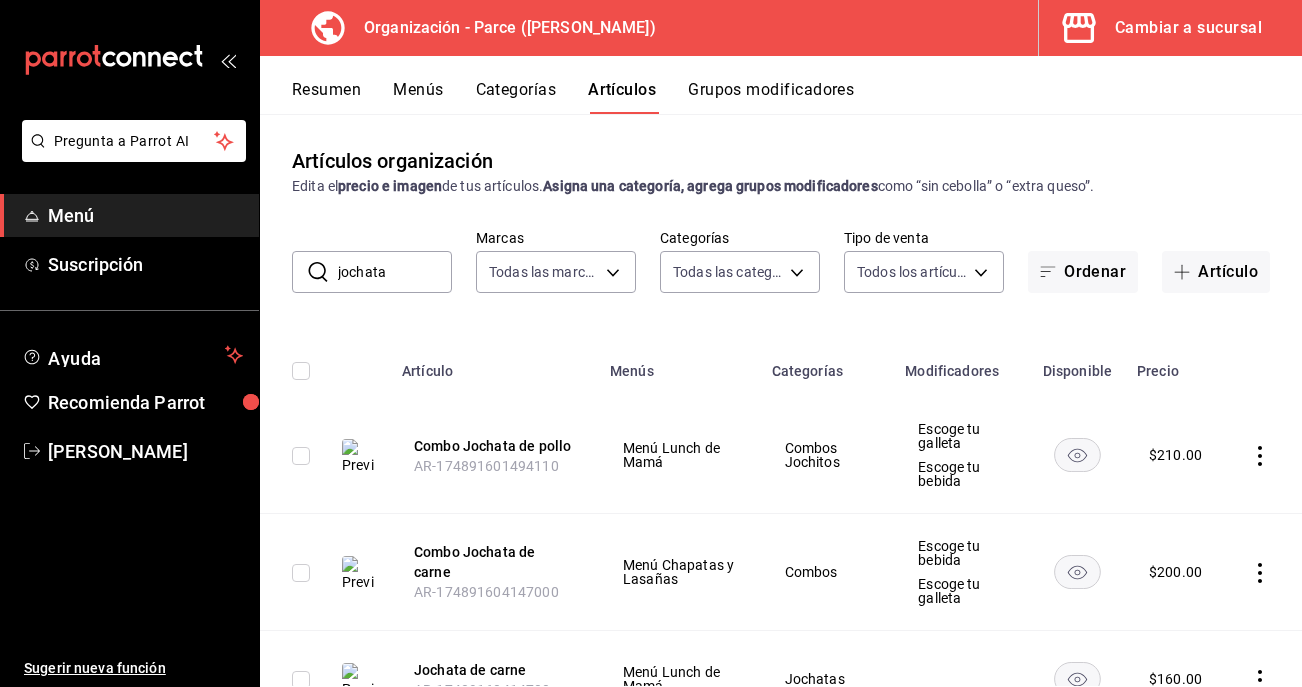click 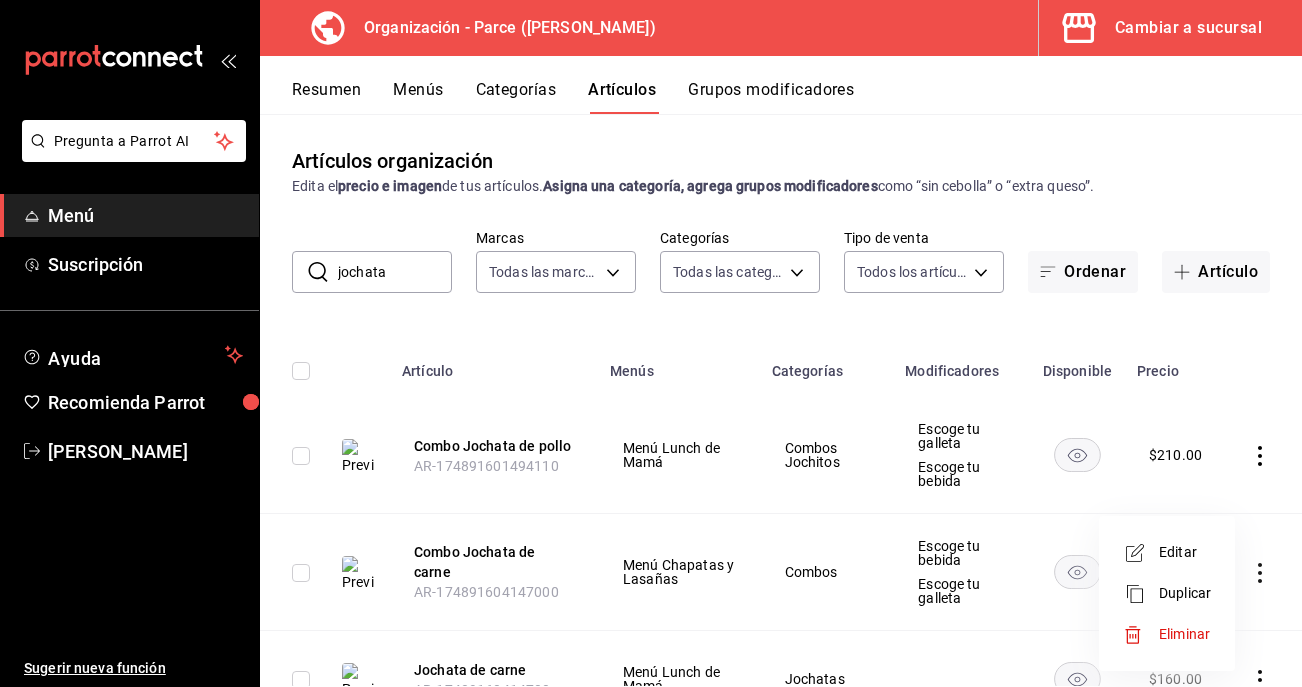 click on "Editar" at bounding box center [1167, 552] 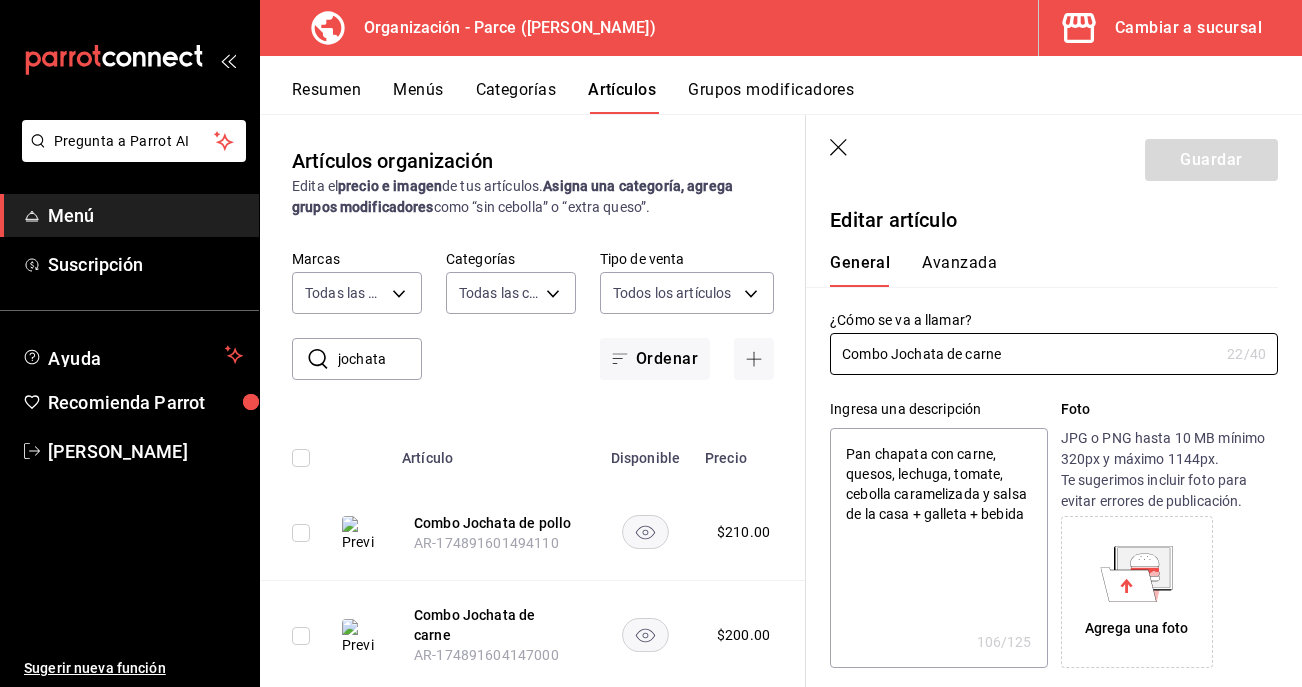 type on "x" 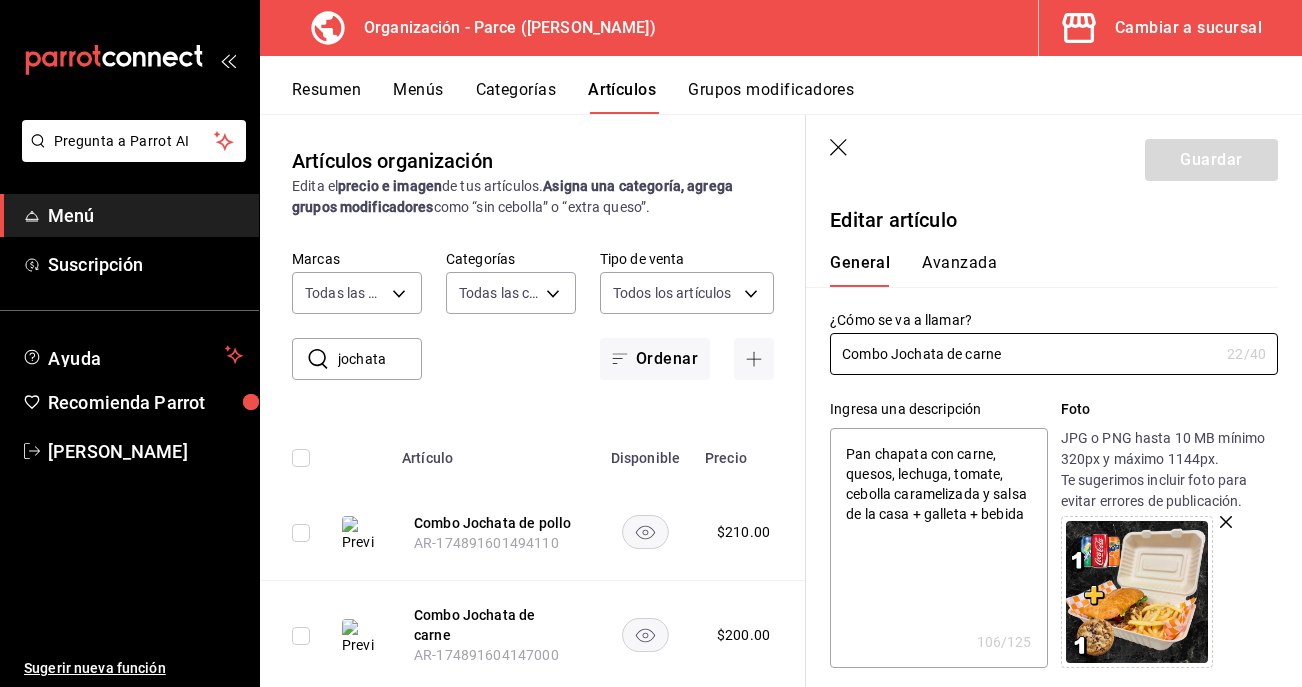 scroll, scrollTop: 629, scrollLeft: 0, axis: vertical 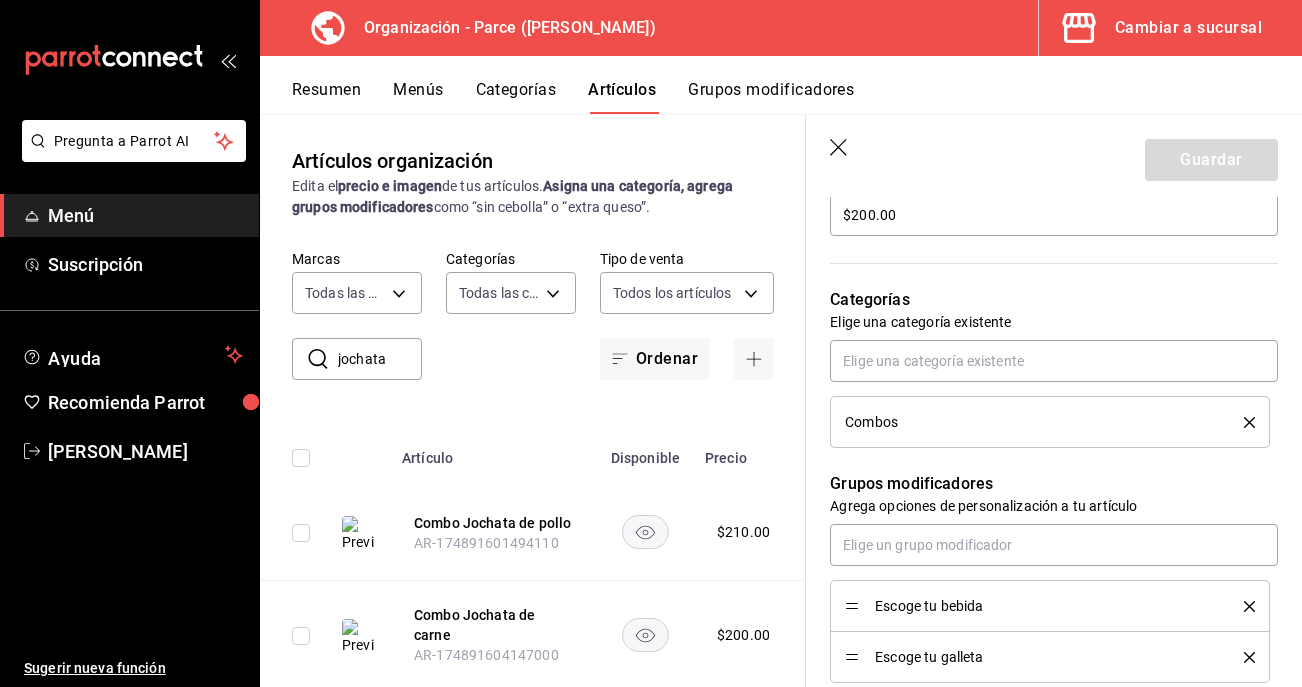 click on "Combos" at bounding box center [1050, 422] 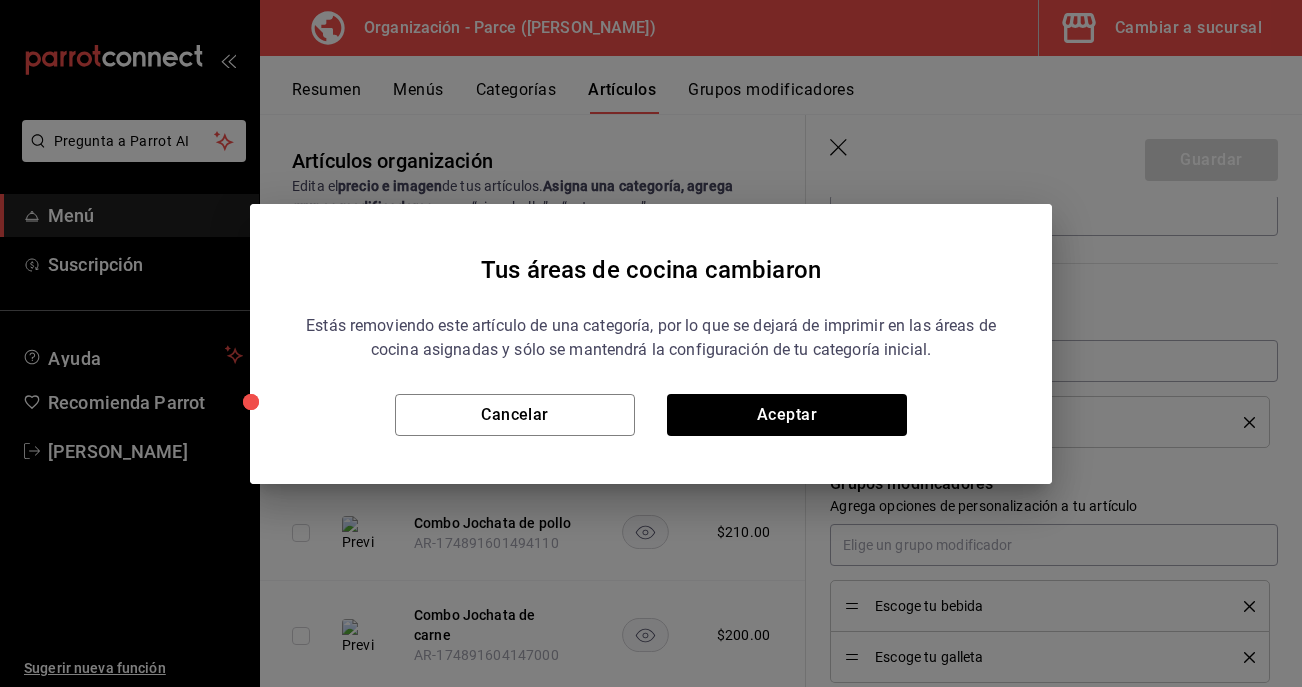 click on "Estás removiendo este artículo de una categoría, por lo que se dejará de imprimir en las áreas de cocina asignadas y sólo se mantendrá la configuración de tu categoría inicial. Cancelar Aceptar" at bounding box center (651, 367) 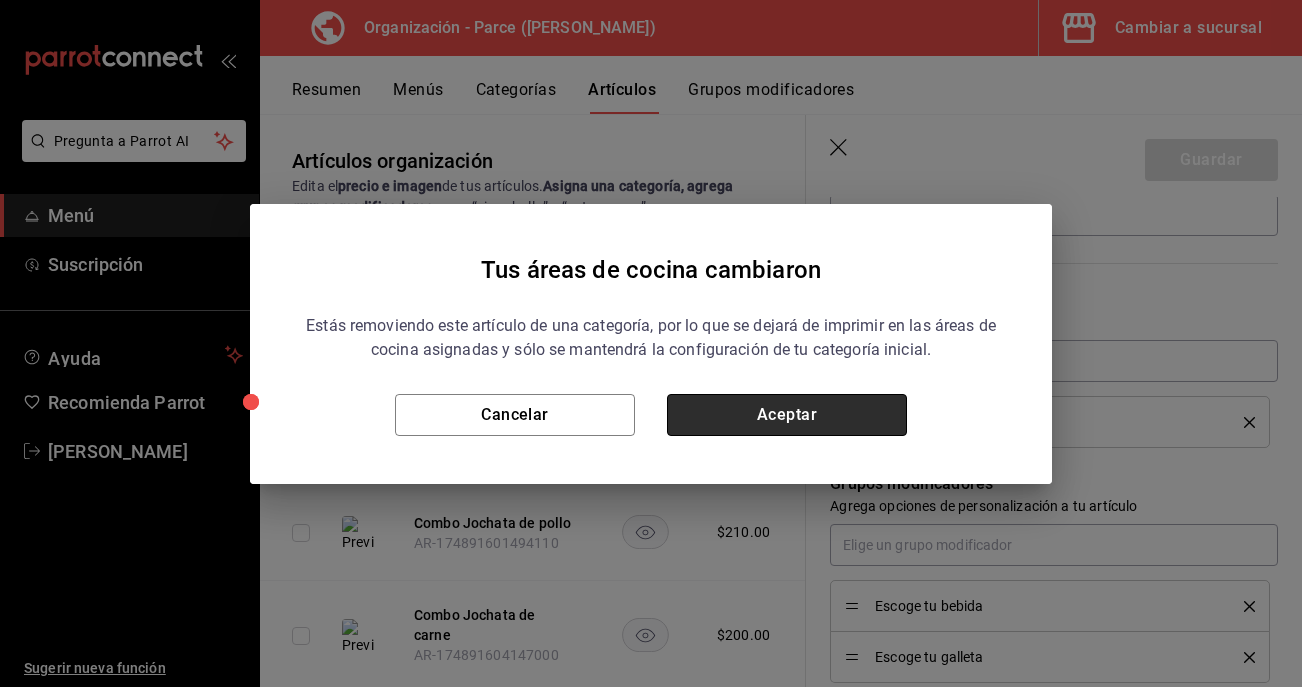 click on "Aceptar" at bounding box center (787, 415) 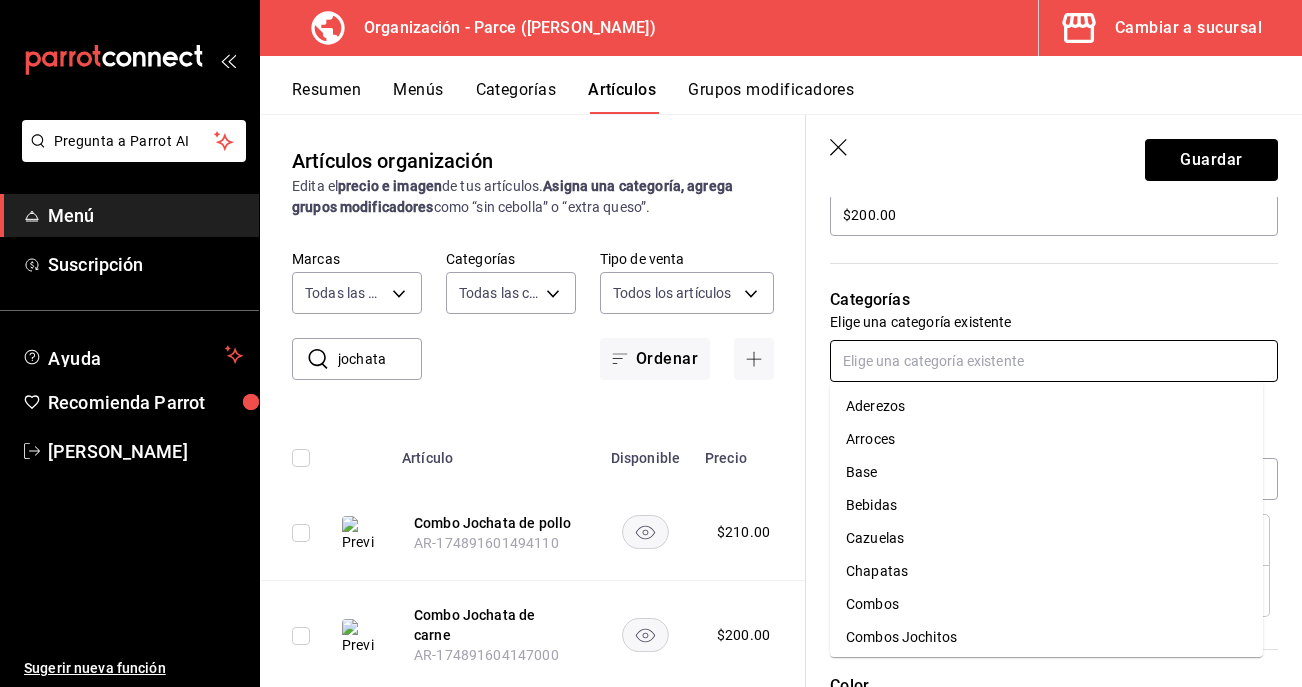 click at bounding box center (1054, 361) 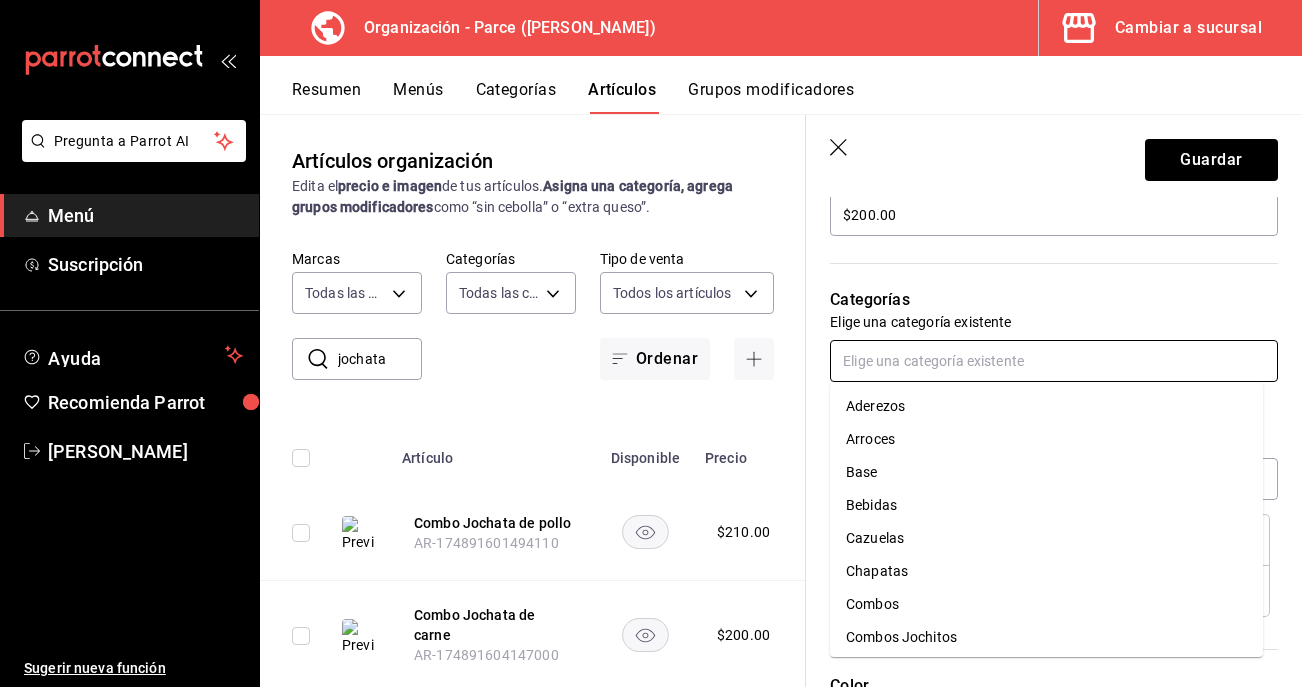 click on "Combos Jochitos" at bounding box center (1046, 637) 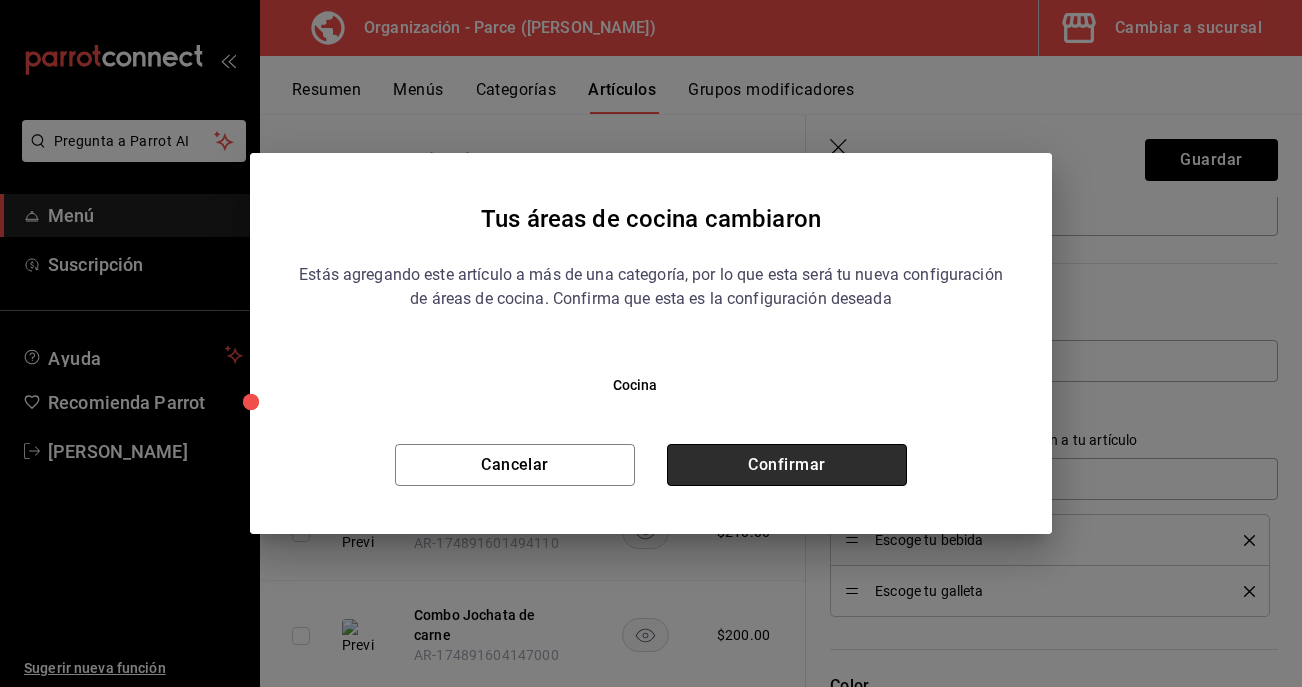 click on "Confirmar" at bounding box center (787, 465) 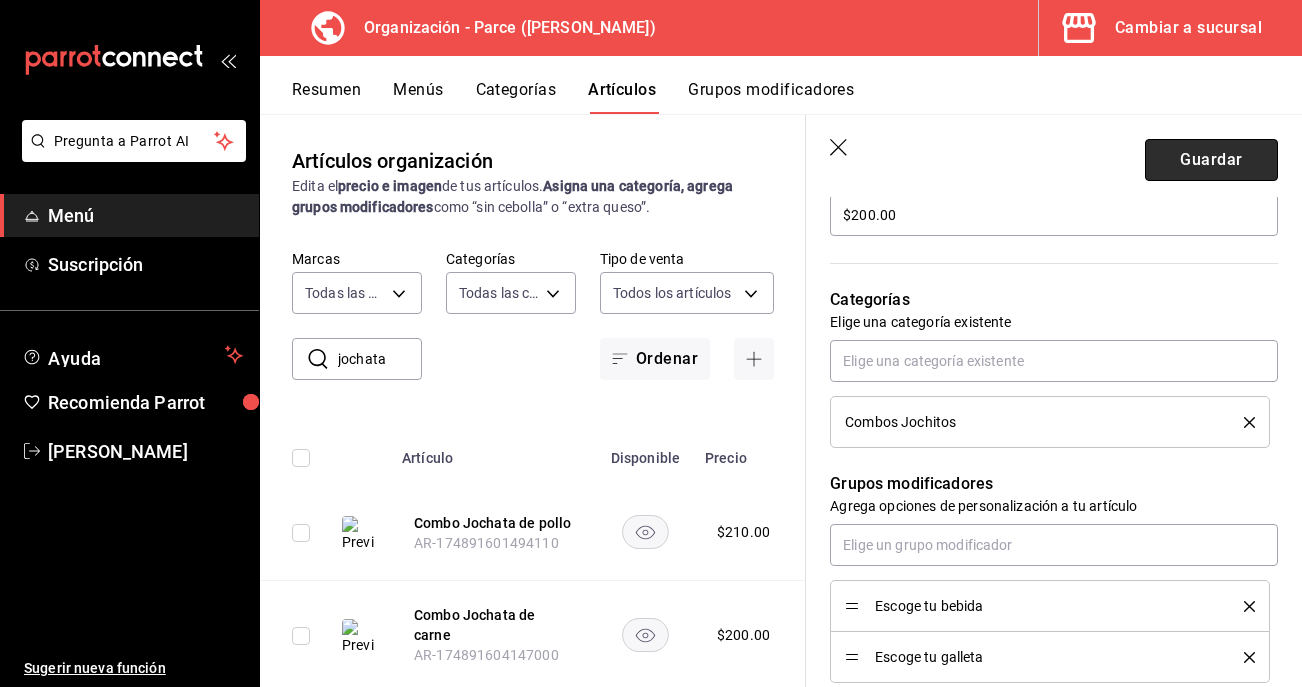 click on "Guardar" at bounding box center [1211, 160] 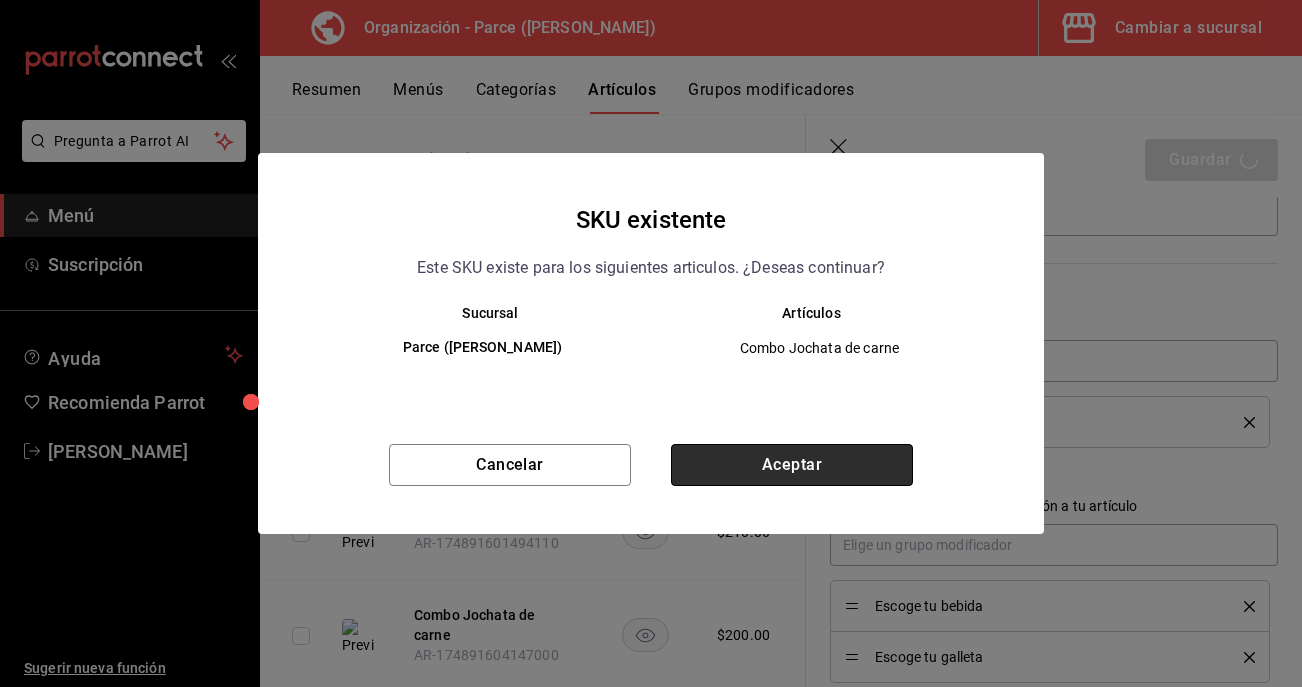 click on "Aceptar" at bounding box center (792, 465) 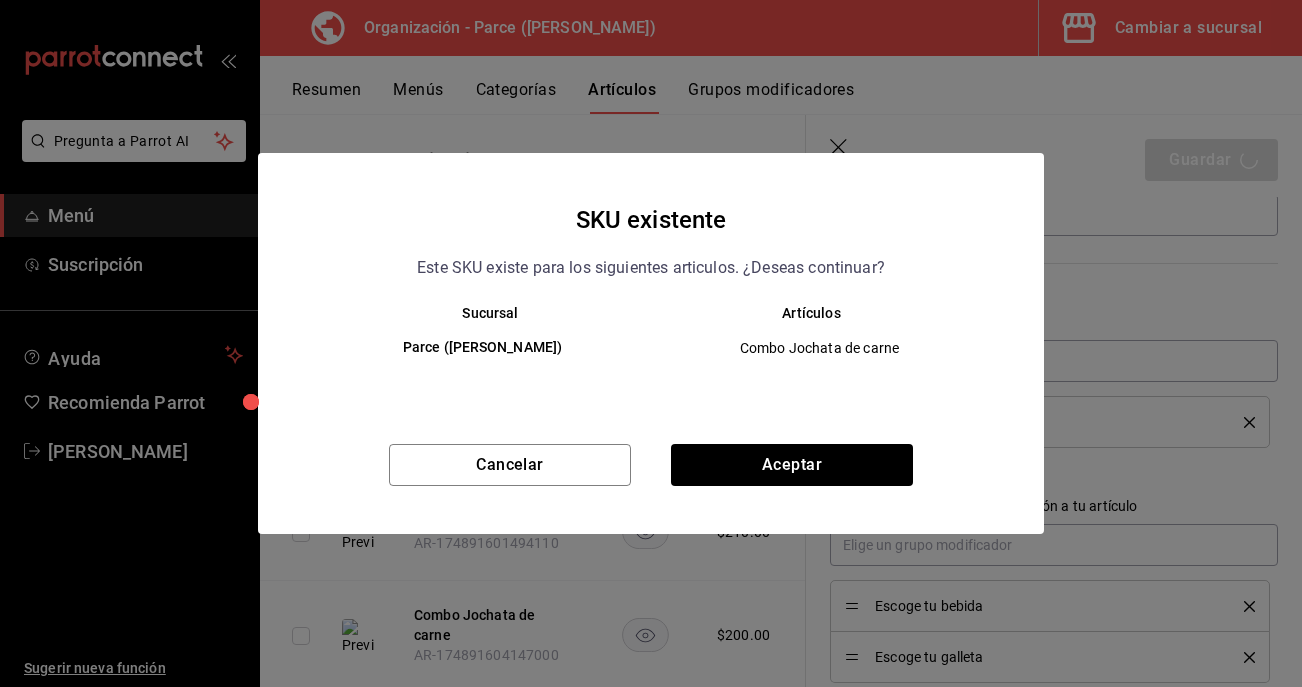 type on "x" 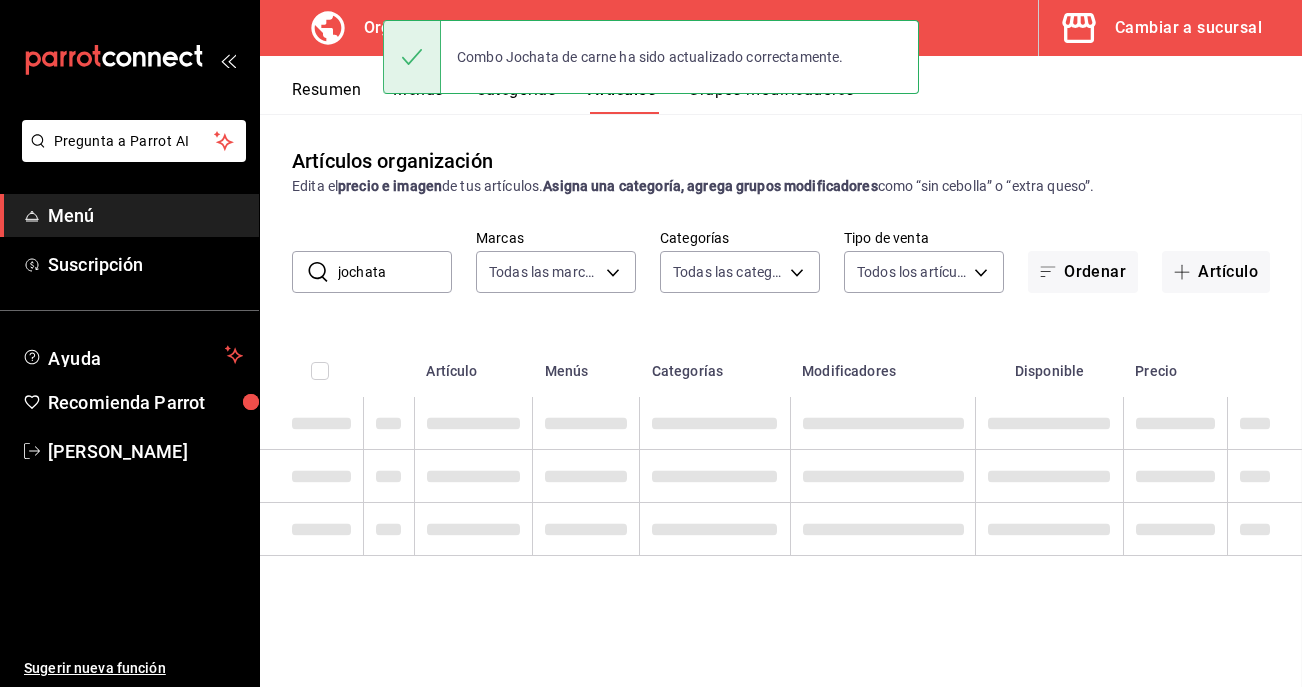 scroll, scrollTop: 0, scrollLeft: 0, axis: both 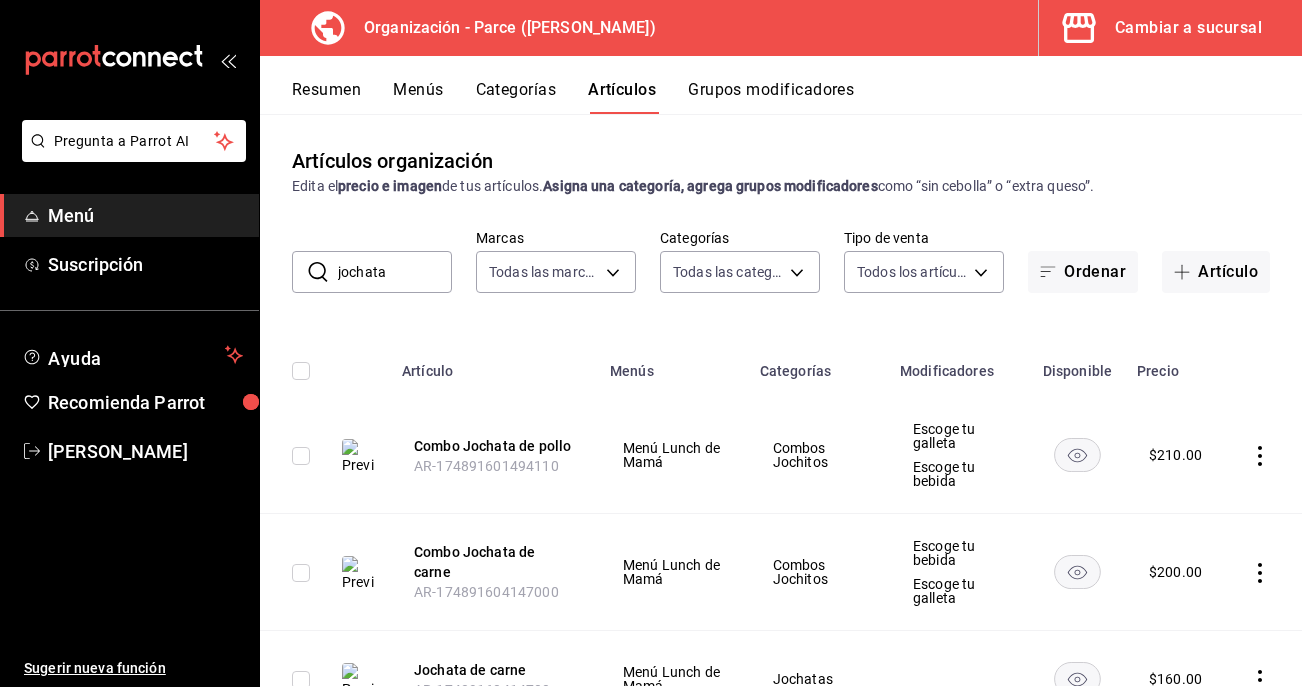 click on "Categorías" at bounding box center [516, 97] 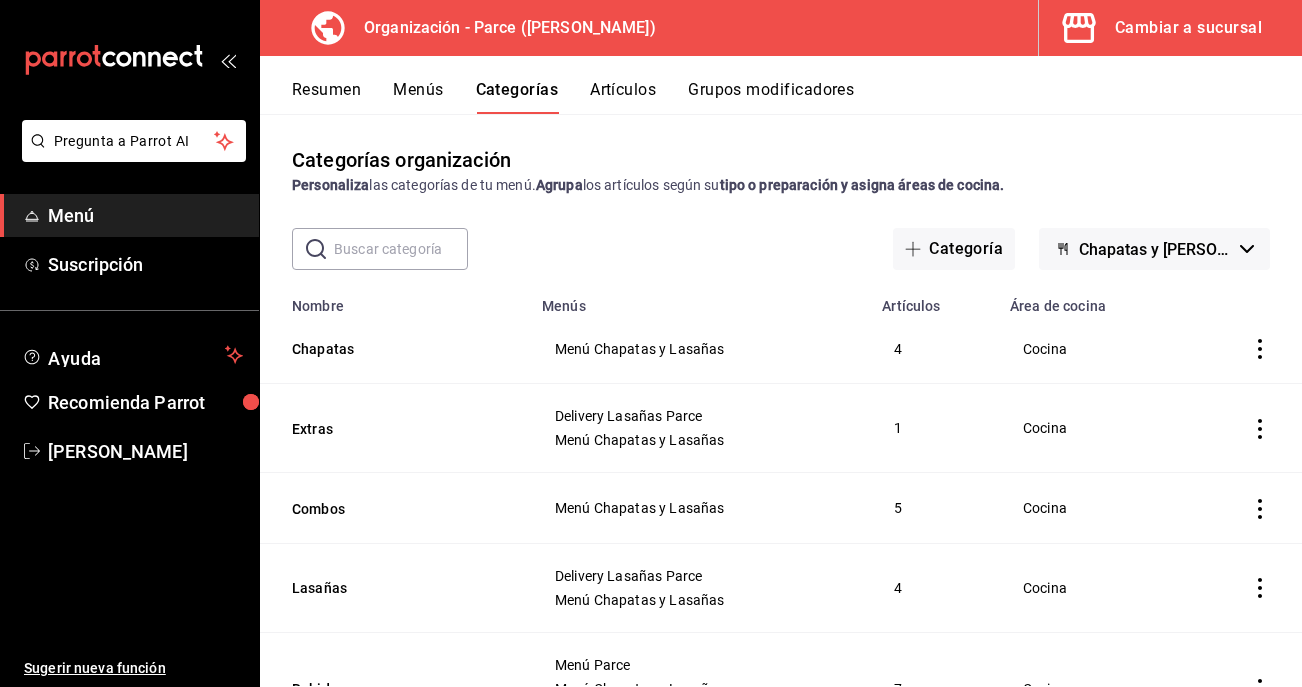 scroll, scrollTop: 0, scrollLeft: 0, axis: both 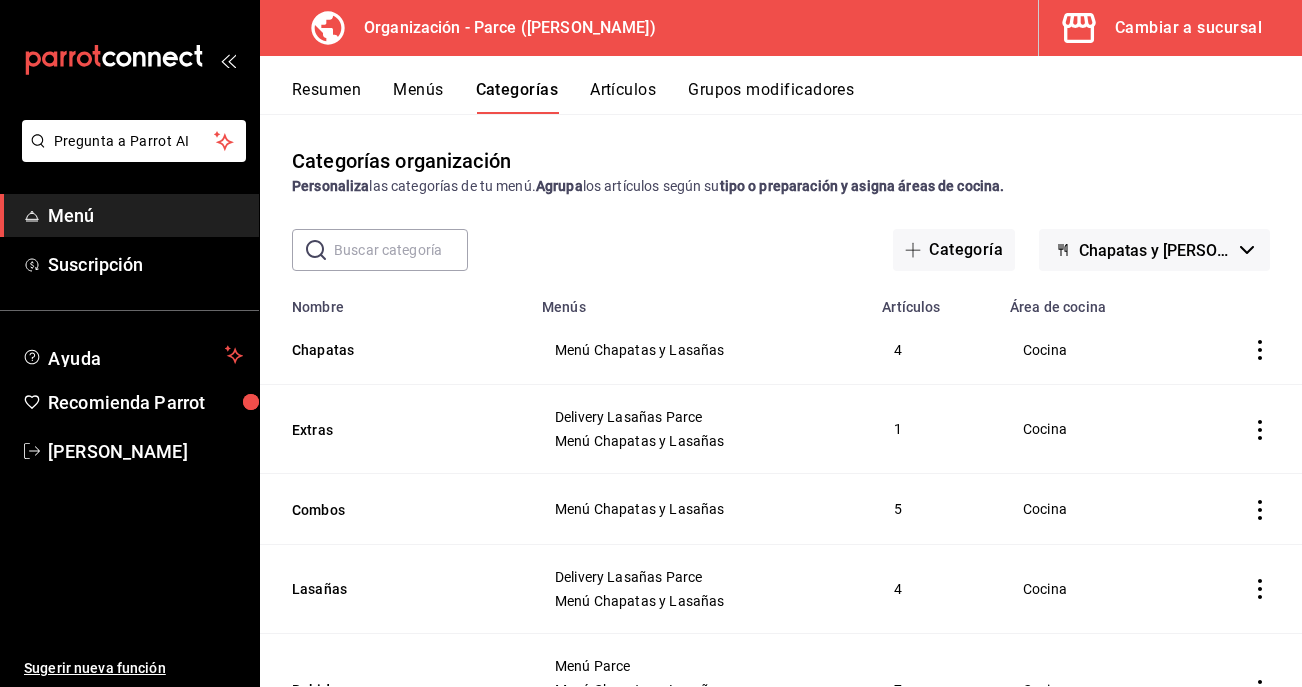 click on "Menús" at bounding box center (418, 97) 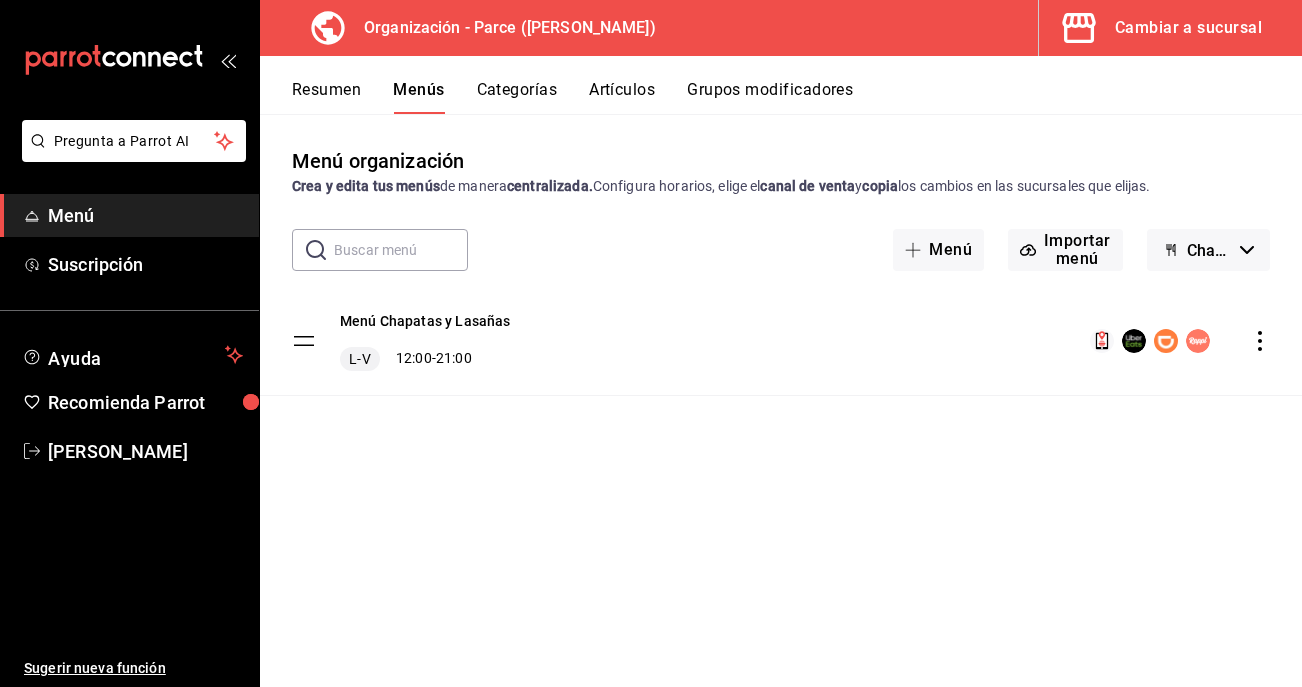 click 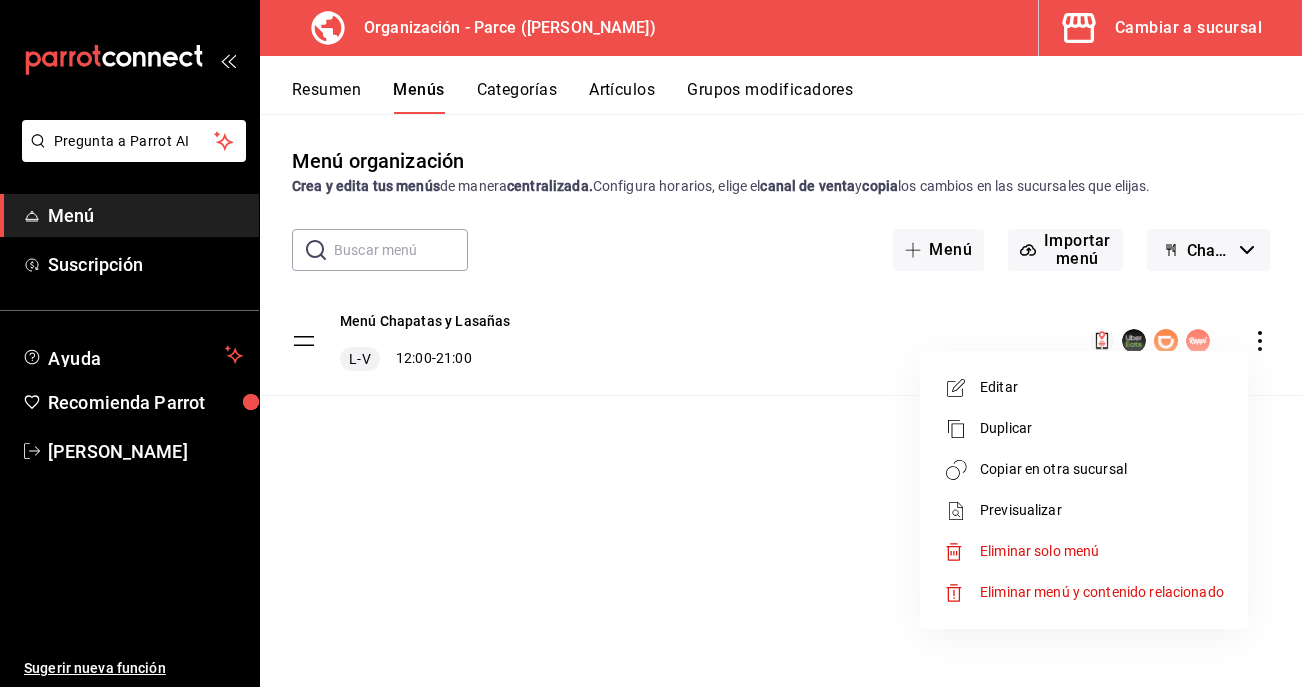 click on "Editar" at bounding box center [1102, 387] 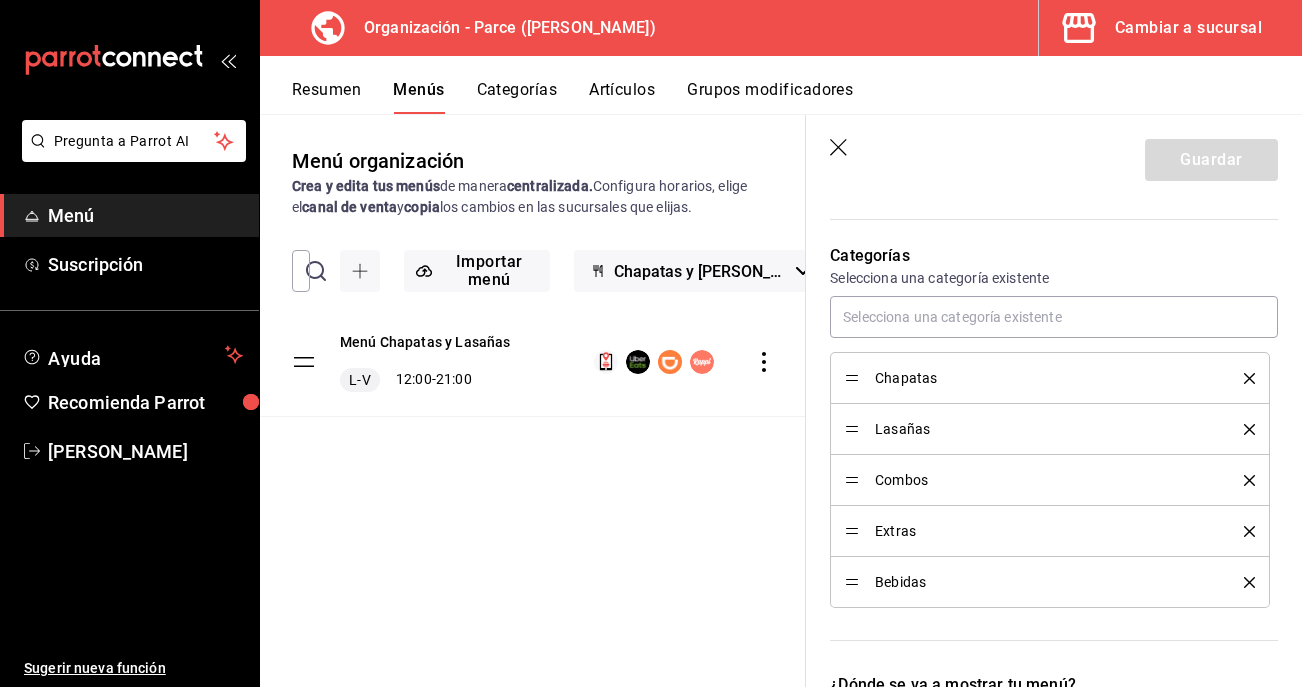 scroll, scrollTop: 531, scrollLeft: 0, axis: vertical 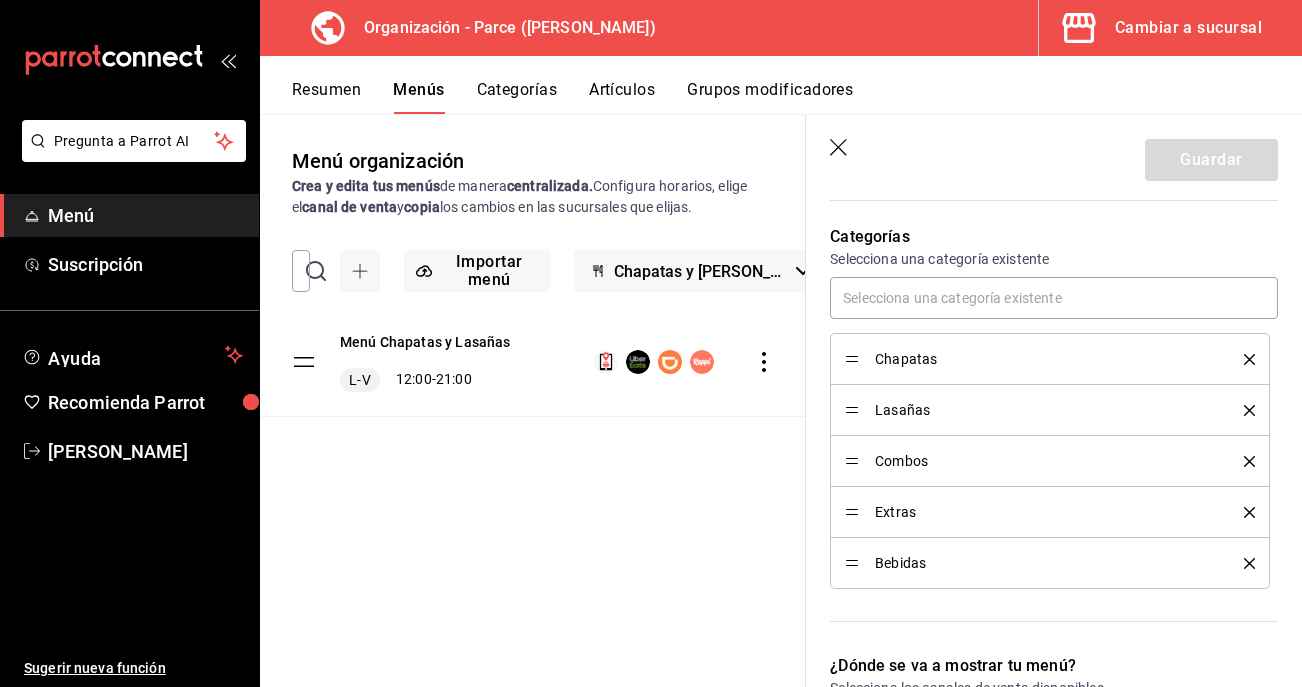 click on "Resumen" at bounding box center (326, 97) 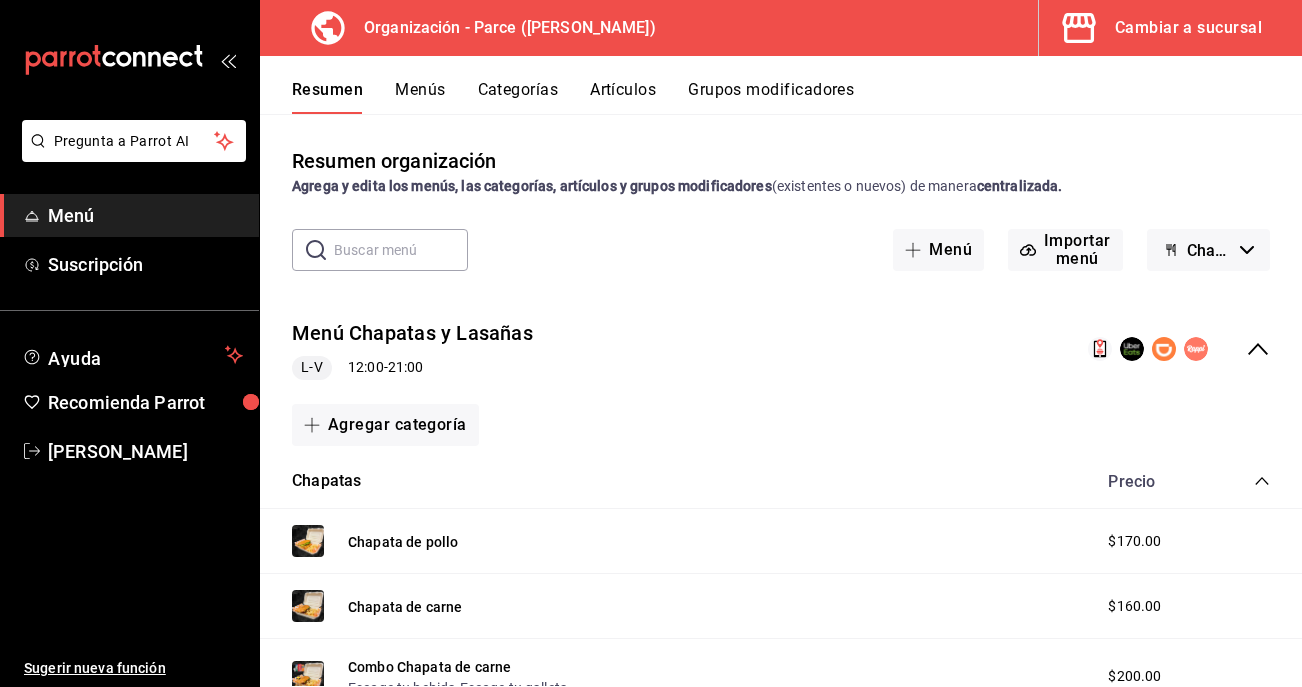 click on "Chapatas y [PERSON_NAME]" at bounding box center [1209, 250] 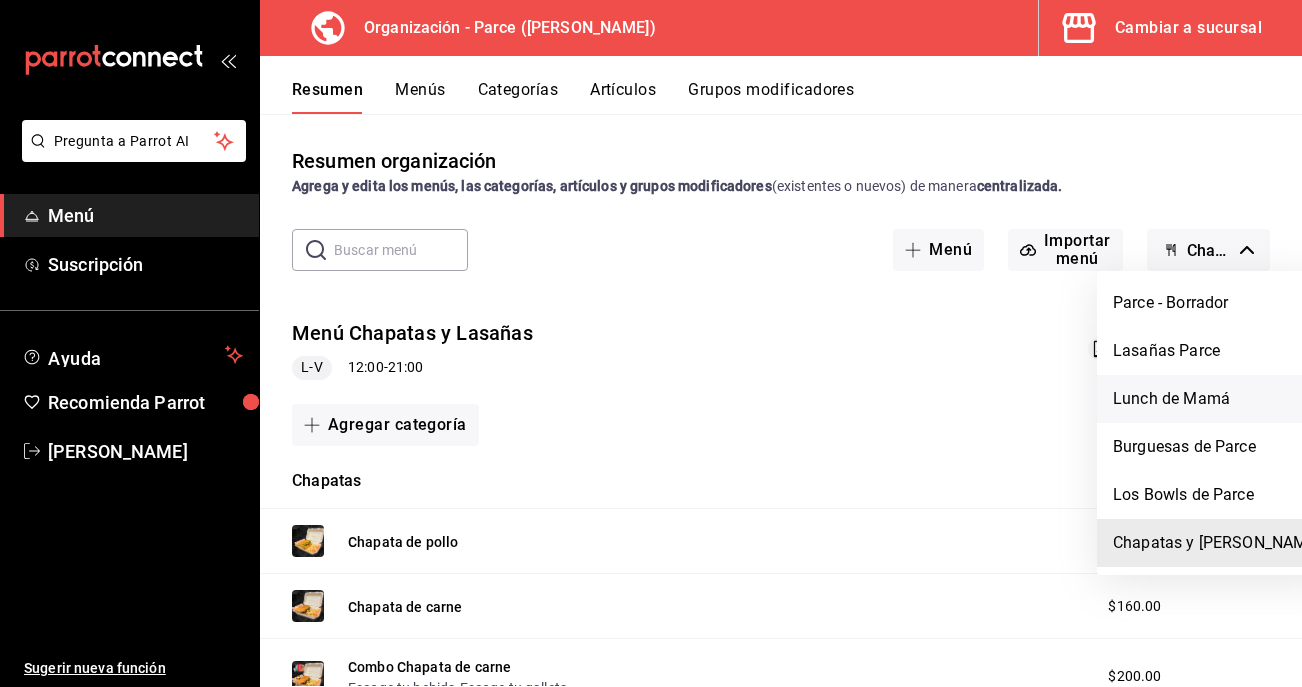 click on "Lunch de Mamá" at bounding box center (1217, 399) 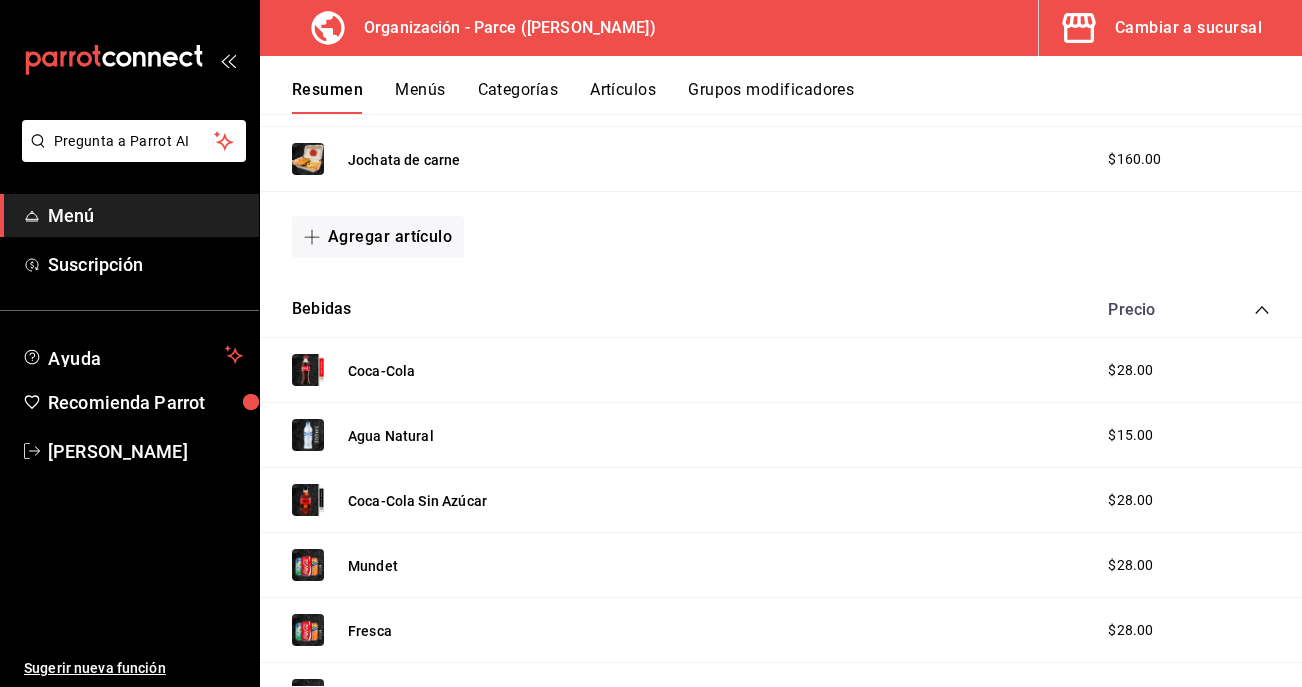 scroll, scrollTop: 0, scrollLeft: 0, axis: both 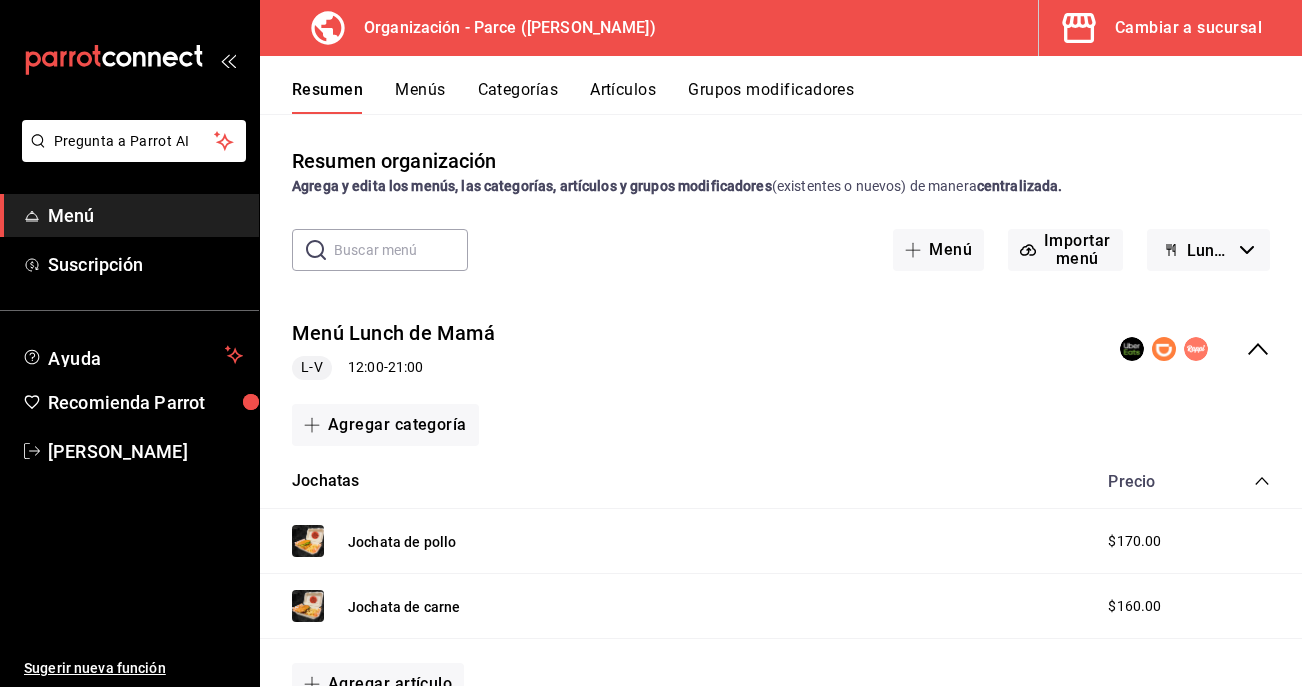 click on "Categorías" at bounding box center (518, 97) 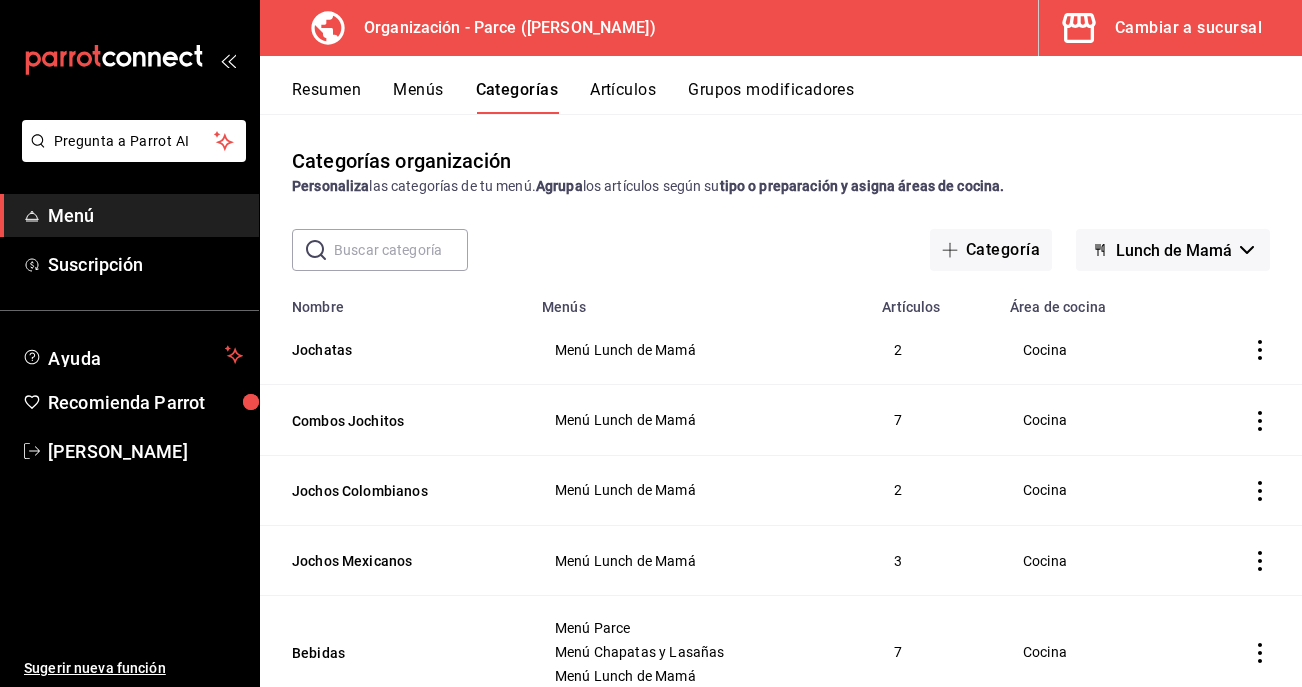 click 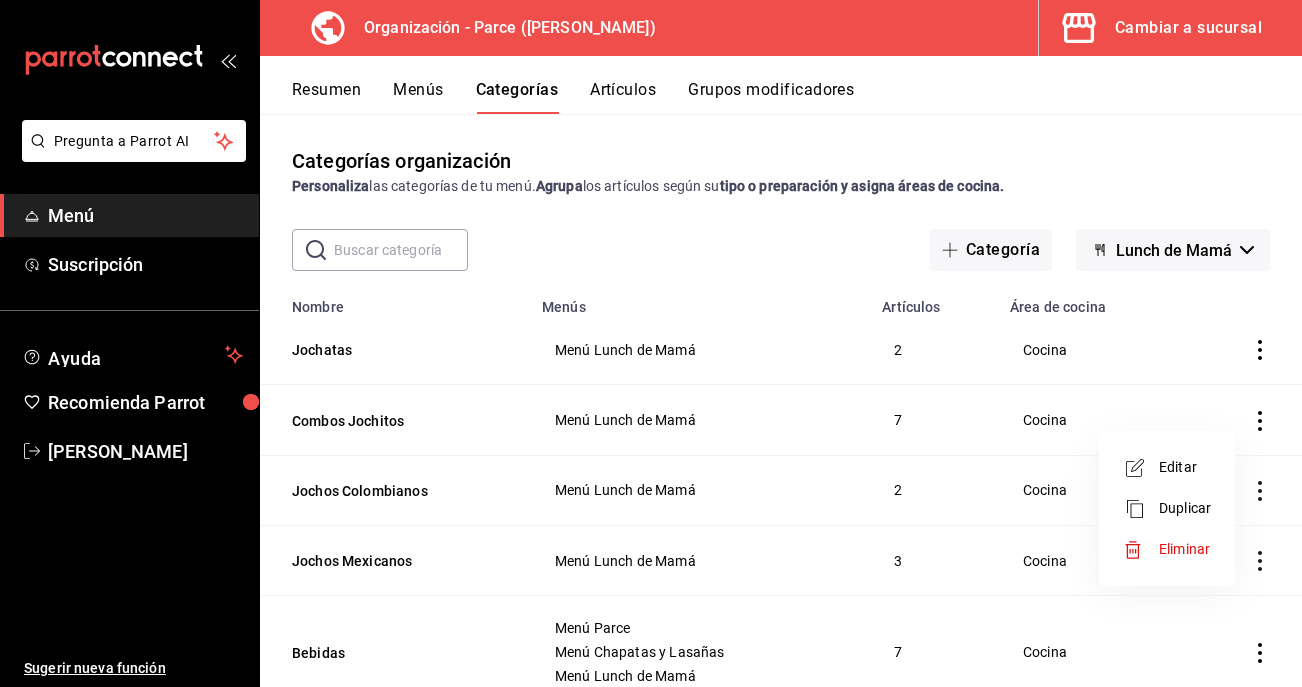 click 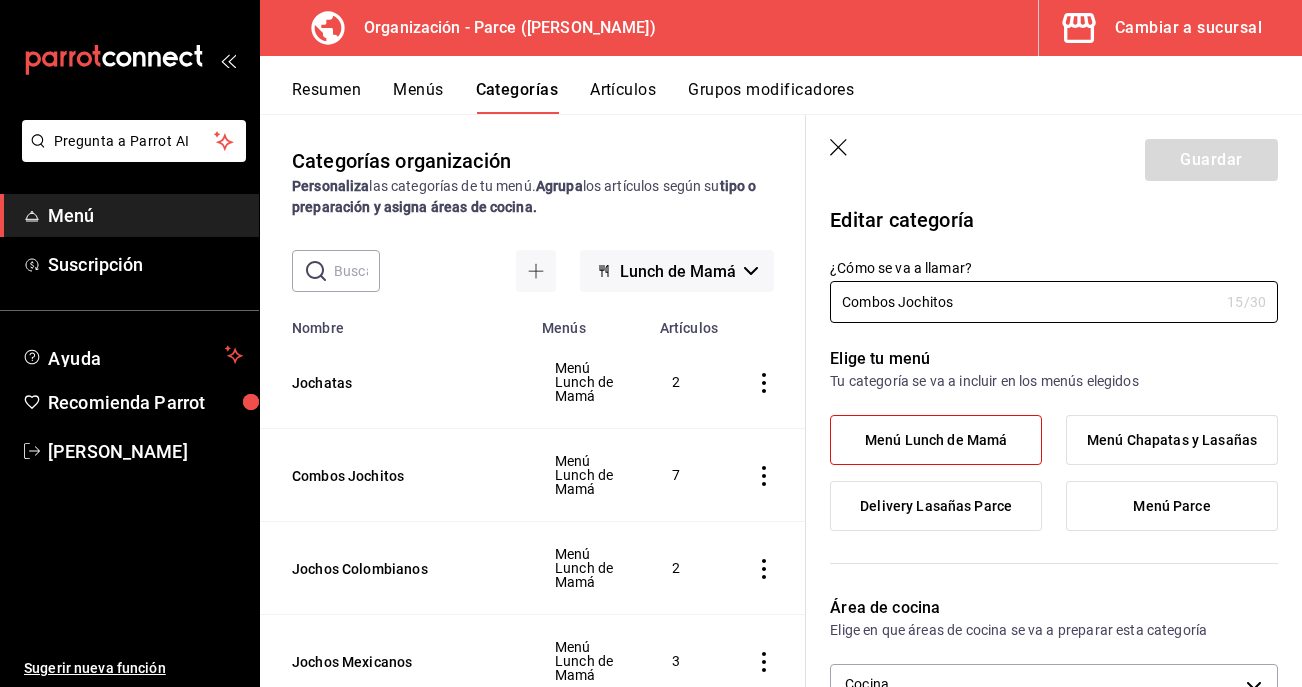 drag, startPoint x: 953, startPoint y: 303, endPoint x: 960, endPoint y: 358, distance: 55.443665 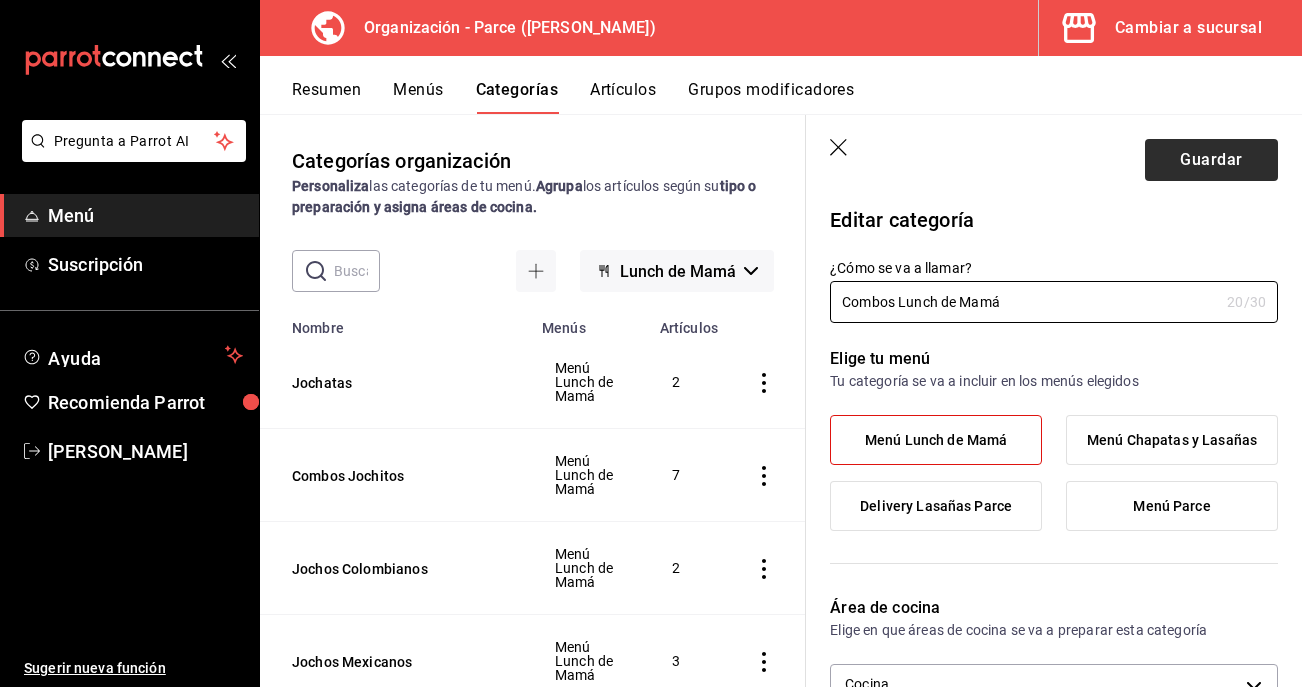 type on "Combos Lunch de Mamá" 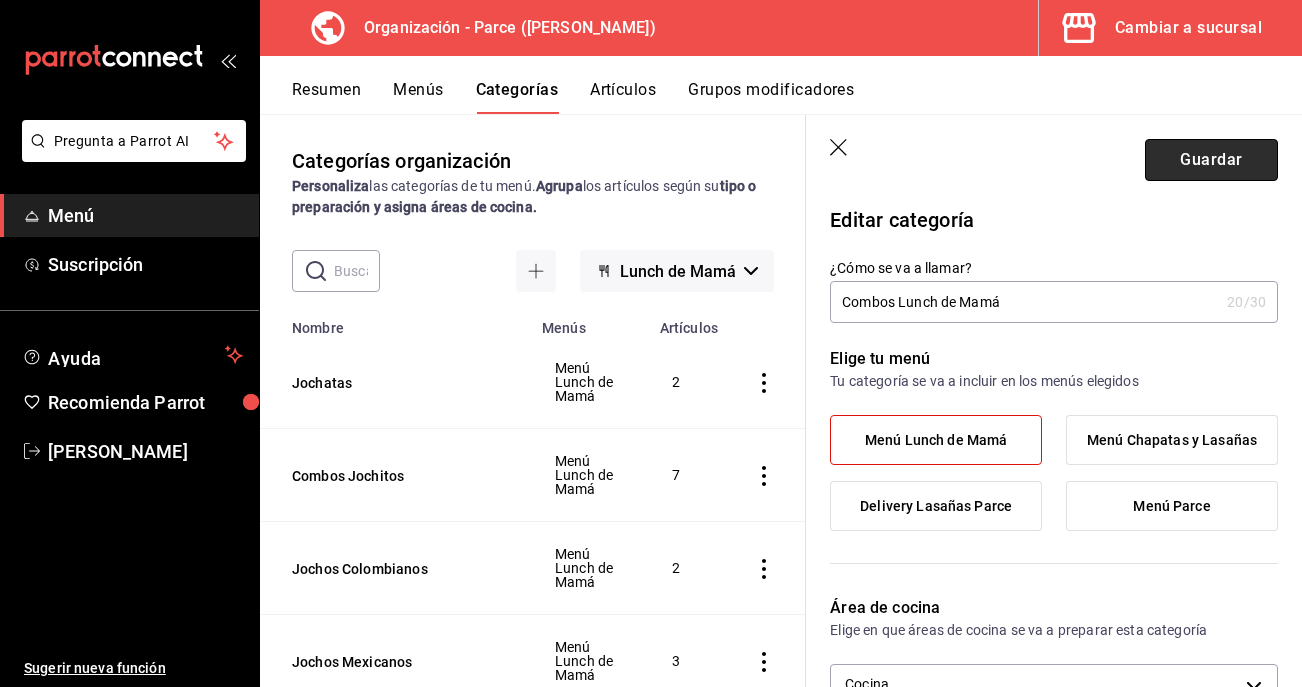 click on "Guardar" at bounding box center (1211, 160) 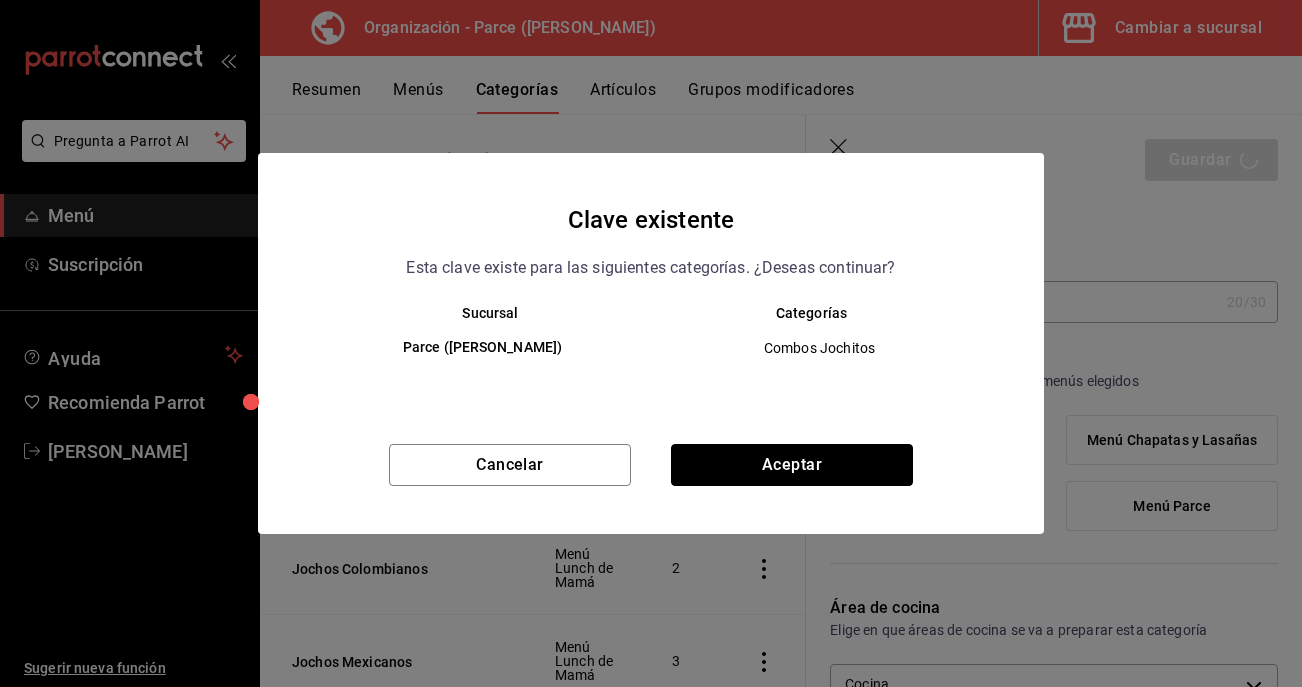 click on "Aceptar" at bounding box center [792, 465] 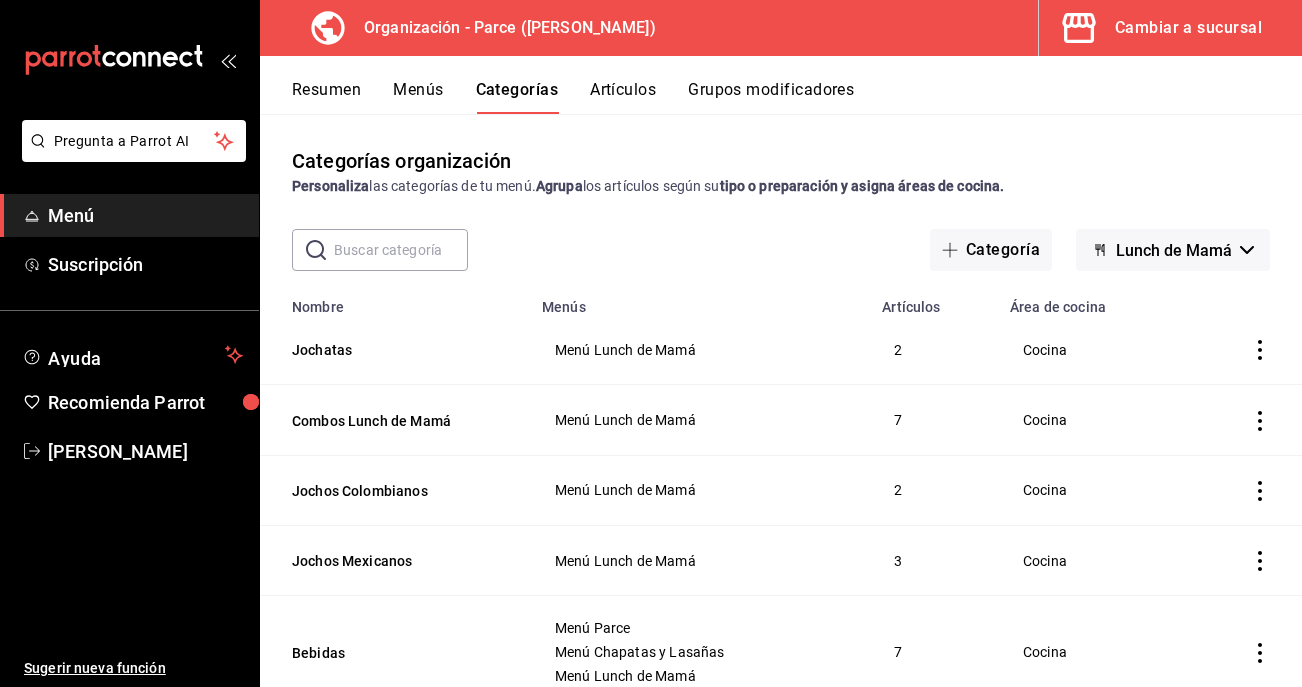 click on "Resumen Menús Categorías Artículos Grupos modificadores" at bounding box center (797, 97) 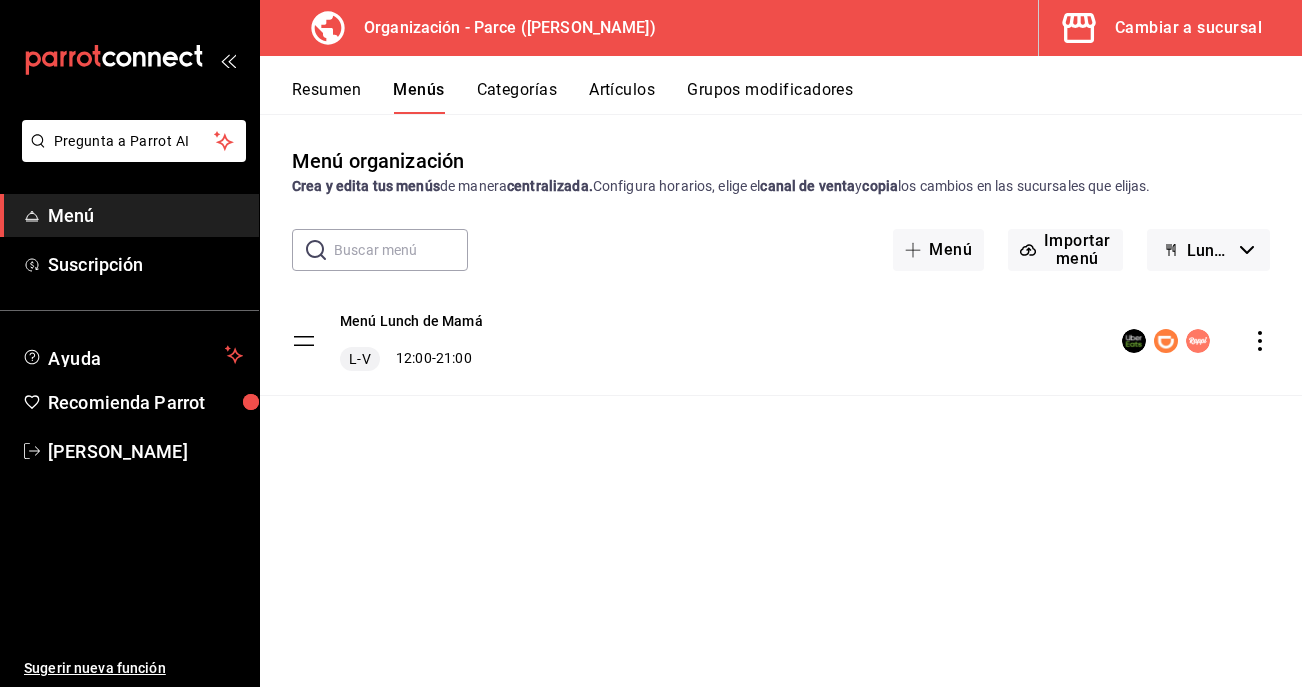 click on "Artículos" at bounding box center (622, 97) 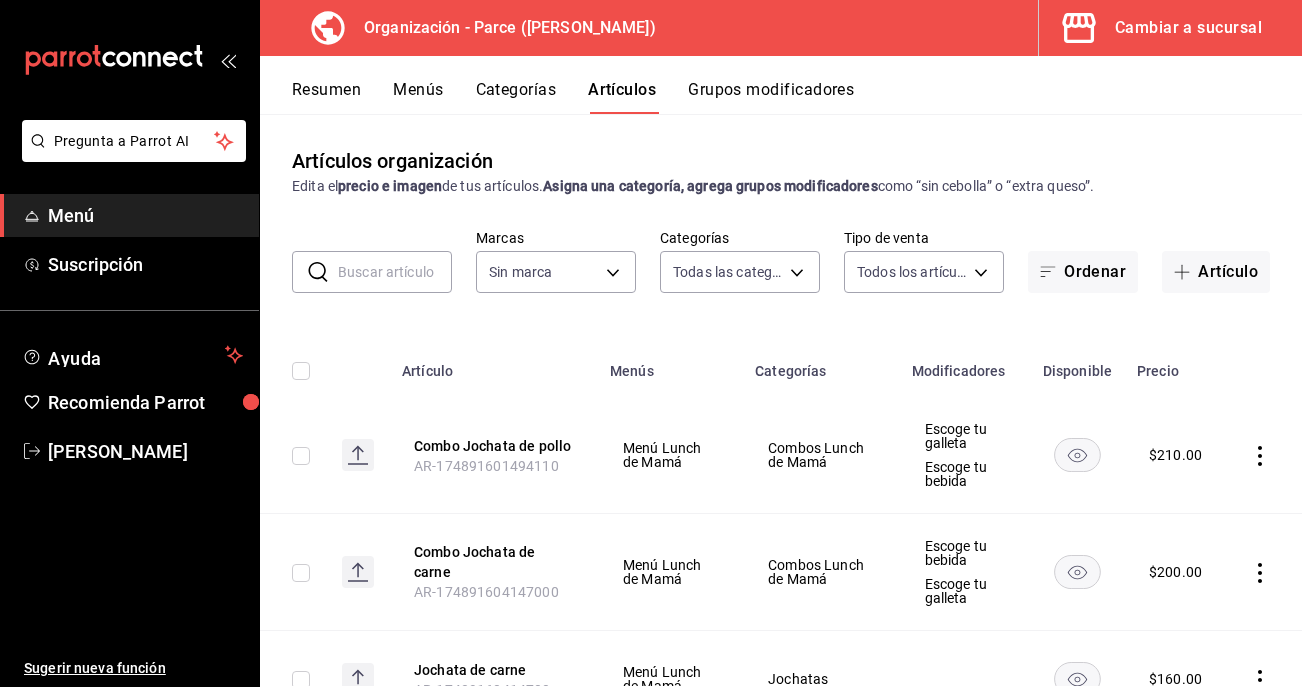 type on "f8f5d6fb-2487-4ae4-b57a-5ce43f110f69,e183c81b-4ecf-4799-b879-c13def88bad0,eecff6ee-5c75-45d2-8b9d-e43bcf7056c1,d4832ef1-c436-49a7-85be-6a0dd137c651,bcc5d845-c41b-43a3-b73a-06bb1b245d10,0e87e5aa-f405-4dc9-a1cb-57cdbbfc0c21,8179e992-82af-4c8d-b554-b0ccfa3822c5,129b015f-c0c8-4a54-ae85-4c71a080b71d,a7327655-e338-44a1-b643-fb05a21fcfaa,84bc823b-791a-4b1e-9b1e-994d81b899f0,7f4e5902-0a56-4b14-9463-e227471fb603,407b32eb-0799-4e8e-a5a3-15018411fc6c,5c7d8a5d-b551-46d0-8ba8-0abda1a6886c,cfb44dd6-1c1d-4bde-ae08-887b23683145,4544c754-d084-4af1-995f-7c99b34e78cc,24415b0b-f734-44a3-95b0-9b50d3532cda,4e9cce17-a2a3-419b-ad82-faebed43580c,a9e34054-1398-4f72-9681-185fb8105df5,b1c9f6a3-969c-444b-a166-e732a2af10d3" 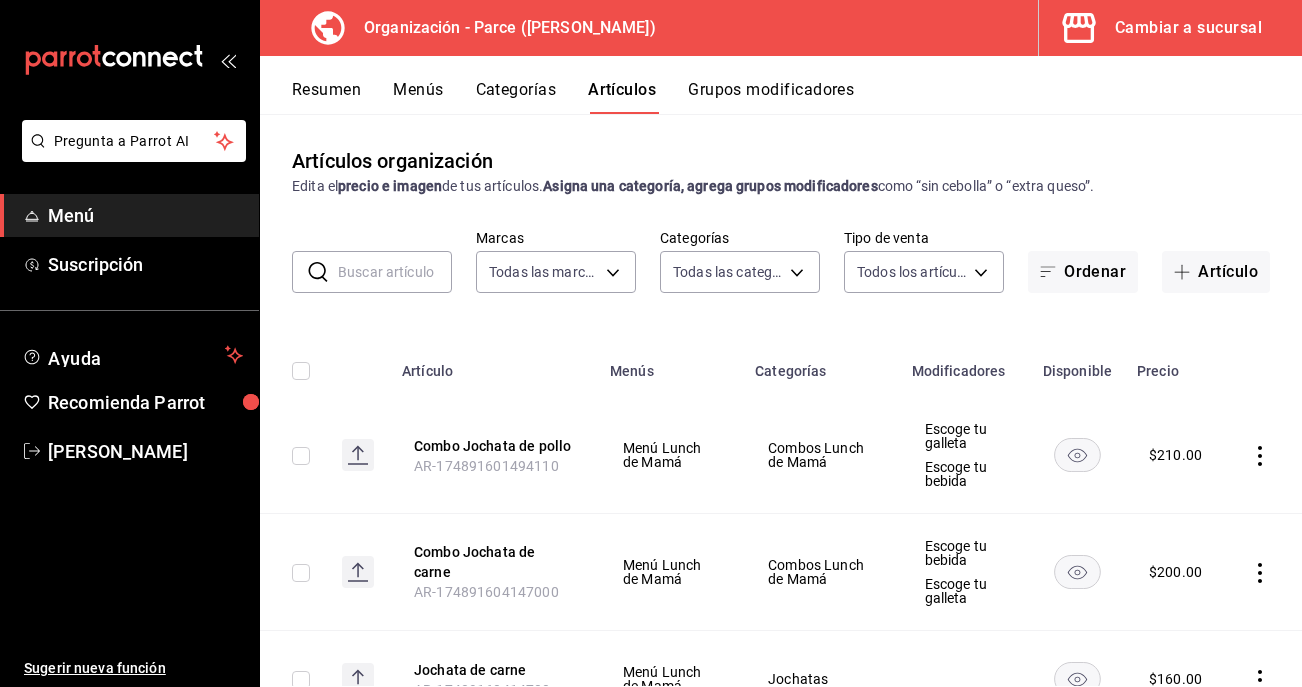 type on "0a3127fc-1276-4737-ab8d-e4e994693669,4b297962-9005-42f3-abd1-527526d01ddc,1a53e0b4-2e39-46a9-84cf-7f6a69f9f111,c630f9e2-fcd7-4872-9bbf-a46be475e313,714c4b6c-cc4b-473b-9001-35e0f2212cbe,3aa0a133-d70d-4326-8f8a-745f727d753f" 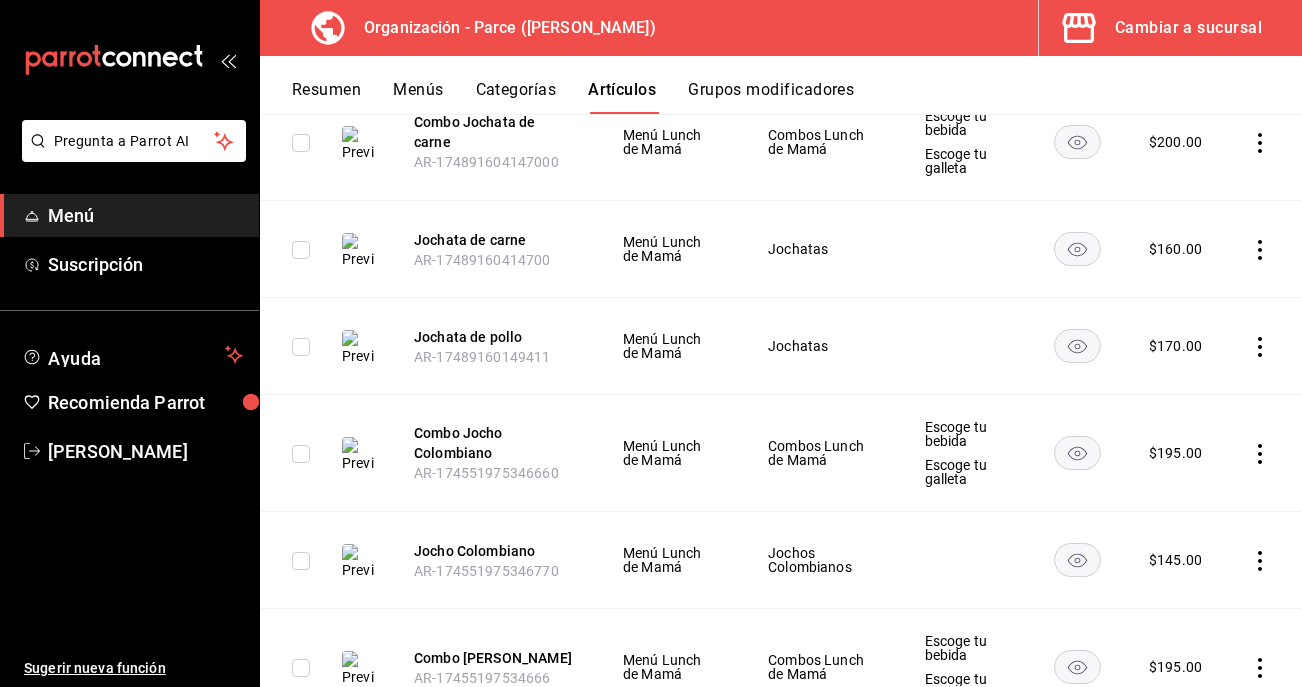 scroll, scrollTop: 443, scrollLeft: 0, axis: vertical 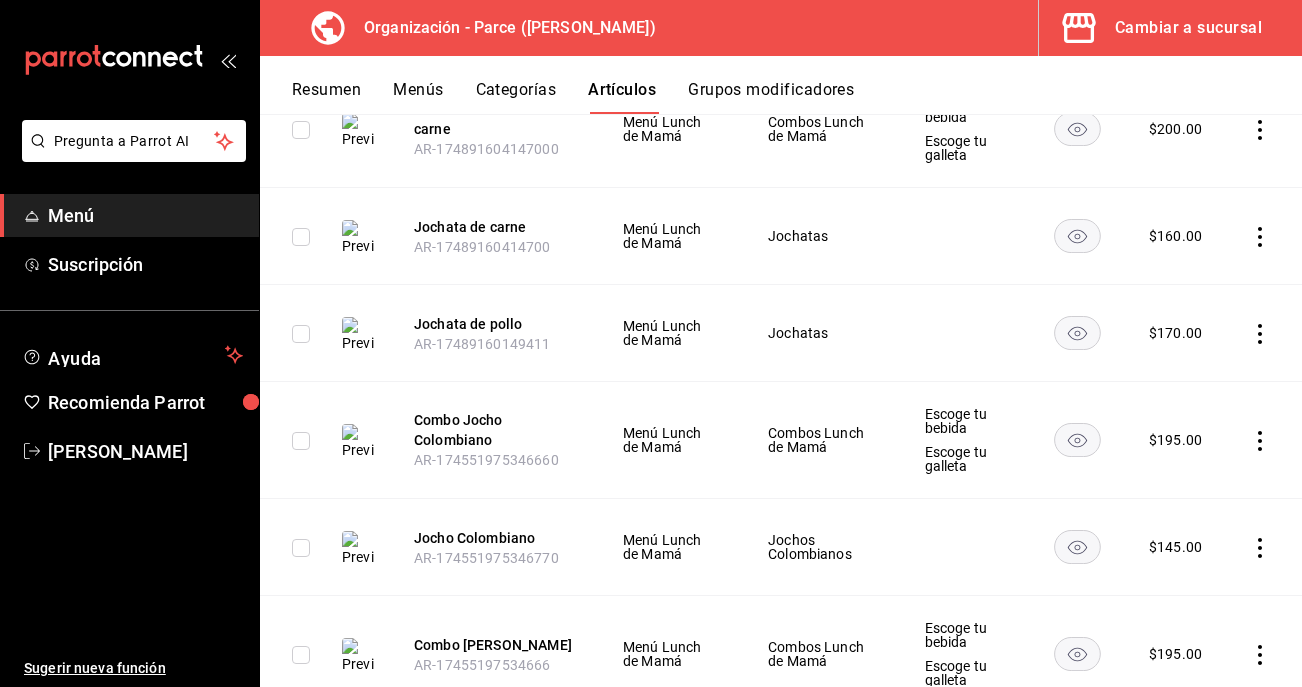 click at bounding box center [301, 441] 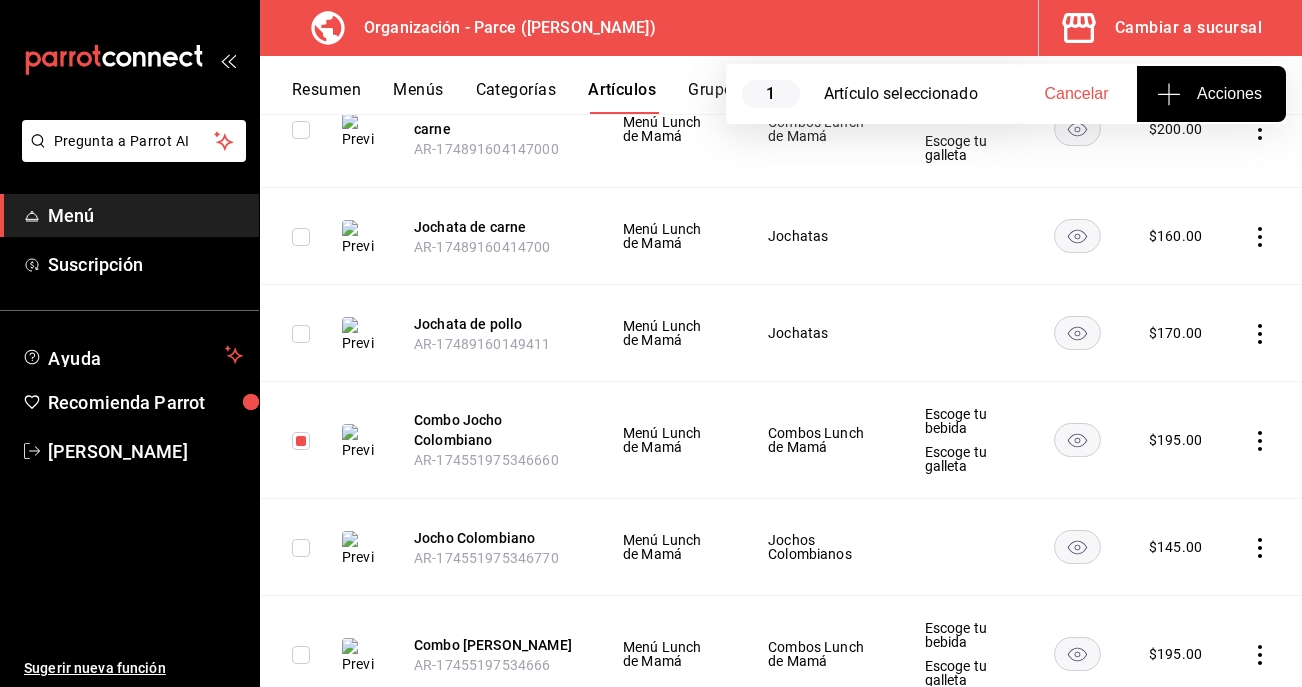 drag, startPoint x: 301, startPoint y: 543, endPoint x: 309, endPoint y: 558, distance: 17 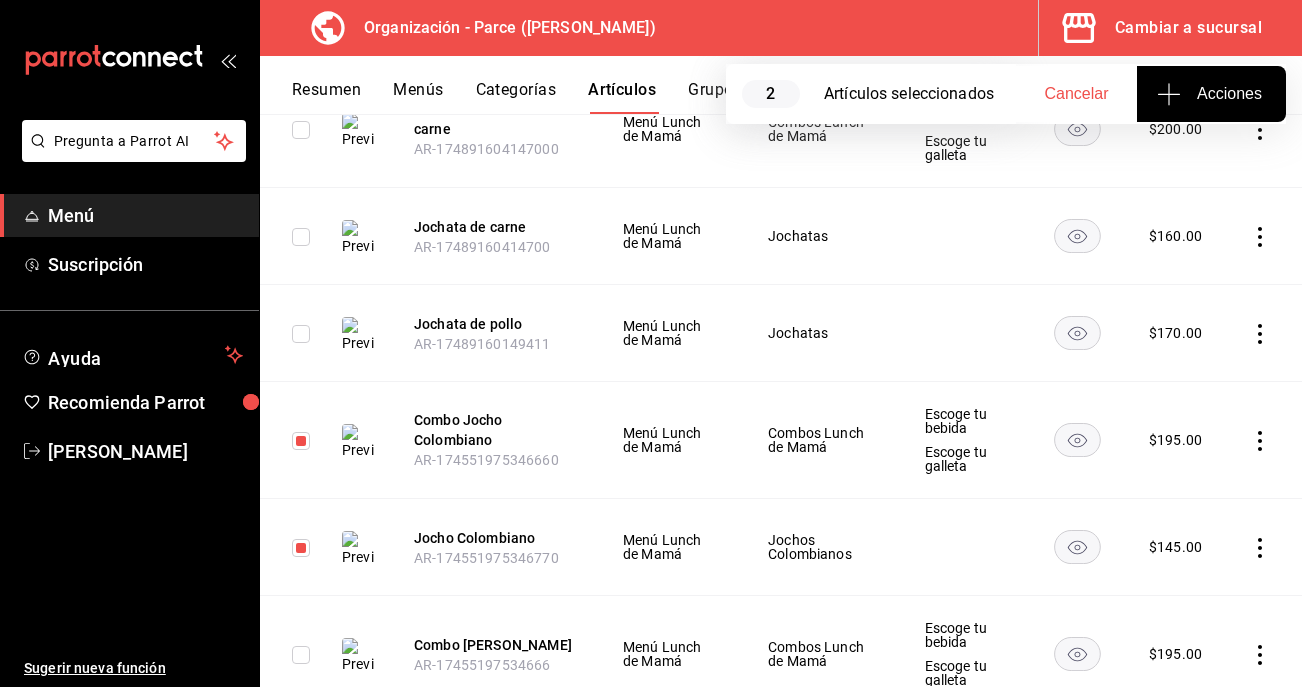 scroll, scrollTop: 589, scrollLeft: 0, axis: vertical 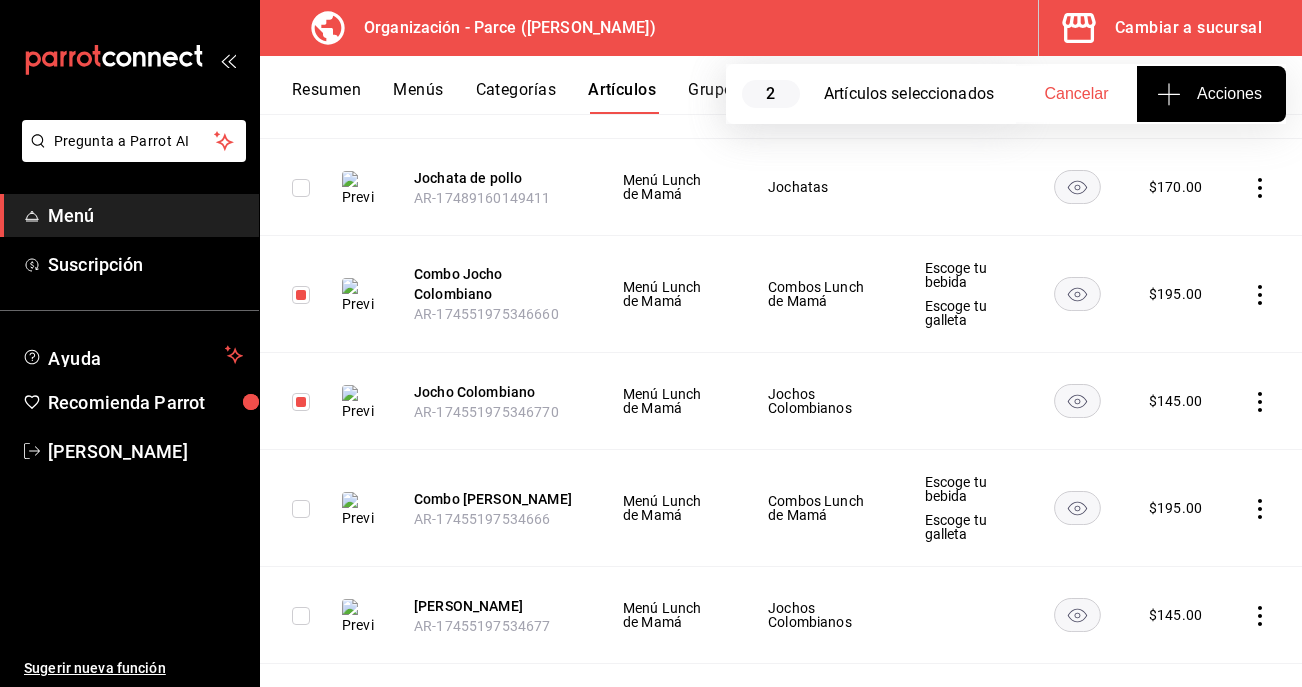 click at bounding box center [301, 509] 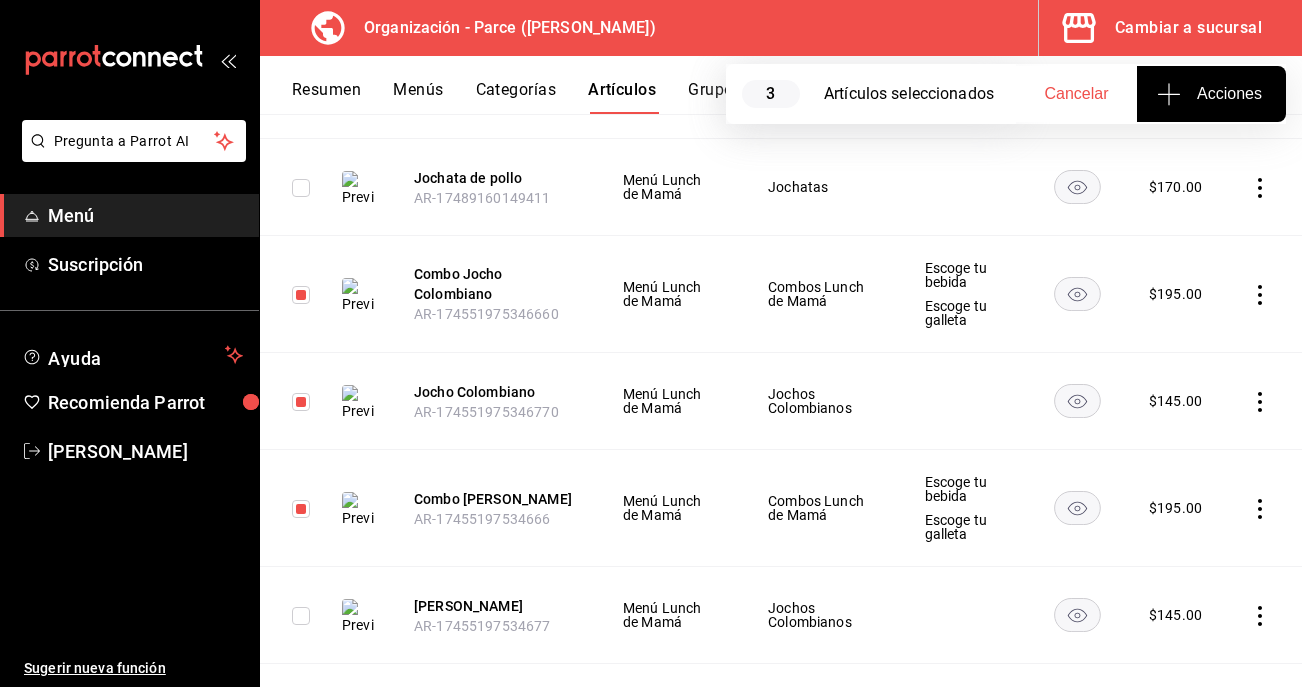 click at bounding box center [301, 616] 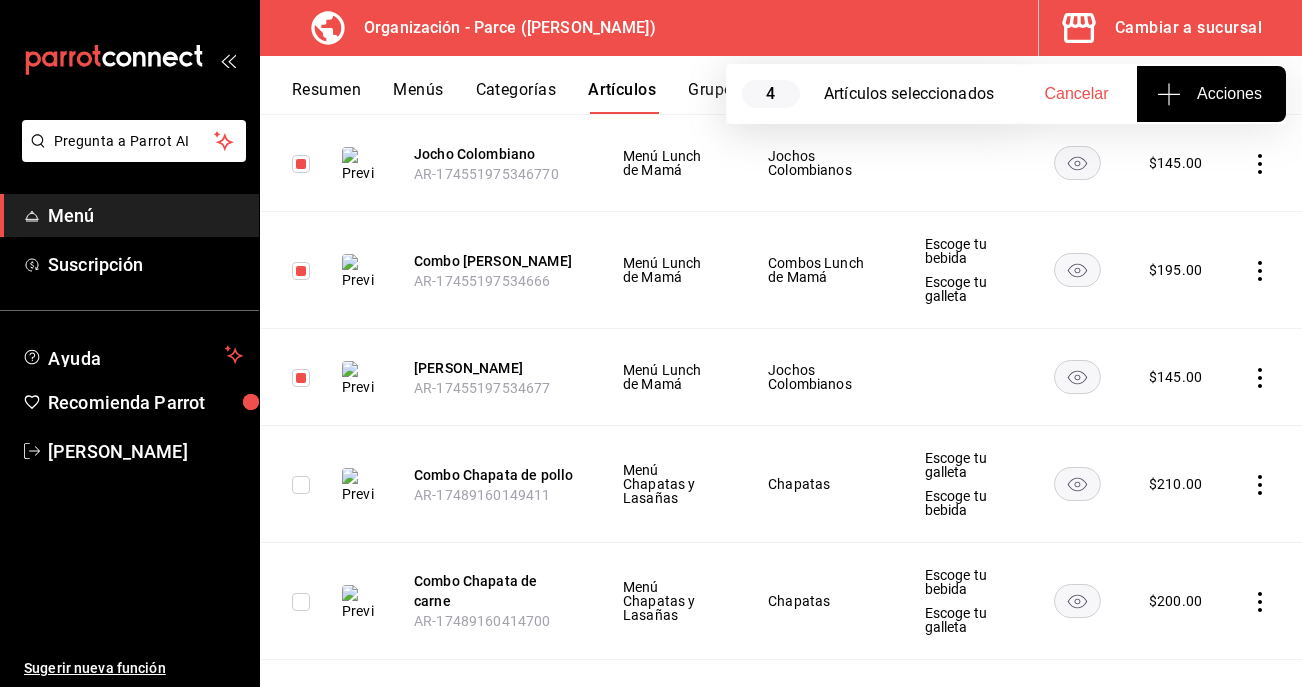 scroll, scrollTop: 921, scrollLeft: 0, axis: vertical 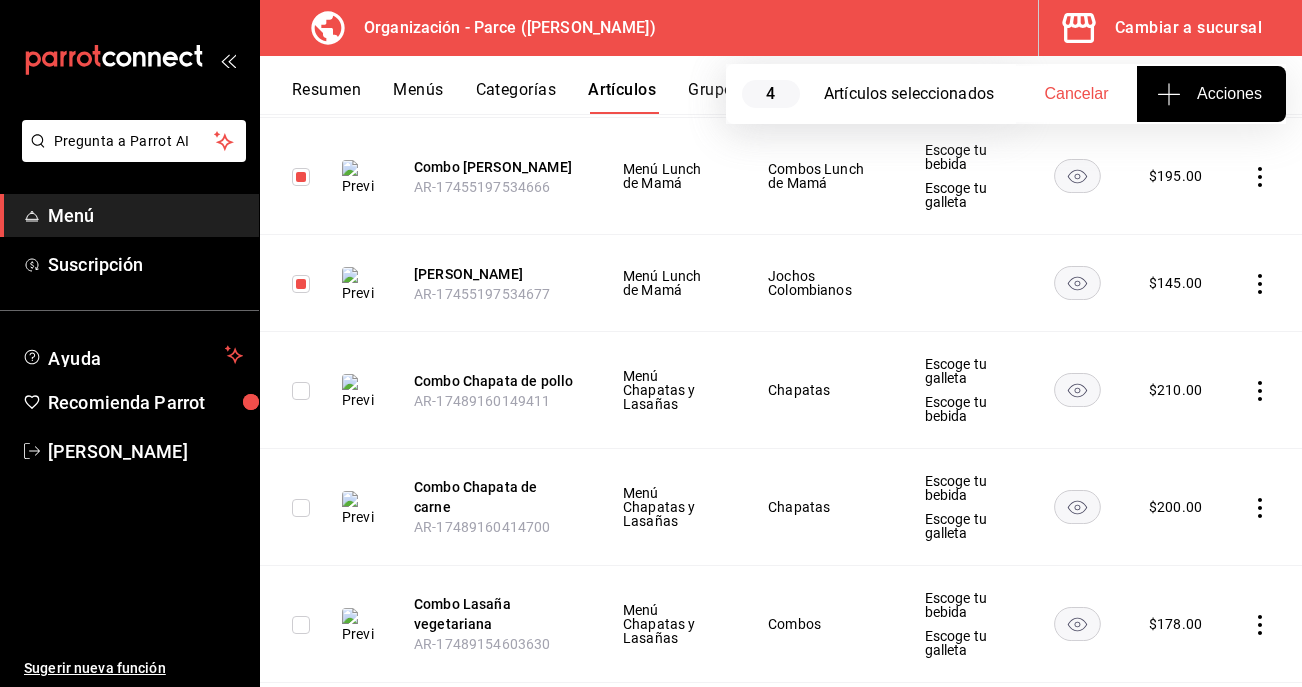 click at bounding box center [293, 390] 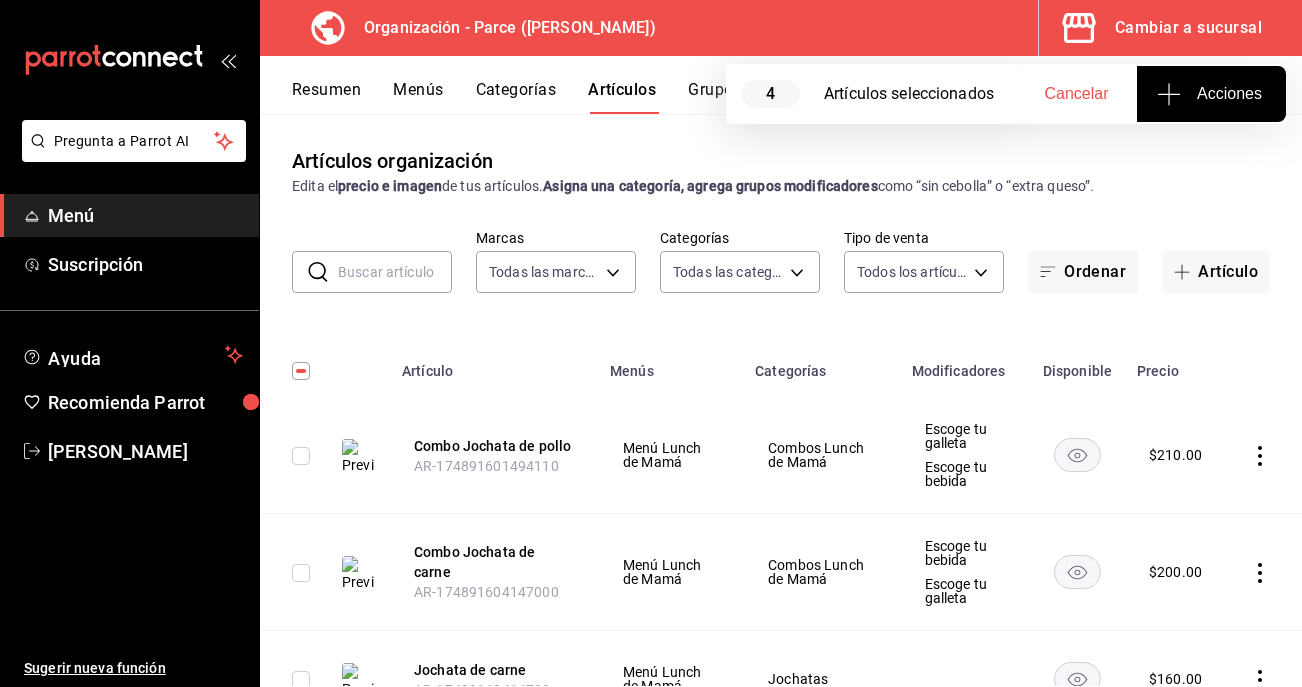 scroll, scrollTop: 358, scrollLeft: 0, axis: vertical 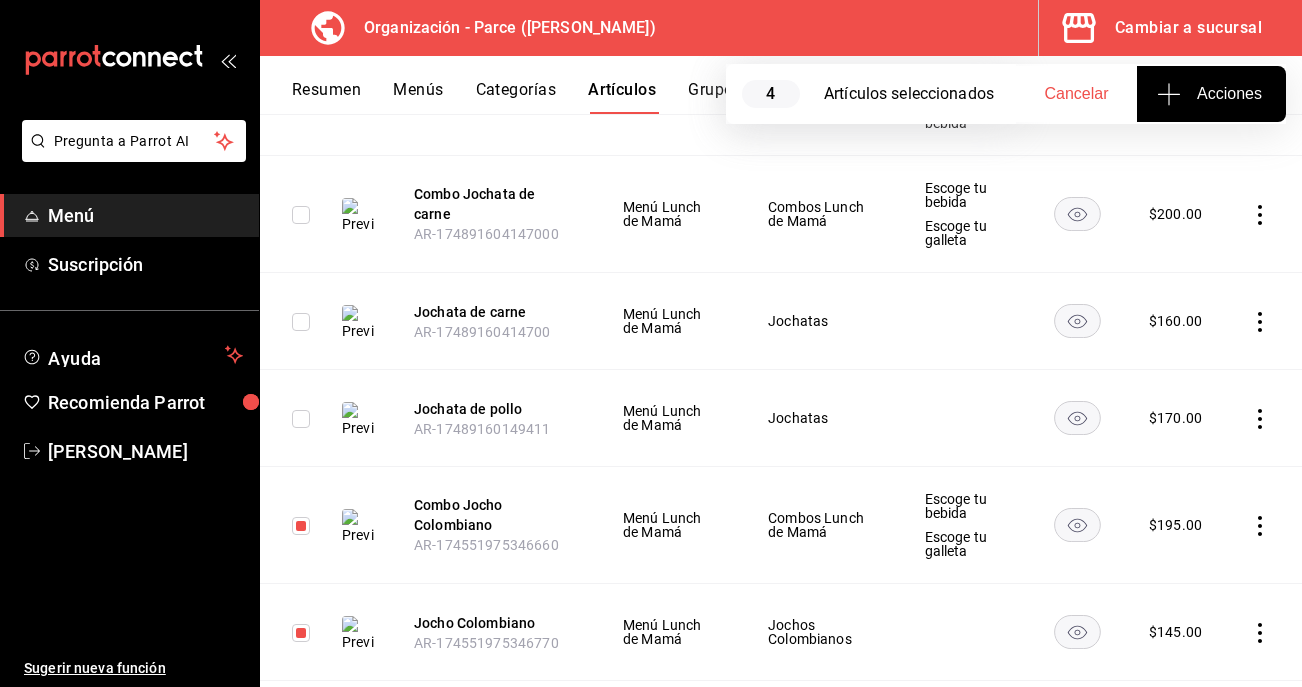 click 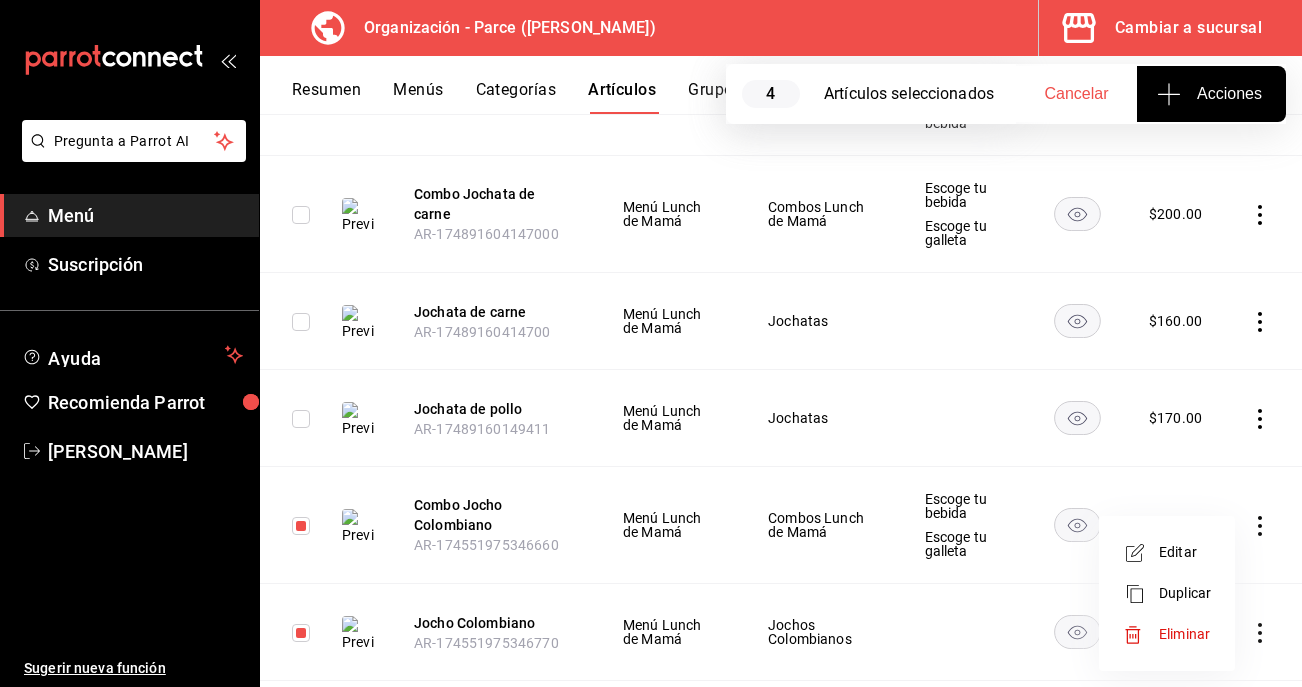 click on "Eliminar" at bounding box center [1167, 634] 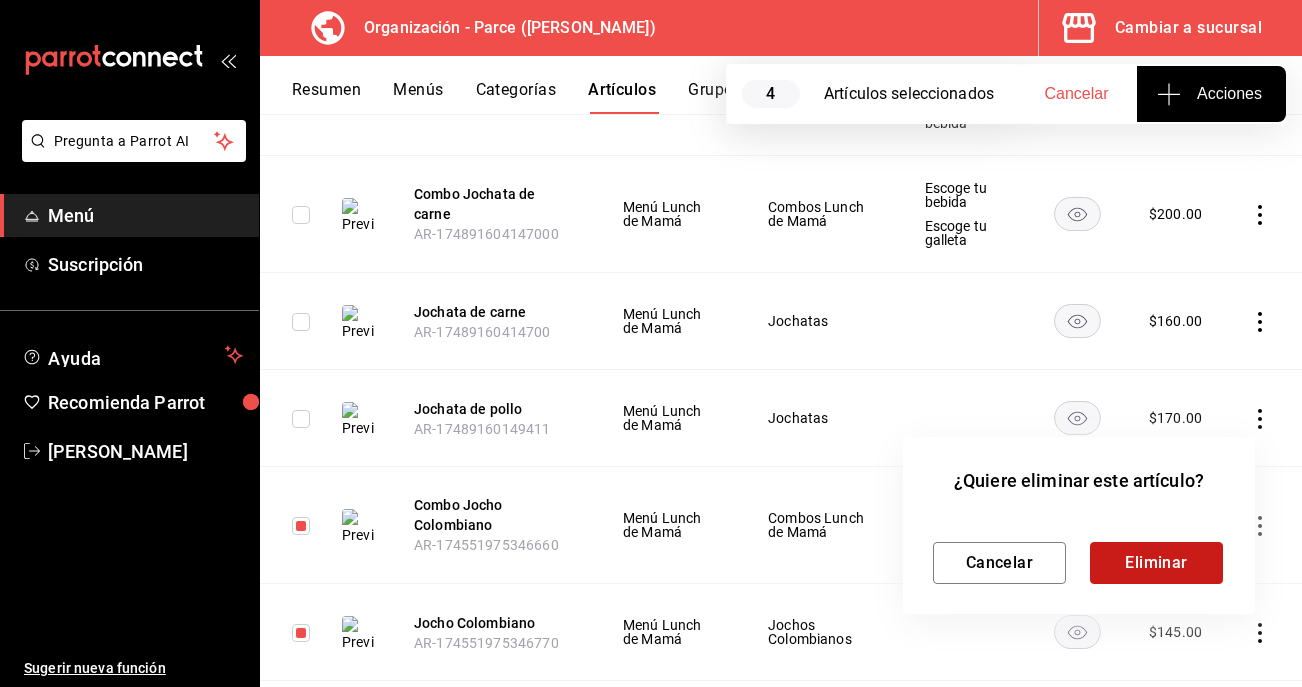click on "Eliminar" at bounding box center (1156, 563) 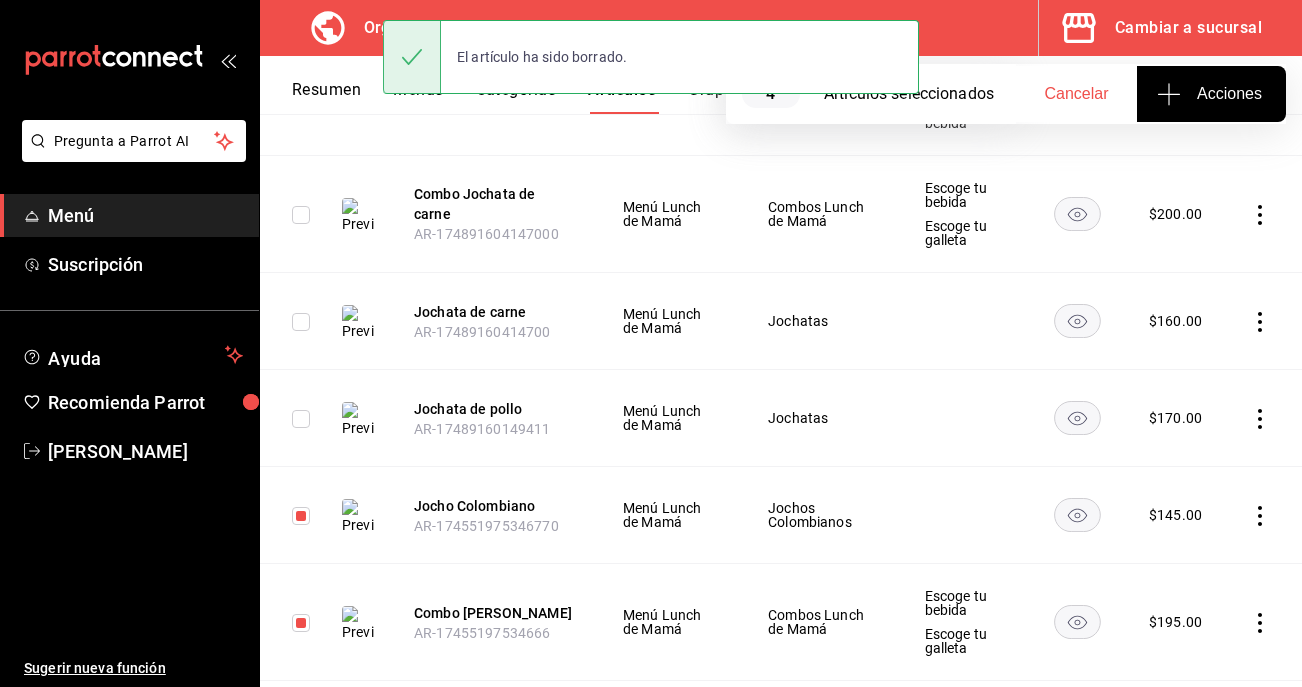 click 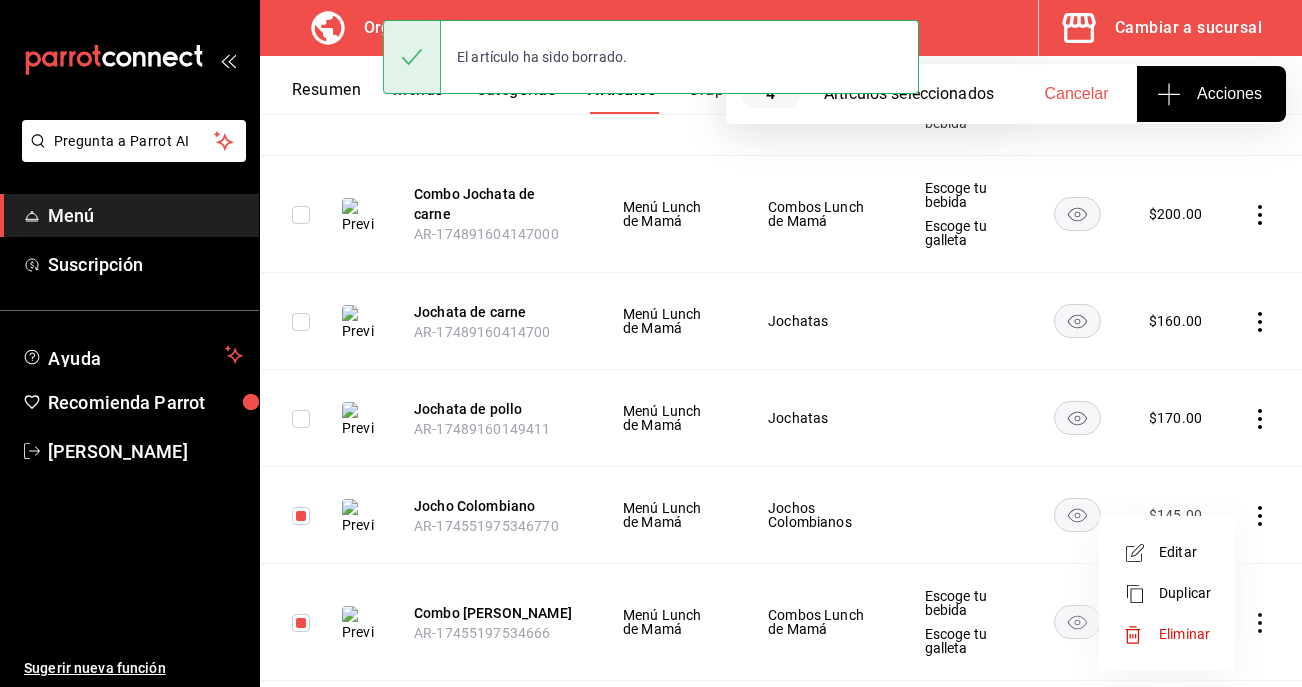 click on "Eliminar" at bounding box center (1184, 634) 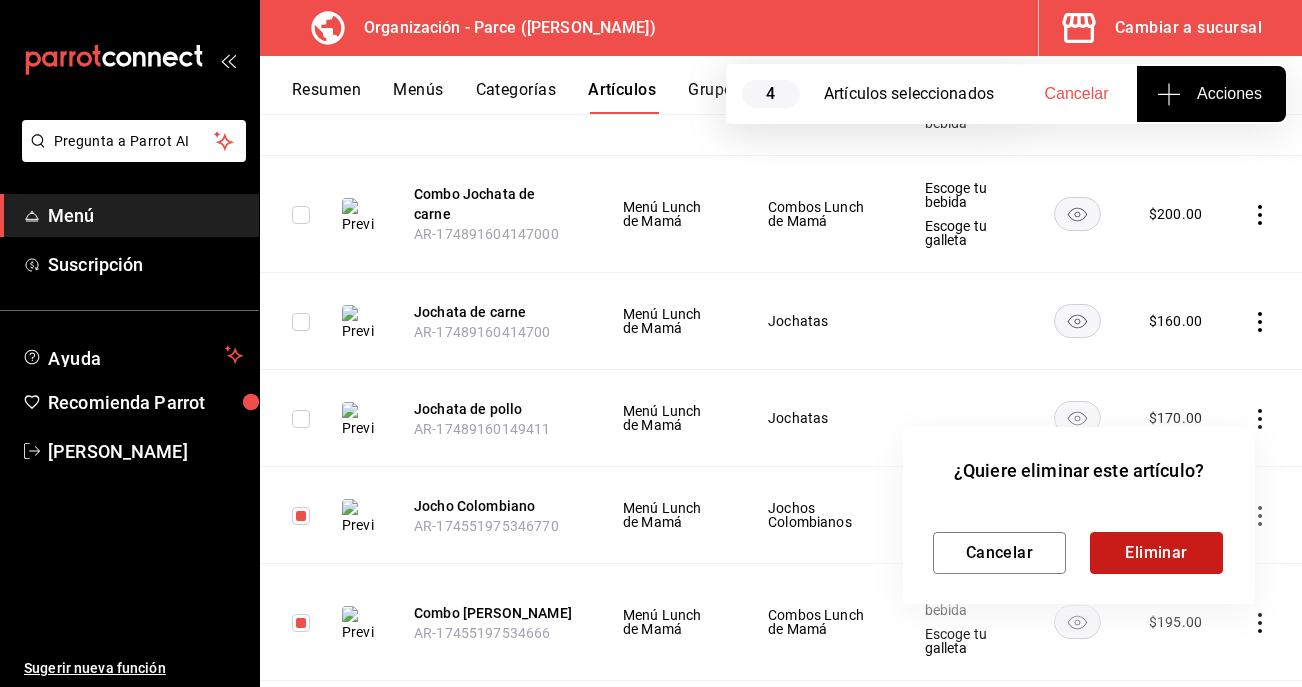click on "Eliminar" at bounding box center [1156, 553] 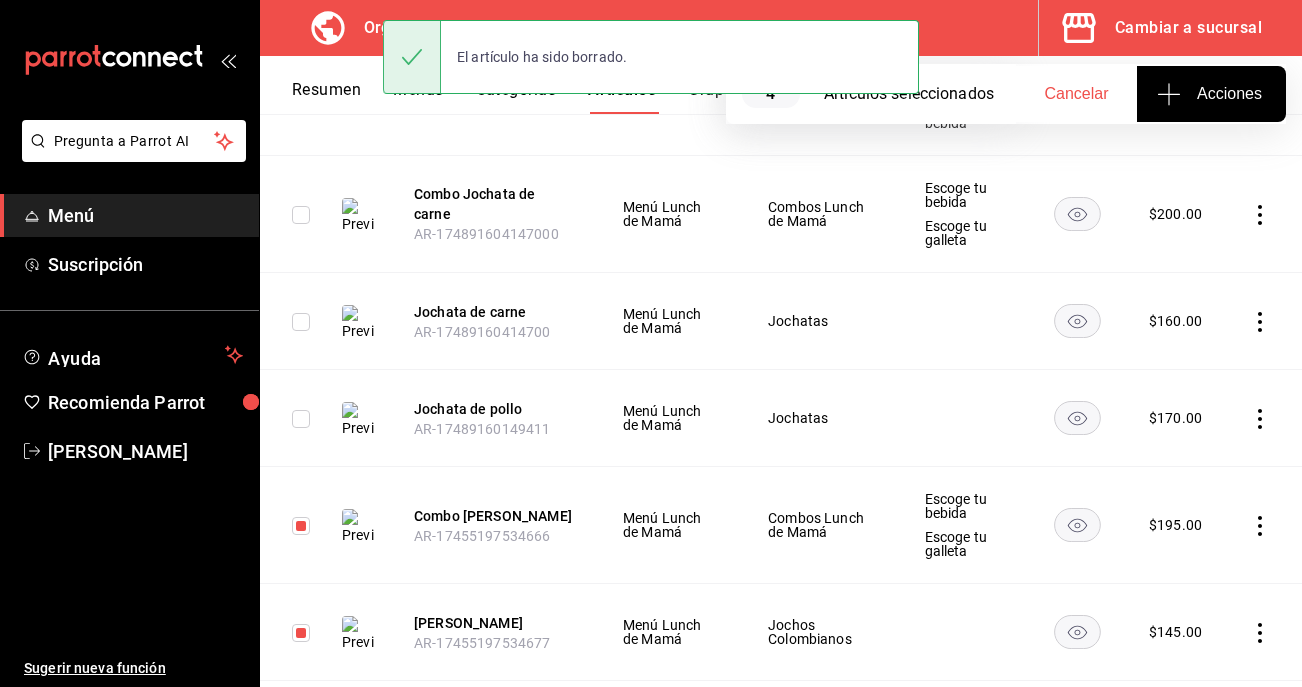 click 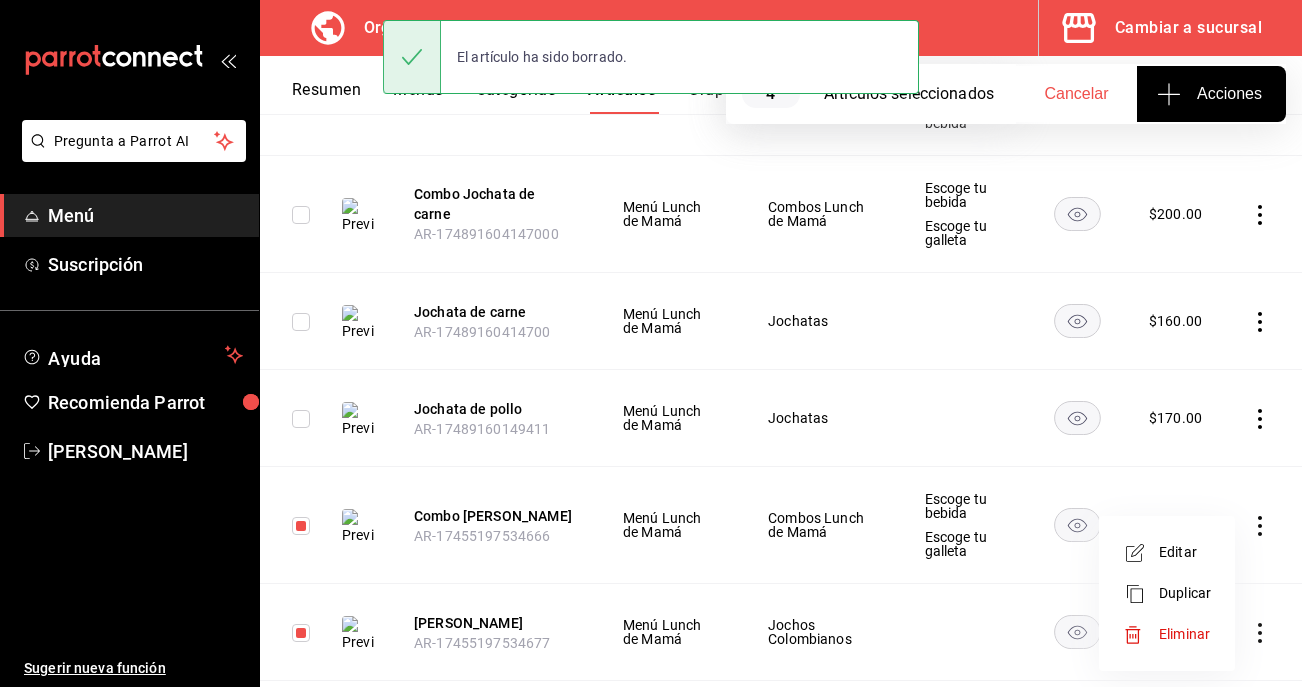 click on "Eliminar" at bounding box center [1185, 634] 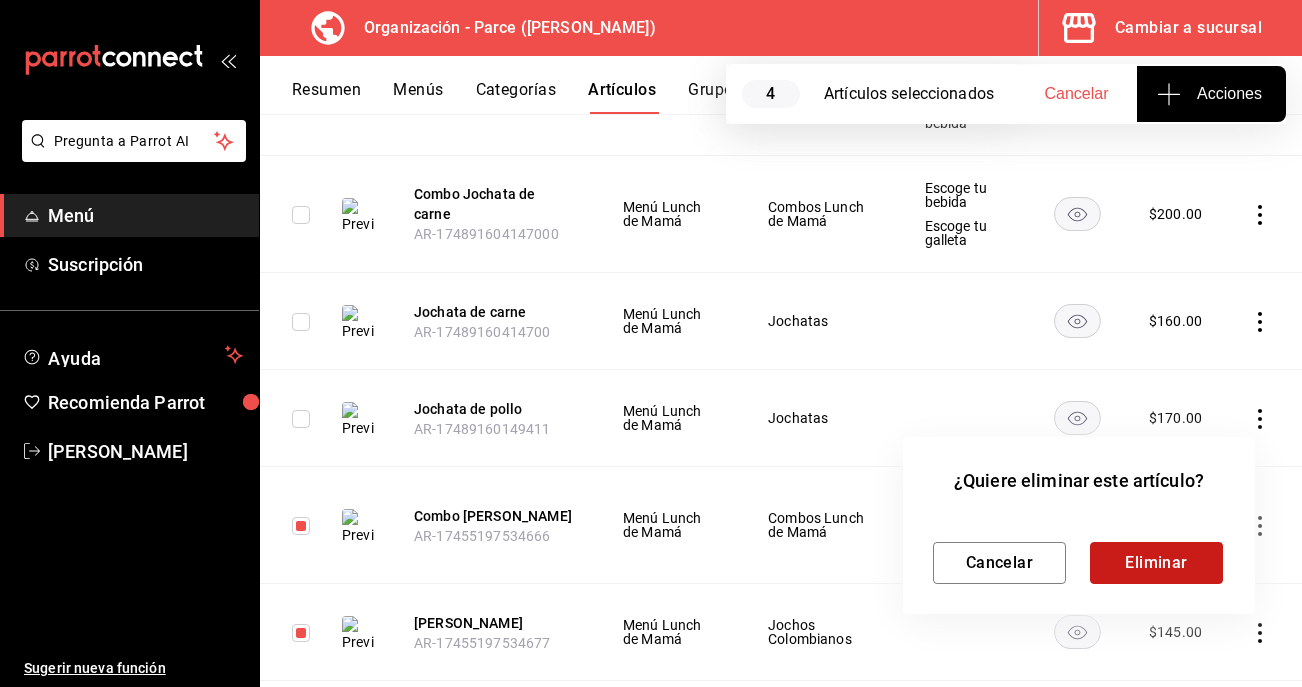 click on "Eliminar" at bounding box center [1156, 563] 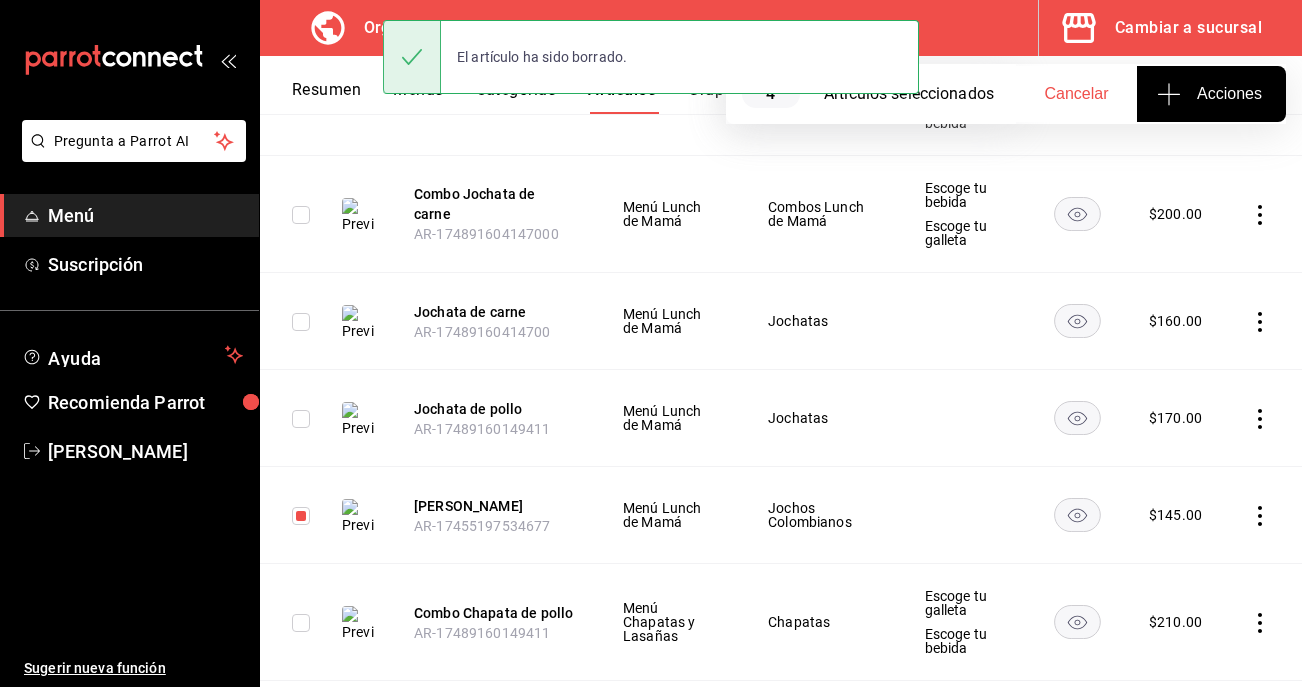 click 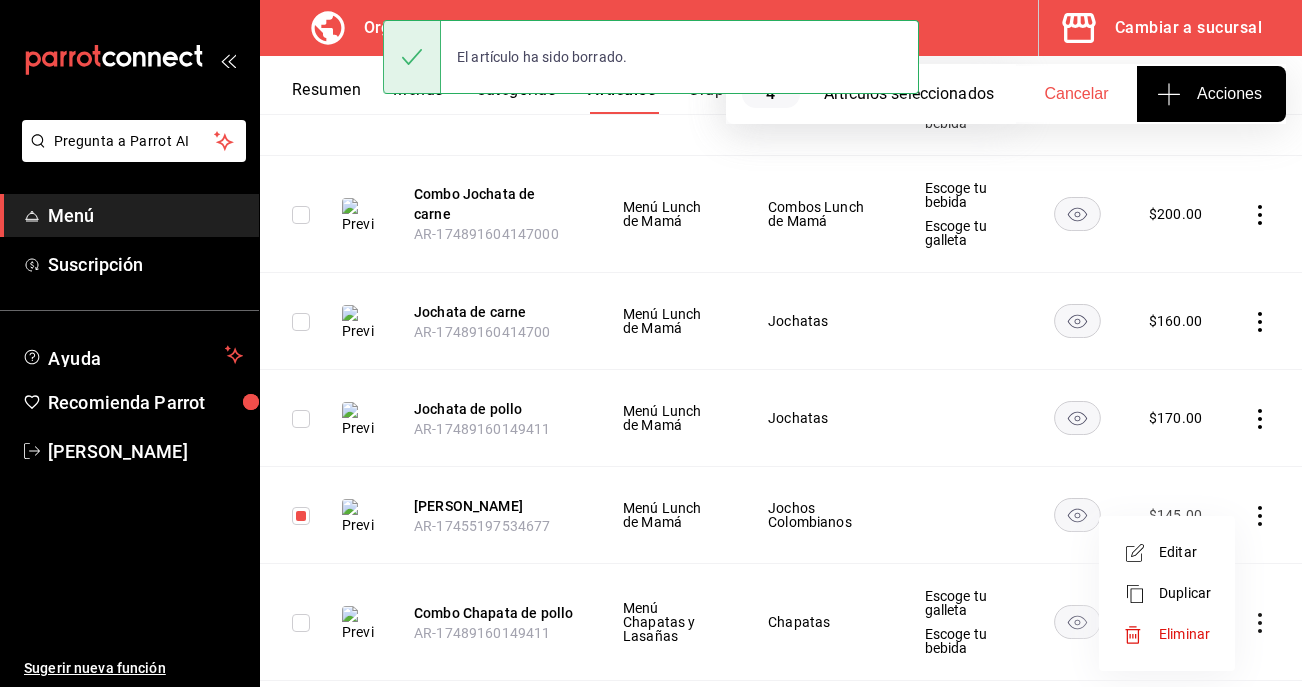 click on "Eliminar" at bounding box center [1184, 634] 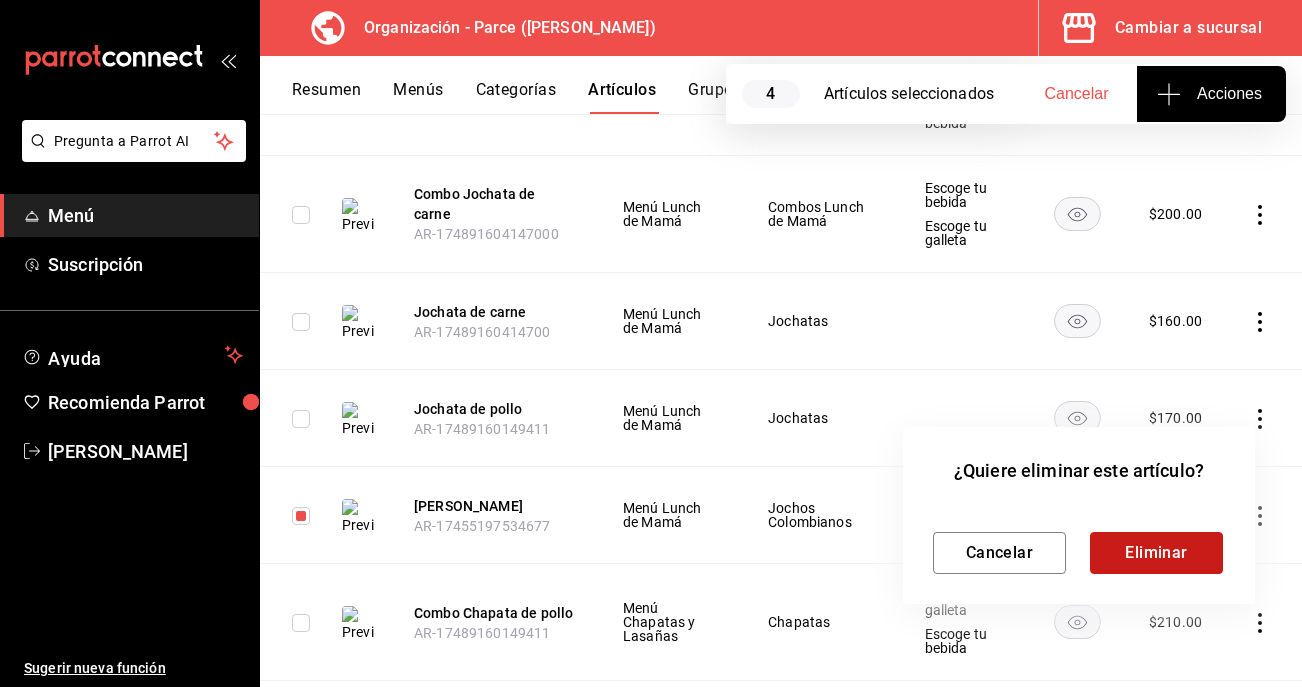 click on "Eliminar" at bounding box center [1156, 553] 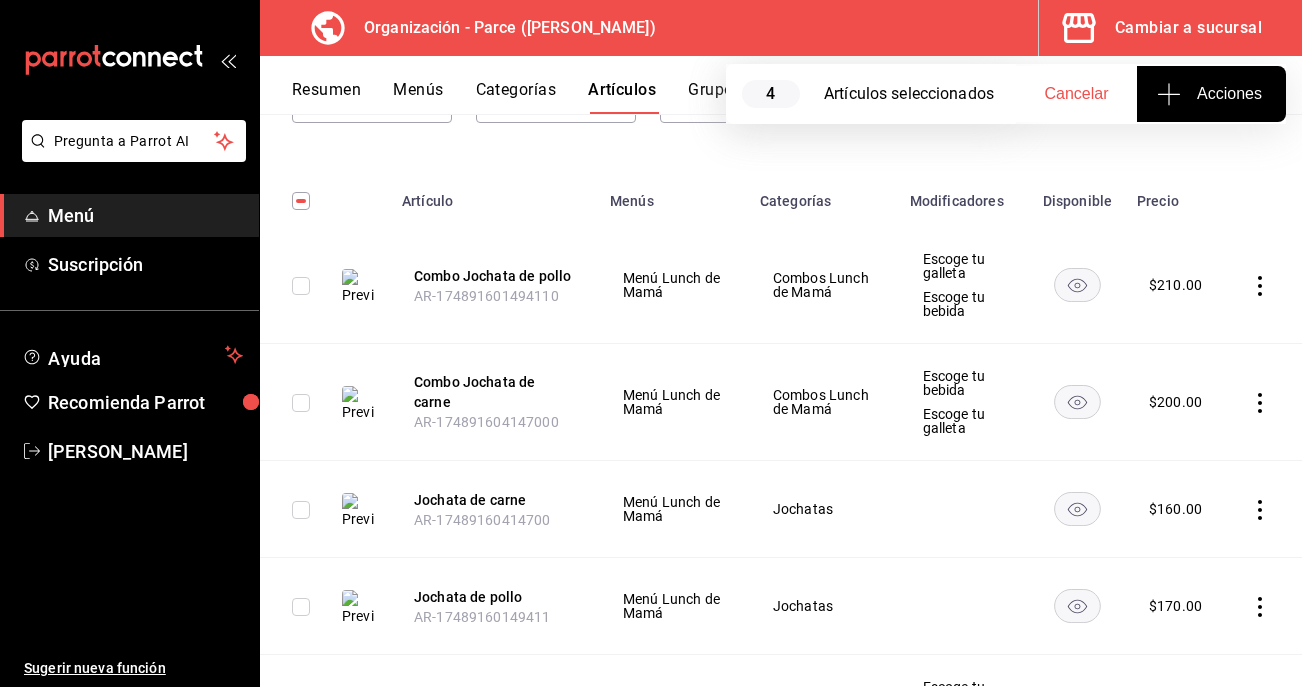 scroll, scrollTop: 0, scrollLeft: 0, axis: both 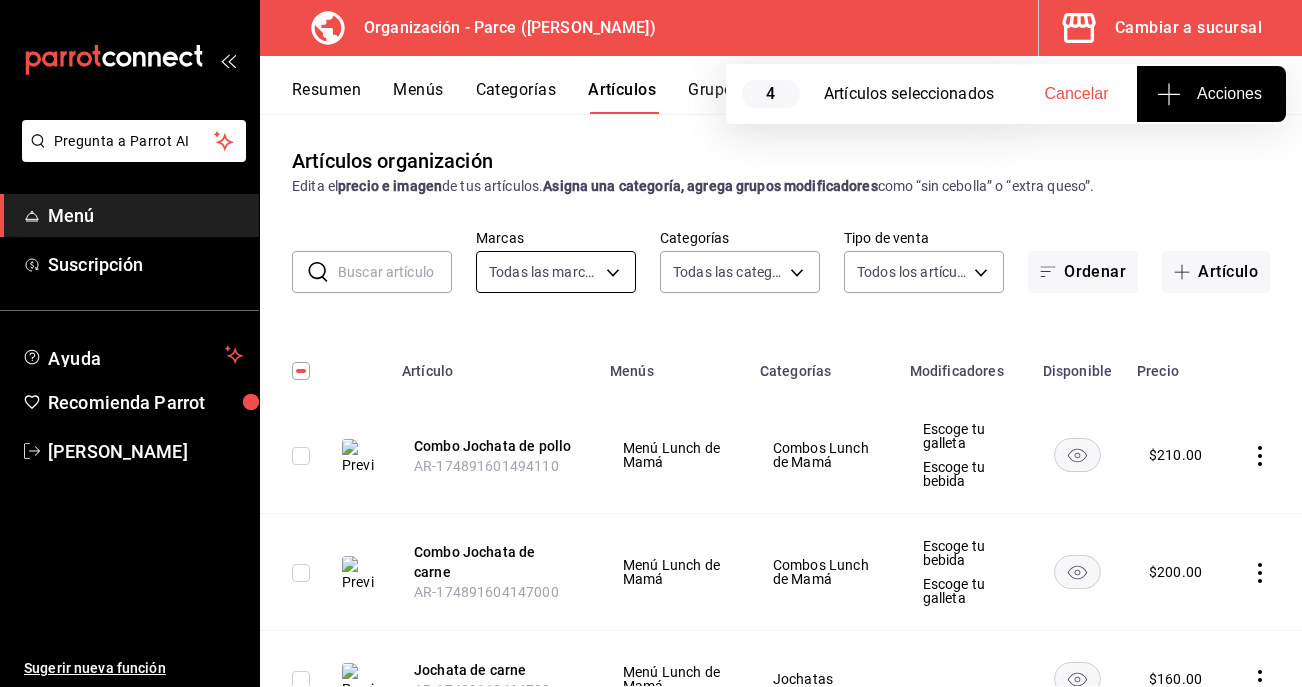 click on "Pregunta a Parrot AI Menú   Suscripción   Ayuda Recomienda Parrot   María Jauregui   Sugerir nueva función   Organización - Parce (Cuauhtemoc) Cambiar a sucursal Resumen Menús Categorías Artículos Grupos modificadores 4 Artículos seleccionados Cancelar Acciones Artículos organización Edita el  precio e imagen  de tus artículos.  Asigna una categoría, agrega grupos modificadores  como “sin cebolla” o “extra queso”. ​ ​ Marcas Todas las marcas, Sin marca 0a3127fc-1276-4737-ab8d-e4e994693669,4b297962-9005-42f3-abd1-527526d01ddc,1a53e0b4-2e39-46a9-84cf-7f6a69f9f111,c630f9e2-fcd7-4872-9bbf-a46be475e313,714c4b6c-cc4b-473b-9001-35e0f2212cbe,3aa0a133-d70d-4326-8f8a-745f727d753f Categorías Todas las categorías, Sin categoría Tipo de venta Todos los artículos ALL Ordenar Artículo Artículo Menús Categorías Modificadores Disponible Precio Combo Jochata de pollo AR-174891601494110 Menú Lunch de Mamá Combos Lunch de Mamá Escoge tu galleta Escoge tu bebida $ 210.00 Combo Jochata de carne" at bounding box center (651, 343) 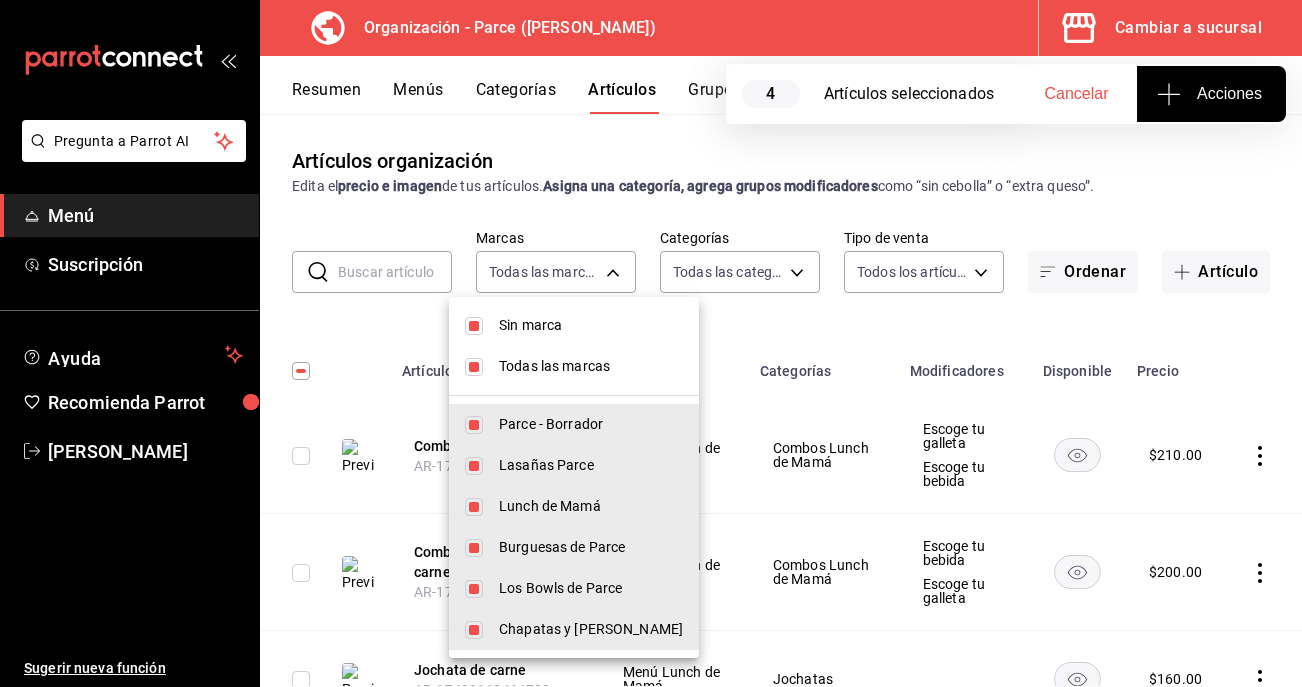 click at bounding box center [474, 367] 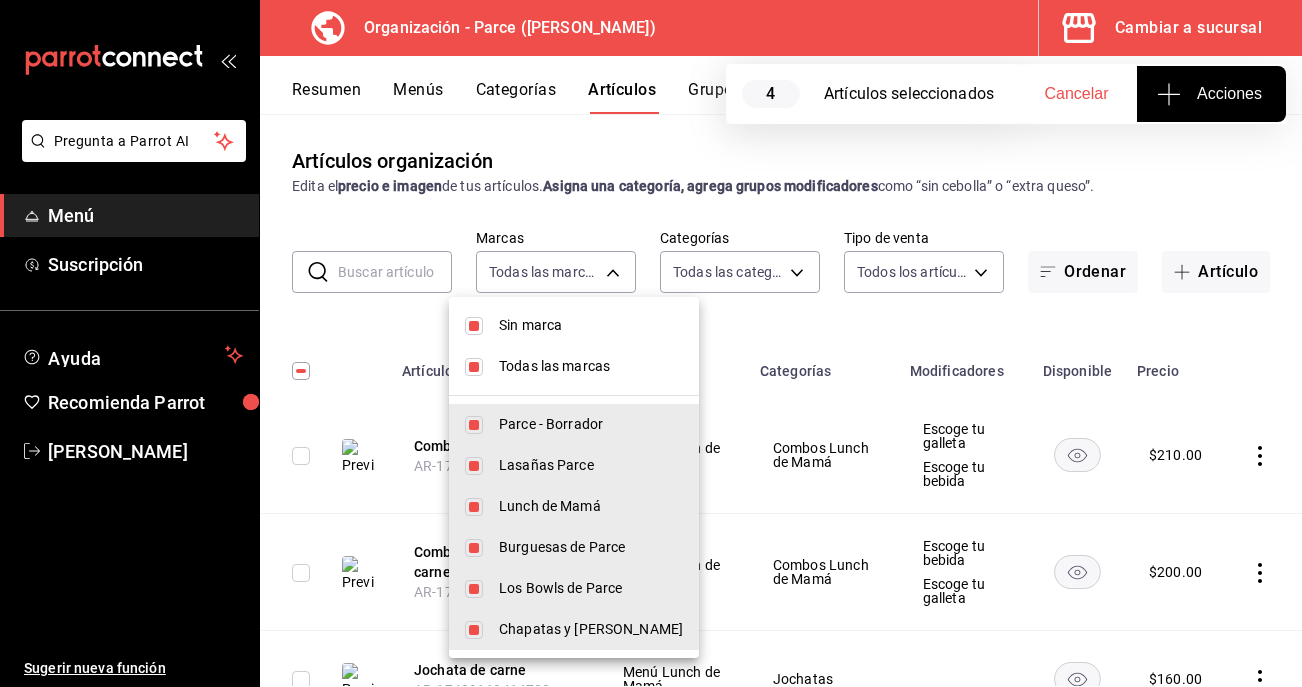checkbox on "false" 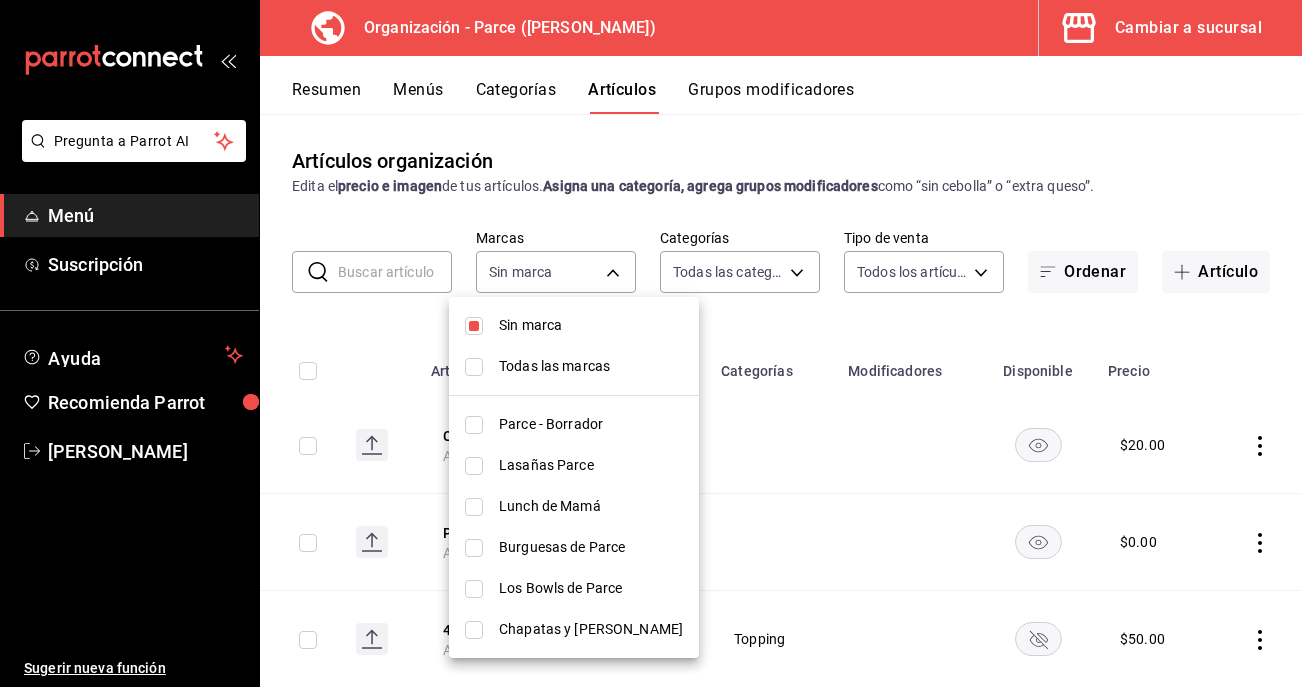 click at bounding box center (474, 326) 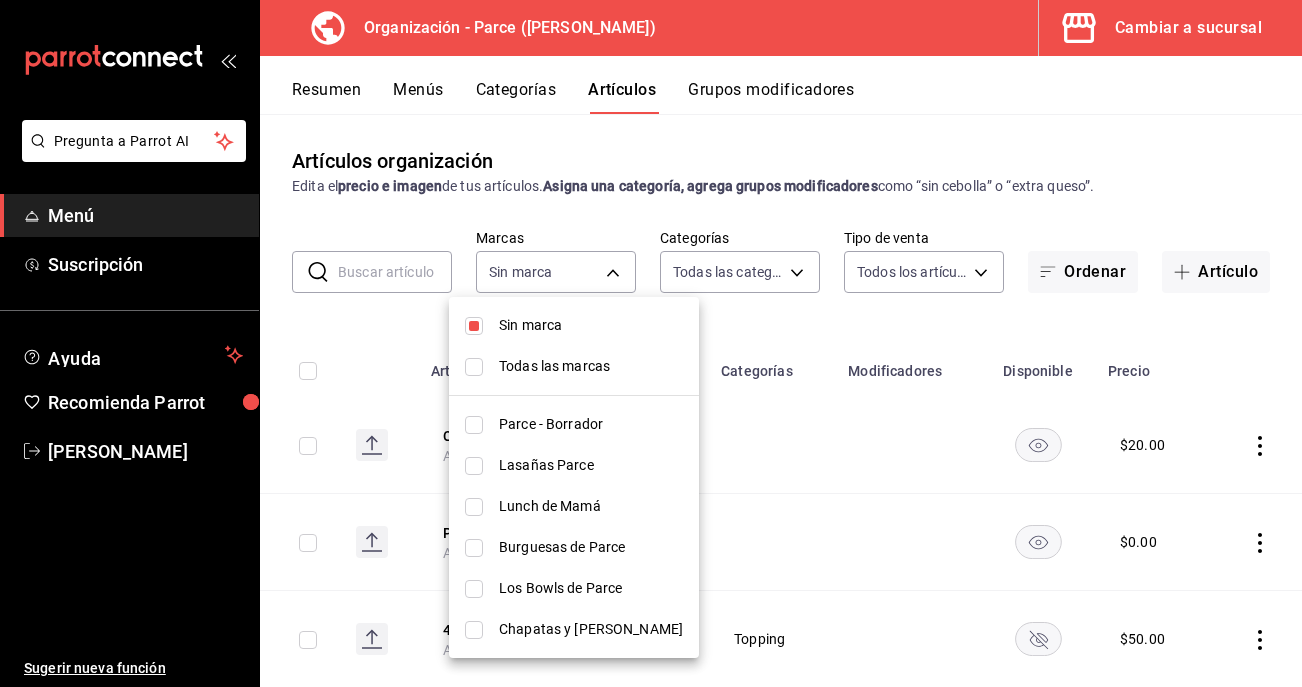checkbox on "false" 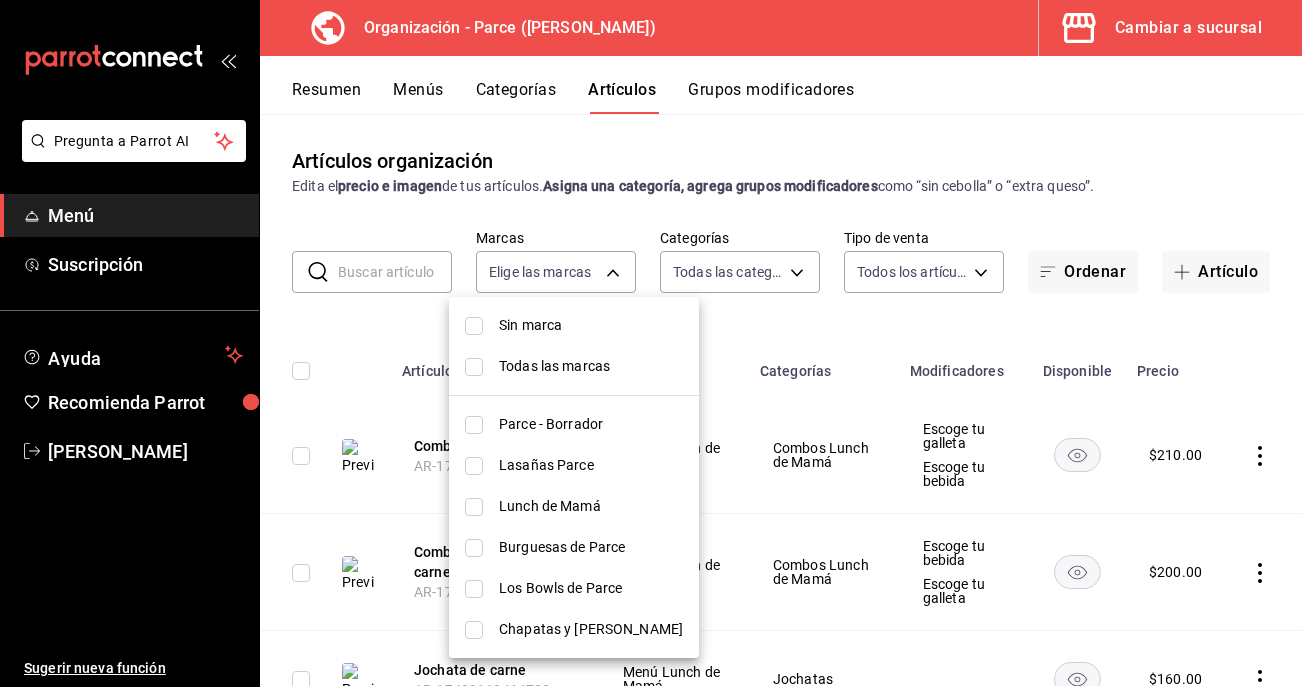 click on "Lunch de Mamá" at bounding box center [591, 506] 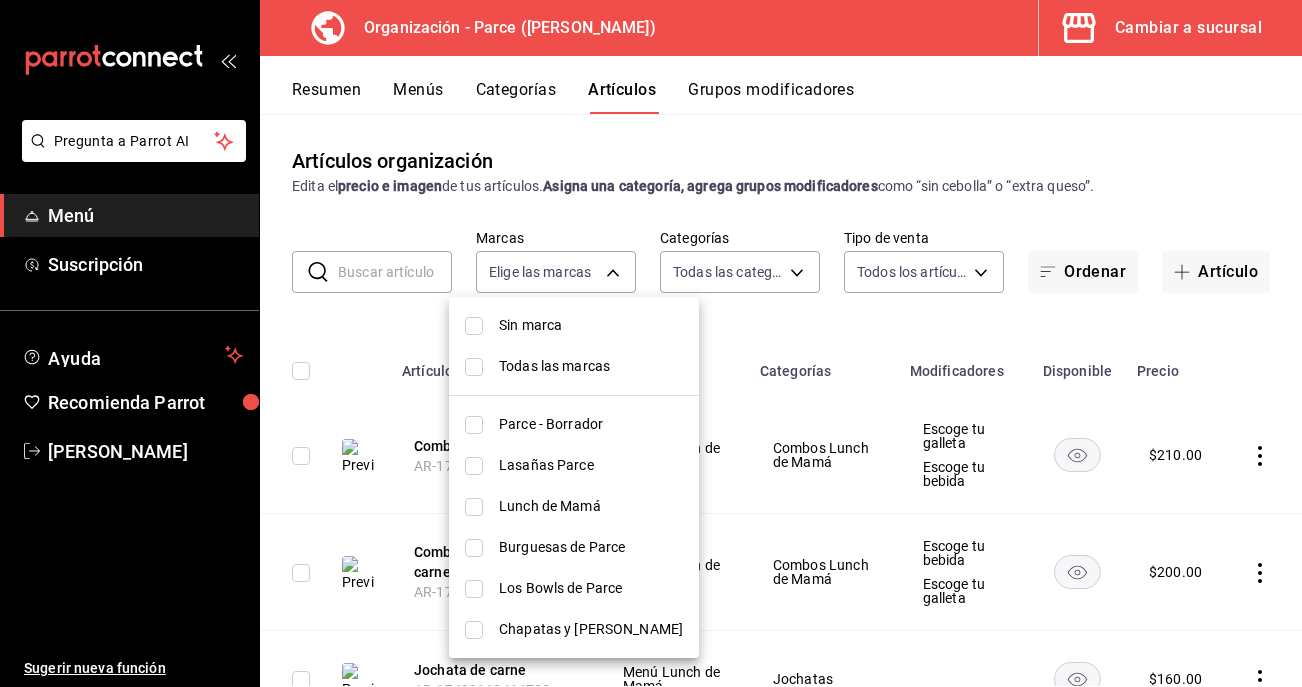 type on "1a53e0b4-2e39-46a9-84cf-7f6a69f9f111" 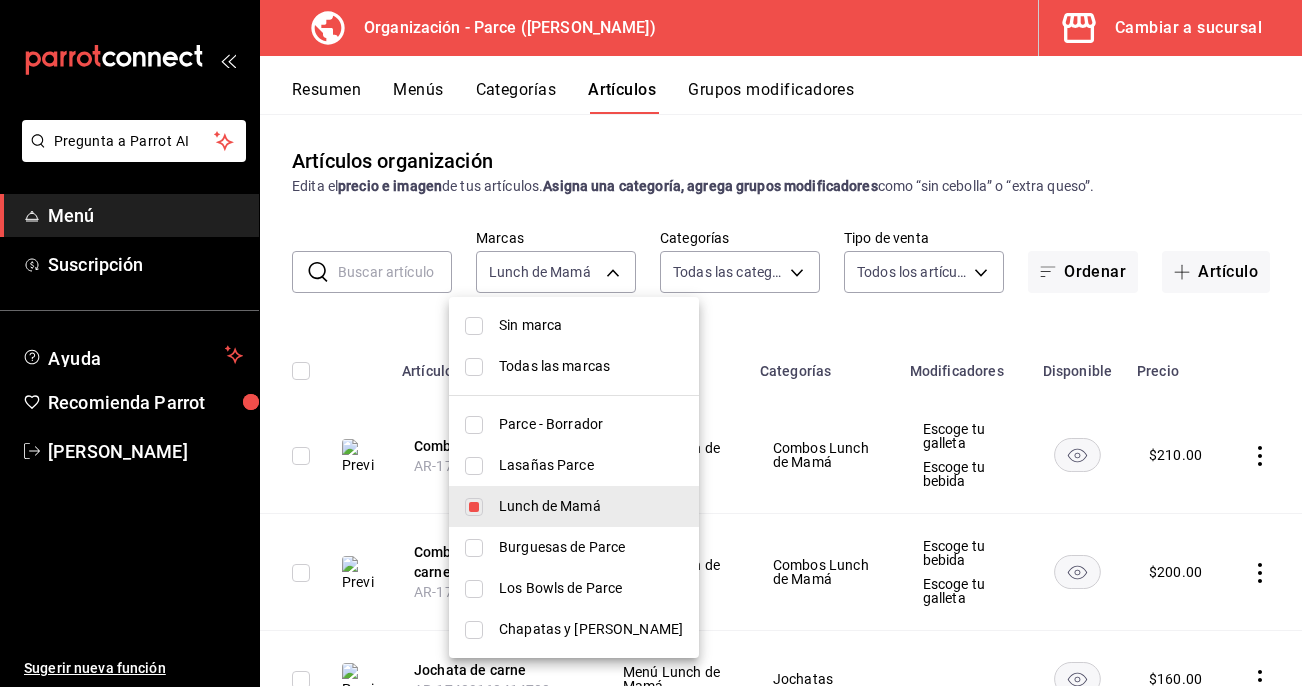 click at bounding box center [651, 343] 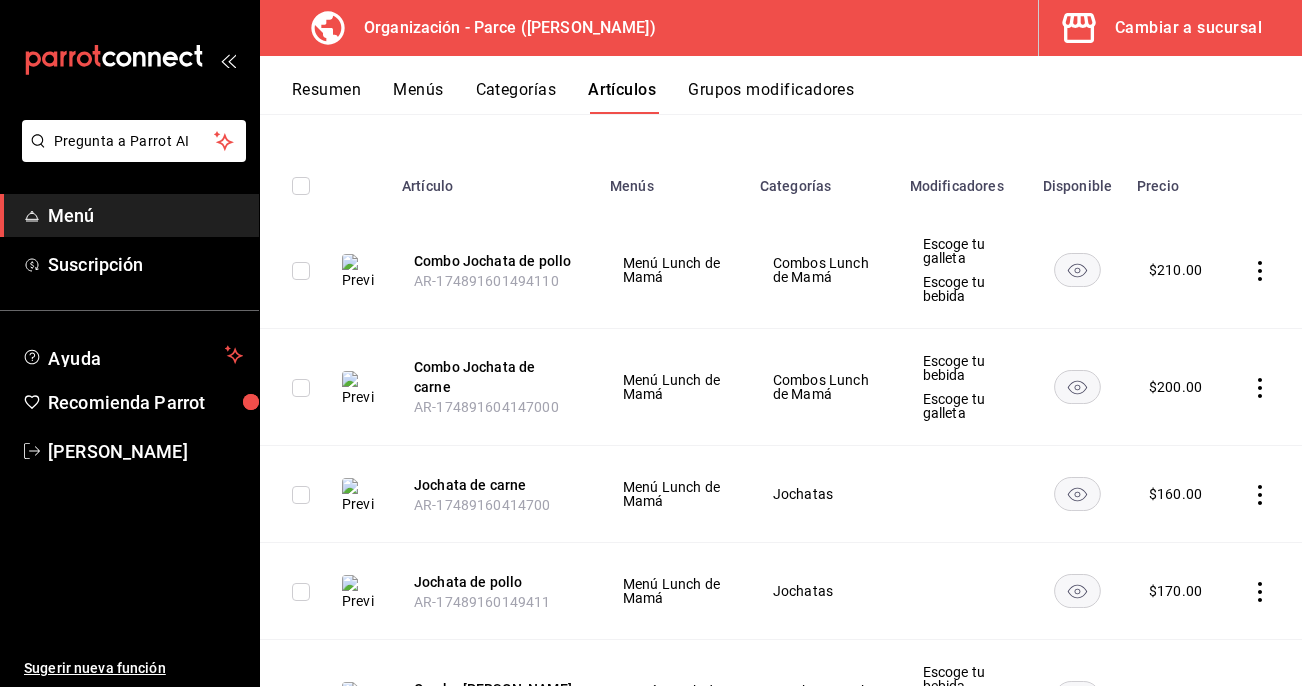 scroll, scrollTop: 0, scrollLeft: 0, axis: both 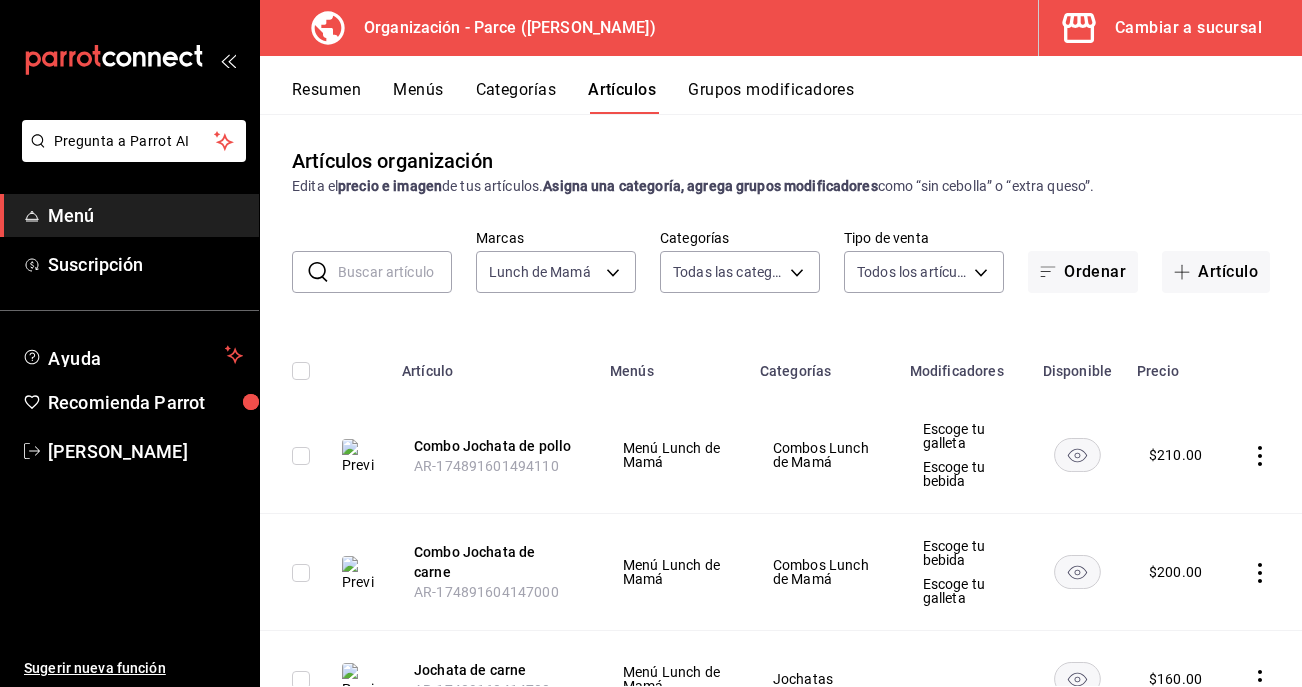 click on "Categorías" at bounding box center (516, 97) 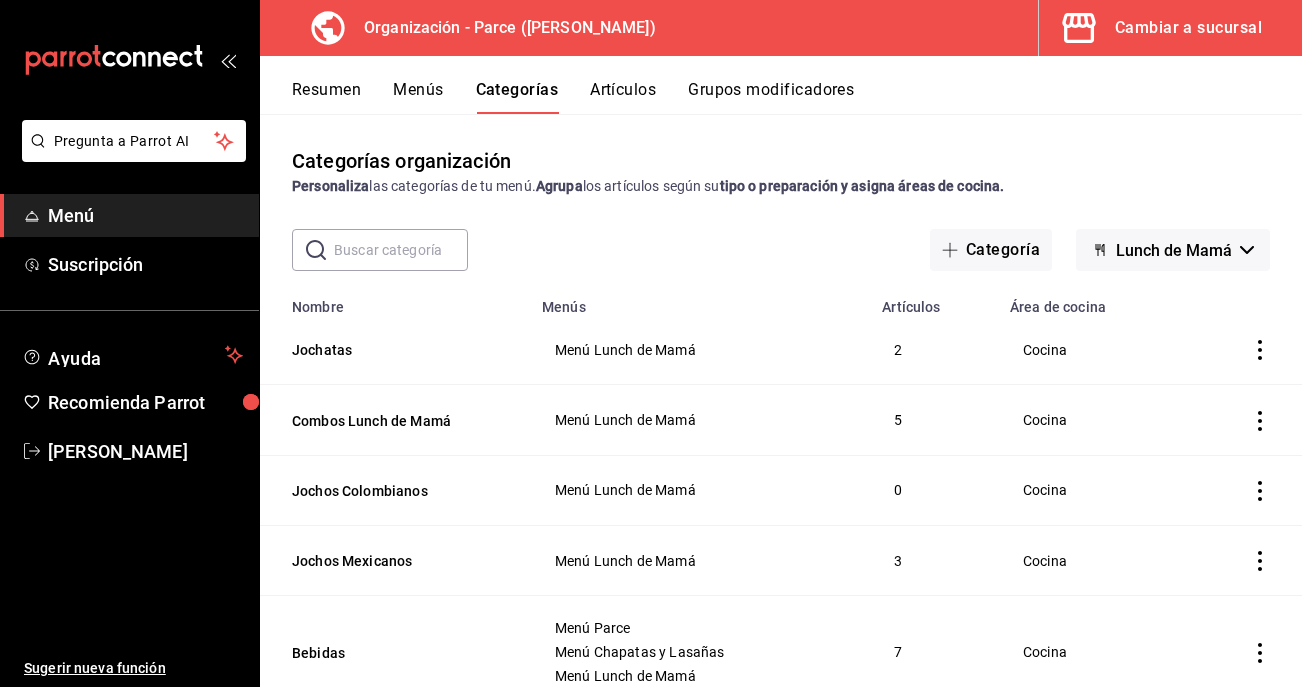 click 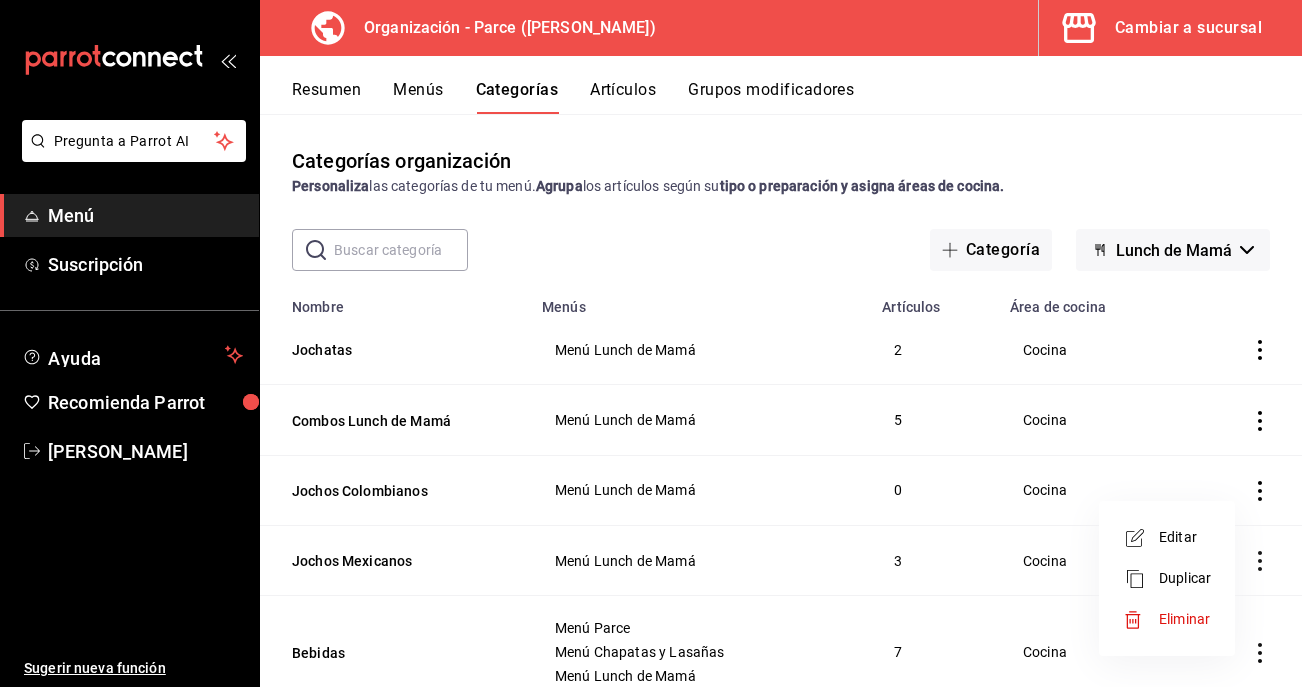 click on "Eliminar" at bounding box center [1184, 619] 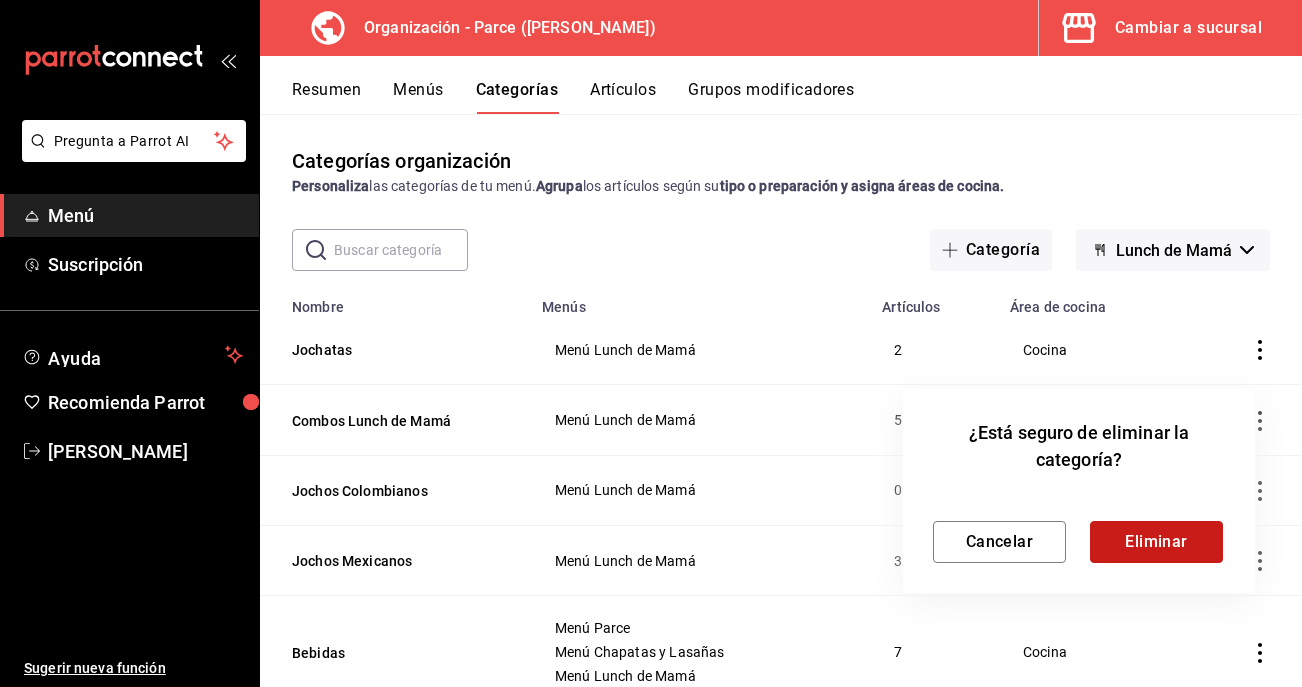 click on "Eliminar" at bounding box center (1156, 542) 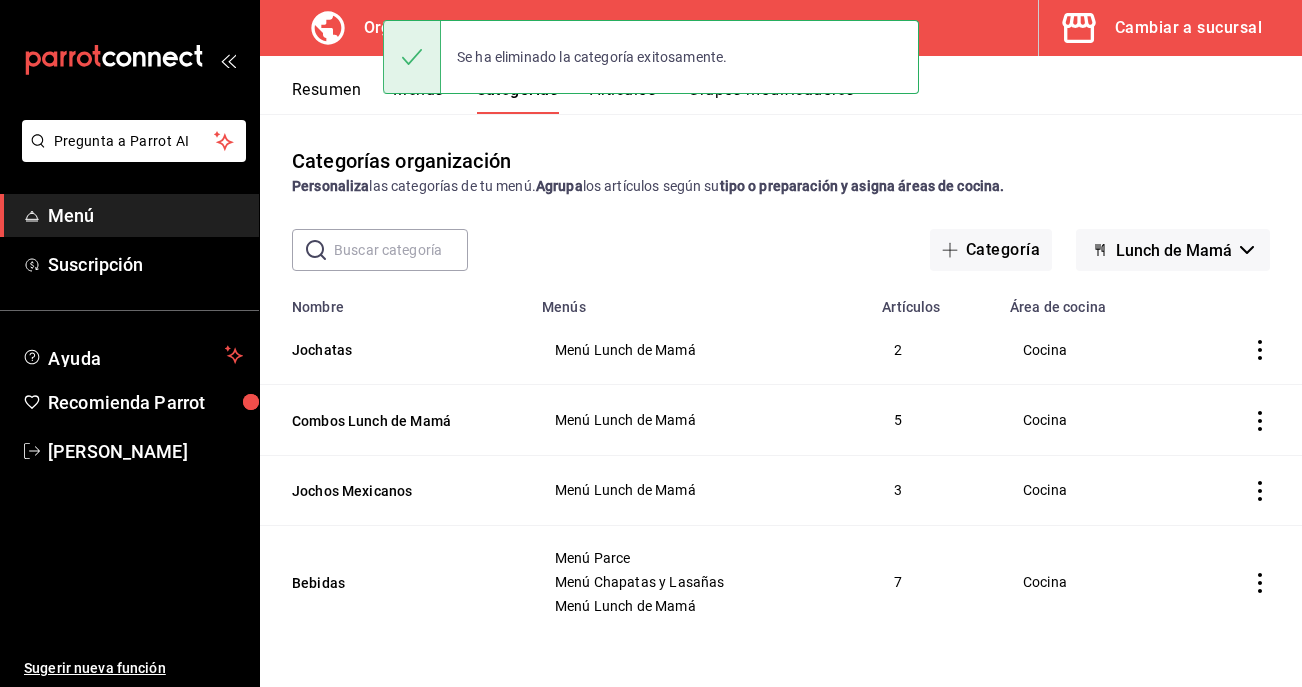 click 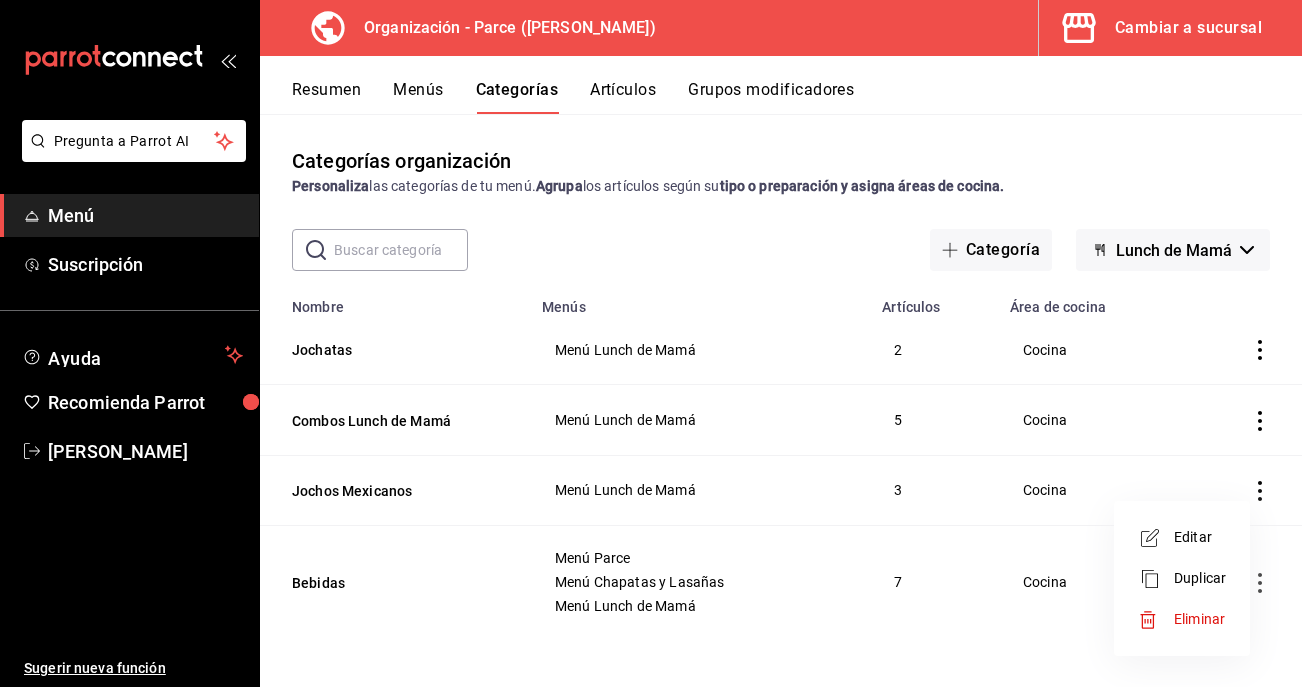 click at bounding box center [1156, 620] 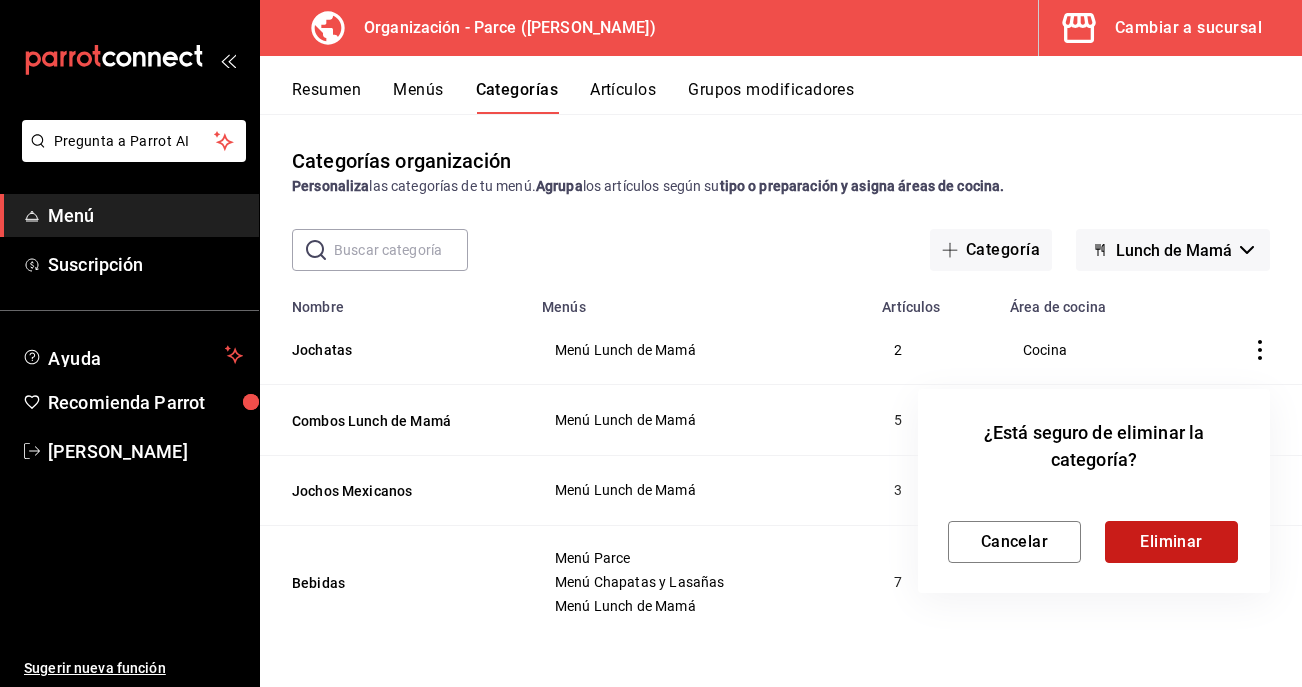 click on "Eliminar" at bounding box center (1171, 542) 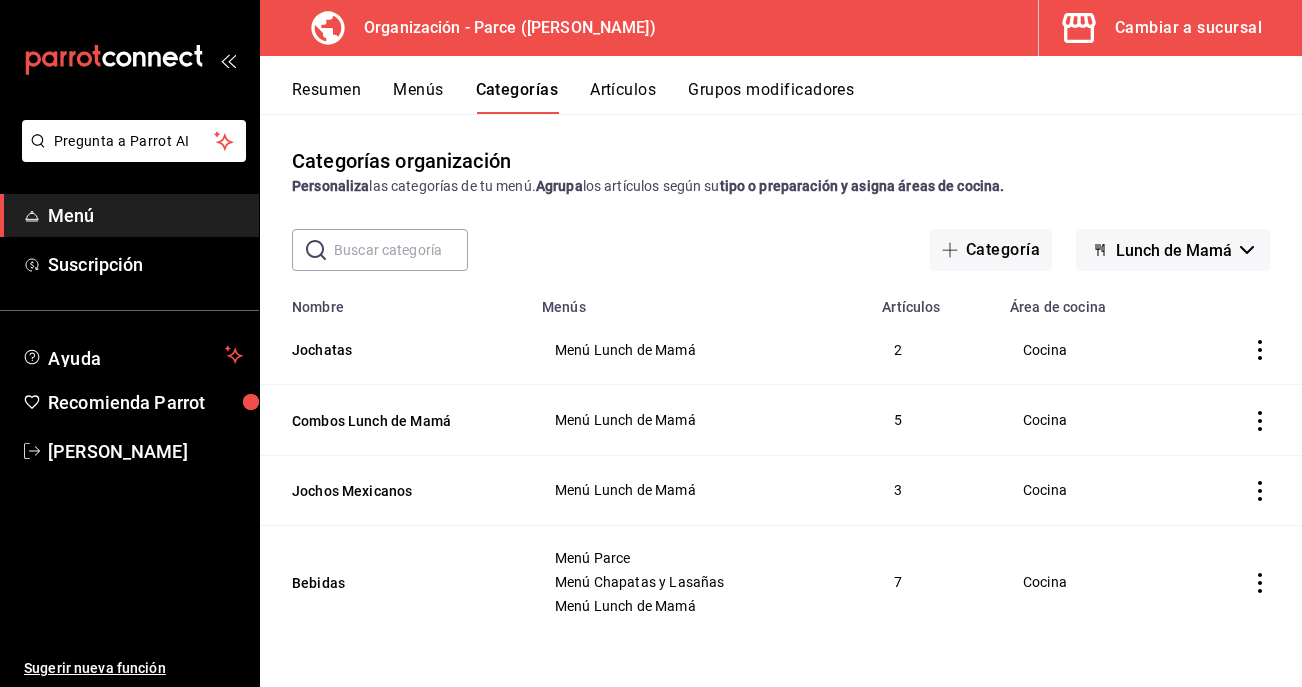 click 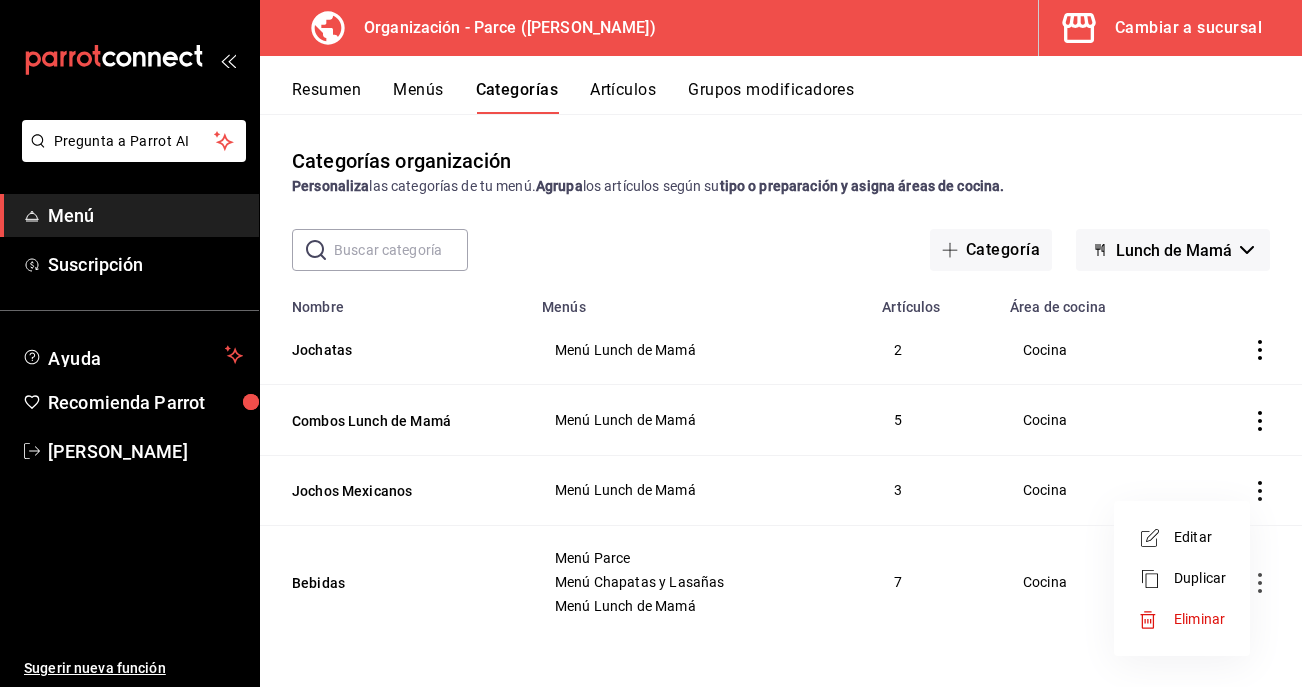 click at bounding box center (1156, 620) 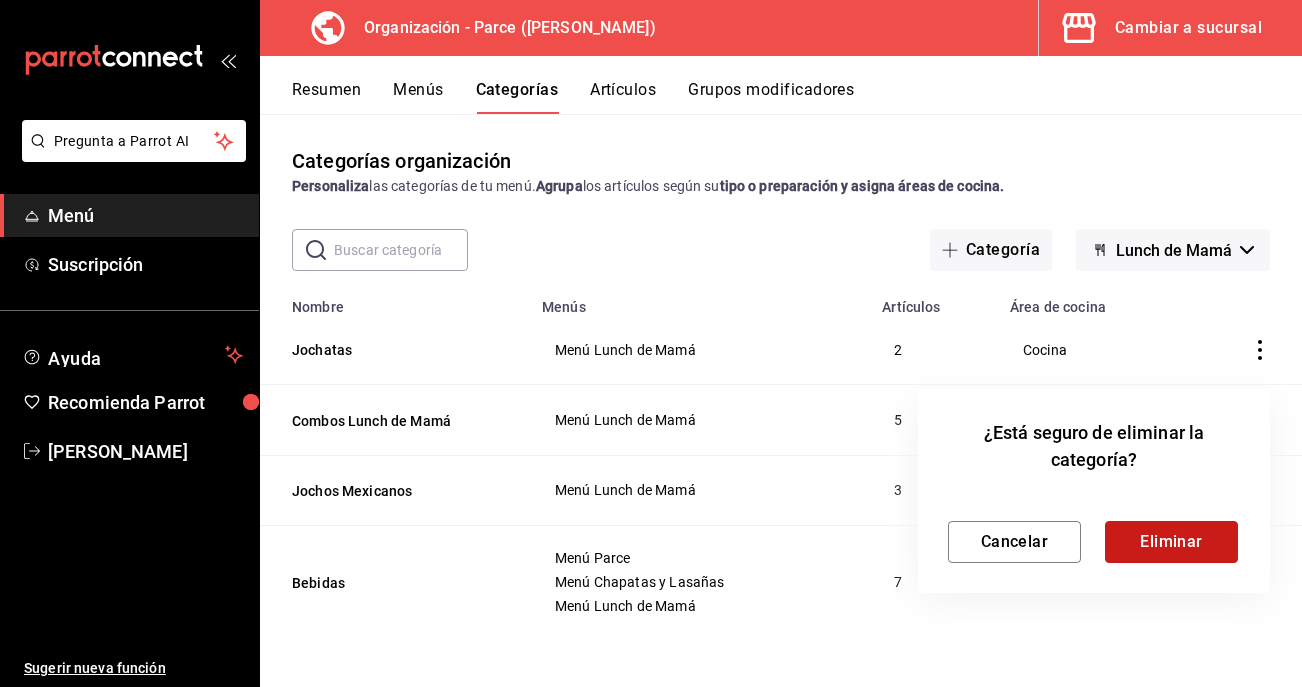 click on "Eliminar" at bounding box center [1171, 542] 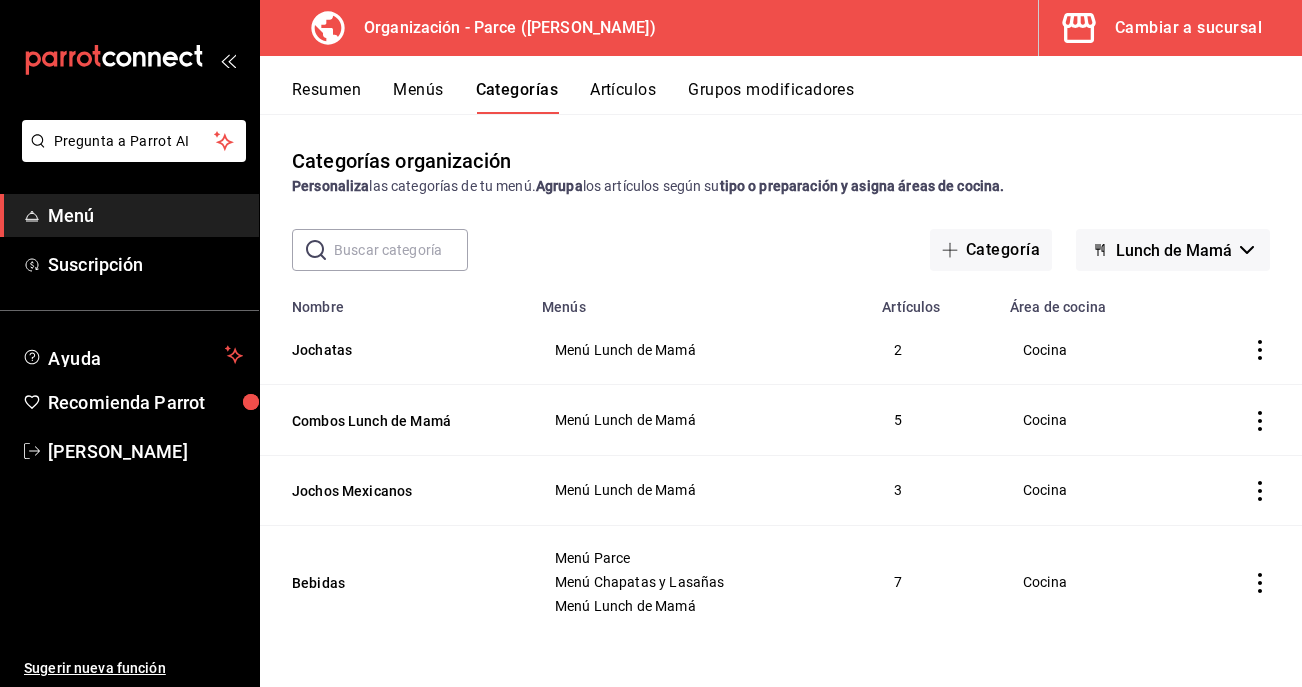 click on "Artículos" at bounding box center (623, 97) 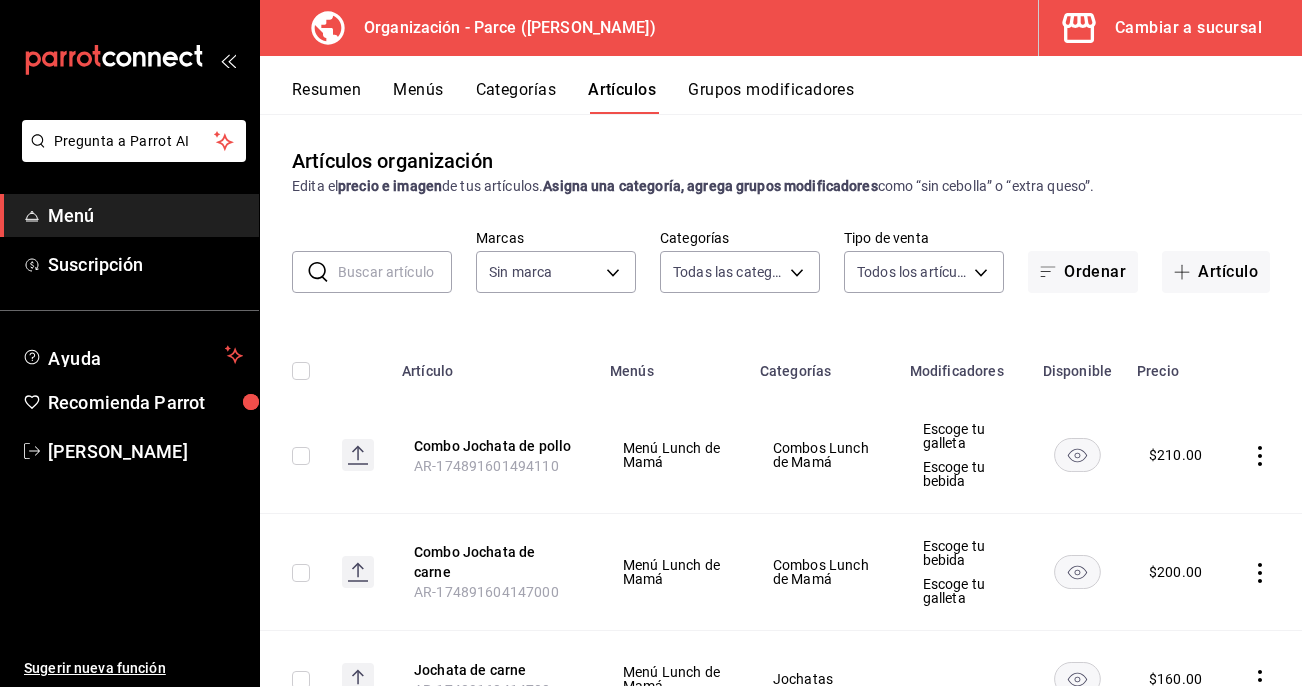 type on "f8f5d6fb-2487-4ae4-b57a-5ce43f110f69,e183c81b-4ecf-4799-b879-c13def88bad0,d4832ef1-c436-49a7-85be-6a0dd137c651,bcc5d845-c41b-43a3-b73a-06bb1b245d10,0e87e5aa-f405-4dc9-a1cb-57cdbbfc0c21,8179e992-82af-4c8d-b554-b0ccfa3822c5,129b015f-c0c8-4a54-ae85-4c71a080b71d,a7327655-e338-44a1-b643-fb05a21fcfaa,84bc823b-791a-4b1e-9b1e-994d81b899f0,7f4e5902-0a56-4b14-9463-e227471fb603,407b32eb-0799-4e8e-a5a3-15018411fc6c,5c7d8a5d-b551-46d0-8ba8-0abda1a6886c,cfb44dd6-1c1d-4bde-ae08-887b23683145,4544c754-d084-4af1-995f-7c99b34e78cc,24415b0b-f734-44a3-95b0-9b50d3532cda,4e9cce17-a2a3-419b-ad82-faebed43580c,a9e34054-1398-4f72-9681-185fb8105df5,b1c9f6a3-969c-444b-a166-e732a2af10d3" 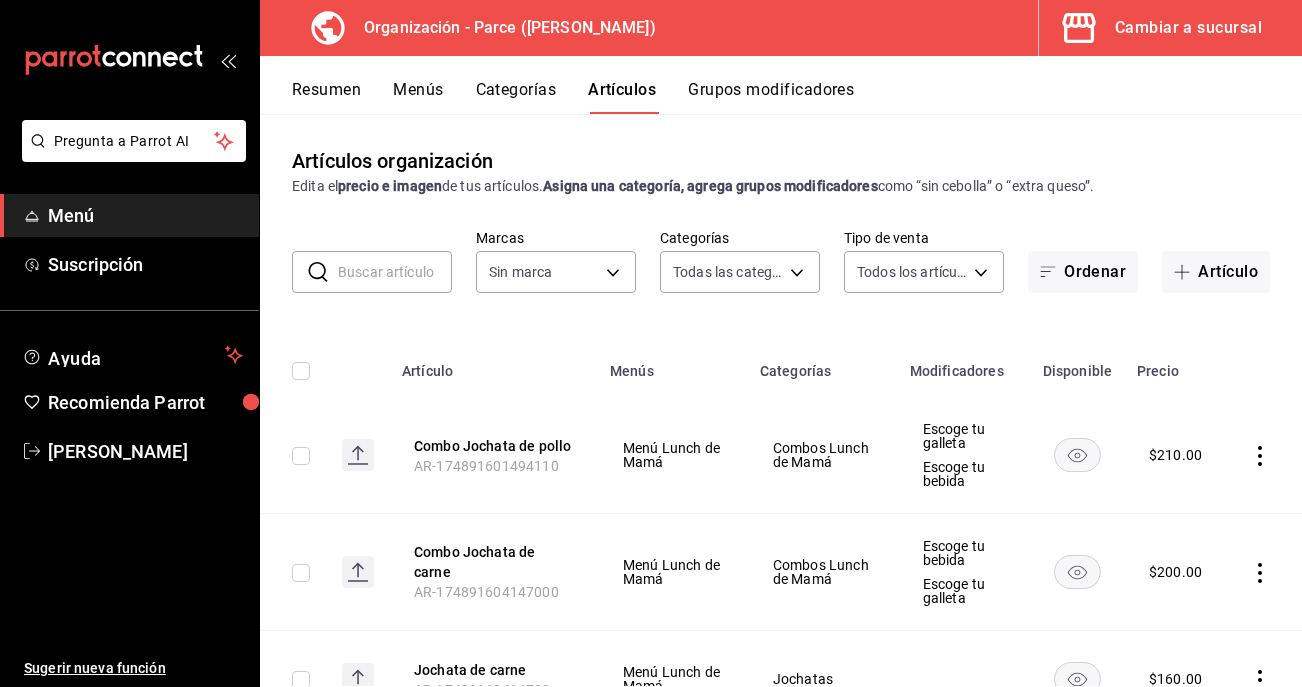 type on "0a3127fc-1276-4737-ab8d-e4e994693669,4b297962-9005-42f3-abd1-527526d01ddc,1a53e0b4-2e39-46a9-84cf-7f6a69f9f111,c630f9e2-fcd7-4872-9bbf-a46be475e313,714c4b6c-cc4b-473b-9001-35e0f2212cbe,3aa0a133-d70d-4326-8f8a-745f727d753f" 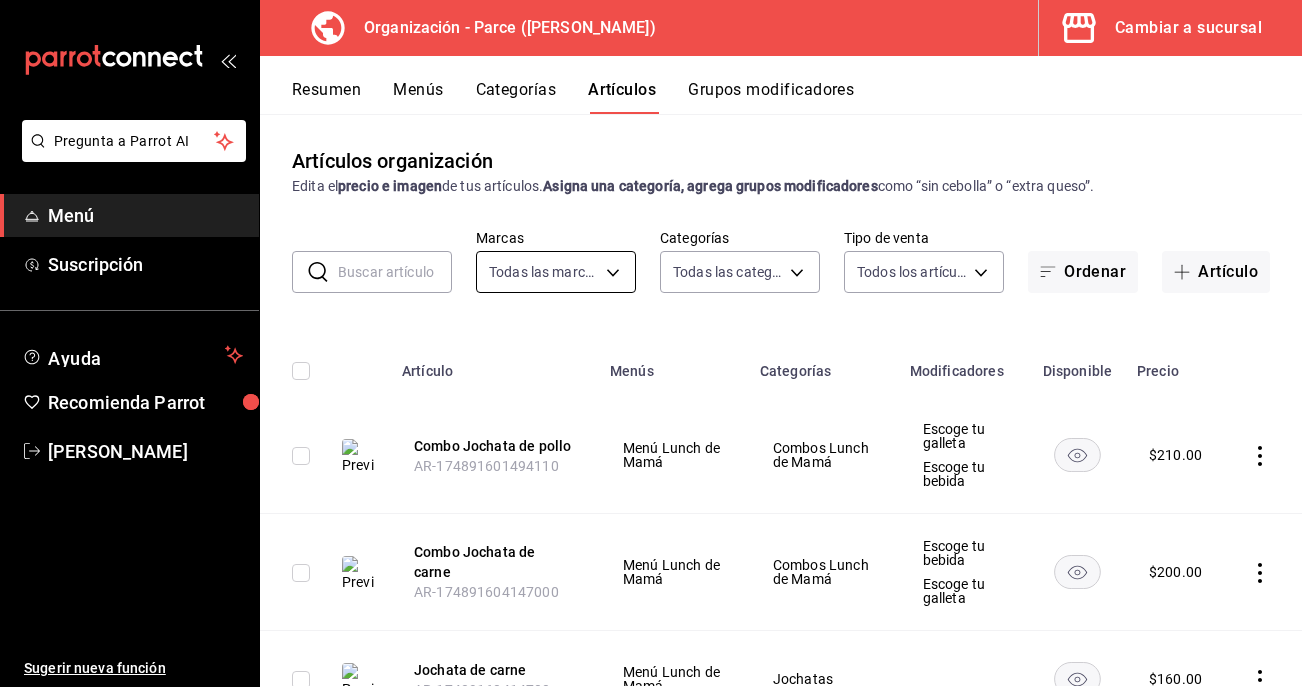click on "Pregunta a Parrot AI Menú   Suscripción   Ayuda Recomienda Parrot   María Jauregui   Sugerir nueva función   Organización - Parce (Cuauhtemoc) Cambiar a sucursal Resumen Menús Categorías Artículos Grupos modificadores Artículos organización Edita el  precio e imagen  de tus artículos.  Asigna una categoría, agrega grupos modificadores  como “sin cebolla” o “extra queso”. ​ ​ Marcas Todas las marcas, Sin marca 0a3127fc-1276-4737-ab8d-e4e994693669,4b297962-9005-42f3-abd1-527526d01ddc,1a53e0b4-2e39-46a9-84cf-7f6a69f9f111,c630f9e2-fcd7-4872-9bbf-a46be475e313,714c4b6c-cc4b-473b-9001-35e0f2212cbe,3aa0a133-d70d-4326-8f8a-745f727d753f Categorías Todas las categorías, Sin categoría Tipo de venta Todos los artículos ALL Ordenar Artículo Artículo Menús Categorías Modificadores Disponible Precio Combo Jochata de pollo AR-174891601494110 Menú Lunch de Mamá Combos Lunch de Mamá Escoge tu galleta Escoge tu bebida $ 210.00 Combo Jochata de carne AR-174891604147000 Menú Lunch de Mamá $ $ $" at bounding box center (651, 343) 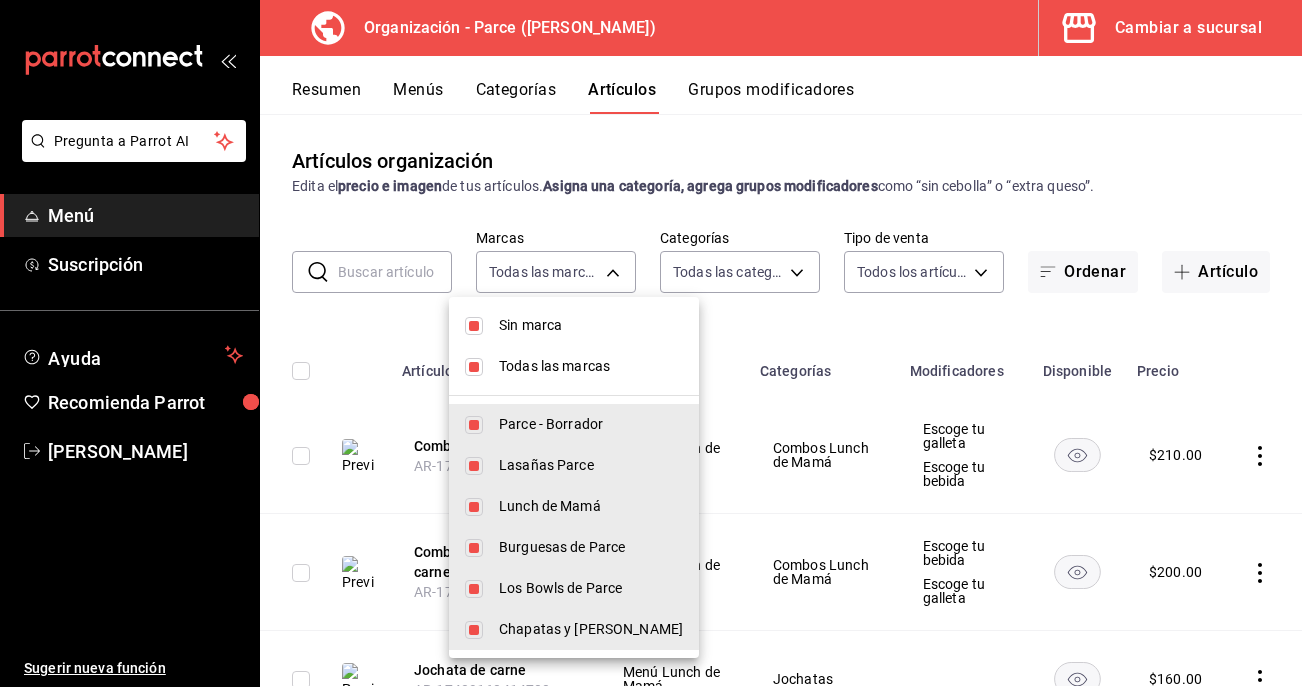 drag, startPoint x: 504, startPoint y: 366, endPoint x: 499, endPoint y: 328, distance: 38.327538 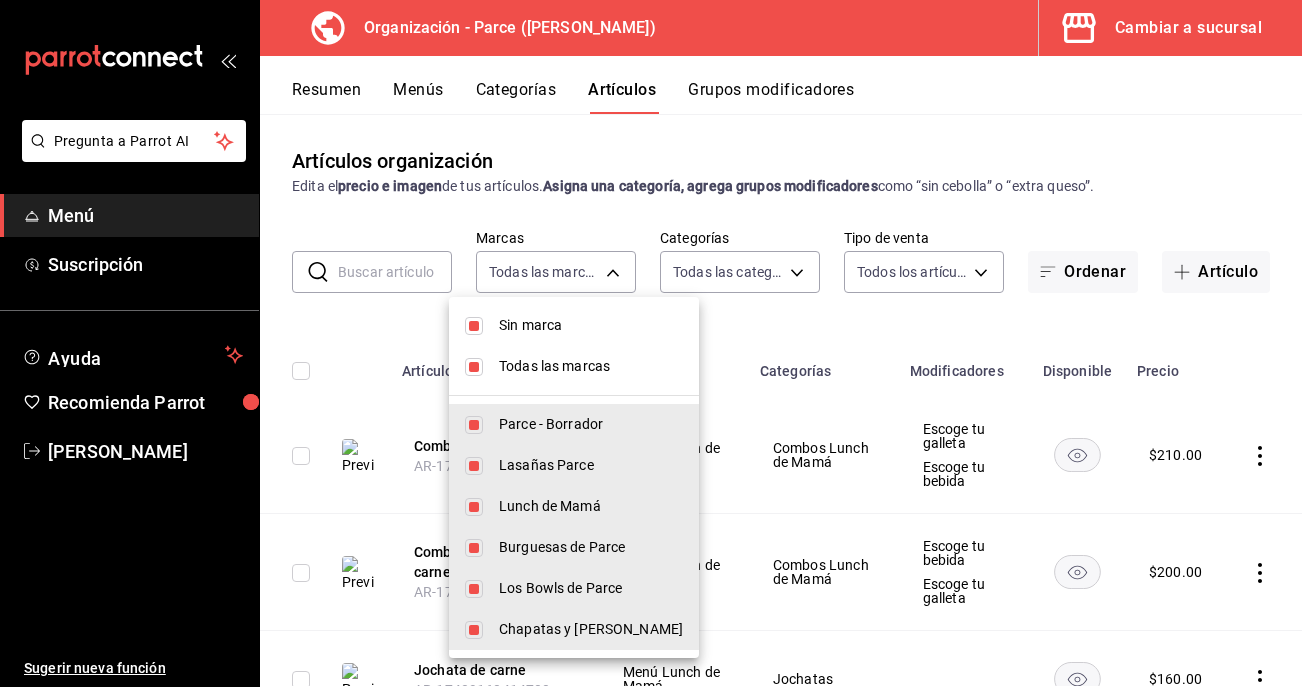 click on "Todas las marcas" at bounding box center [591, 366] 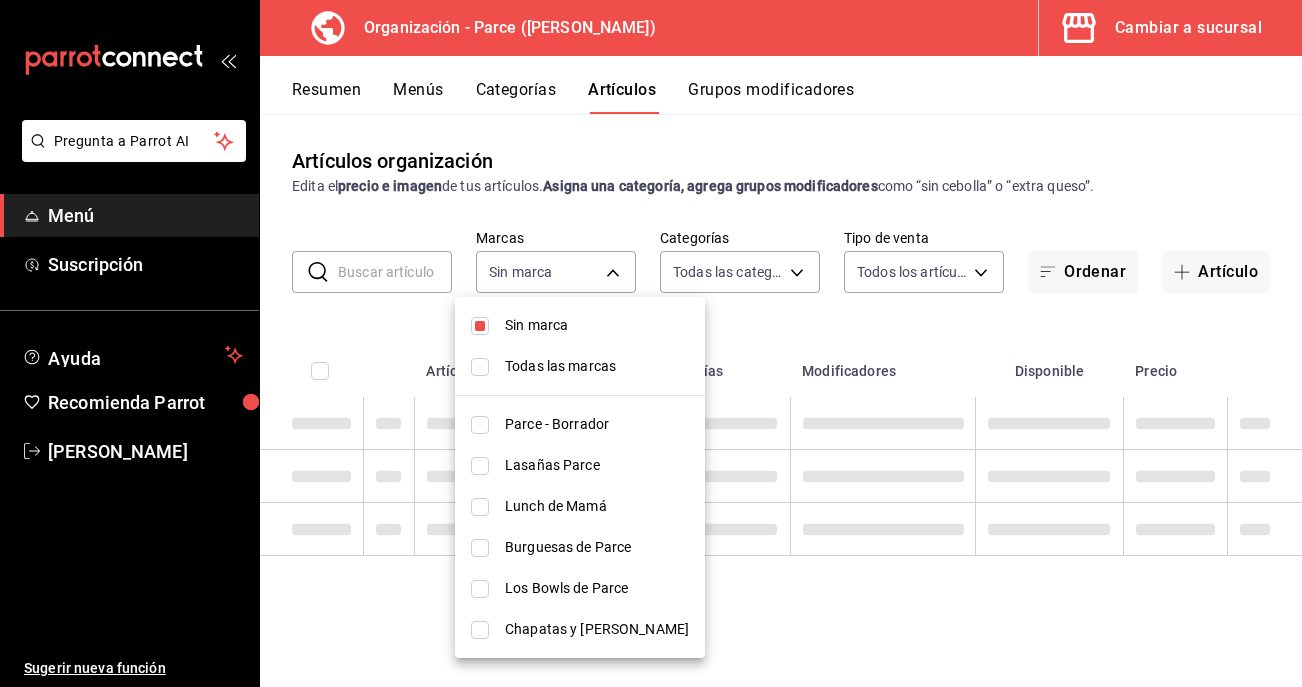 click on "Sin marca" at bounding box center [597, 325] 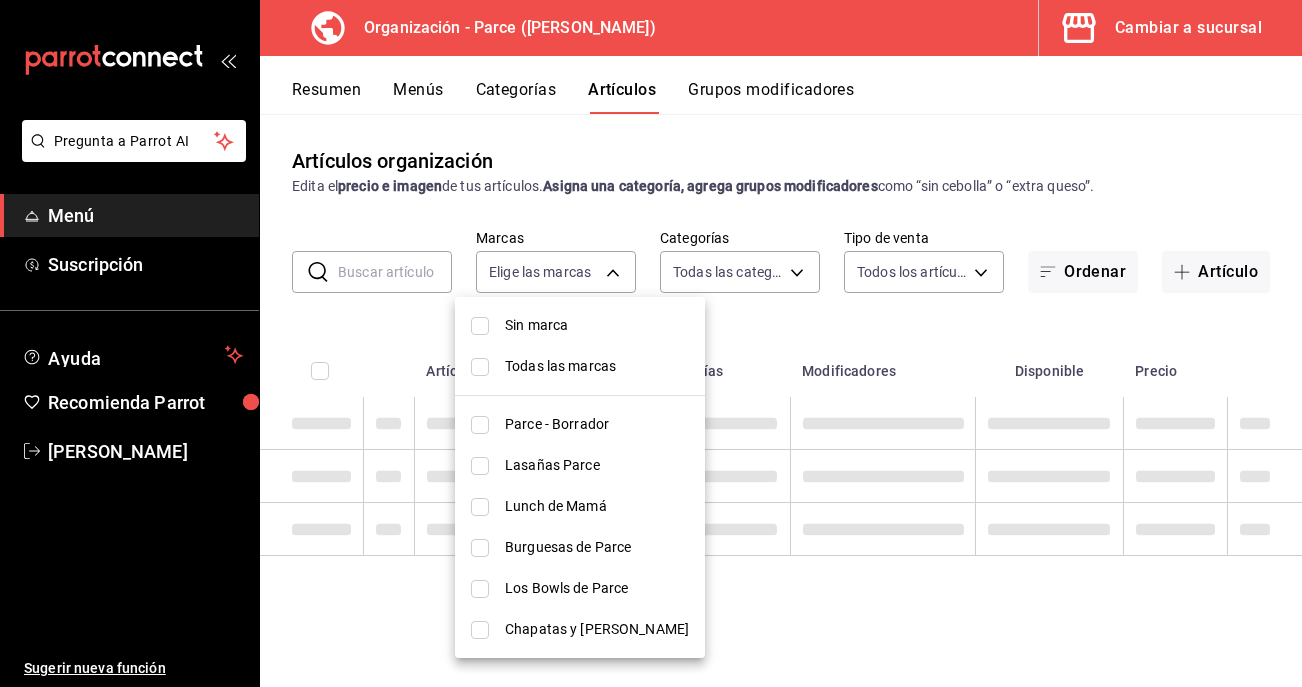 checkbox on "false" 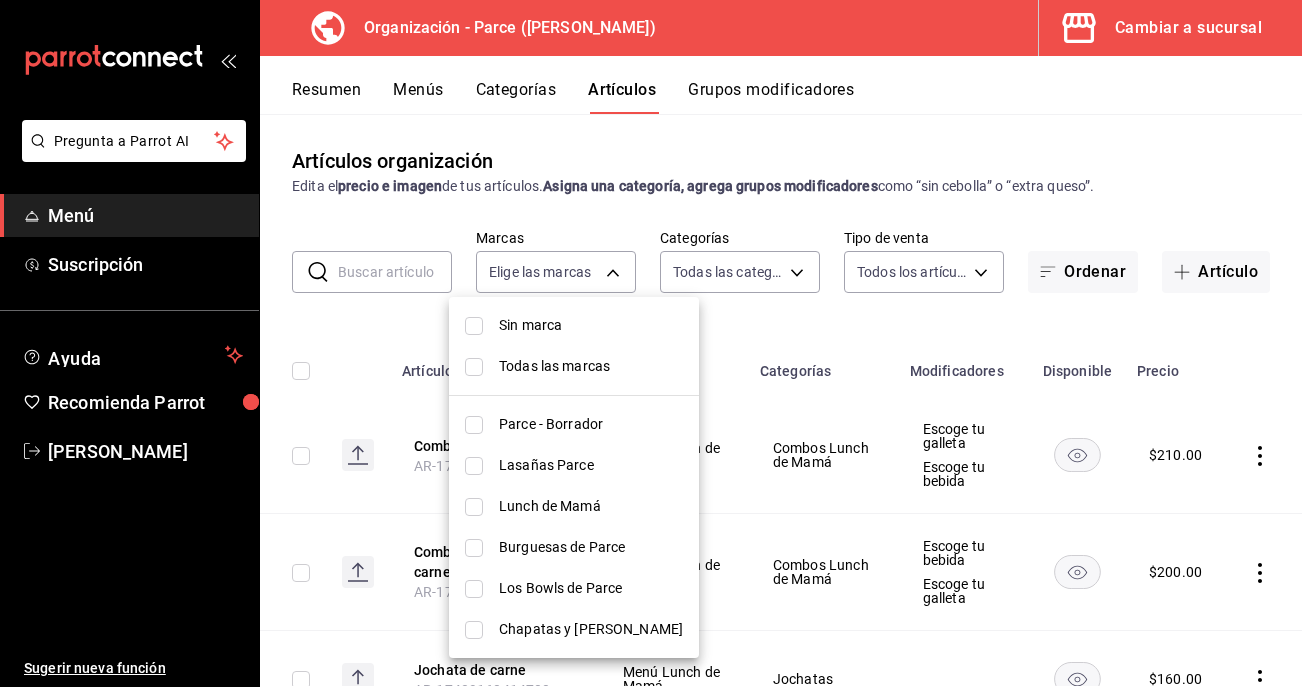 click on "Lunch de Mamá" at bounding box center [591, 506] 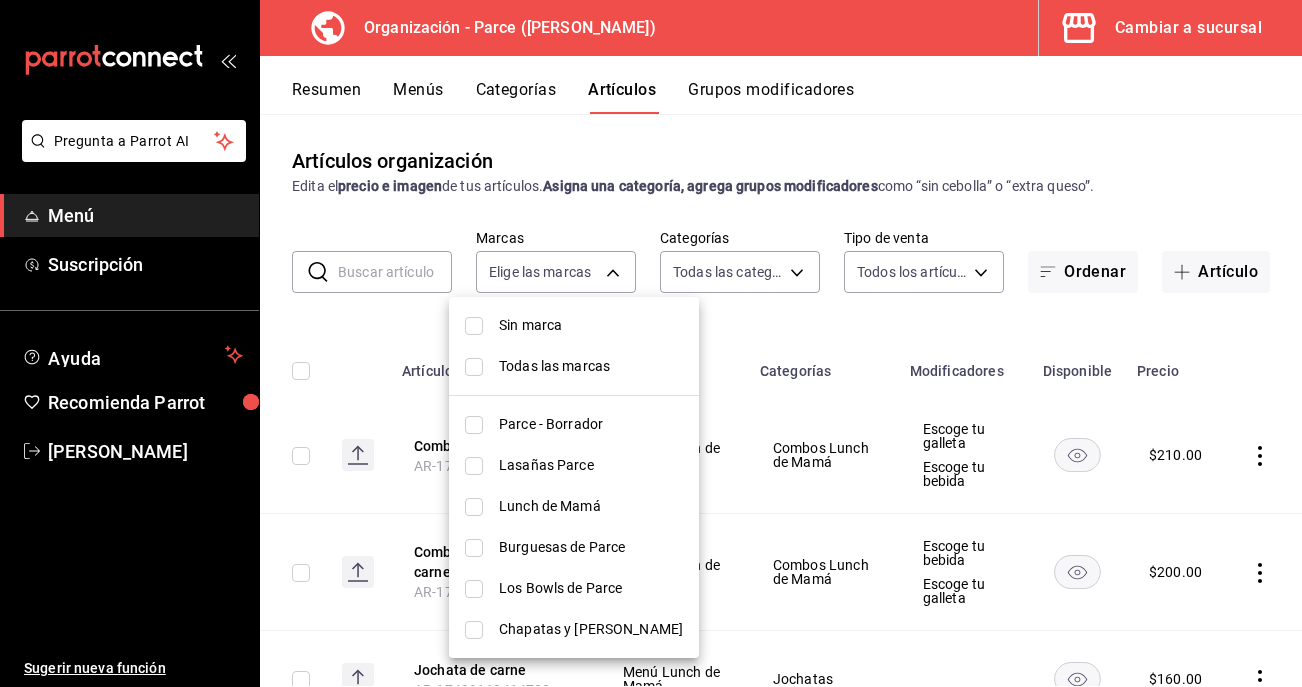 type on "1a53e0b4-2e39-46a9-84cf-7f6a69f9f111" 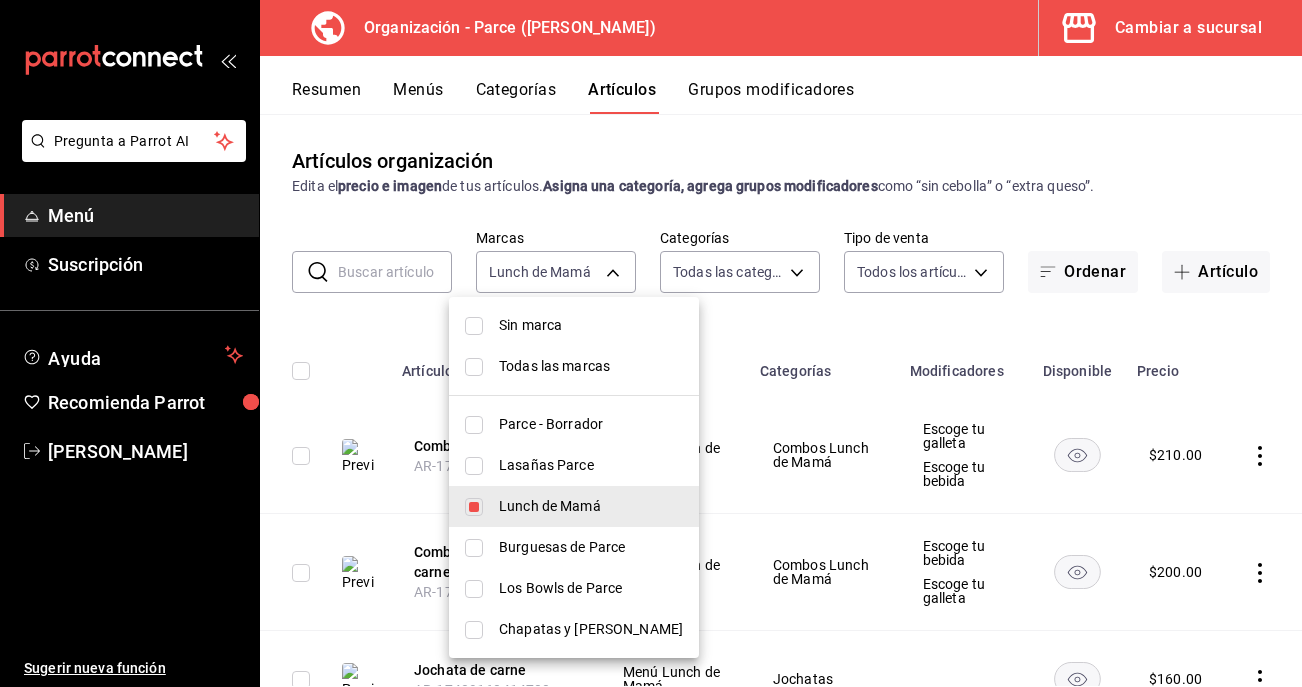 click at bounding box center (651, 343) 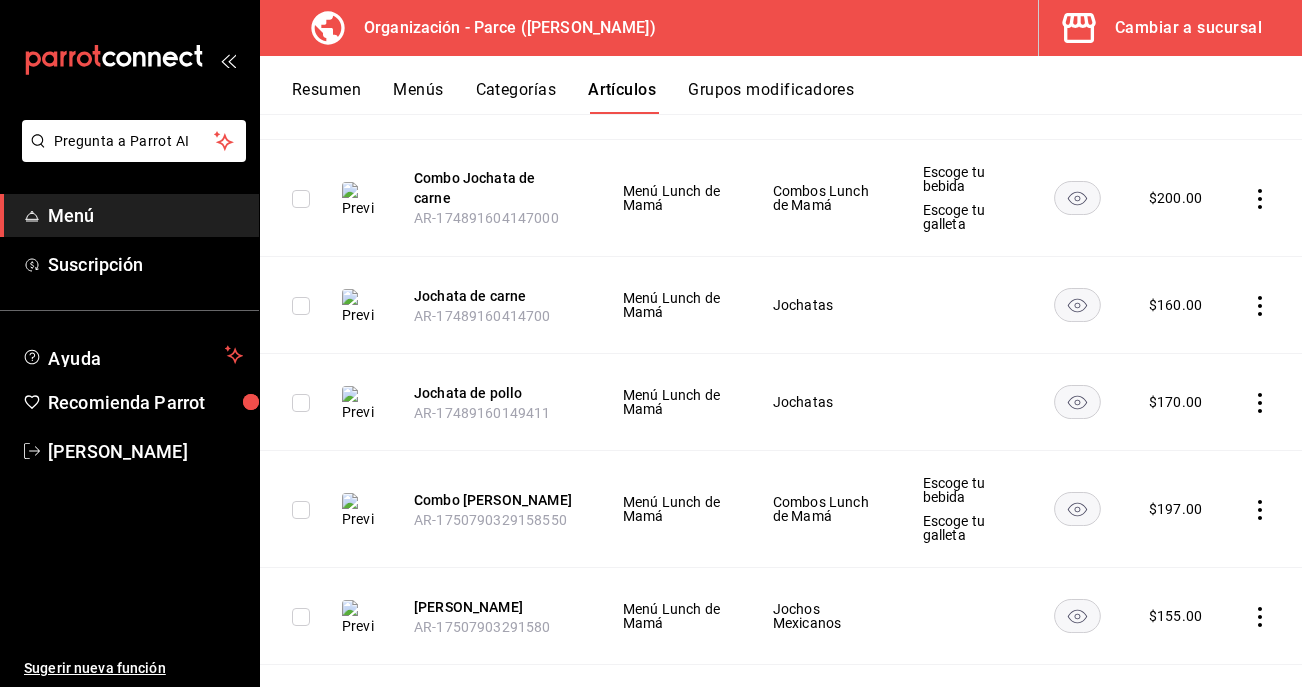 scroll, scrollTop: 528, scrollLeft: 0, axis: vertical 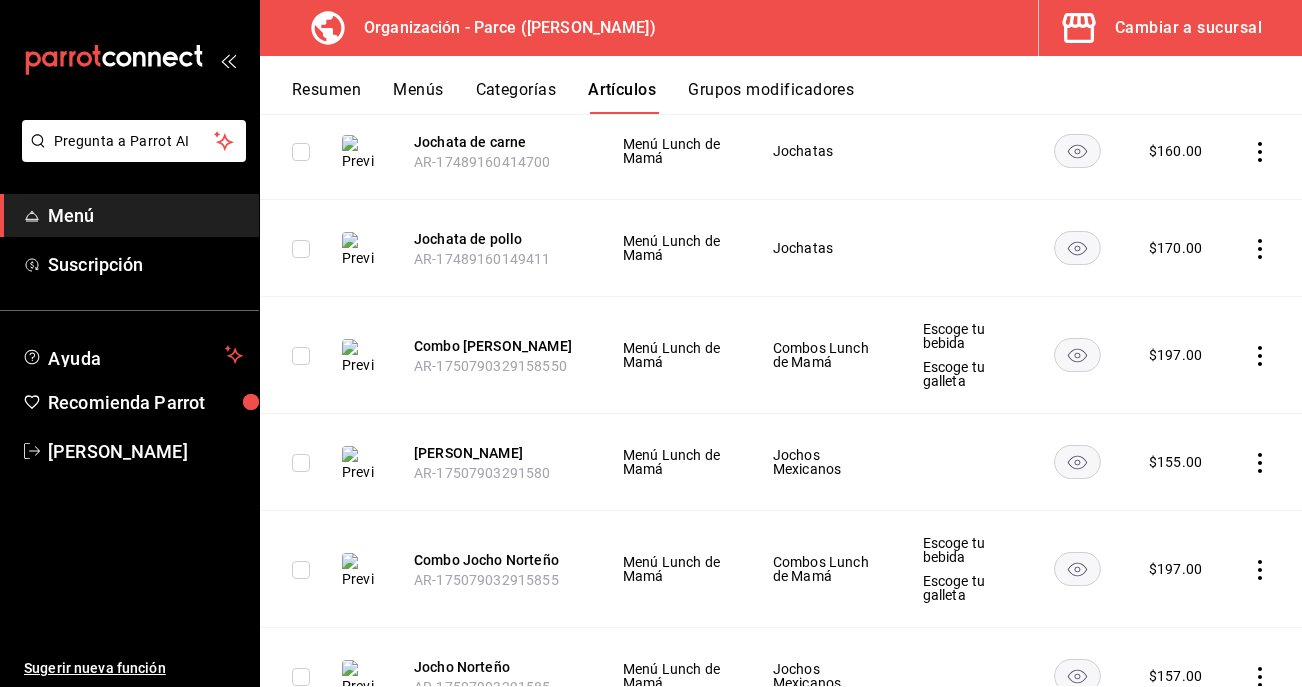click 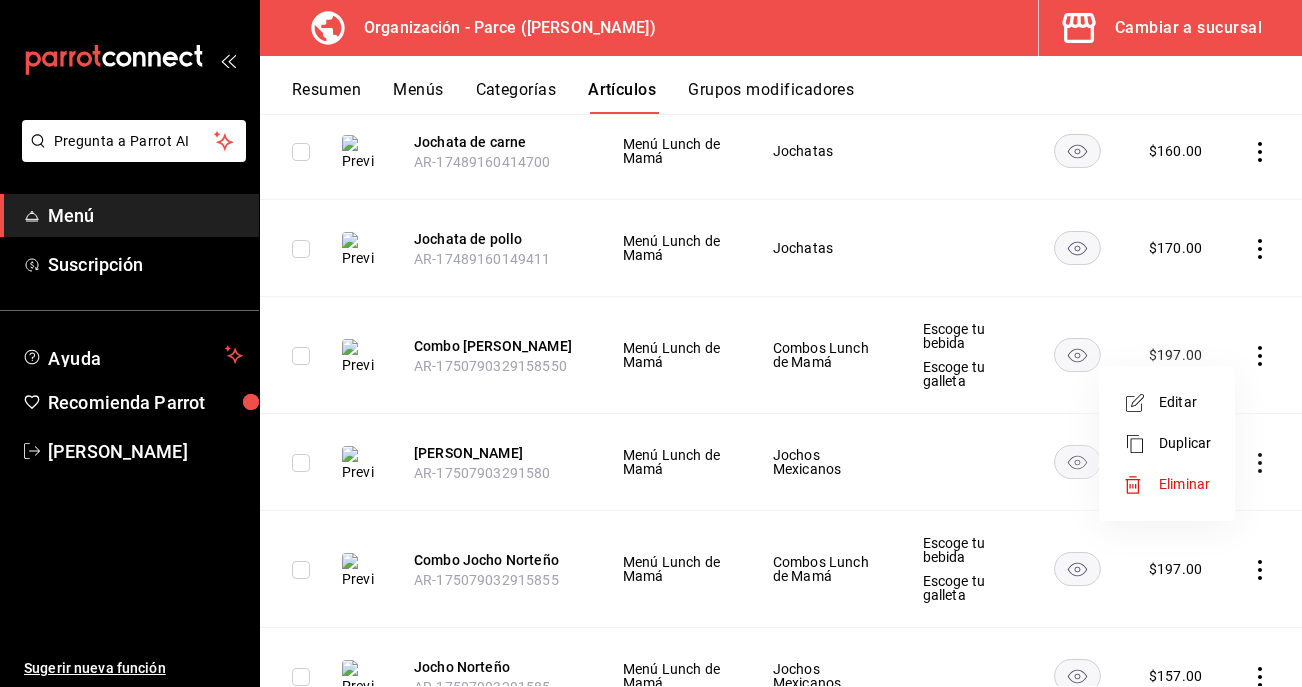 click on "Eliminar" at bounding box center [1167, 484] 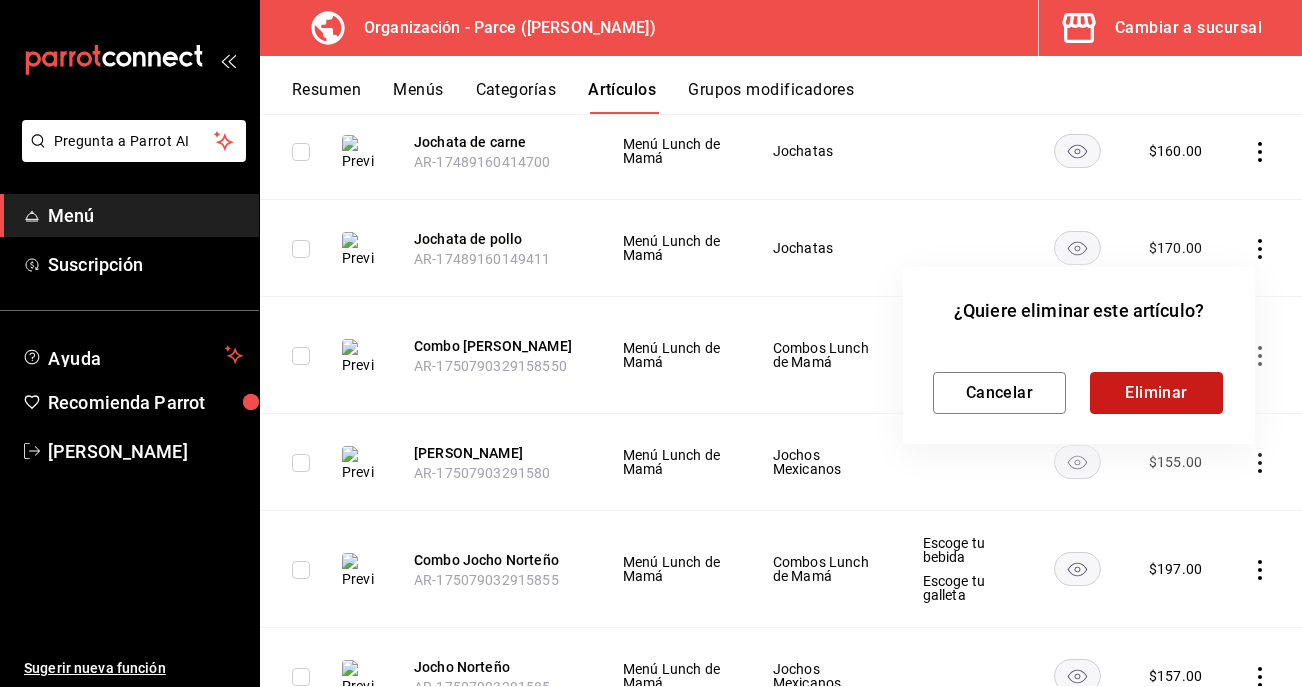 click on "Eliminar" at bounding box center [1156, 393] 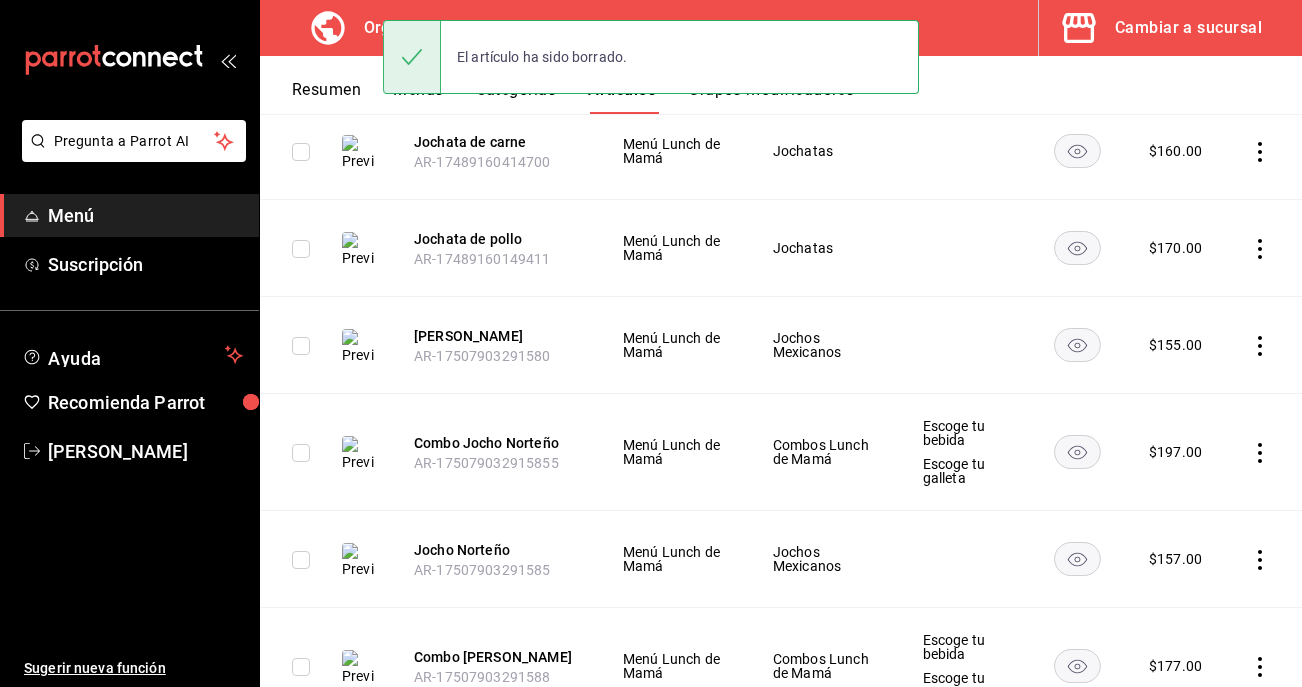 click 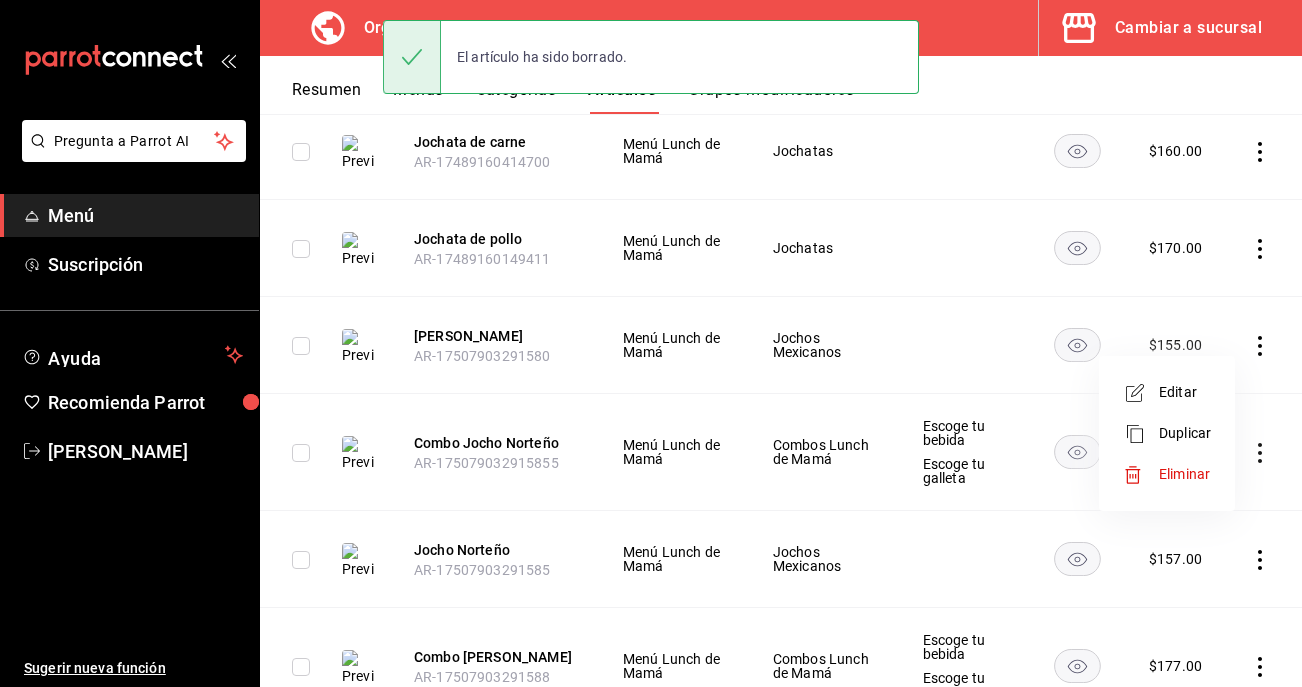 click on "Eliminar" at bounding box center (1185, 474) 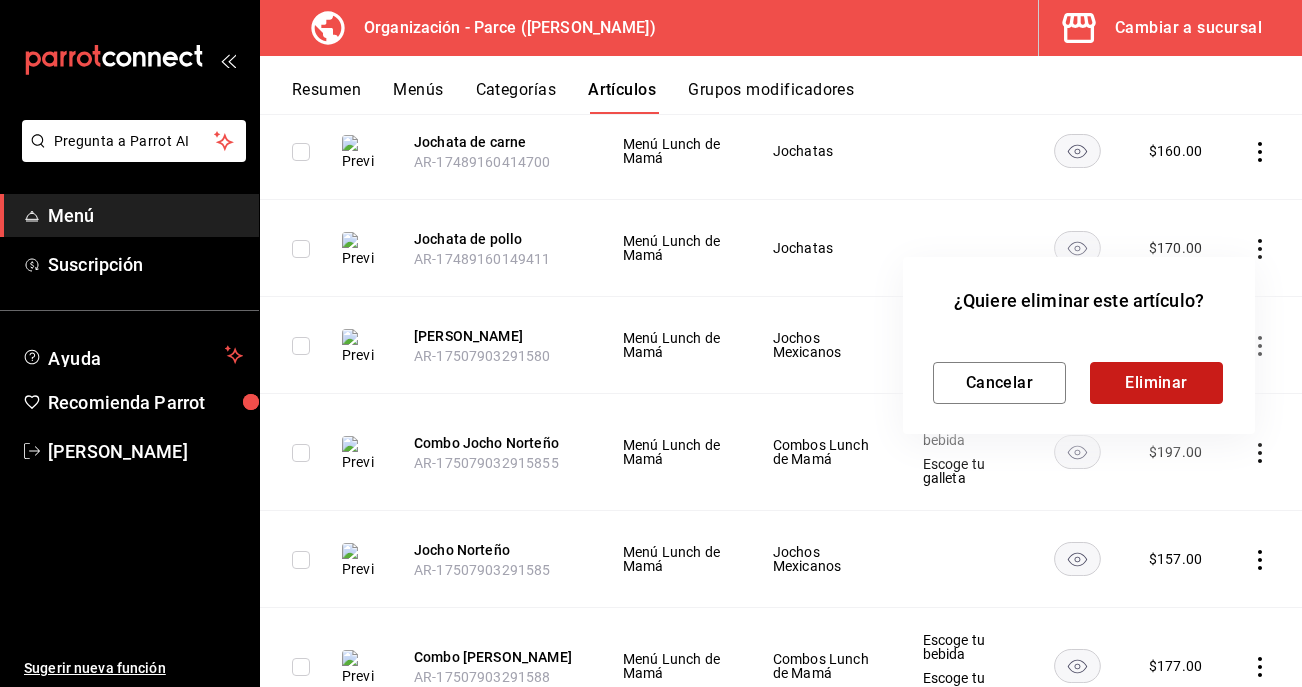 click on "Eliminar" at bounding box center (1156, 383) 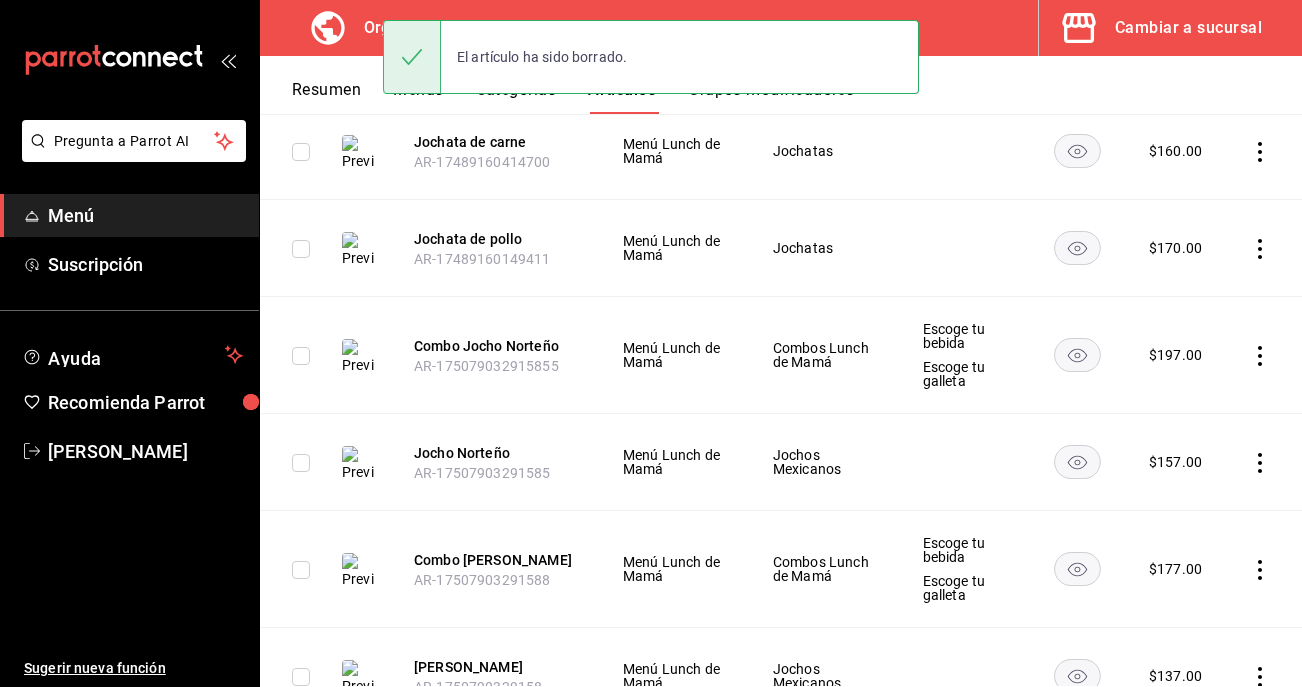 click 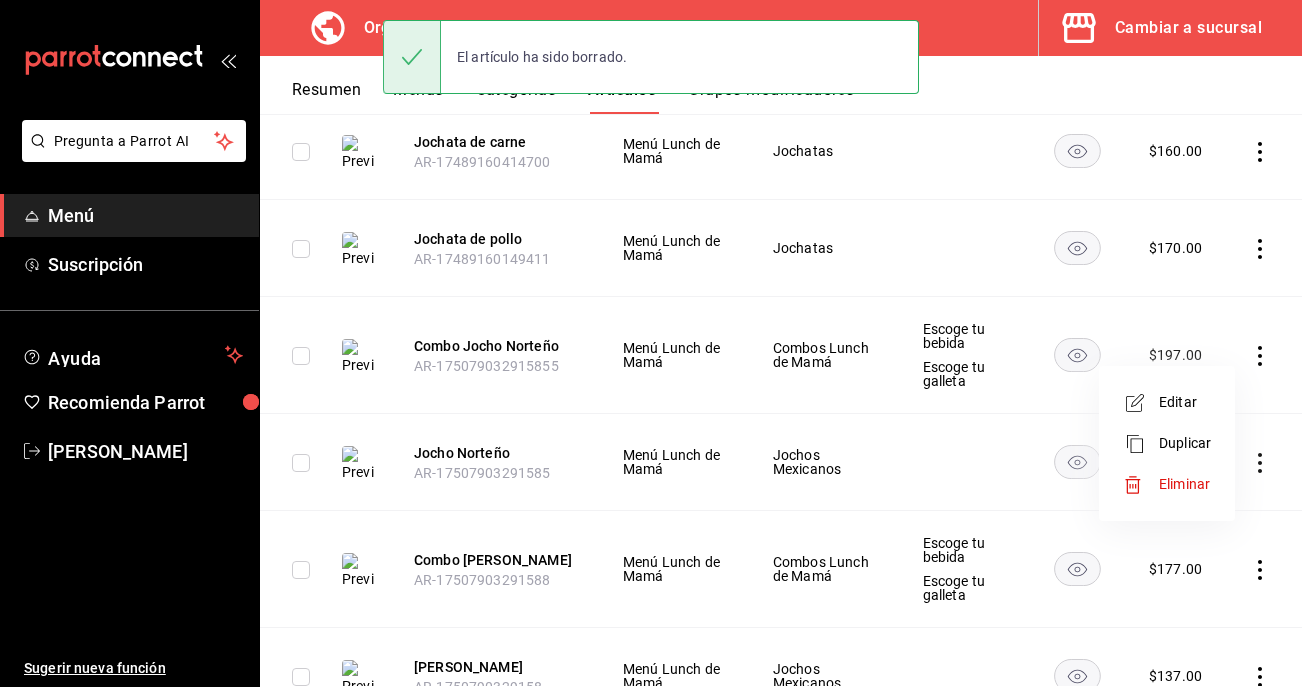 click on "Eliminar" at bounding box center (1167, 484) 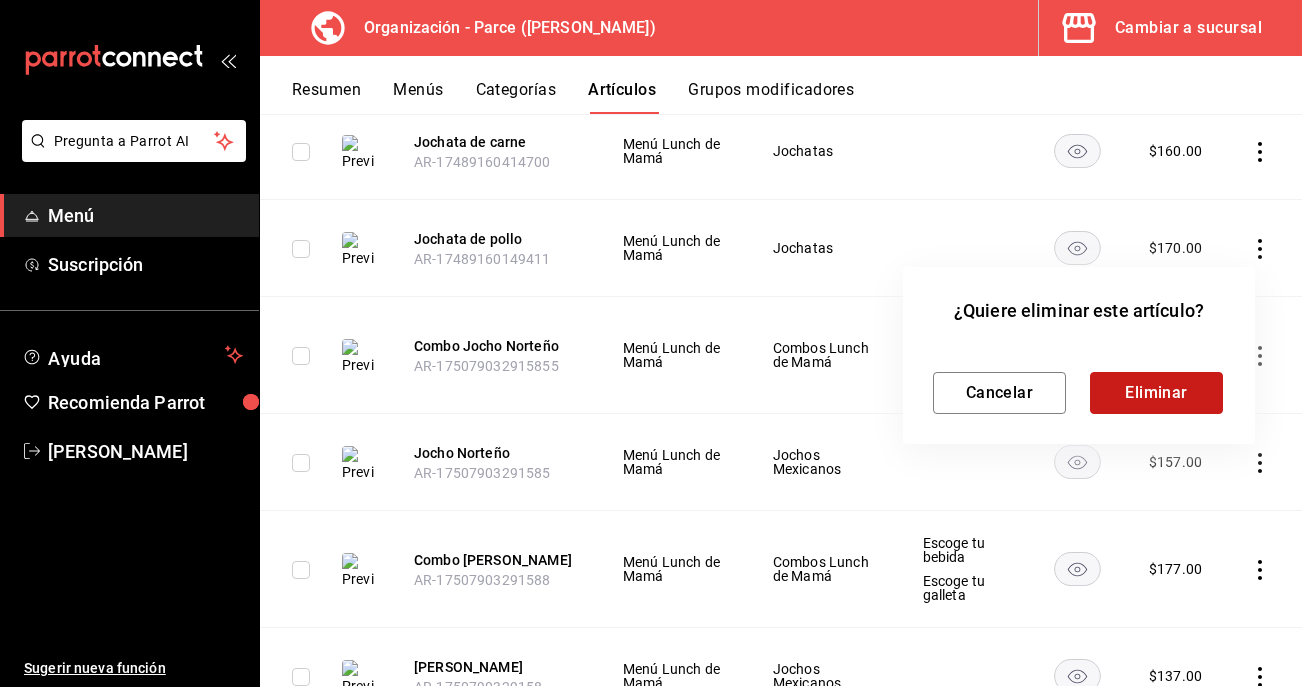 click on "Eliminar" at bounding box center [1156, 393] 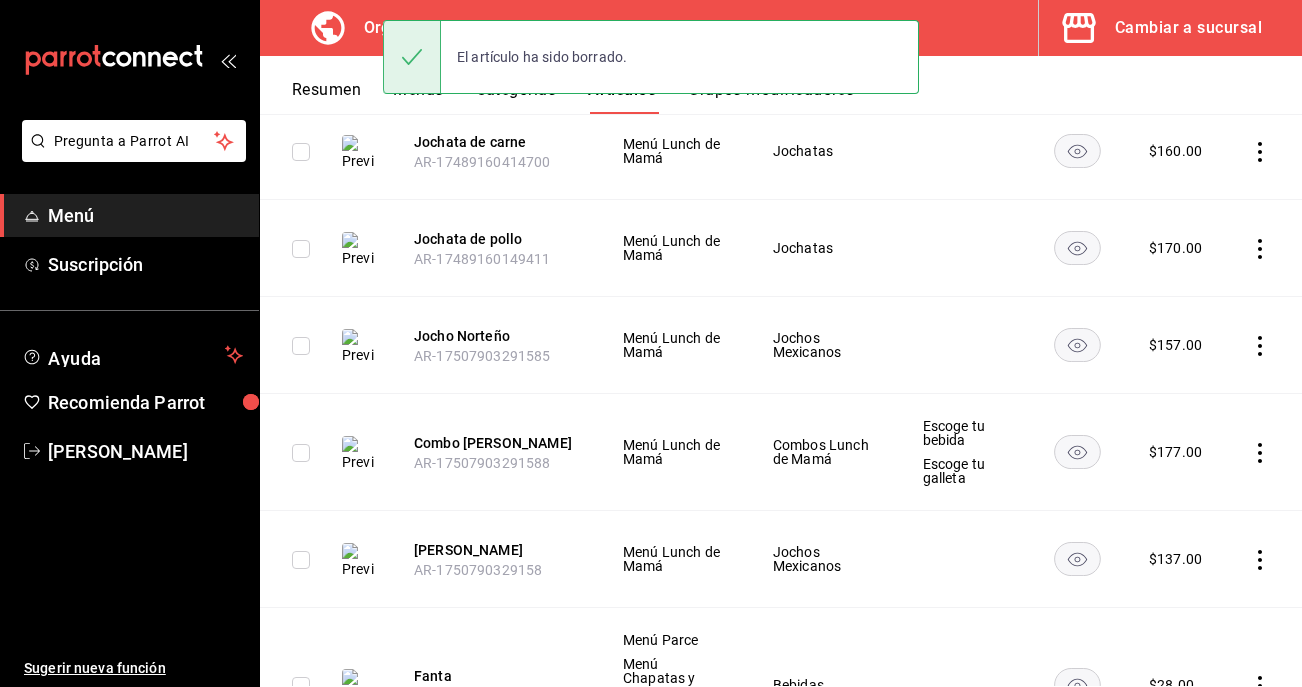 click 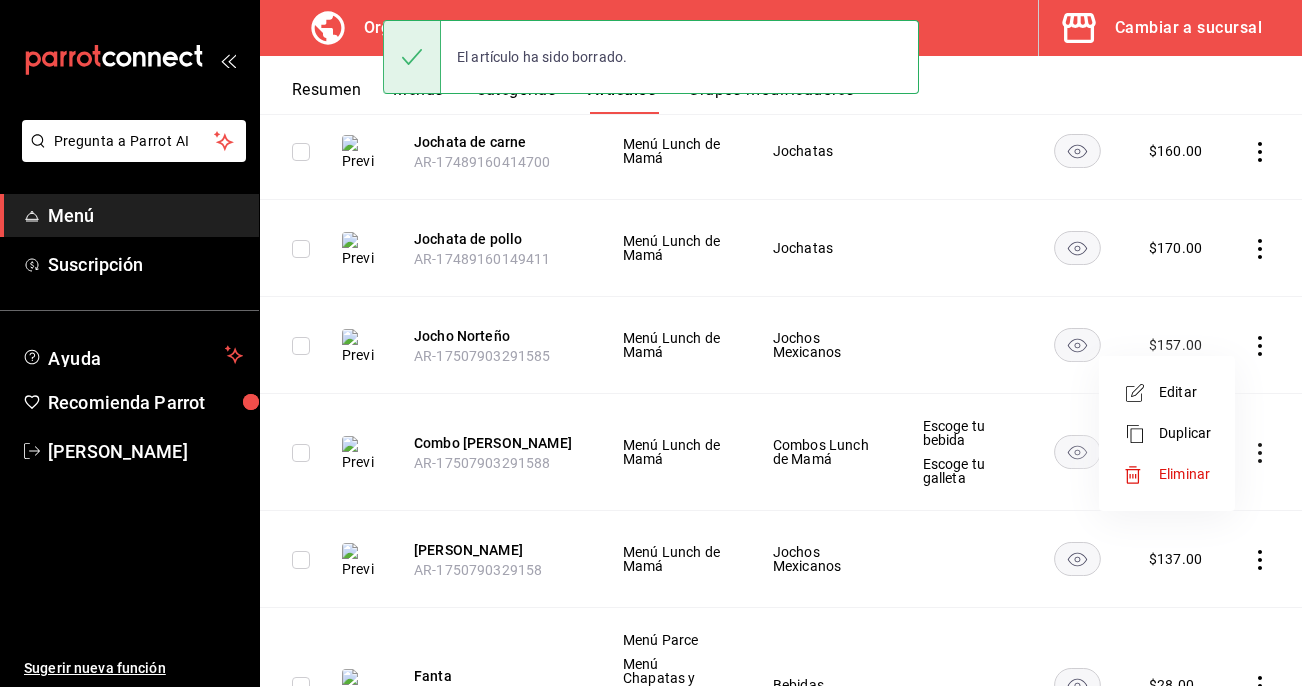 click on "Eliminar" at bounding box center [1167, 474] 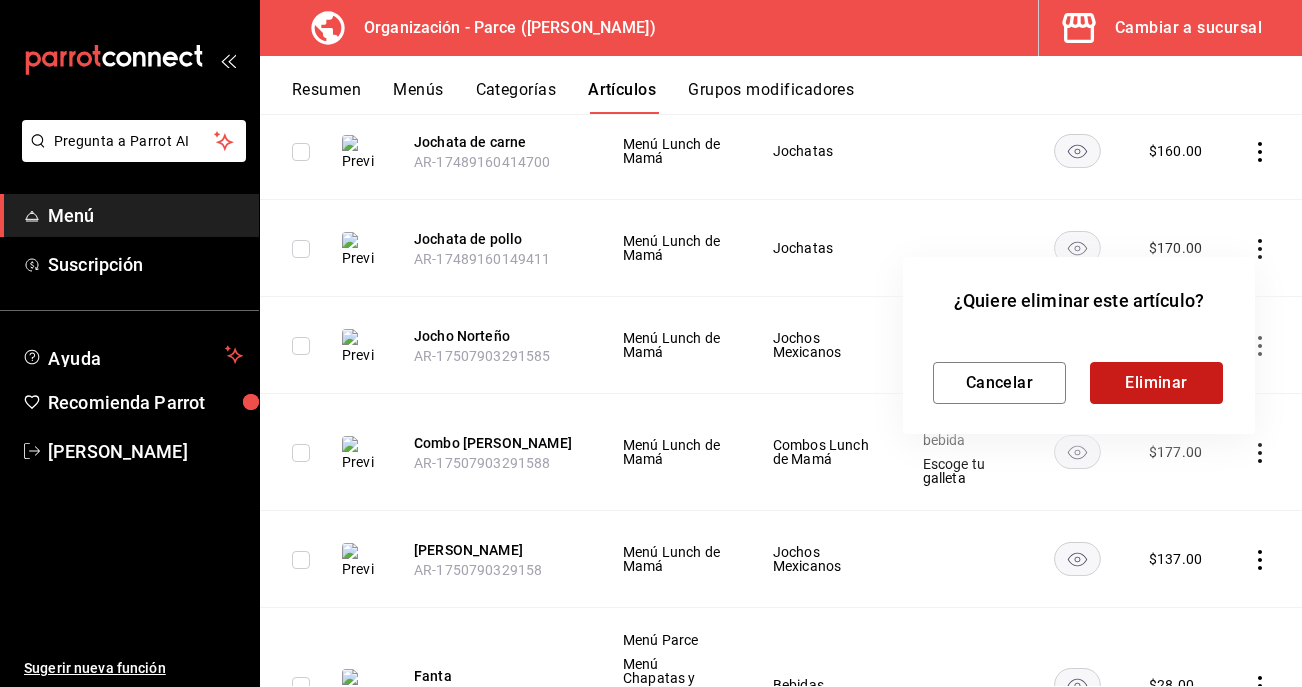 click on "Eliminar" at bounding box center [1156, 383] 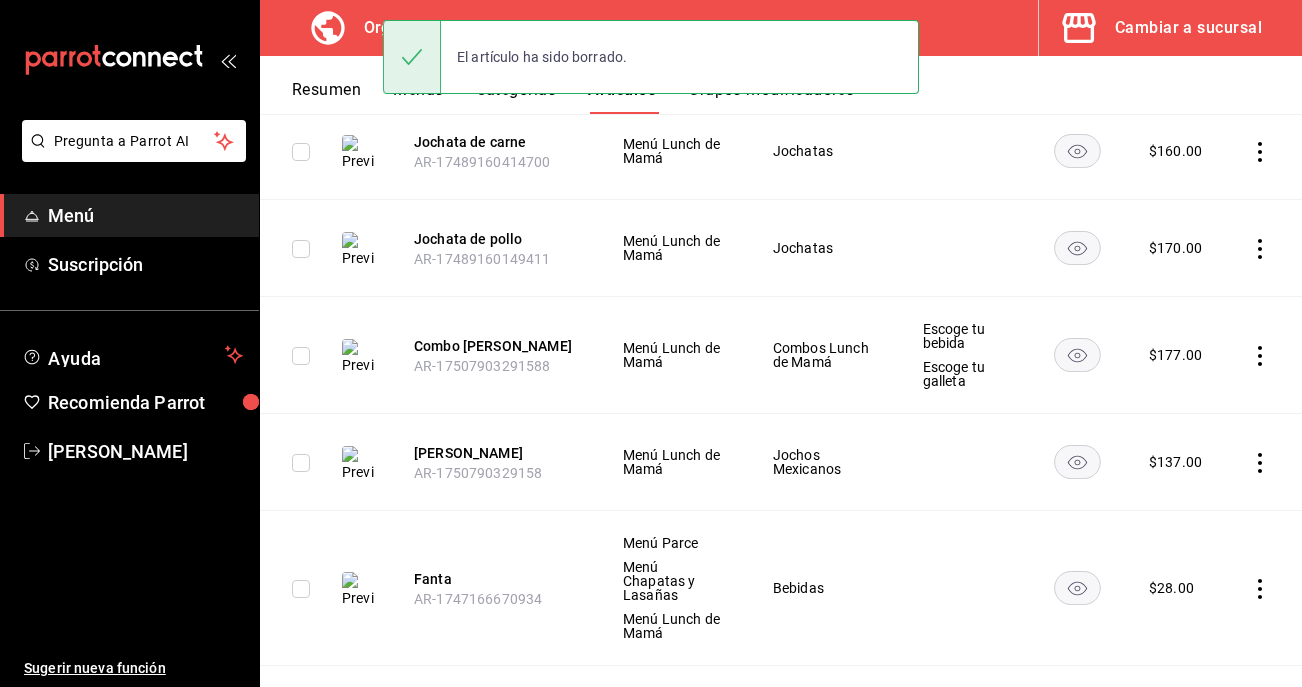 click 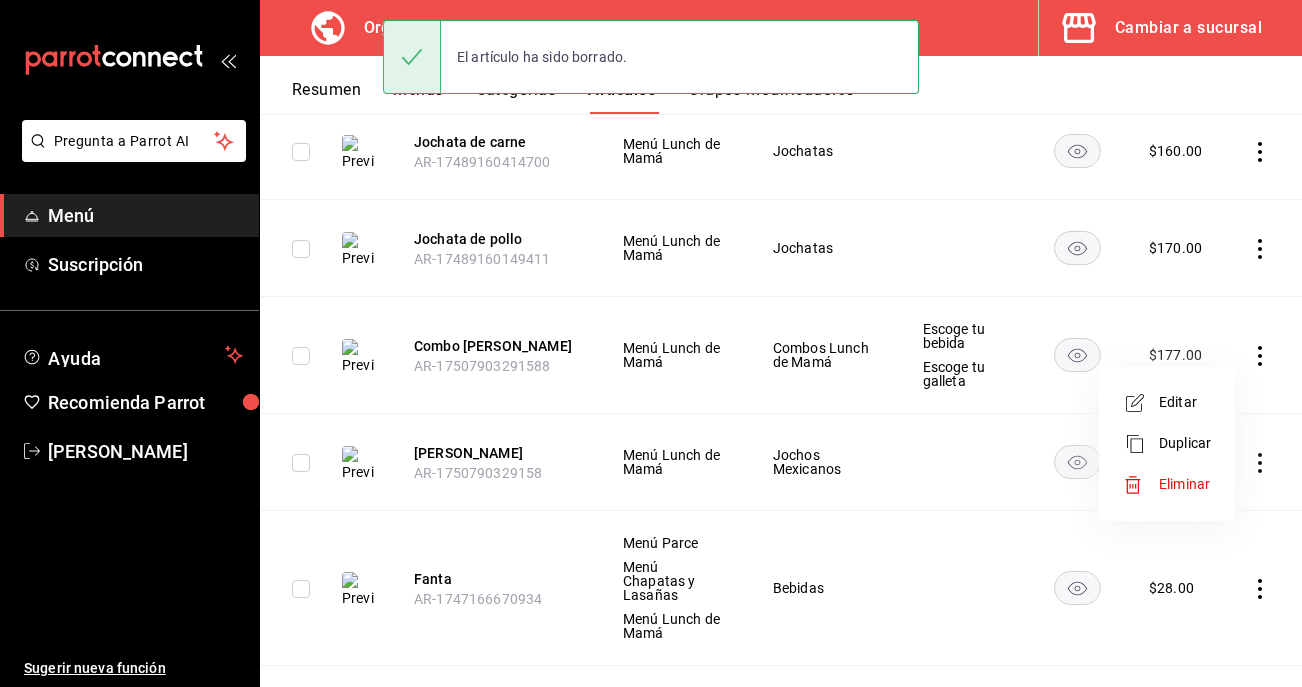 click 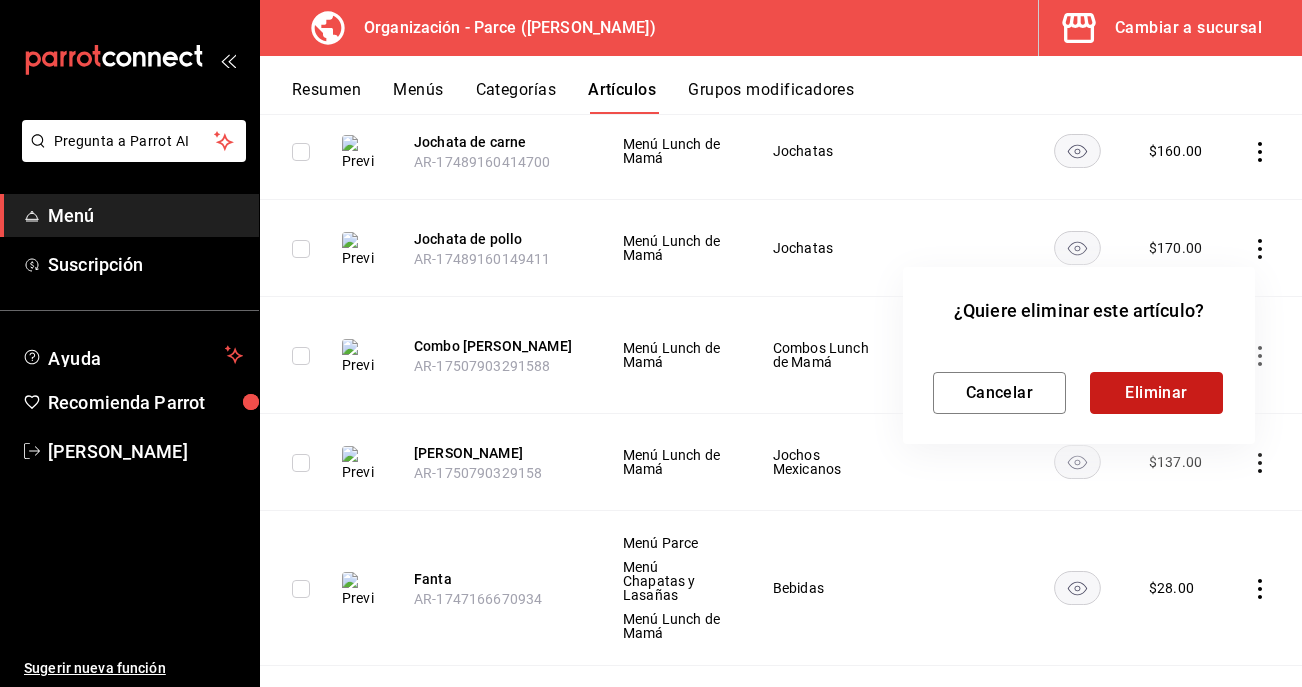 click on "Eliminar" at bounding box center [1156, 393] 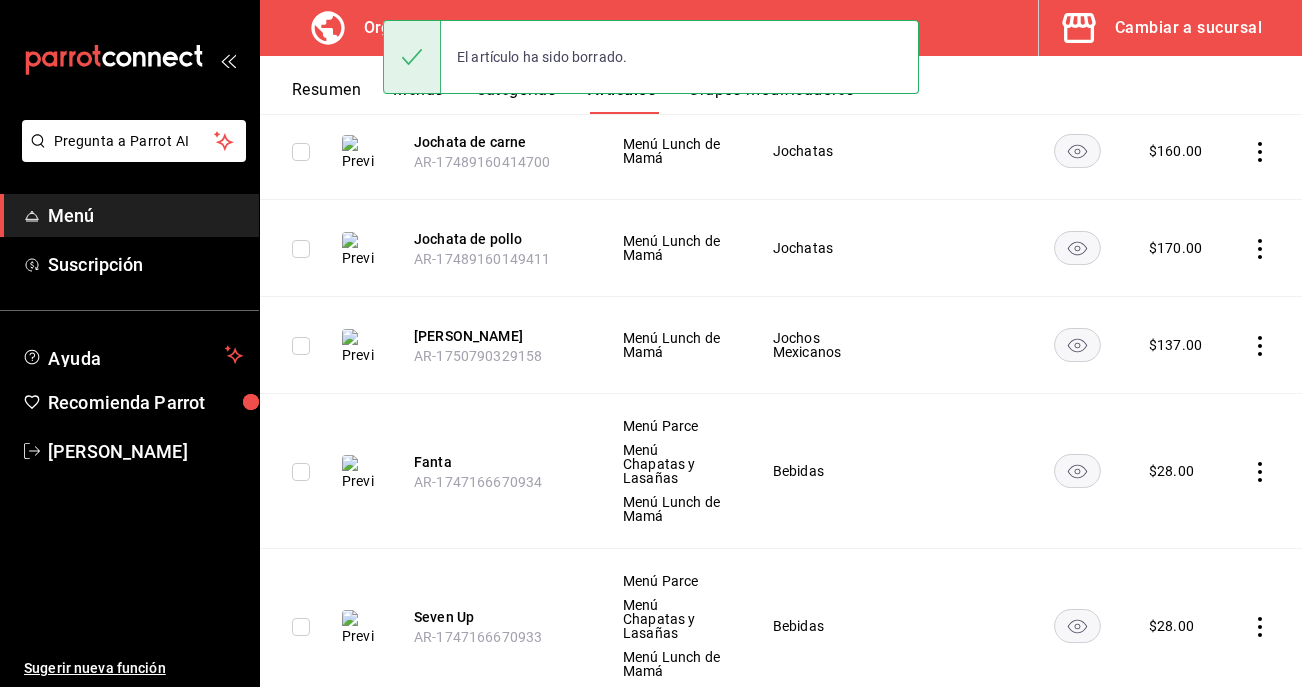 click 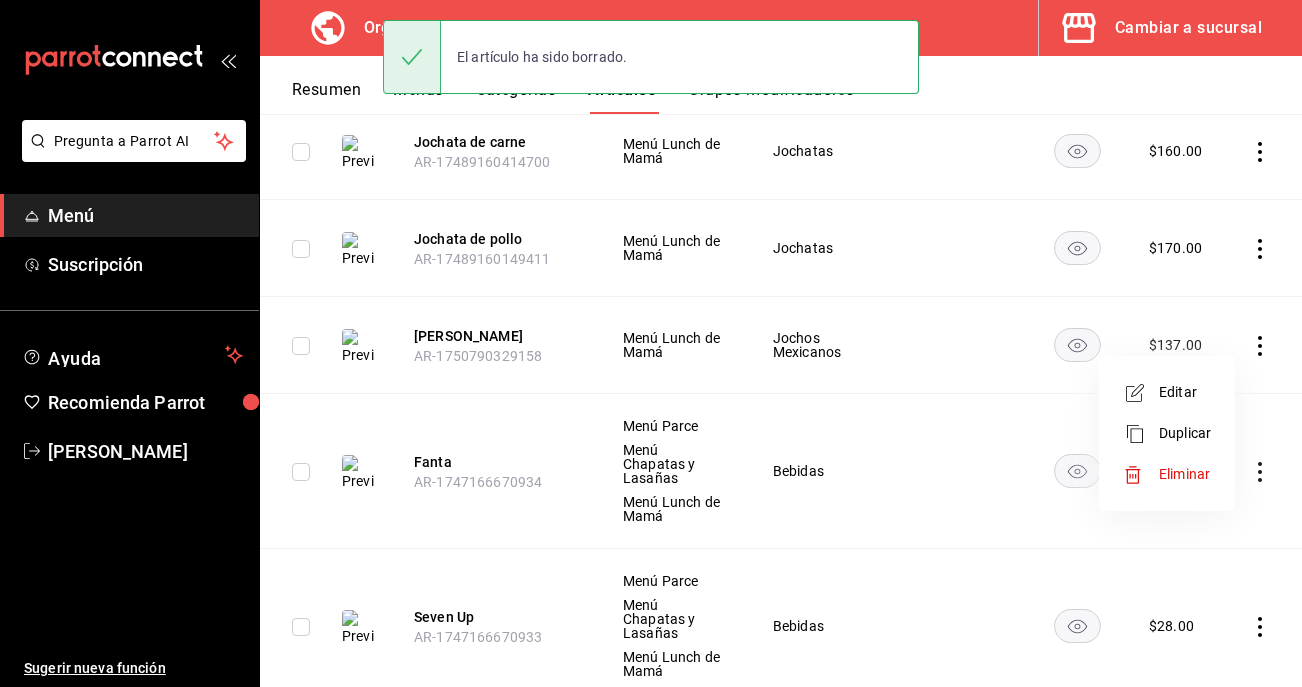 click at bounding box center (1141, 475) 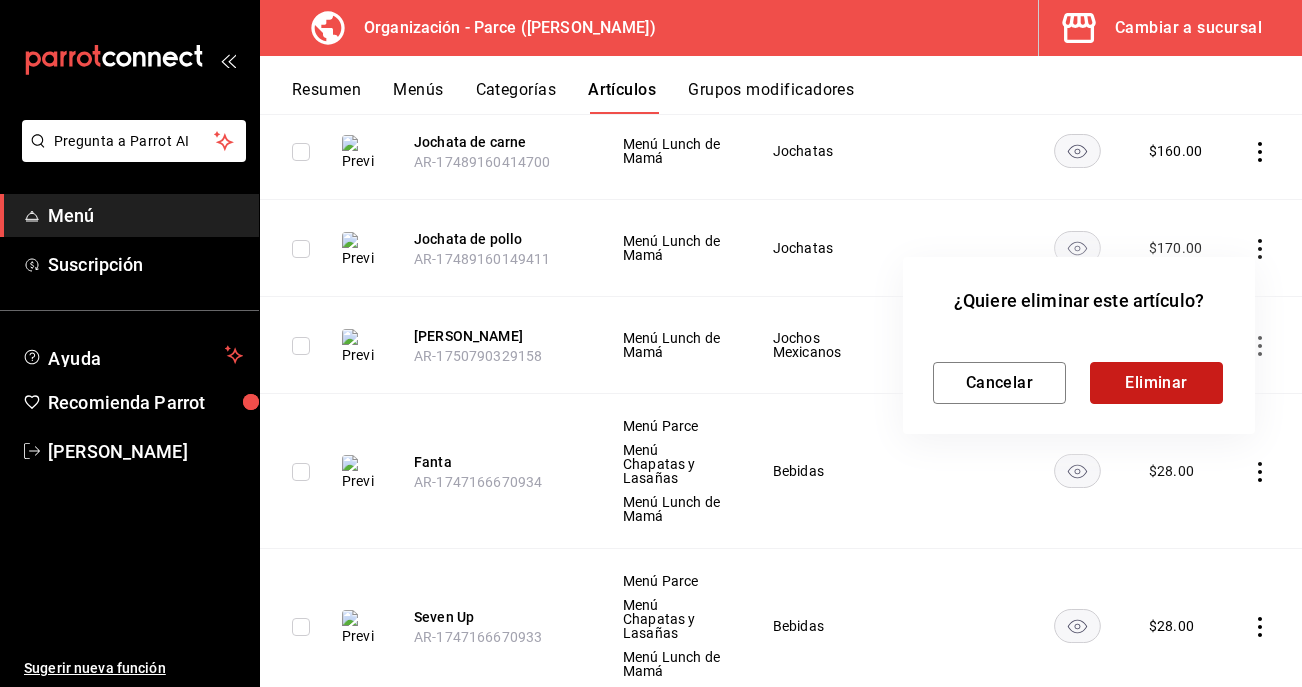 click on "Eliminar" at bounding box center [1156, 383] 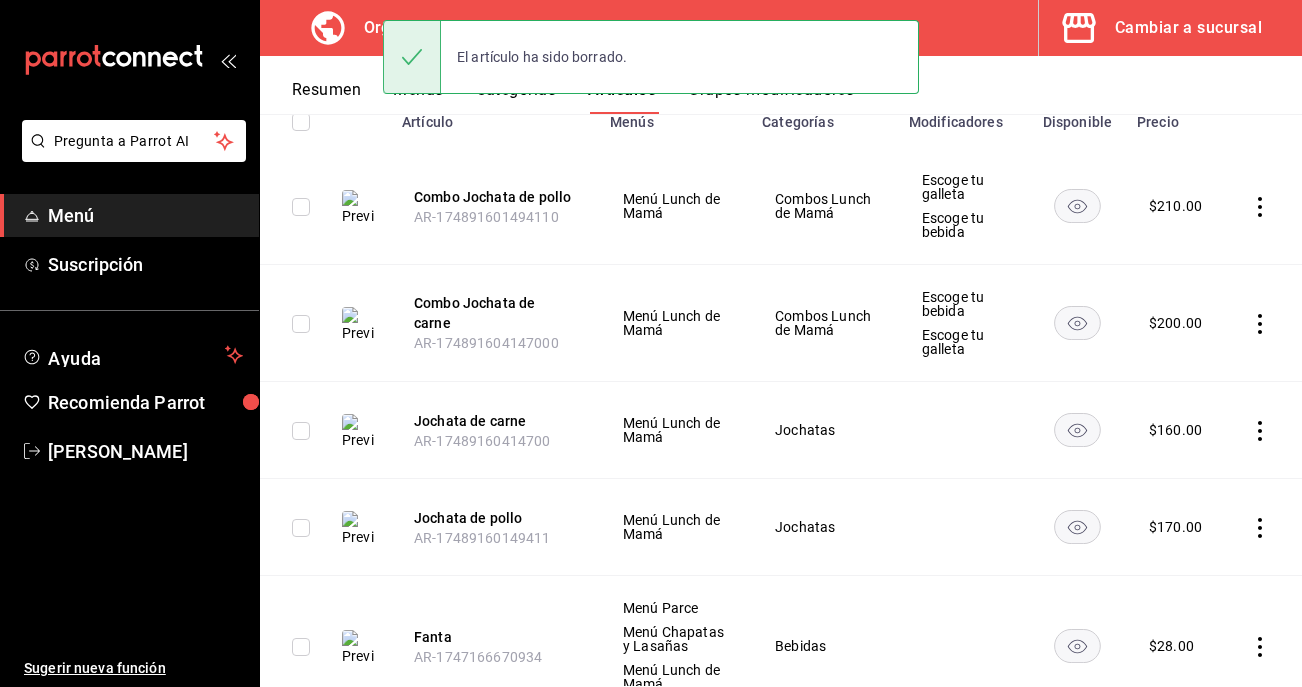 scroll, scrollTop: 111, scrollLeft: 0, axis: vertical 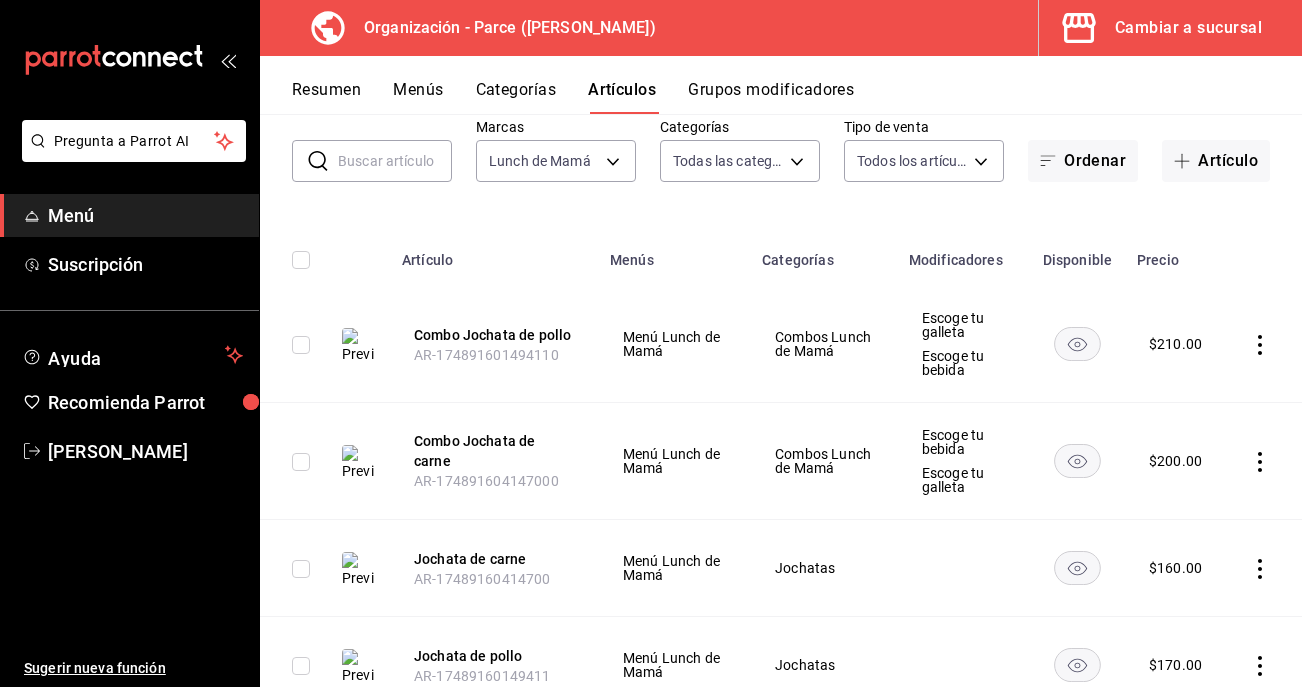 click on "Categorías" at bounding box center (516, 97) 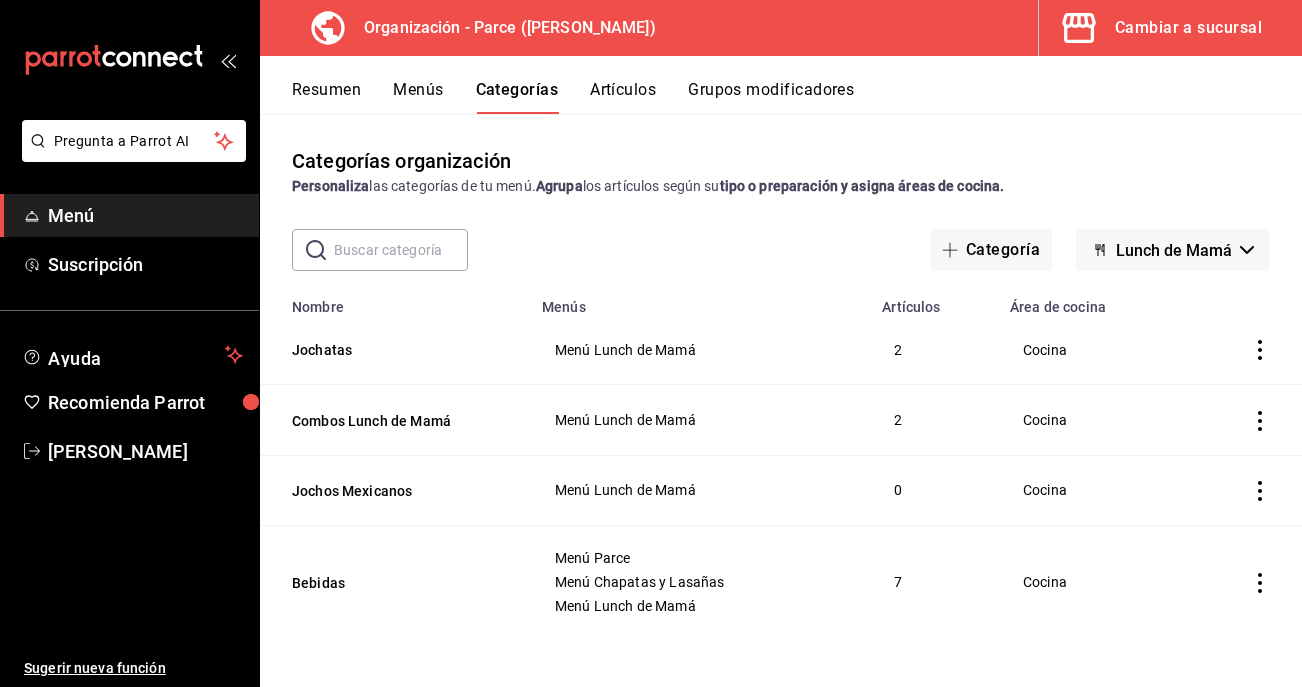 click 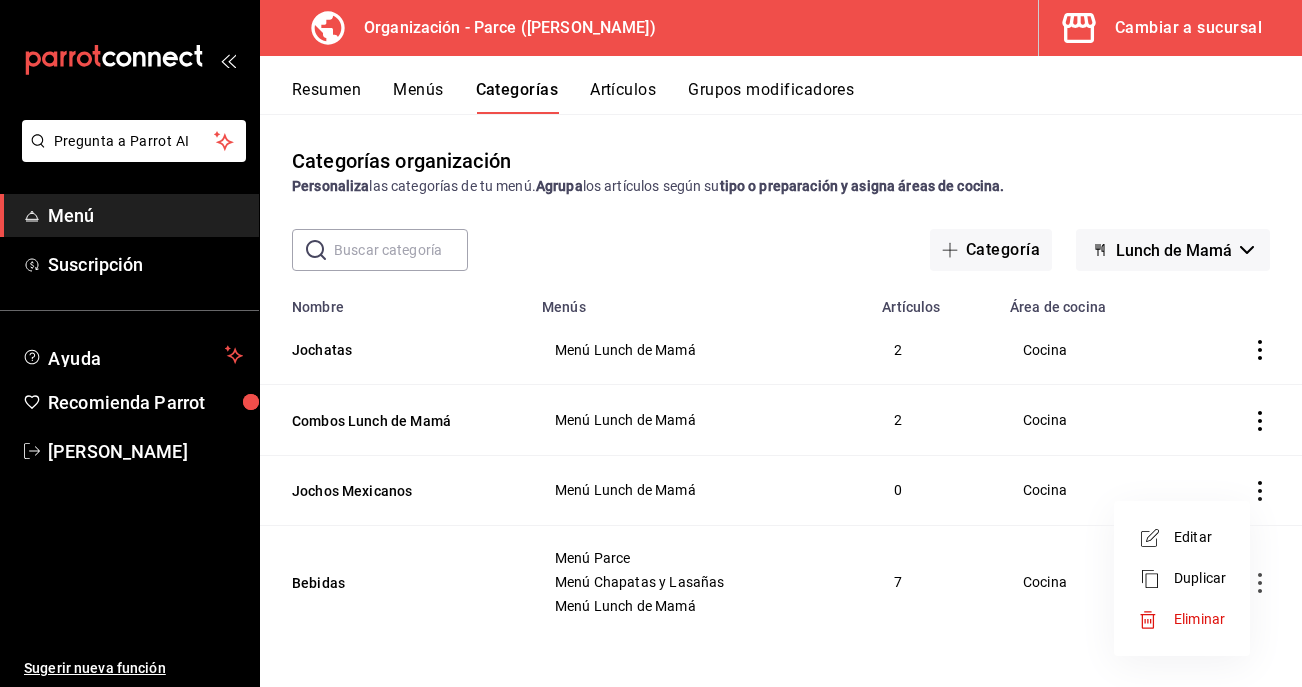 click on "Editar" at bounding box center (1200, 537) 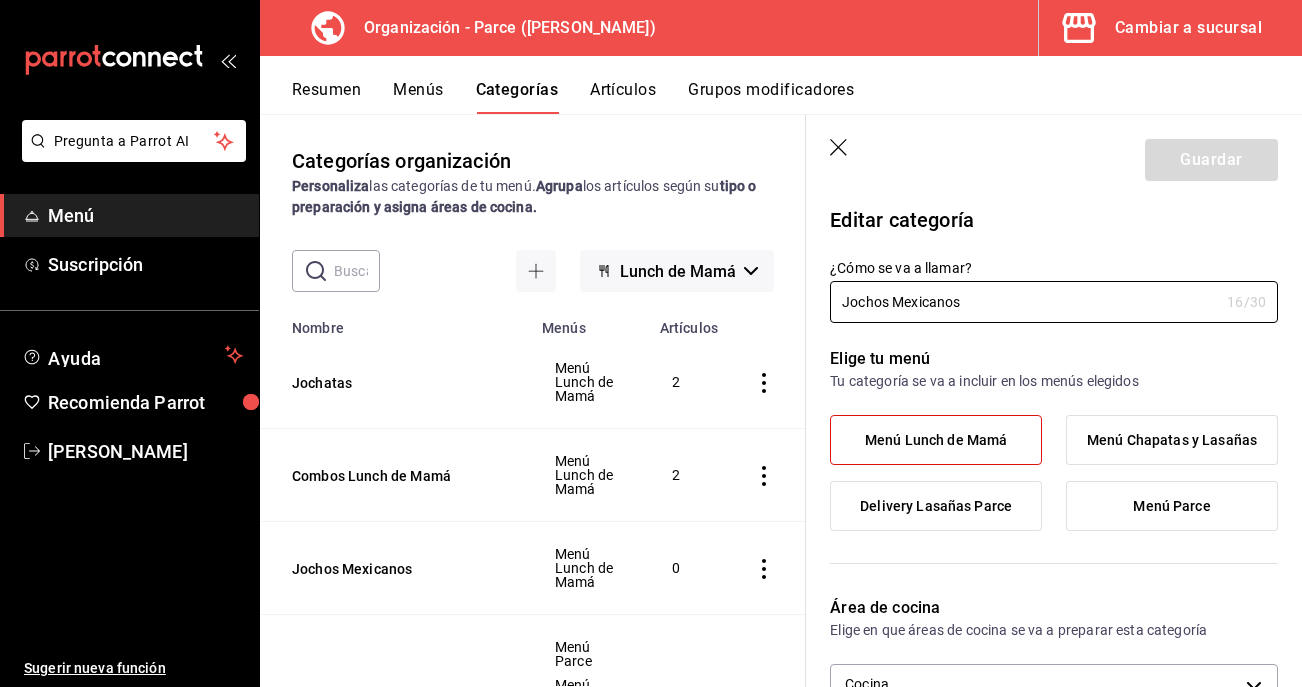 drag, startPoint x: 993, startPoint y: 301, endPoint x: 768, endPoint y: 279, distance: 226.073 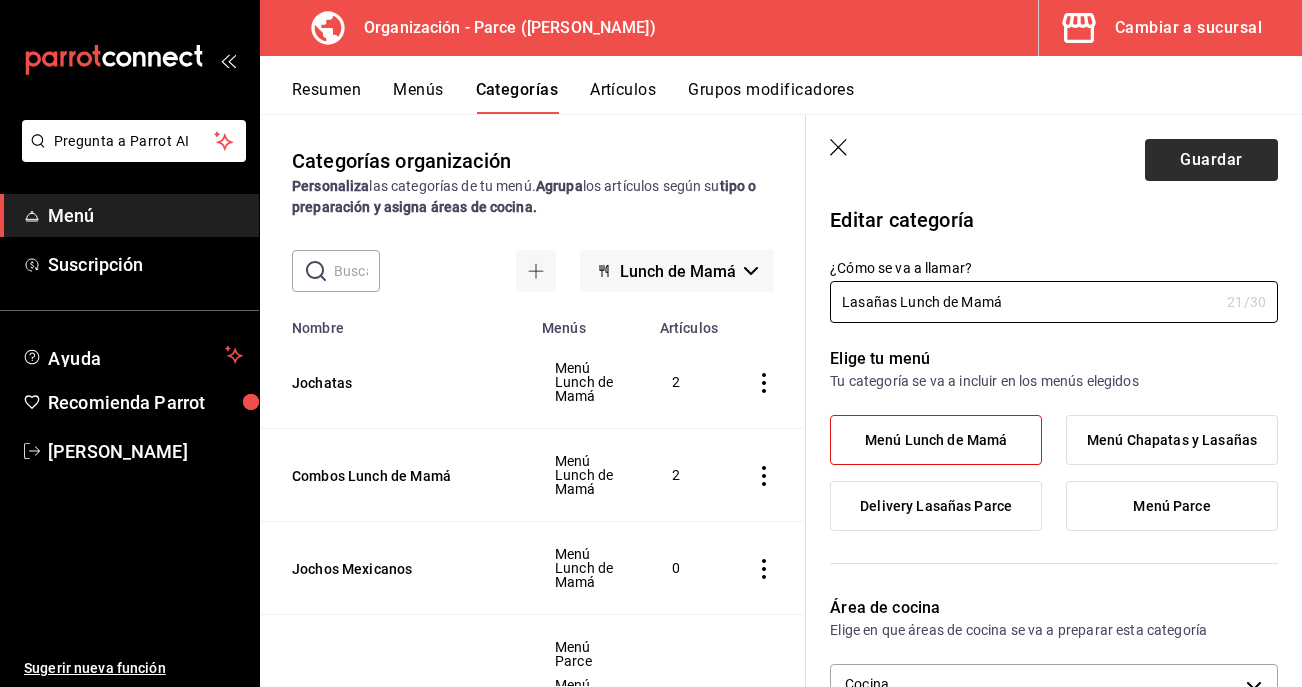 type on "Lasañas Lunch de Mamá" 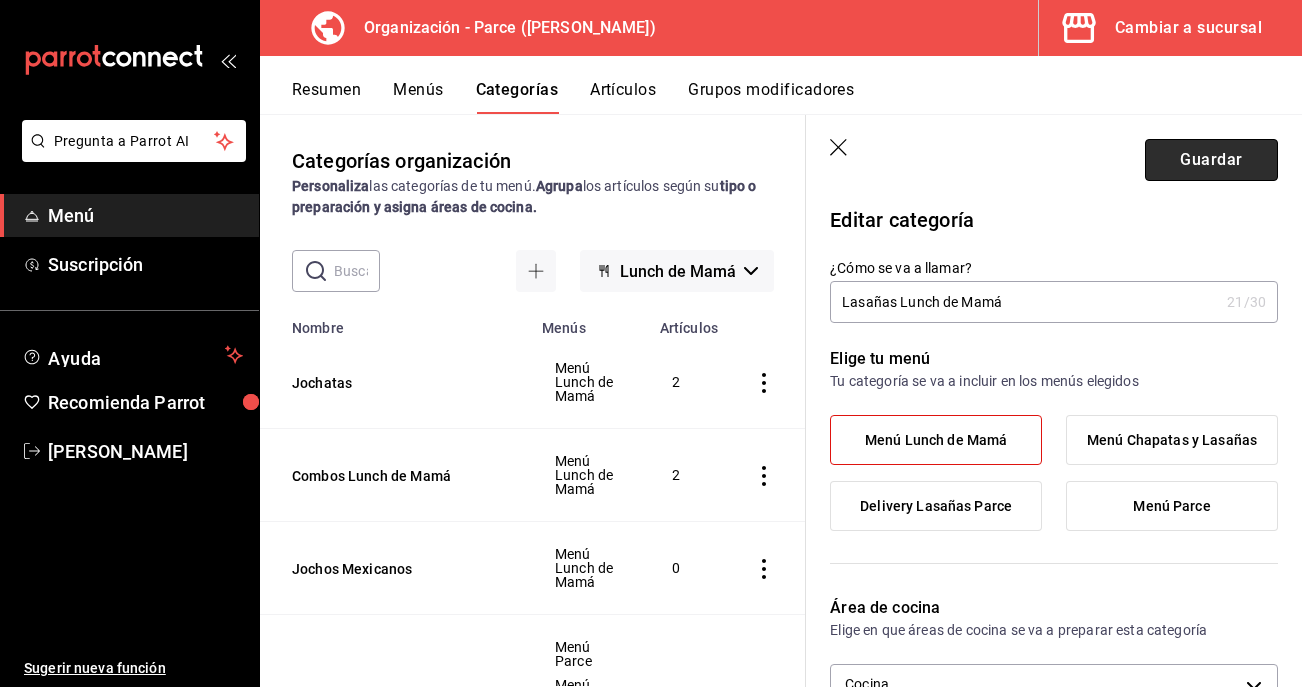 click on "Guardar" at bounding box center [1211, 160] 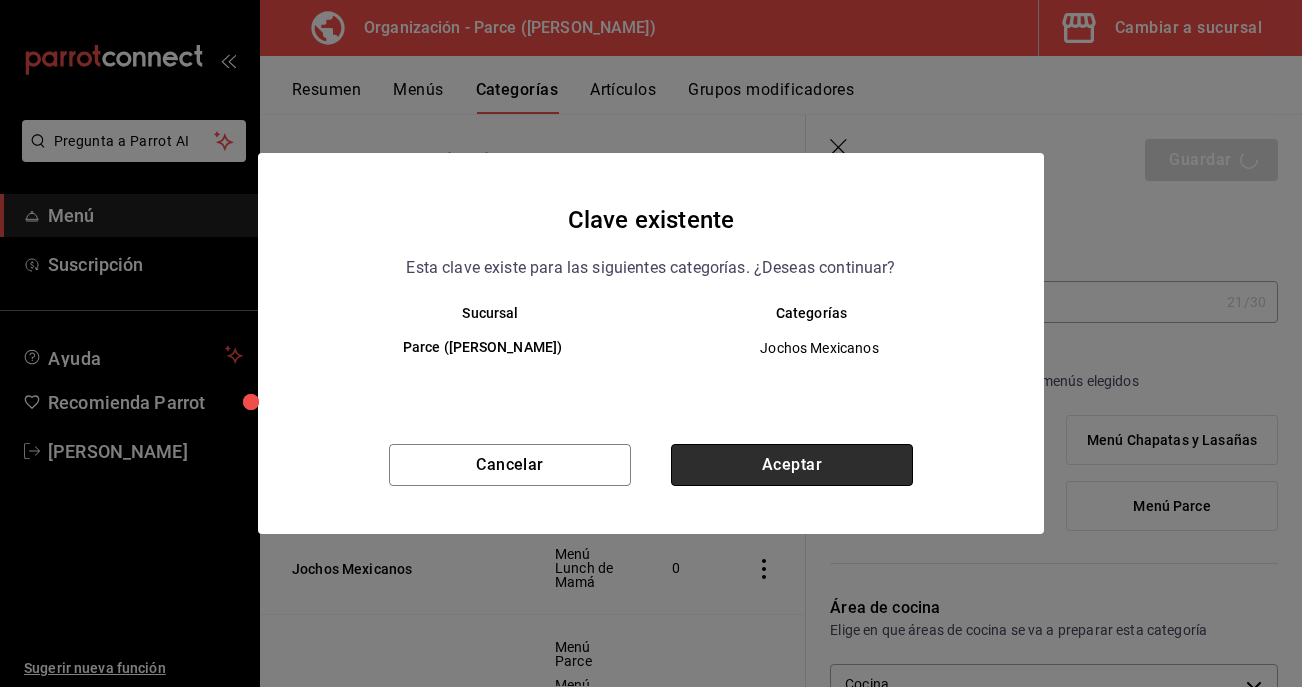 click on "Aceptar" at bounding box center (792, 465) 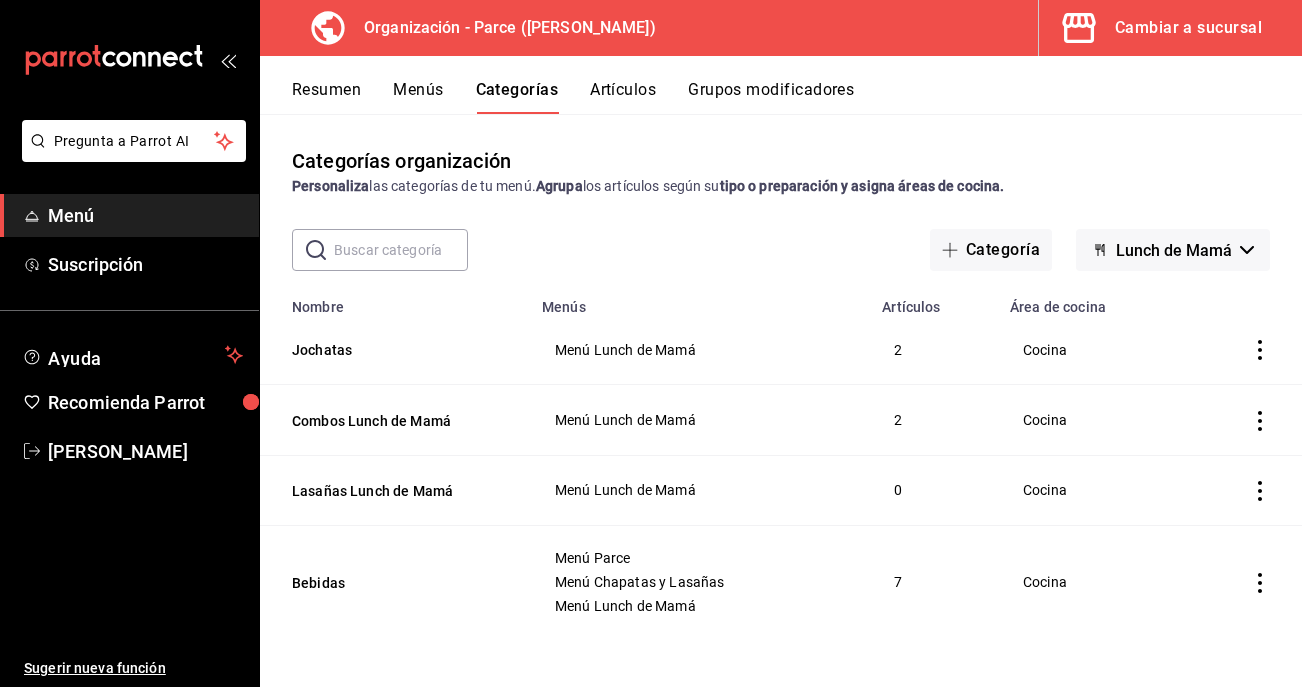 click on "Artículos" at bounding box center [623, 97] 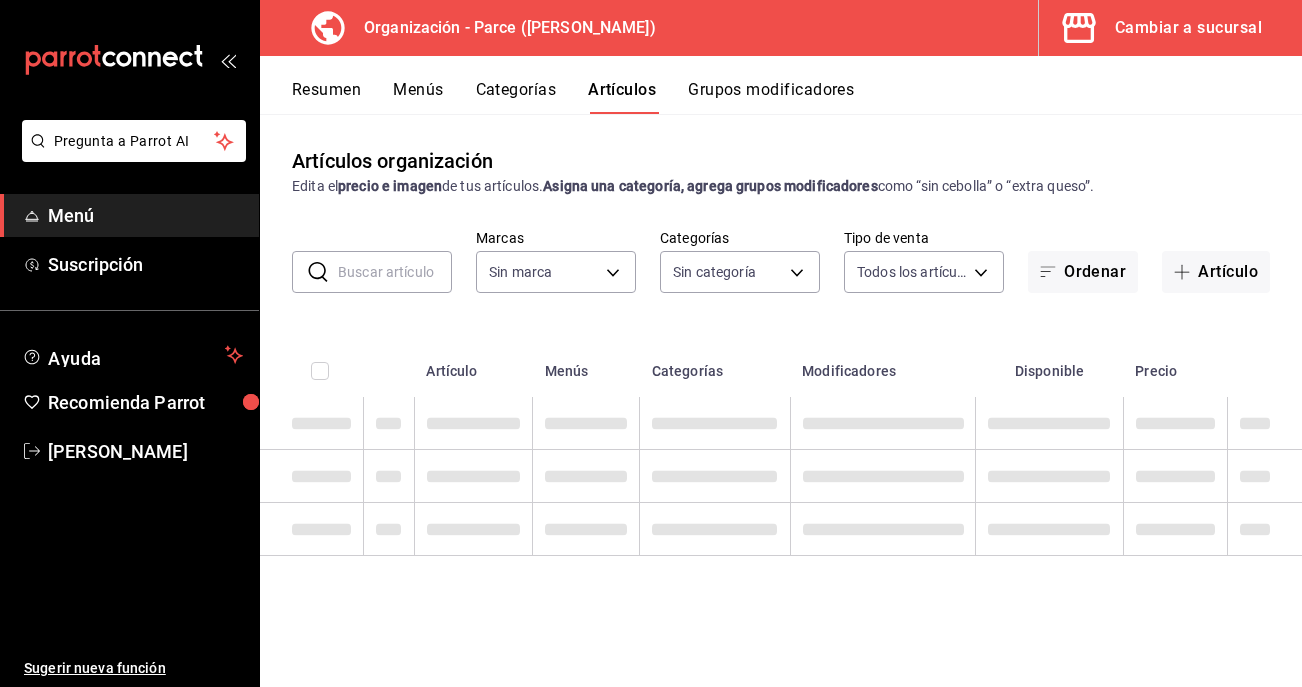 click at bounding box center [395, 272] 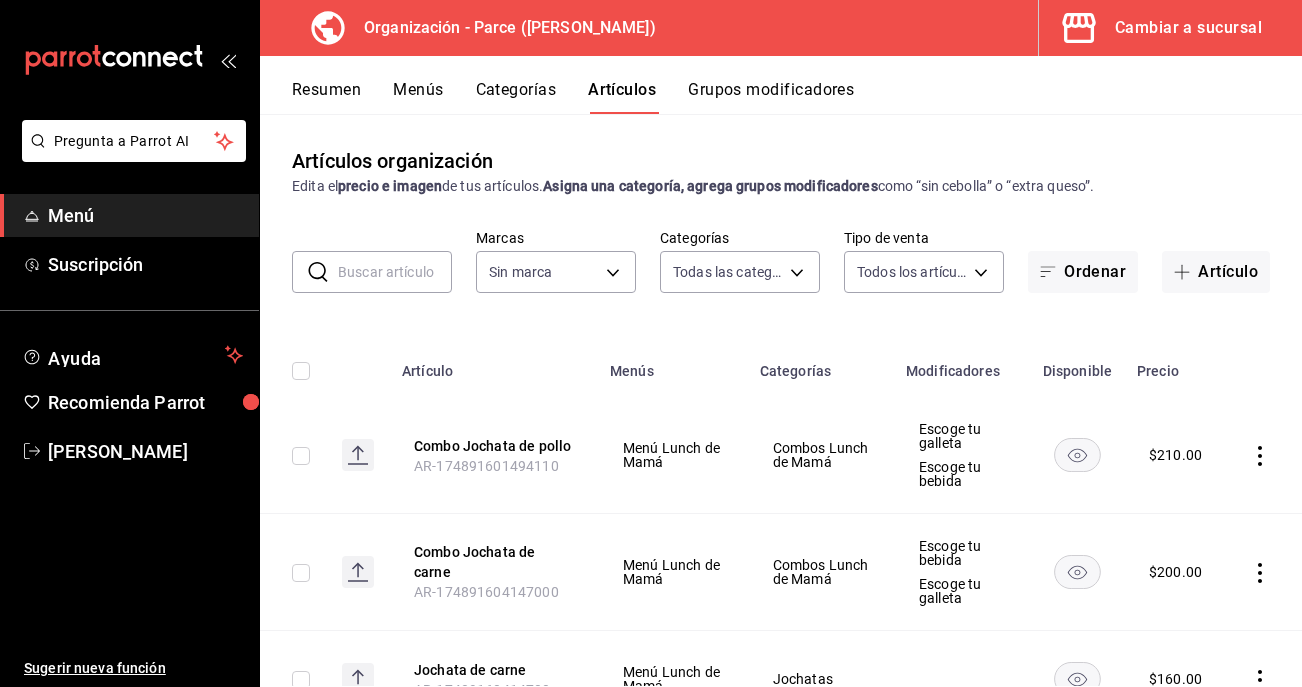 type on "l" 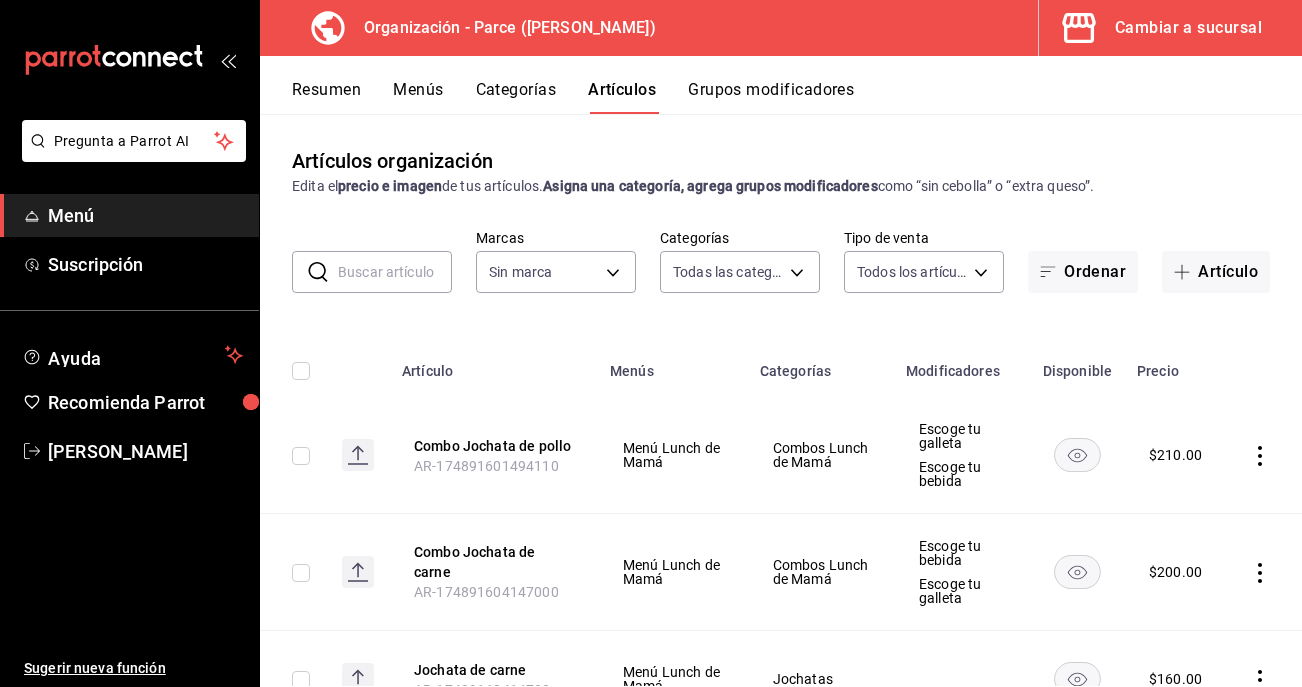 type on "f8f5d6fb-2487-4ae4-b57a-5ce43f110f69,e183c81b-4ecf-4799-b879-c13def88bad0,d4832ef1-c436-49a7-85be-6a0dd137c651,bcc5d845-c41b-43a3-b73a-06bb1b245d10,0e87e5aa-f405-4dc9-a1cb-57cdbbfc0c21,8179e992-82af-4c8d-b554-b0ccfa3822c5,129b015f-c0c8-4a54-ae85-4c71a080b71d,a7327655-e338-44a1-b643-fb05a21fcfaa,84bc823b-791a-4b1e-9b1e-994d81b899f0,7f4e5902-0a56-4b14-9463-e227471fb603,407b32eb-0799-4e8e-a5a3-15018411fc6c,5c7d8a5d-b551-46d0-8ba8-0abda1a6886c,cfb44dd6-1c1d-4bde-ae08-887b23683145,4544c754-d084-4af1-995f-7c99b34e78cc,24415b0b-f734-44a3-95b0-9b50d3532cda,4e9cce17-a2a3-419b-ad82-faebed43580c,a9e34054-1398-4f72-9681-185fb8105df5,b1c9f6a3-969c-444b-a166-e732a2af10d3" 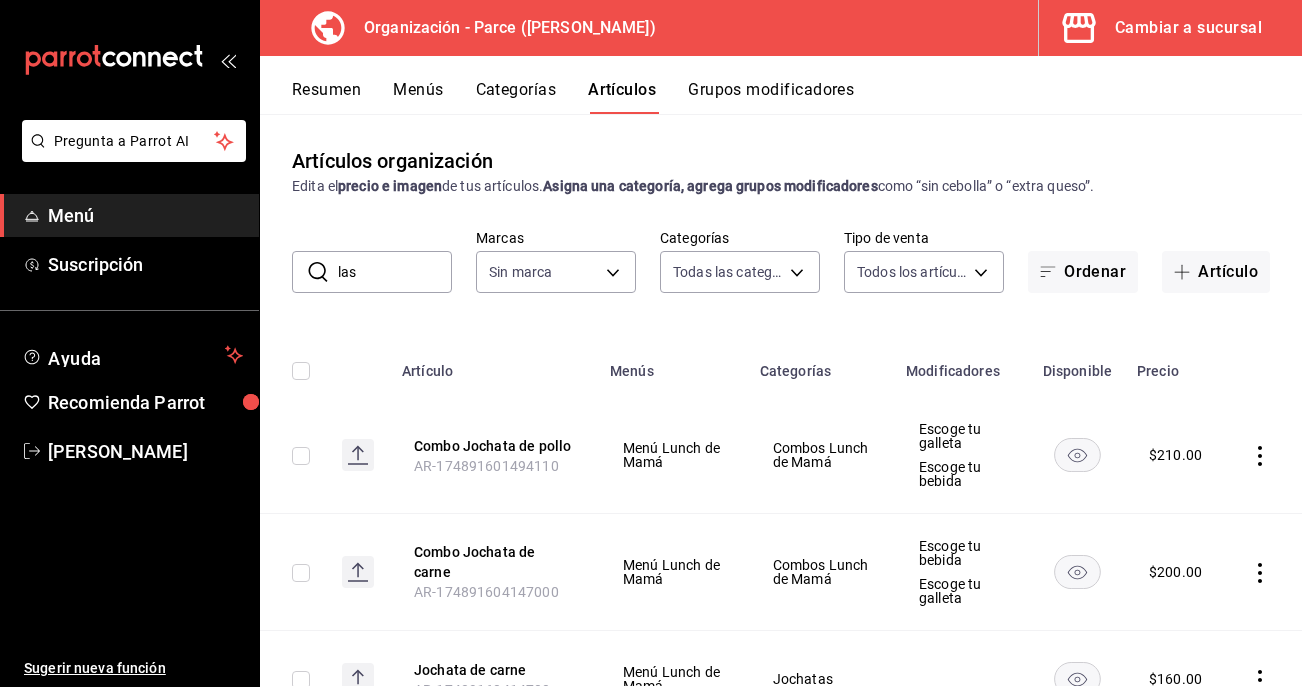 type on "lasa" 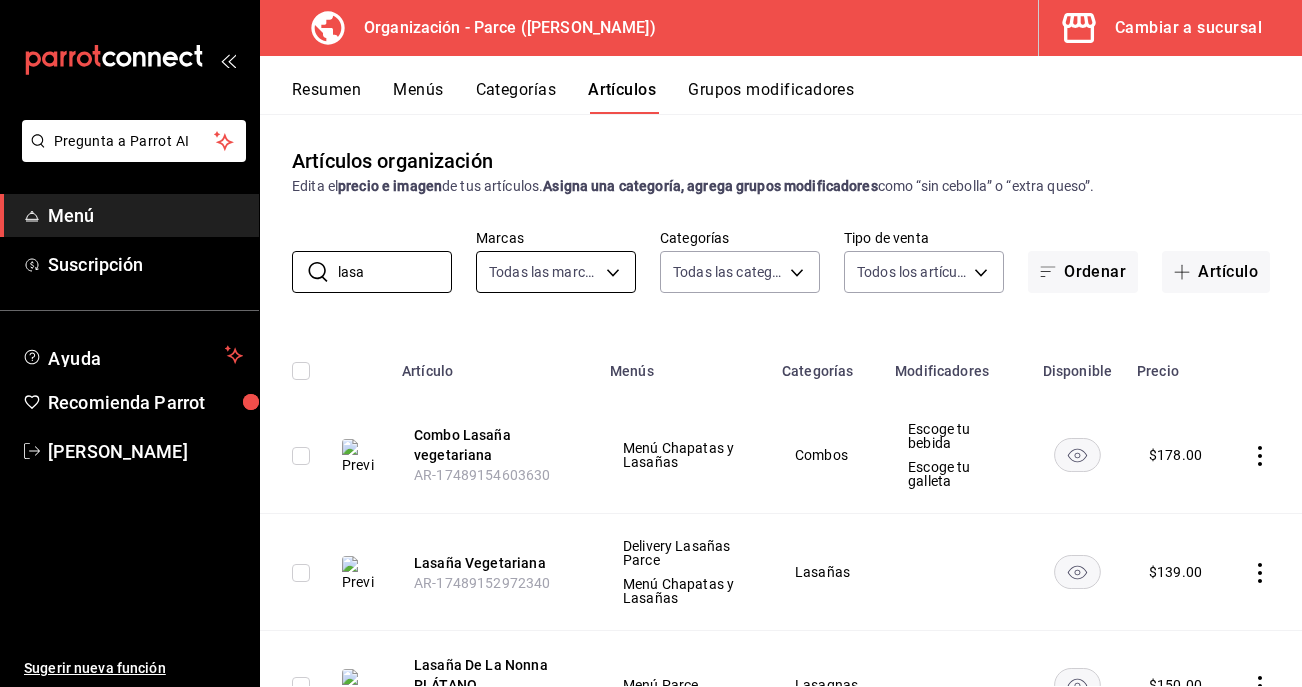 type on "lasa" 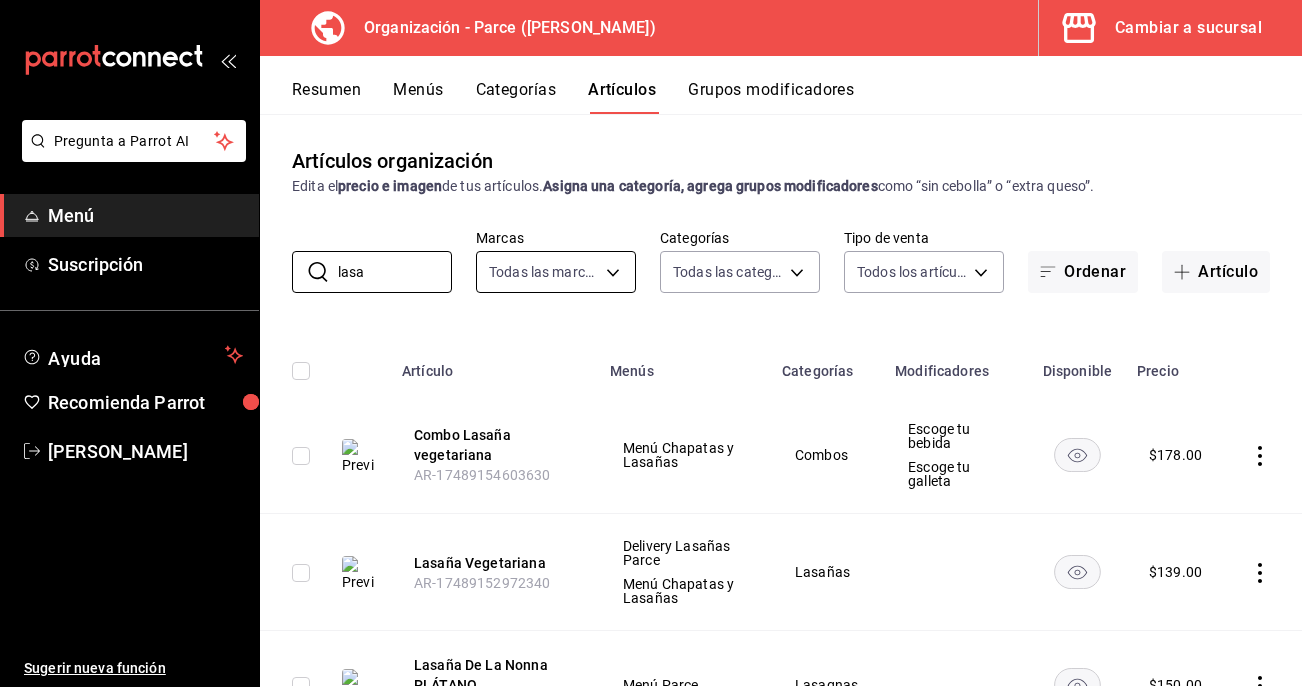 click on "Pregunta a Parrot AI Menú   Suscripción   Ayuda Recomienda Parrot   María Jauregui   Sugerir nueva función   Organización - Parce (Cuauhtemoc) Cambiar a sucursal Resumen Menús Categorías Artículos Grupos modificadores Artículos organización Edita el  precio e imagen  de tus artículos.  Asigna una categoría, agrega grupos modificadores  como “sin cebolla” o “extra queso”. ​ lasa ​ Marcas Todas las marcas, Sin marca 0a3127fc-1276-4737-ab8d-e4e994693669,4b297962-9005-42f3-abd1-527526d01ddc,1a53e0b4-2e39-46a9-84cf-7f6a69f9f111,c630f9e2-fcd7-4872-9bbf-a46be475e313,714c4b6c-cc4b-473b-9001-35e0f2212cbe,3aa0a133-d70d-4326-8f8a-745f727d753f Categorías Todas las categorías, Sin categoría Tipo de venta Todos los artículos ALL Ordenar Artículo Artículo Menús Categorías Modificadores Disponible Precio Combo Lasaña vegetariana AR-17489154603630 Menú Chapatas y Lasañas Combos Escoge tu bebida Escoge tu galleta $ 178.00 Lasaña Vegetariana AR-17489152972340 Delivery Lasañas Parce Lasañas" at bounding box center (651, 343) 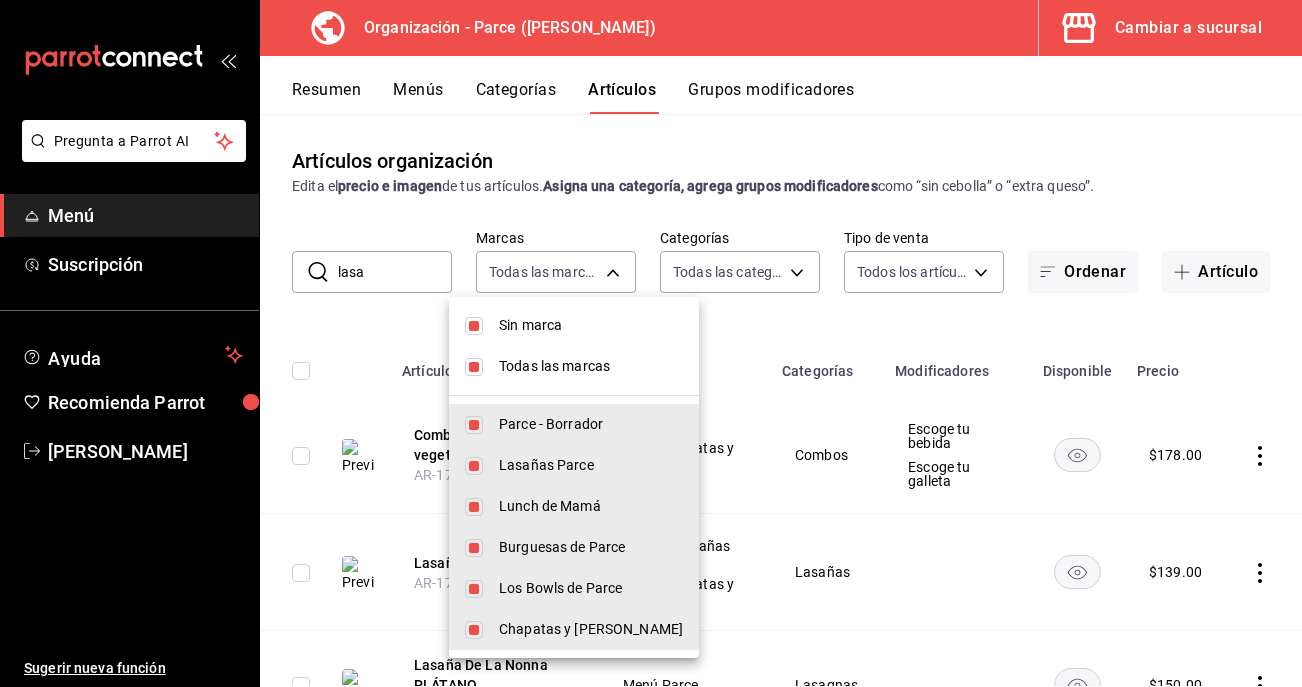 click at bounding box center (474, 367) 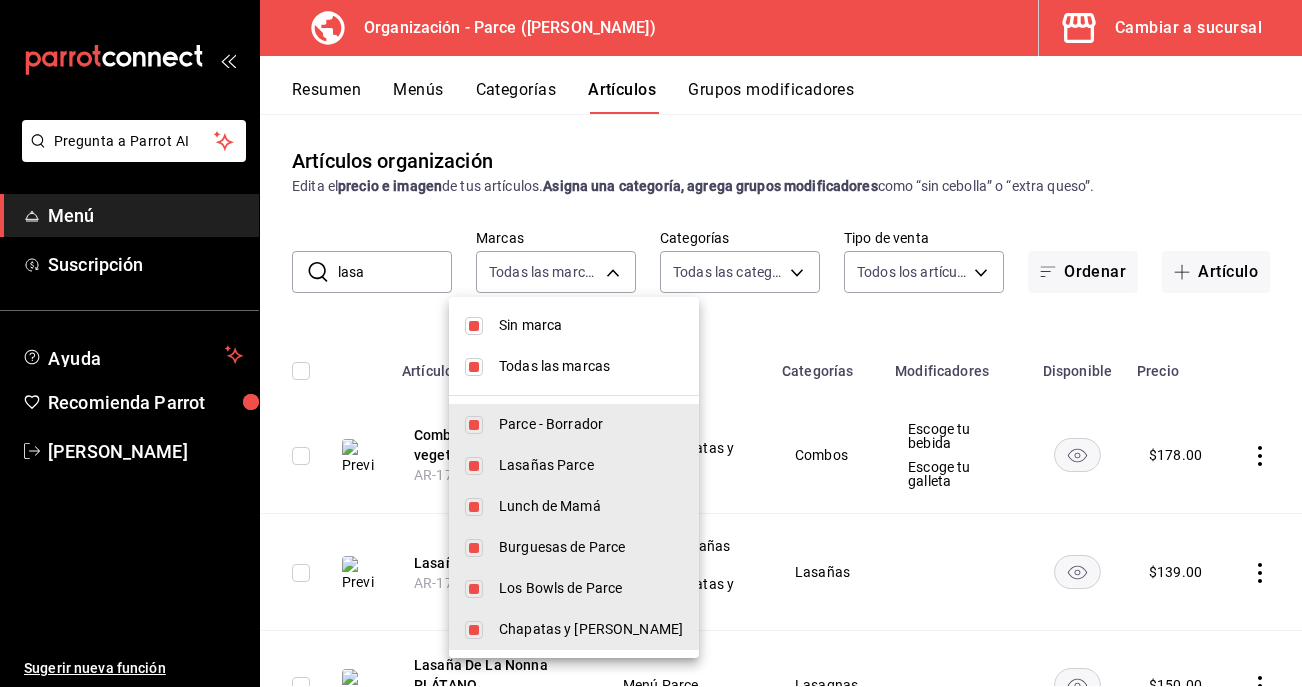 checkbox on "false" 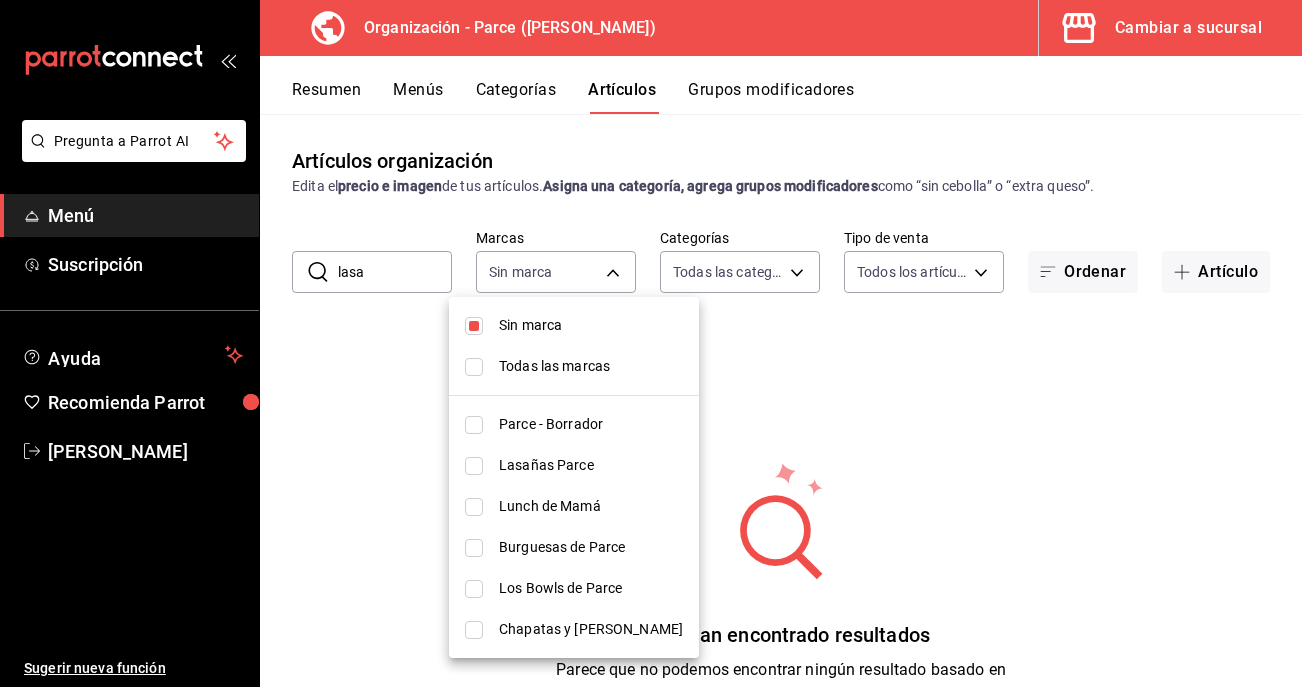 click at bounding box center (474, 326) 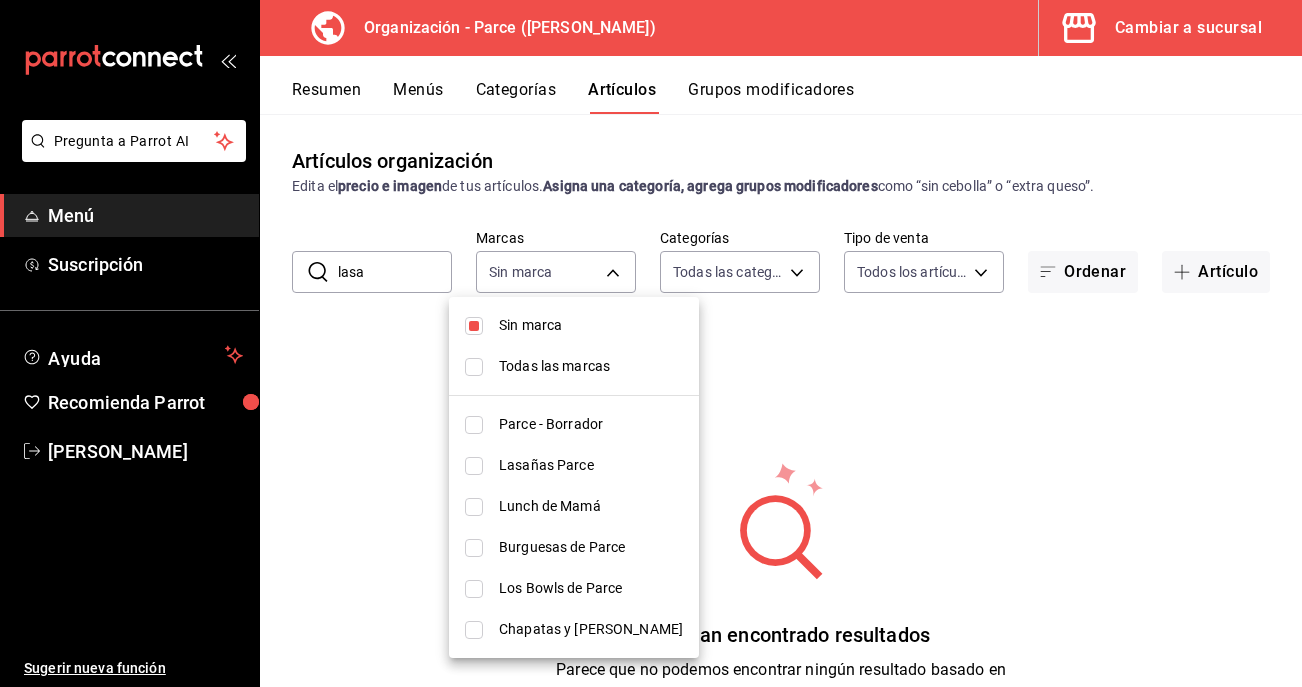 checkbox on "false" 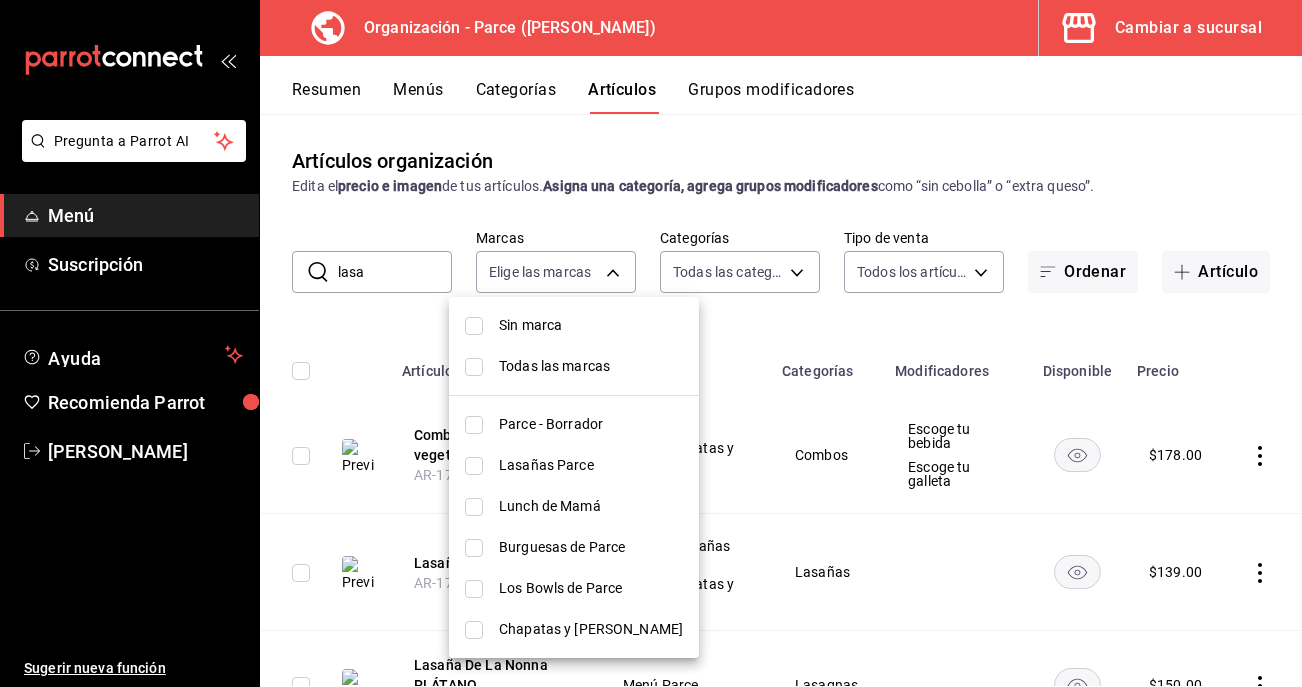 click on "Chapatas y [PERSON_NAME]" at bounding box center [574, 629] 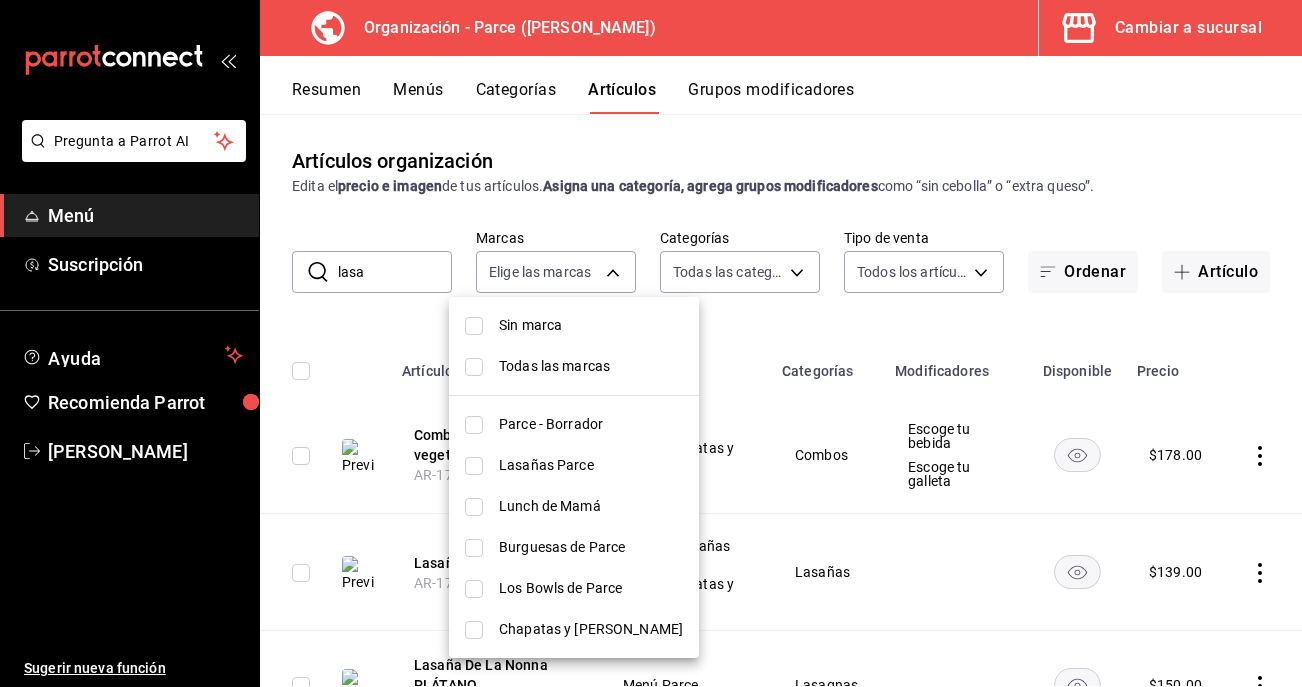 type on "3aa0a133-d70d-4326-8f8a-745f727d753f" 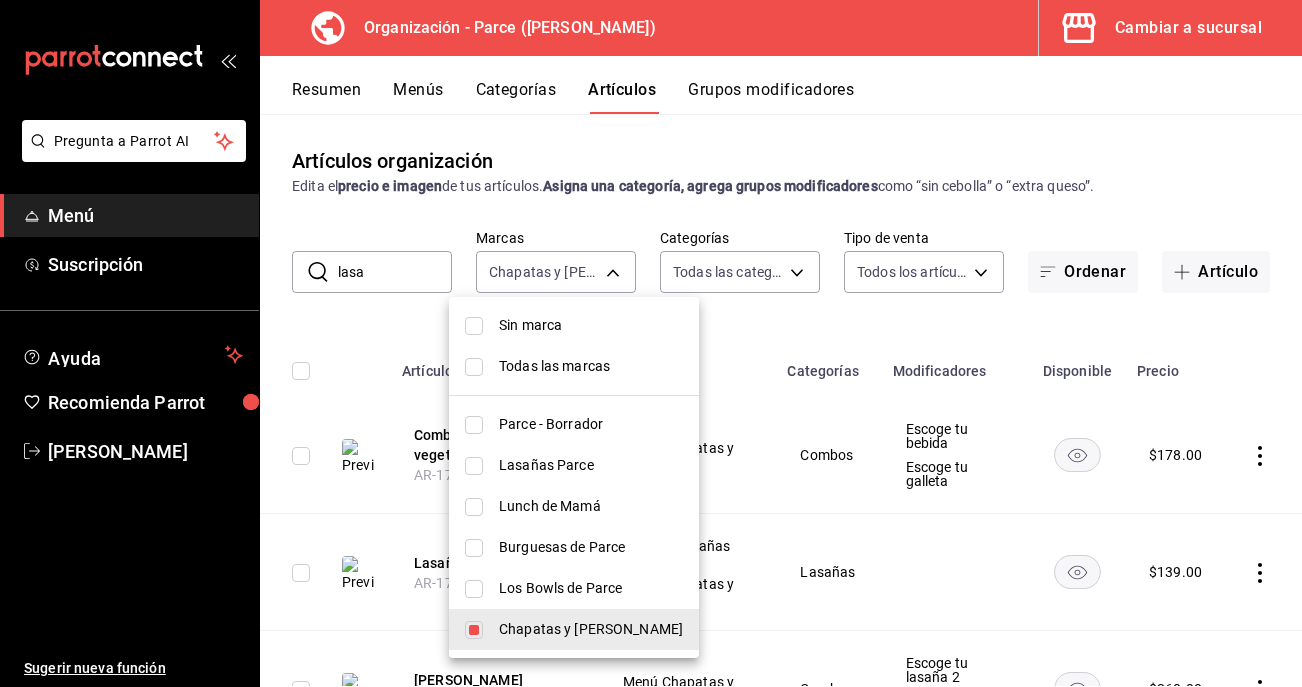 click at bounding box center [651, 343] 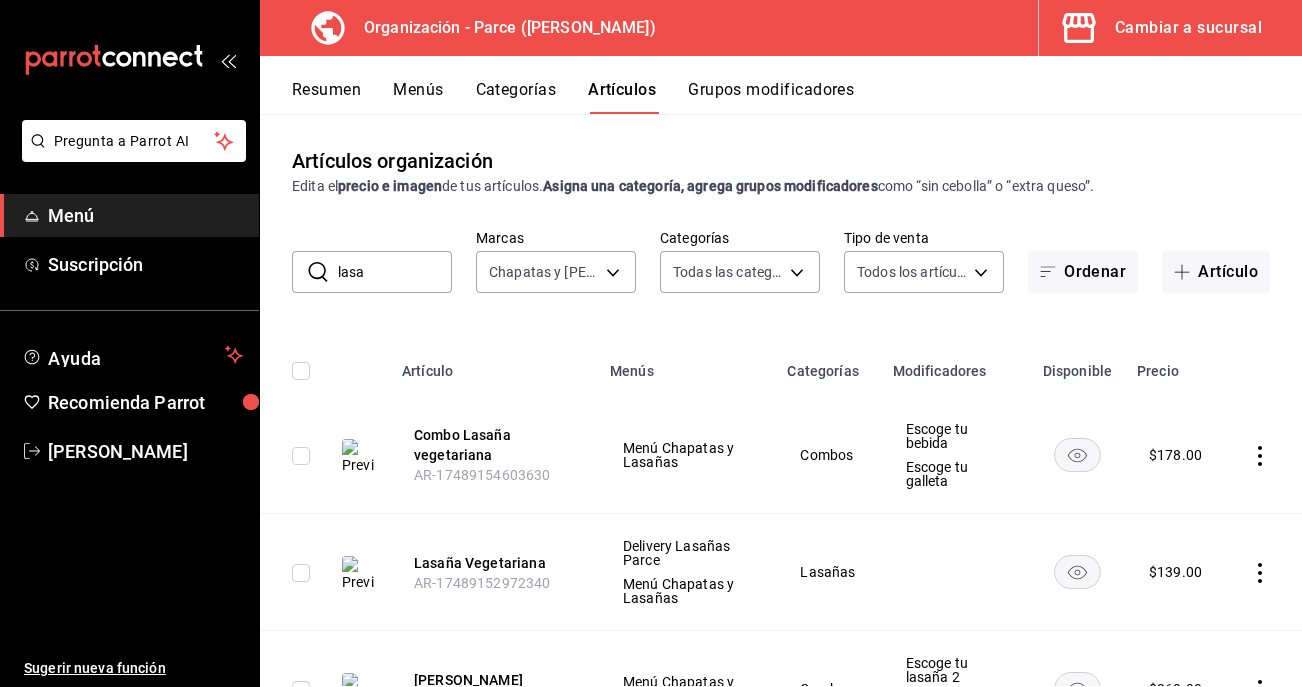 click at bounding box center (301, 371) 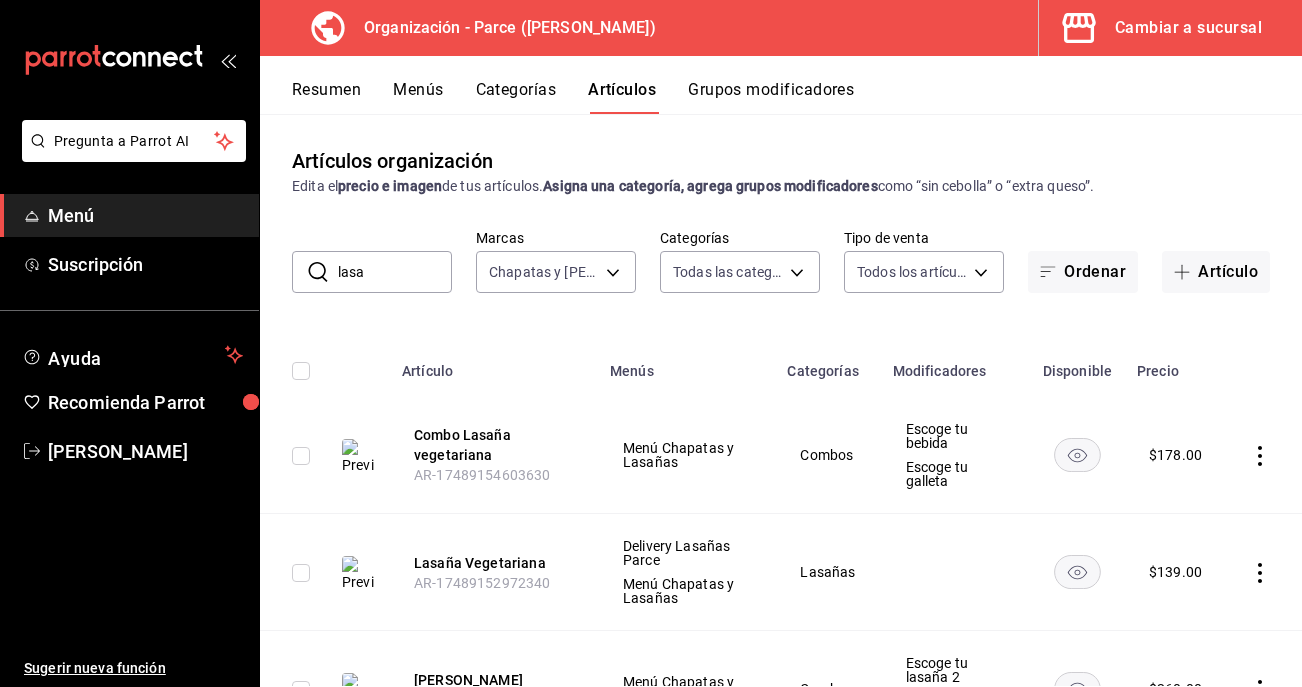checkbox on "true" 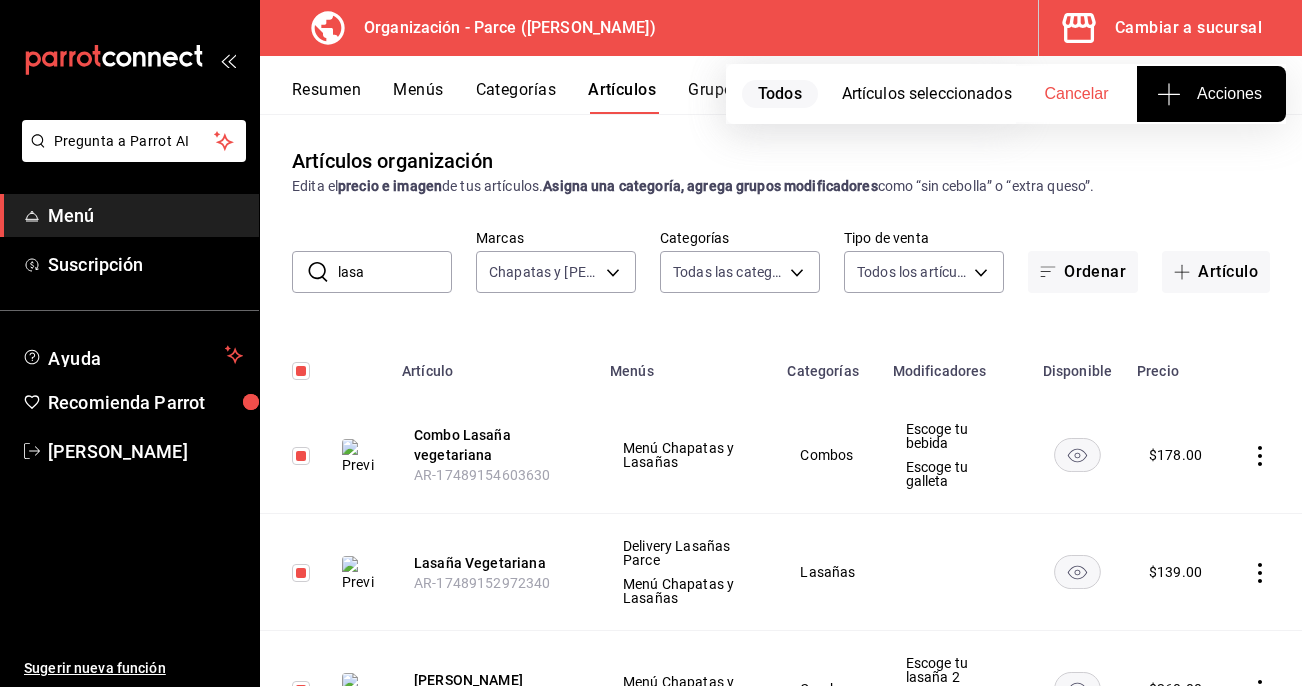 click on "Acciones" at bounding box center [1211, 94] 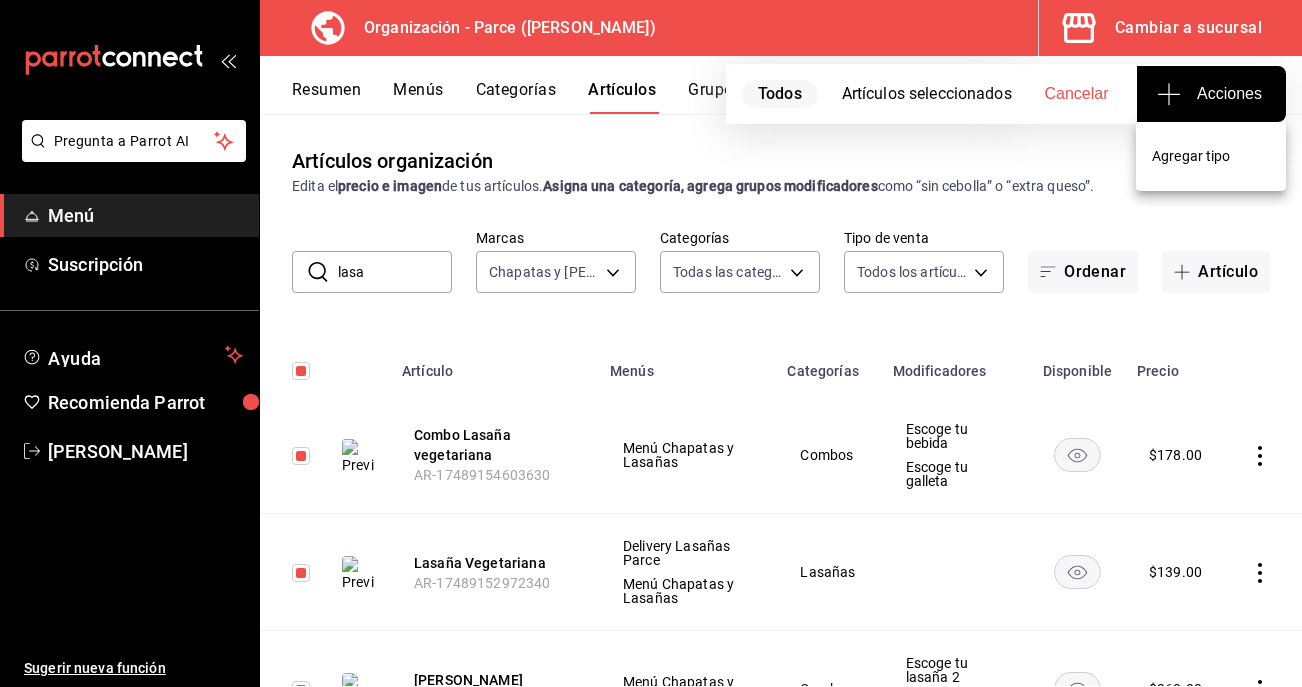 click at bounding box center (651, 343) 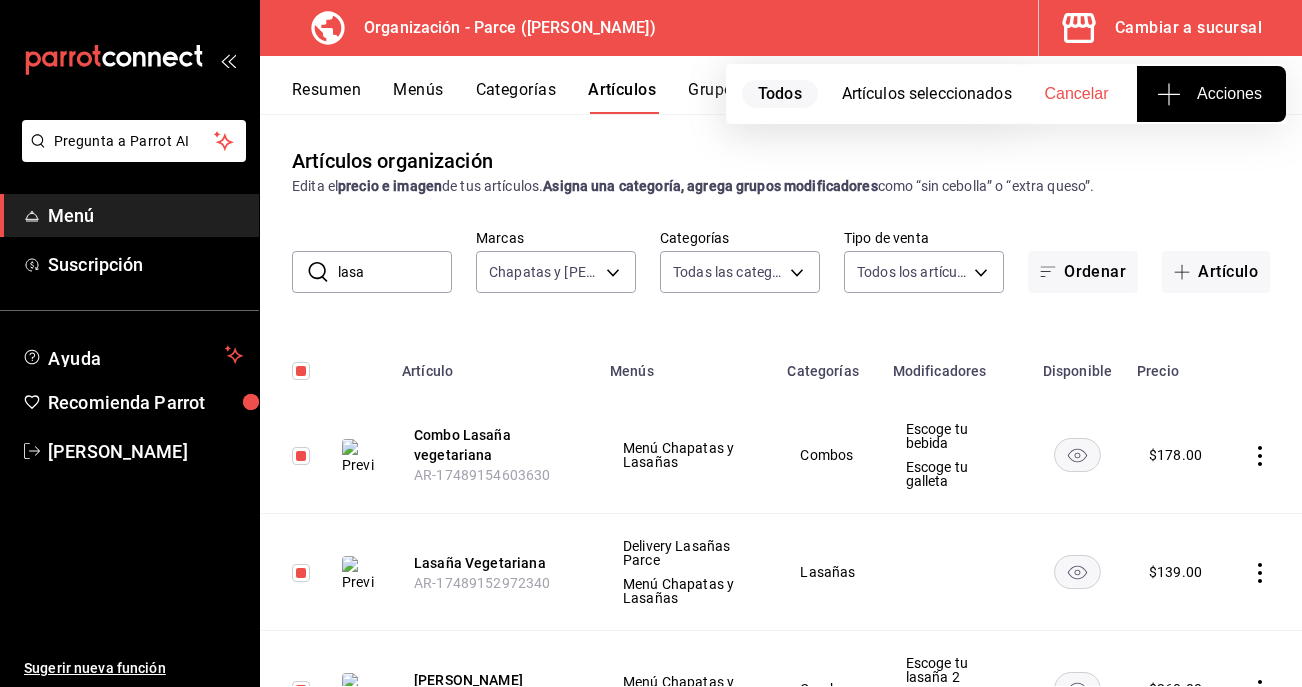 click at bounding box center (301, 371) 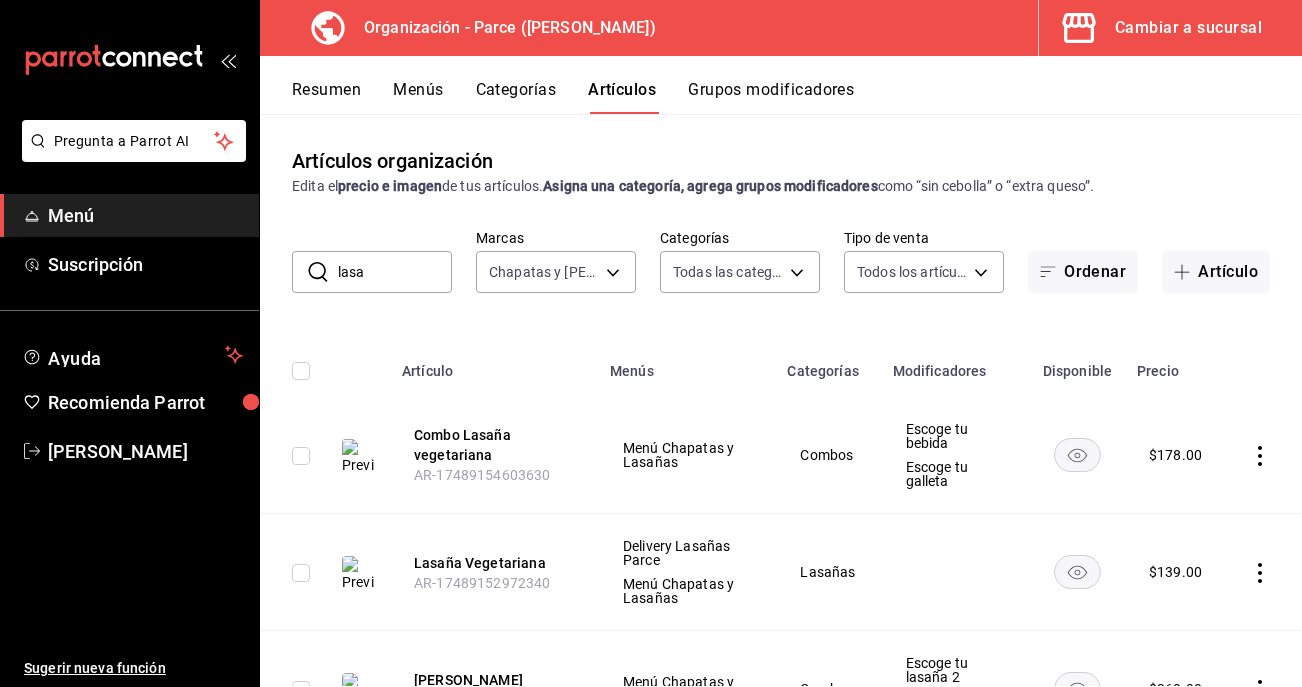 click 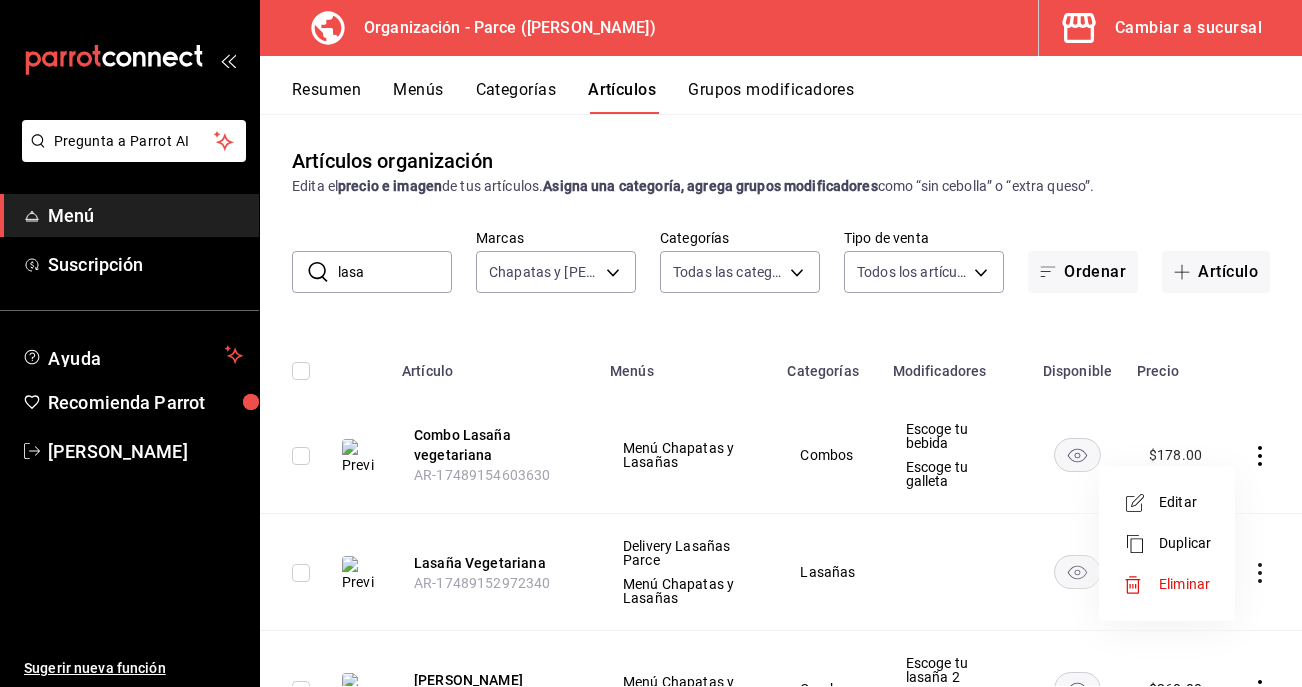 click on "Editar" at bounding box center (1185, 502) 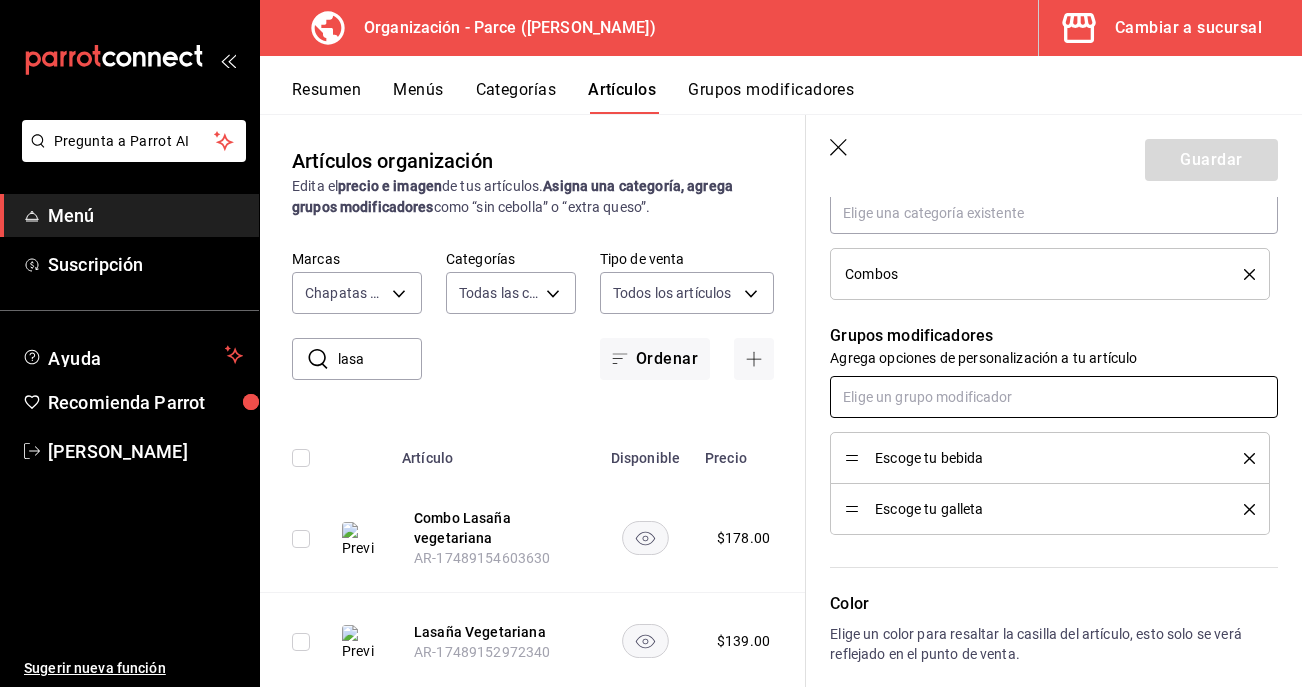 scroll, scrollTop: 577, scrollLeft: 0, axis: vertical 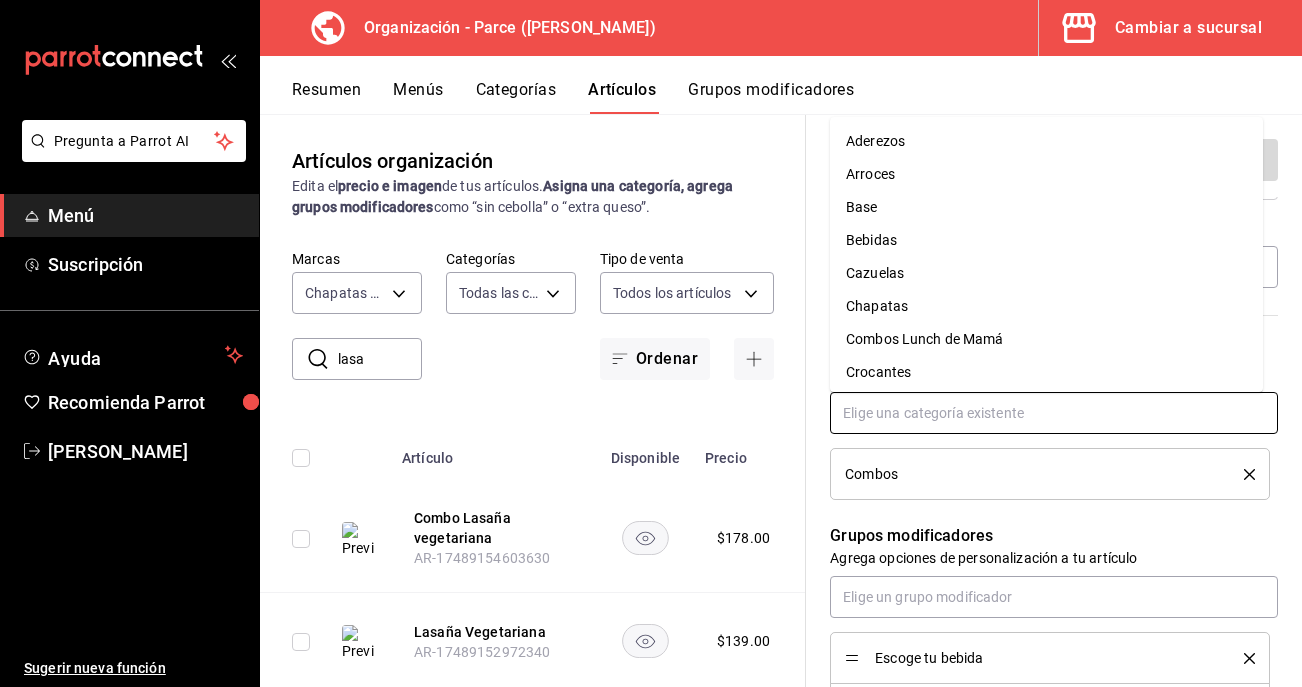 click at bounding box center [1054, 413] 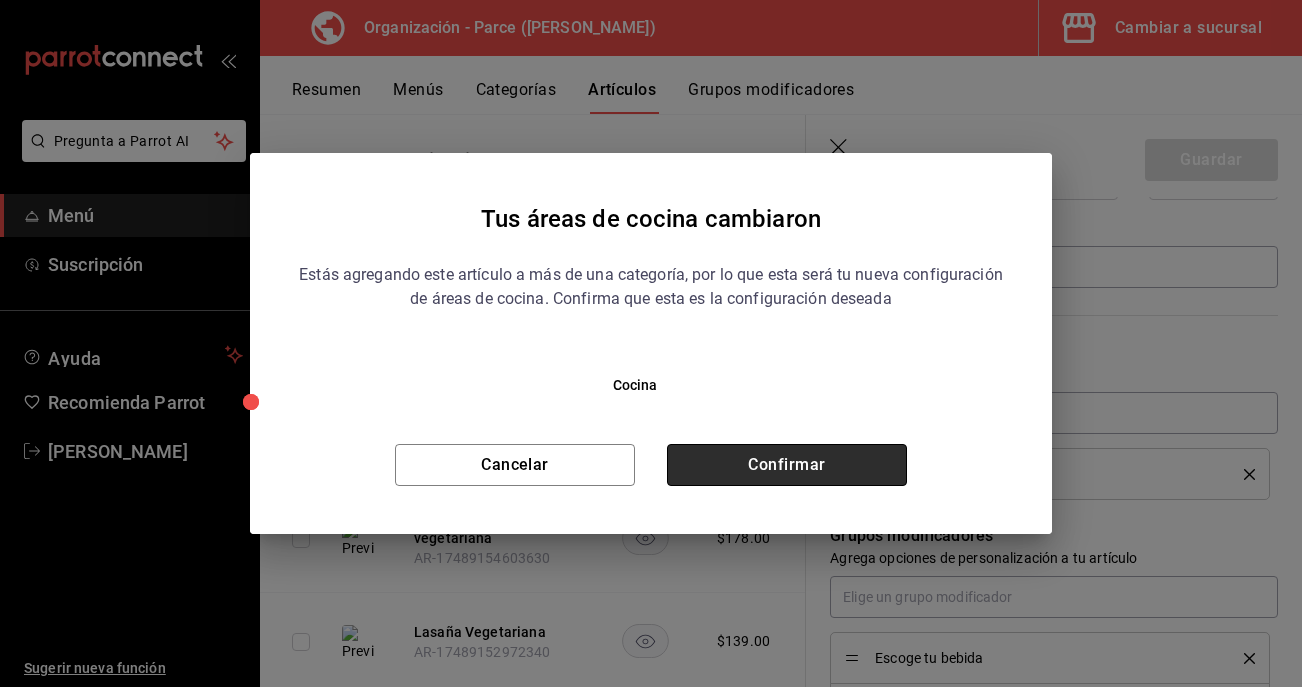 click on "Confirmar" at bounding box center [787, 465] 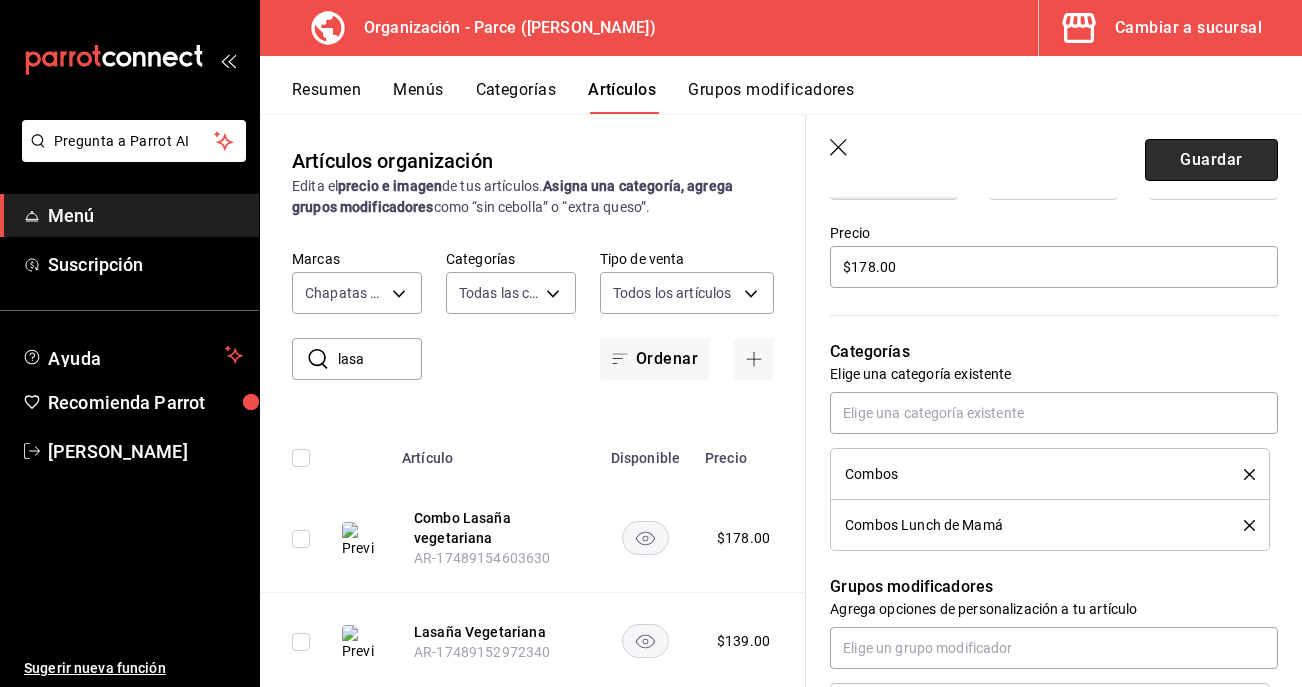 click on "Guardar" at bounding box center [1211, 160] 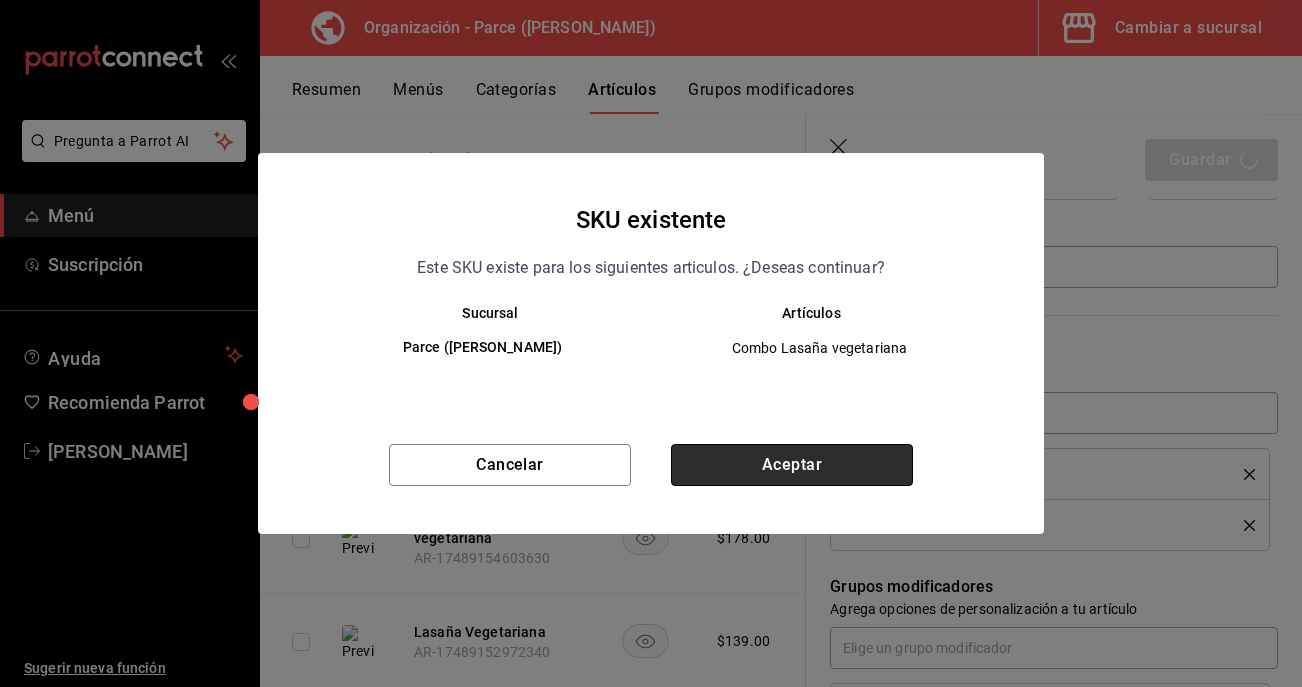 click on "Aceptar" at bounding box center [792, 465] 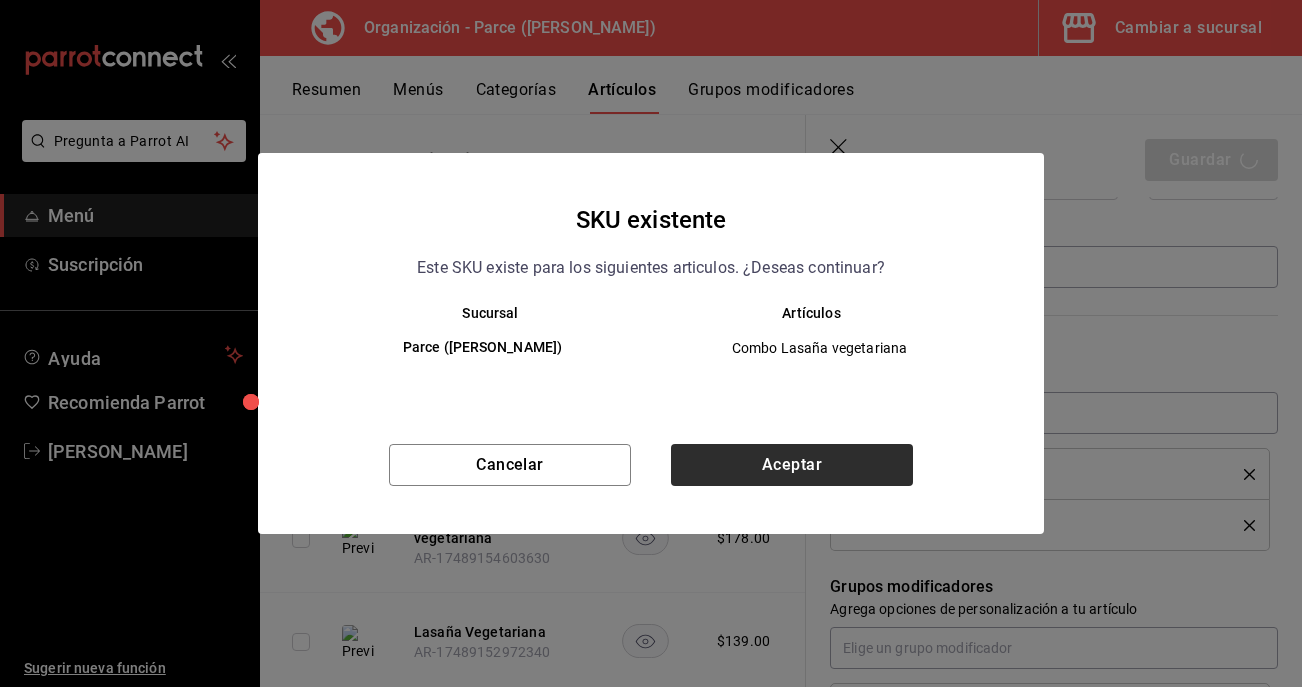 type on "x" 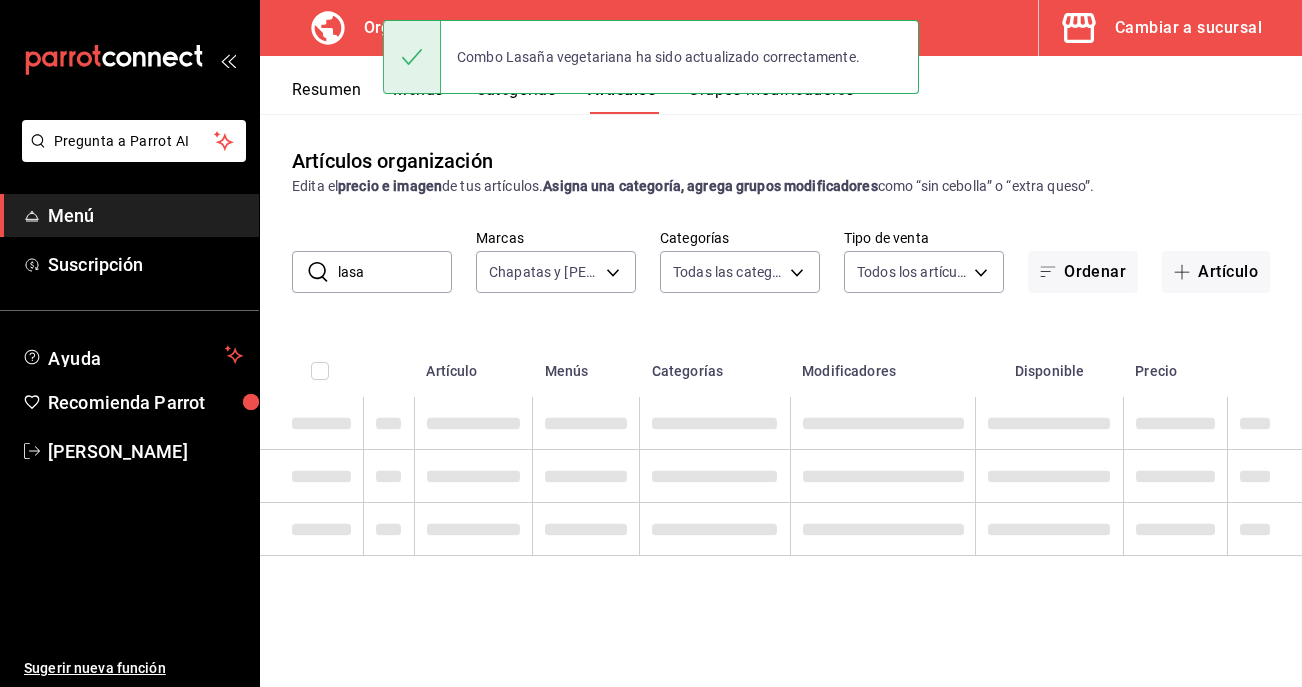 scroll, scrollTop: 0, scrollLeft: 0, axis: both 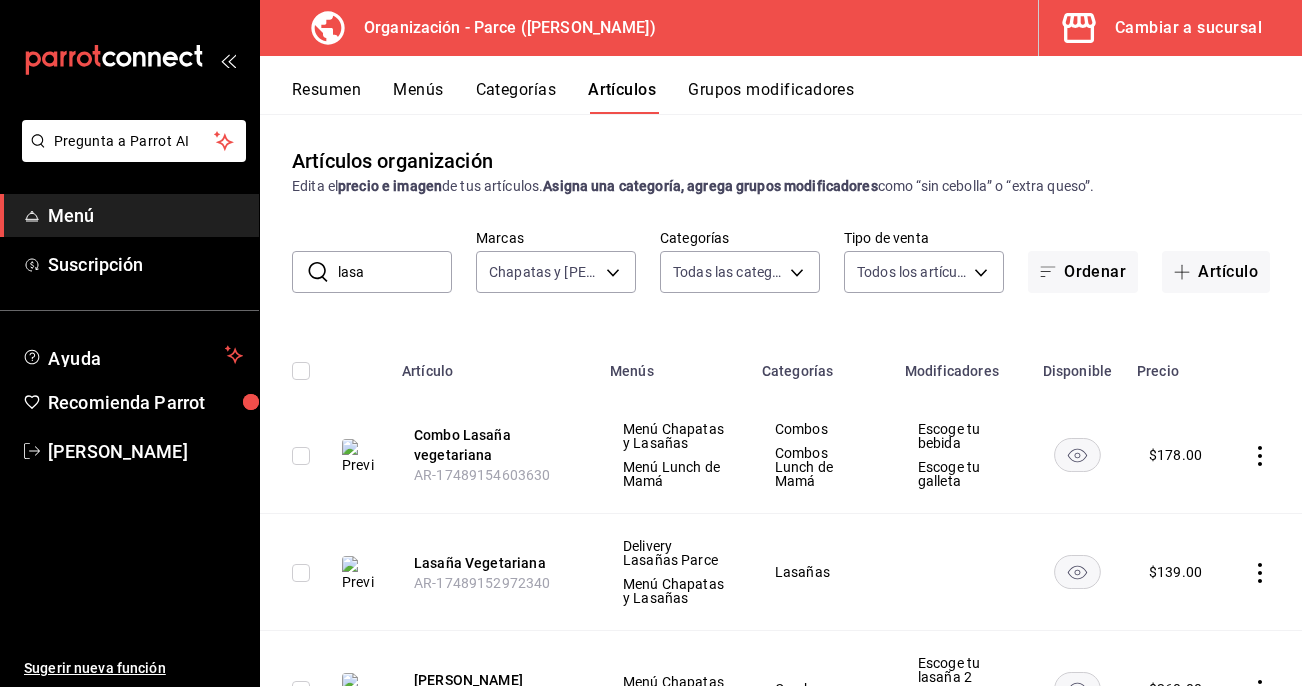 click on "Menús" at bounding box center [418, 97] 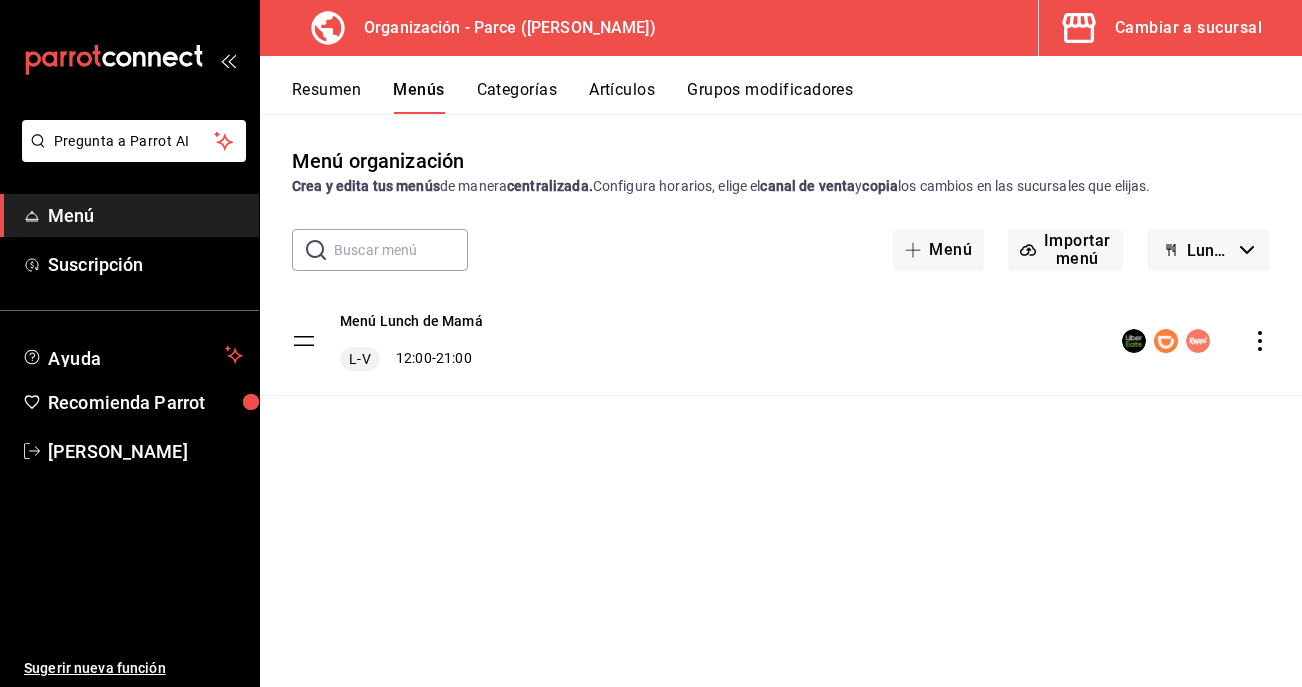 click on "Lunch de Mamá" at bounding box center (1209, 250) 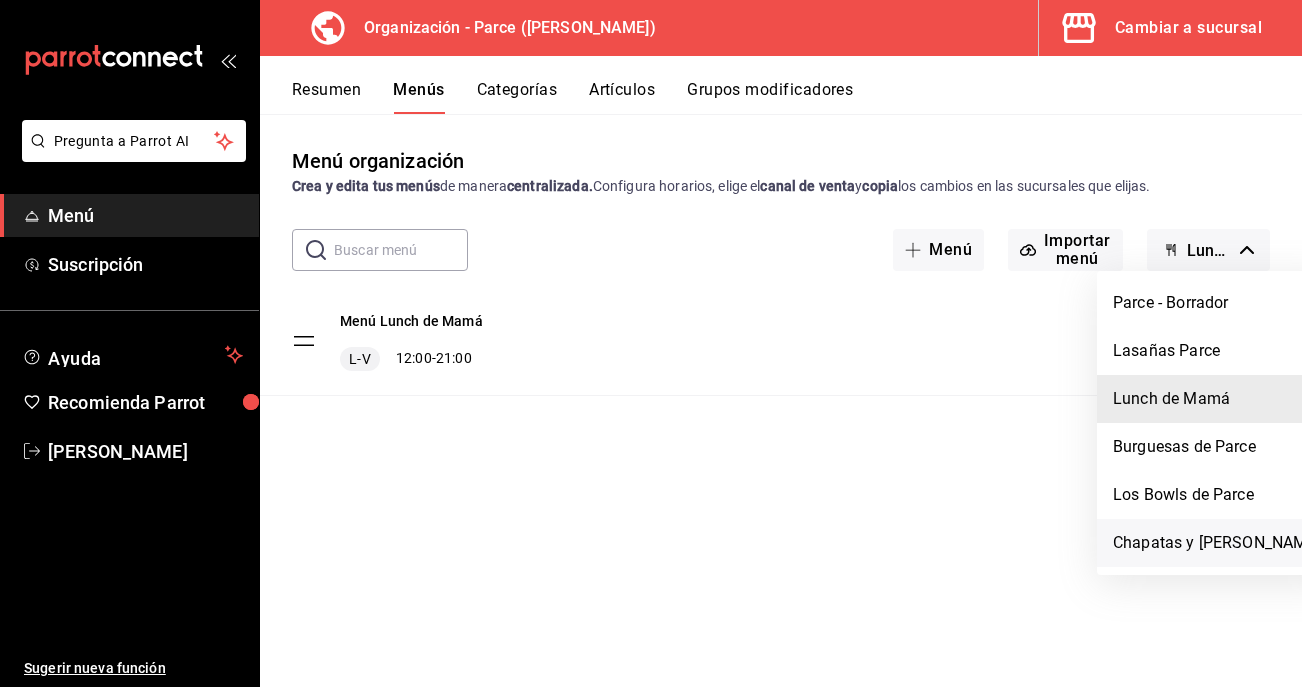 click on "Chapatas y [PERSON_NAME]" at bounding box center [1217, 543] 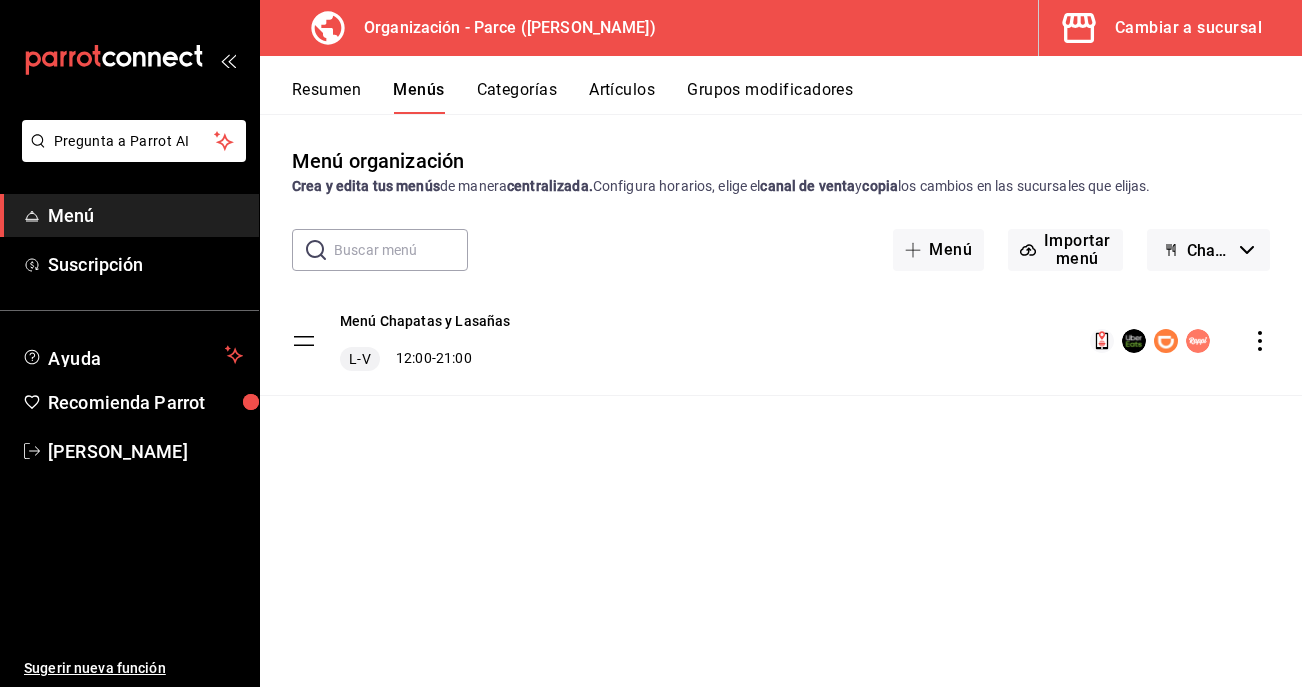 click on "Categorías" at bounding box center [517, 97] 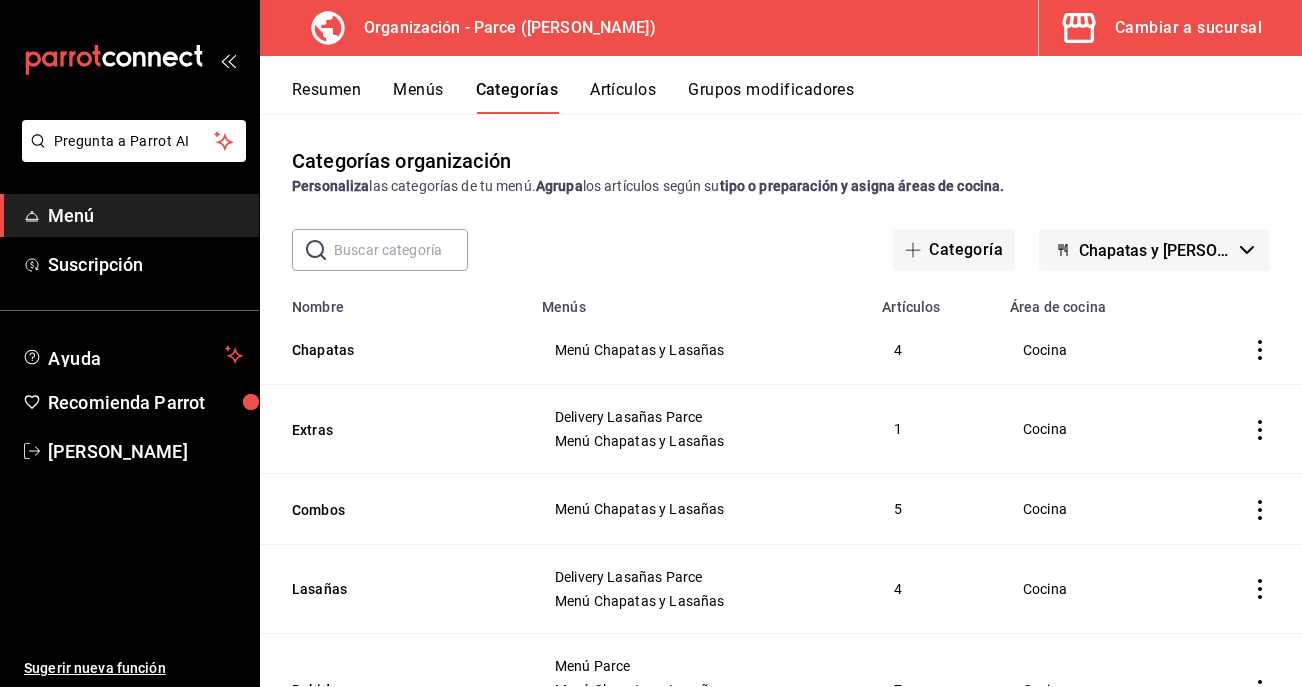 click 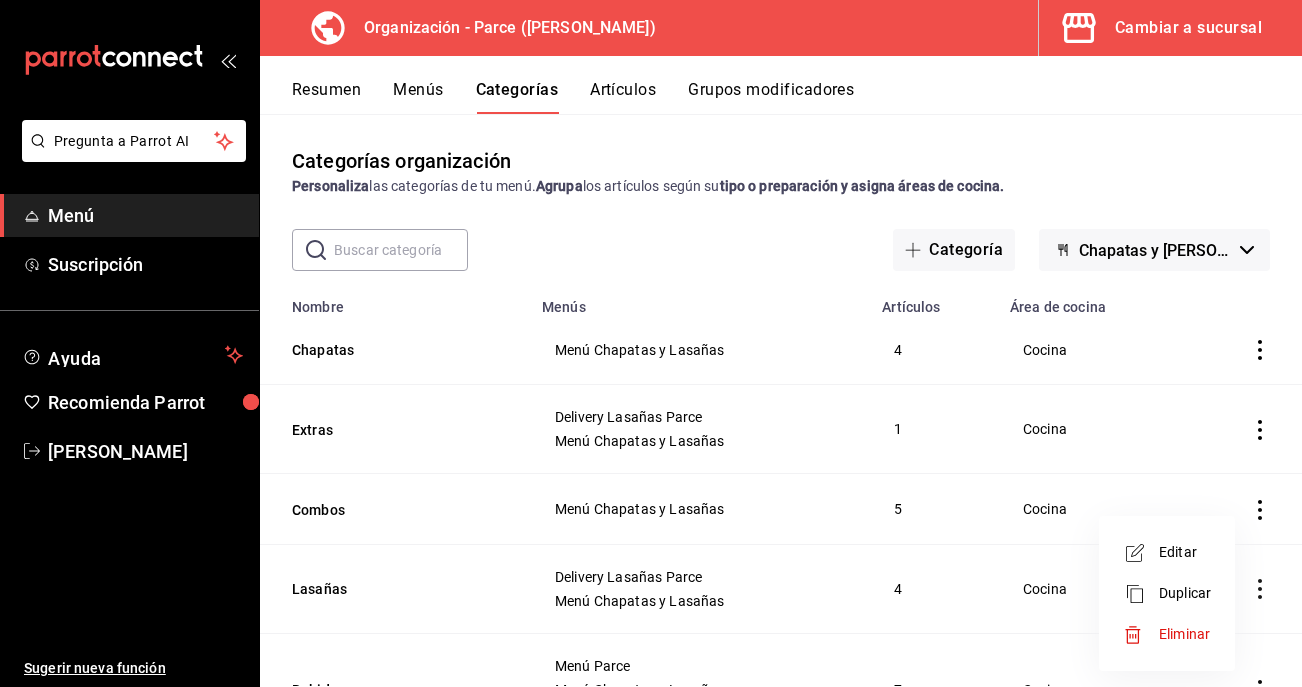 click on "Editar" at bounding box center [1185, 552] 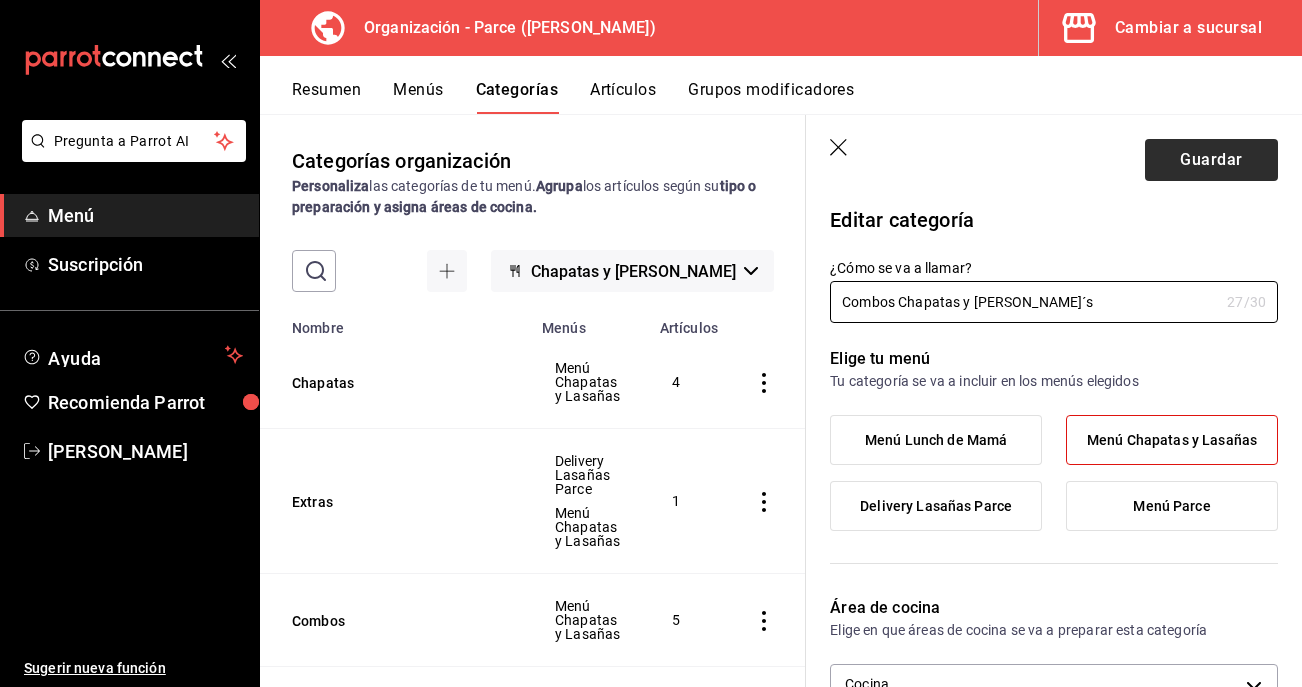type on "Combos Chapatas y [PERSON_NAME]´s" 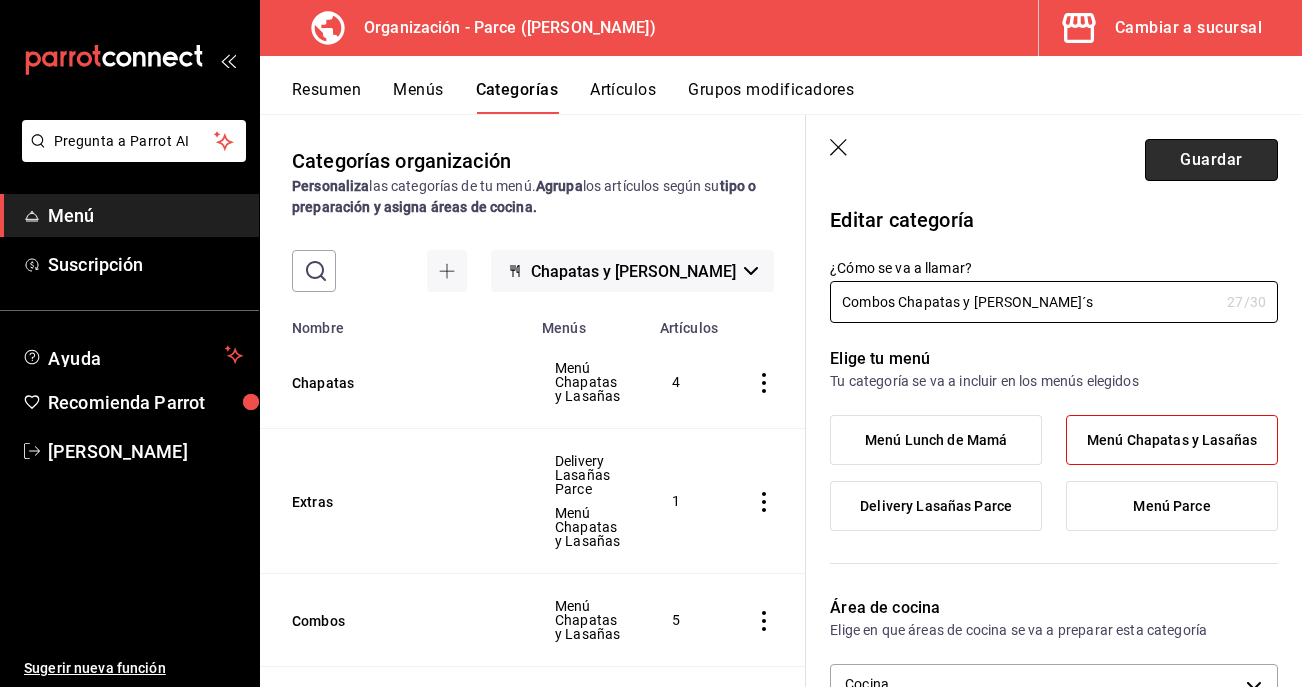 click on "Guardar" at bounding box center [1211, 160] 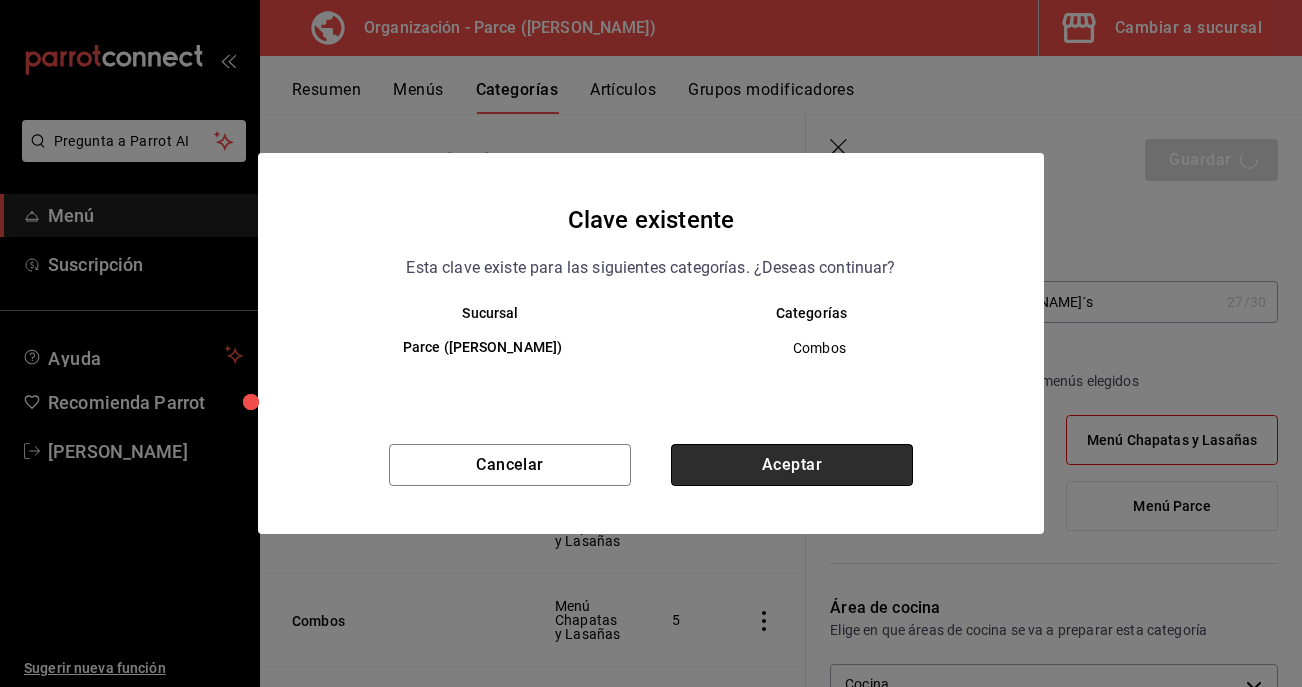 click on "Aceptar" at bounding box center [792, 465] 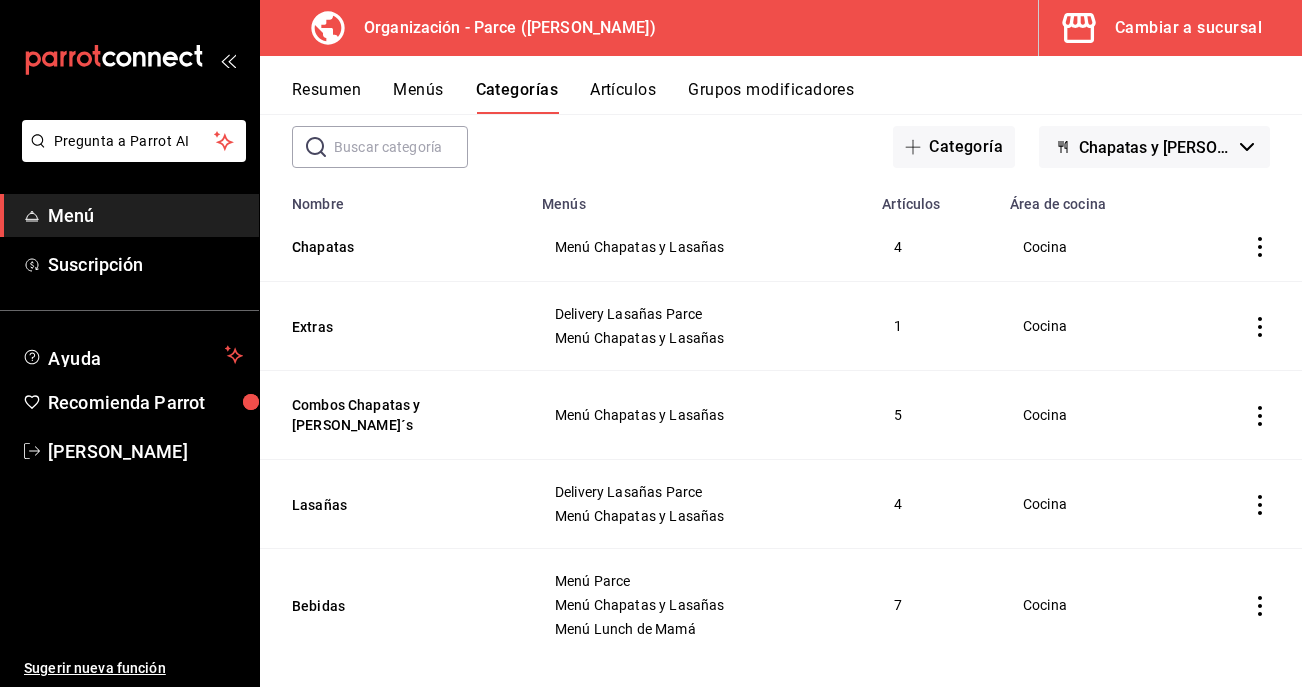 scroll, scrollTop: 107, scrollLeft: 0, axis: vertical 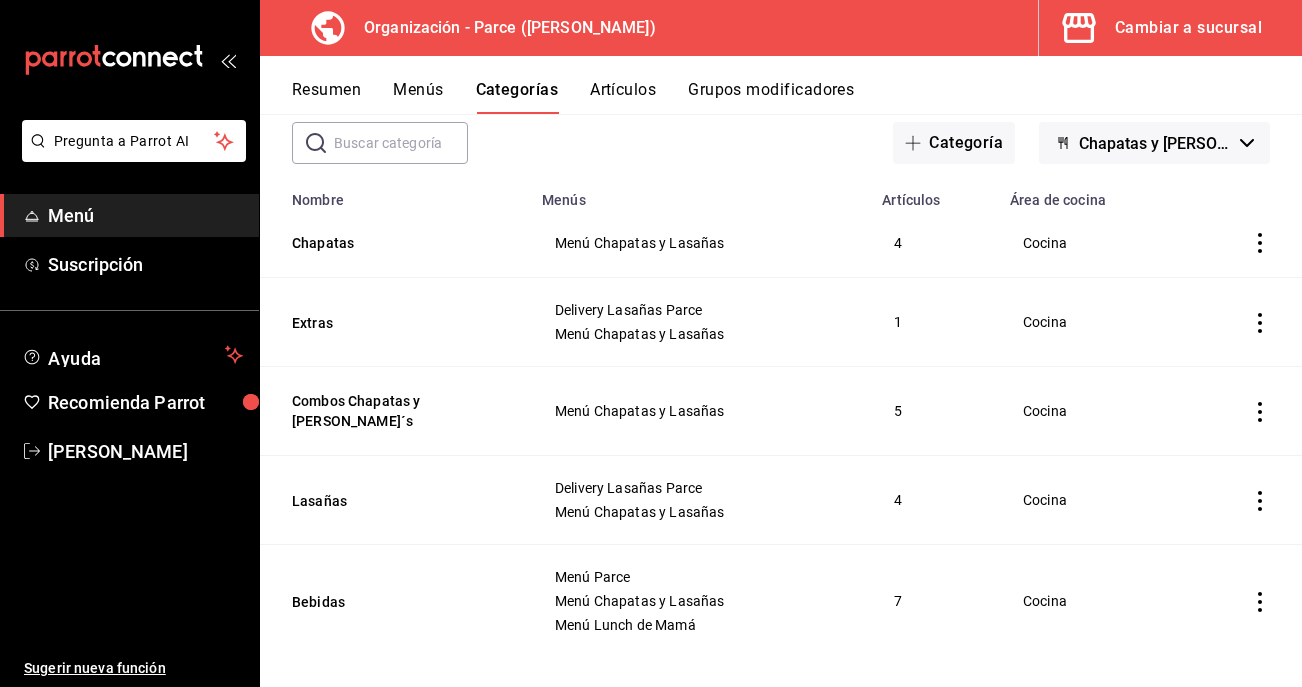 click 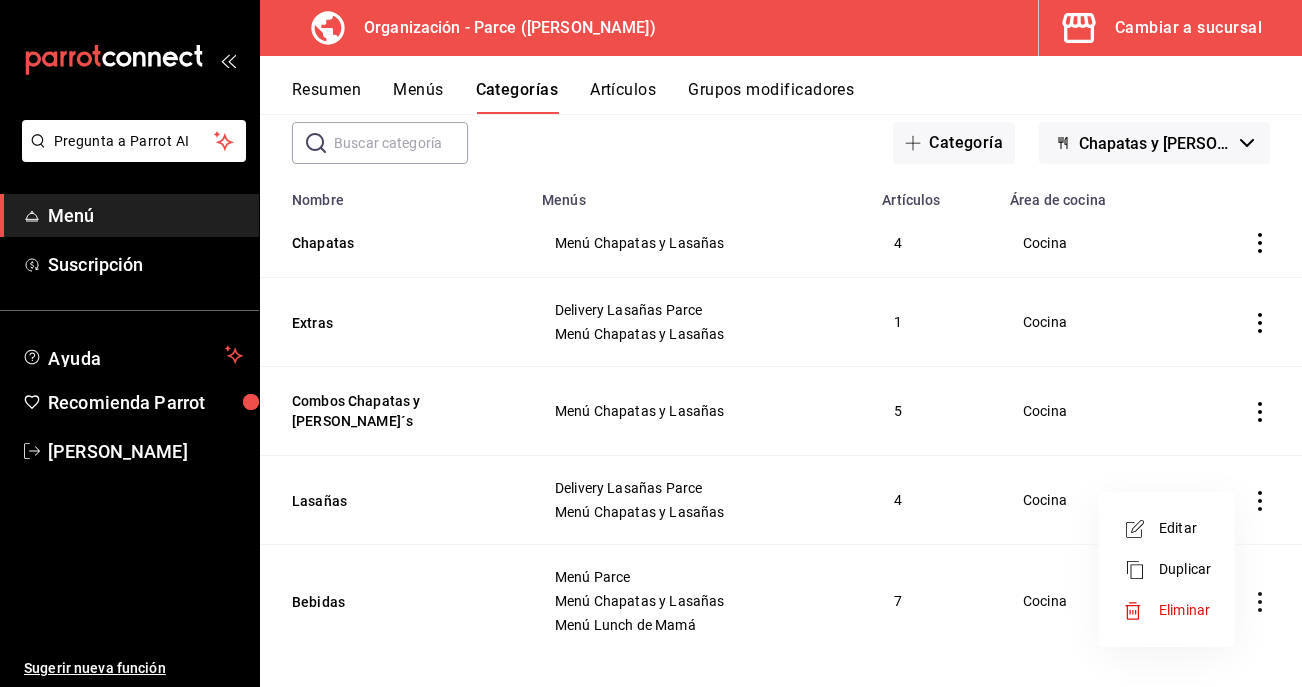 click on "Editar" at bounding box center [1185, 528] 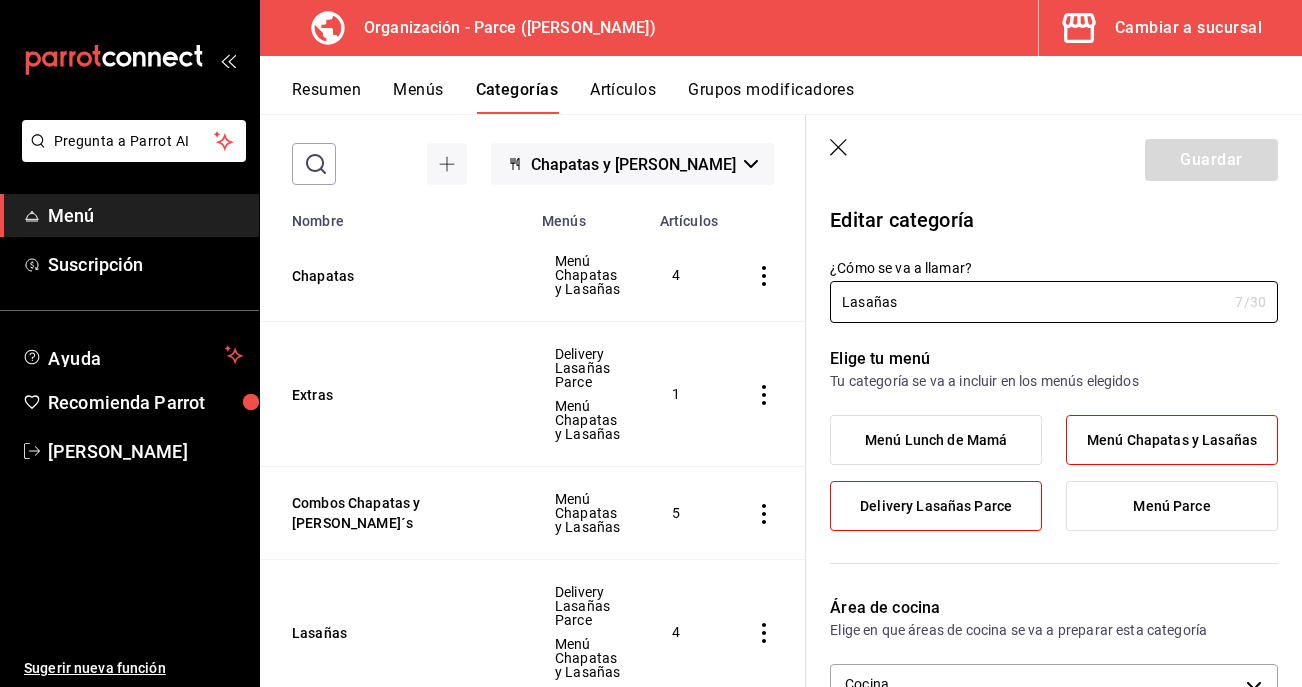 drag, startPoint x: 922, startPoint y: 300, endPoint x: 794, endPoint y: 288, distance: 128.56126 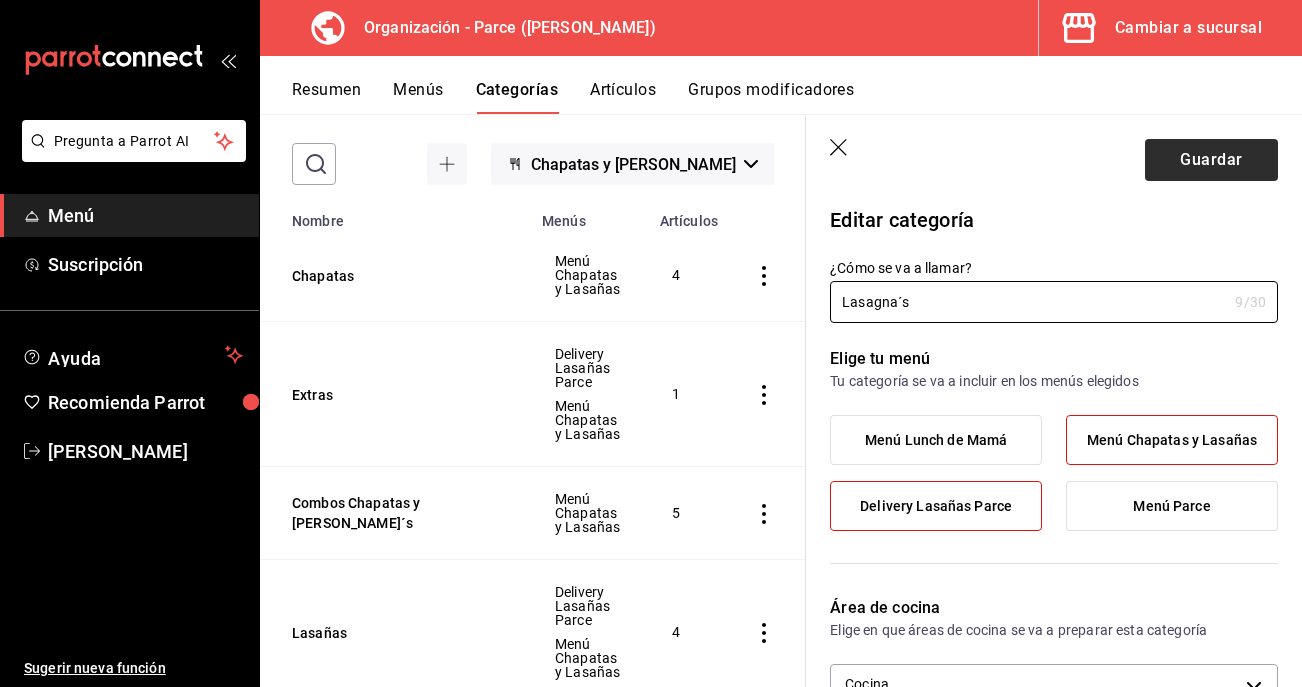 type on "Lasagna´s" 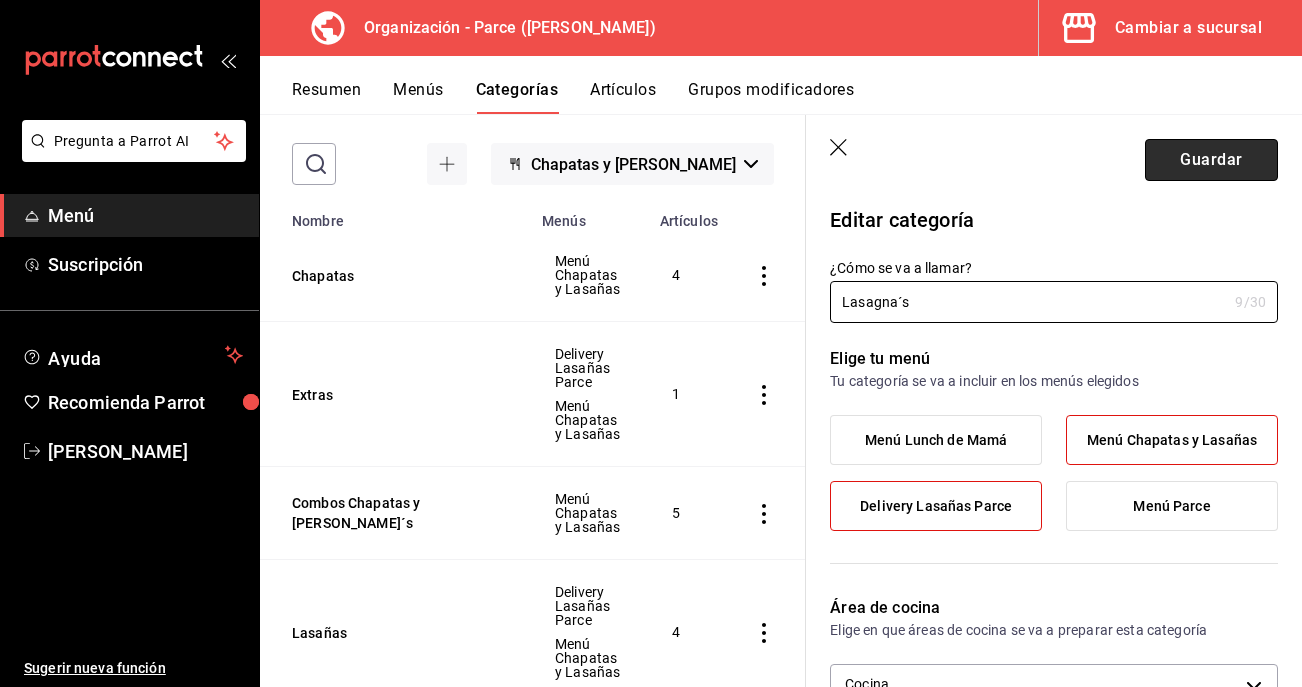 click on "Guardar" at bounding box center [1211, 160] 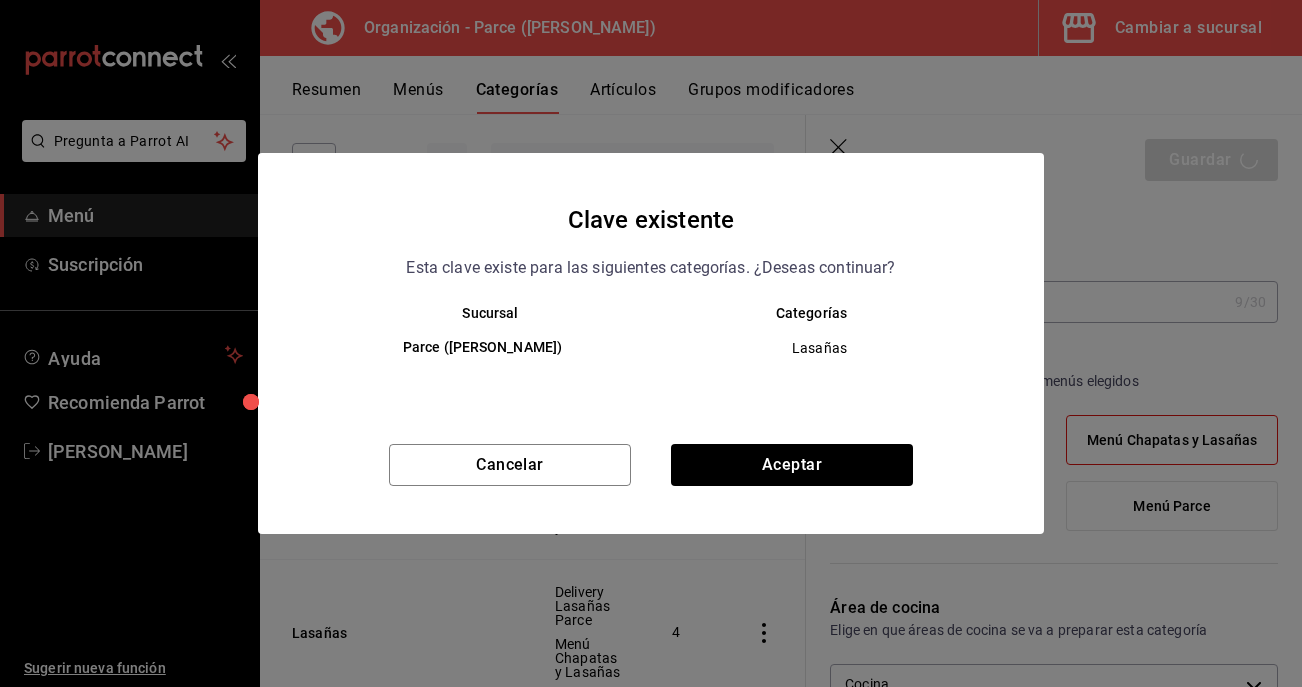 click on "Clave existente Esta clave existe para las siguientes categorías. ¿Deseas continuar? Sucursal Categorías Parce (Cuauhtemoc) Lasañas Cancelar Aceptar" at bounding box center [651, 343] 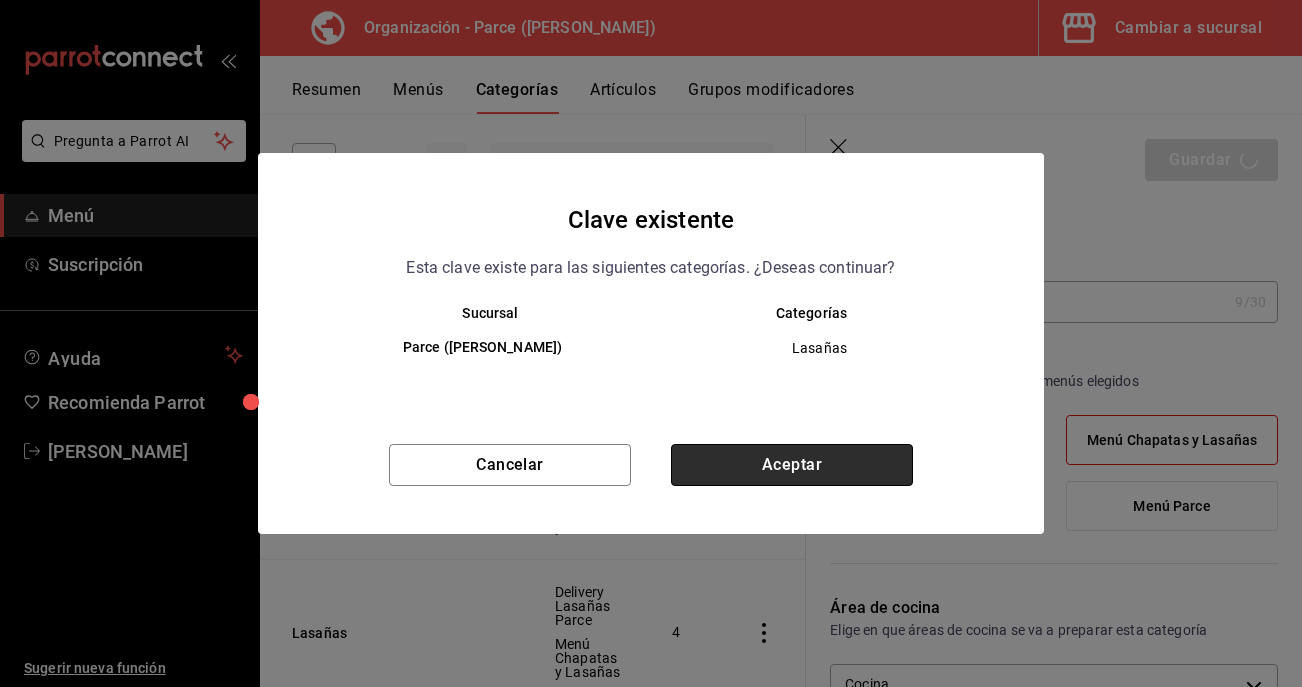 click on "Aceptar" at bounding box center [792, 465] 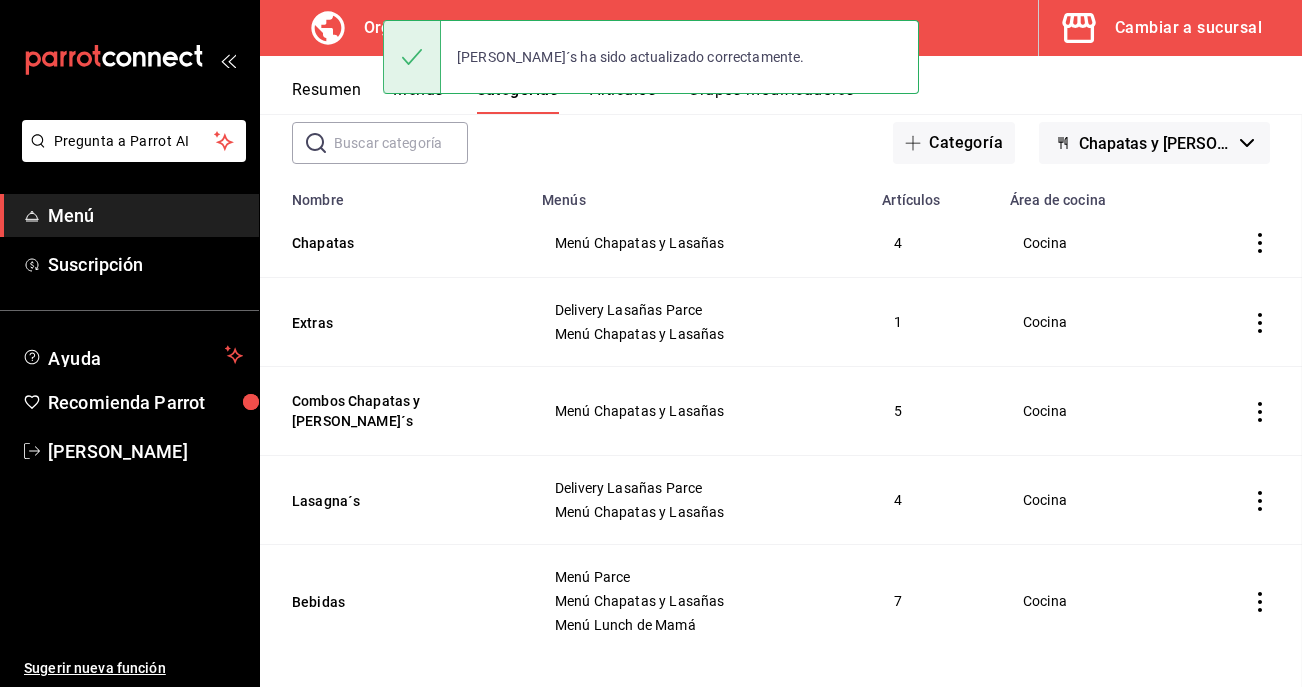 scroll, scrollTop: 0, scrollLeft: 0, axis: both 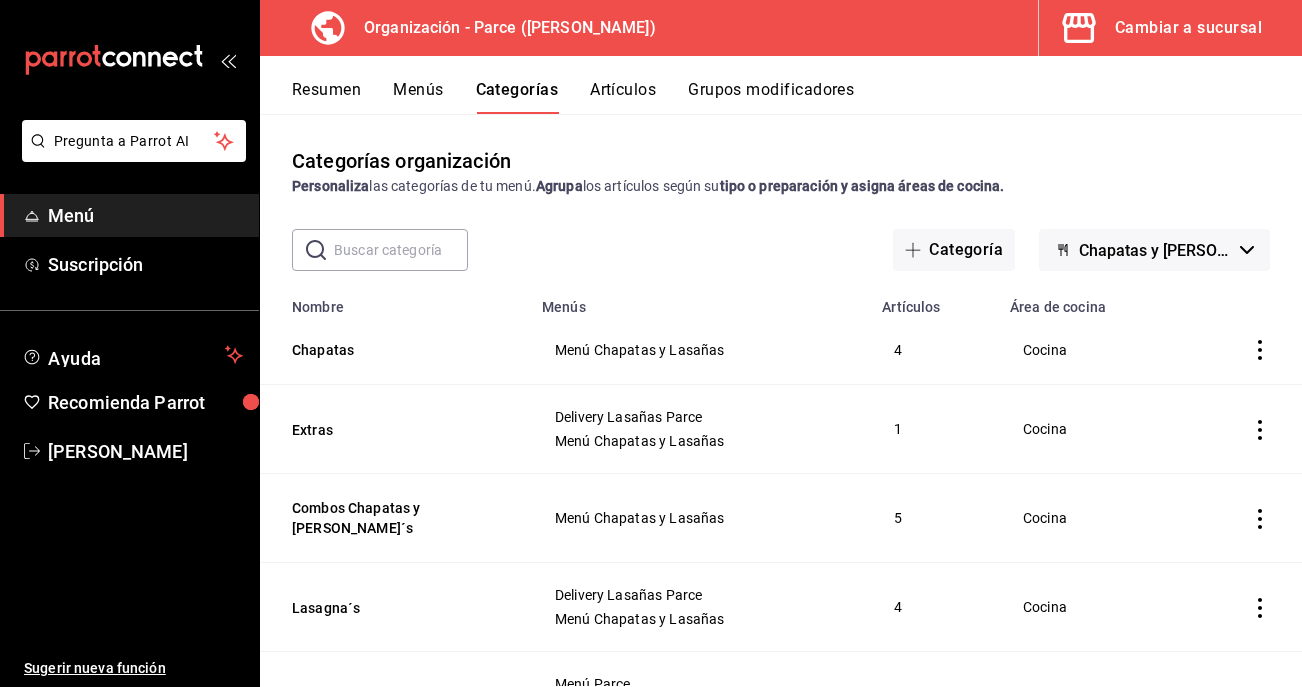 click on "Menús" at bounding box center [418, 97] 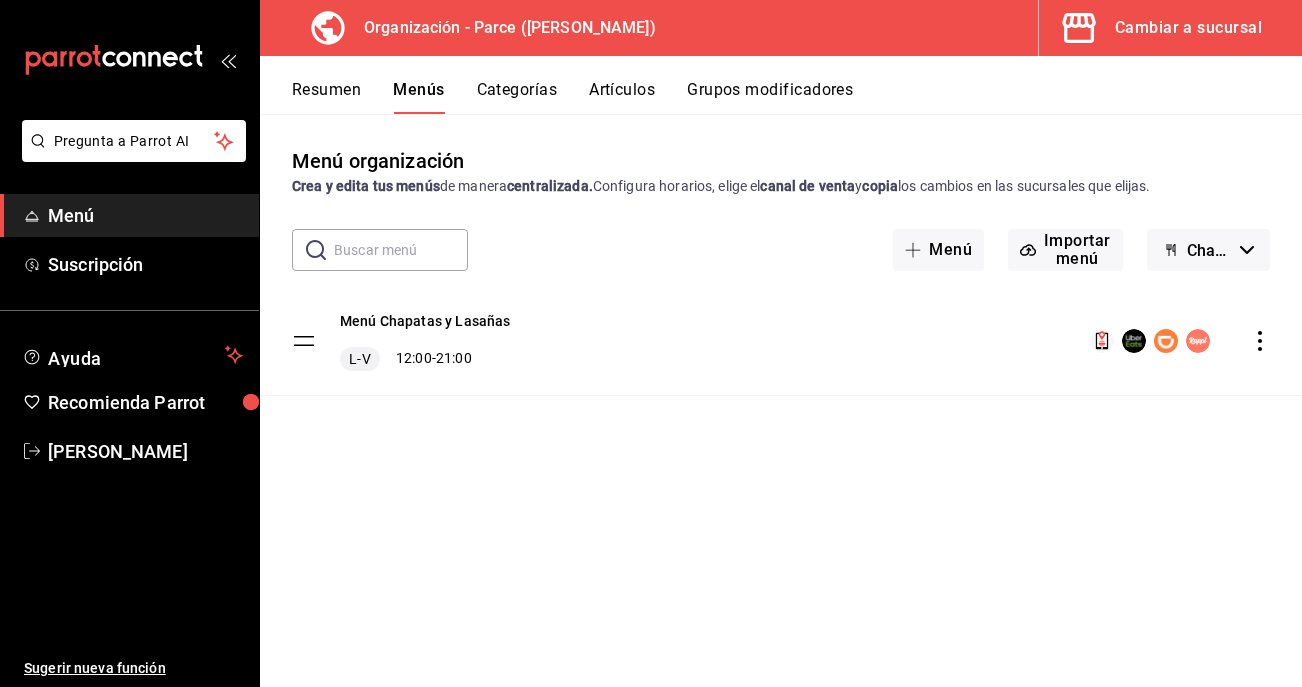 click on "Chapatas y [PERSON_NAME]" at bounding box center (1209, 250) 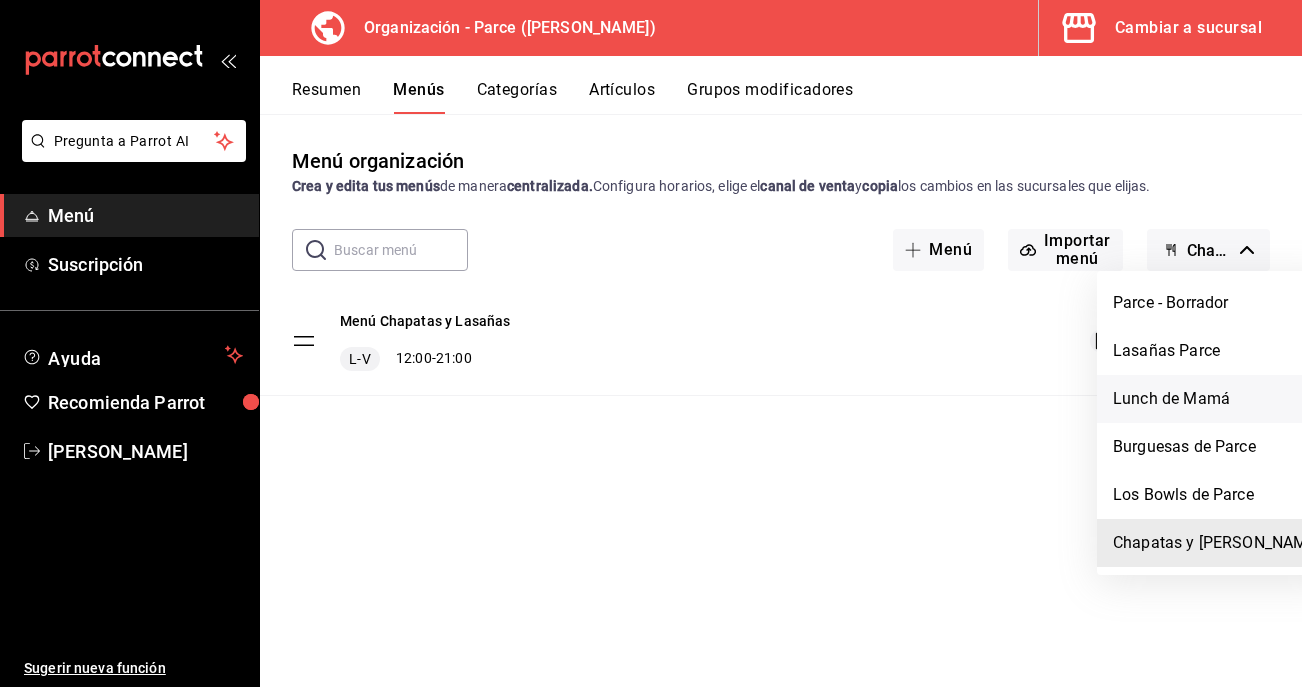 click on "Lunch de Mamá" at bounding box center (1217, 399) 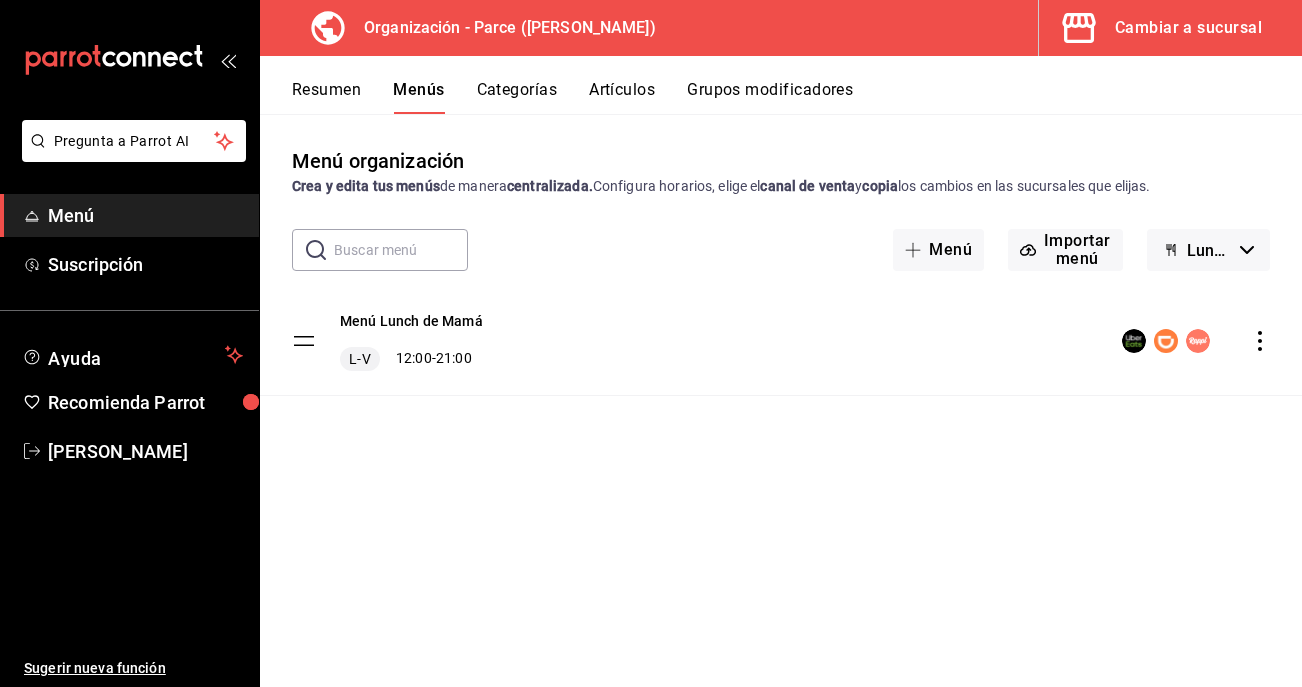 click on "Categorías" at bounding box center [517, 97] 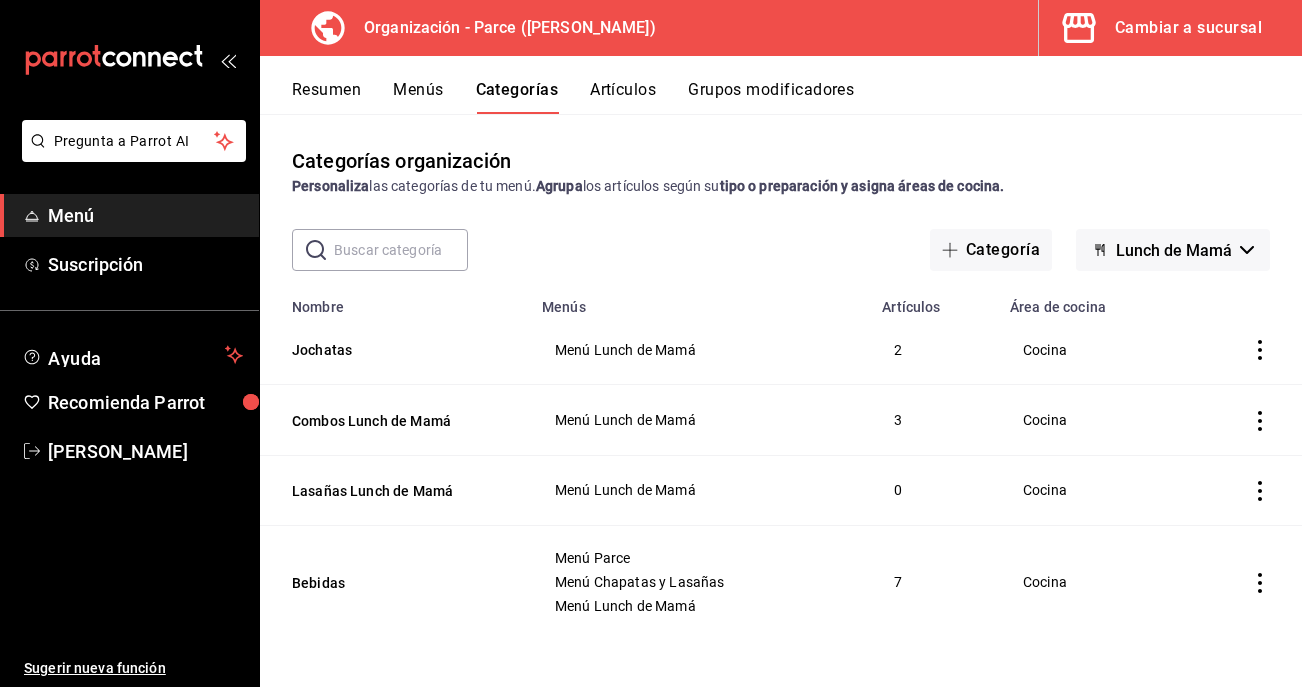 click 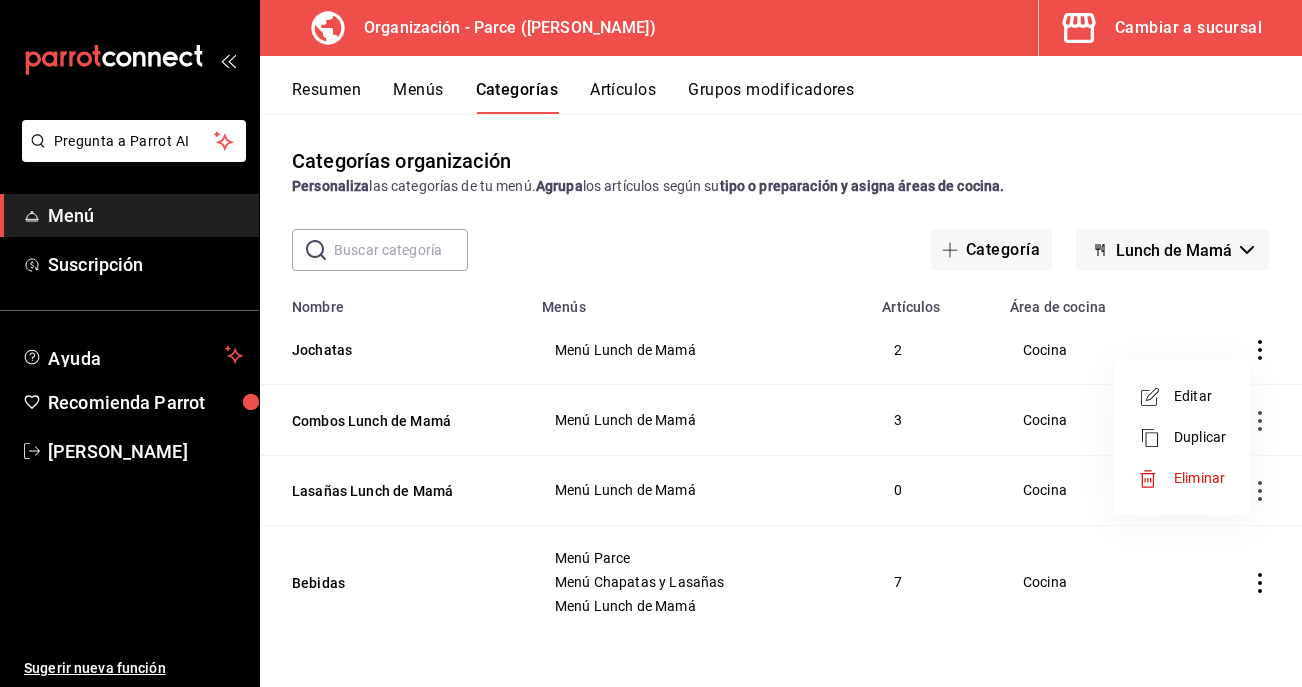 click on "Editar" at bounding box center (1200, 396) 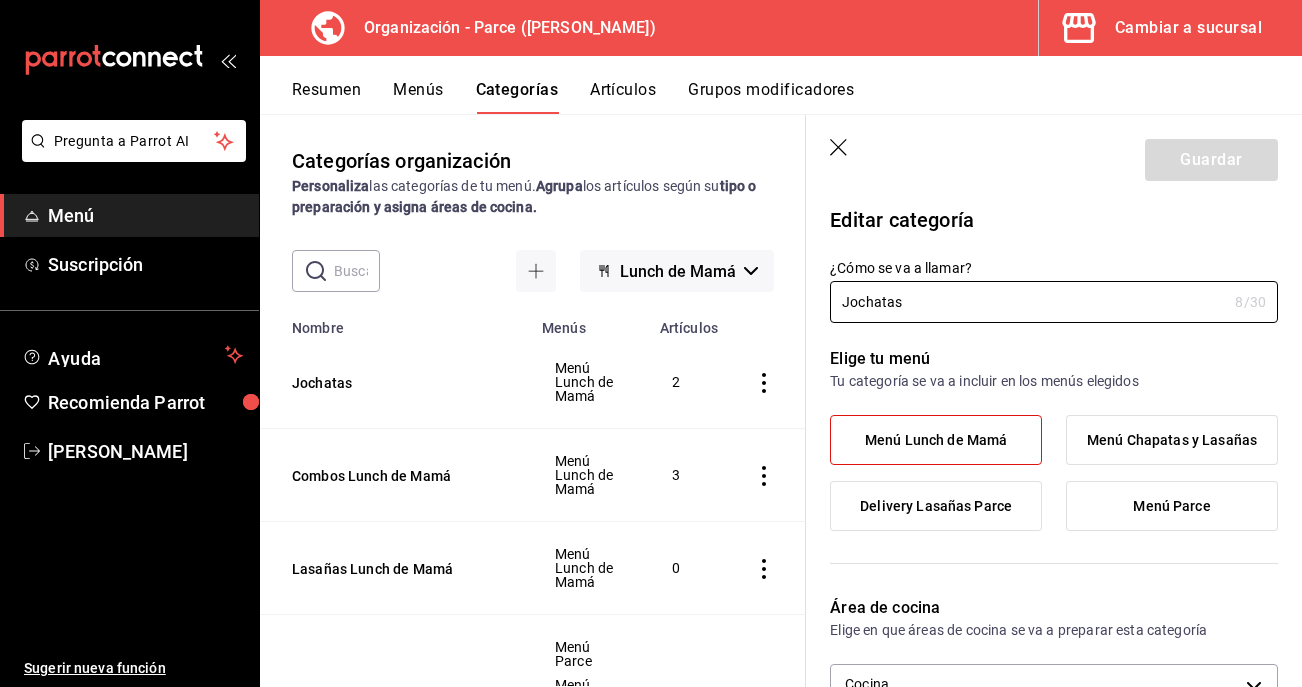 drag, startPoint x: 911, startPoint y: 304, endPoint x: 759, endPoint y: 300, distance: 152.05263 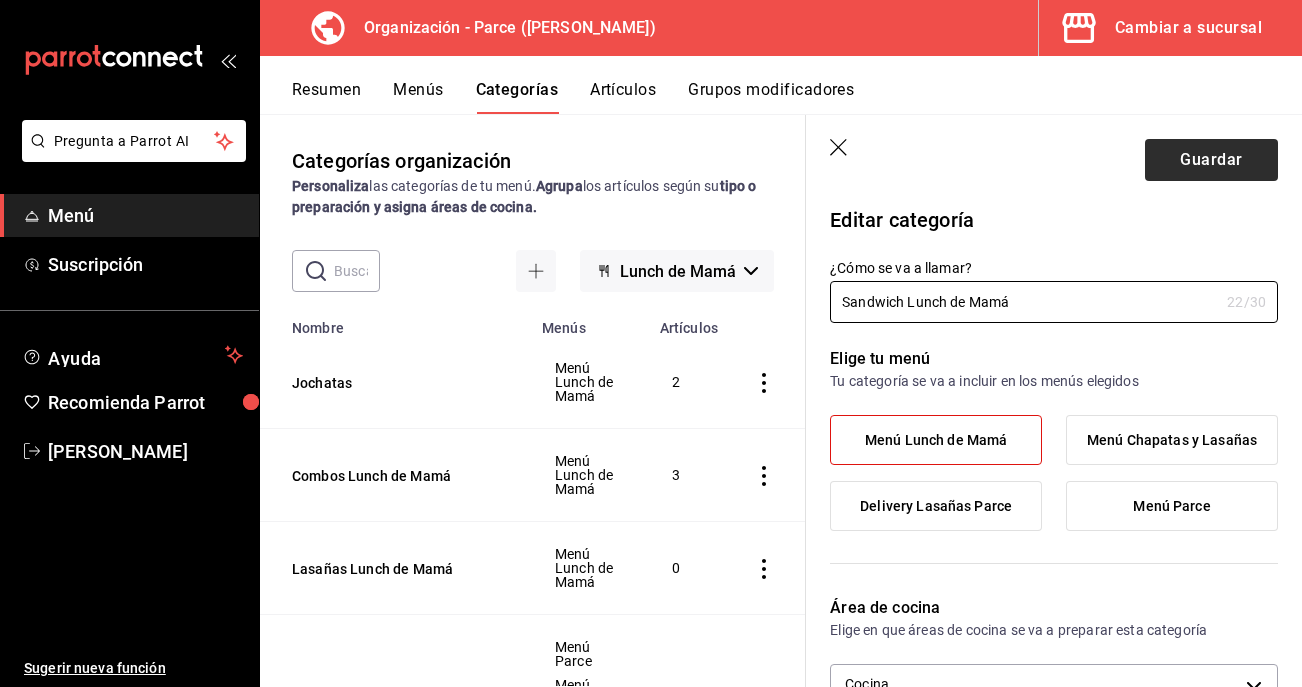 type on "Sandwich Lunch de Mamá" 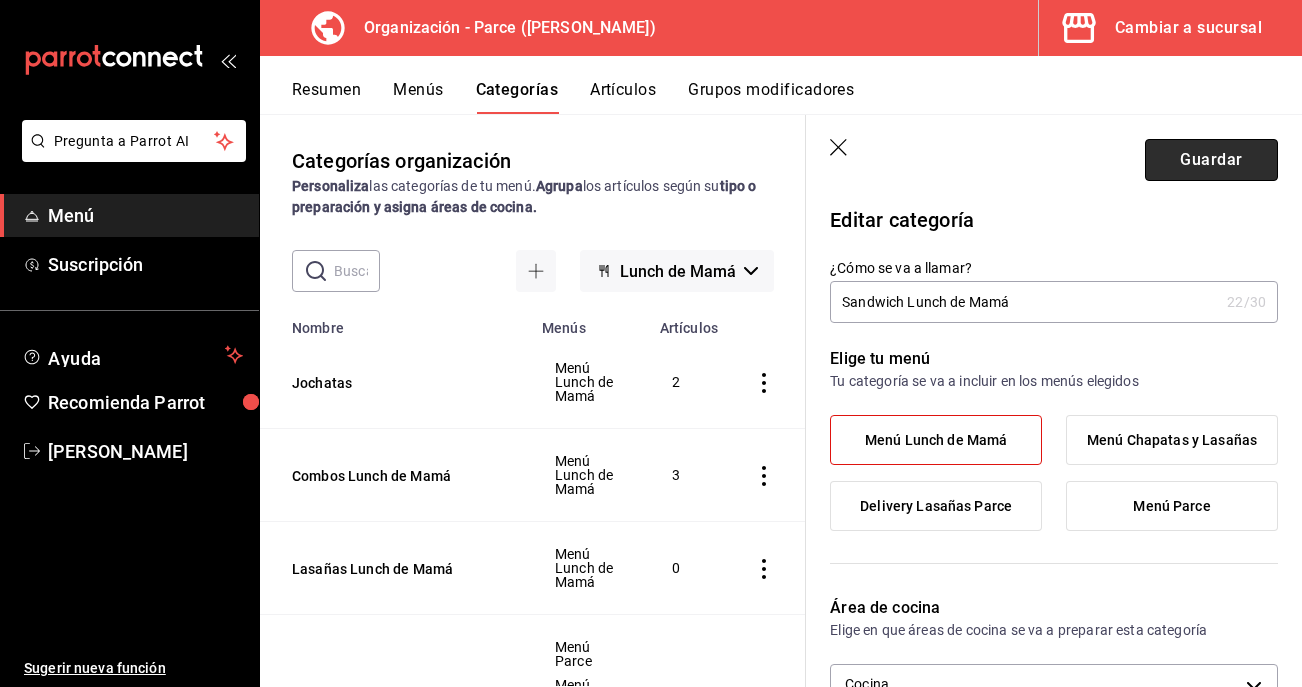 click on "Guardar" at bounding box center (1211, 160) 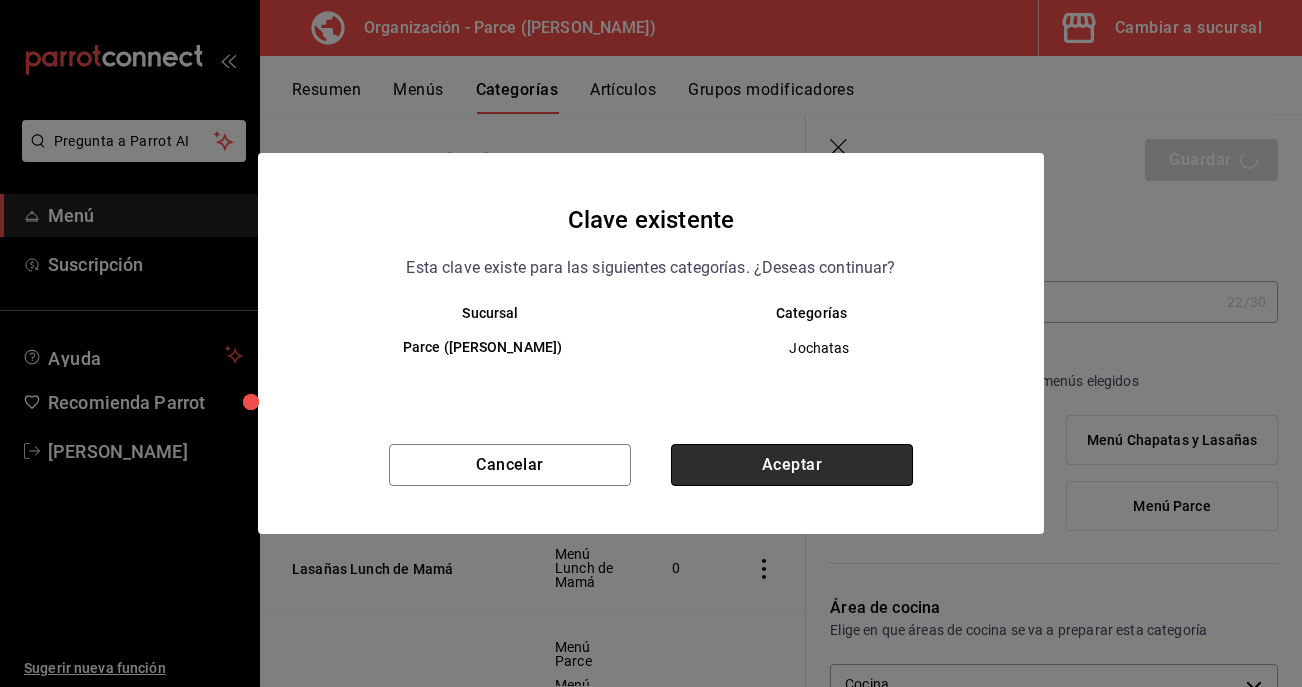 click on "Aceptar" at bounding box center (792, 465) 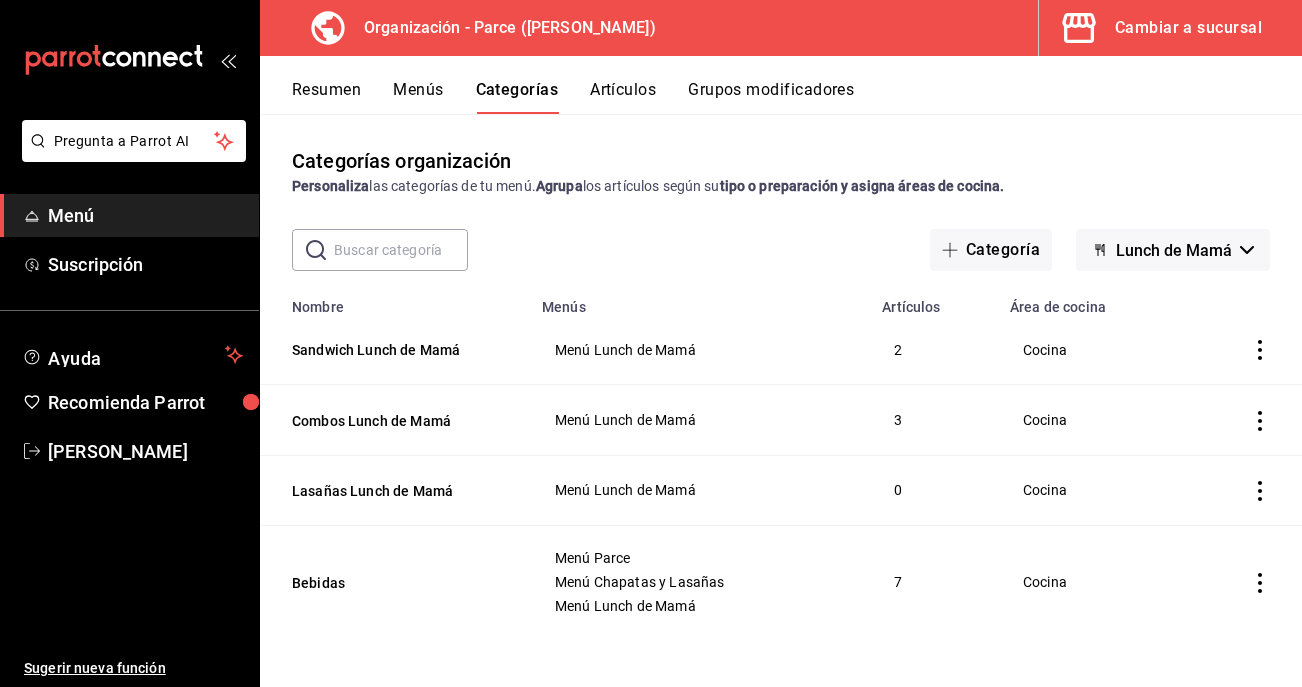 click on "Artículos" at bounding box center (623, 97) 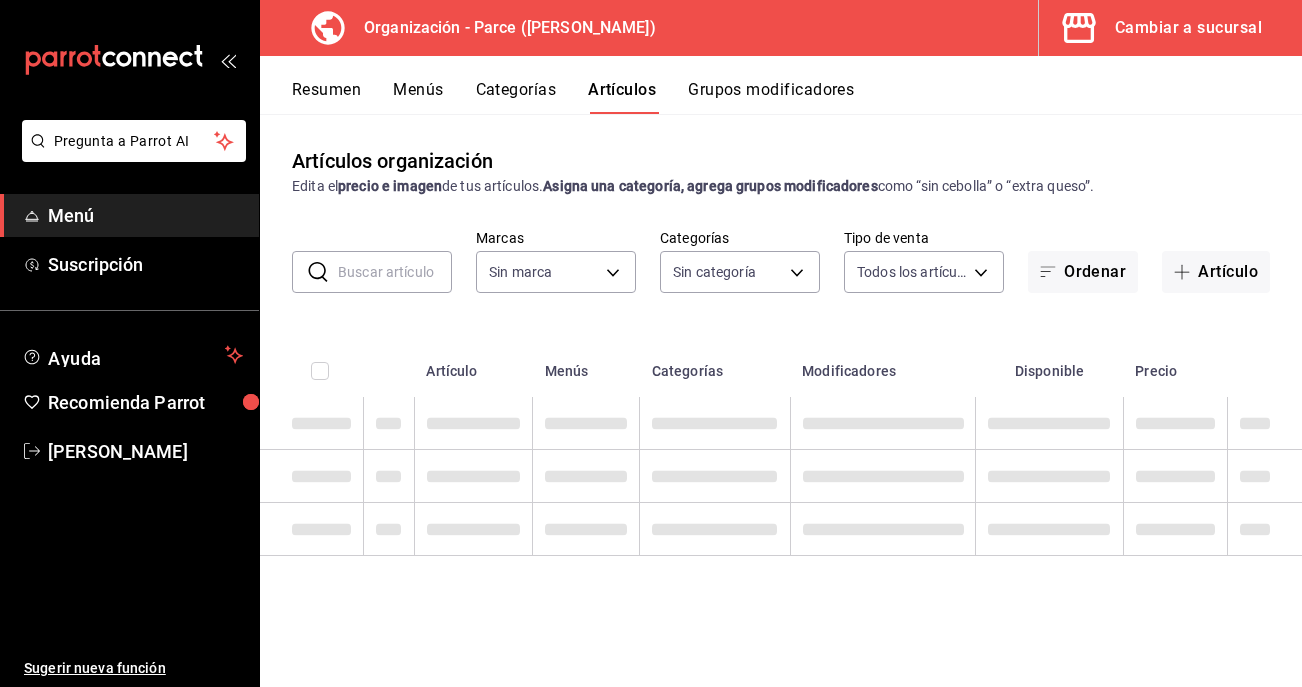 type on "0a3127fc-1276-4737-ab8d-e4e994693669,4b297962-9005-42f3-abd1-527526d01ddc,1a53e0b4-2e39-46a9-84cf-7f6a69f9f111,c630f9e2-fcd7-4872-9bbf-a46be475e313,714c4b6c-cc4b-473b-9001-35e0f2212cbe,3aa0a133-d70d-4326-8f8a-745f727d753f" 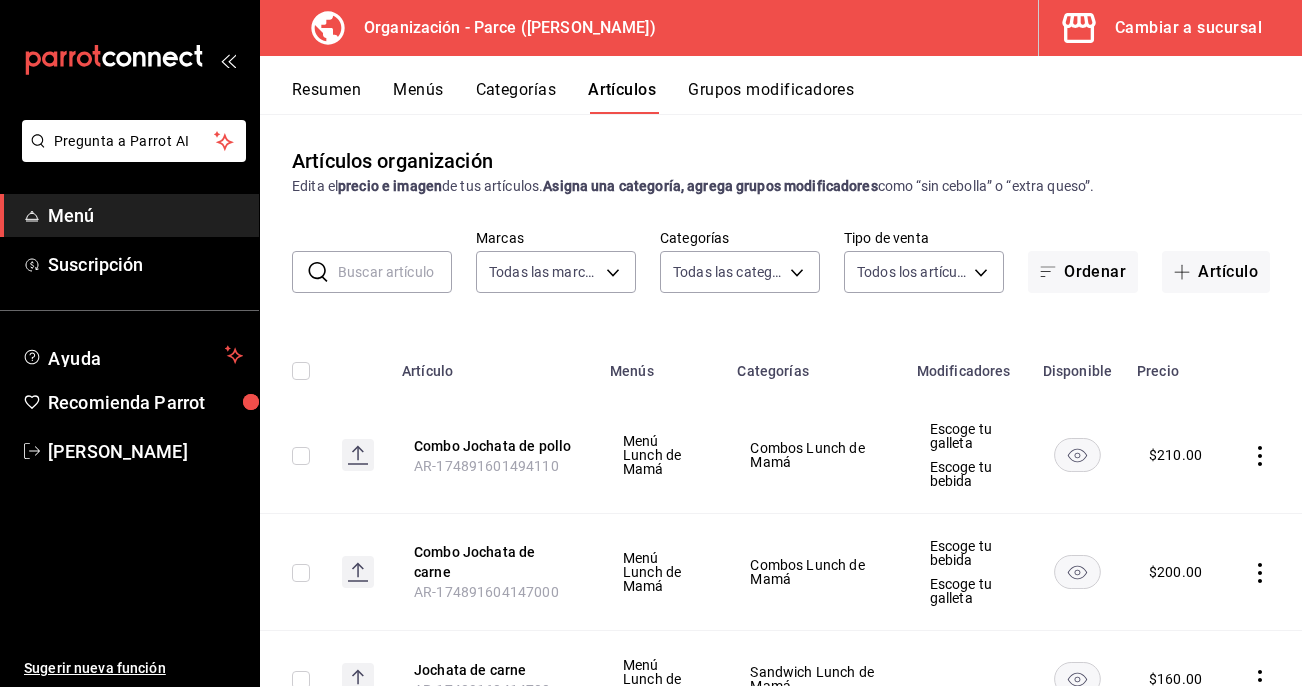type on "f8f5d6fb-2487-4ae4-b57a-5ce43f110f69,e183c81b-4ecf-4799-b879-c13def88bad0,d4832ef1-c436-49a7-85be-6a0dd137c651,bcc5d845-c41b-43a3-b73a-06bb1b245d10,0e87e5aa-f405-4dc9-a1cb-57cdbbfc0c21,8179e992-82af-4c8d-b554-b0ccfa3822c5,129b015f-c0c8-4a54-ae85-4c71a080b71d,a7327655-e338-44a1-b643-fb05a21fcfaa,84bc823b-791a-4b1e-9b1e-994d81b899f0,7f4e5902-0a56-4b14-9463-e227471fb603,407b32eb-0799-4e8e-a5a3-15018411fc6c,5c7d8a5d-b551-46d0-8ba8-0abda1a6886c,cfb44dd6-1c1d-4bde-ae08-887b23683145,4544c754-d084-4af1-995f-7c99b34e78cc,24415b0b-f734-44a3-95b0-9b50d3532cda,4e9cce17-a2a3-419b-ad82-faebed43580c,a9e34054-1398-4f72-9681-185fb8105df5,b1c9f6a3-969c-444b-a166-e732a2af10d3" 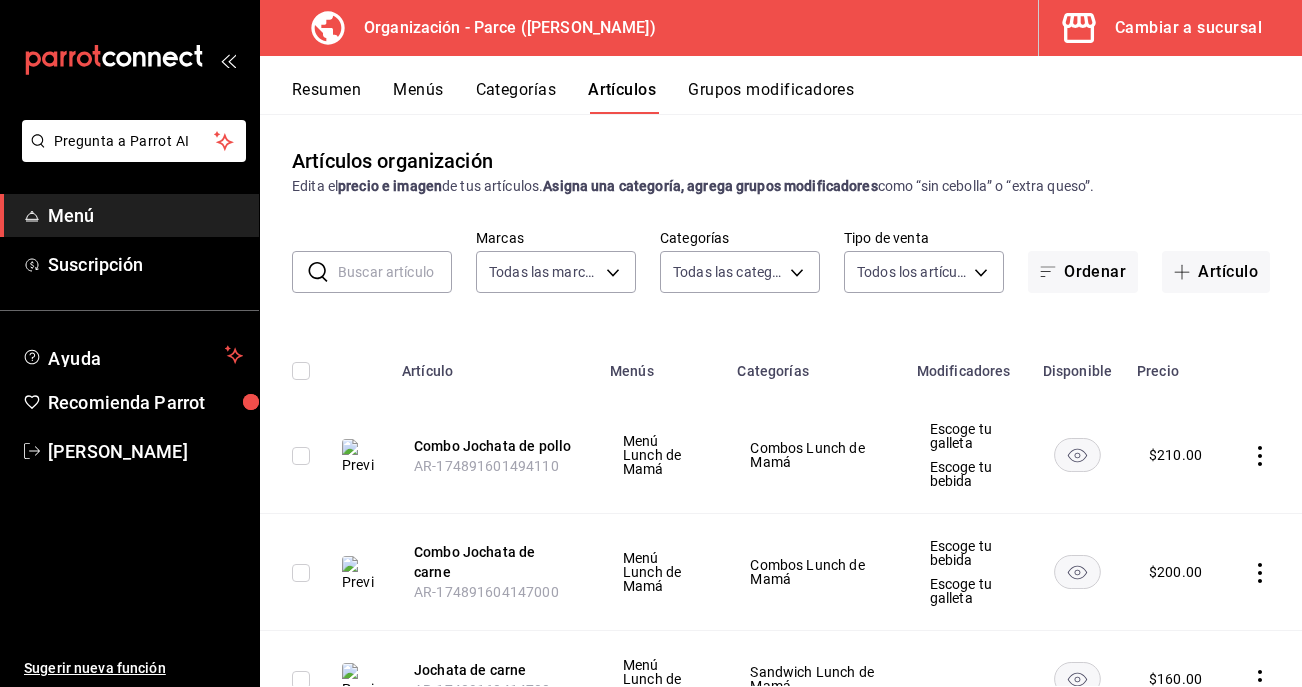 click 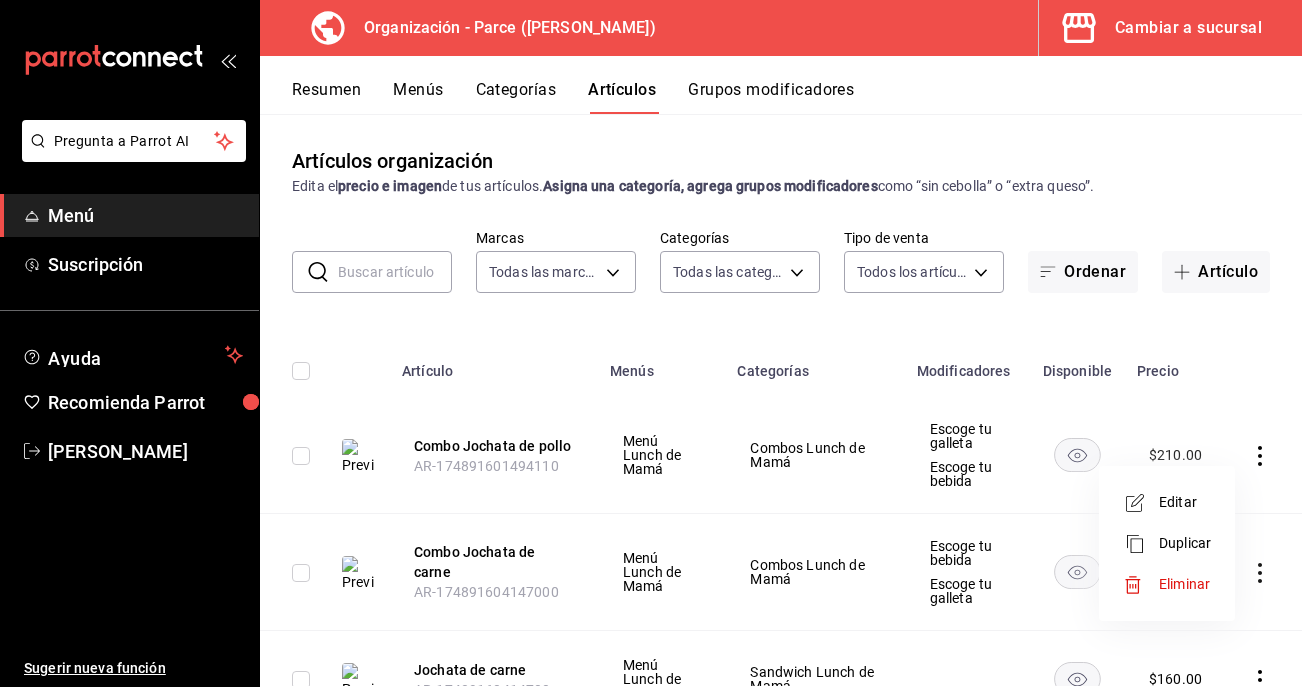 click on "Eliminar" at bounding box center (1184, 584) 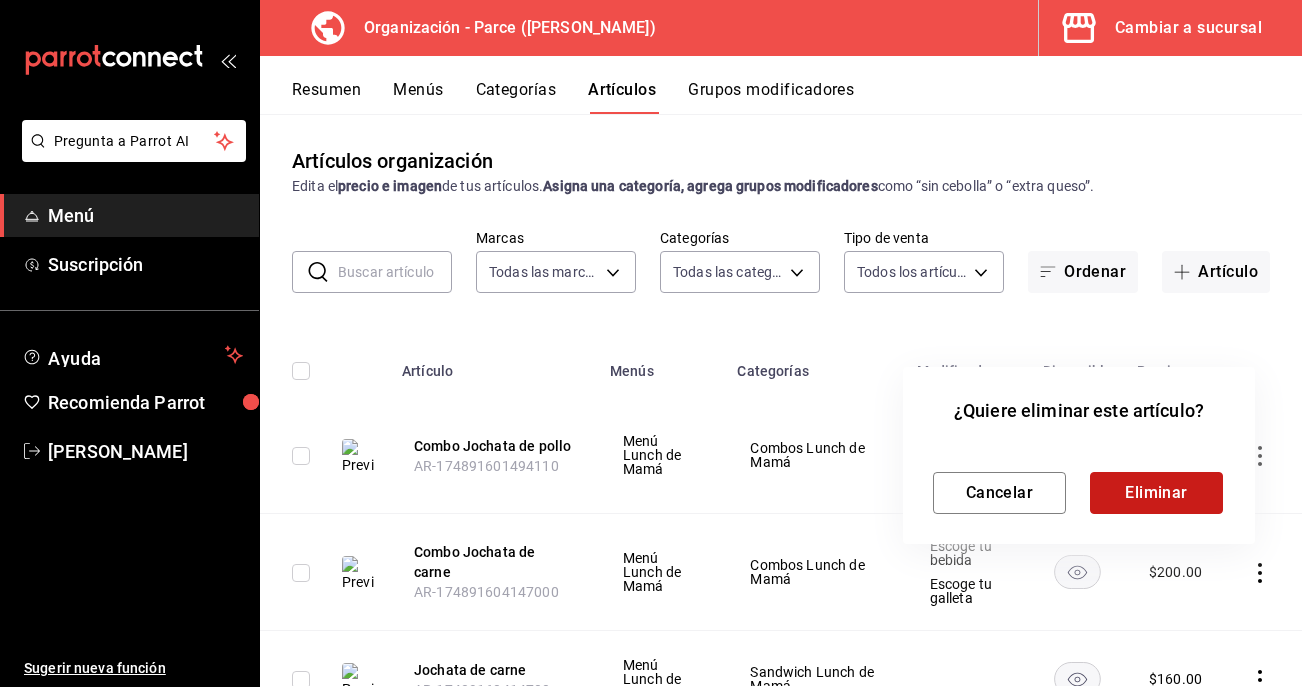 click on "Eliminar" at bounding box center (1156, 493) 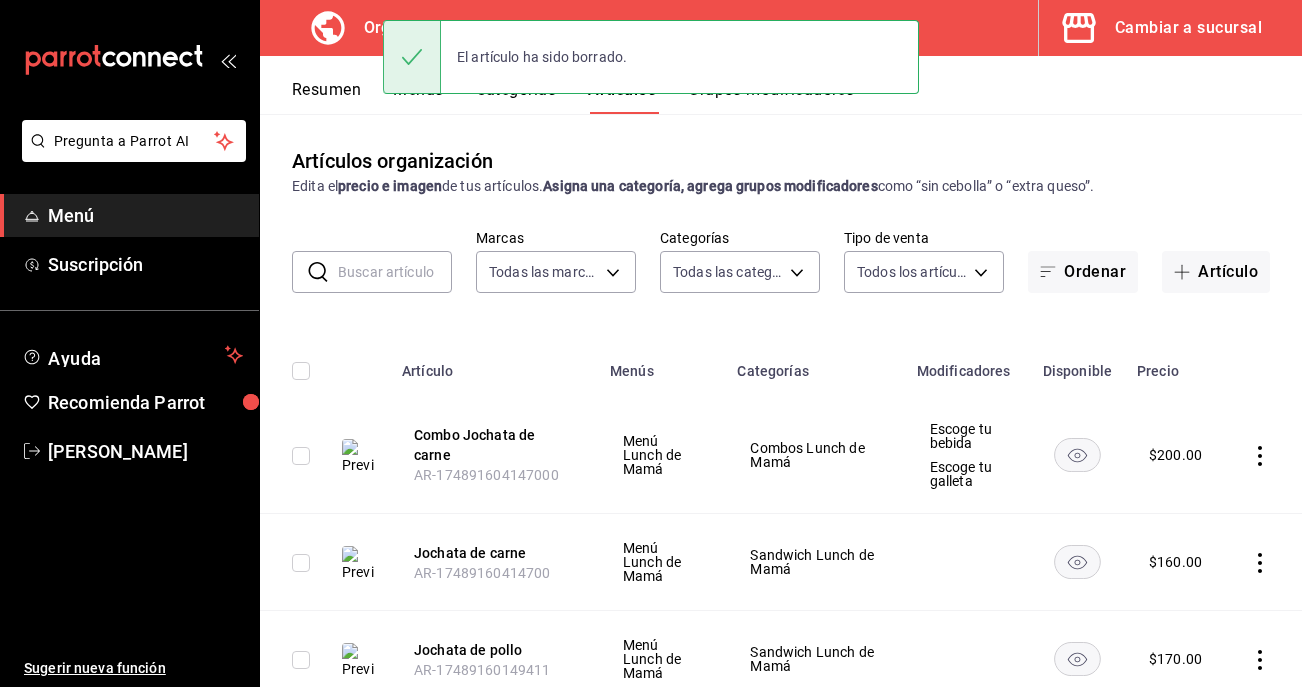 click 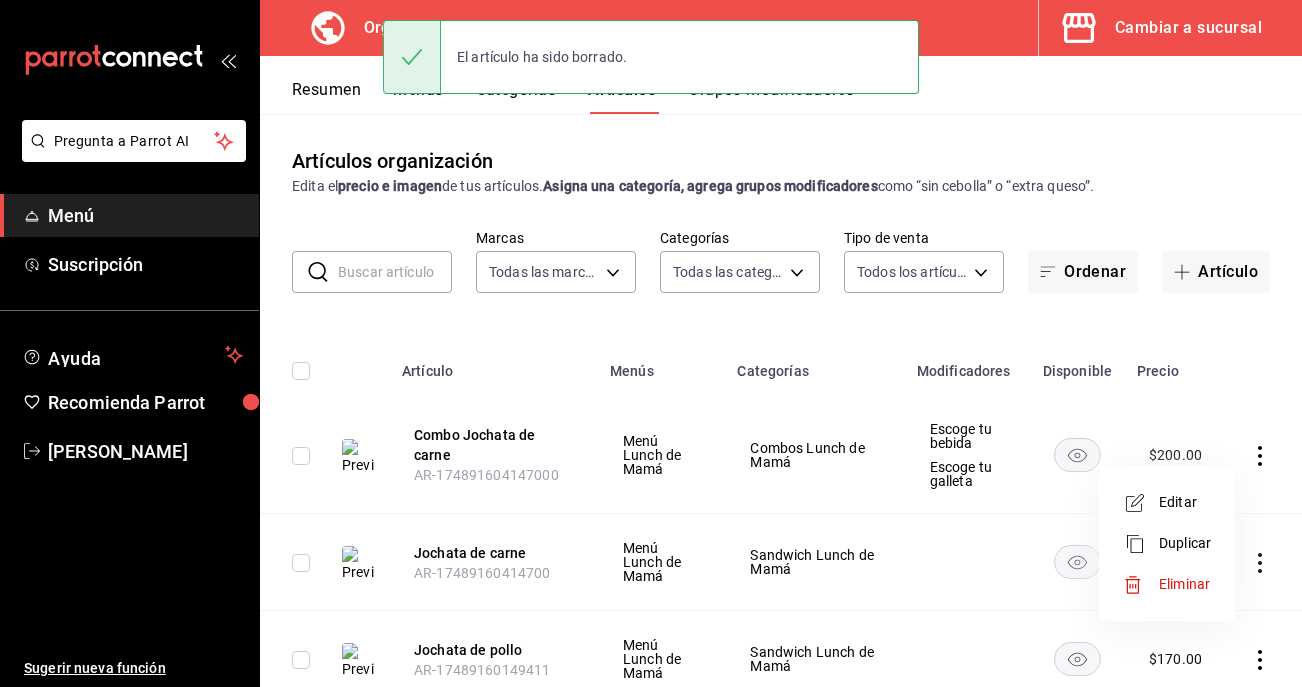 click on "Eliminar" at bounding box center [1167, 584] 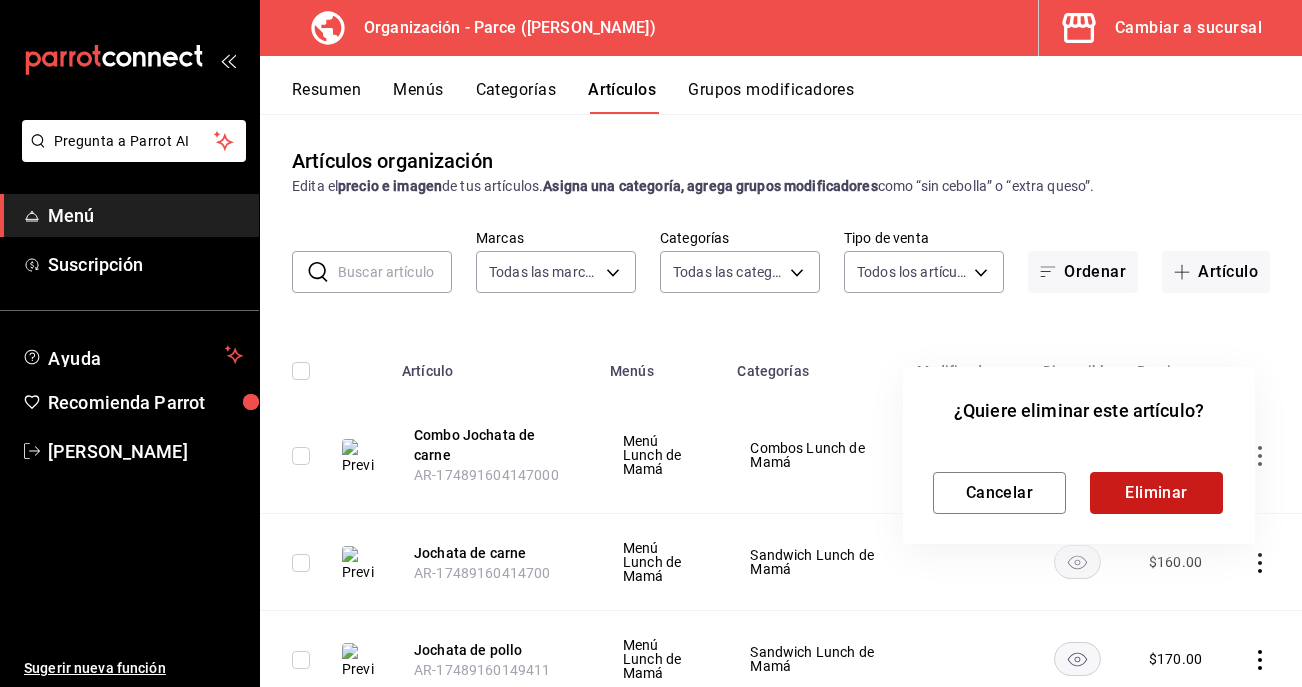 click on "Eliminar" at bounding box center (1156, 493) 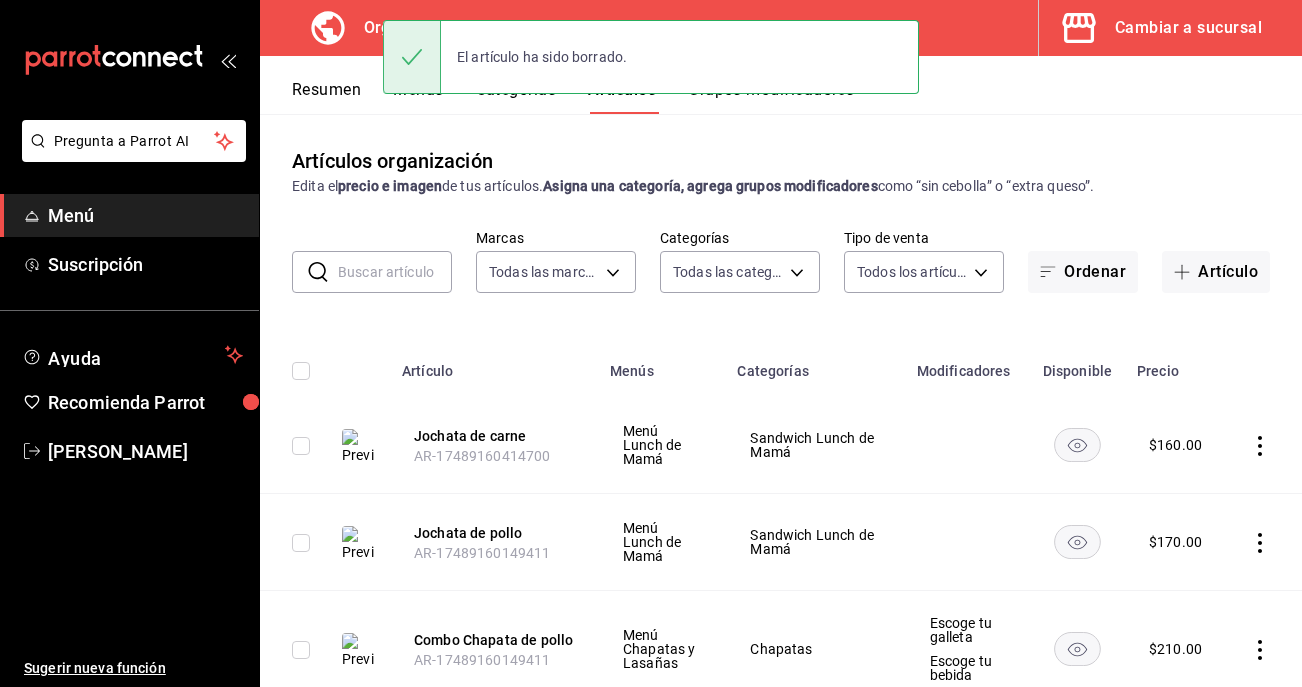 click 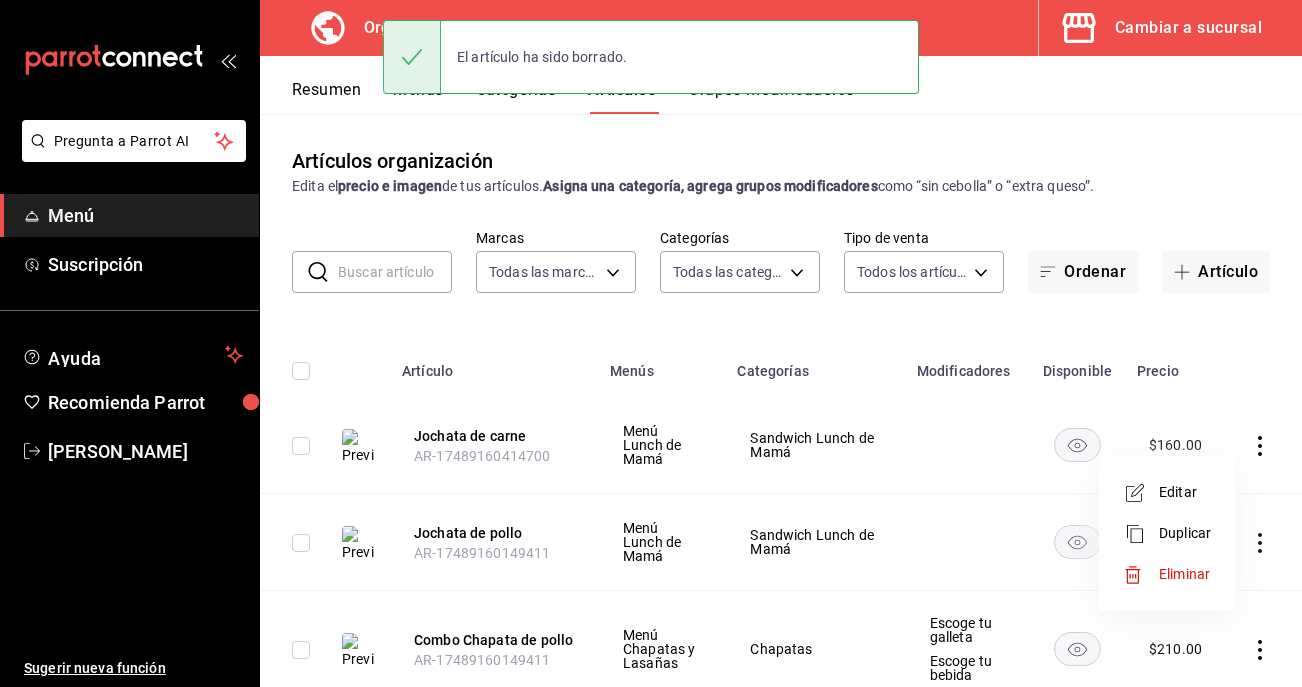click on "Eliminar" at bounding box center (1185, 574) 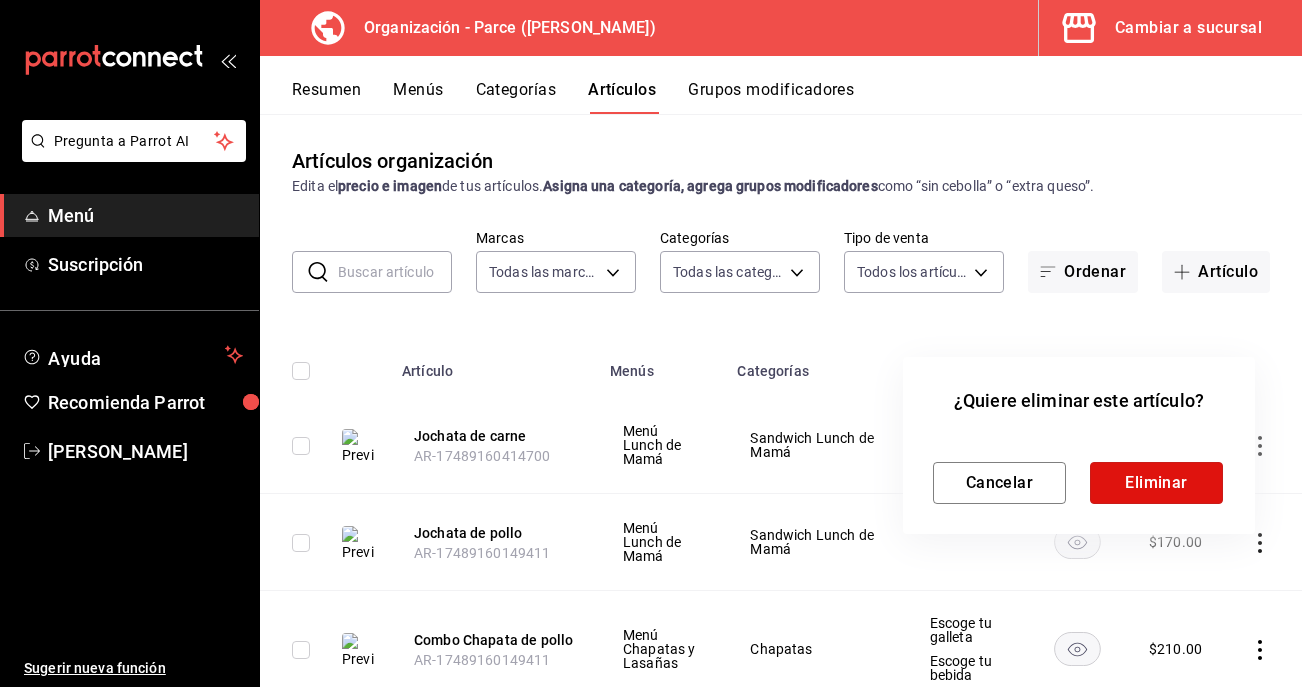 click on "Eliminar" at bounding box center [1156, 483] 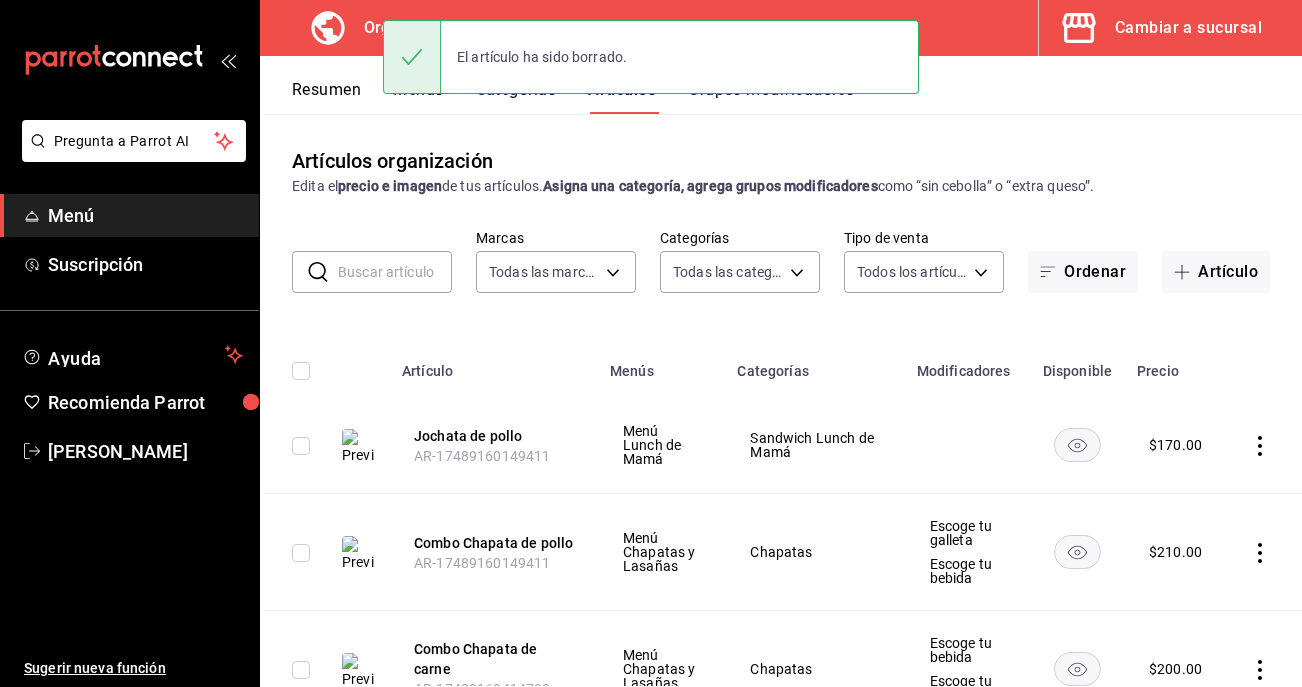 click 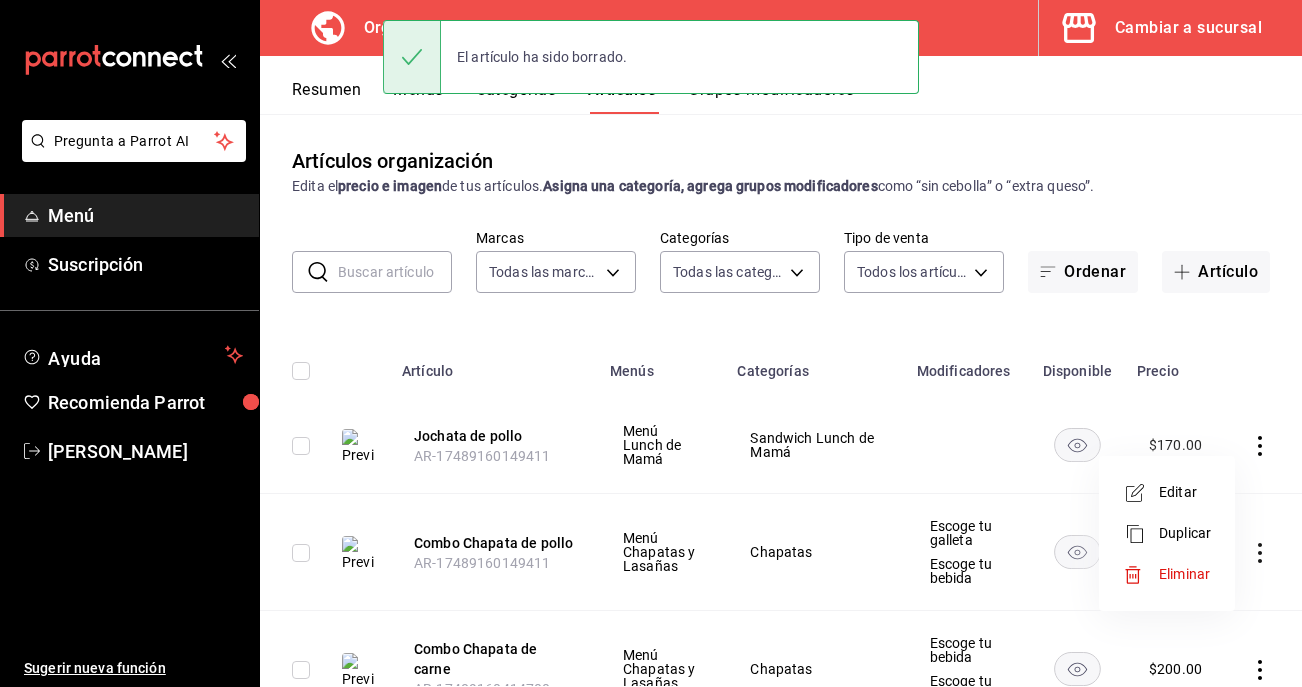 click on "Eliminar" at bounding box center [1185, 574] 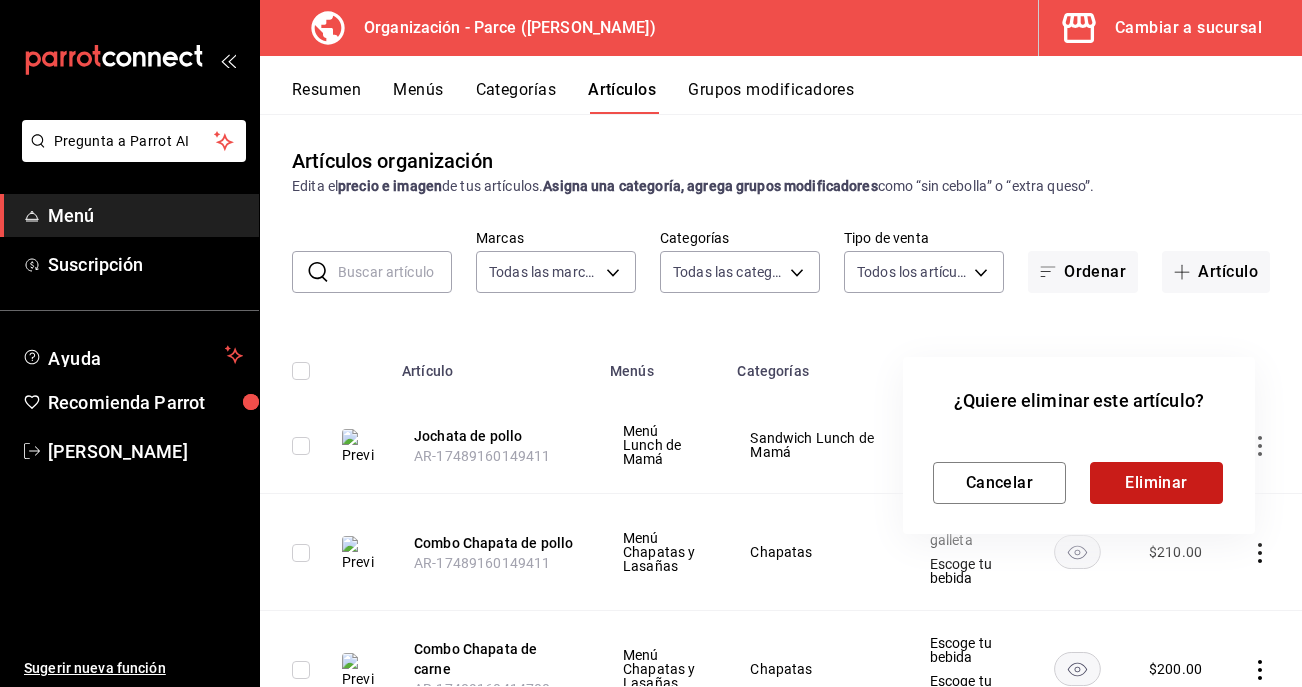 click on "Eliminar" at bounding box center [1156, 483] 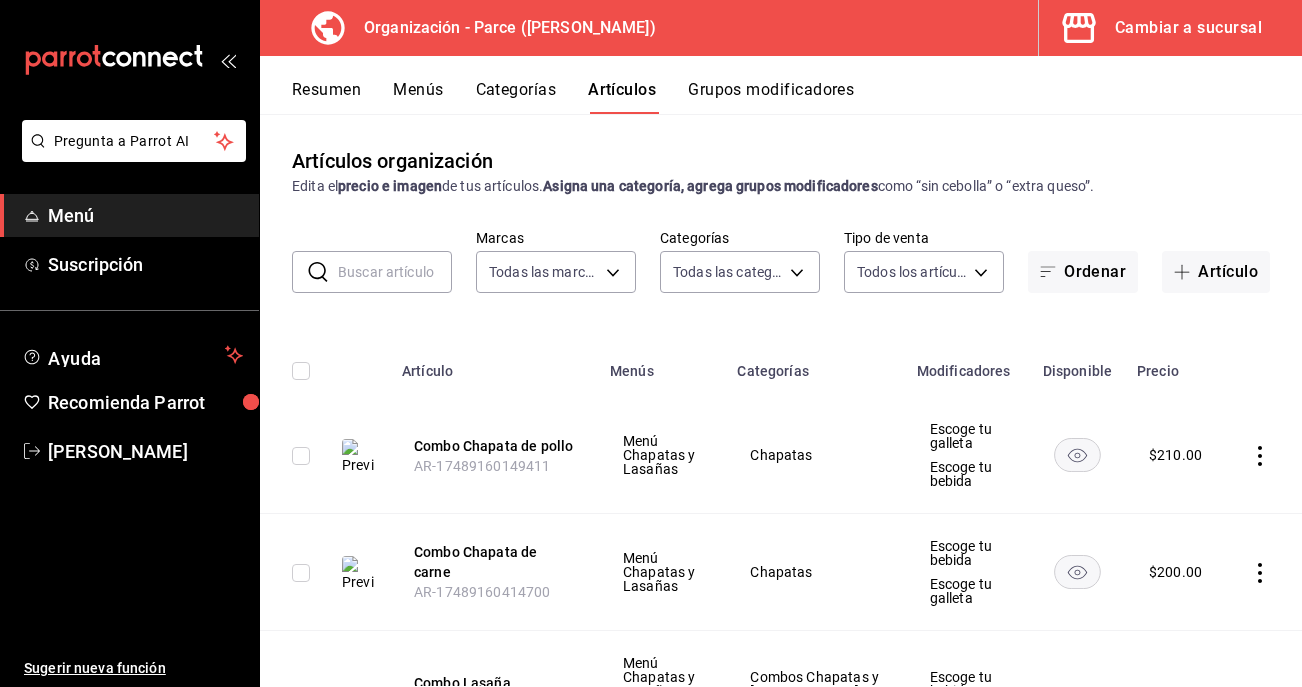 click 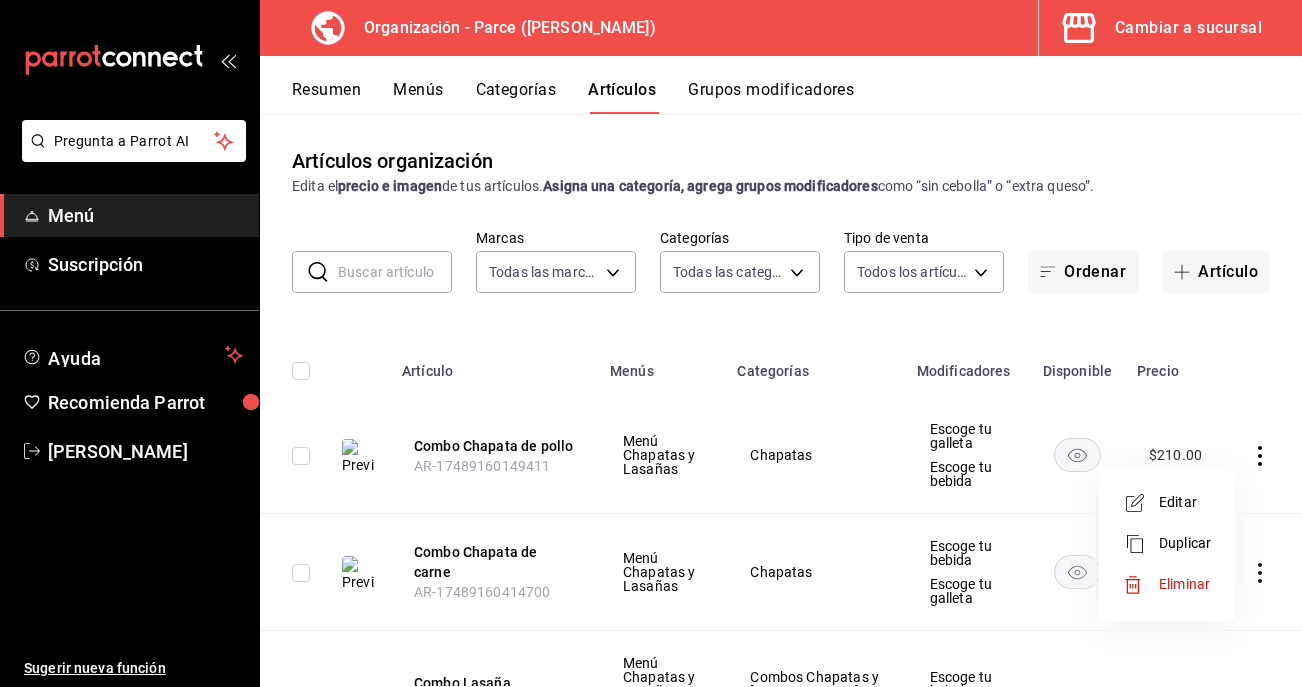 click on "Editar" at bounding box center (1185, 502) 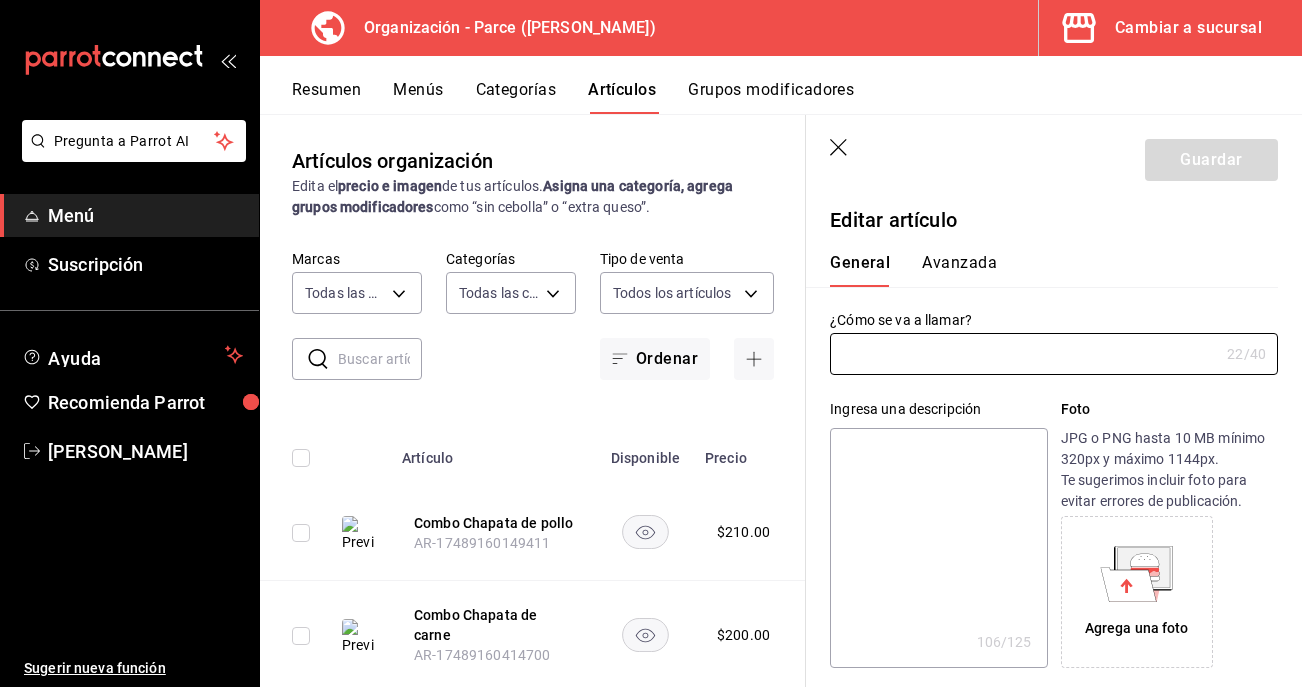 type on "Combo Chapata de pollo" 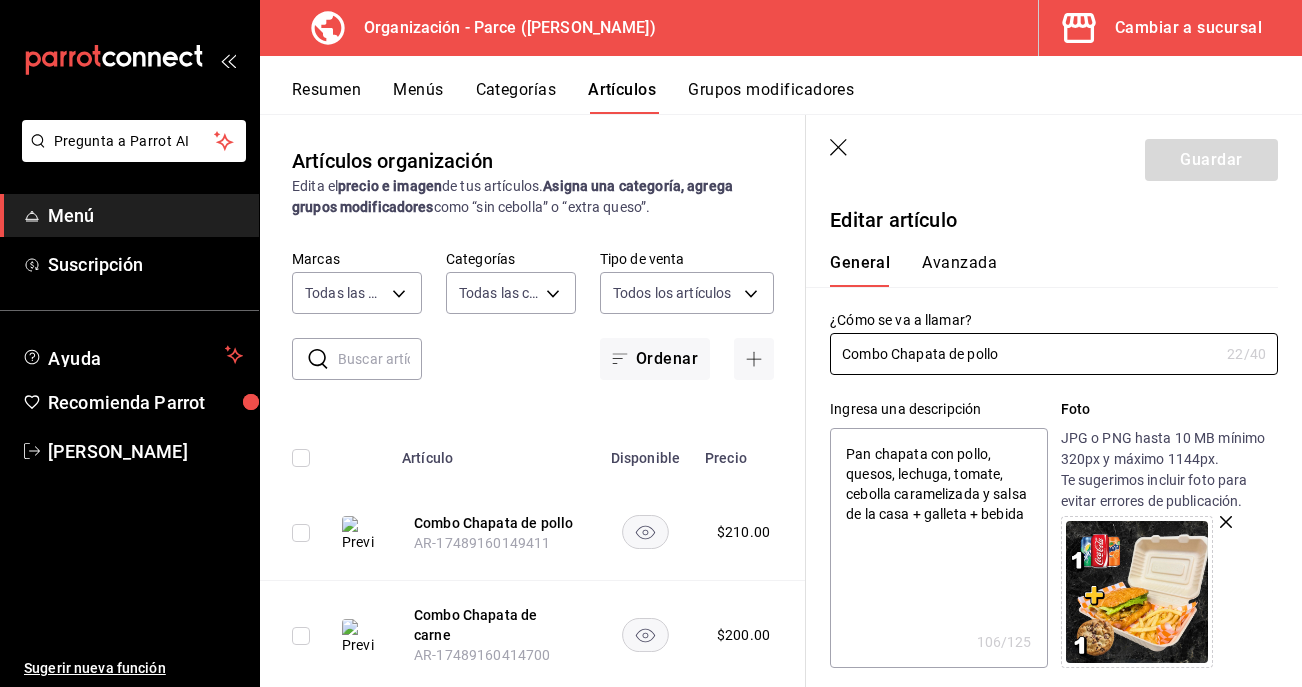 type on "x" 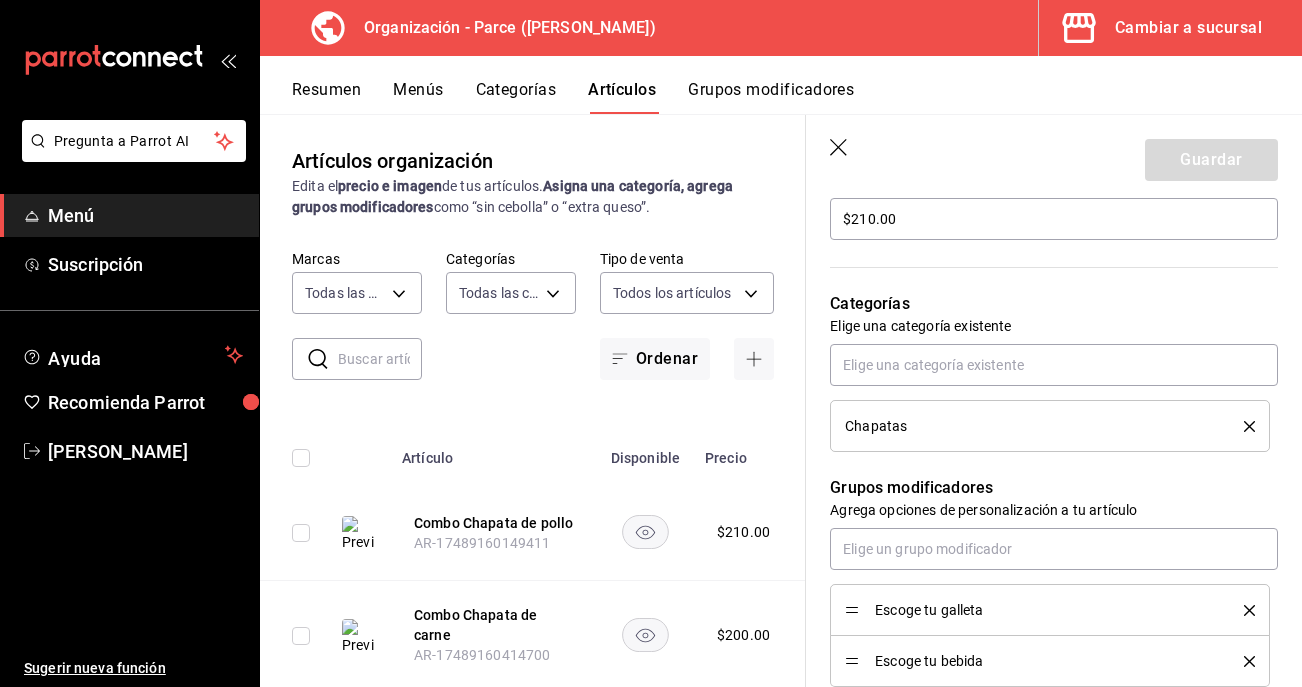 scroll, scrollTop: 629, scrollLeft: 0, axis: vertical 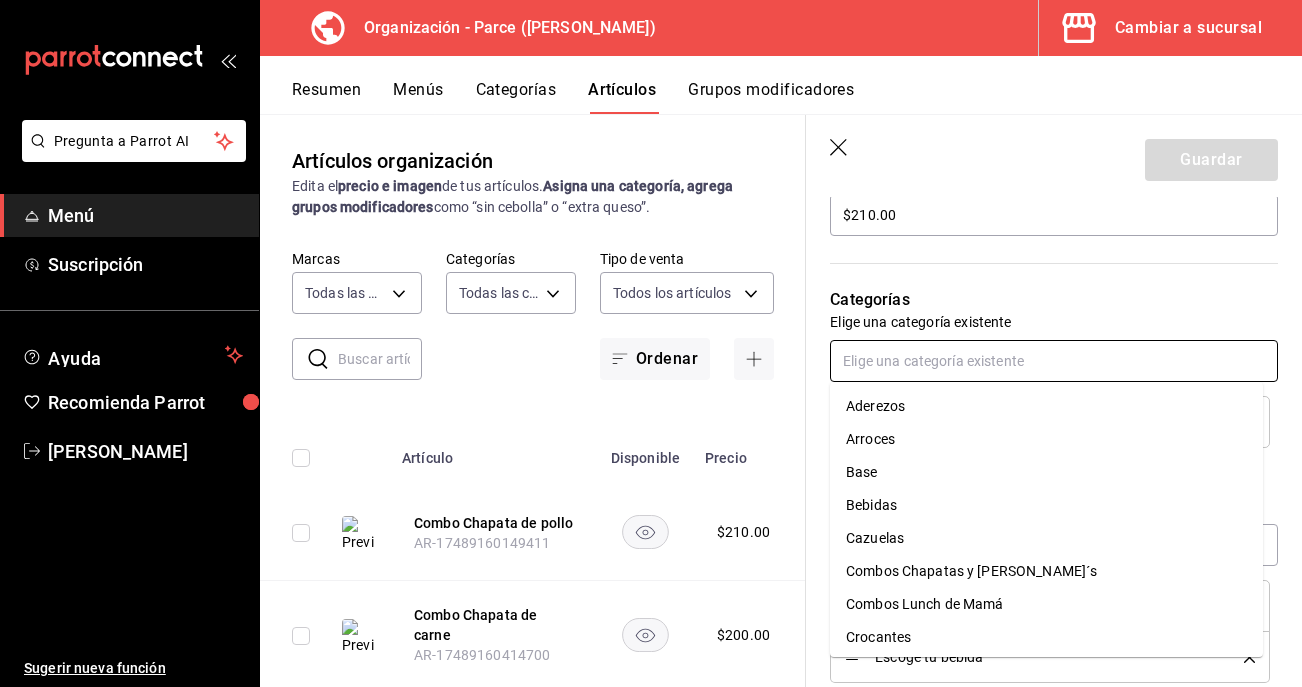 click at bounding box center [1054, 361] 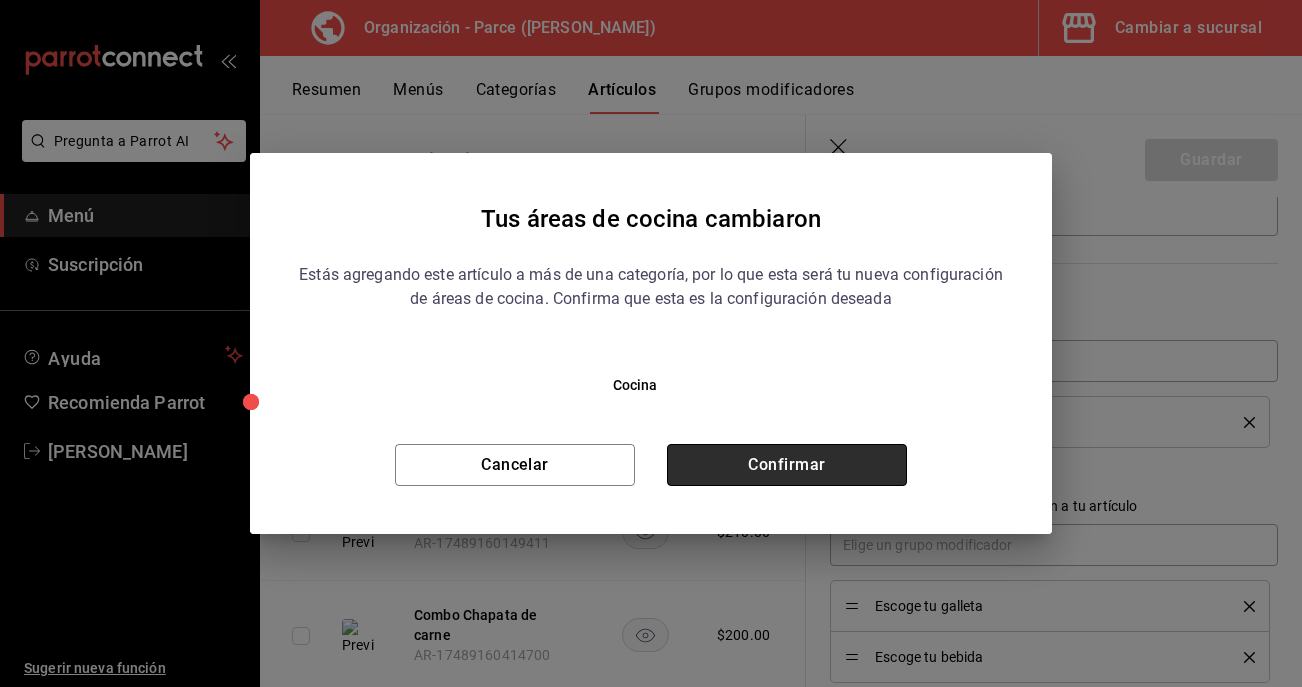 click on "Confirmar" at bounding box center [787, 465] 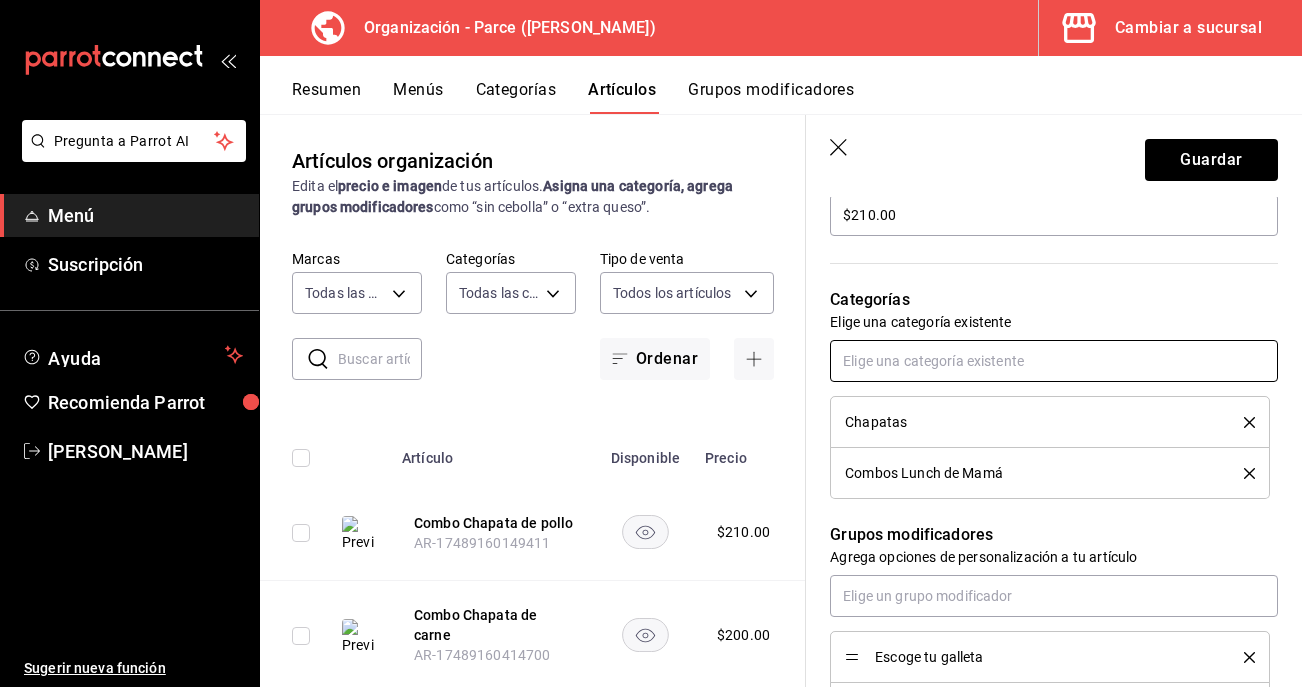 click at bounding box center [1054, 361] 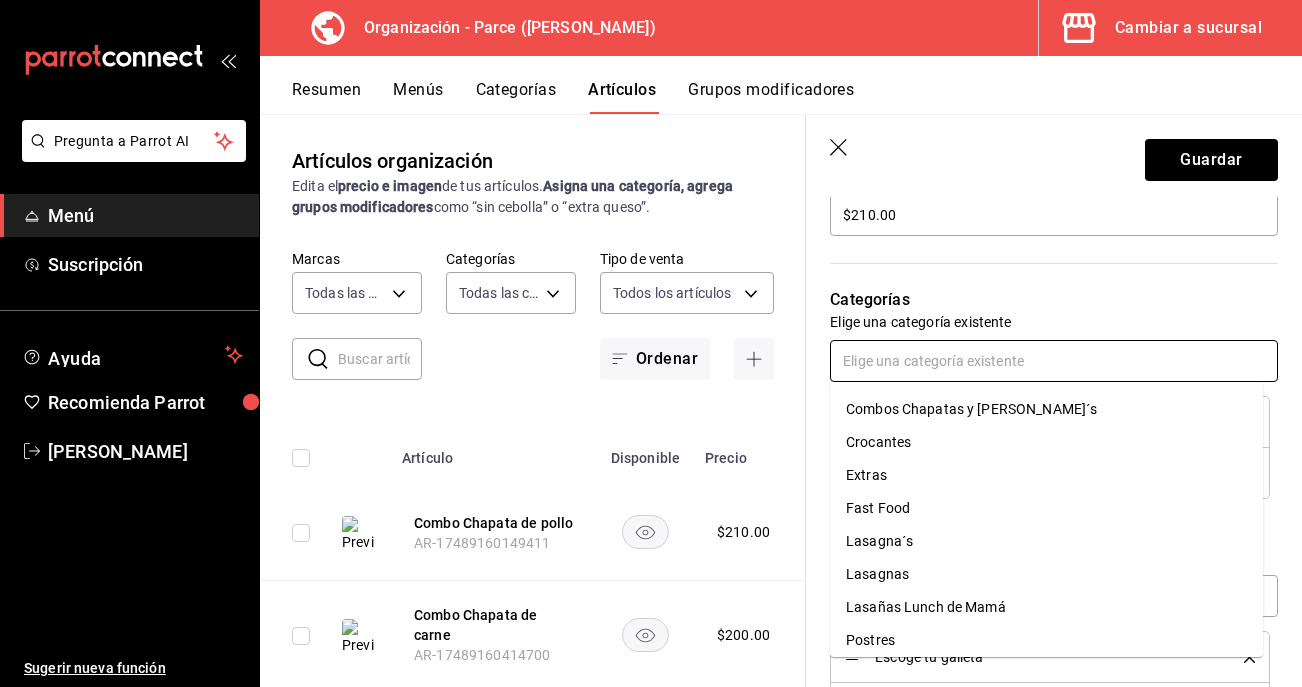 scroll, scrollTop: 249, scrollLeft: 0, axis: vertical 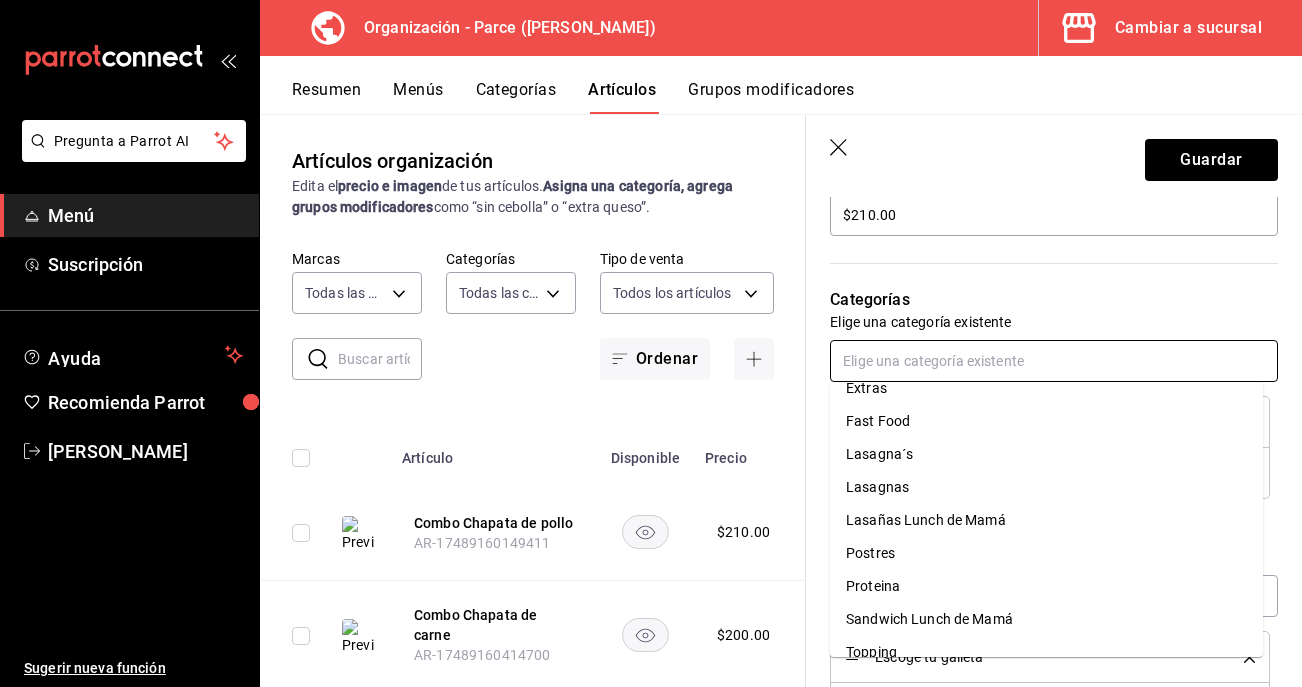 click on "Sandwich Lunch de Mamá" at bounding box center [1046, 619] 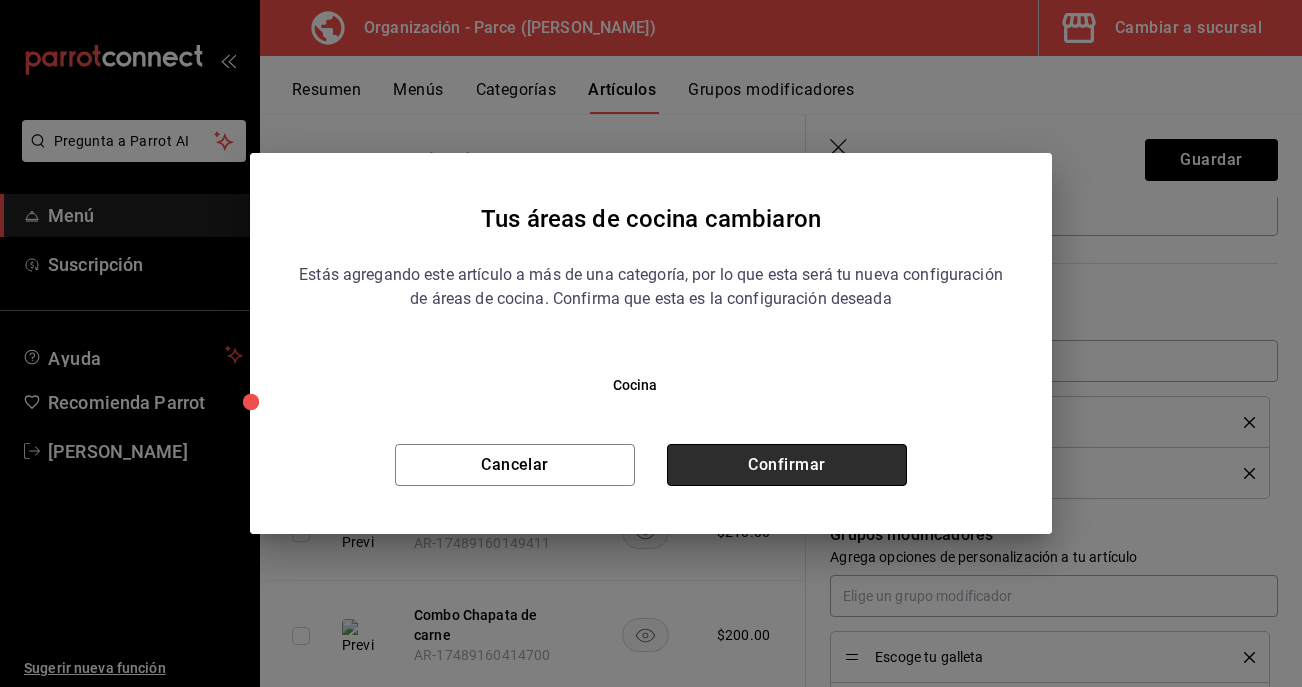 click on "Confirmar" at bounding box center (787, 465) 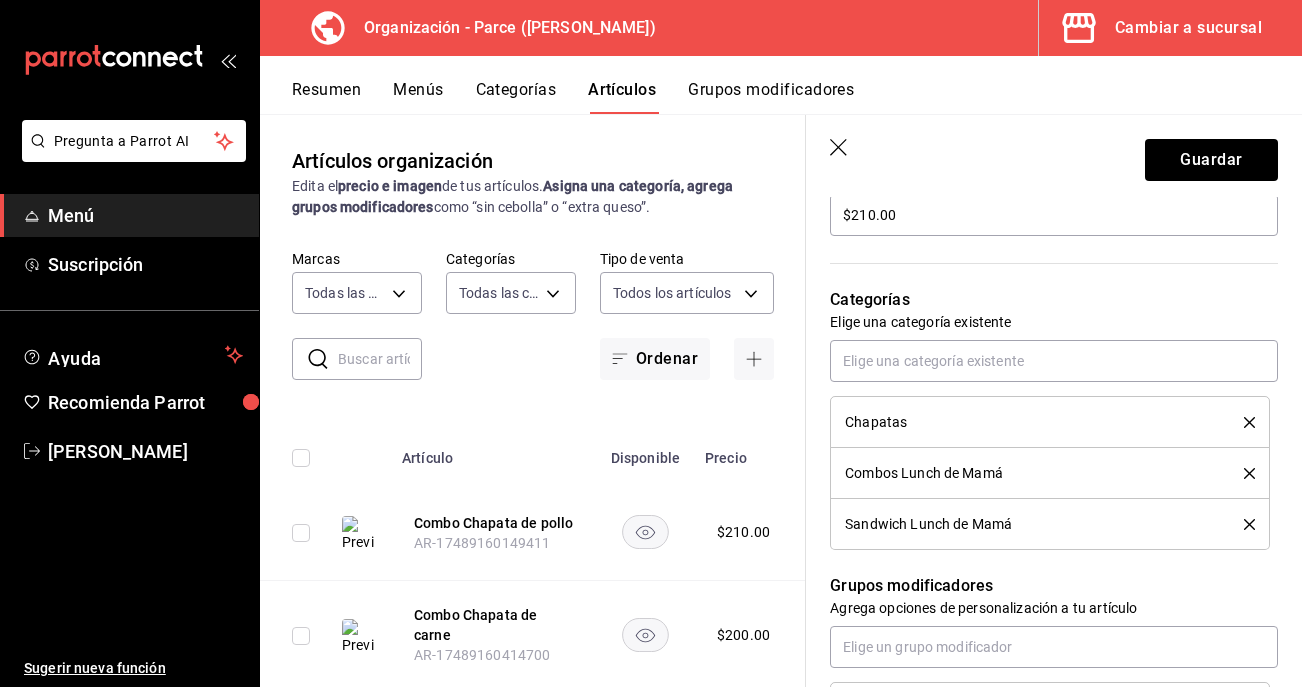 click 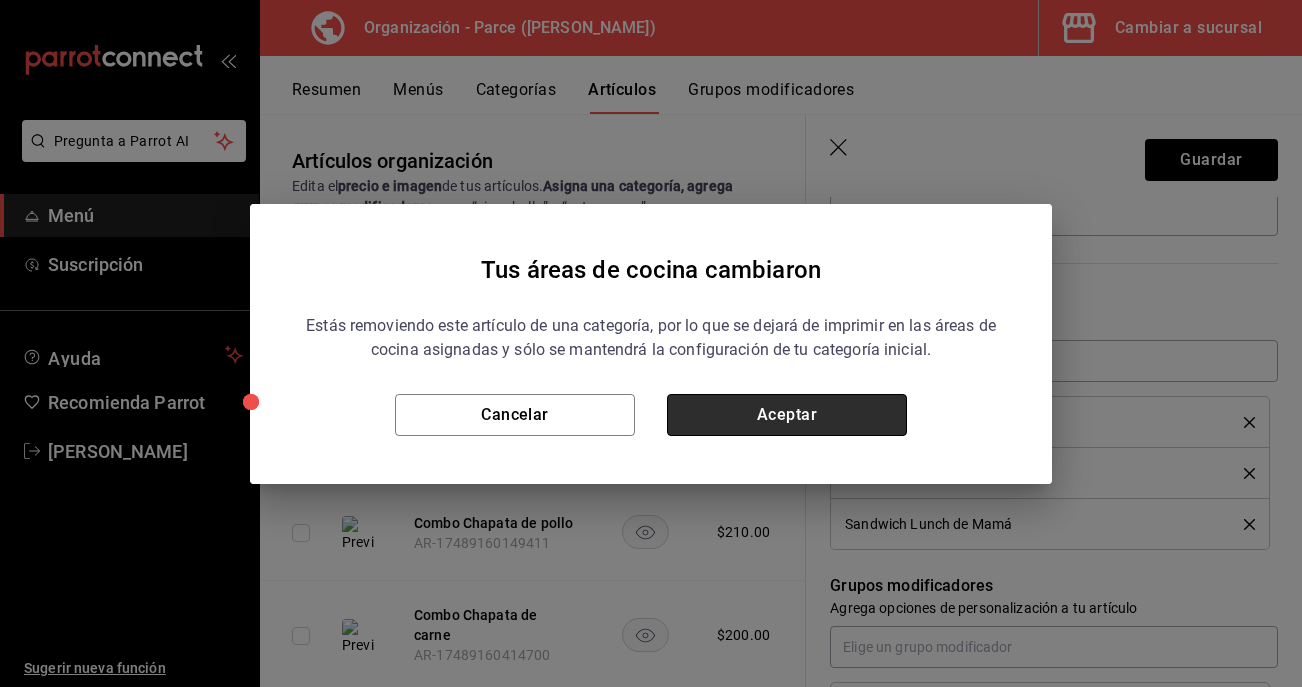 click on "Aceptar" at bounding box center (787, 415) 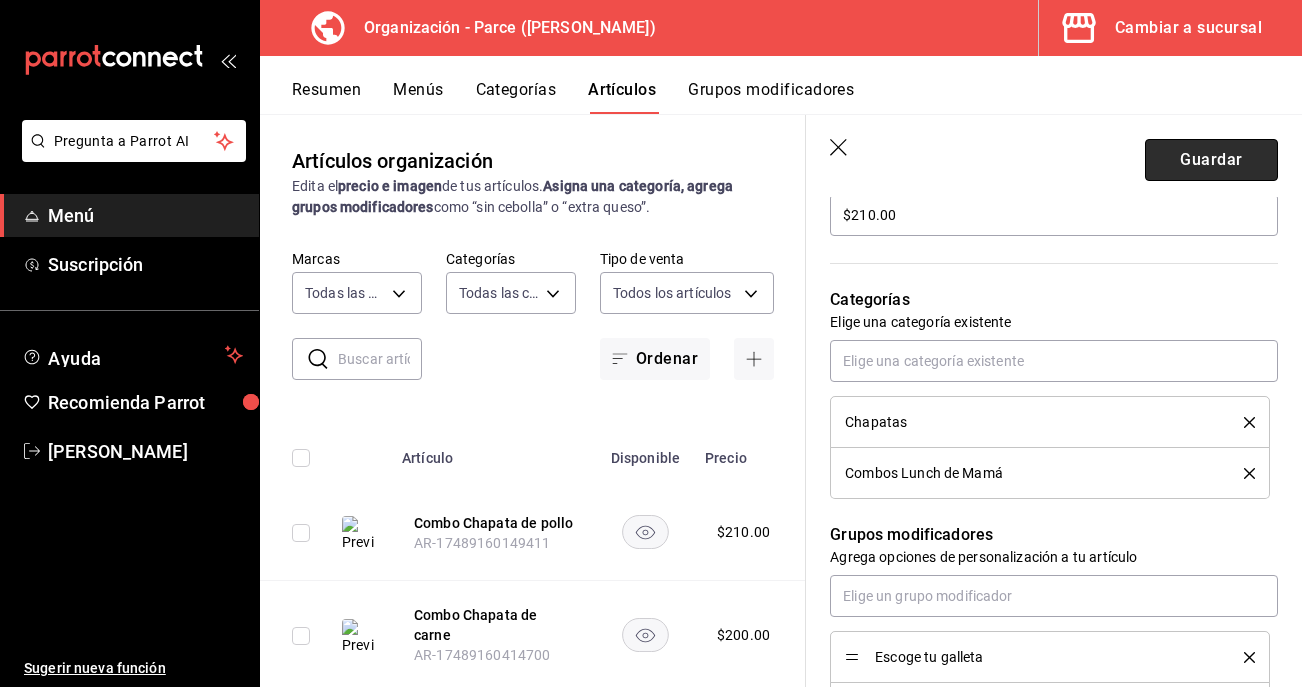 click on "Guardar" at bounding box center (1211, 160) 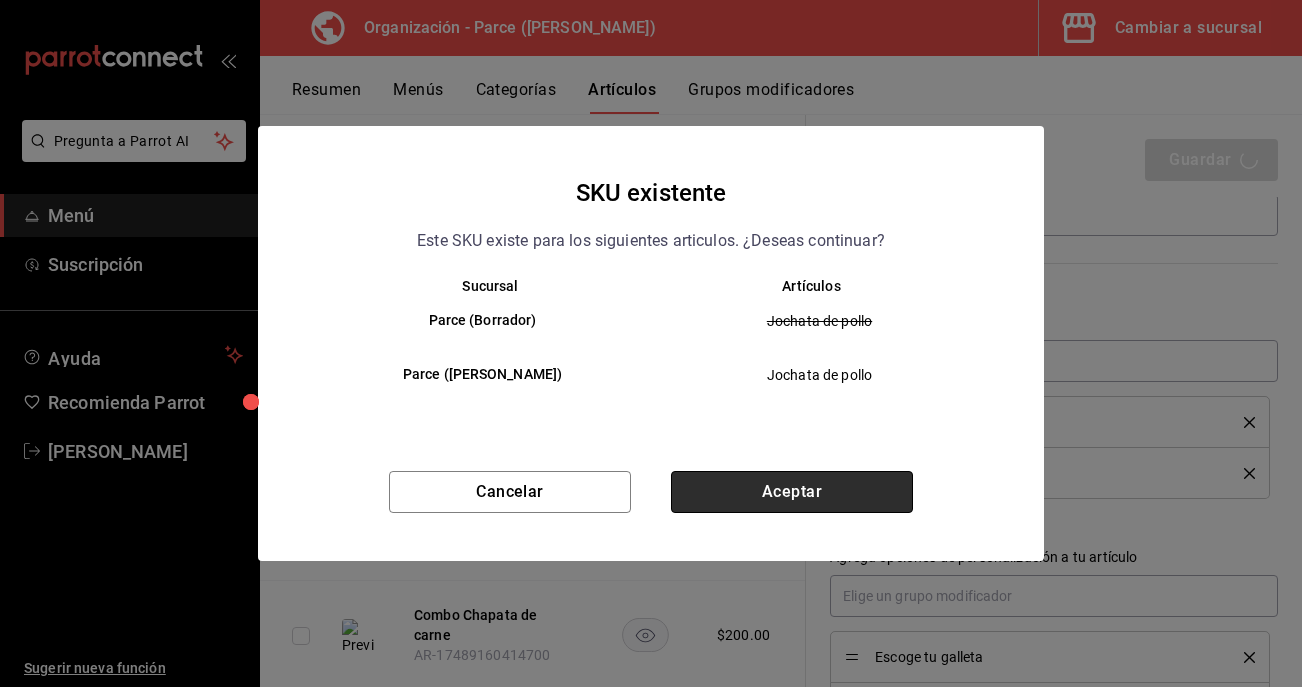 click on "Aceptar" at bounding box center [792, 492] 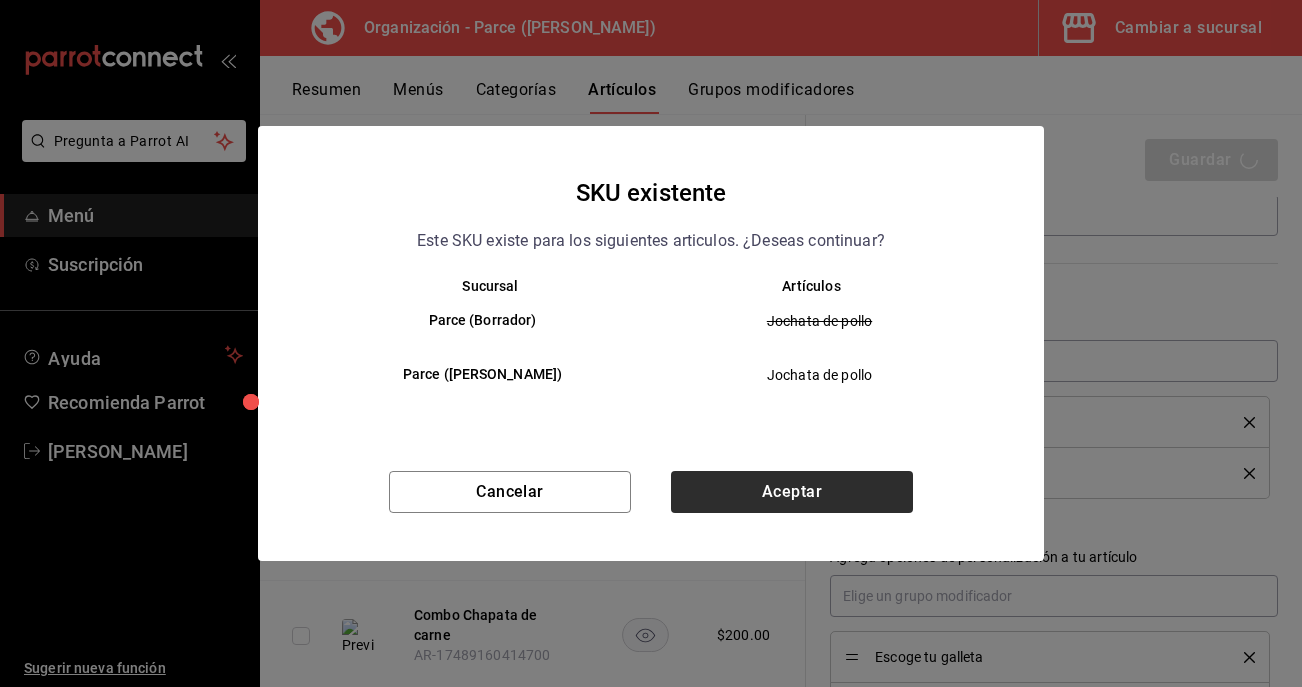 type on "x" 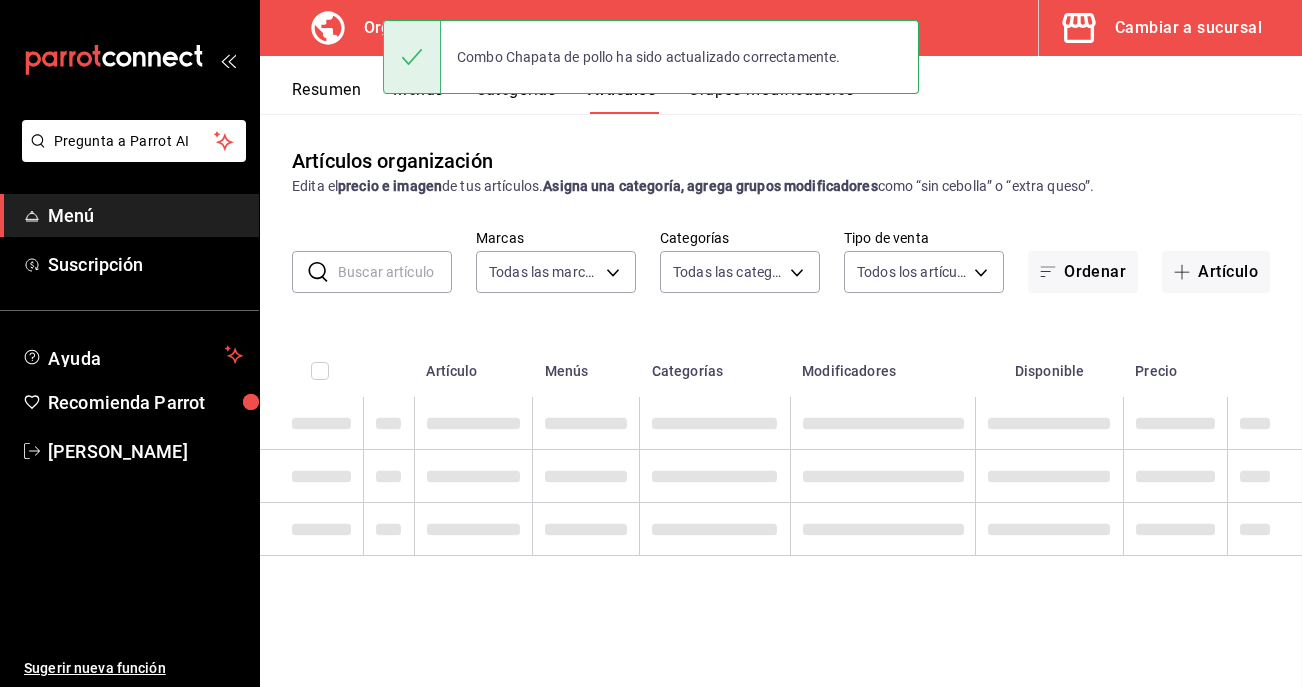 scroll, scrollTop: 0, scrollLeft: 0, axis: both 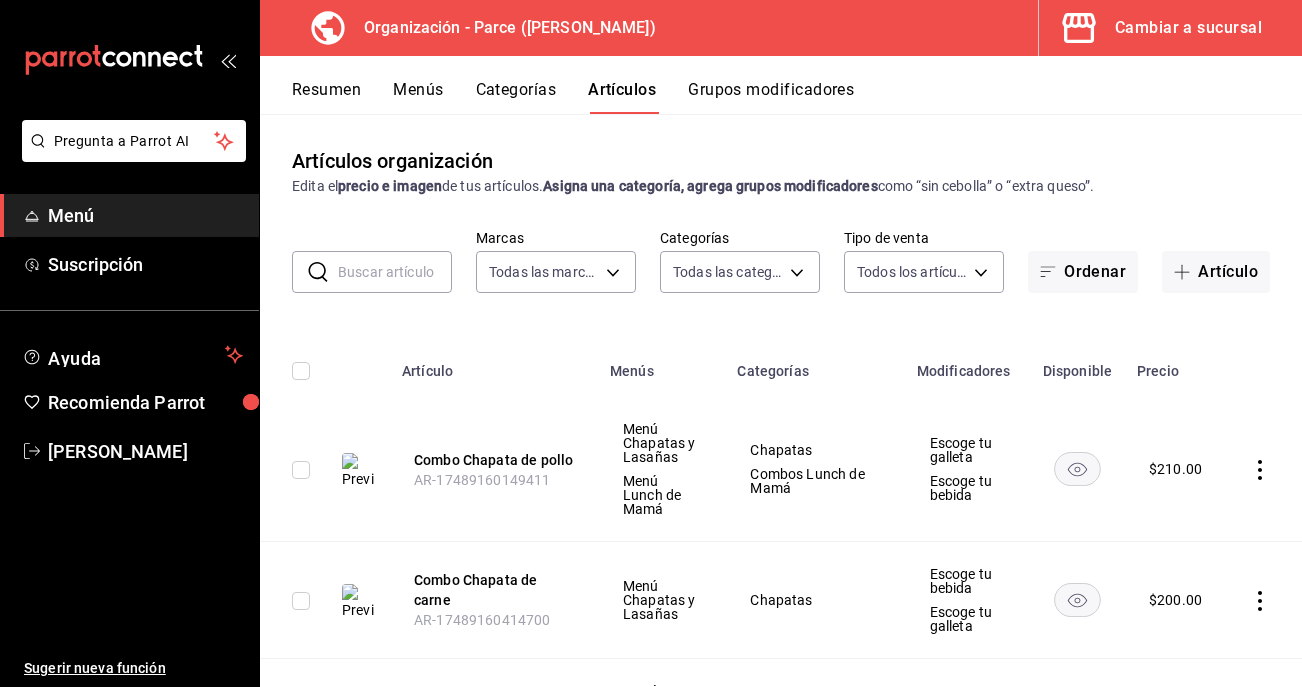 click 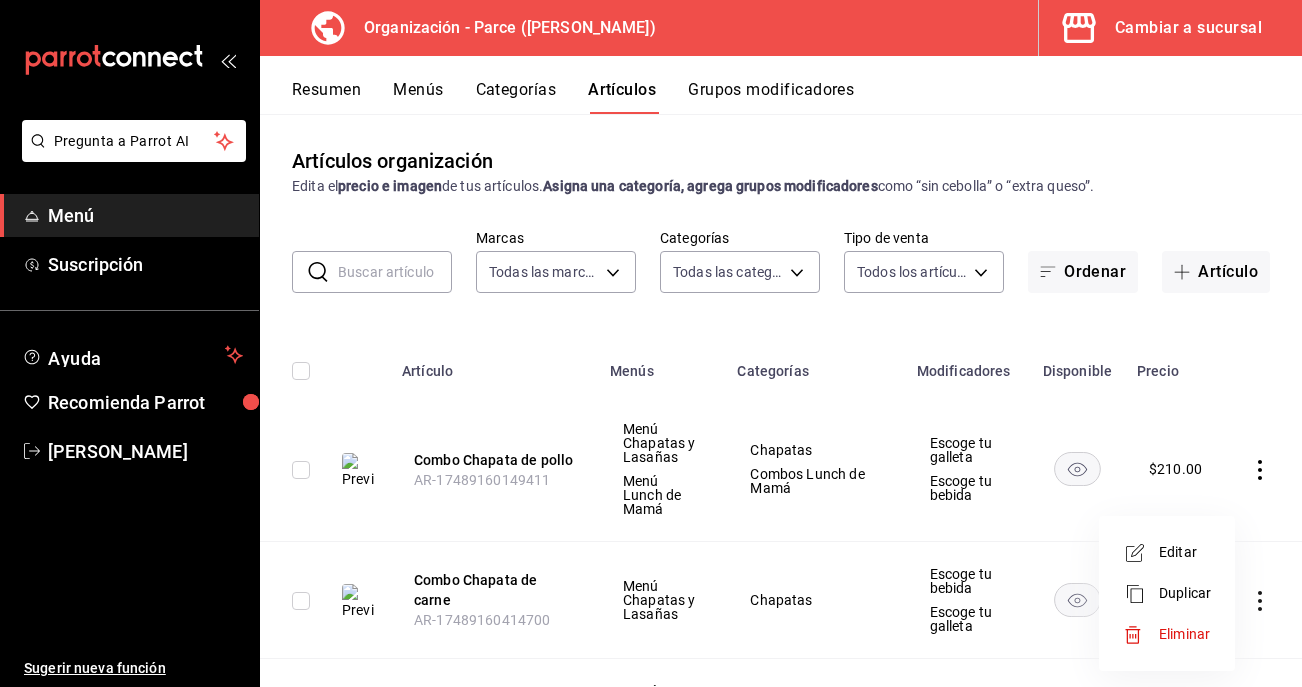 click on "Editar" at bounding box center [1185, 552] 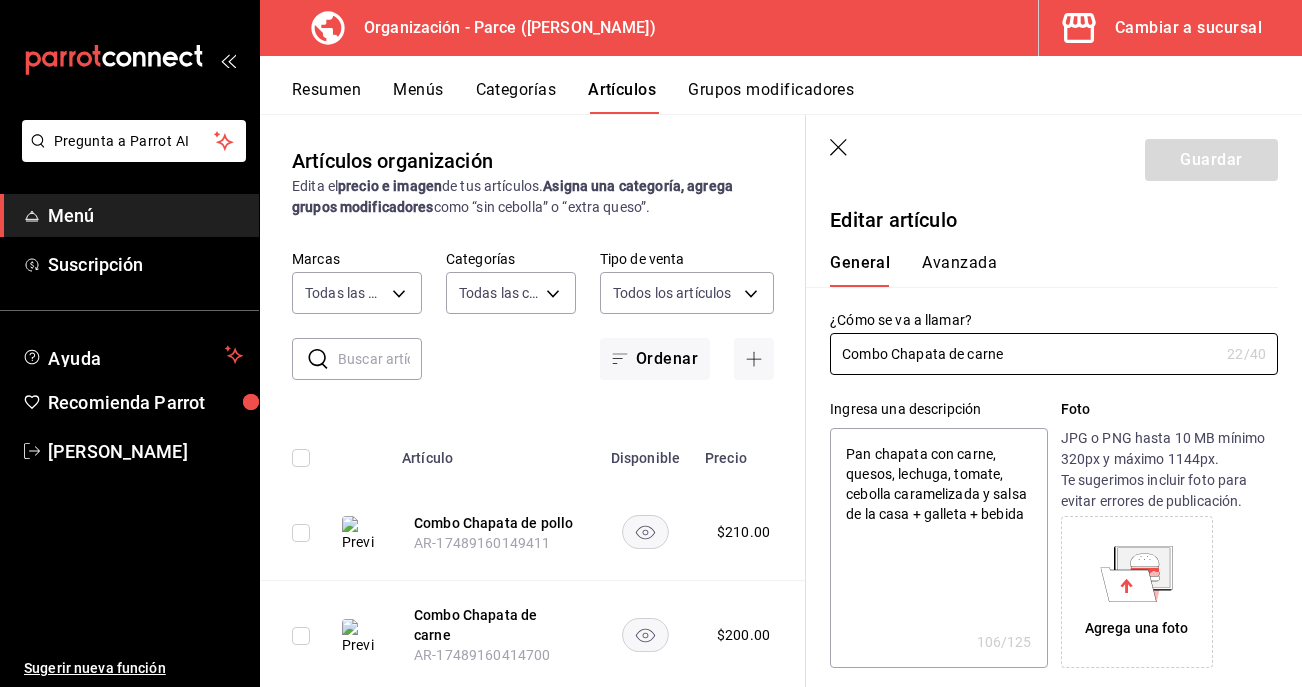 type on "x" 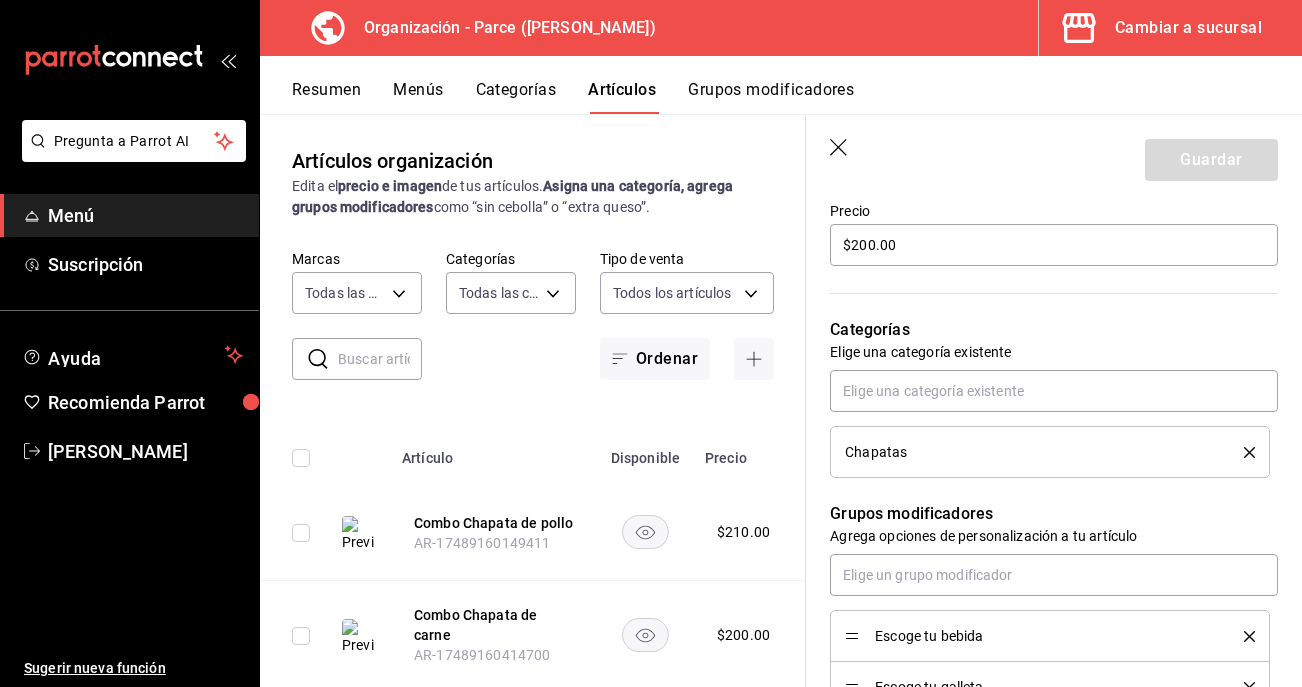 scroll, scrollTop: 620, scrollLeft: 0, axis: vertical 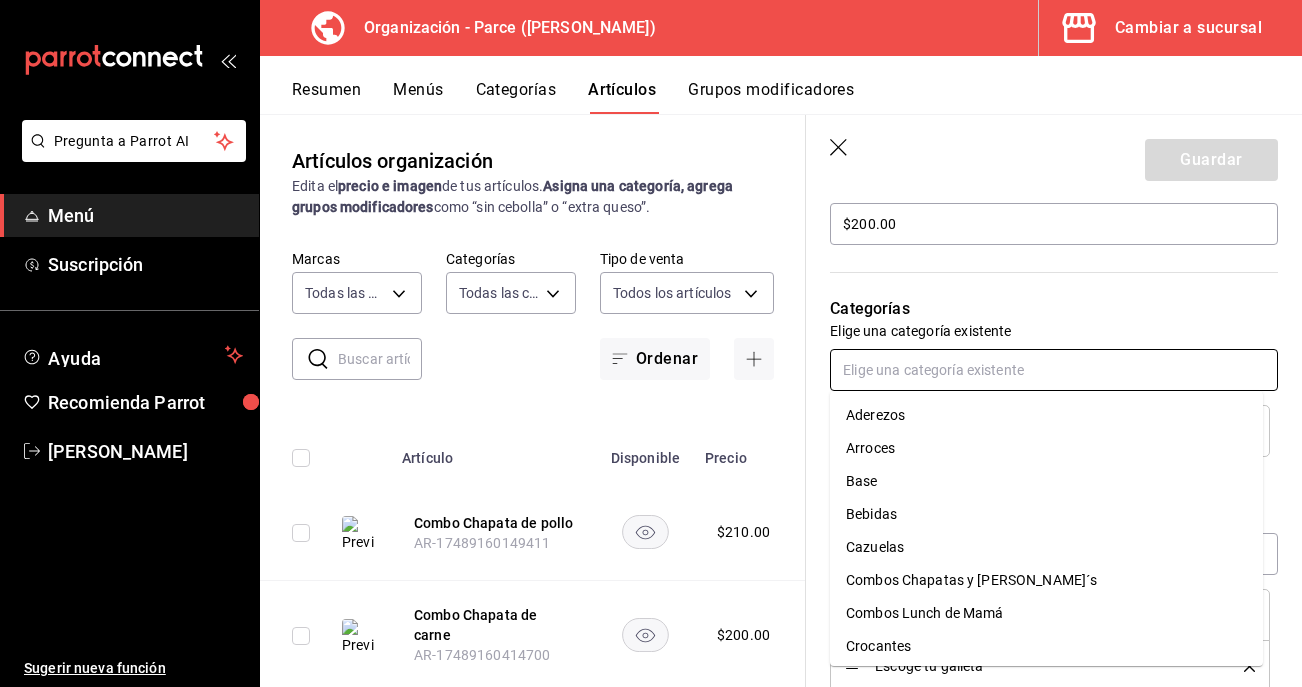 click at bounding box center (1054, 370) 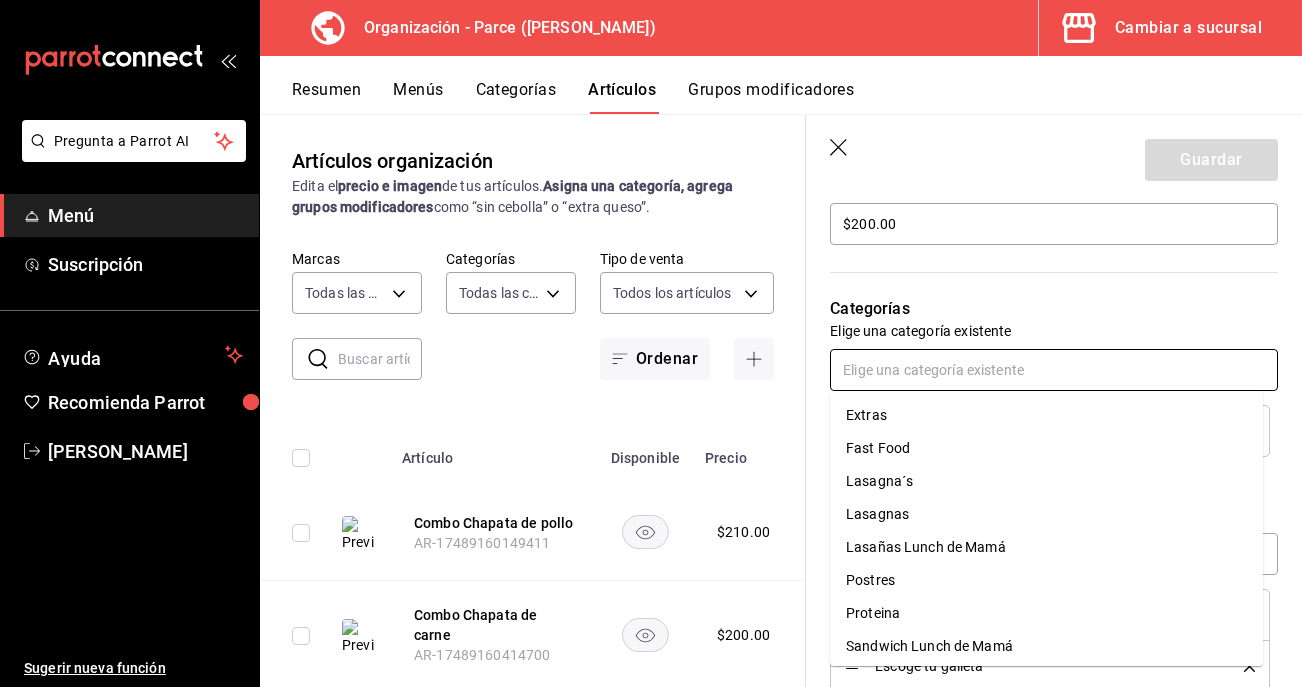 scroll, scrollTop: 302, scrollLeft: 0, axis: vertical 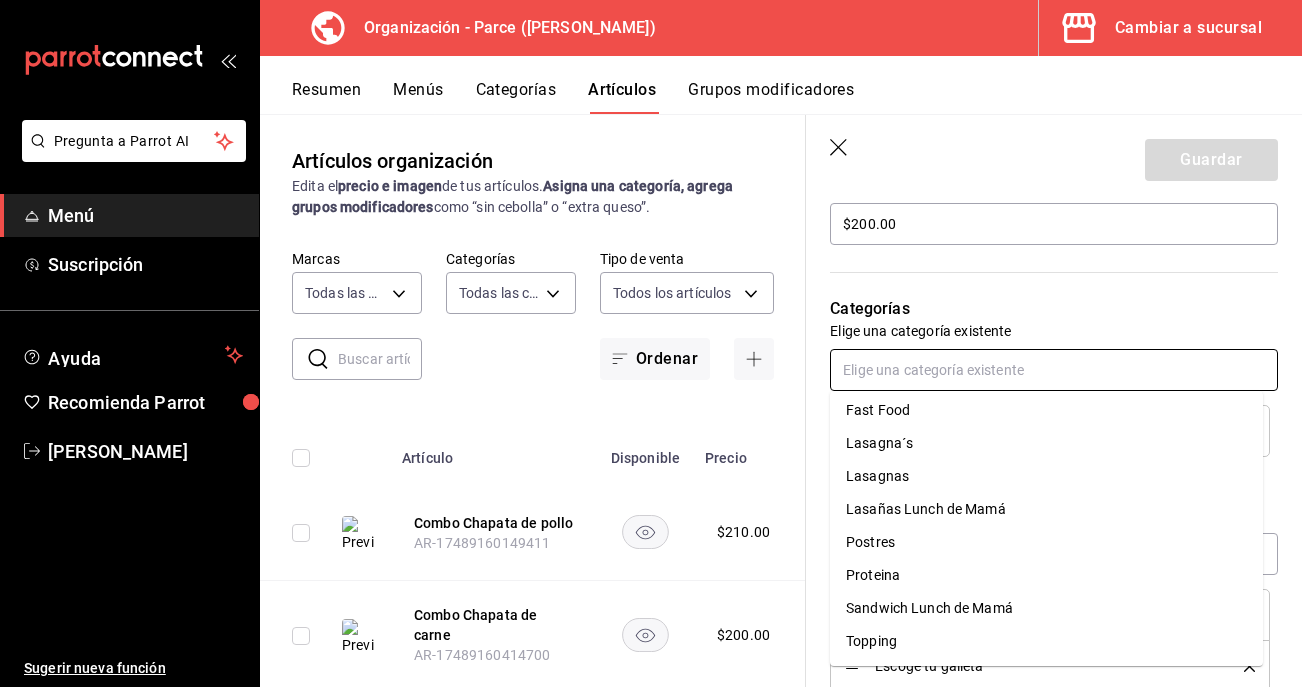 click on "Sandwich Lunch de Mamá" at bounding box center [1046, 608] 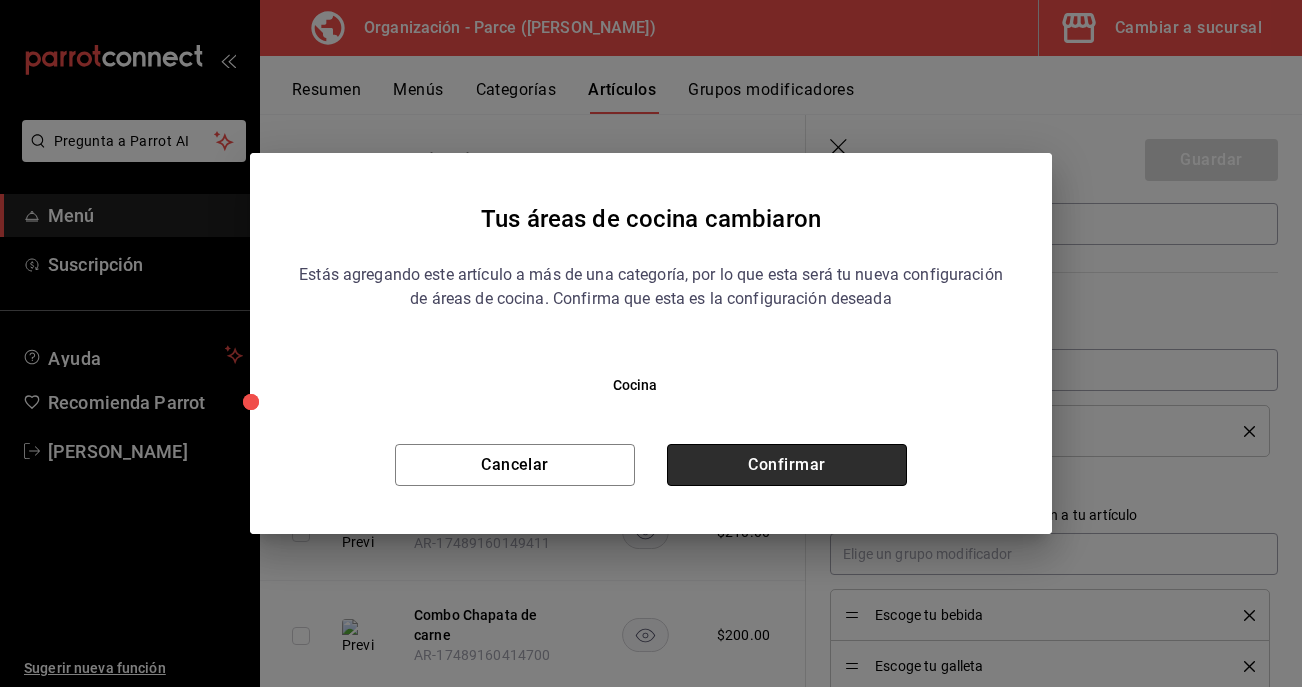 click on "Confirmar" at bounding box center [787, 465] 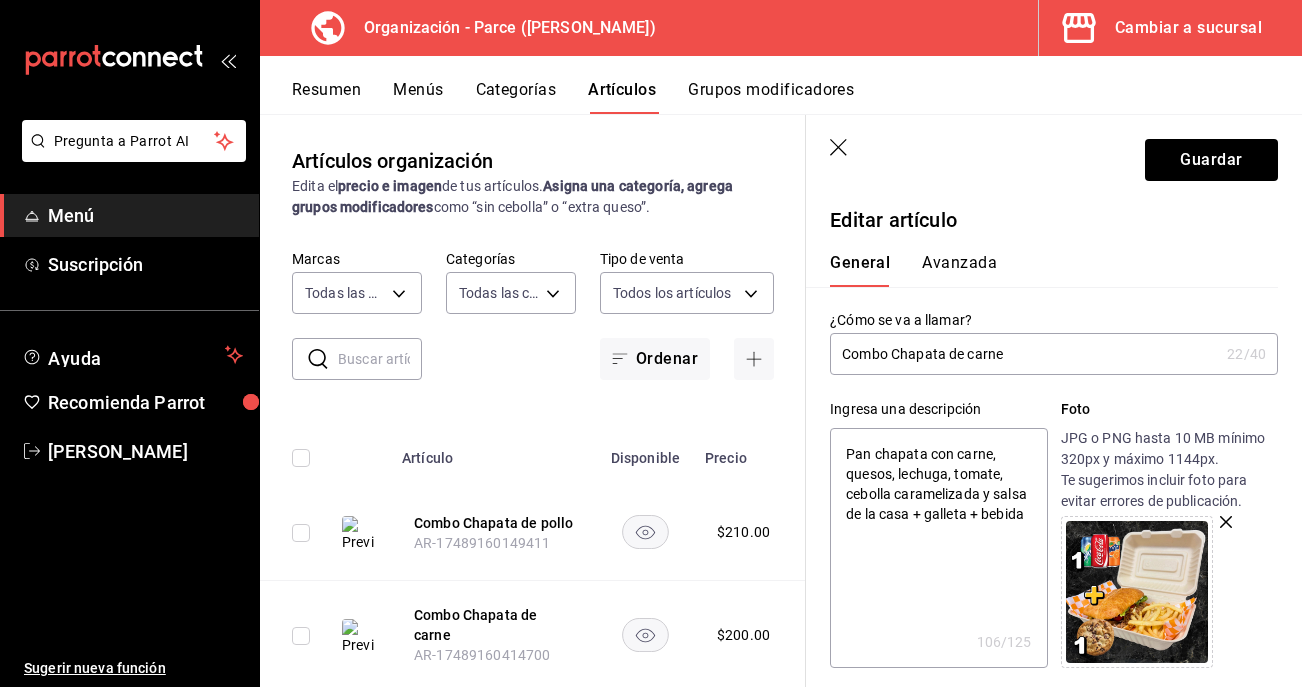 scroll, scrollTop: 653, scrollLeft: 0, axis: vertical 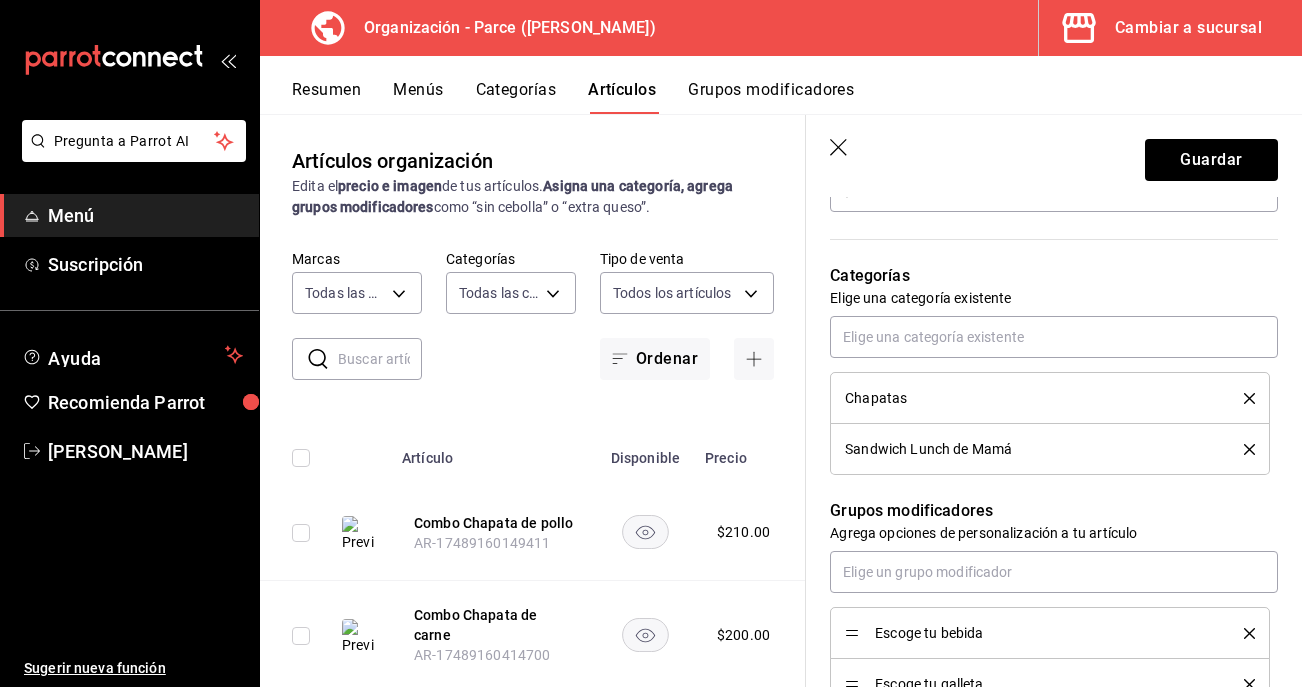 click 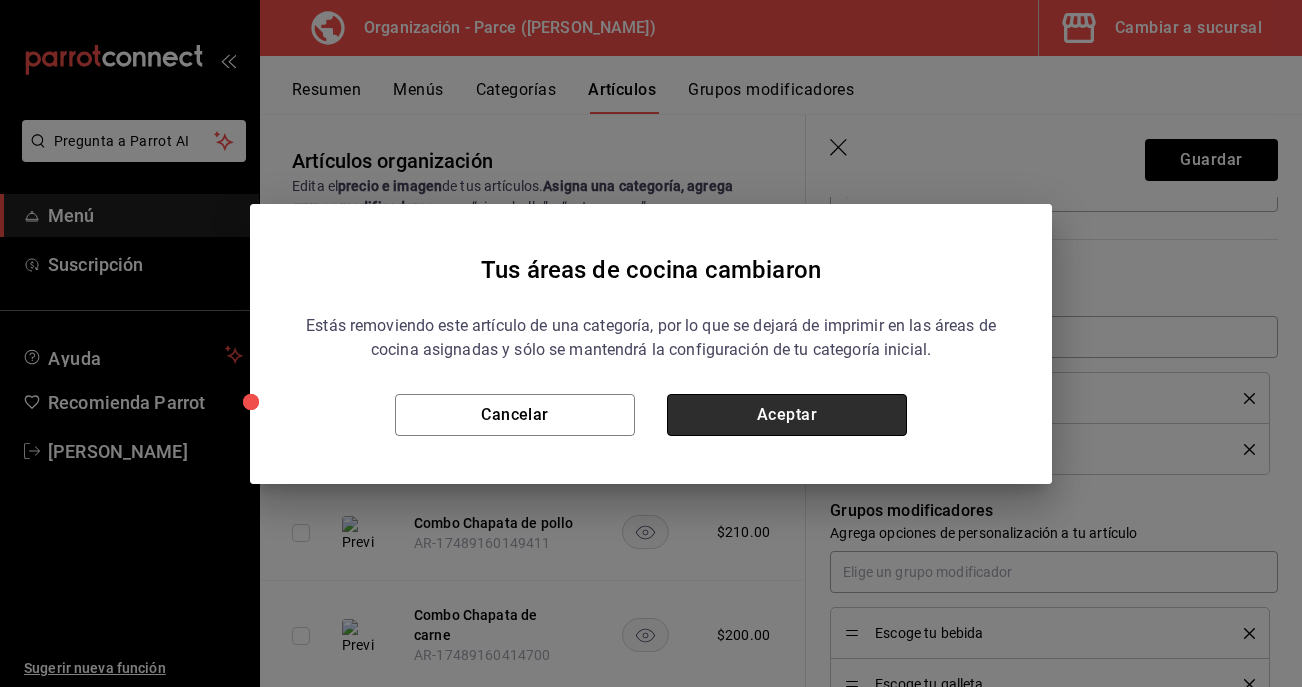 click on "Aceptar" at bounding box center (787, 415) 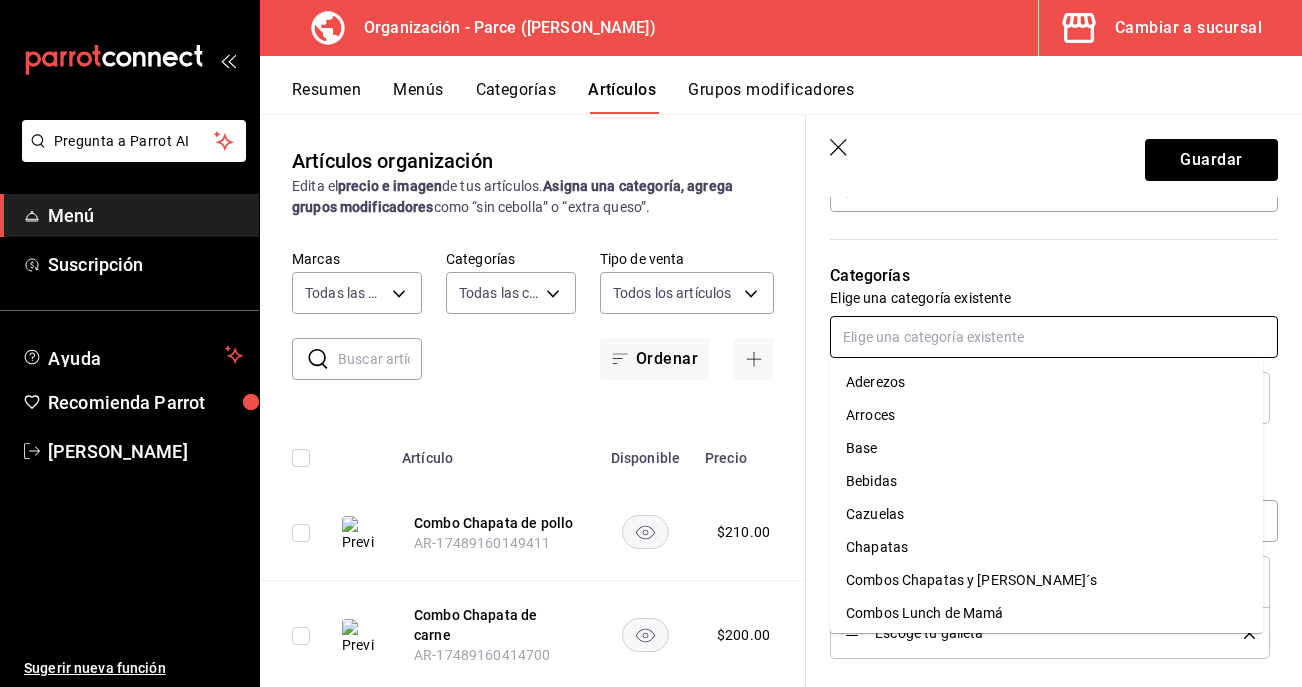 click at bounding box center (1054, 337) 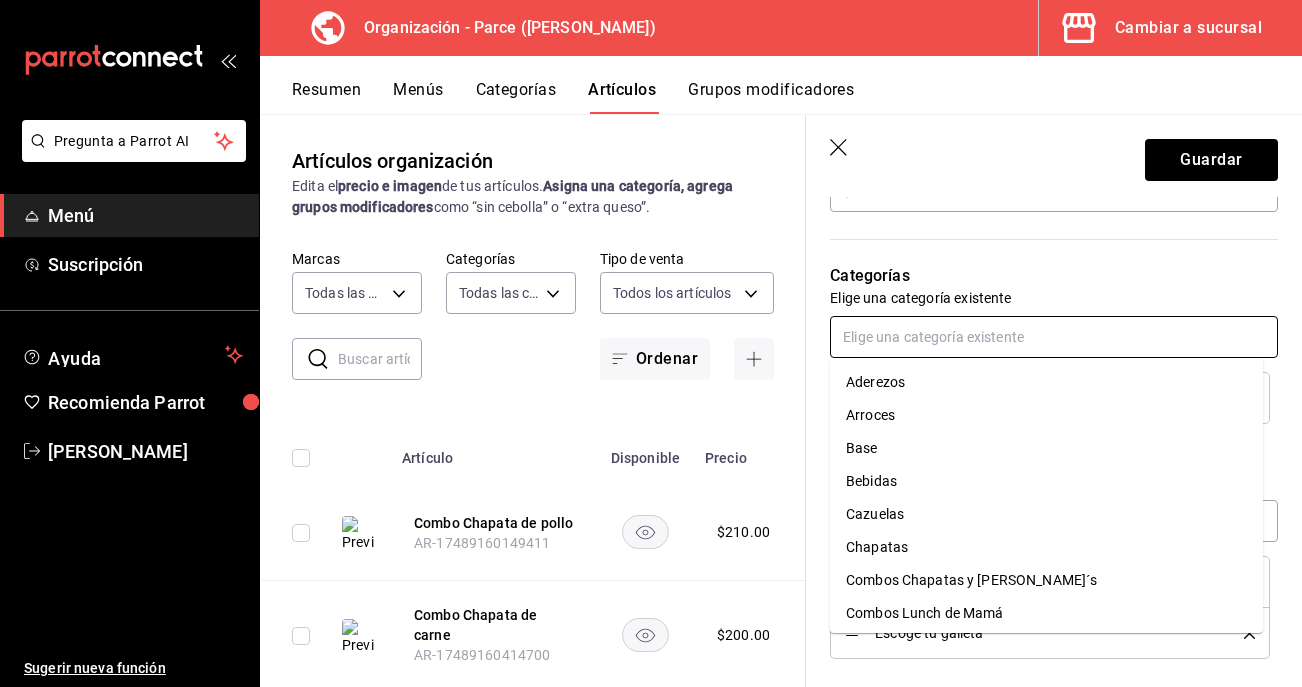 click on "Combos Chapatas y [PERSON_NAME]´s" at bounding box center (1046, 580) 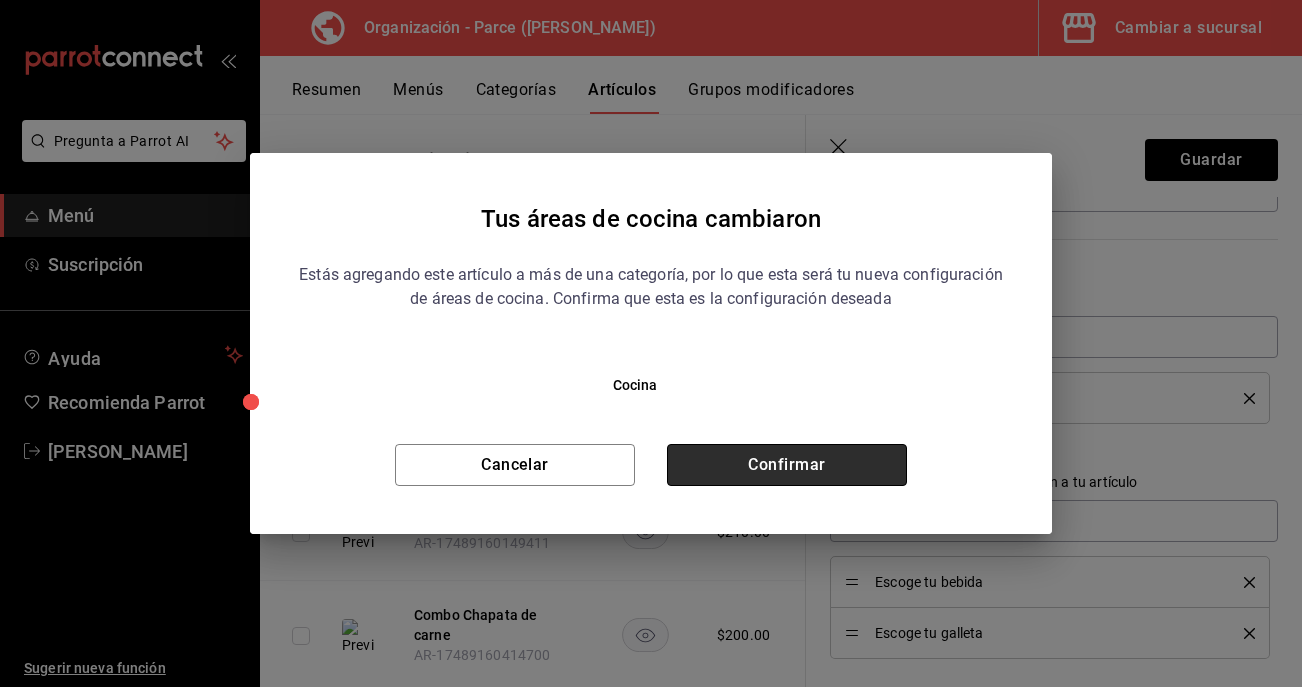 click on "Confirmar" at bounding box center [787, 465] 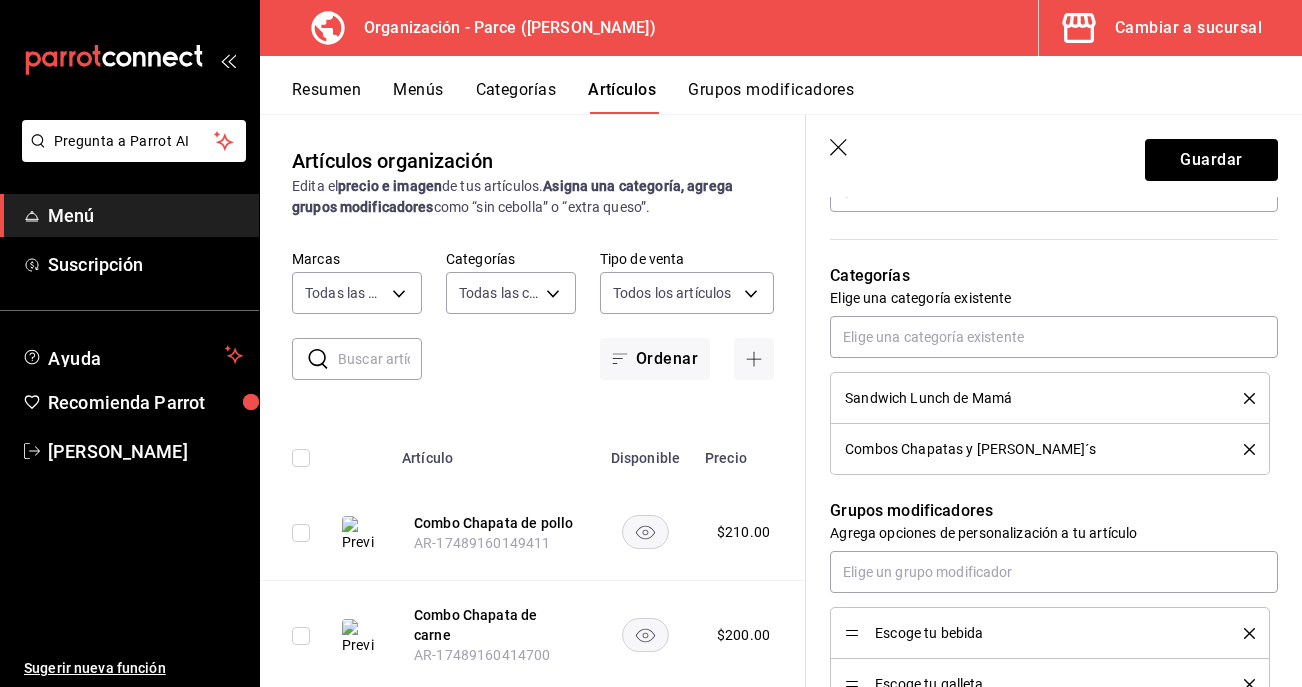 click 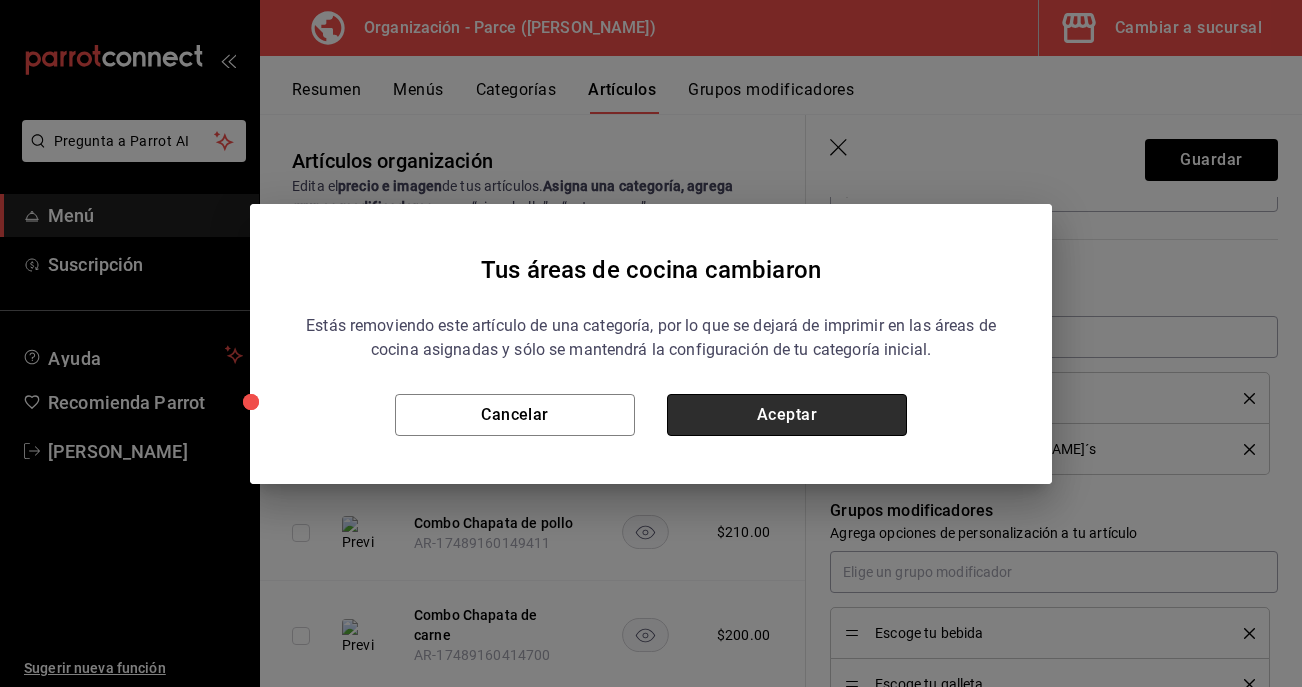 click on "Aceptar" at bounding box center [787, 415] 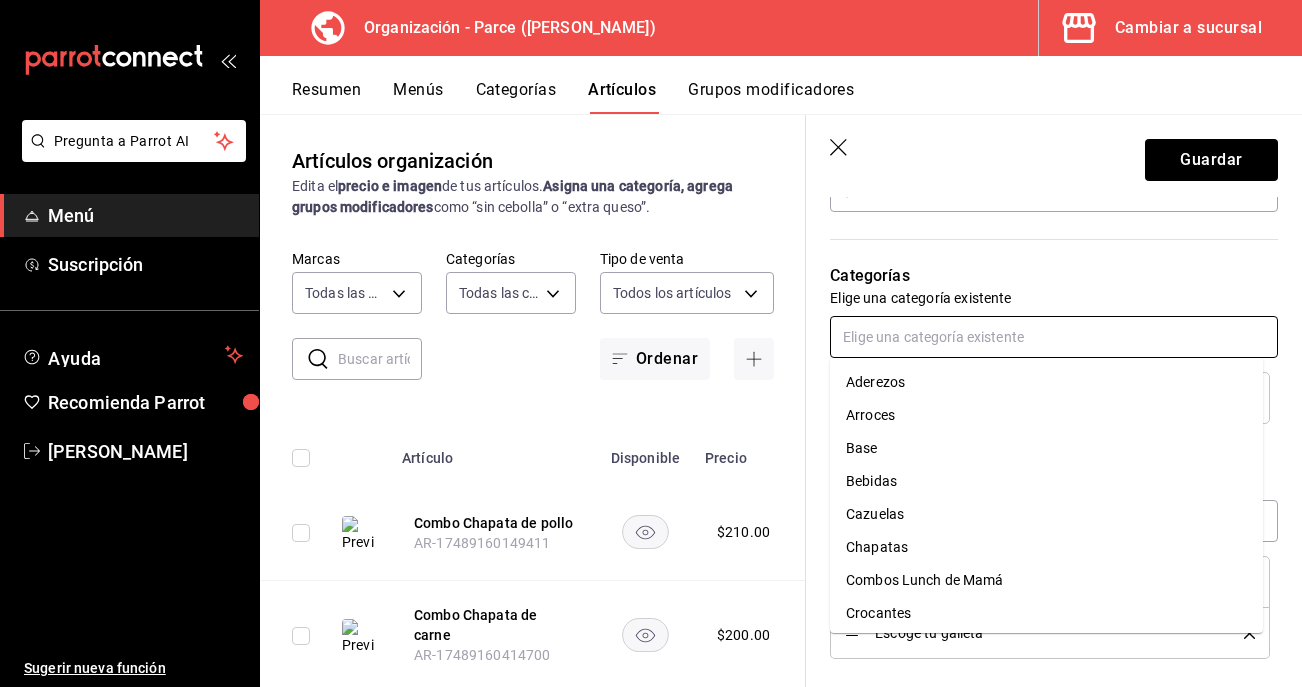 click at bounding box center (1054, 337) 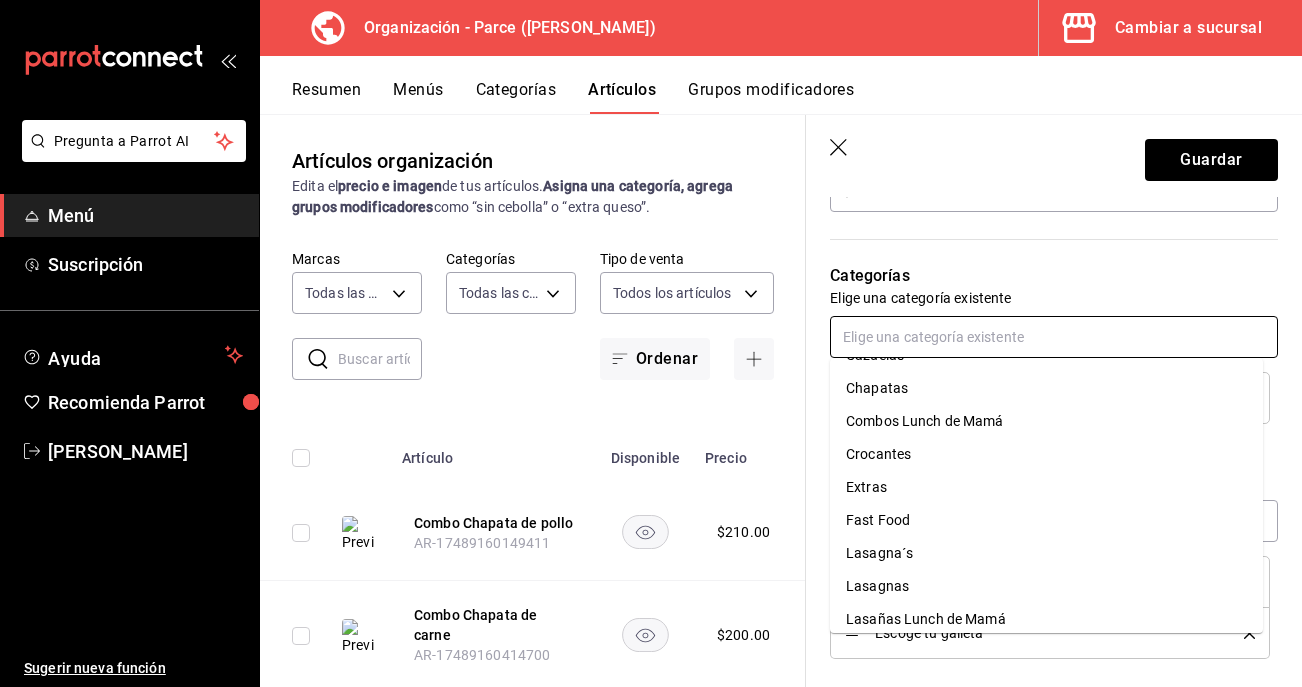 scroll, scrollTop: 152, scrollLeft: 0, axis: vertical 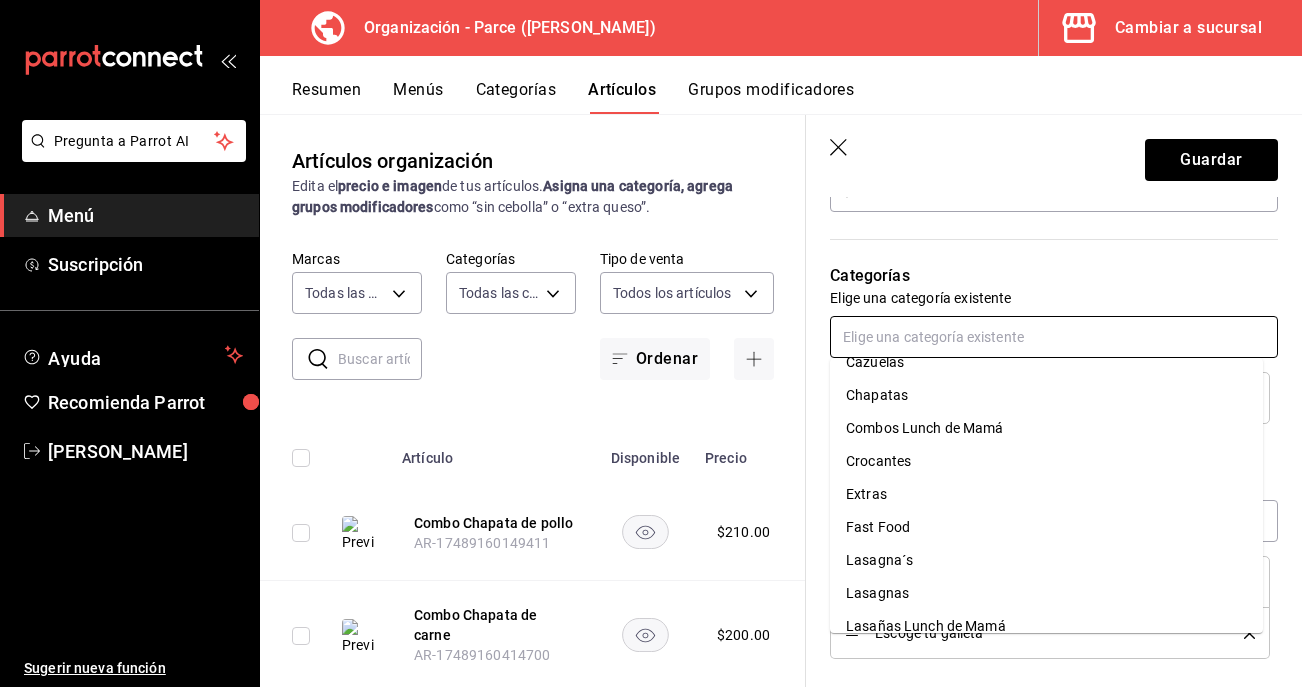 click on "Combos Lunch de Mamá" at bounding box center [1046, 428] 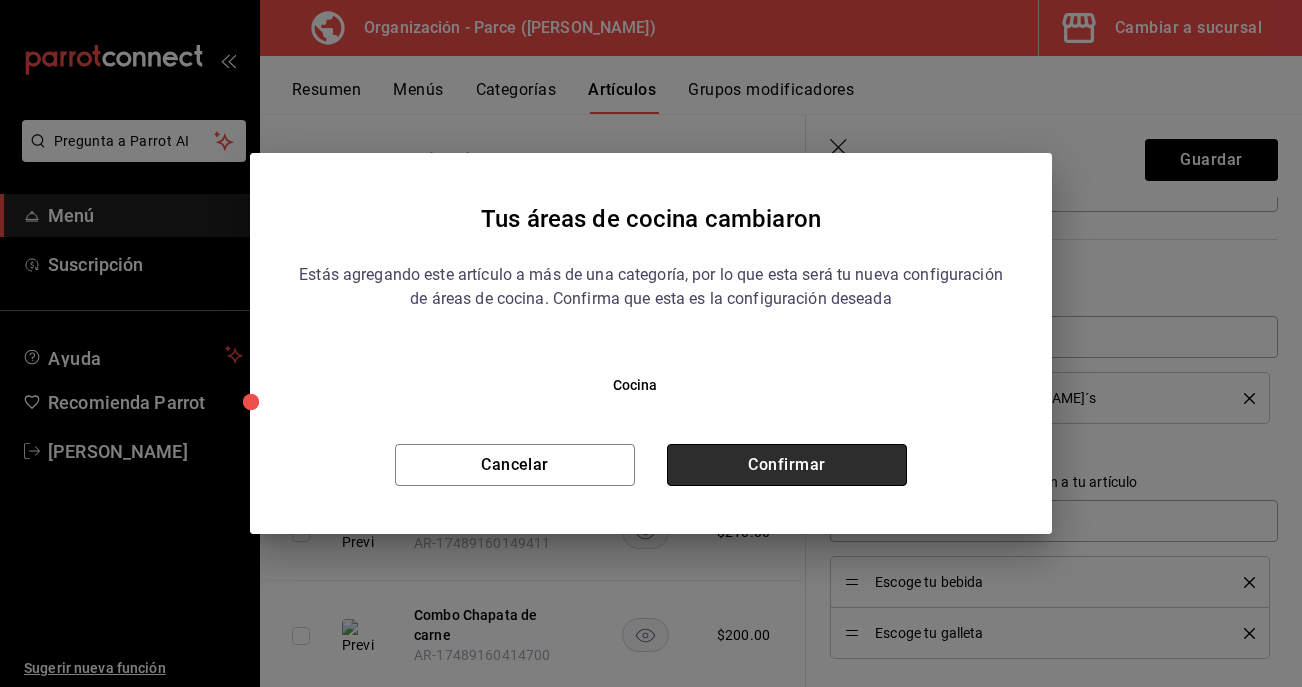 click on "Confirmar" at bounding box center (787, 465) 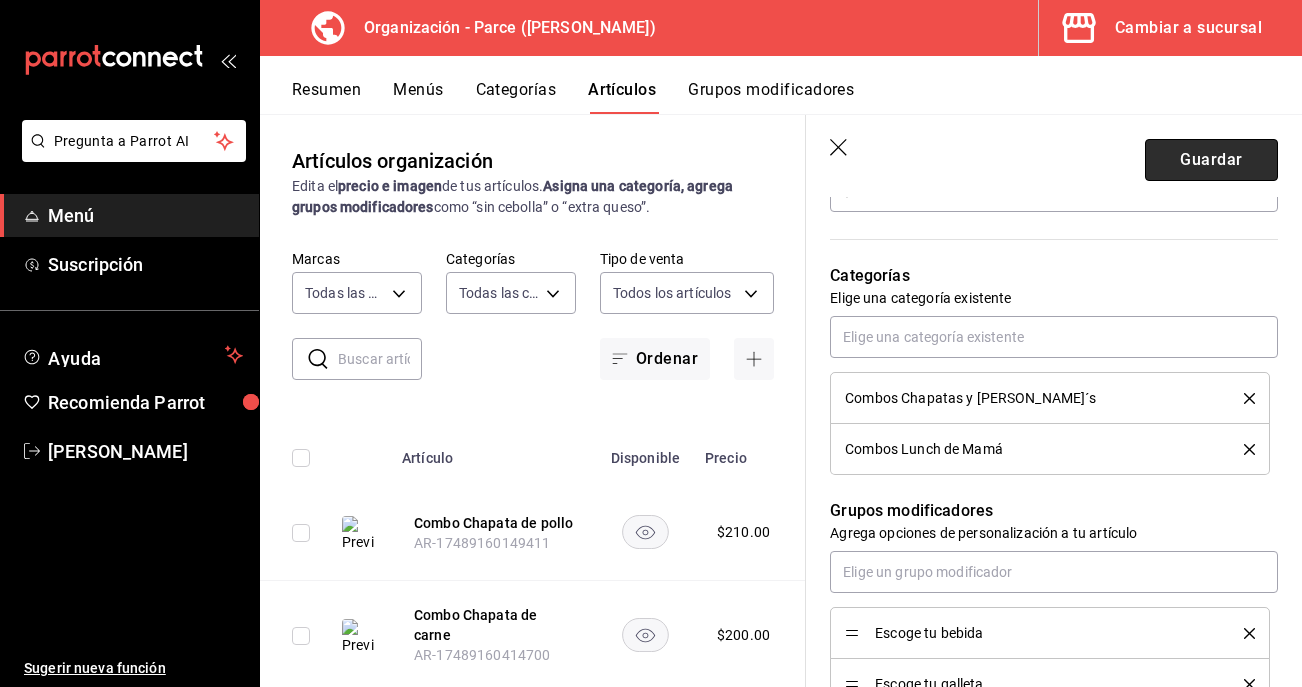 click on "Guardar" at bounding box center (1211, 160) 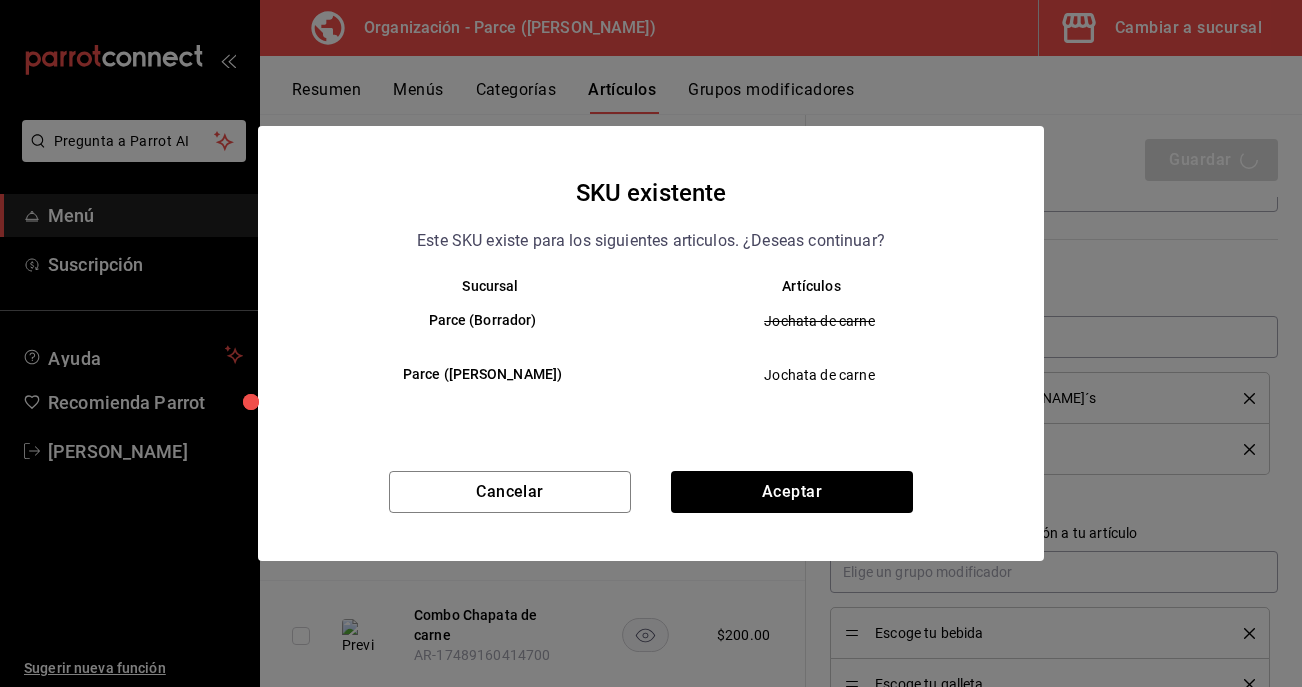 click on "SKU existente Este SKU existe para los siguientes articulos. ¿Deseas continuar? Sucursal Artículos Parce (Borrador) Jochata de carne Parce (Cuauhtemoc) Jochata de carne Cancelar Aceptar" at bounding box center (651, 343) 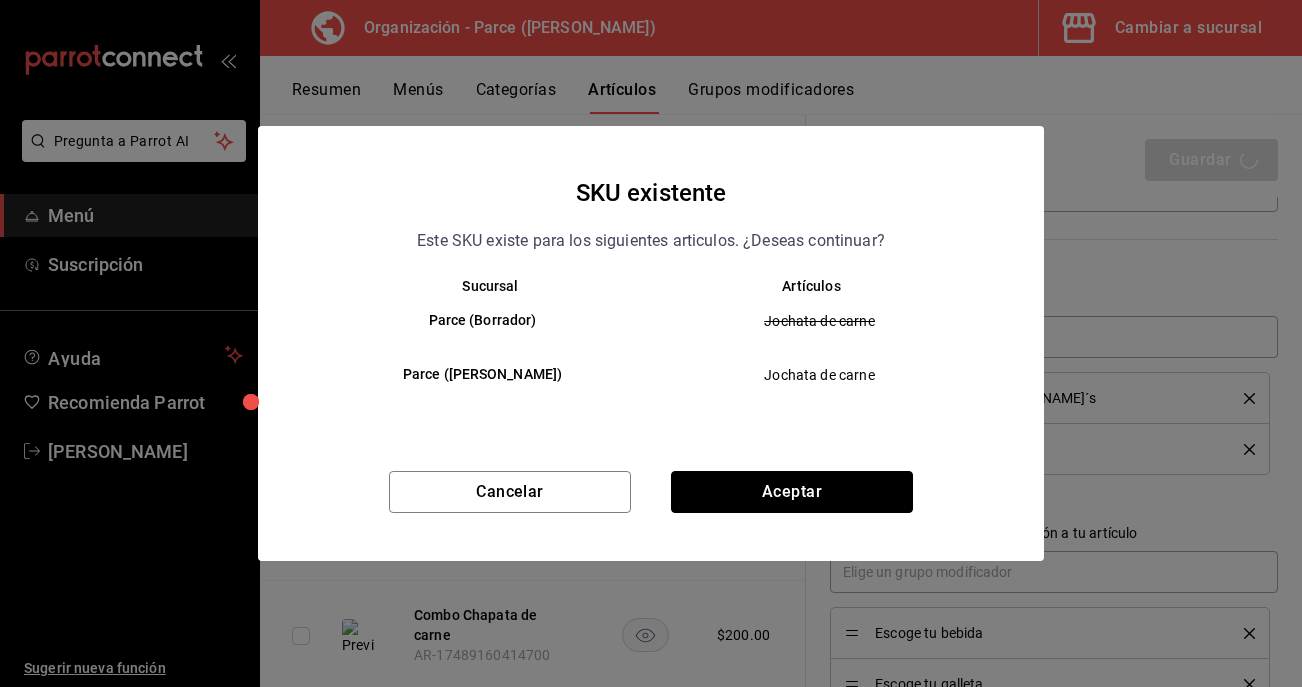 drag, startPoint x: 824, startPoint y: 483, endPoint x: 835, endPoint y: 477, distance: 12.529964 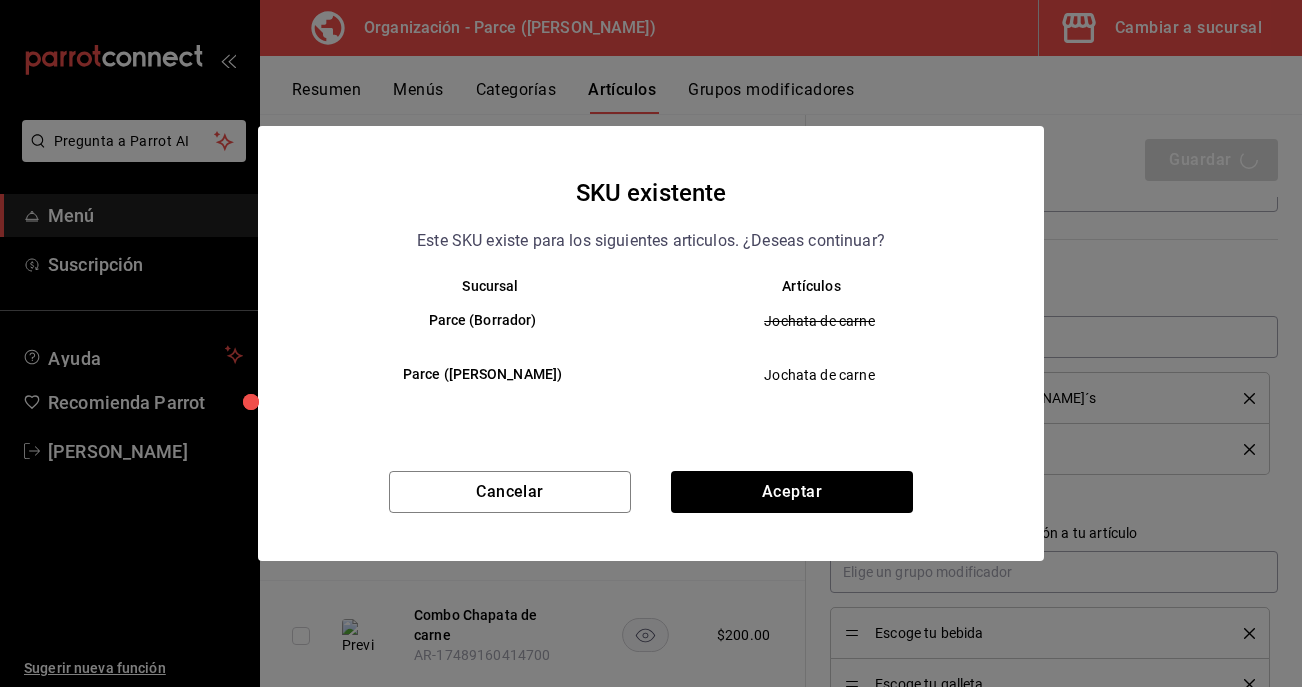 type on "x" 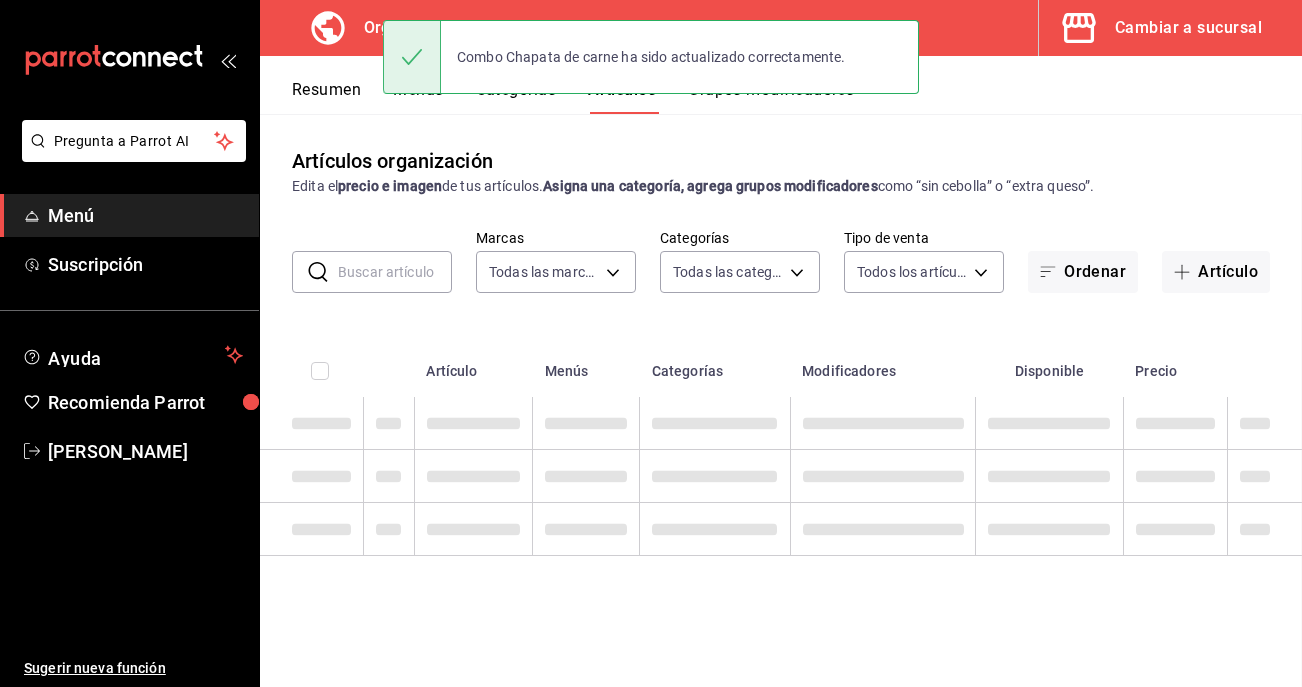 scroll, scrollTop: 0, scrollLeft: 0, axis: both 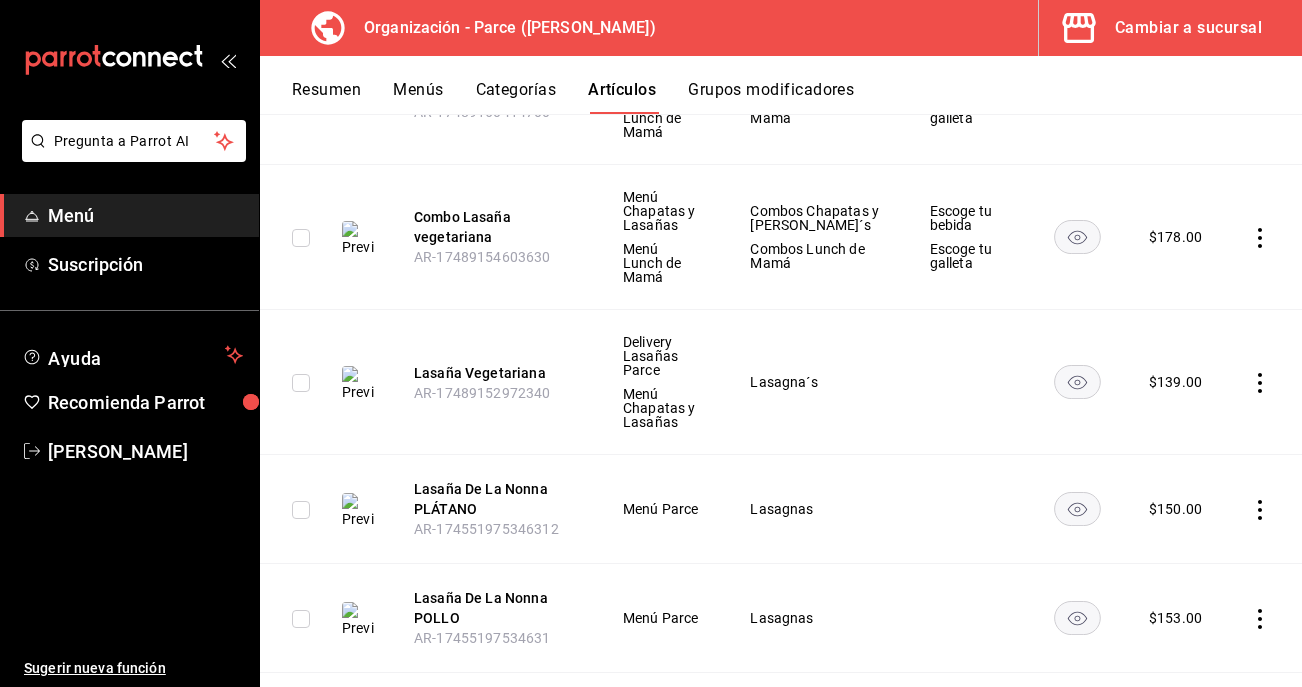 click 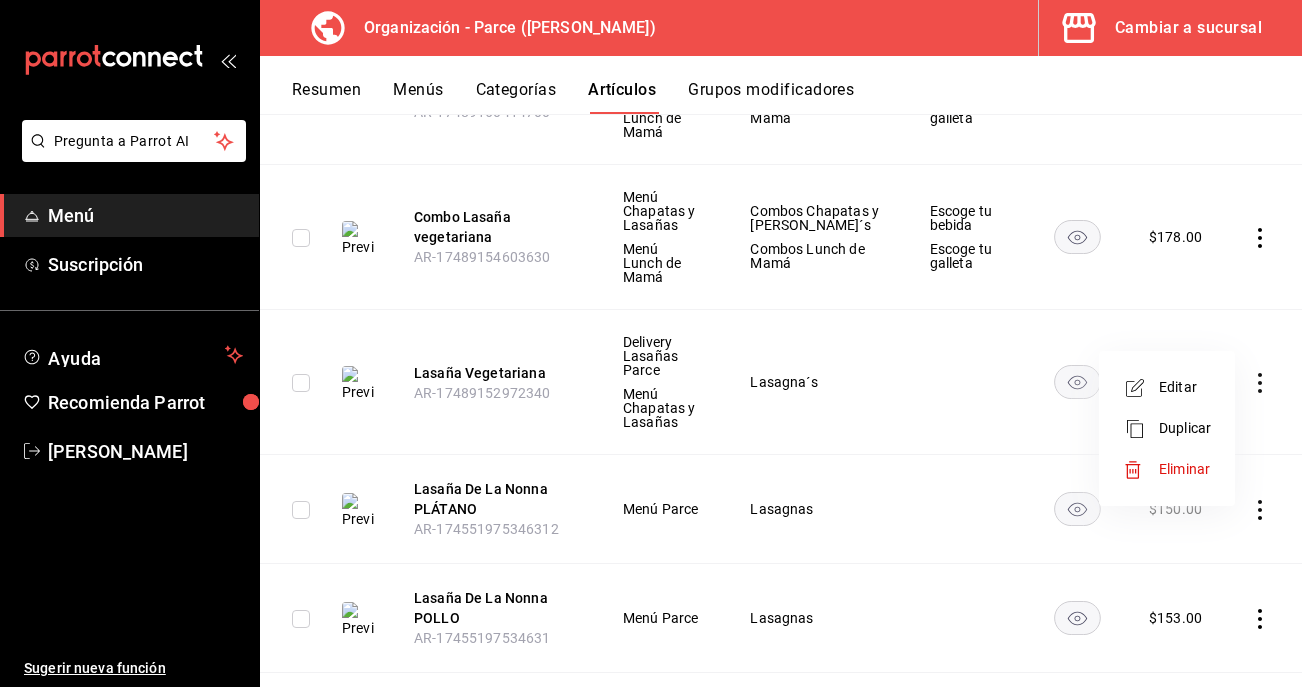 click on "Editar" at bounding box center [1185, 387] 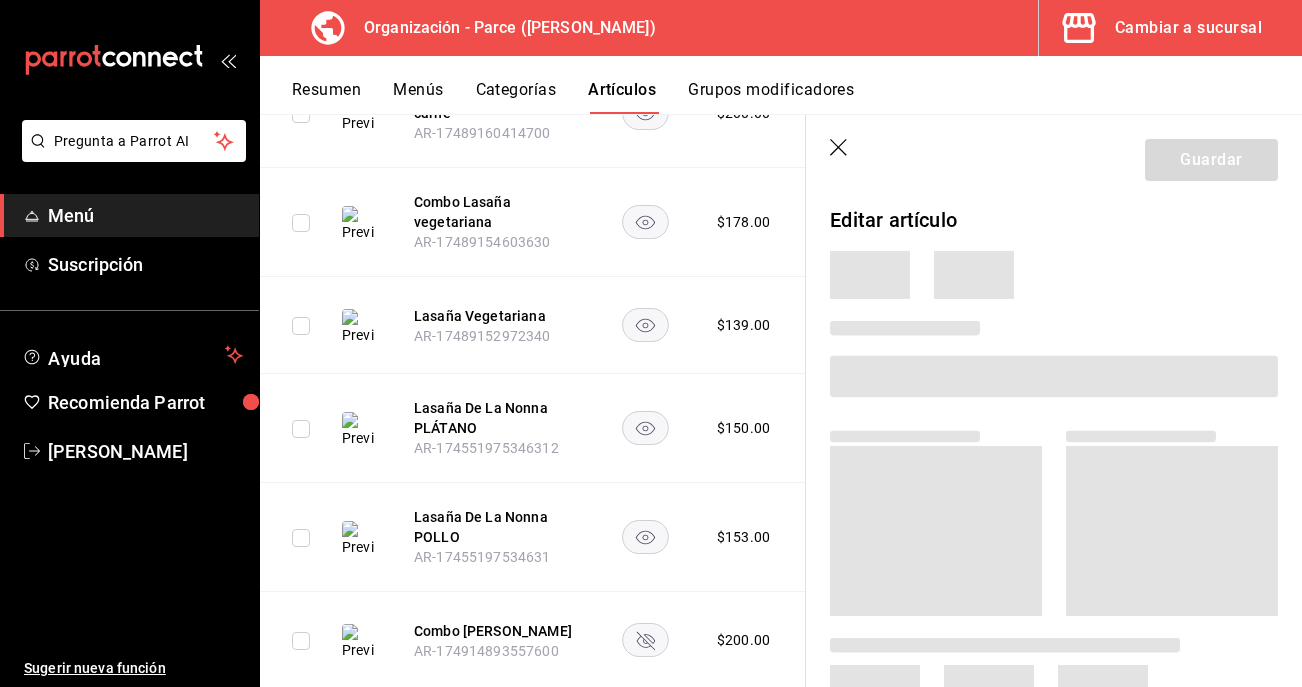 scroll, scrollTop: 488, scrollLeft: 0, axis: vertical 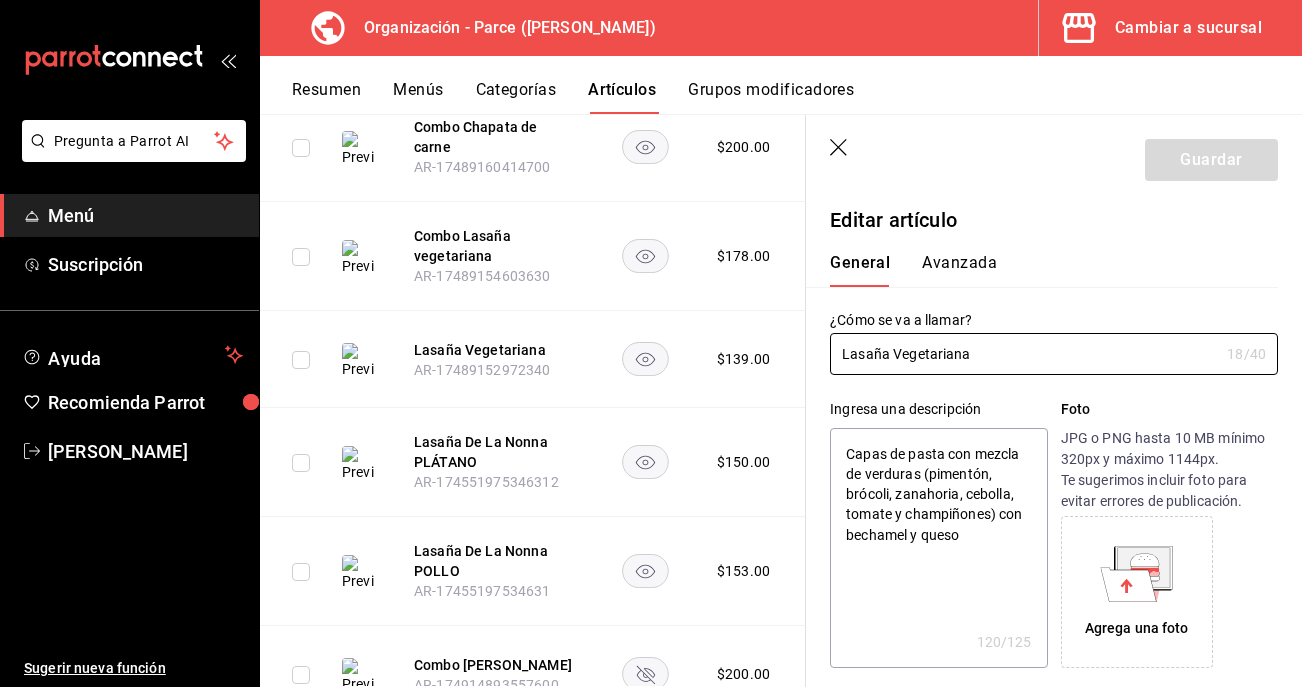 type on "x" 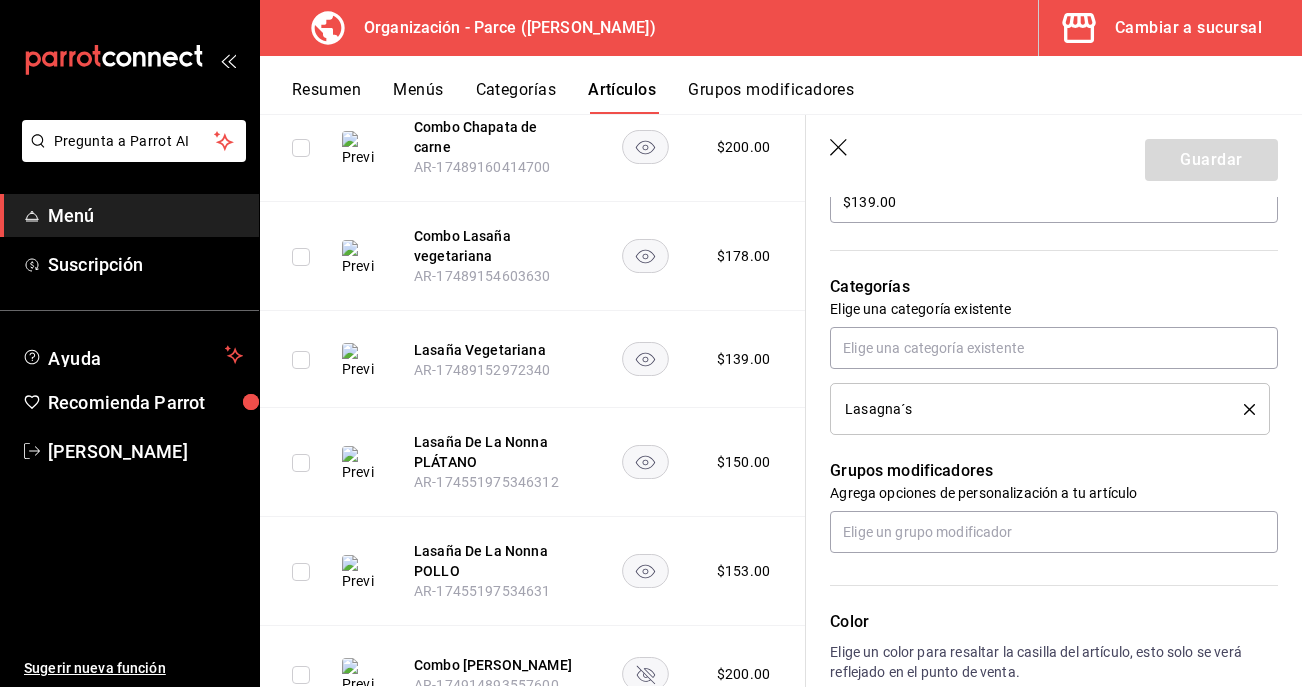 scroll, scrollTop: 626, scrollLeft: 0, axis: vertical 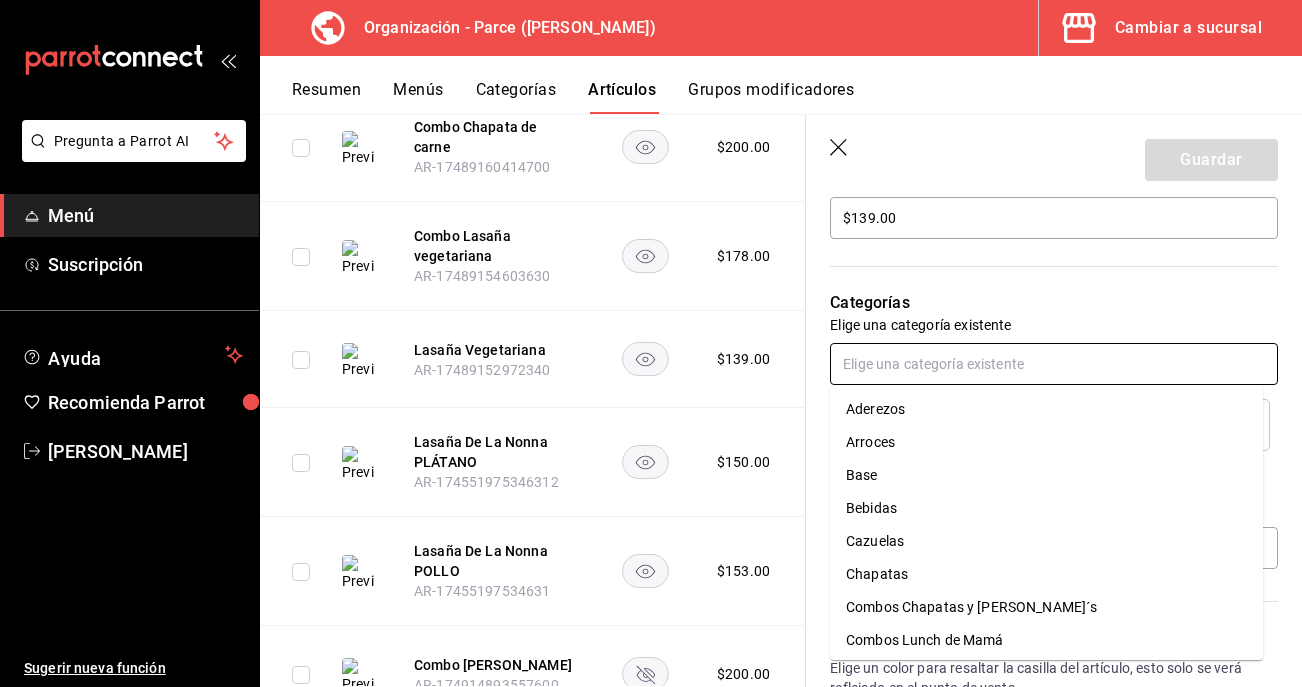 click at bounding box center [1054, 364] 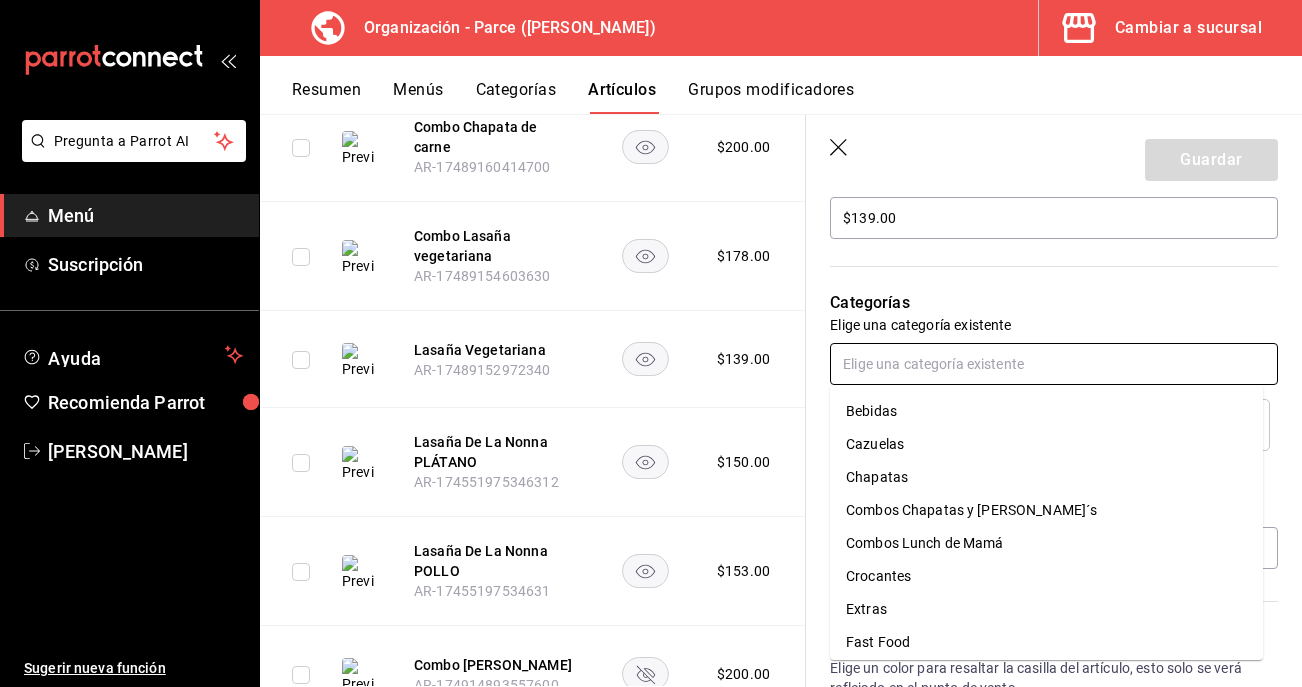 scroll, scrollTop: 247, scrollLeft: 0, axis: vertical 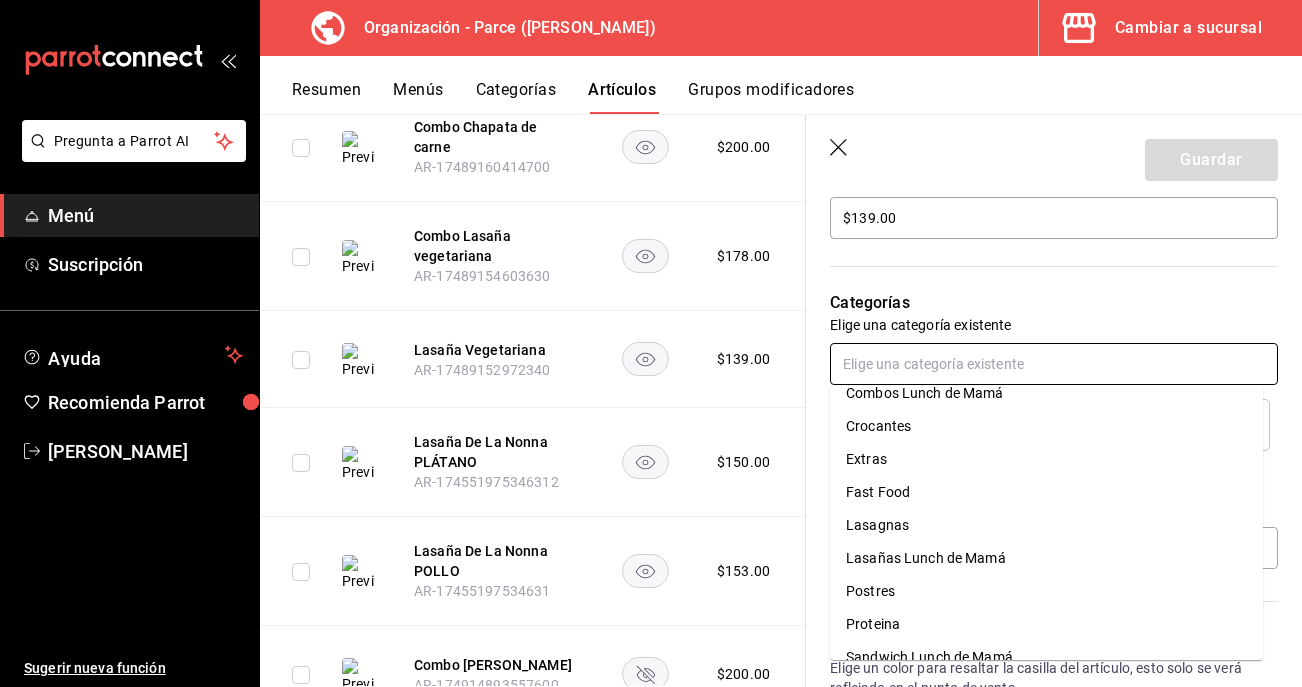 click on "Lasañas Lunch de Mamá" at bounding box center [1046, 558] 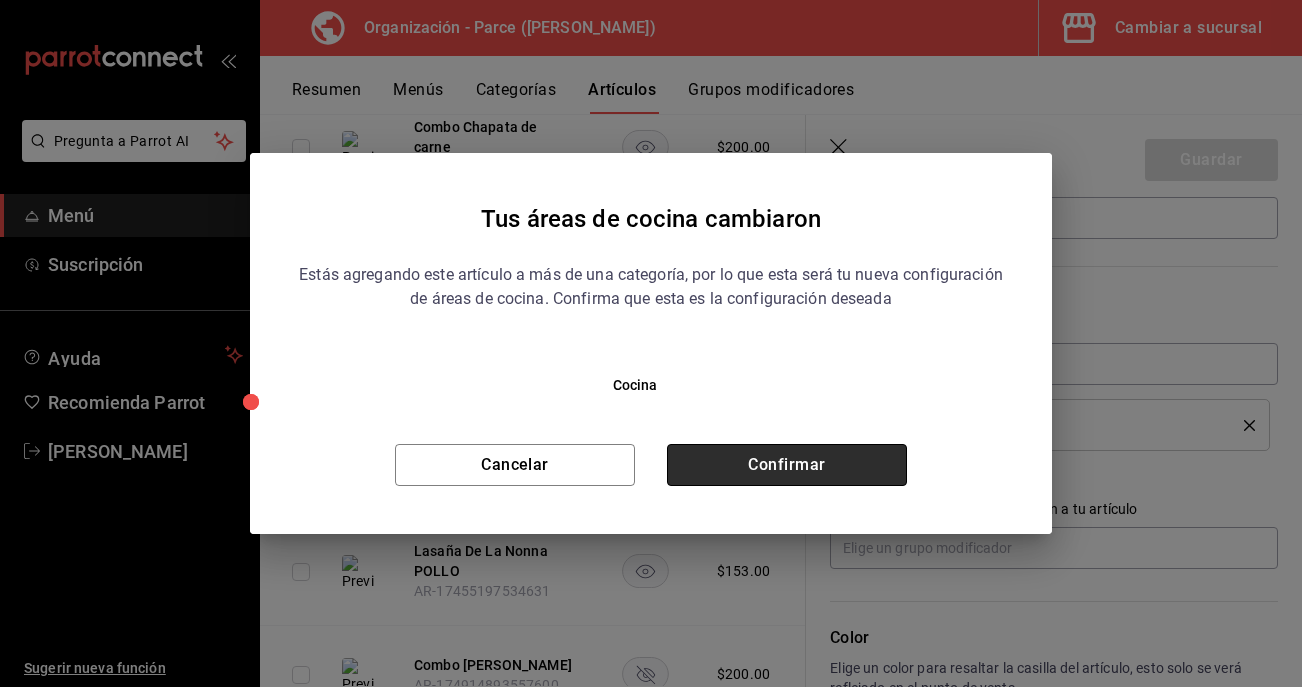 click on "Confirmar" at bounding box center [787, 465] 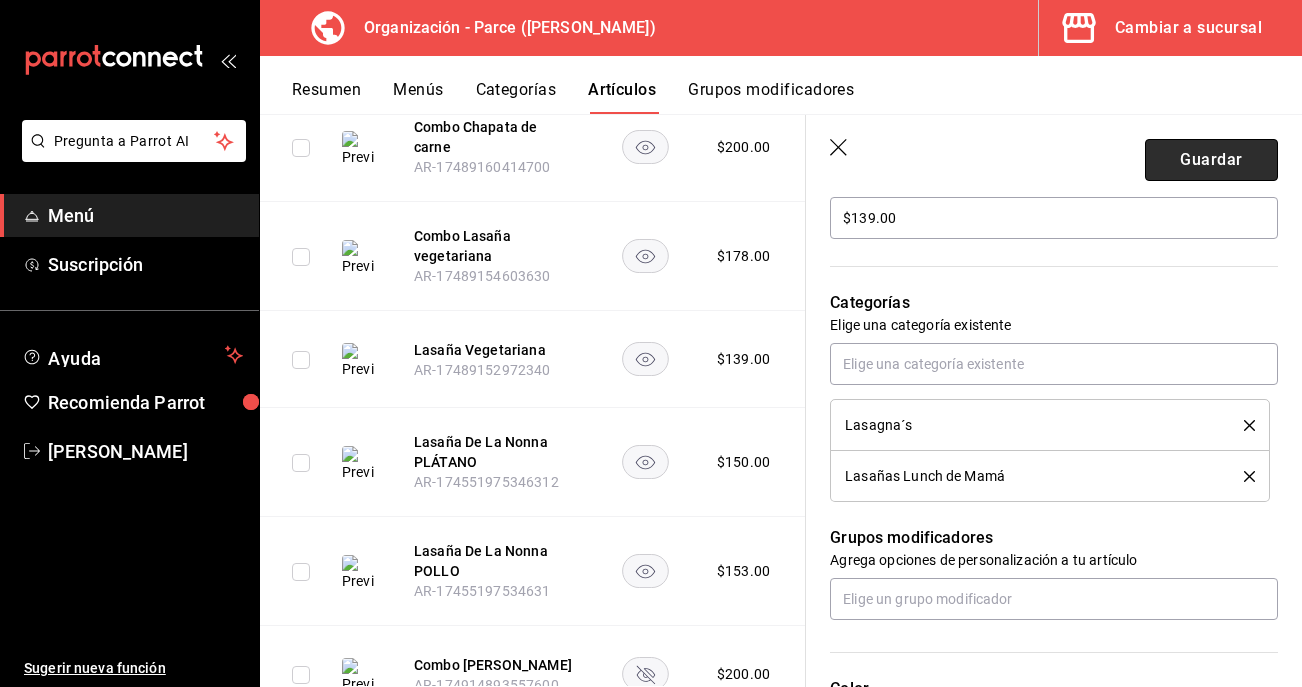 click on "Guardar" at bounding box center [1211, 160] 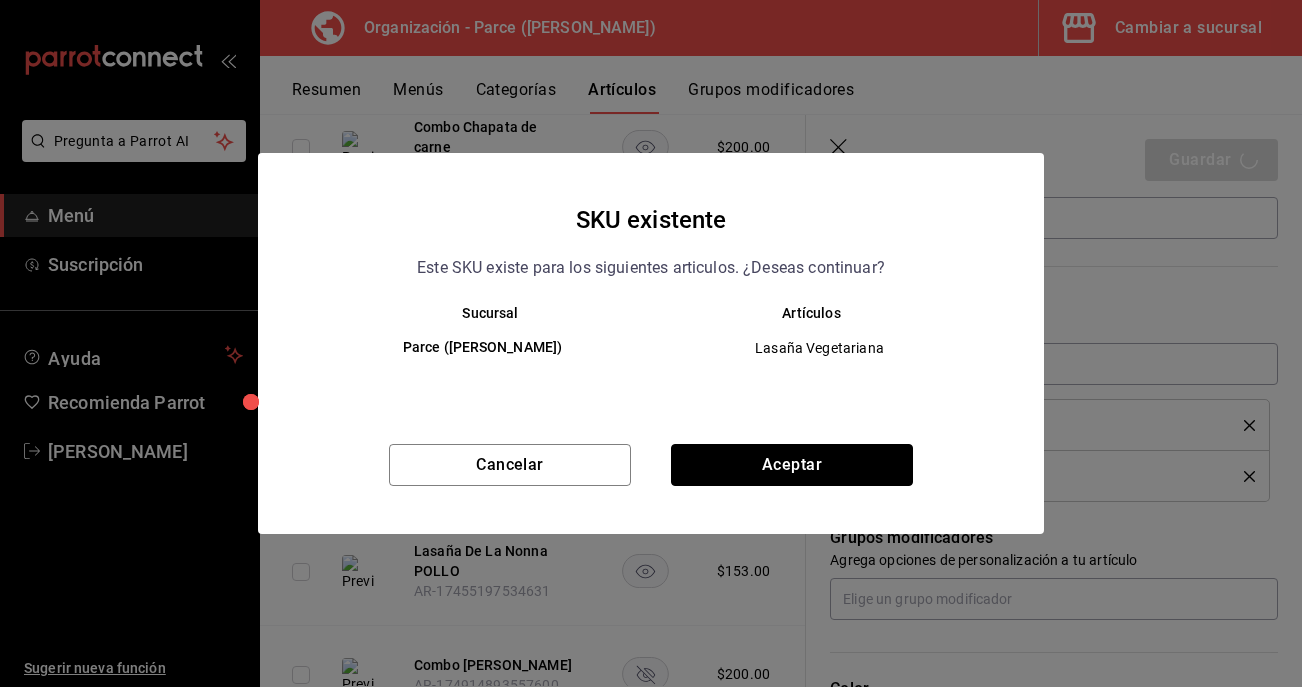 click on "Aceptar" at bounding box center (792, 465) 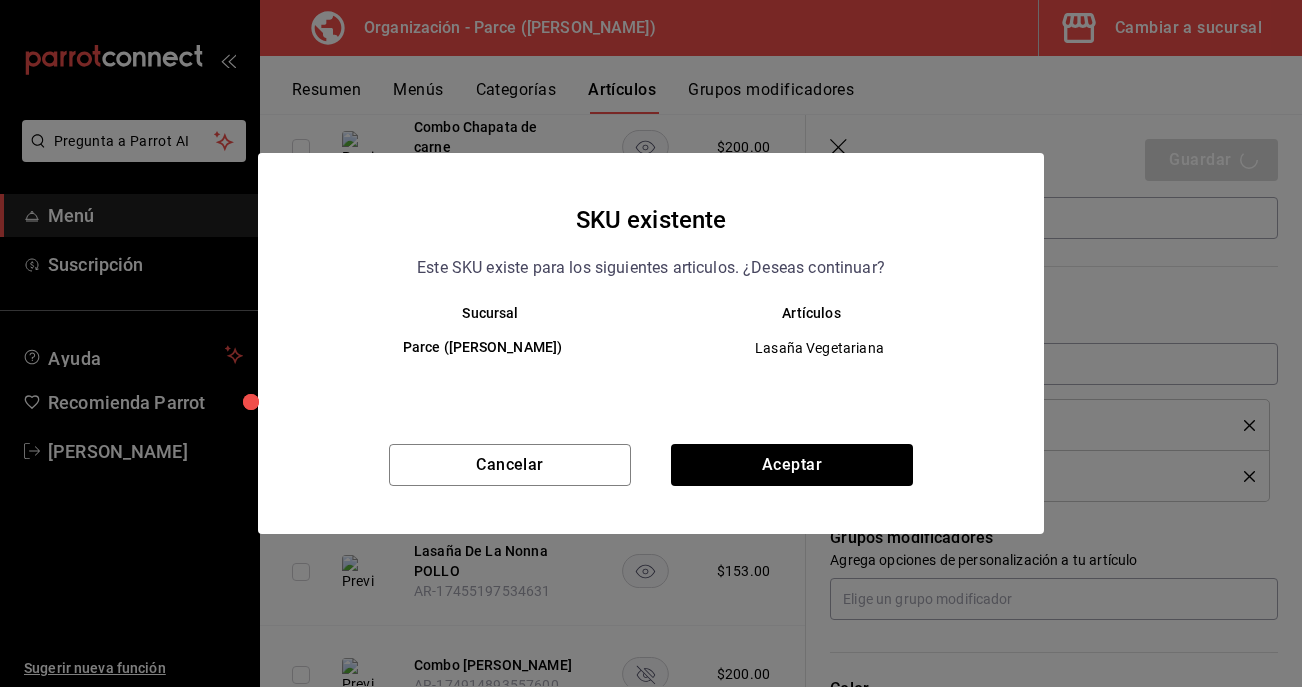 type on "x" 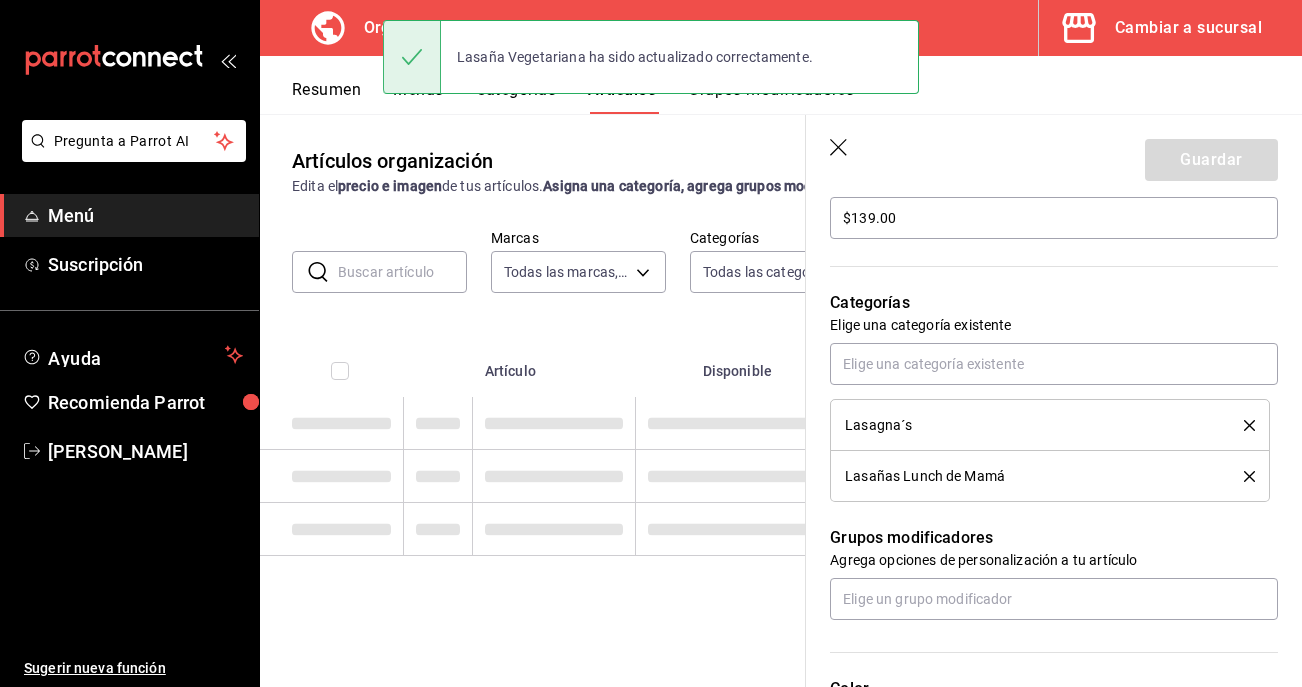 scroll, scrollTop: 0, scrollLeft: 0, axis: both 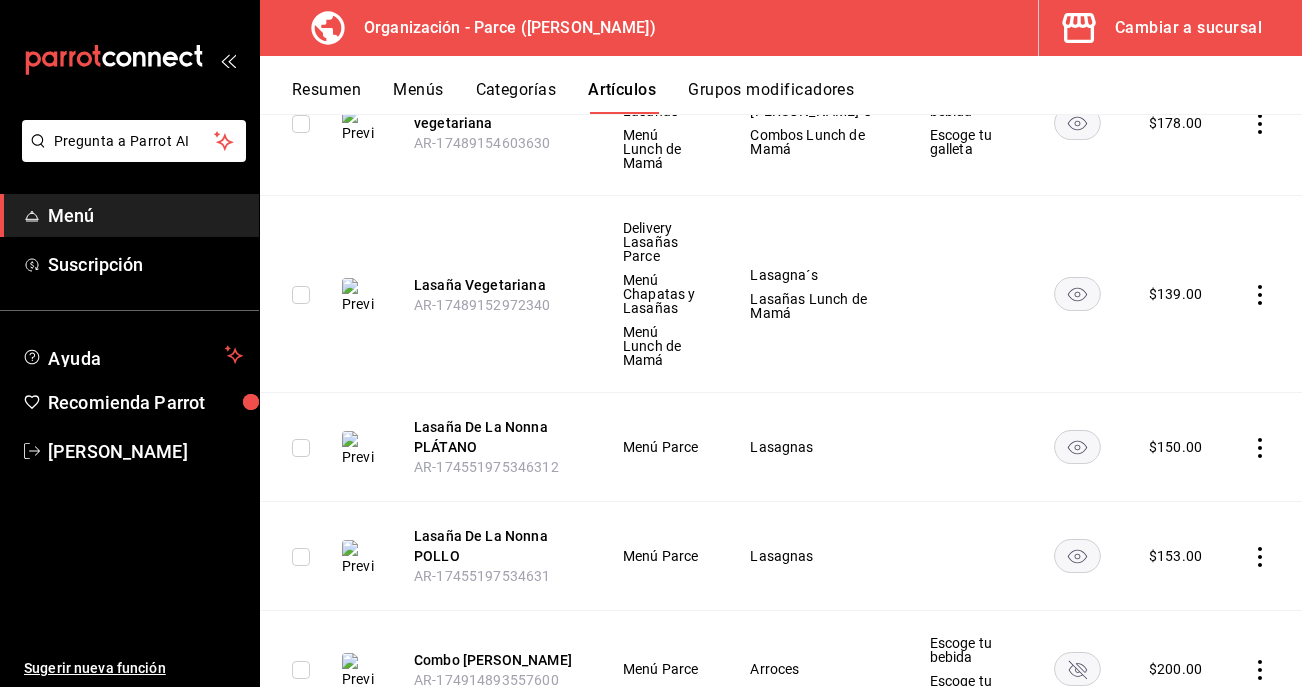 click 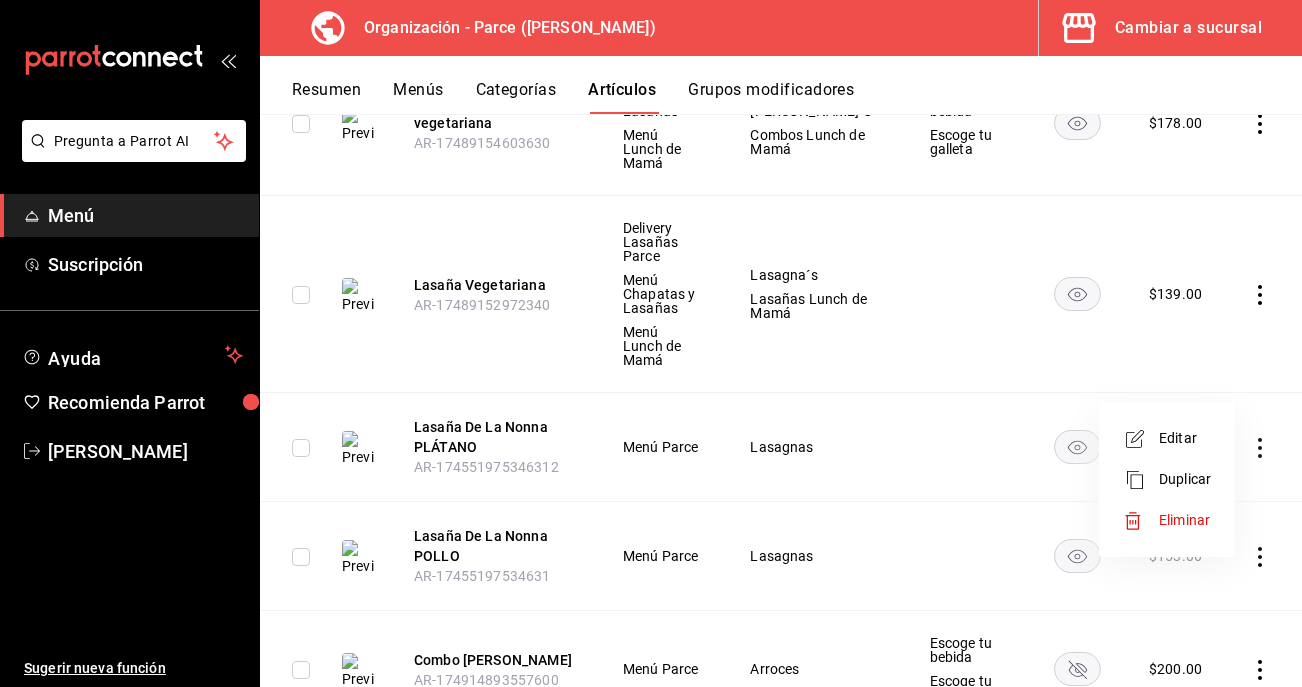 click on "Editar" at bounding box center [1185, 438] 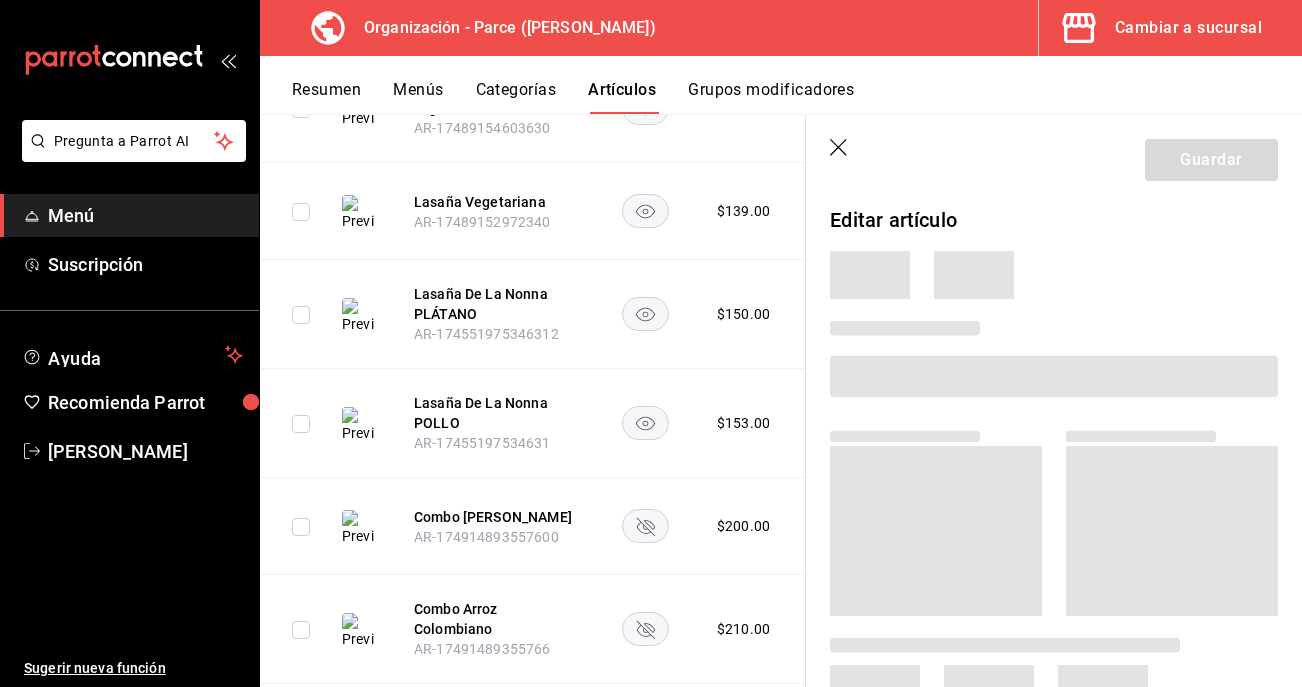 scroll, scrollTop: 580, scrollLeft: 0, axis: vertical 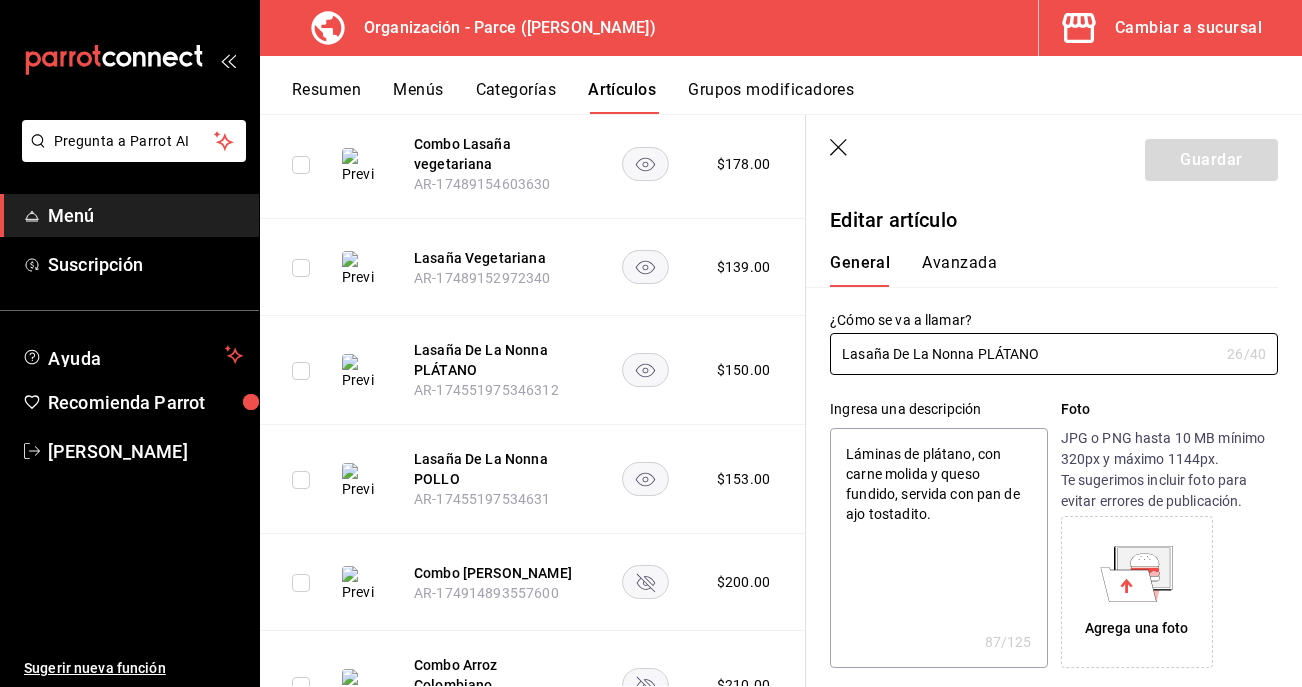 type on "x" 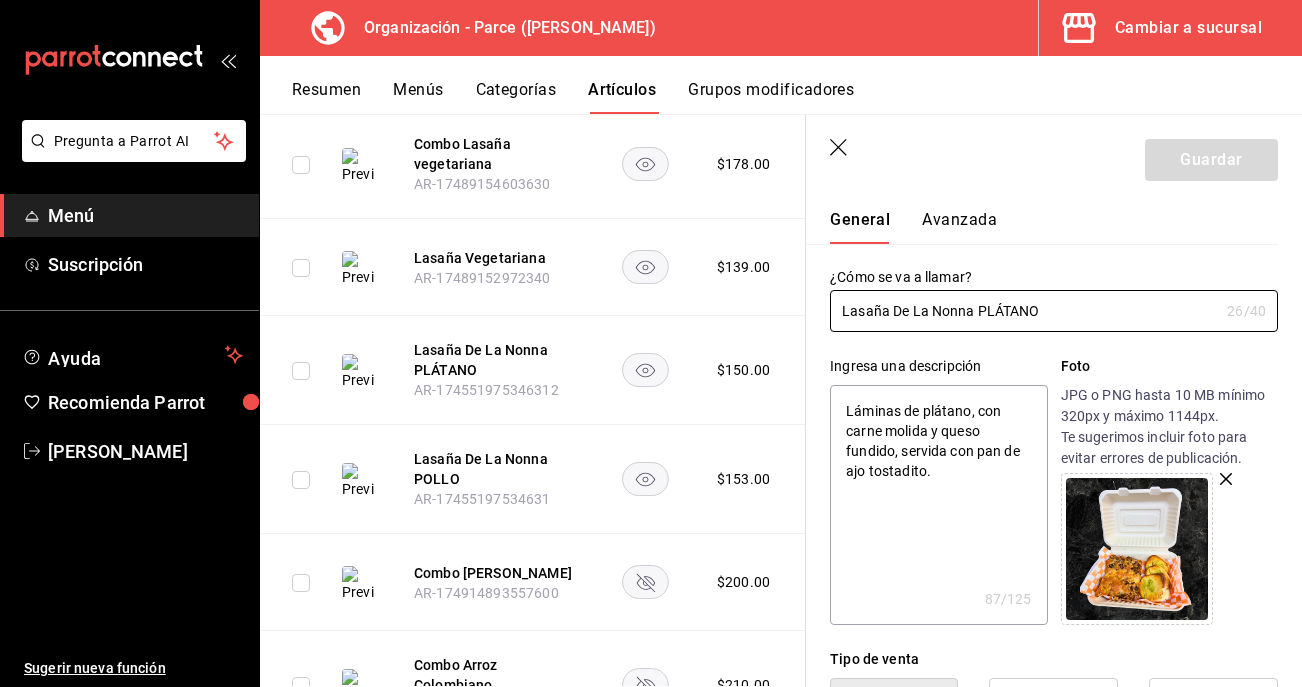 scroll, scrollTop: 54, scrollLeft: 0, axis: vertical 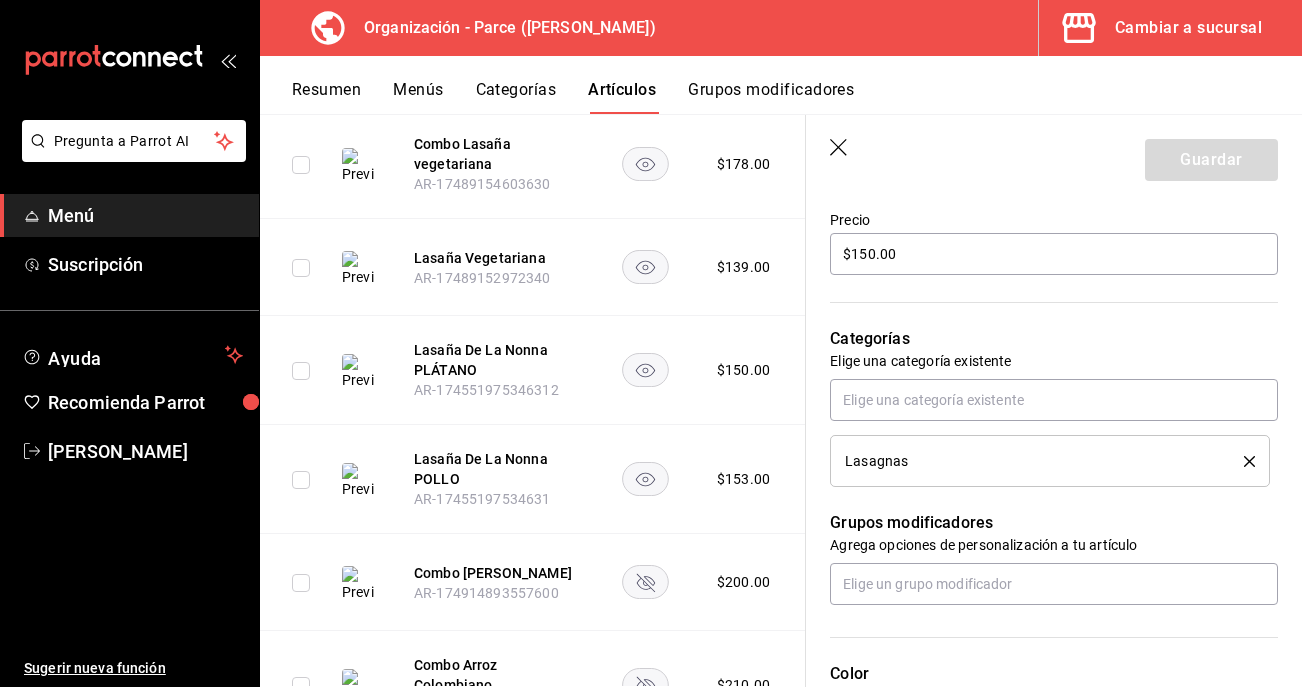 click 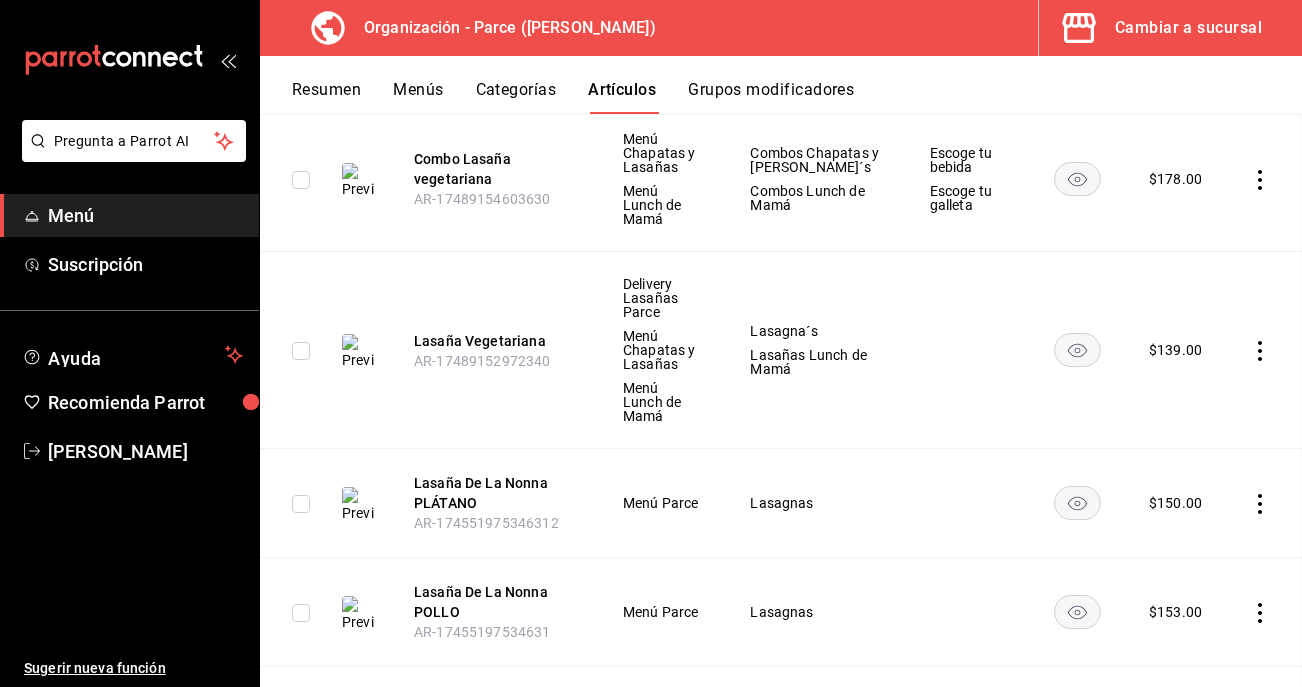 scroll, scrollTop: 672, scrollLeft: 0, axis: vertical 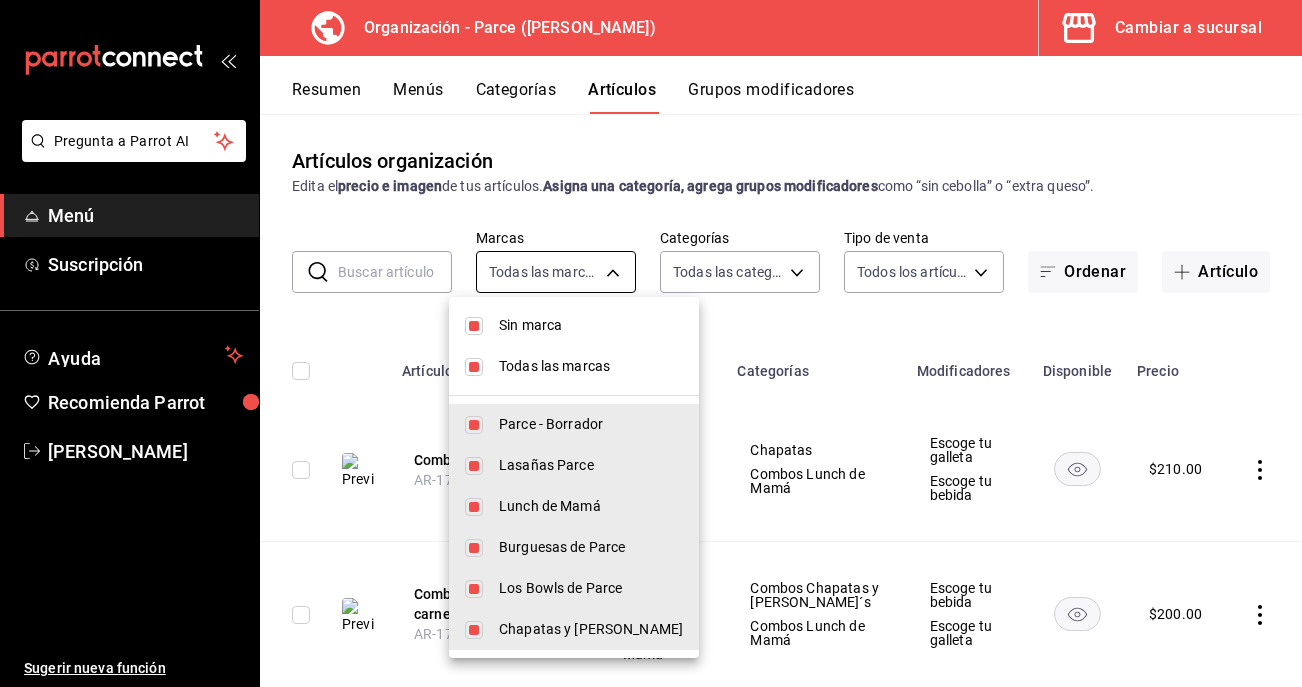 click on "Pregunta a Parrot AI Menú   Suscripción   Ayuda Recomienda Parrot   [PERSON_NAME]   Sugerir nueva función   Organización - Parce ([PERSON_NAME]) Cambiar a sucursal Resumen Menús Categorías Artículos Grupos modificadores Artículos organización Edita el  precio e imagen  de tus artículos.  Asigna una categoría, agrega grupos modificadores  como “sin cebolla” o “extra queso”. ​ ​ Marcas Todas las marcas, Sin marca 0a3127fc-1276-4737-ab8d-e4e994693669,4b297962-9005-42f3-abd1-527526d01ddc,1a53e0b4-2e39-46a9-84cf-7f6a69f9f111,c630f9e2-fcd7-4872-9bbf-a46be475e313,714c4b6c-cc4b-473b-9001-35e0f2212cbe,3aa0a133-d70d-4326-8f8a-745f727d753f Categorías Todas las categorías, Sin categoría Tipo de venta Todos los artículos ALL Ordenar Artículo Artículo Menús Categorías Modificadores Disponible Precio Combo Chapata de pollo AR-17489160149411 Menú Chapatas y Lasañas Menú Lunch de Mamá Chapatas Combos Lunch de Mamá Escoge tu galleta Escoge tu bebida $ 210.00 Combo Chapata de carne $ 200.00 $" at bounding box center (651, 343) 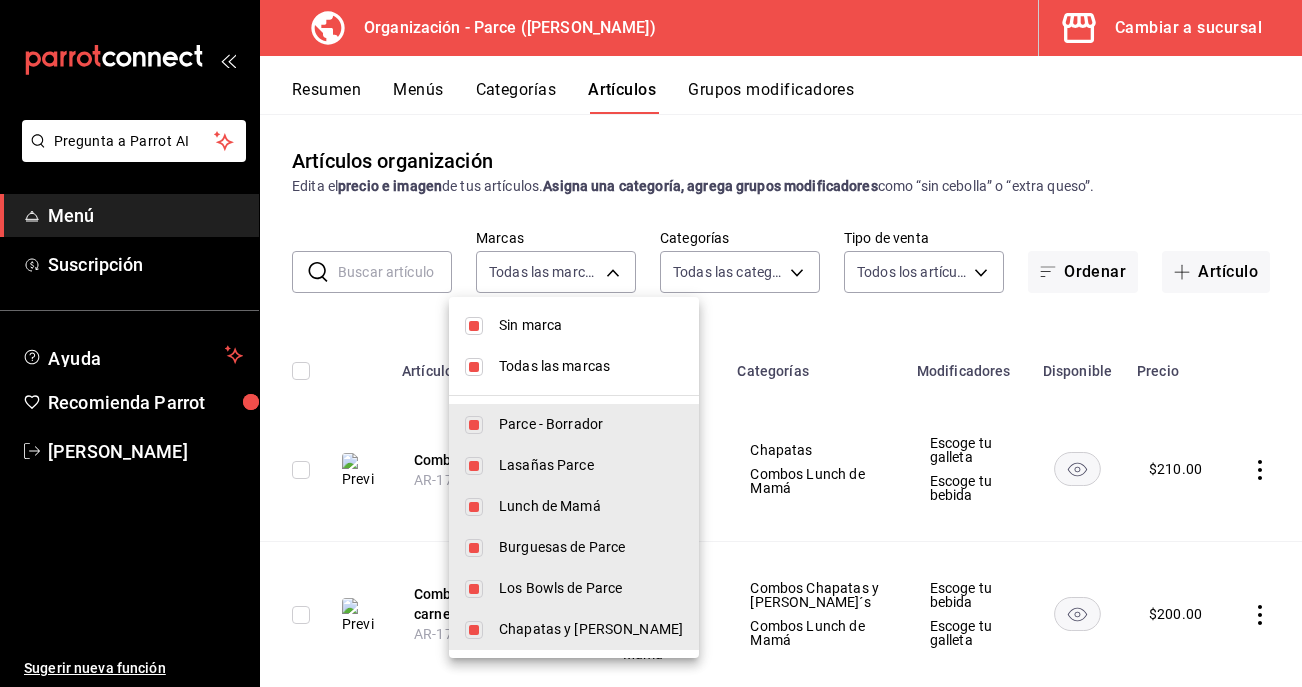 drag, startPoint x: 469, startPoint y: 369, endPoint x: 480, endPoint y: 338, distance: 32.89377 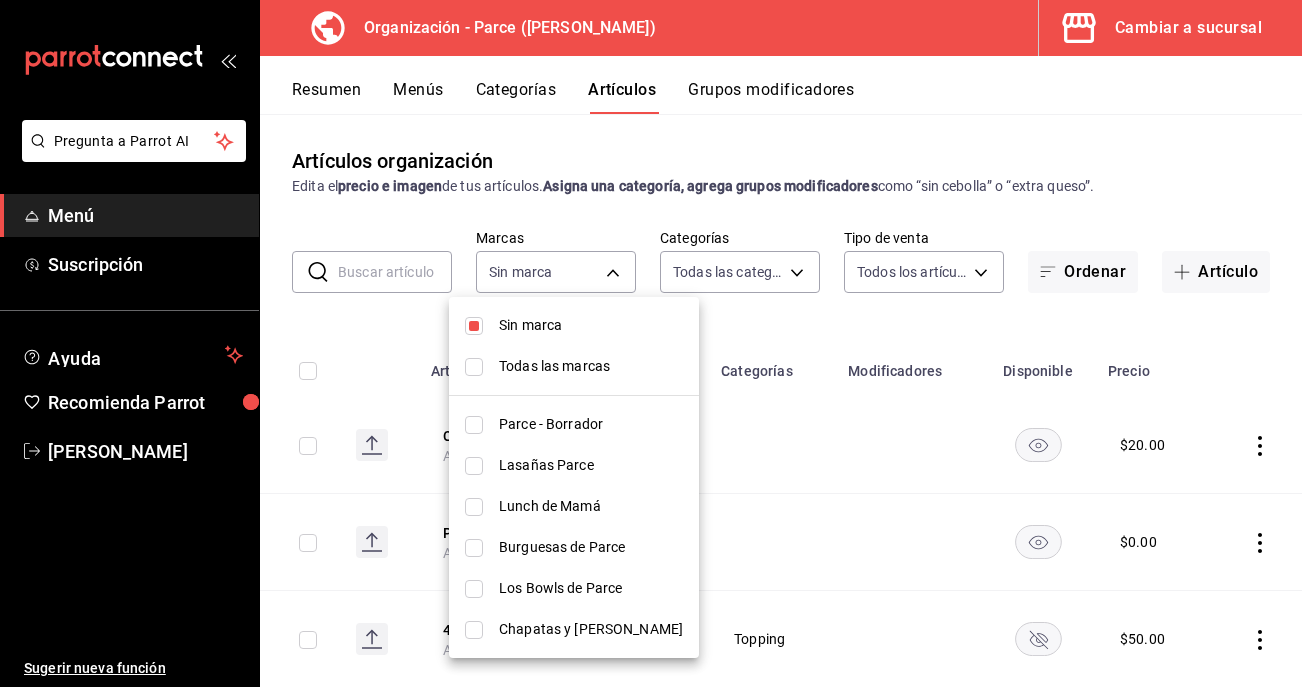 click at bounding box center [474, 326] 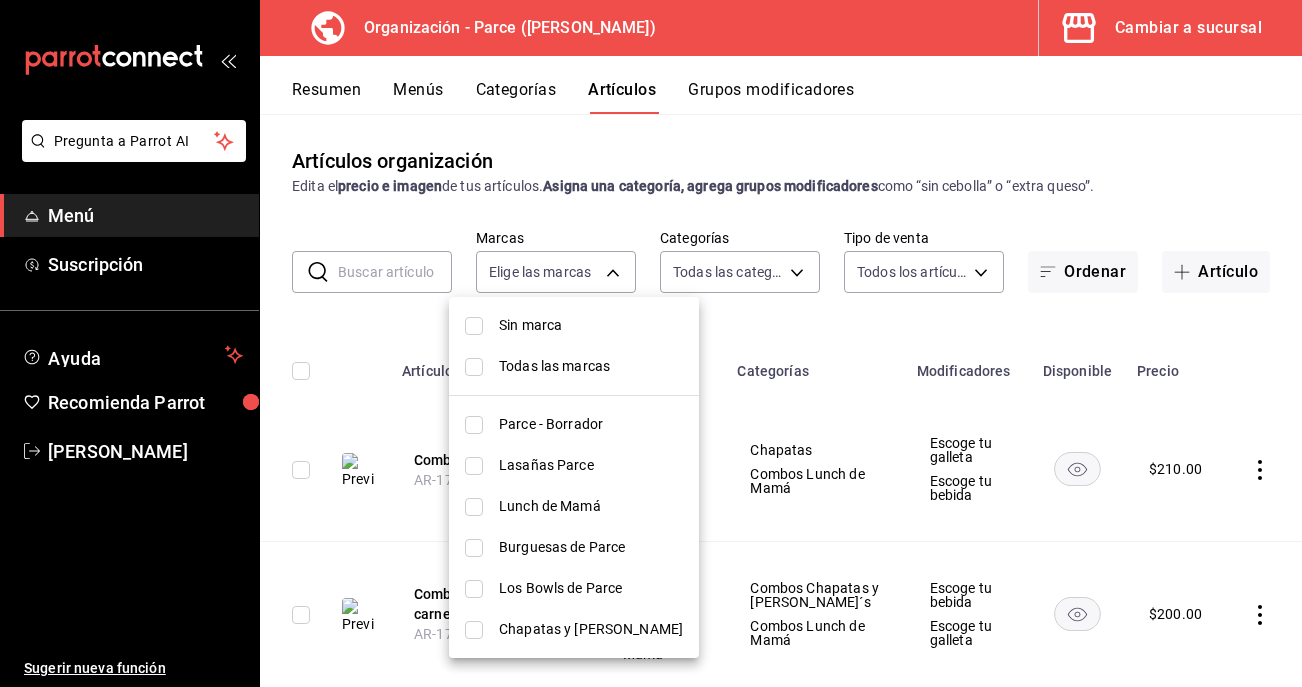 click at bounding box center [474, 630] 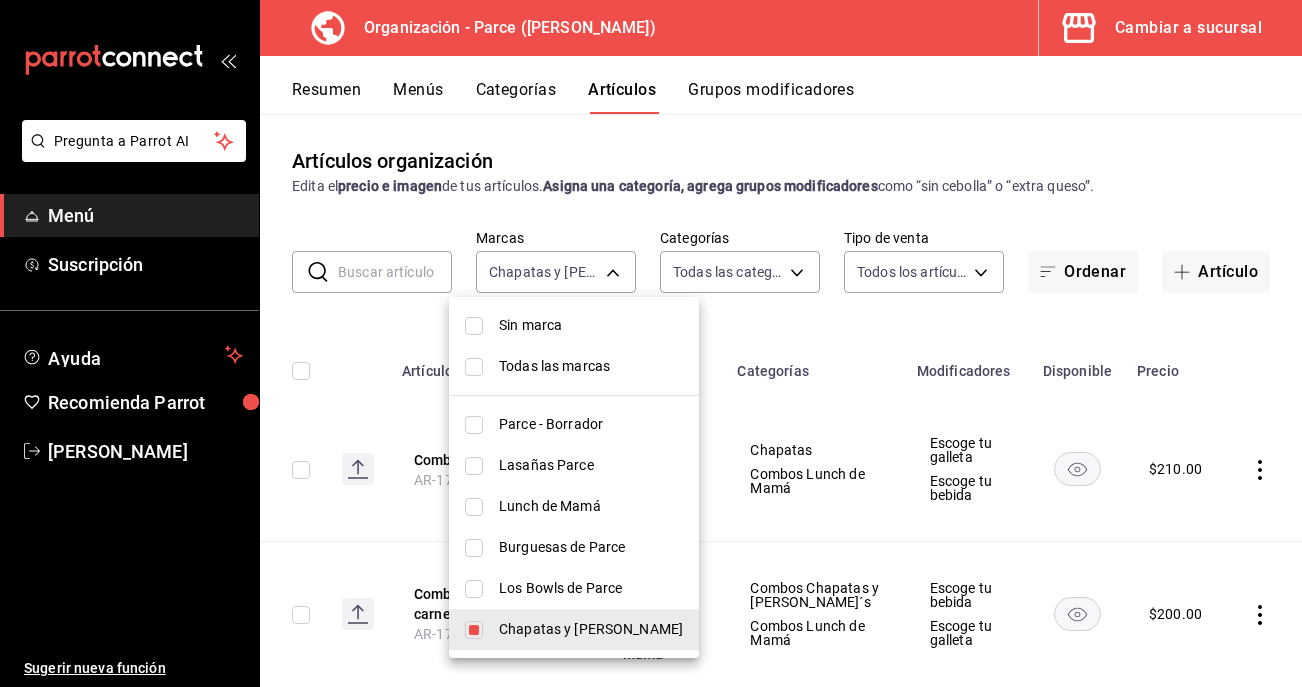click at bounding box center (651, 343) 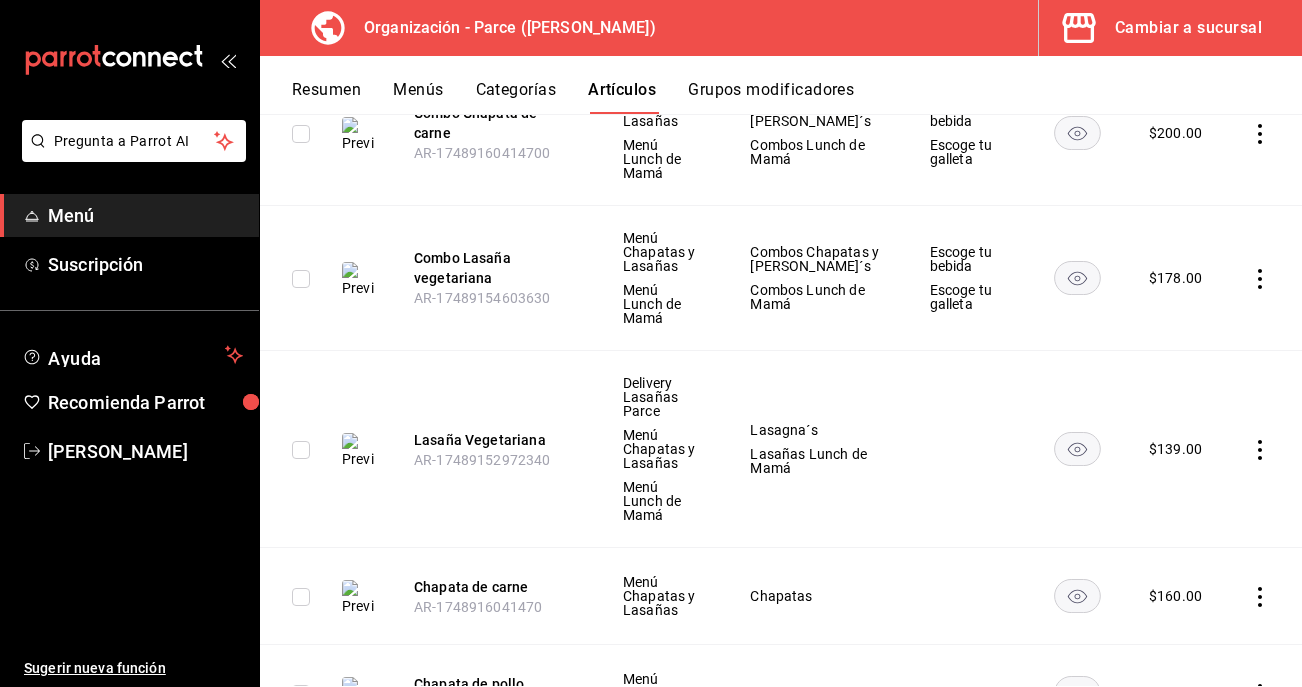 scroll, scrollTop: 499, scrollLeft: 0, axis: vertical 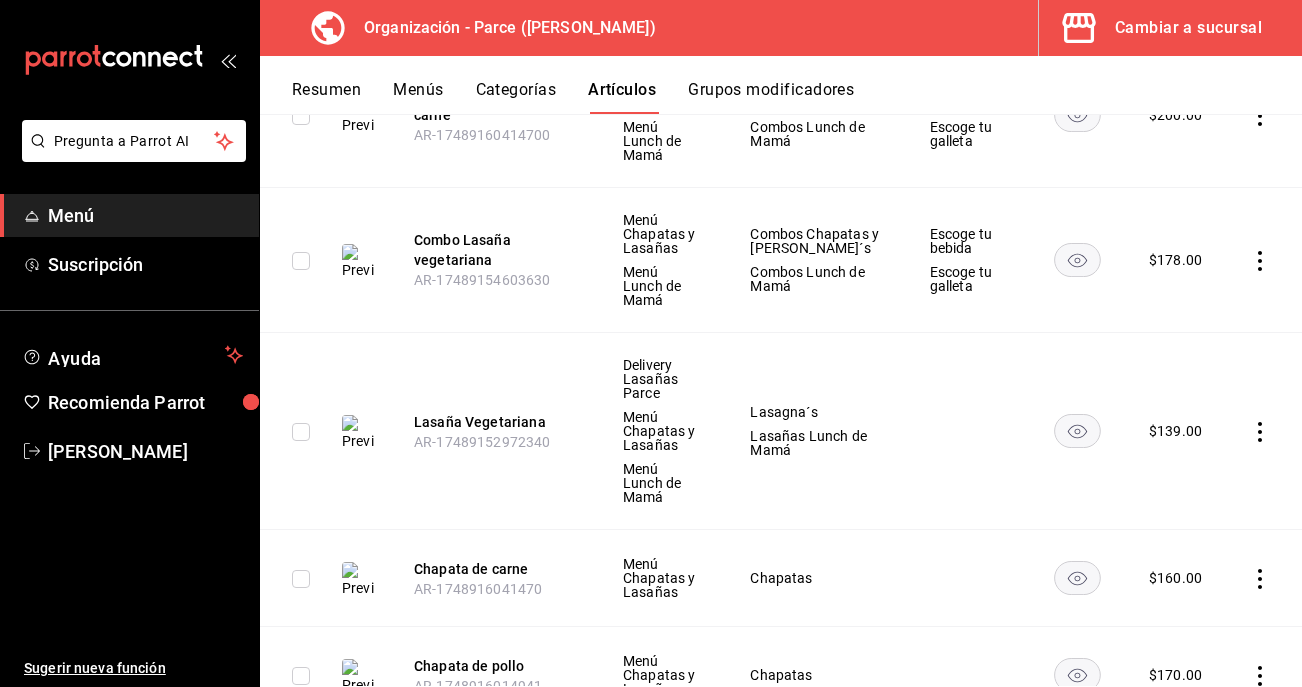 click 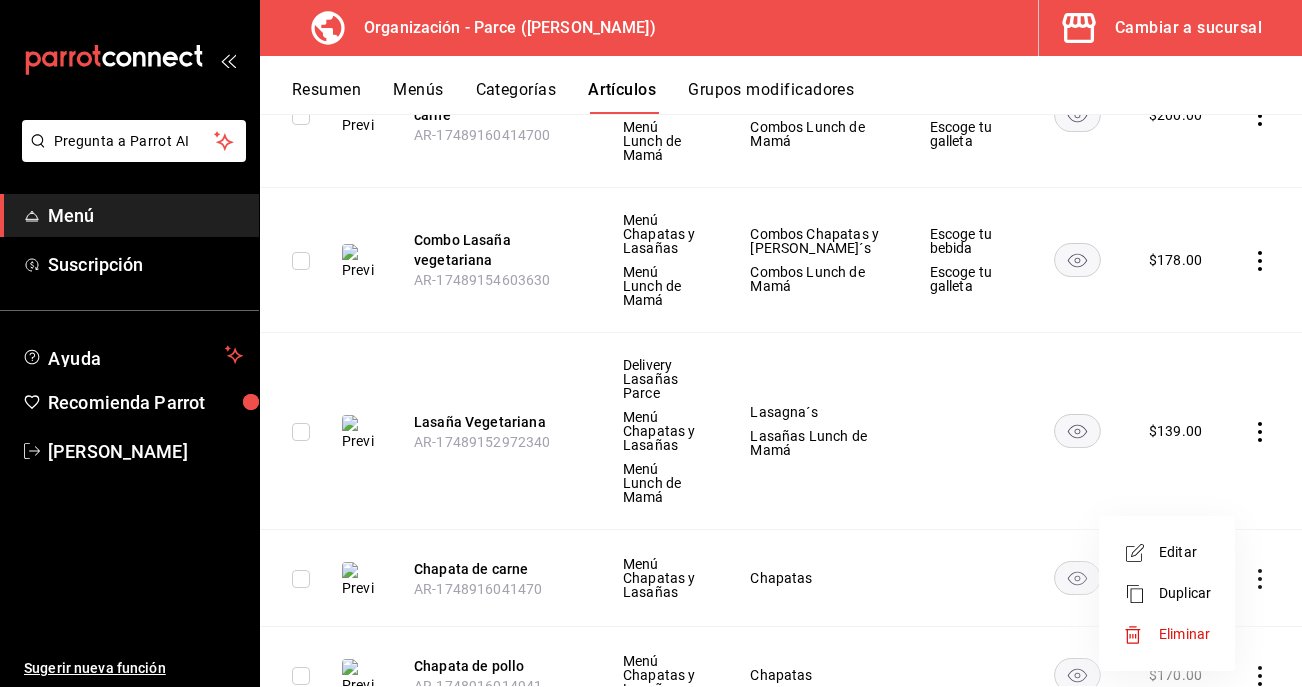 click at bounding box center (1141, 553) 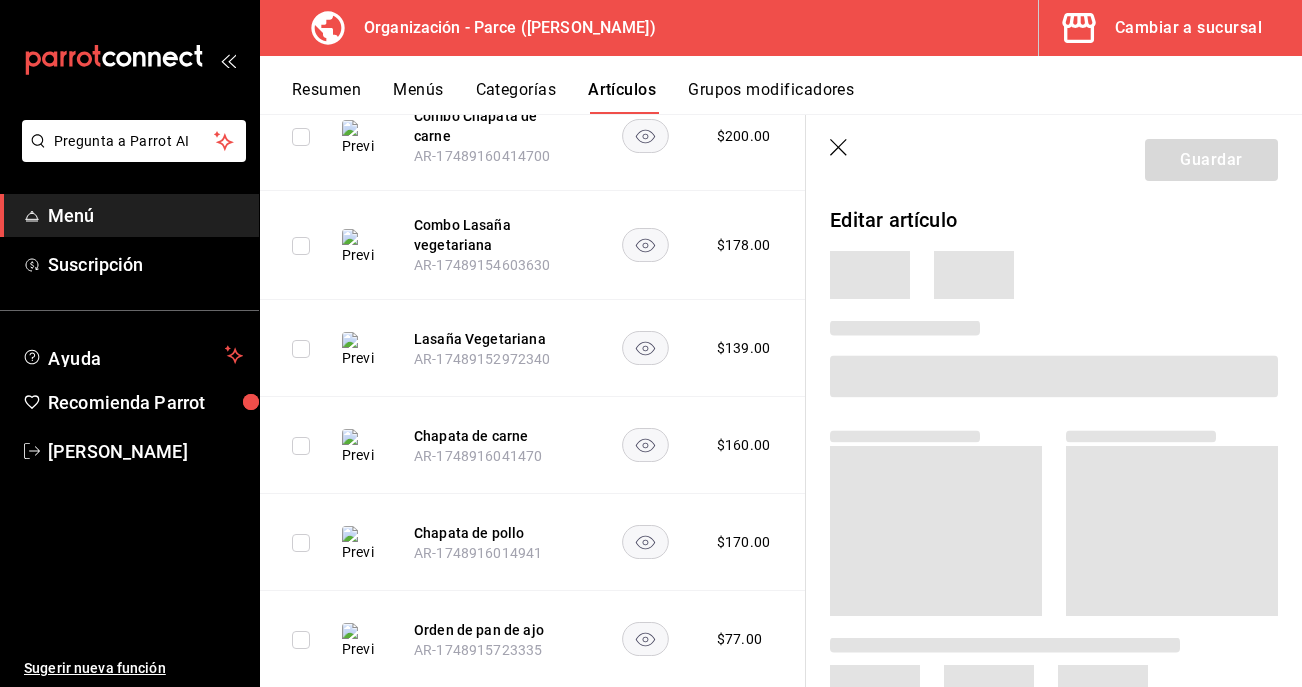 scroll, scrollTop: 465, scrollLeft: 0, axis: vertical 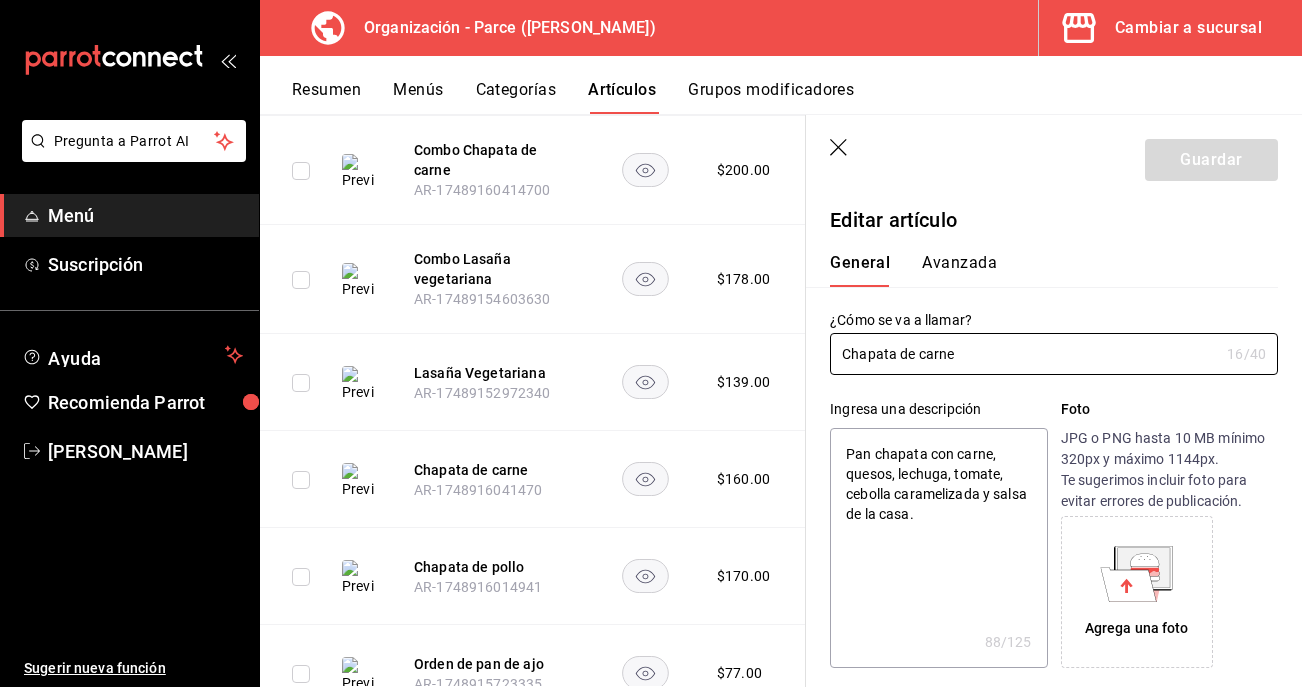 type on "x" 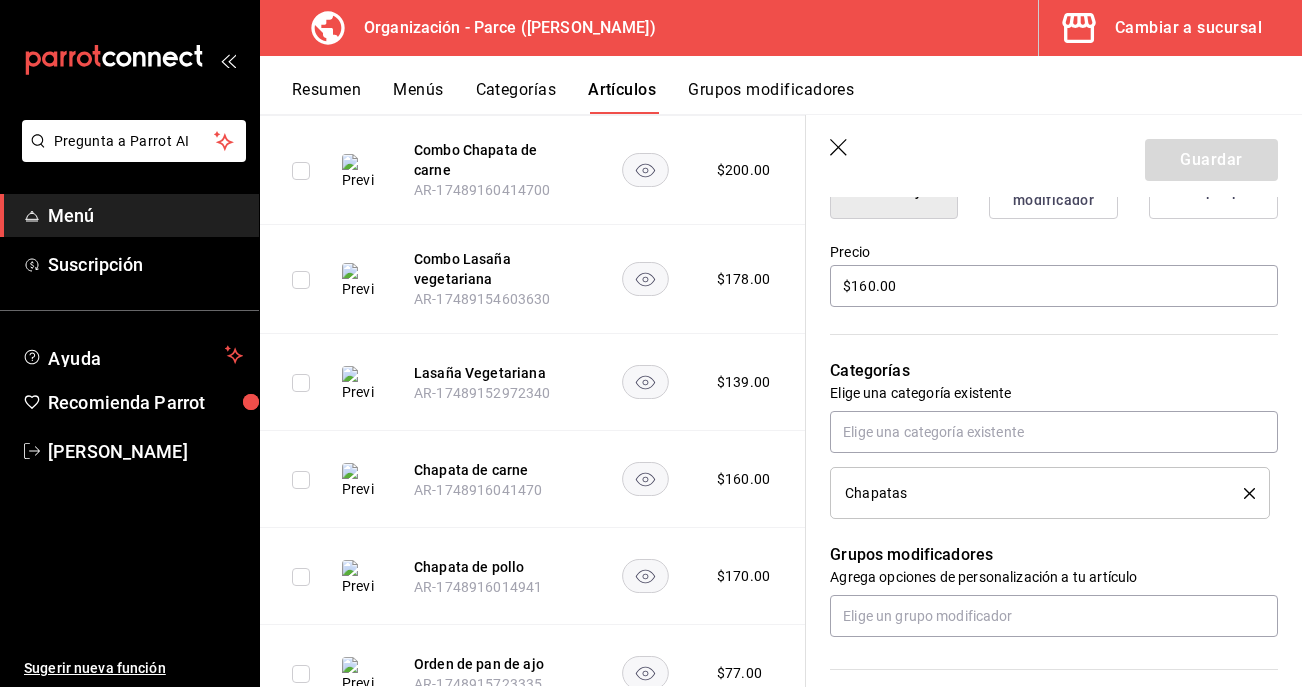 scroll, scrollTop: 656, scrollLeft: 0, axis: vertical 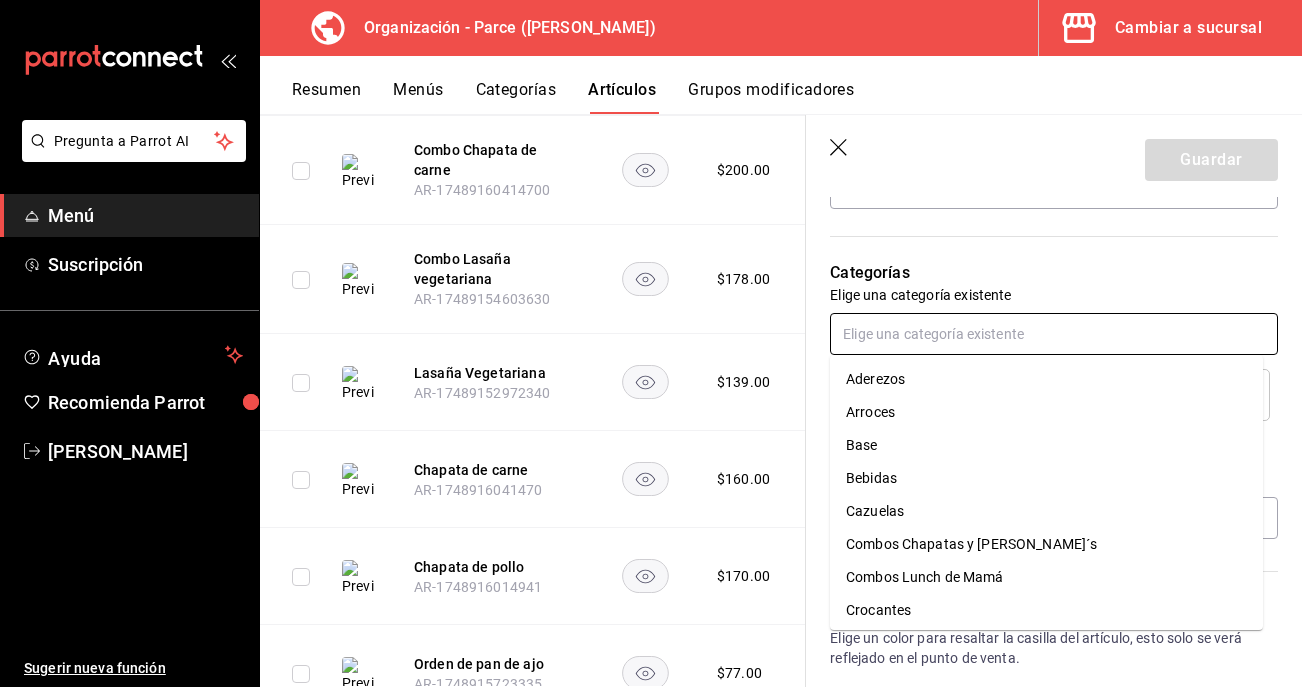 click at bounding box center [1054, 334] 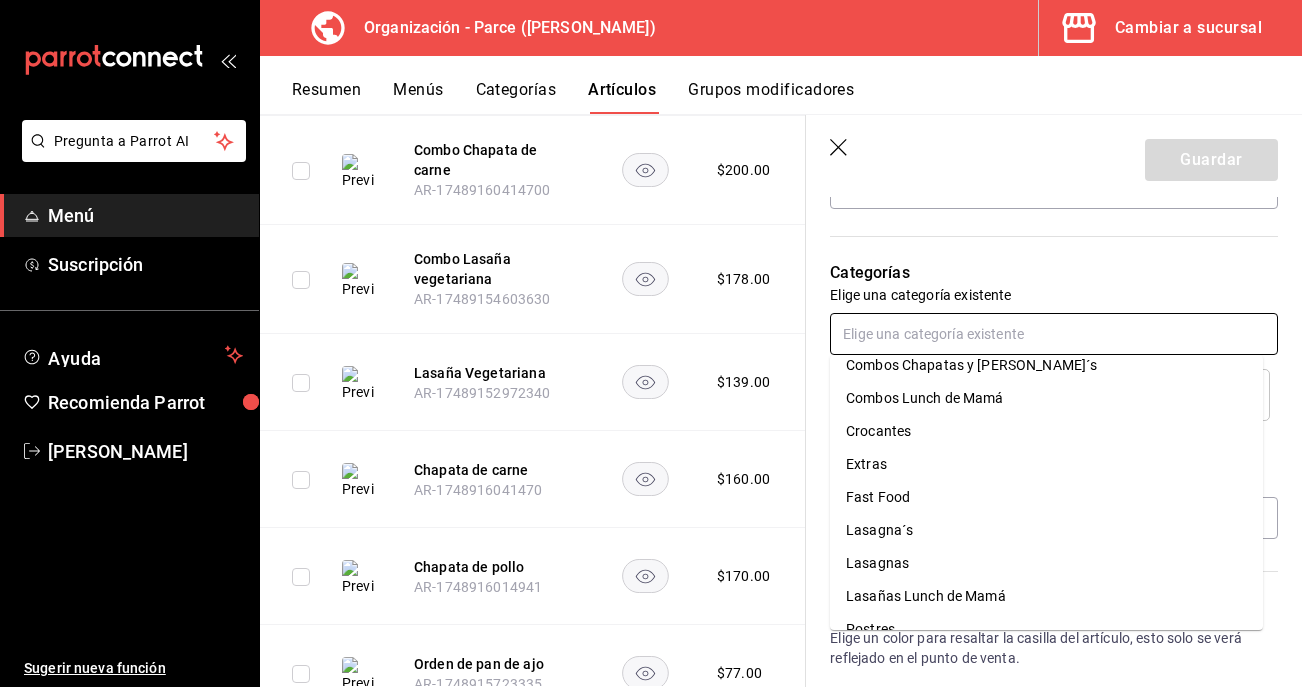 scroll, scrollTop: 261, scrollLeft: 0, axis: vertical 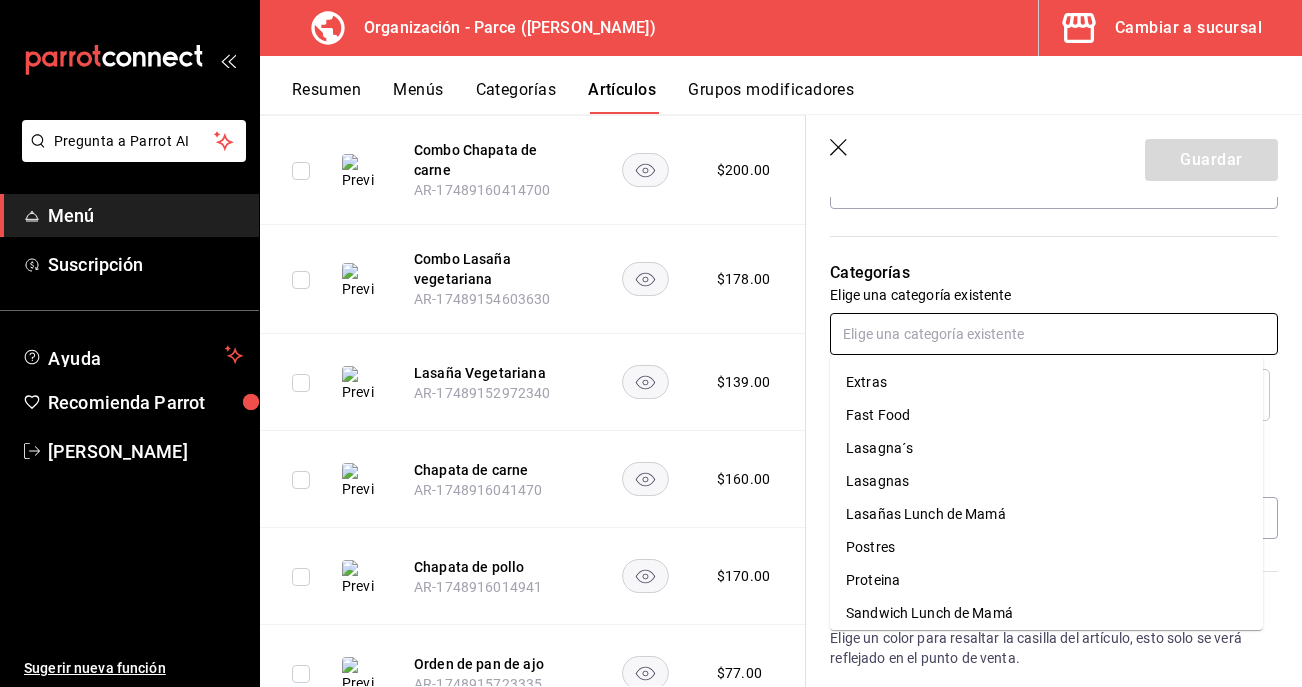 click on "Sandwich Lunch de Mamá" at bounding box center (1046, 613) 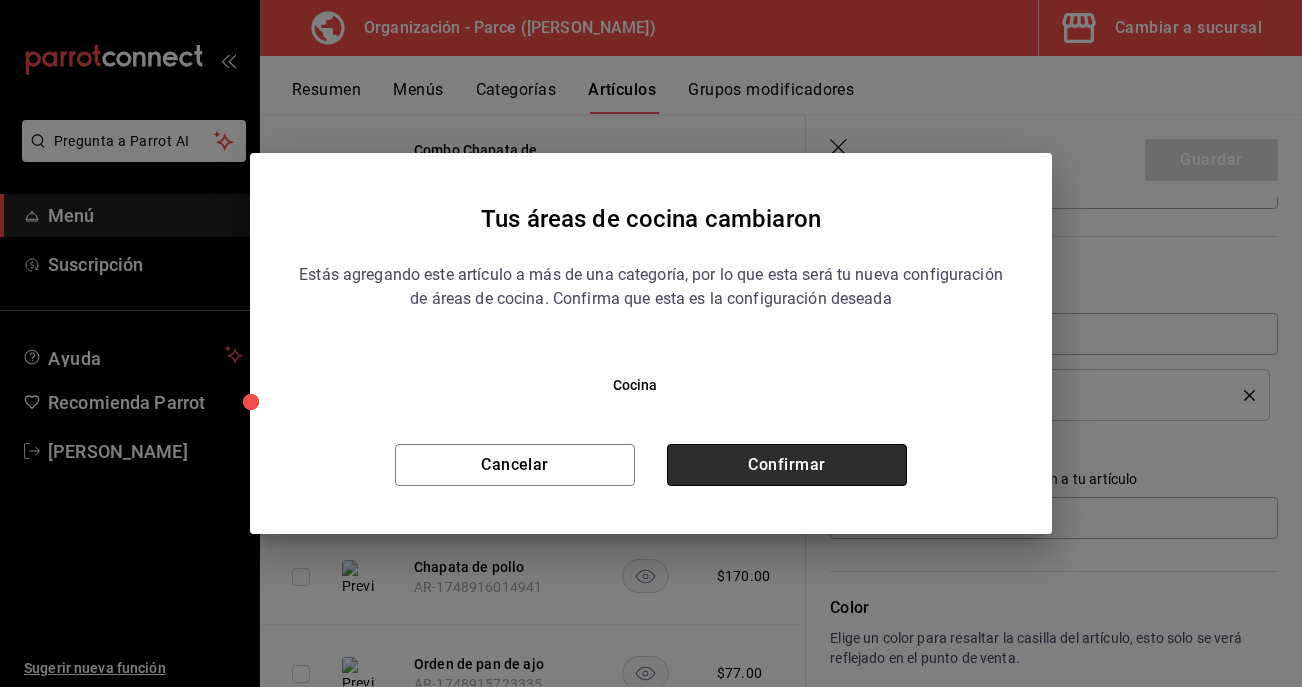 click on "Confirmar" at bounding box center [787, 465] 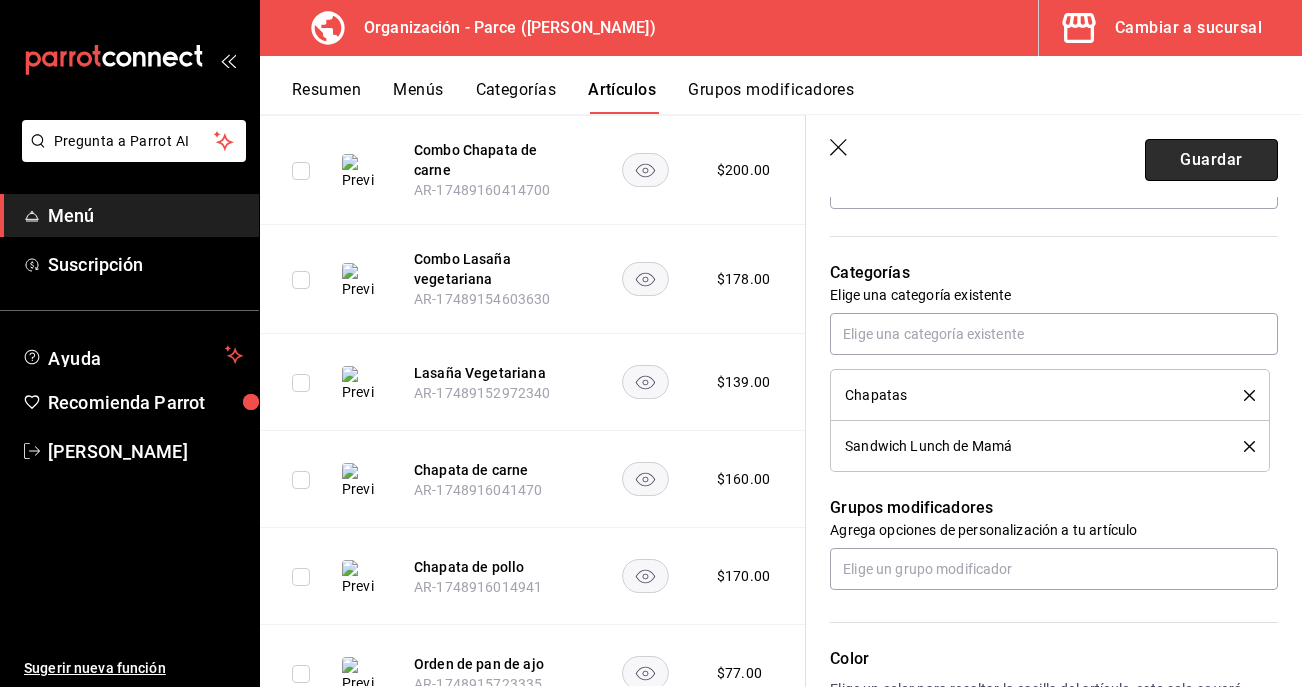 click on "Guardar" at bounding box center (1211, 160) 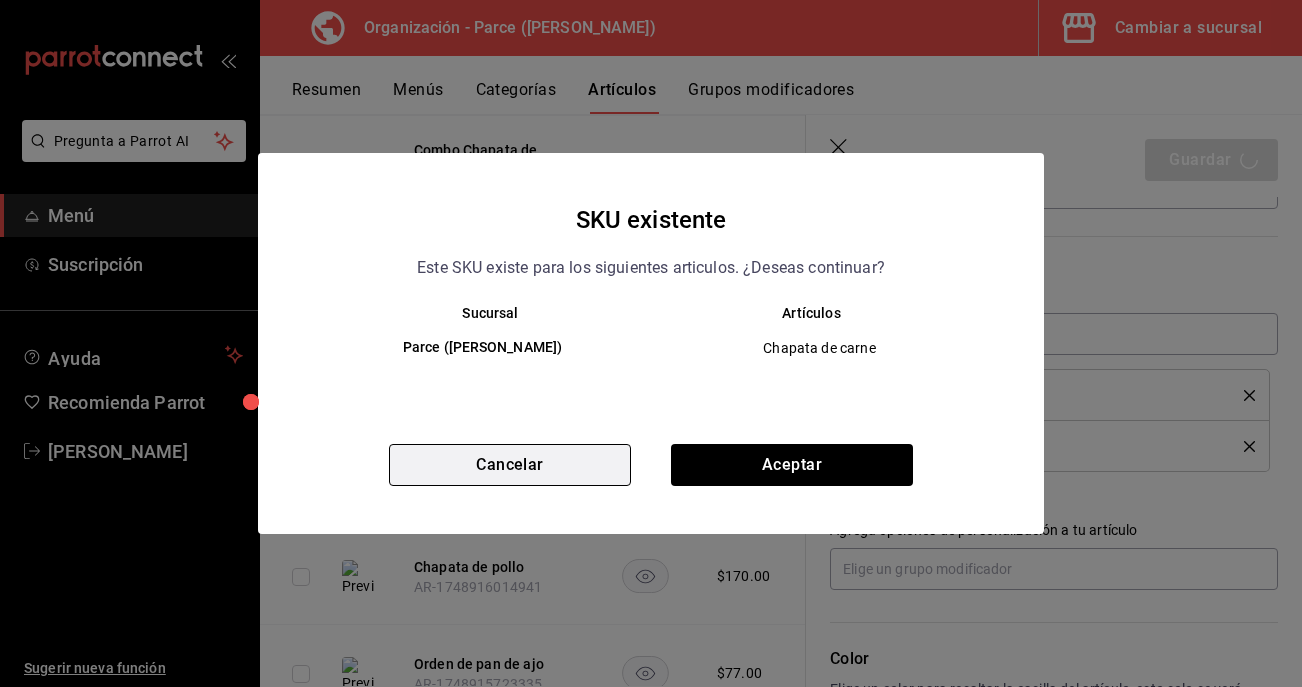 click on "Cancelar" at bounding box center (510, 465) 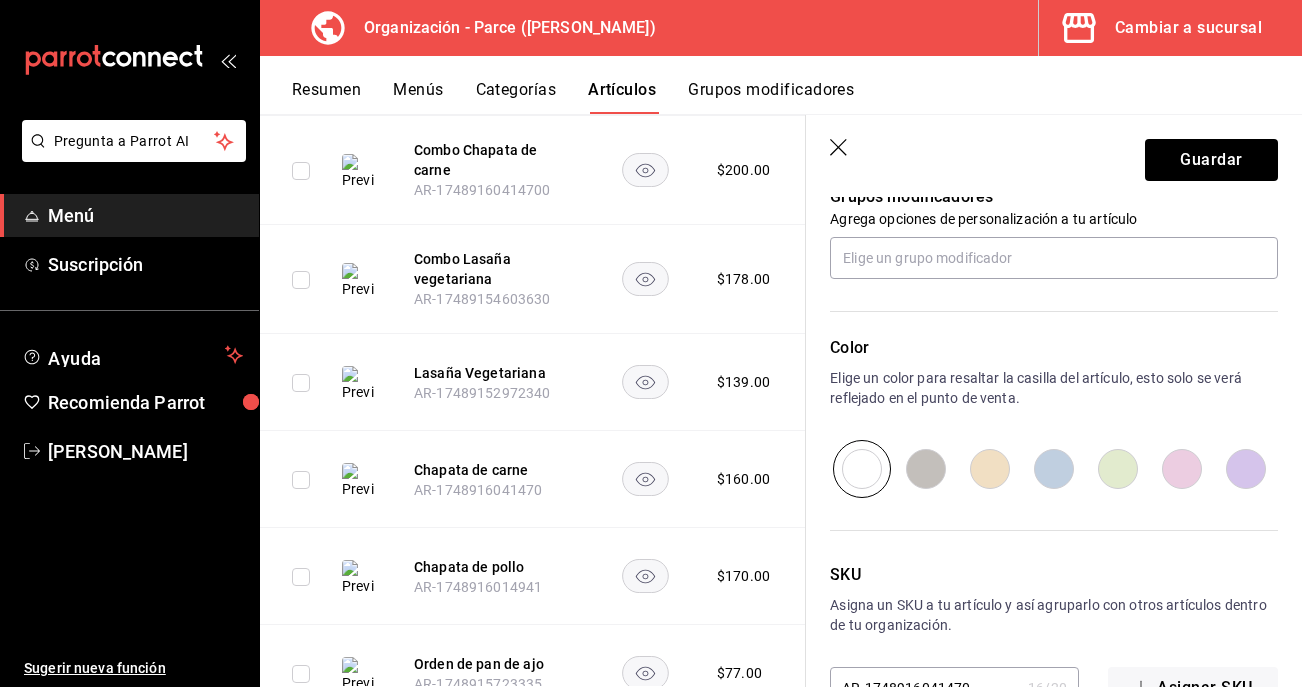 scroll, scrollTop: 1029, scrollLeft: 0, axis: vertical 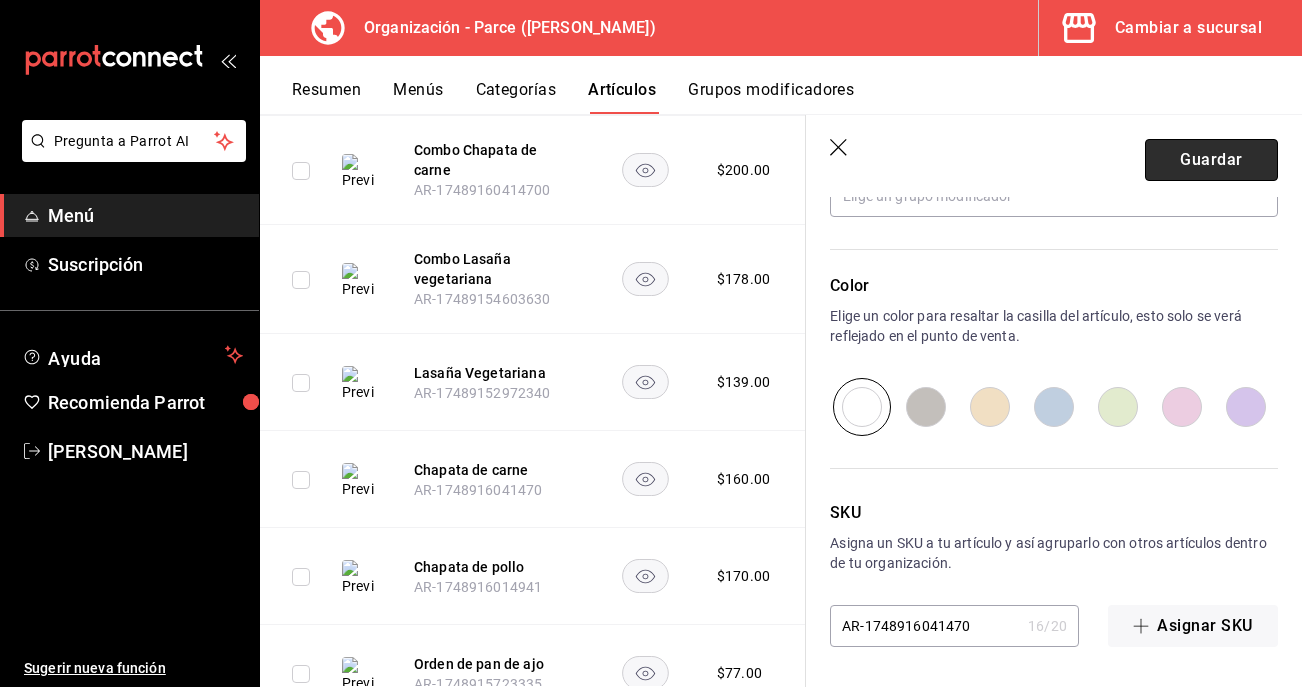 click on "Guardar" at bounding box center (1211, 160) 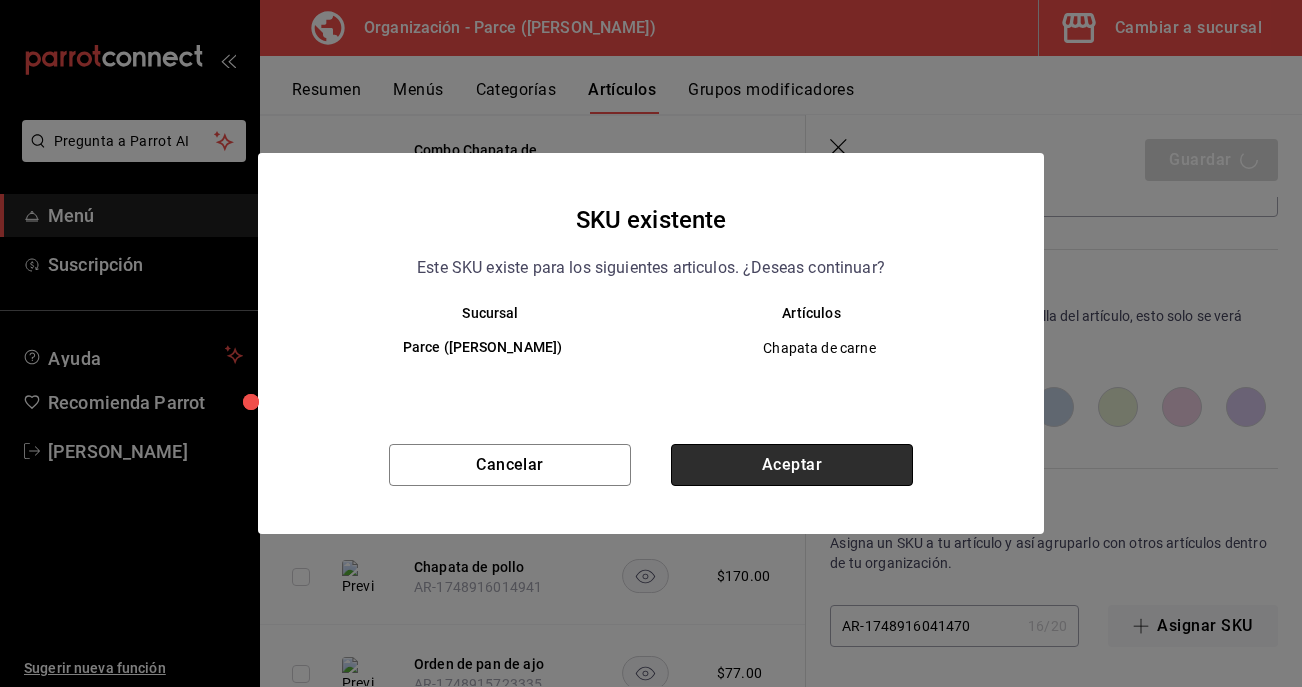 click on "Aceptar" at bounding box center [792, 465] 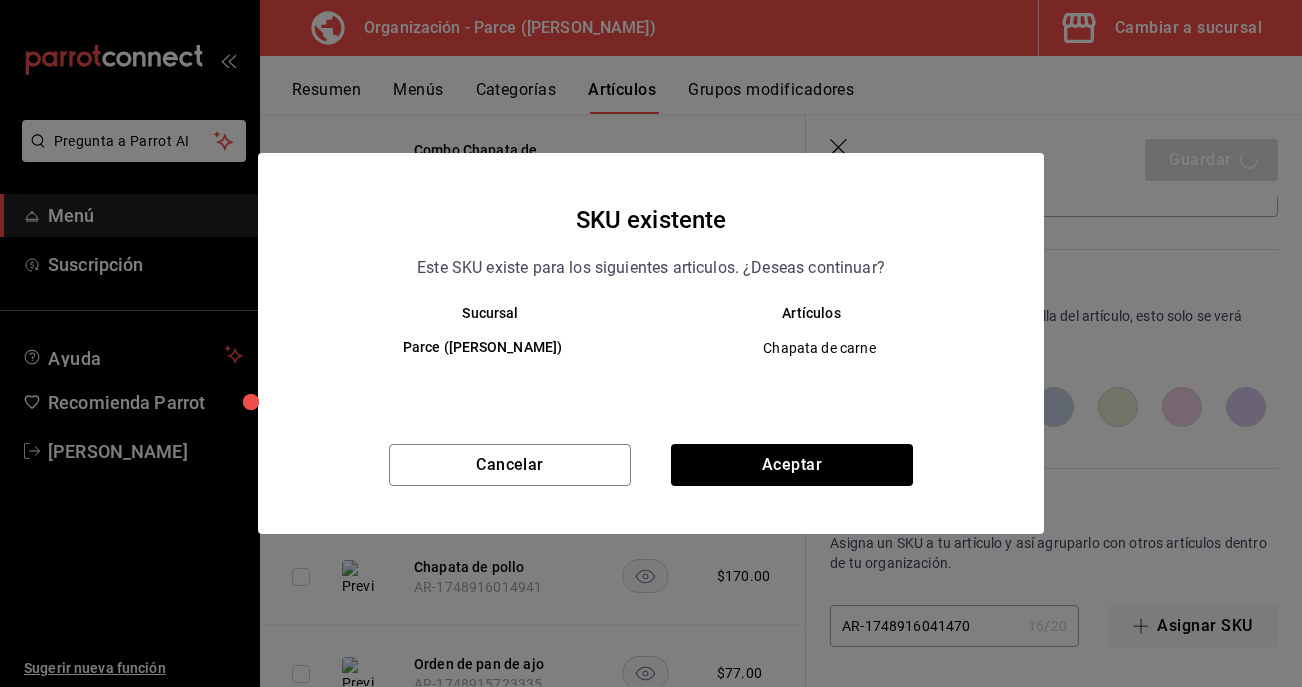 type on "x" 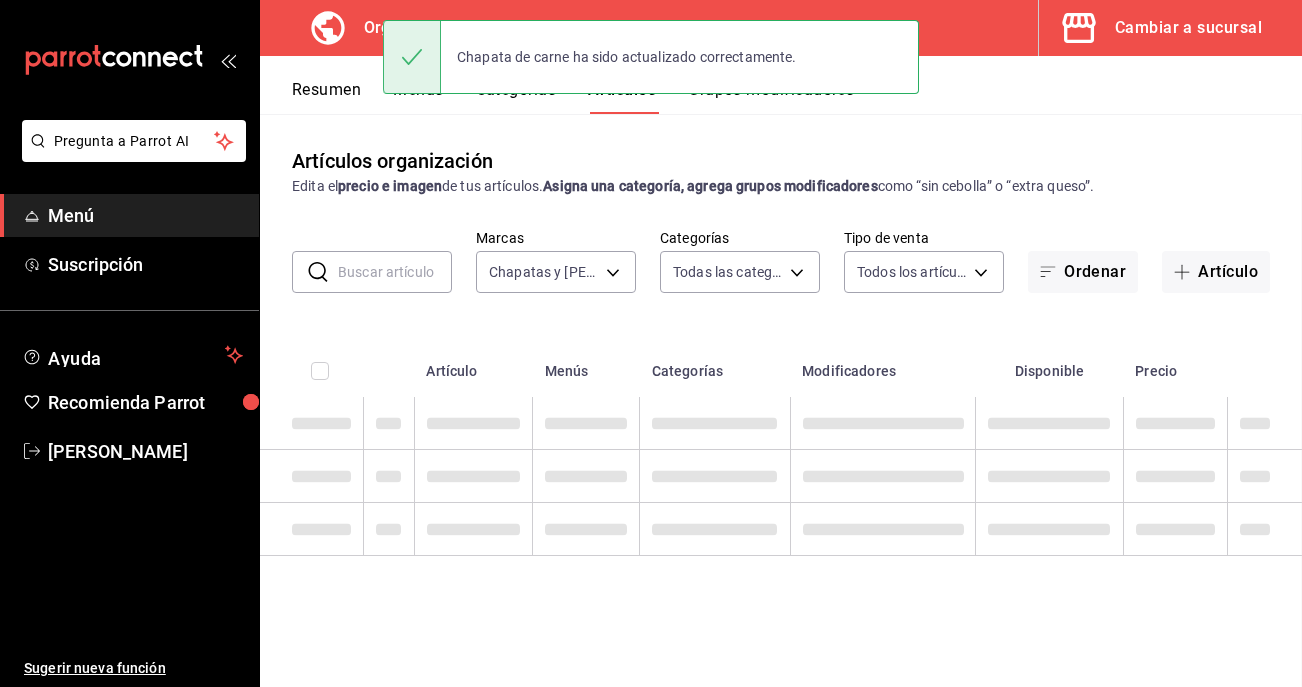scroll, scrollTop: 0, scrollLeft: 0, axis: both 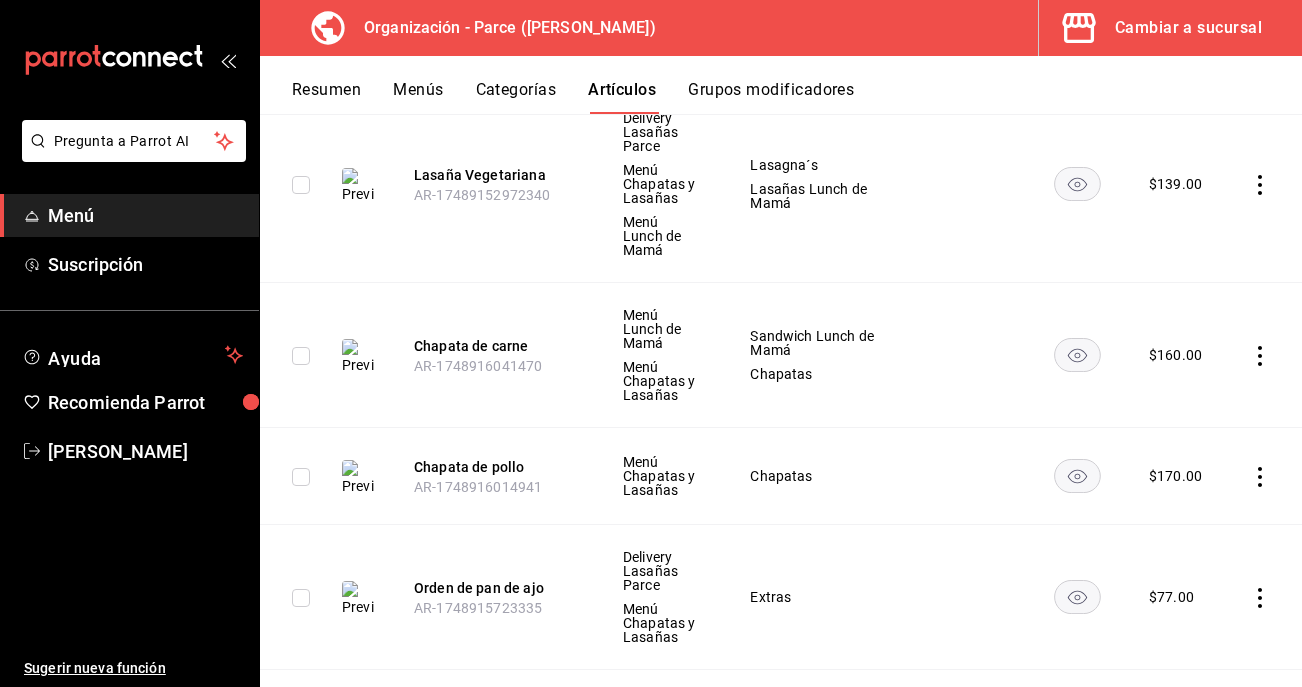 click 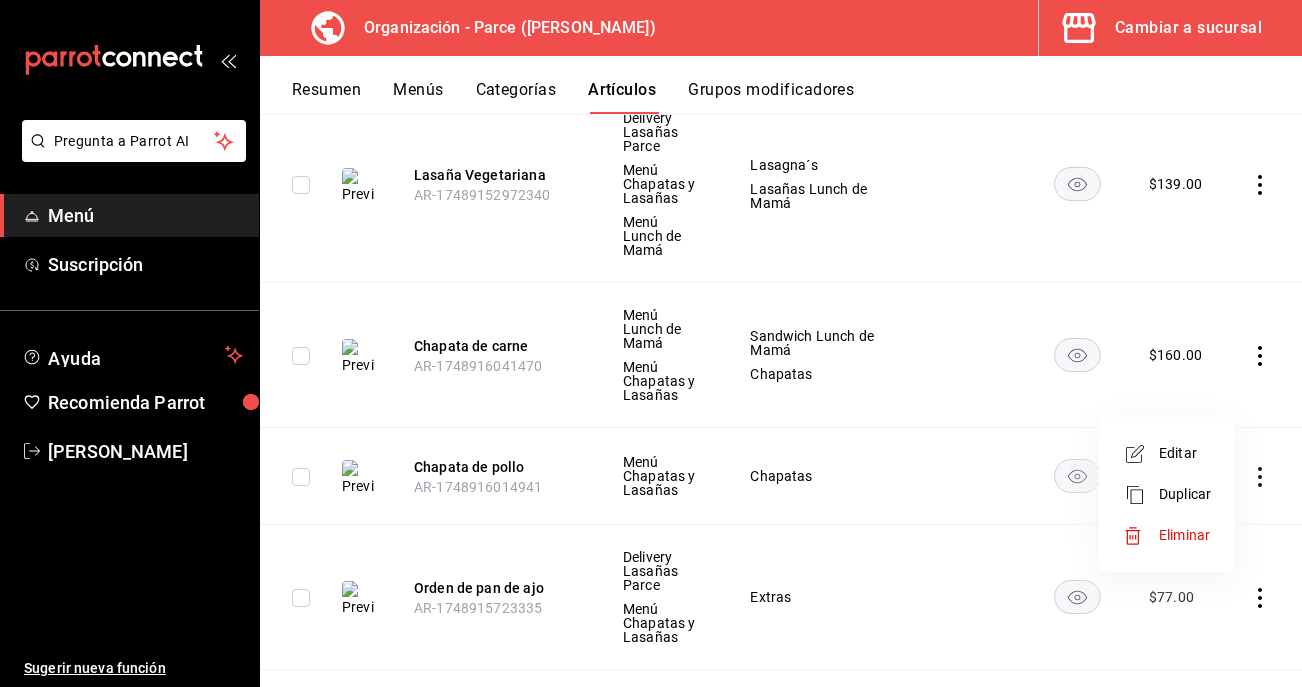 click on "Editar" at bounding box center [1185, 453] 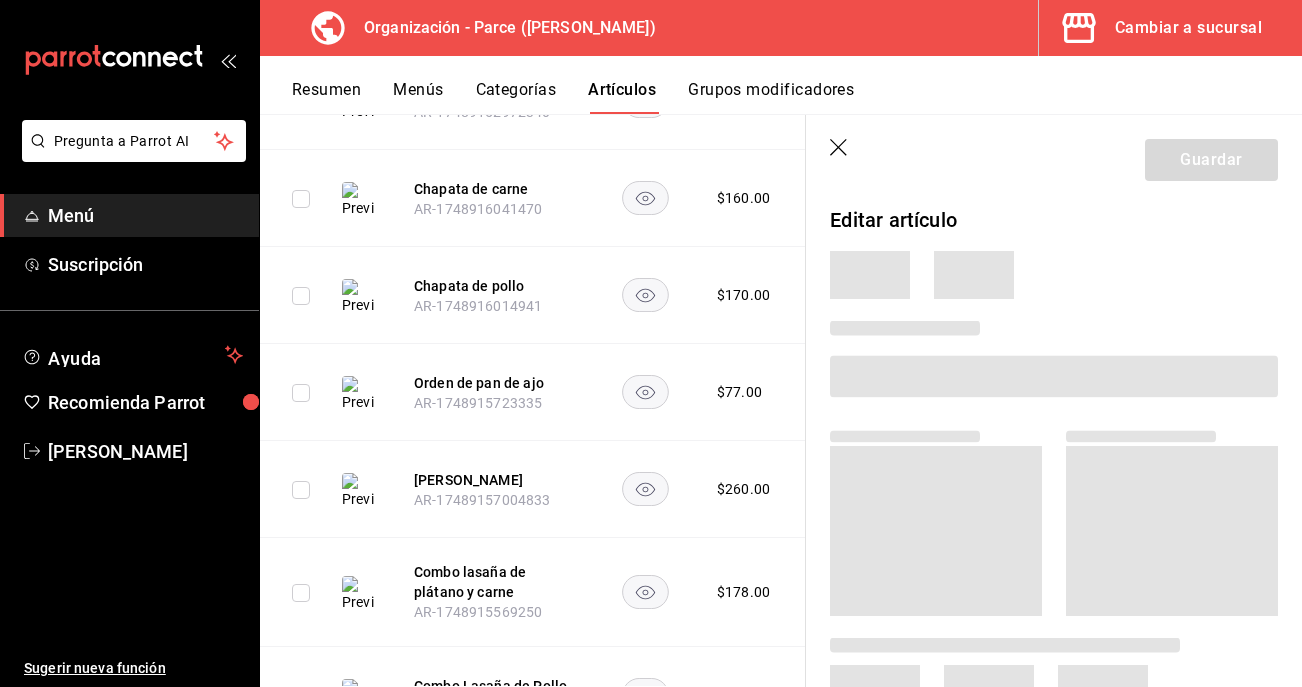 scroll, scrollTop: 625, scrollLeft: 0, axis: vertical 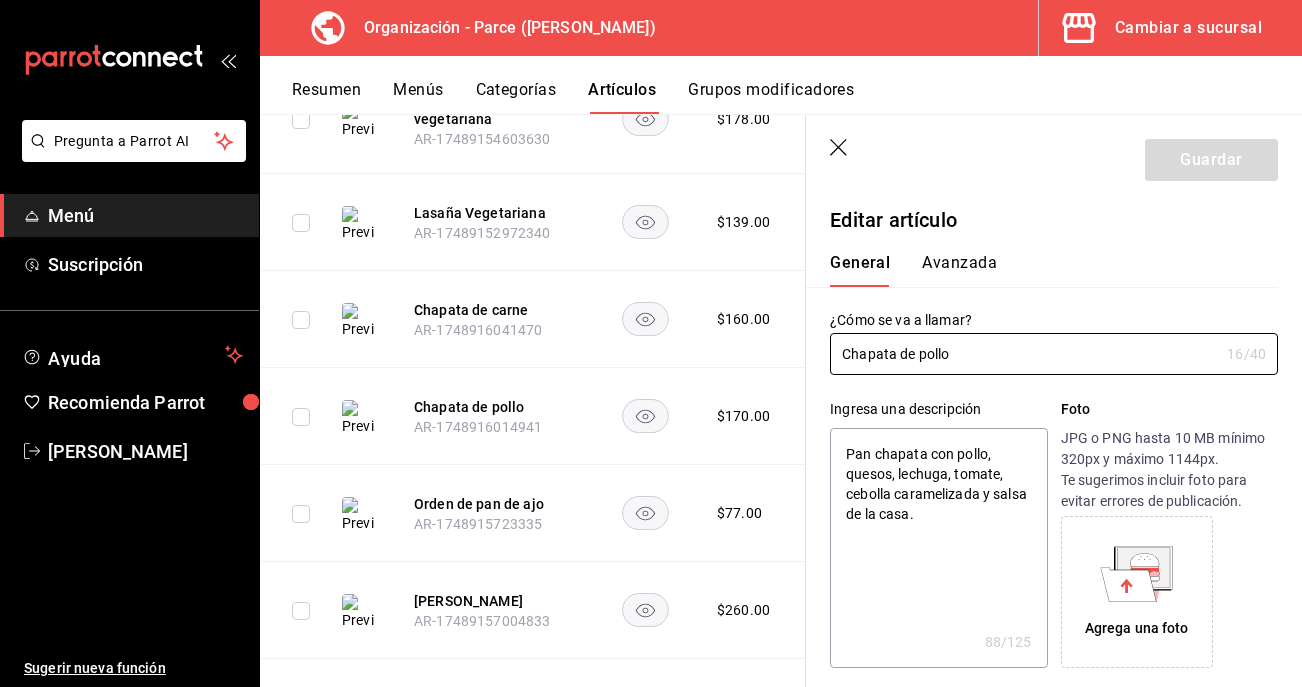type on "x" 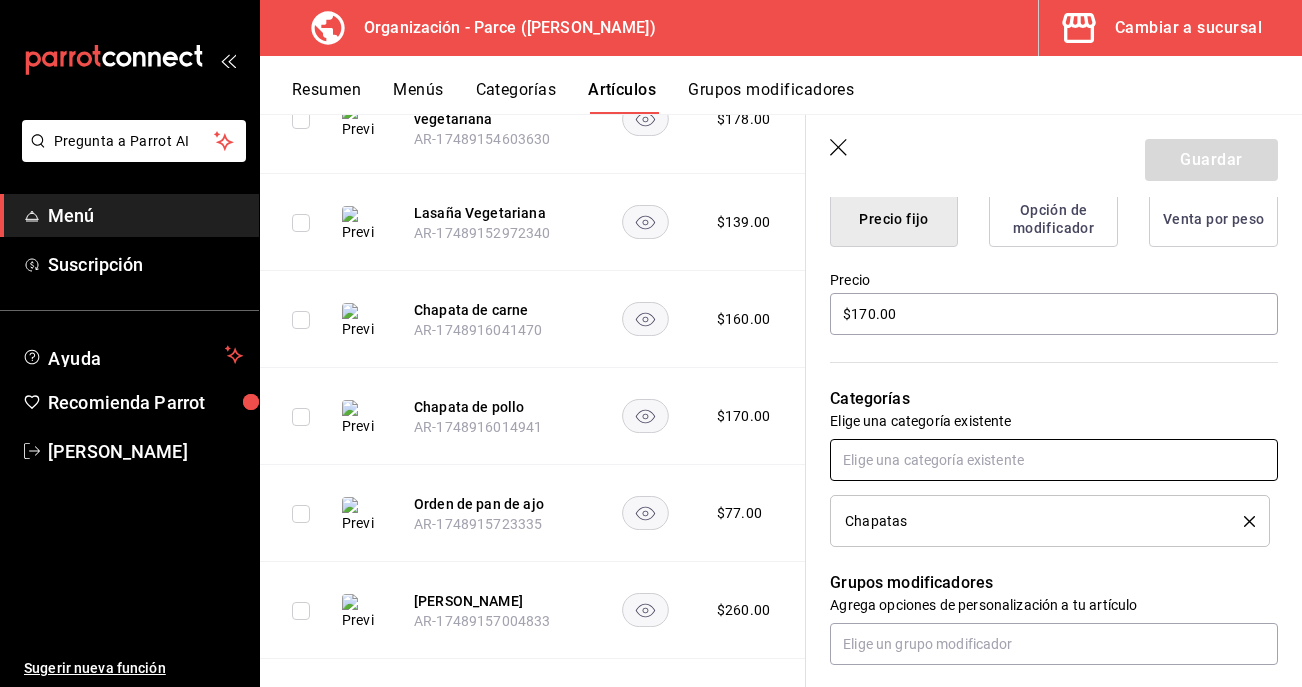 scroll, scrollTop: 531, scrollLeft: 0, axis: vertical 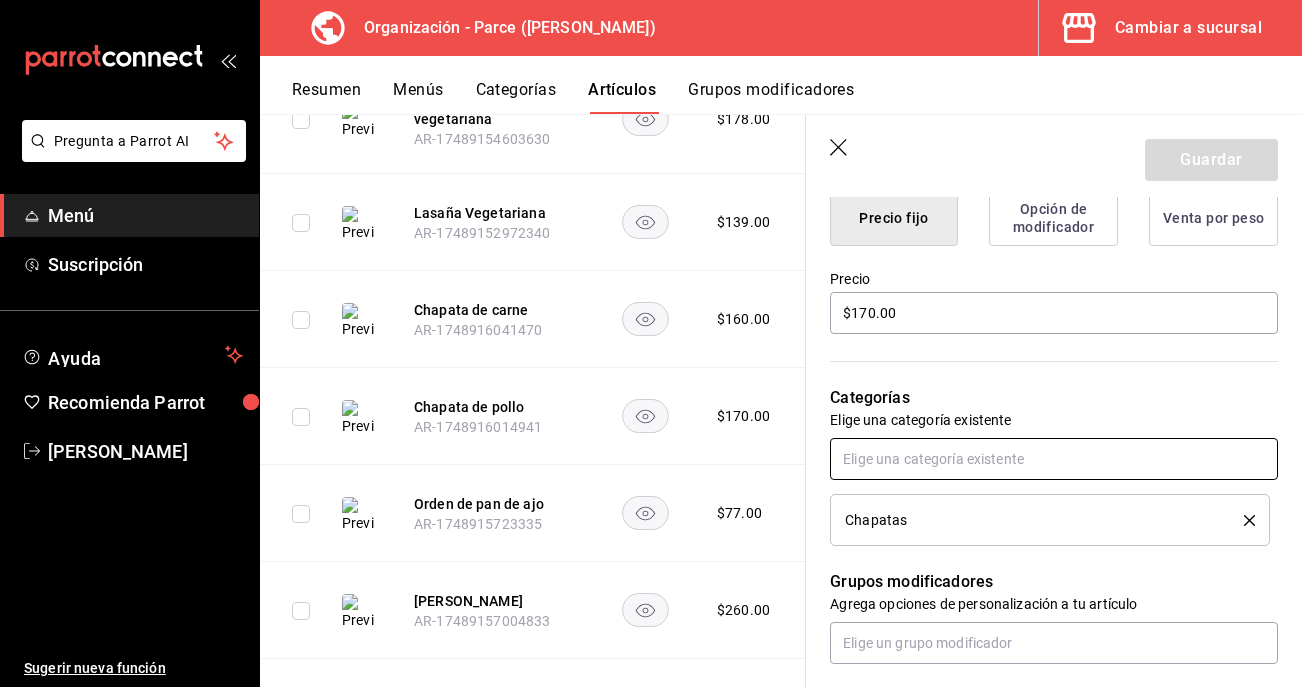click at bounding box center (1054, 459) 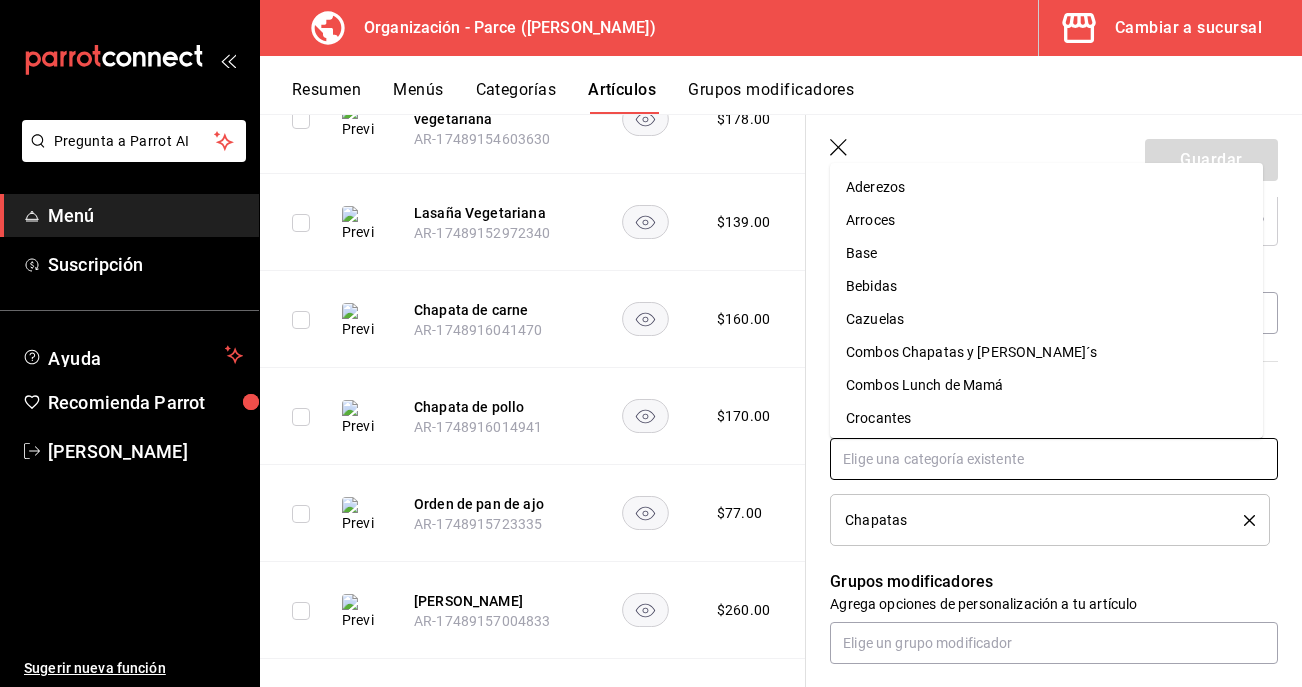 scroll, scrollTop: 302, scrollLeft: 0, axis: vertical 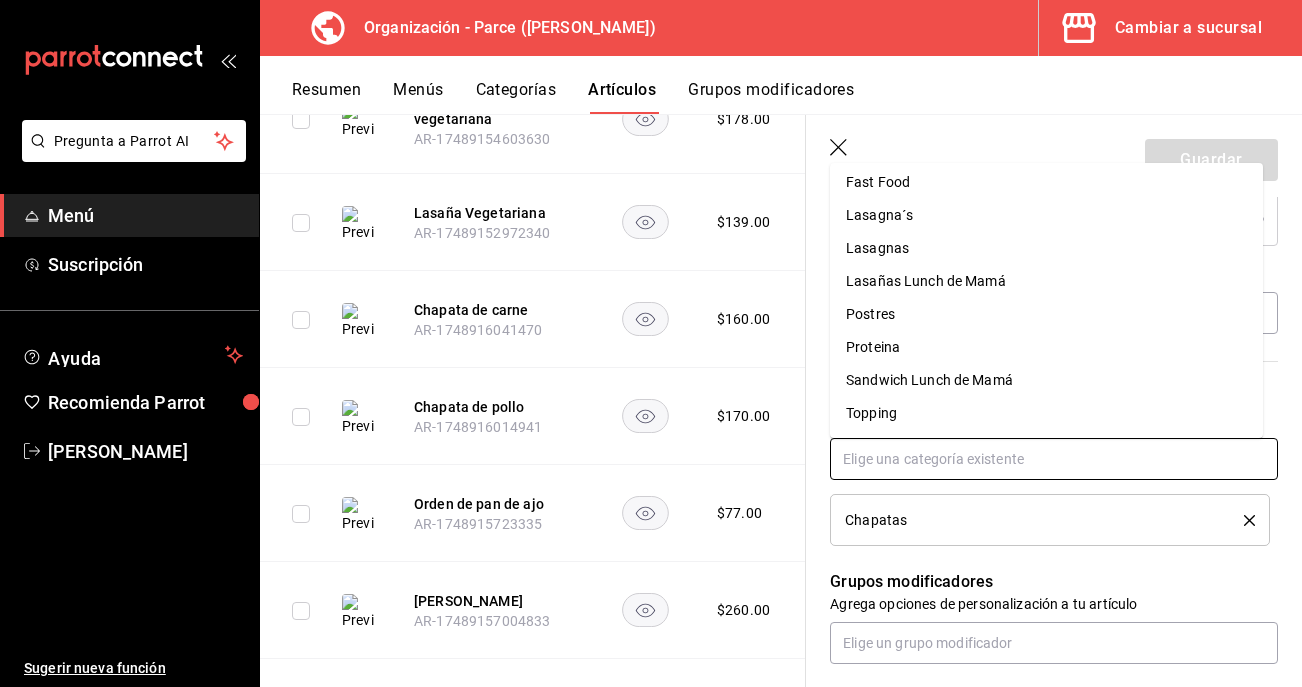 click on "Sandwich Lunch de Mamá" at bounding box center [1046, 380] 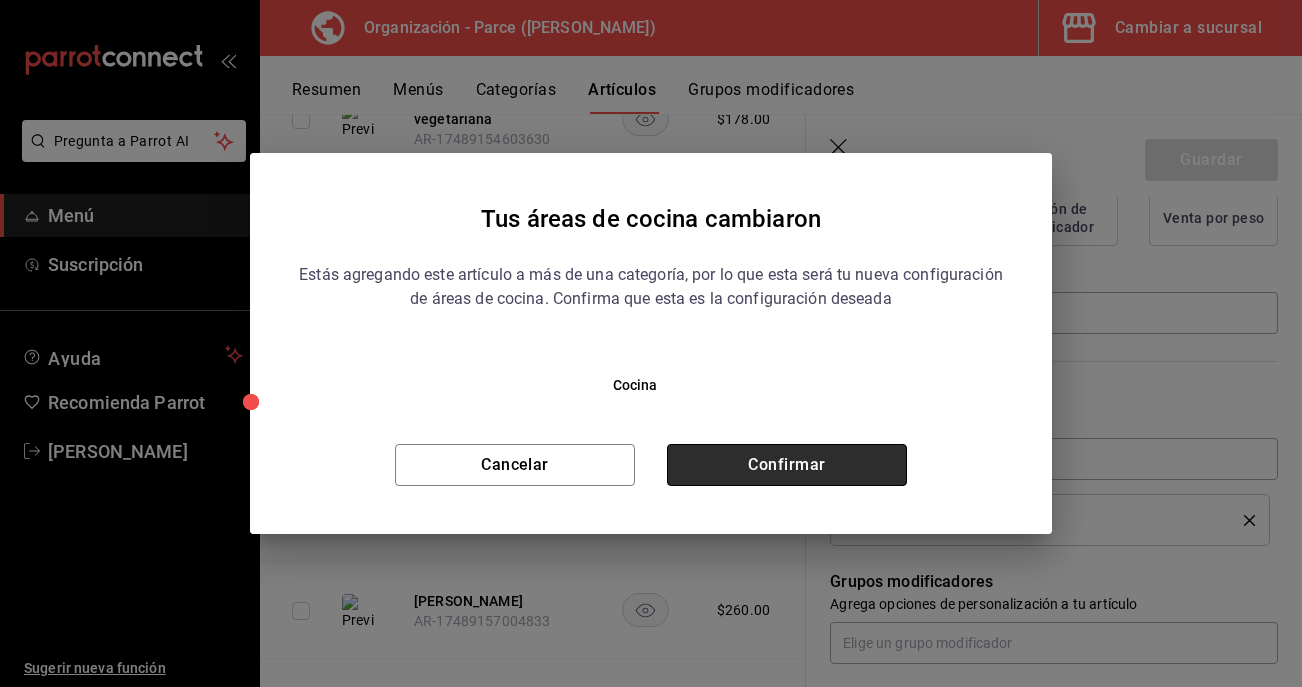 click on "Confirmar" at bounding box center [787, 465] 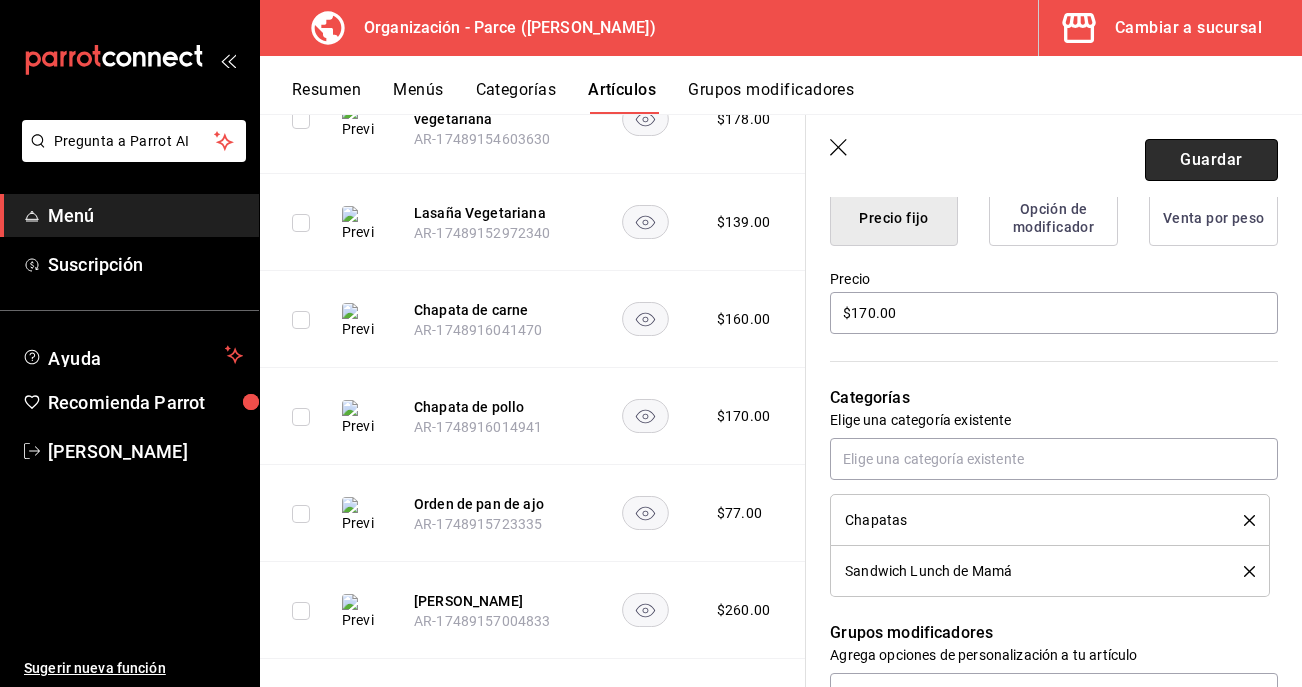 click on "Guardar" at bounding box center (1211, 160) 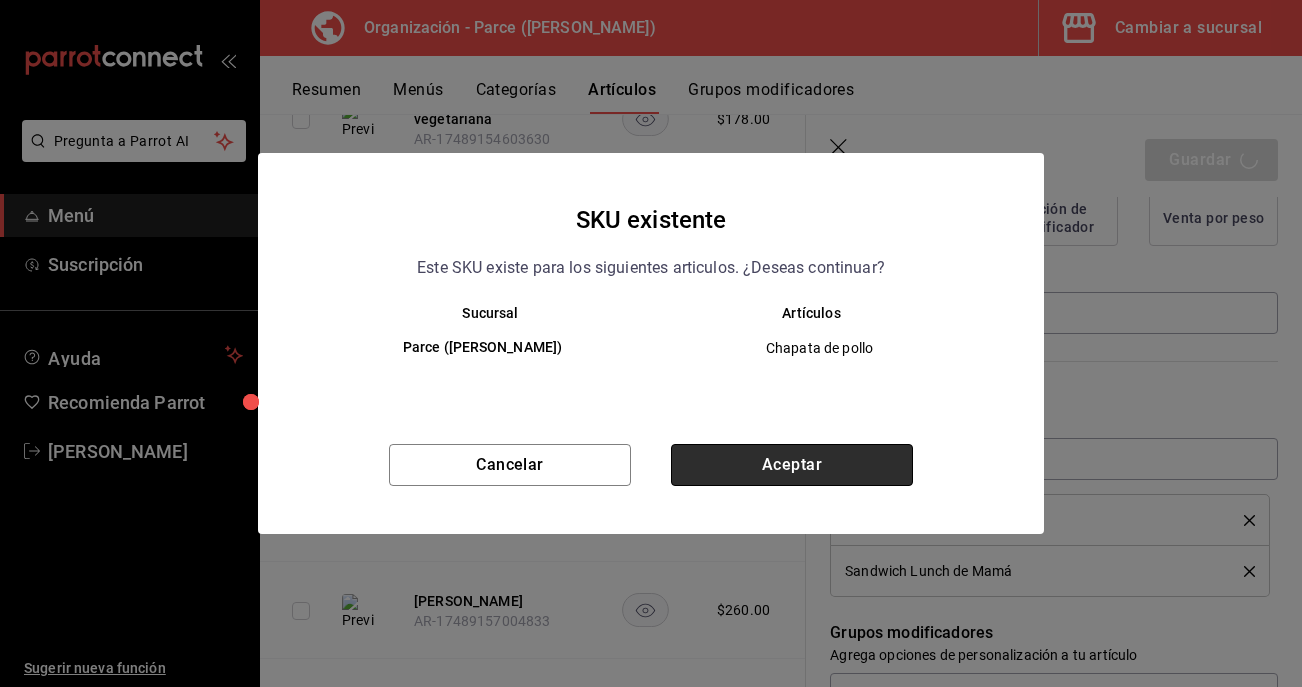 click on "Aceptar" at bounding box center (792, 465) 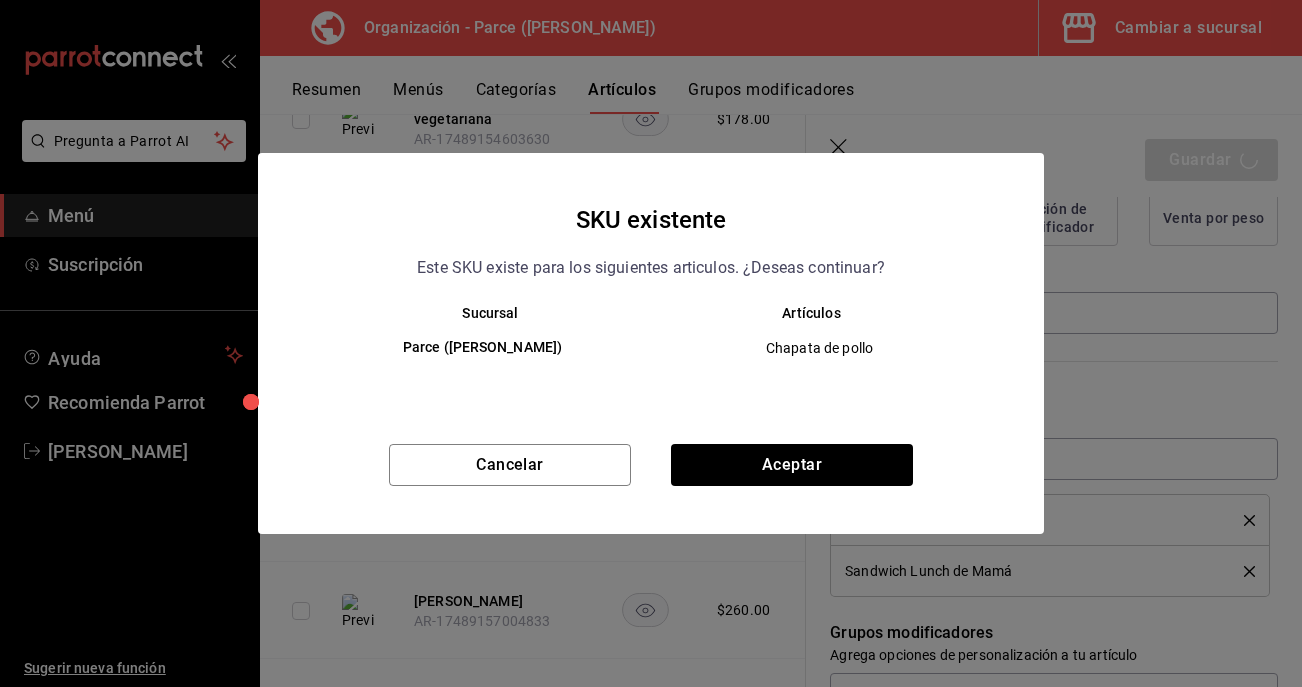 type on "x" 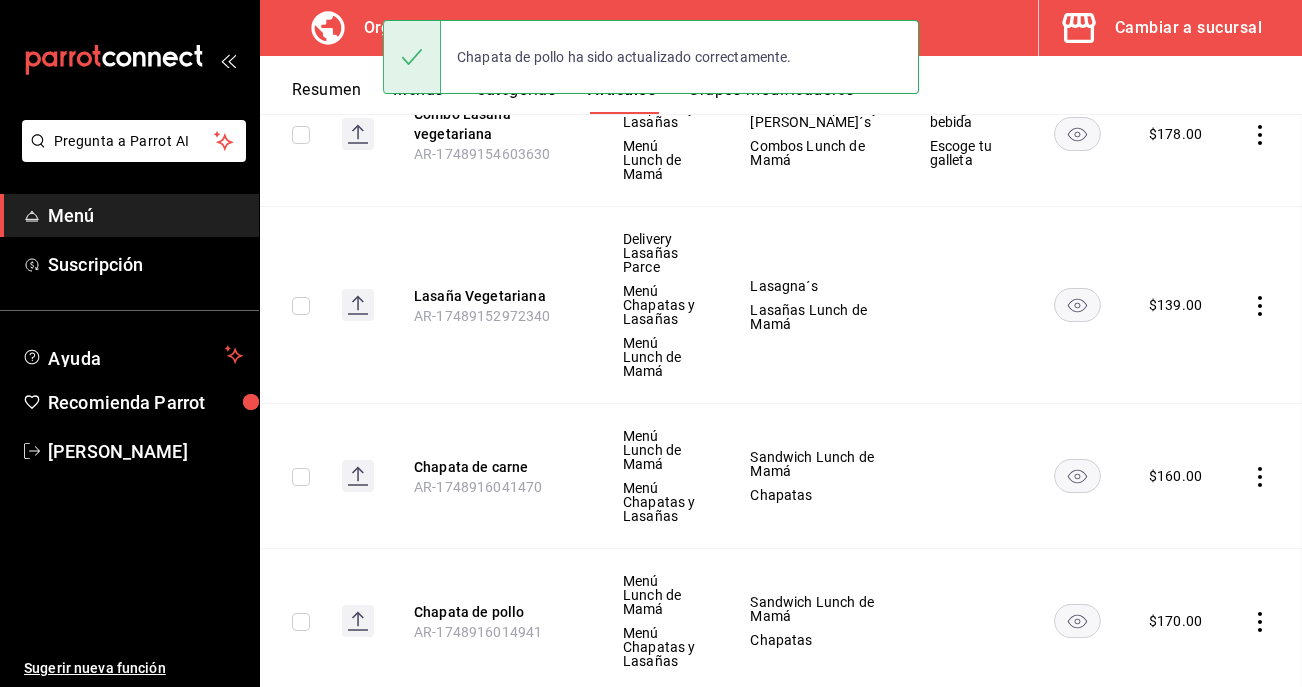 scroll, scrollTop: 0, scrollLeft: 0, axis: both 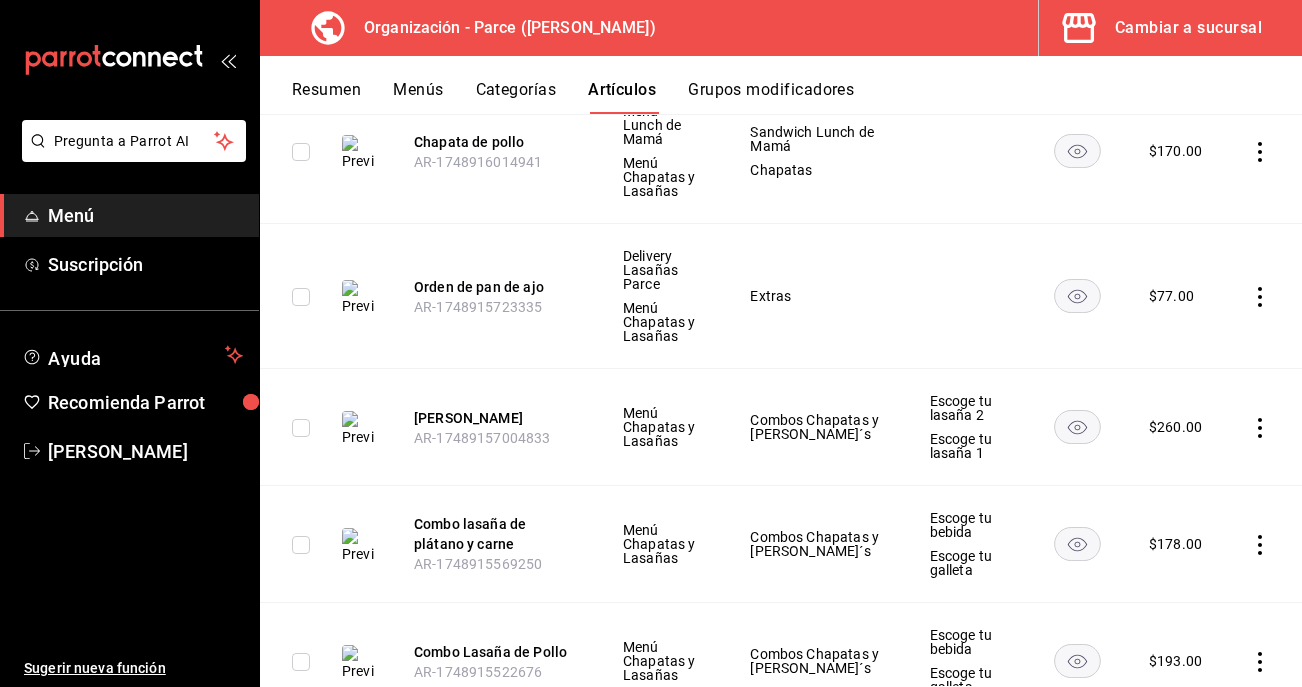 click 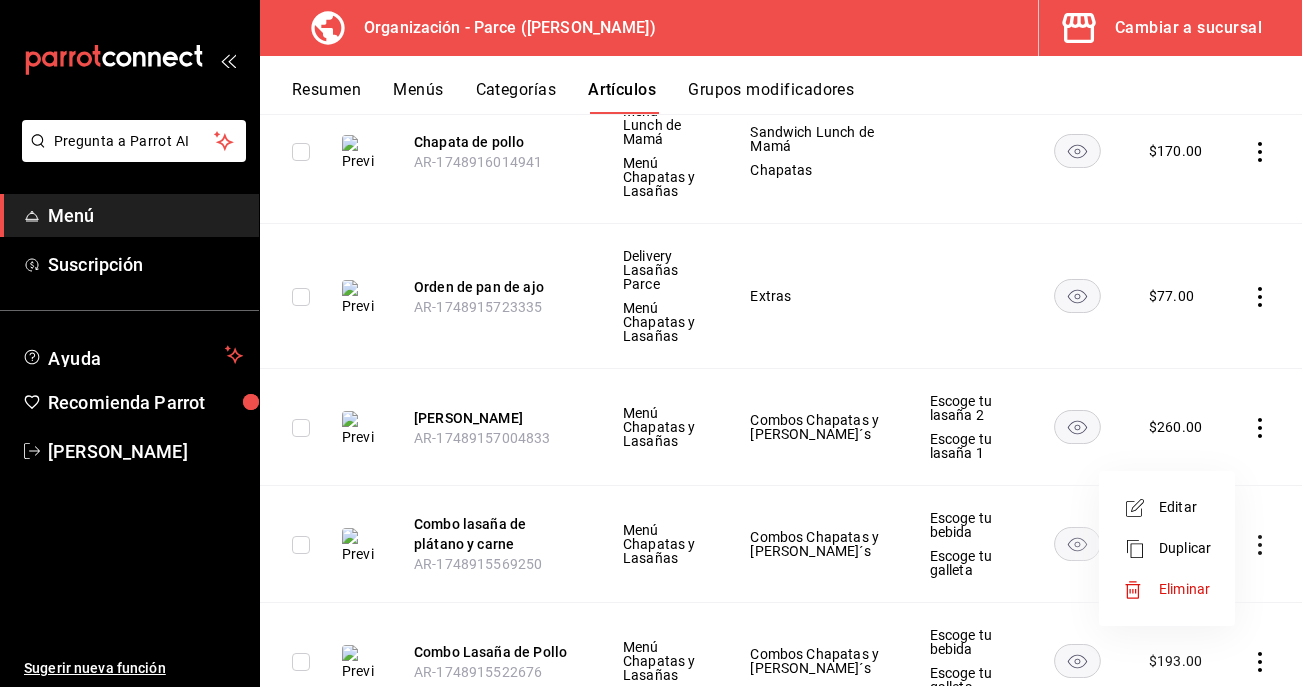 click on "Editar" at bounding box center [1185, 507] 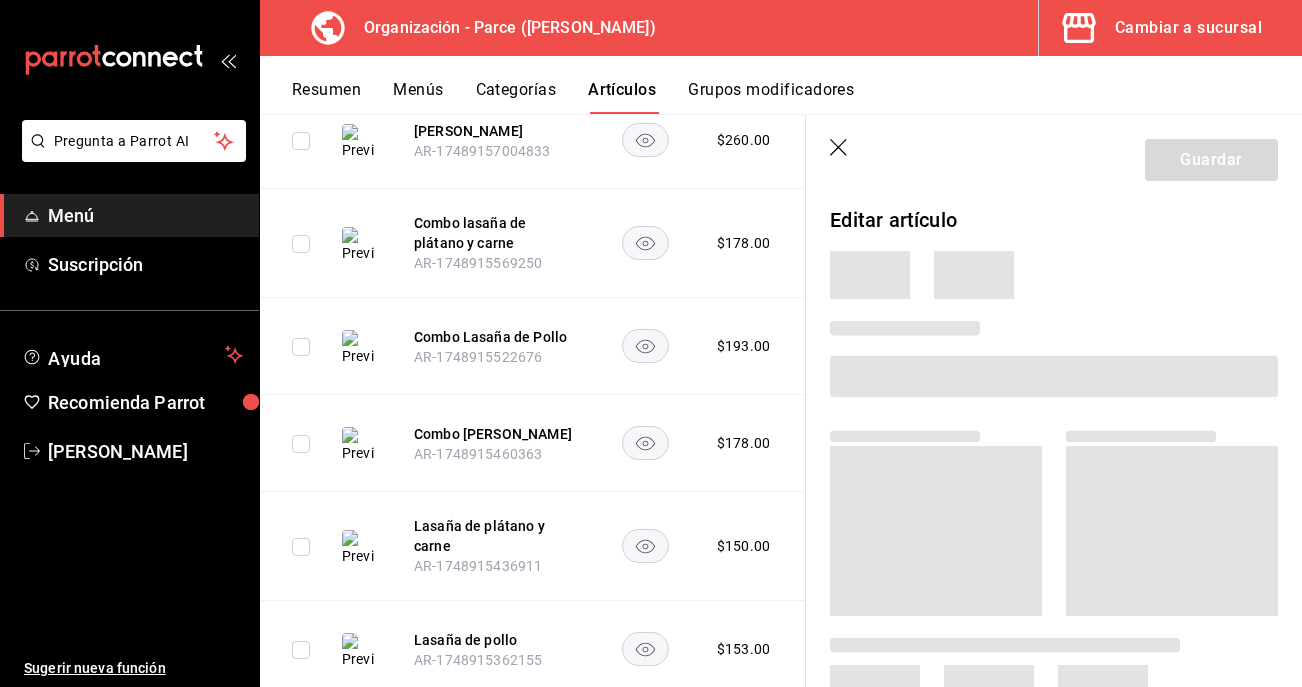 scroll, scrollTop: 897, scrollLeft: 0, axis: vertical 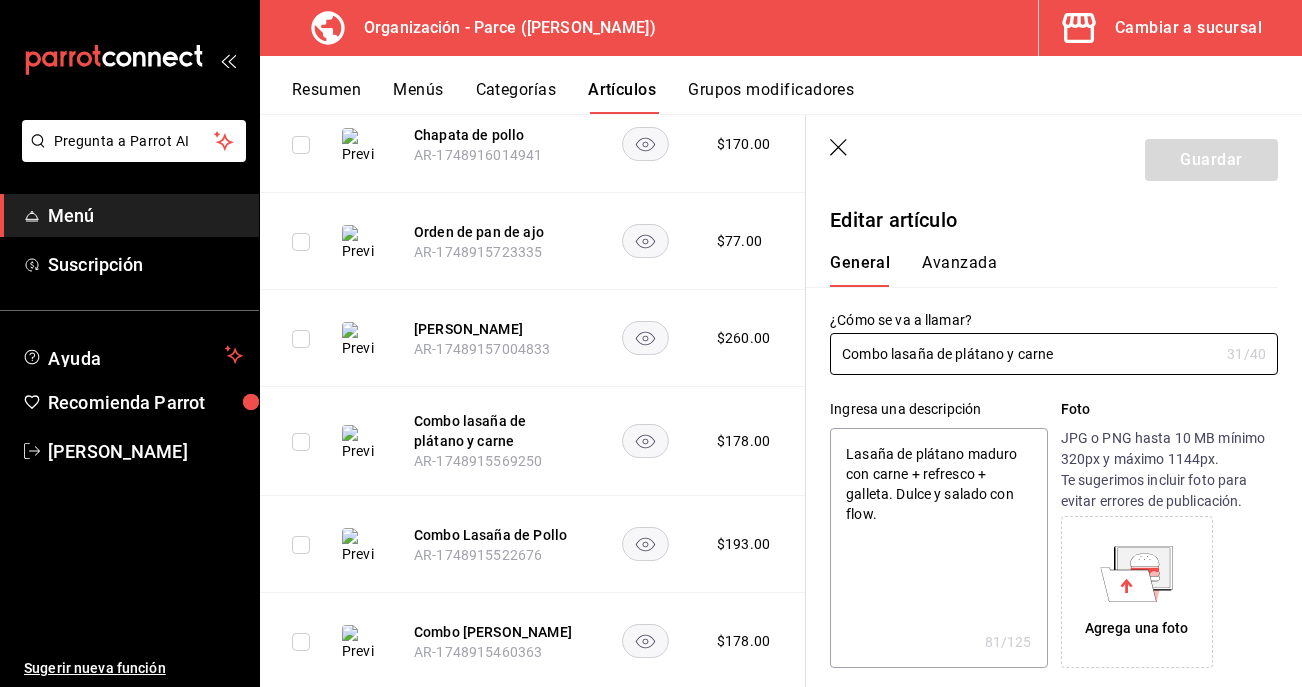 type on "x" 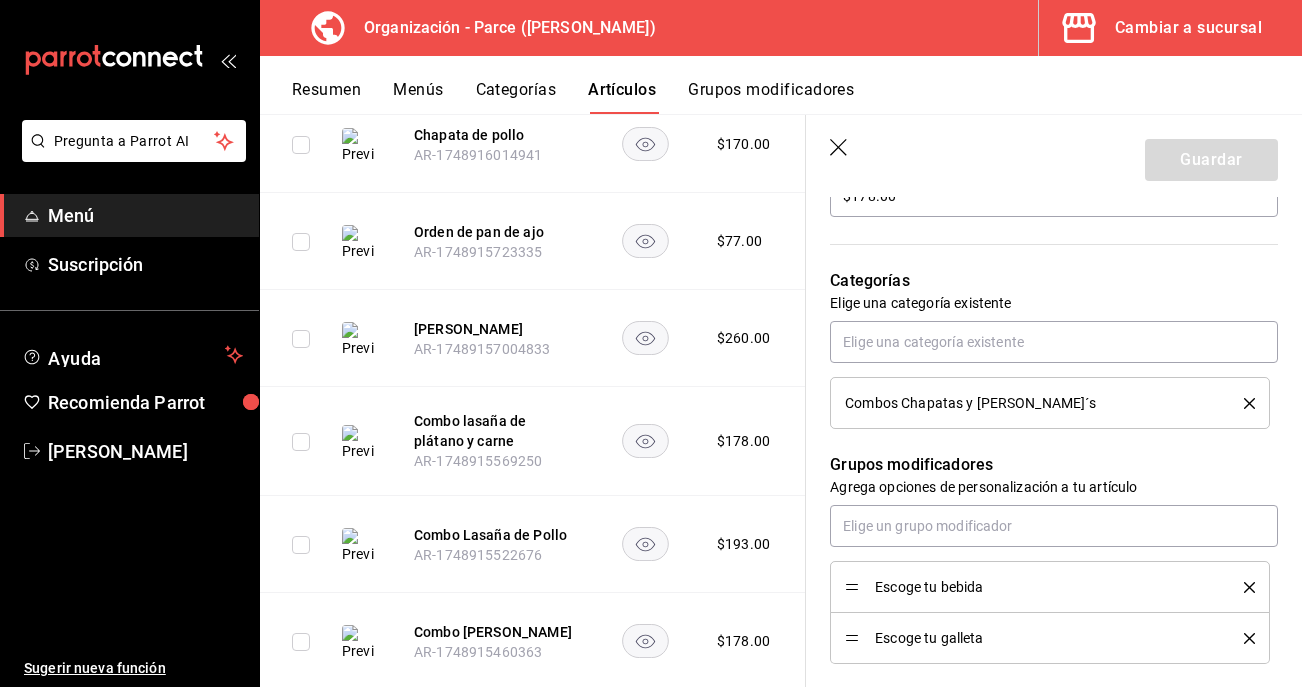 scroll, scrollTop: 707, scrollLeft: 0, axis: vertical 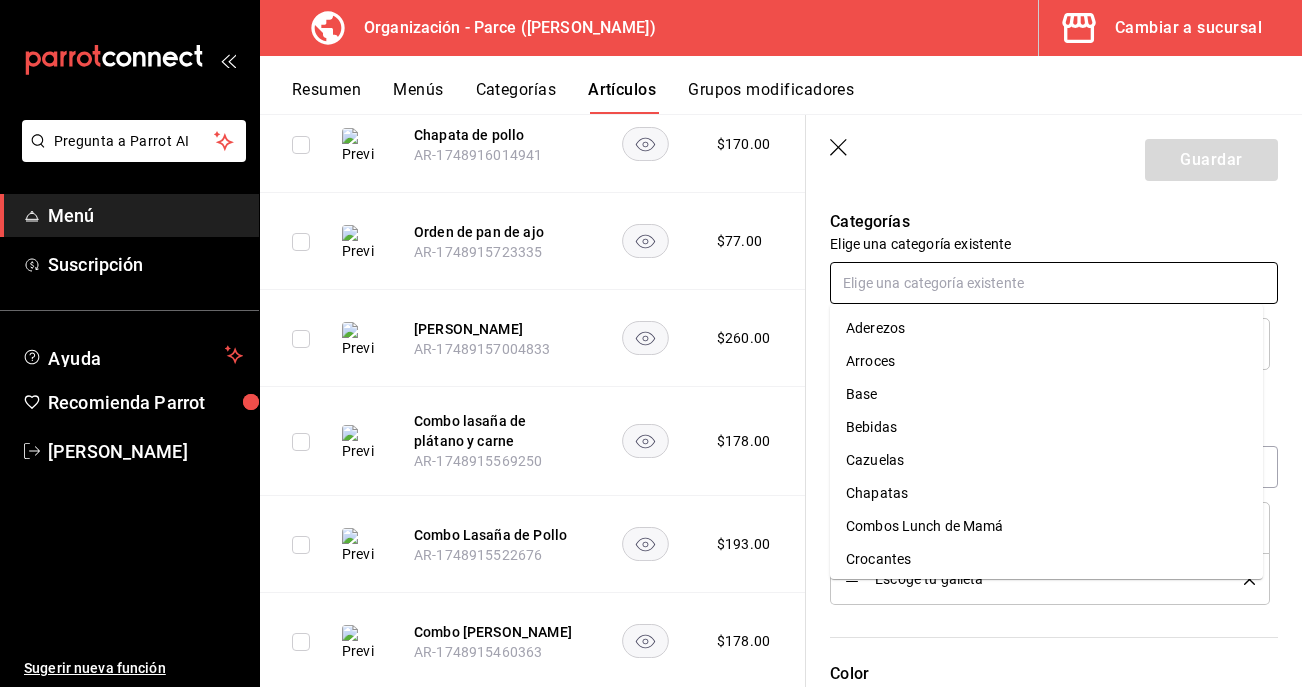 click at bounding box center (1054, 283) 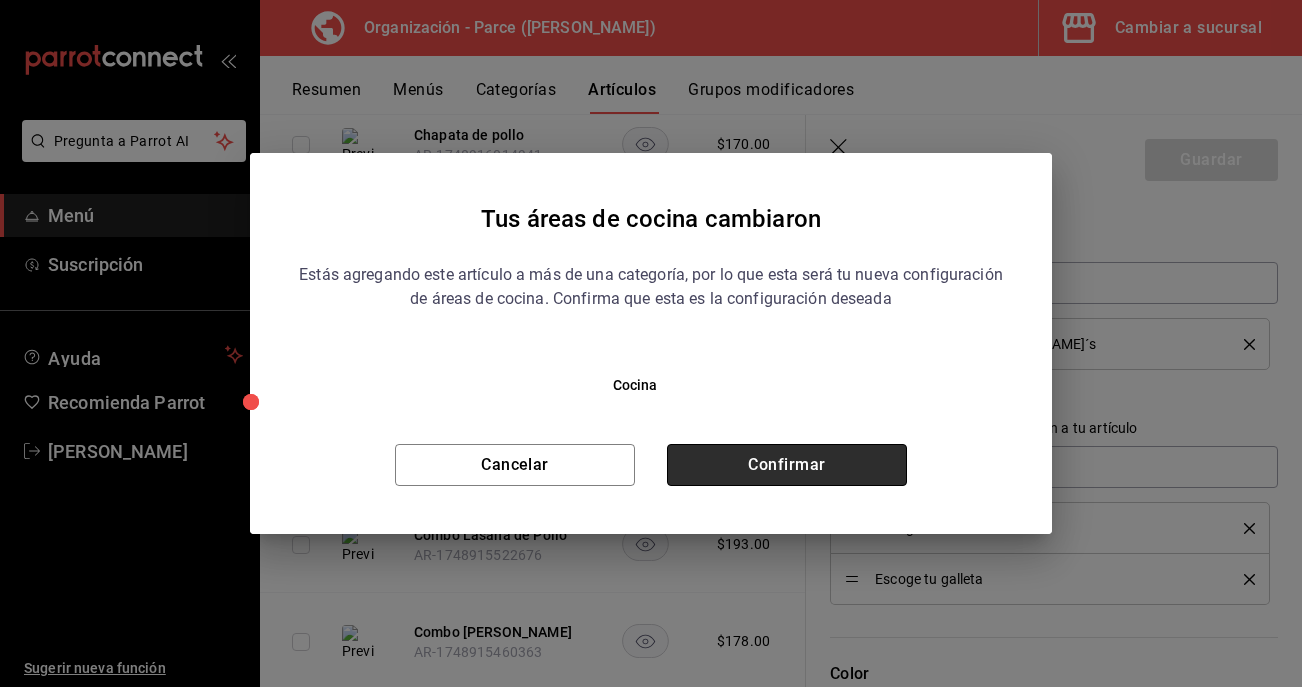 click on "Confirmar" at bounding box center [787, 465] 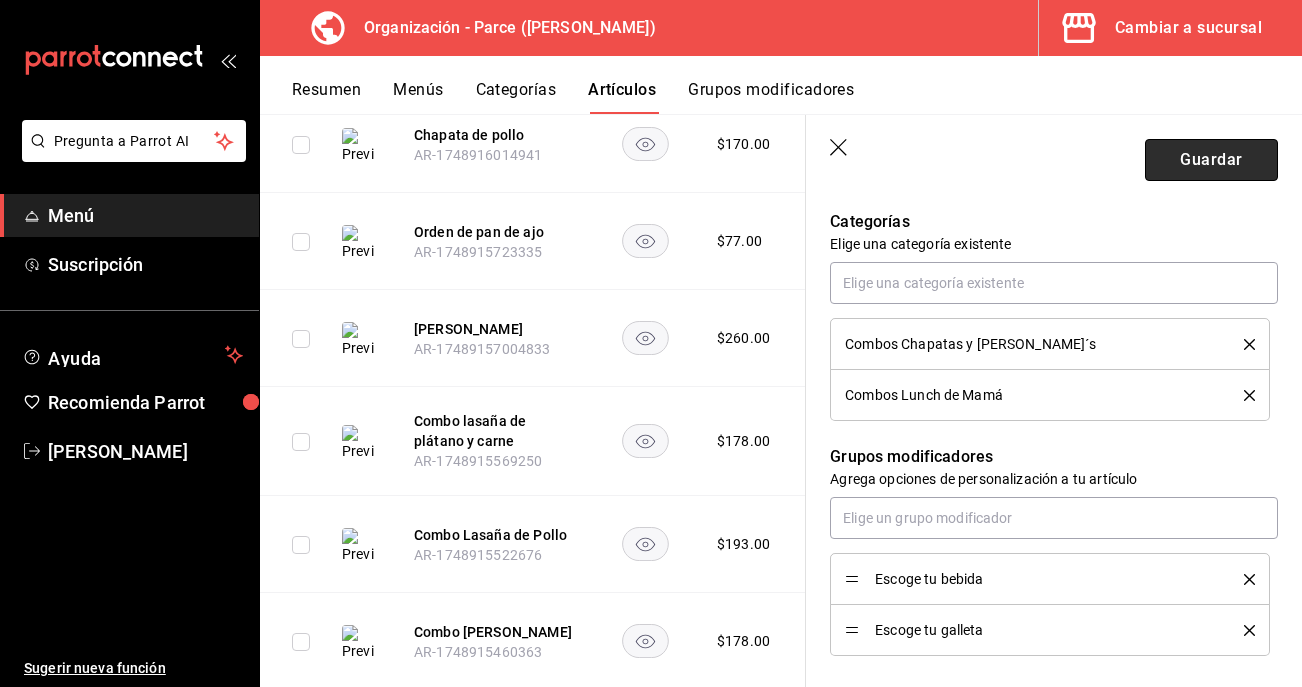 click on "Guardar" at bounding box center (1211, 160) 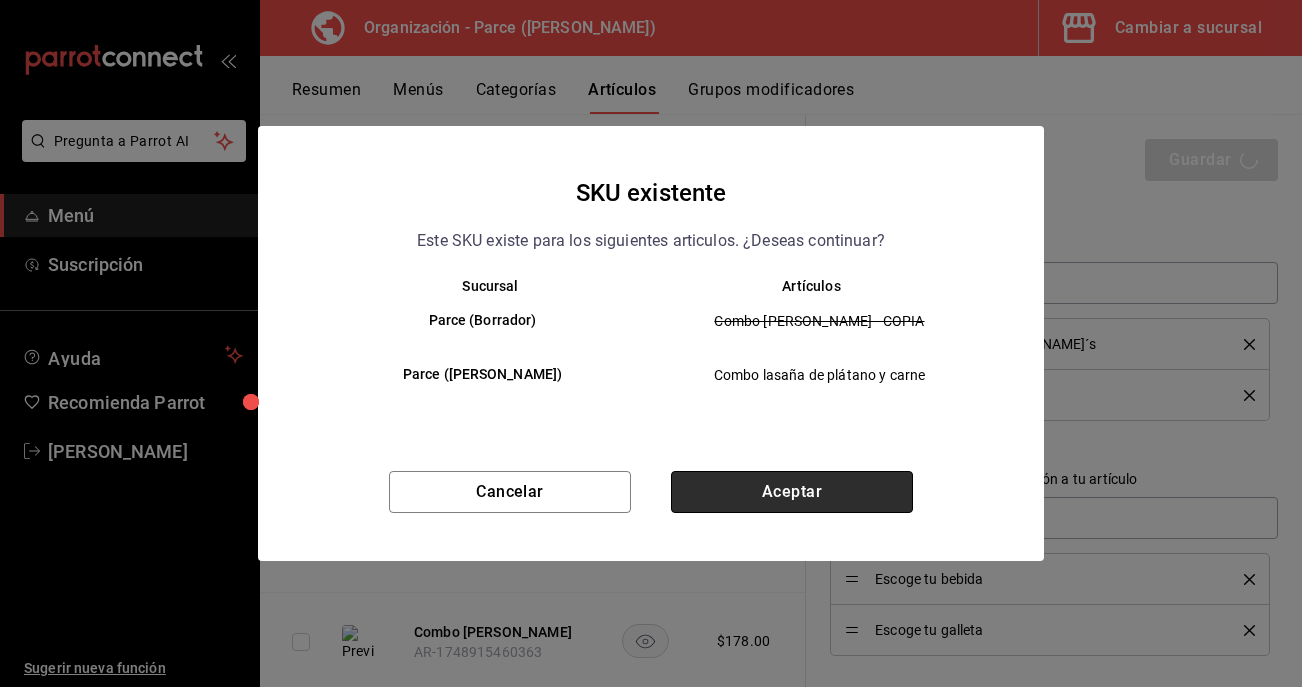click on "Aceptar" at bounding box center (792, 492) 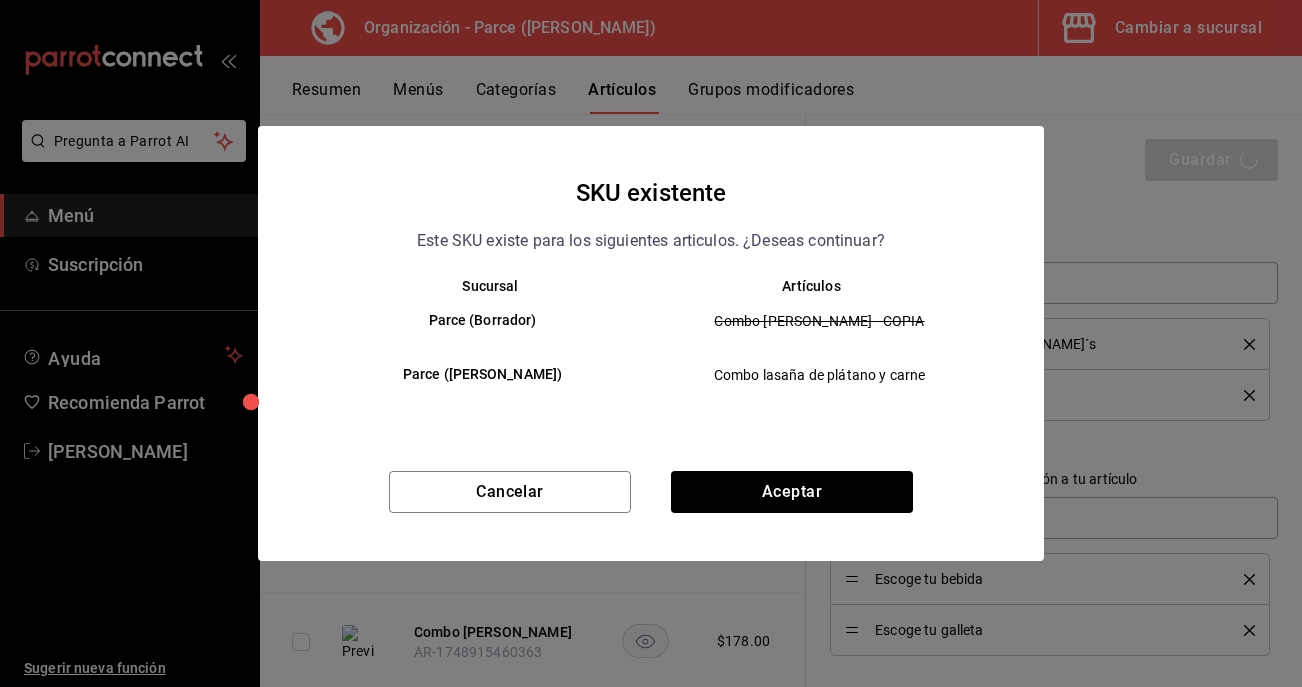 type on "x" 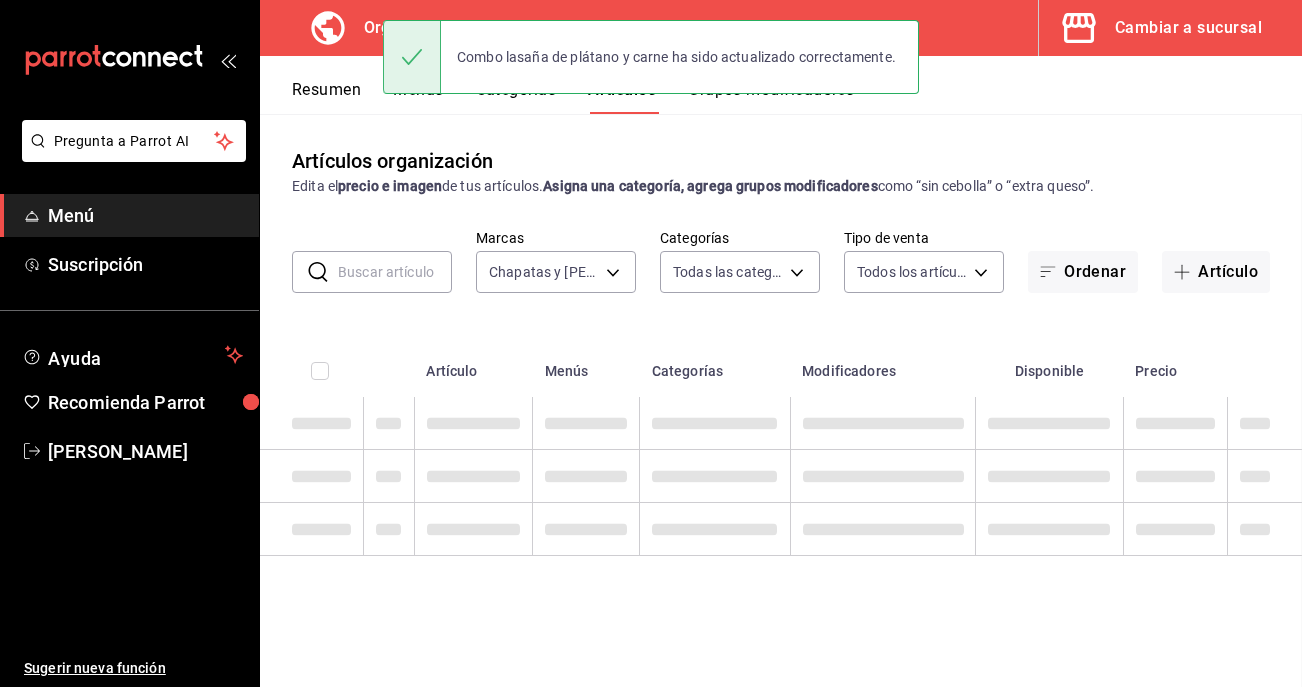 scroll, scrollTop: 0, scrollLeft: 0, axis: both 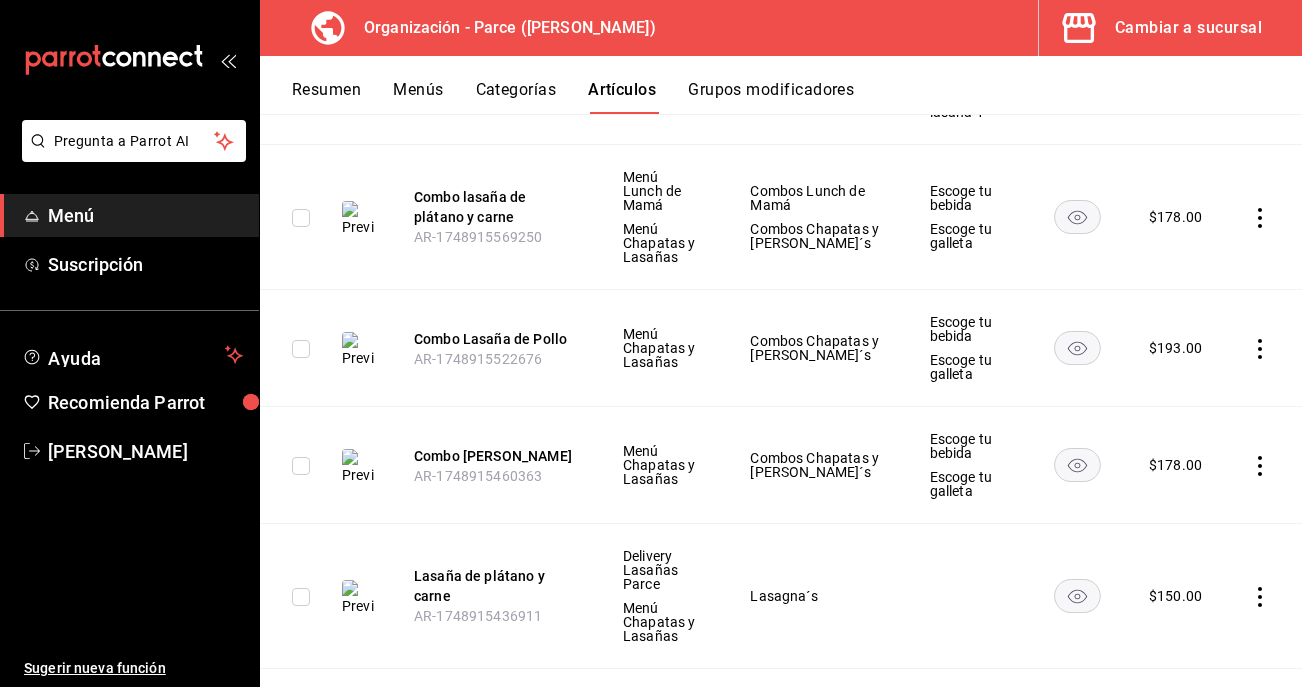 click 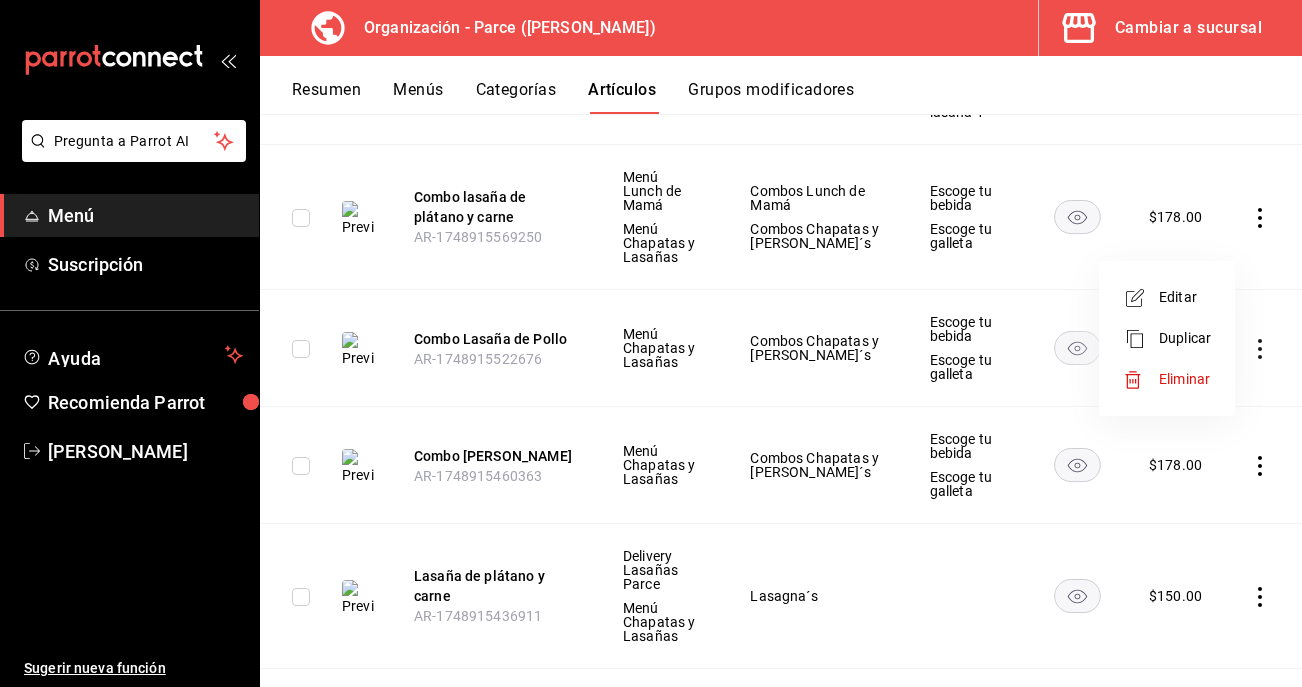 click on "Editar" at bounding box center [1185, 297] 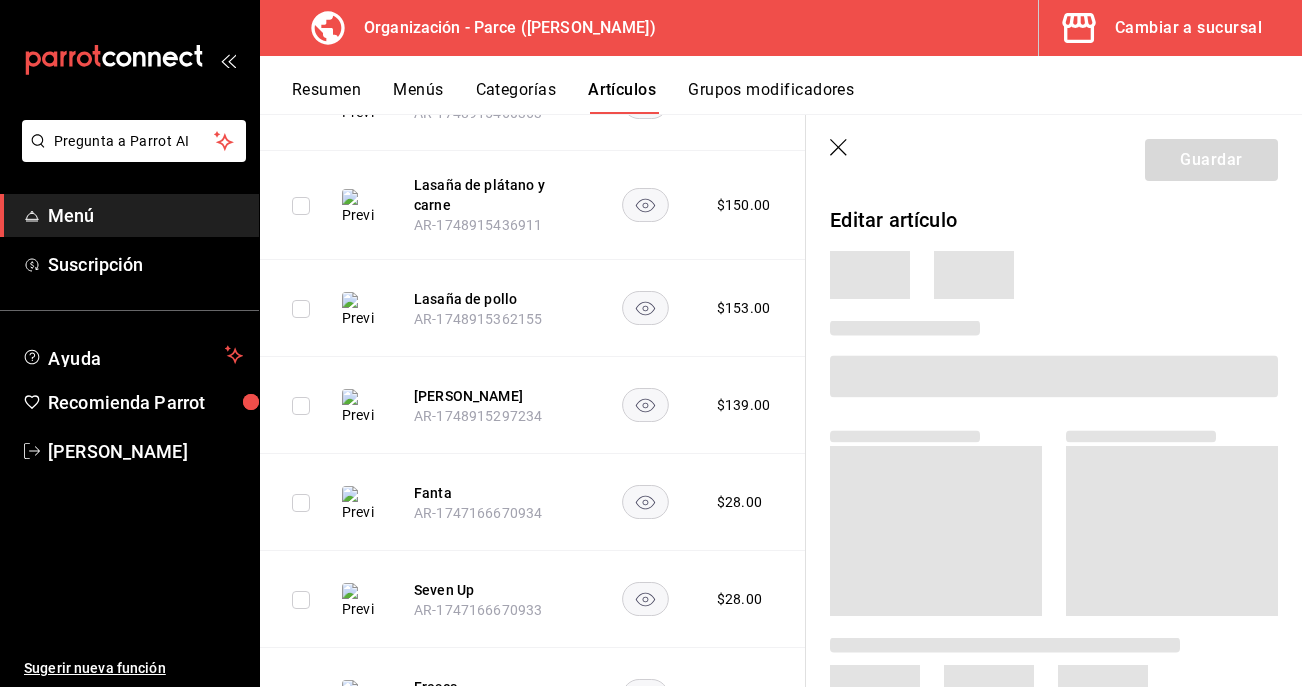 scroll, scrollTop: 1125, scrollLeft: 0, axis: vertical 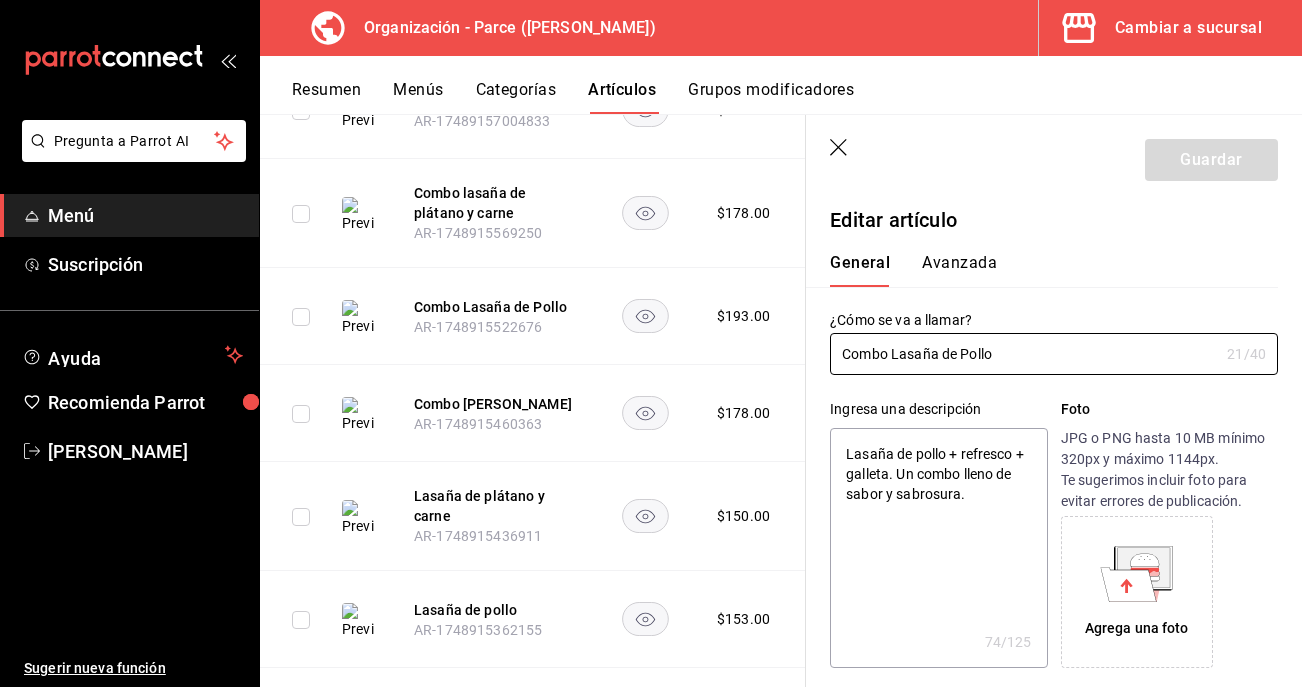 type on "x" 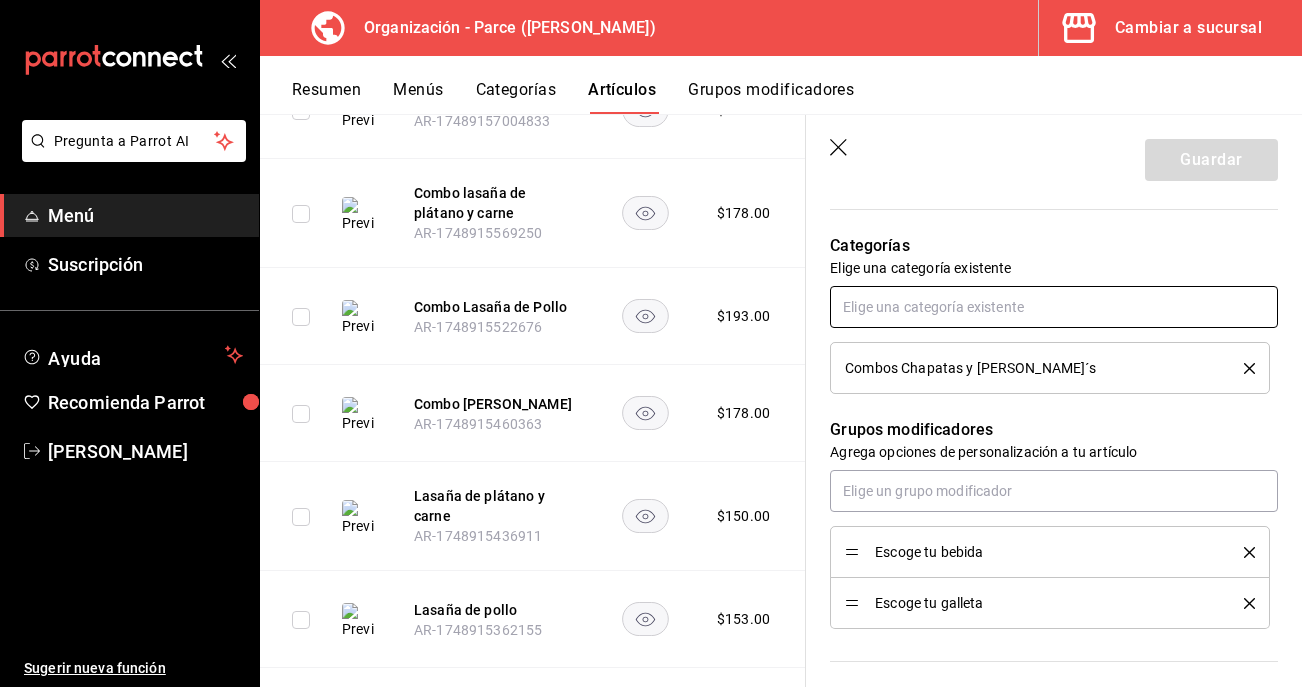 scroll, scrollTop: 671, scrollLeft: 0, axis: vertical 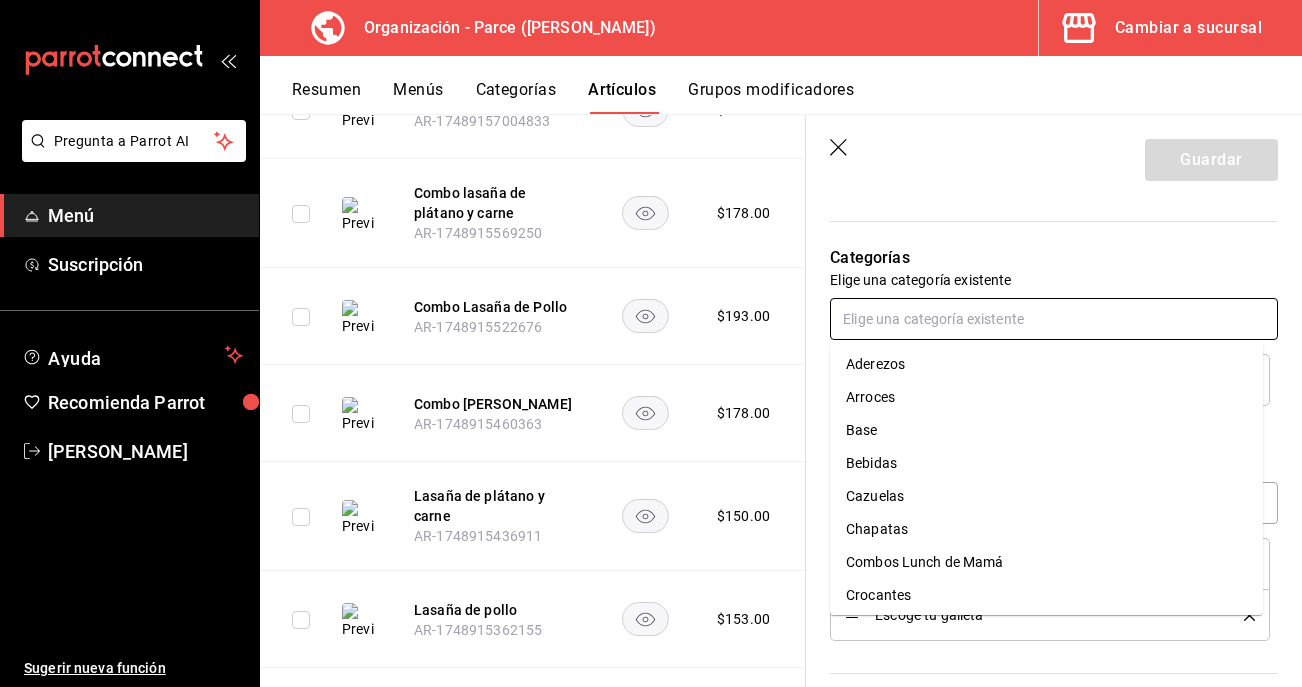 click at bounding box center [1054, 319] 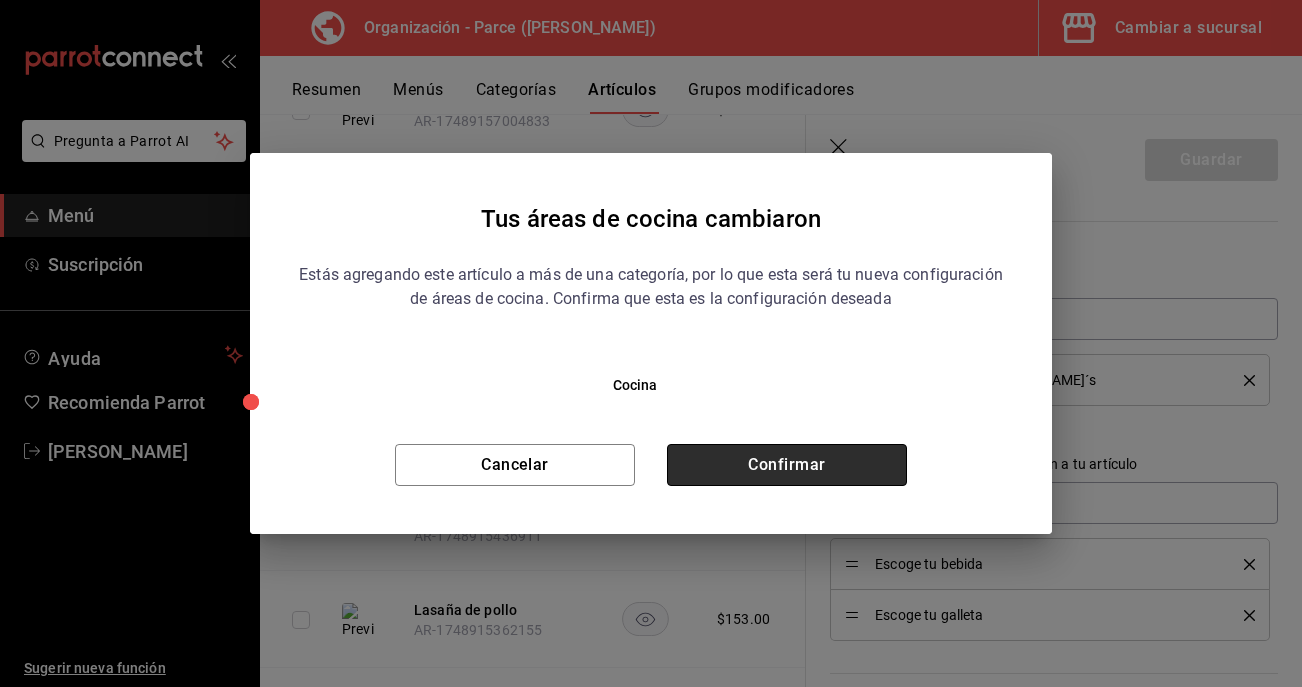 click on "Confirmar" at bounding box center (787, 465) 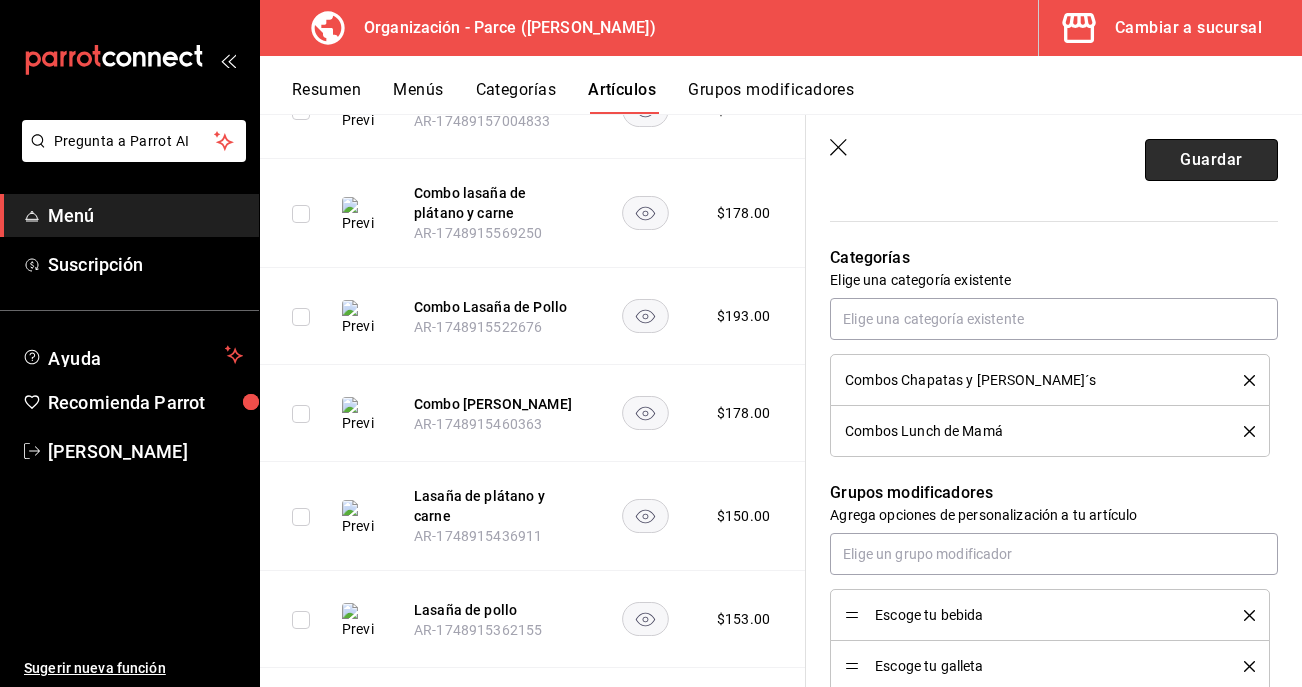click on "Guardar" at bounding box center [1211, 160] 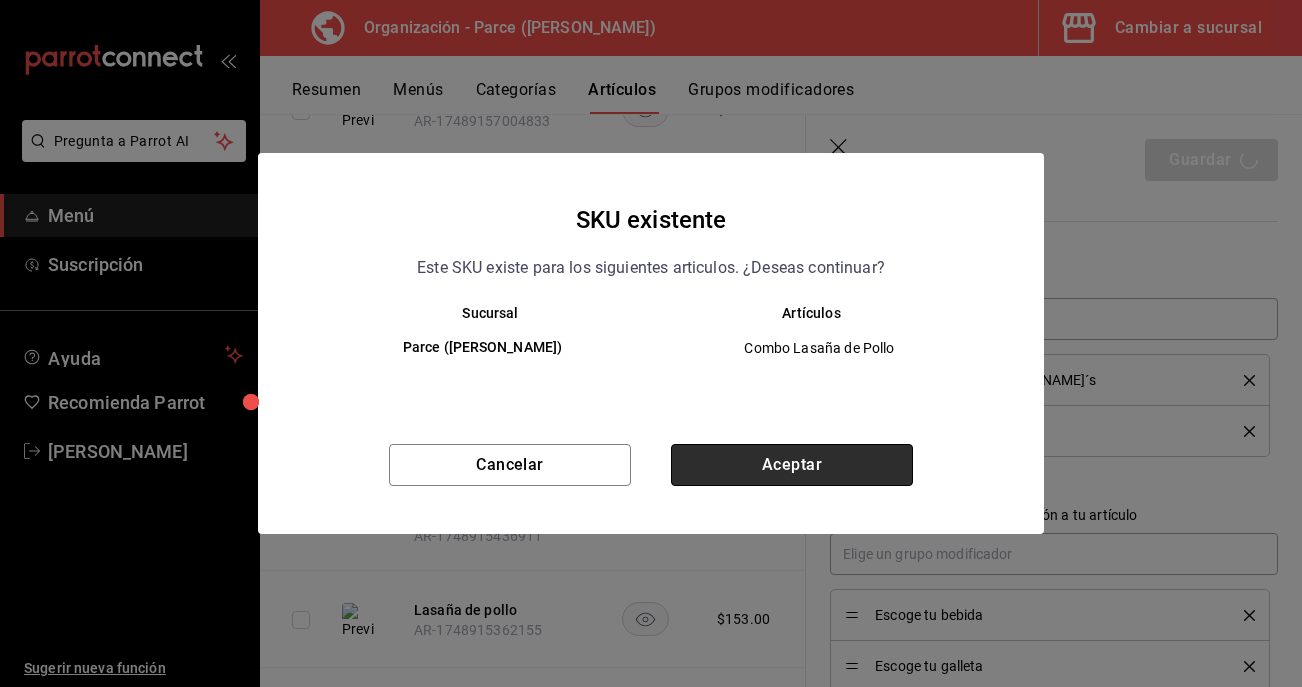 click on "Aceptar" at bounding box center (792, 465) 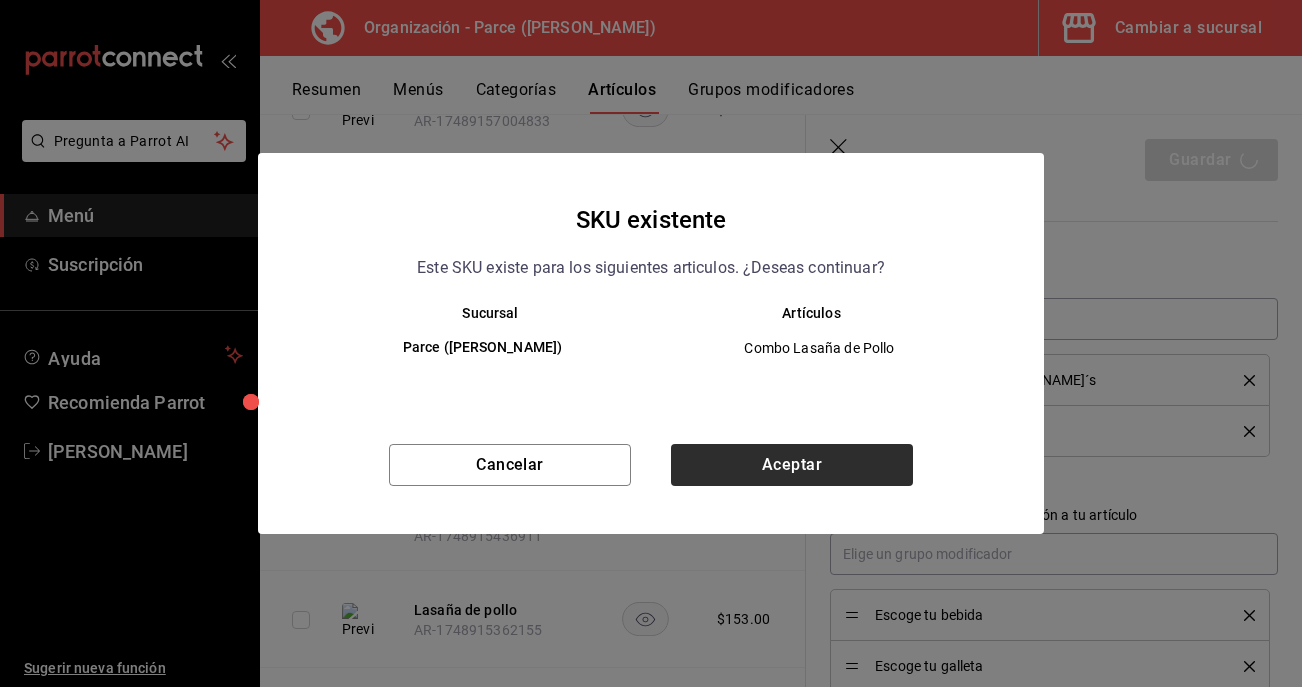 type on "x" 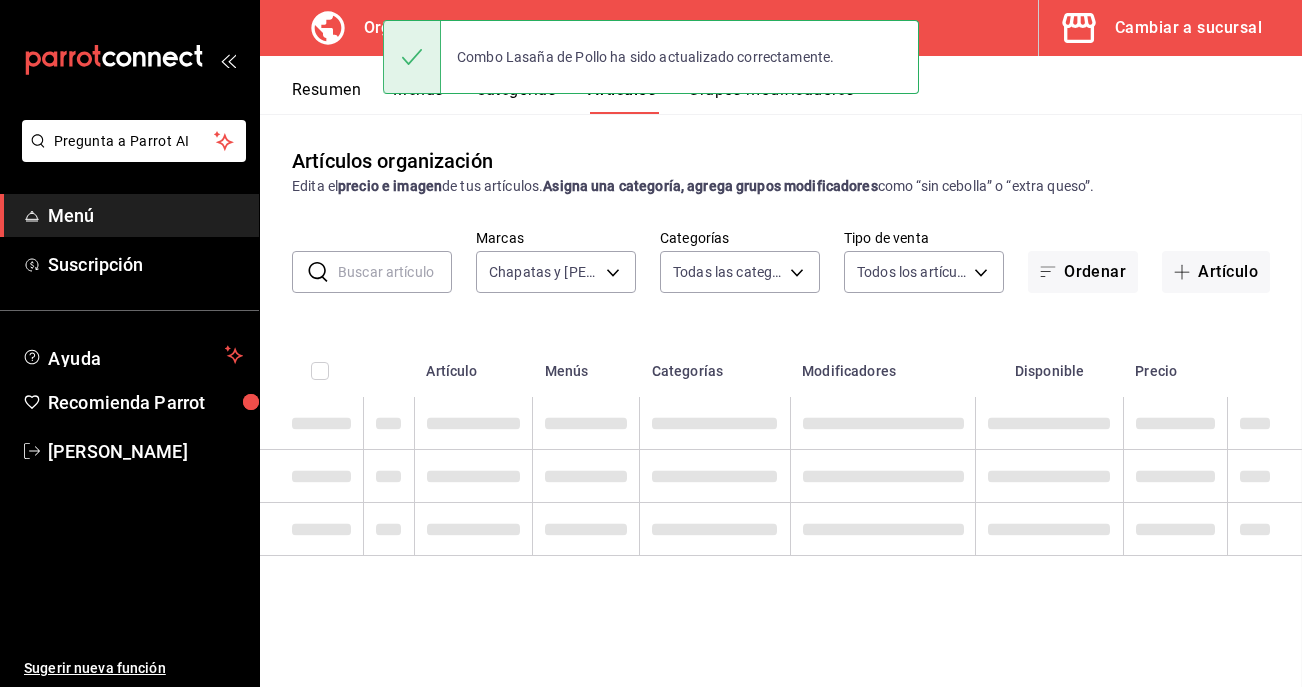 scroll, scrollTop: 0, scrollLeft: 0, axis: both 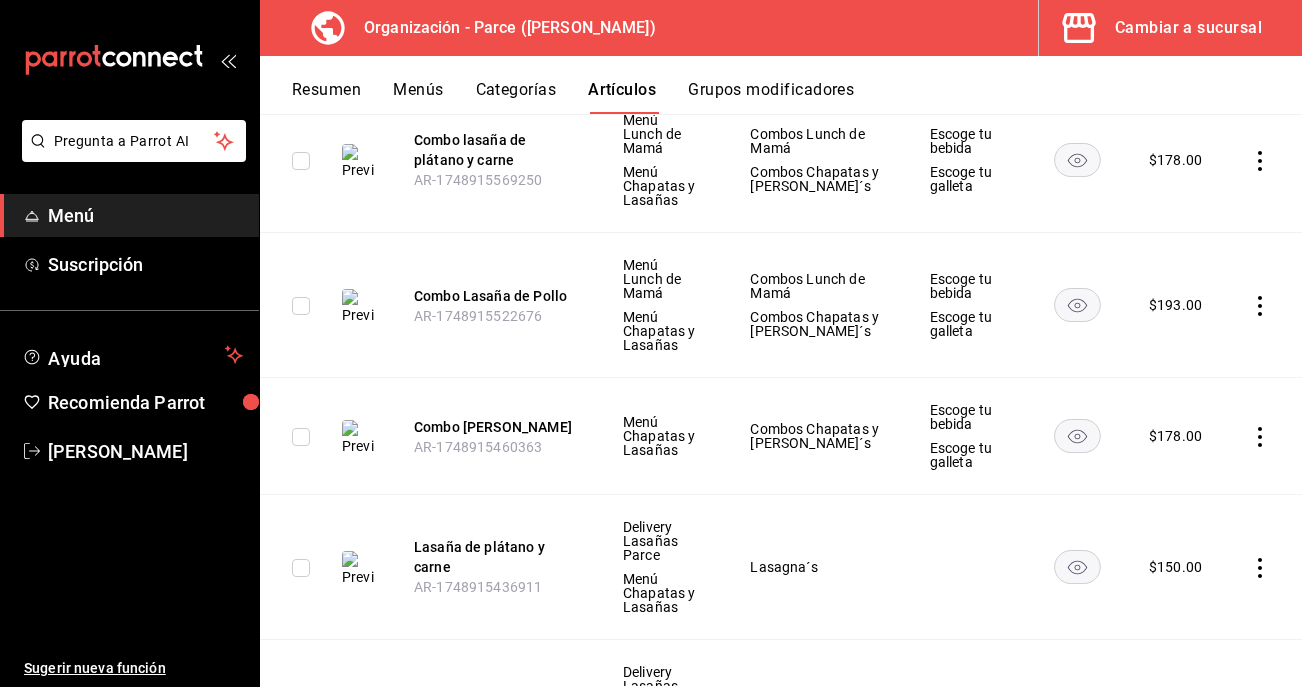 click 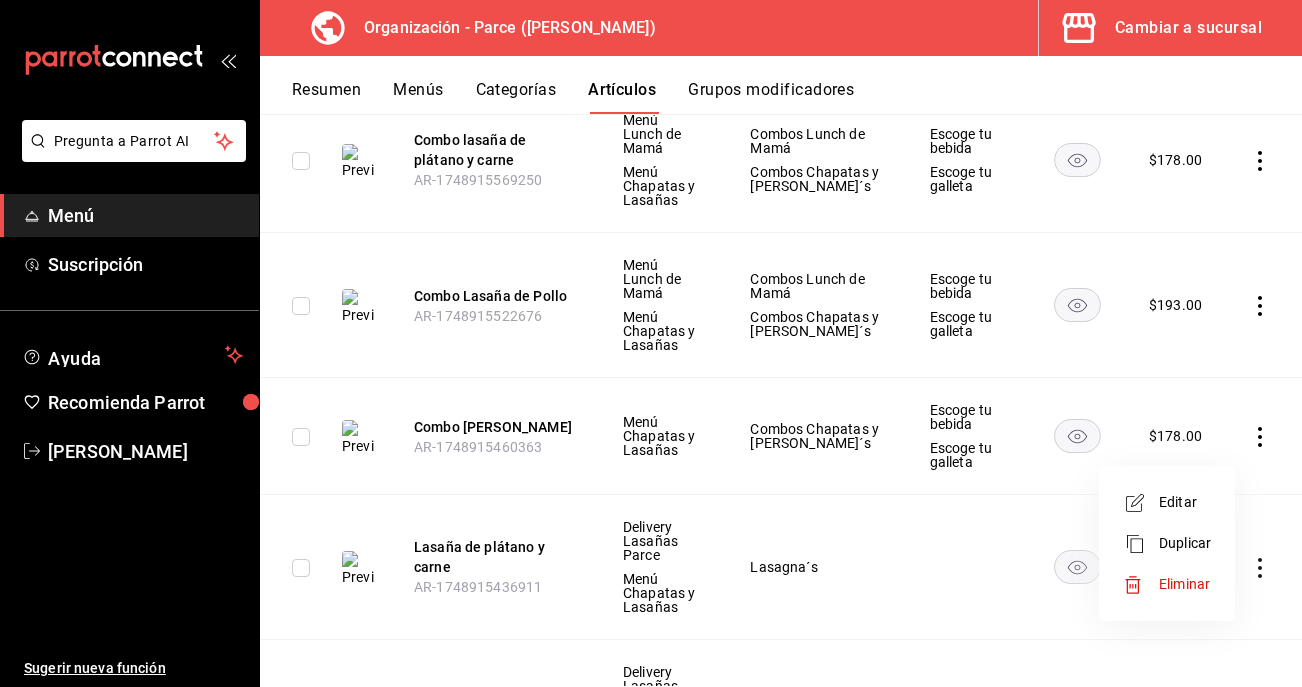 click on "Editar" at bounding box center [1185, 502] 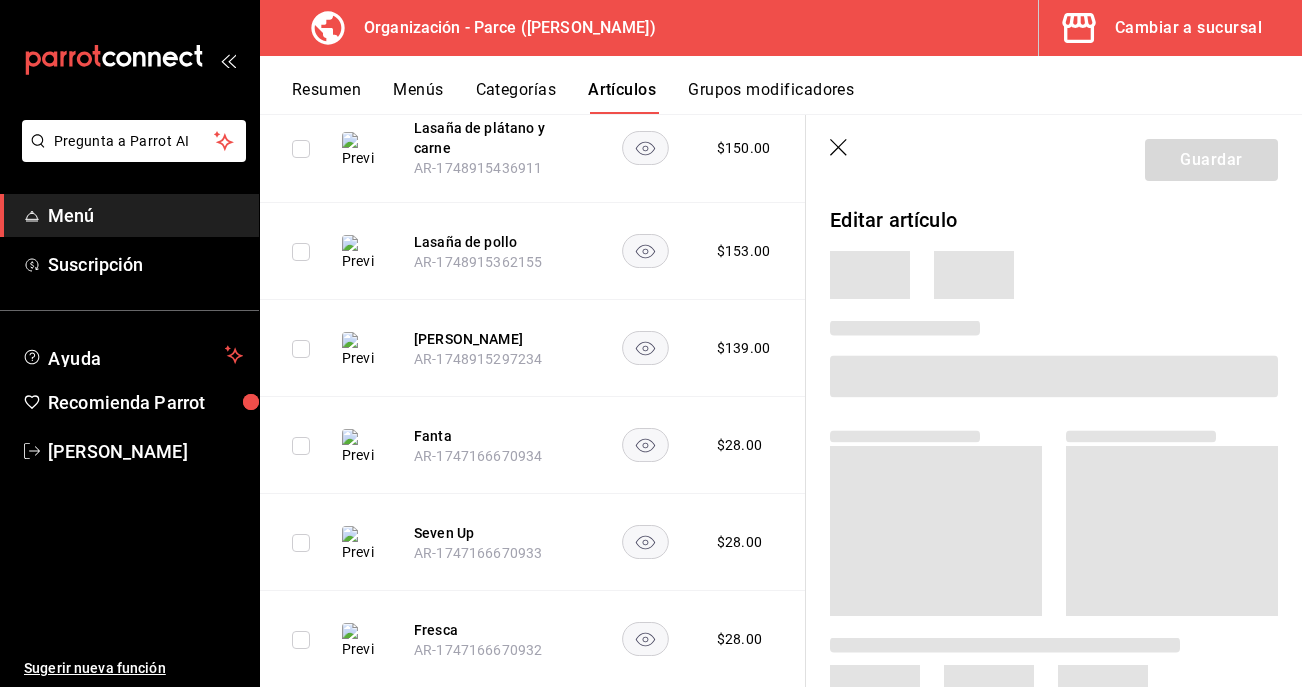 scroll, scrollTop: 1193, scrollLeft: 0, axis: vertical 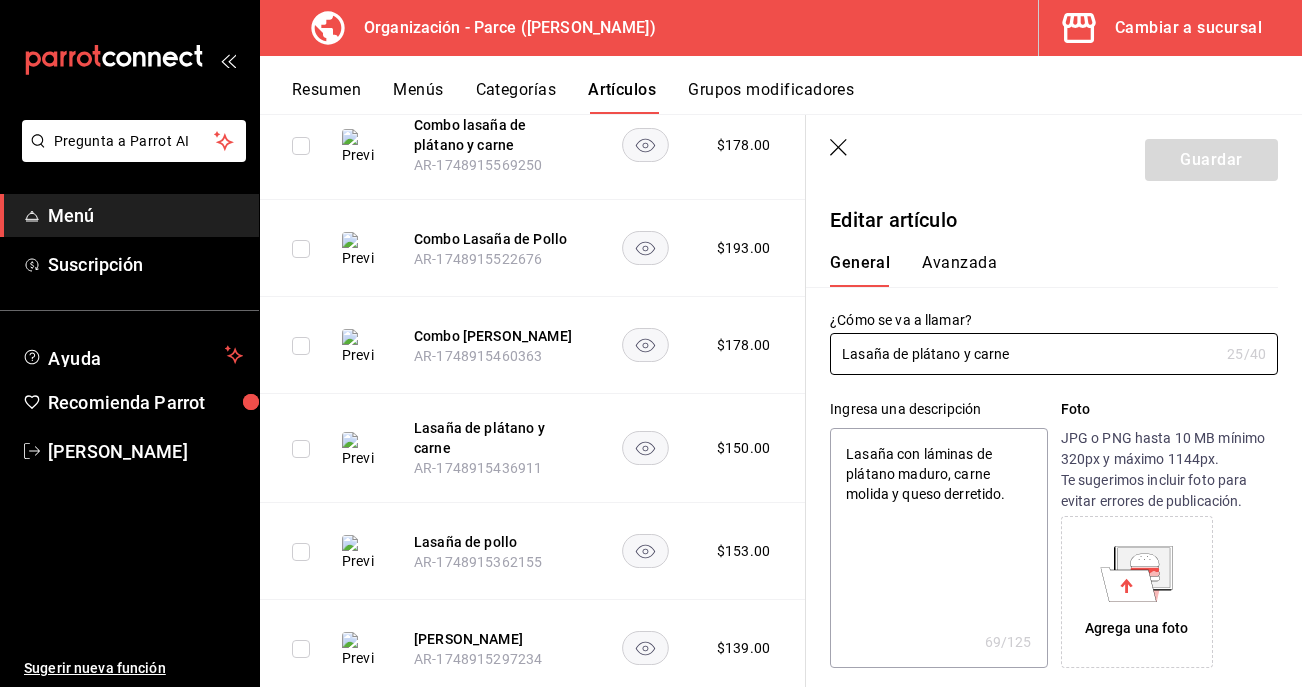 type on "x" 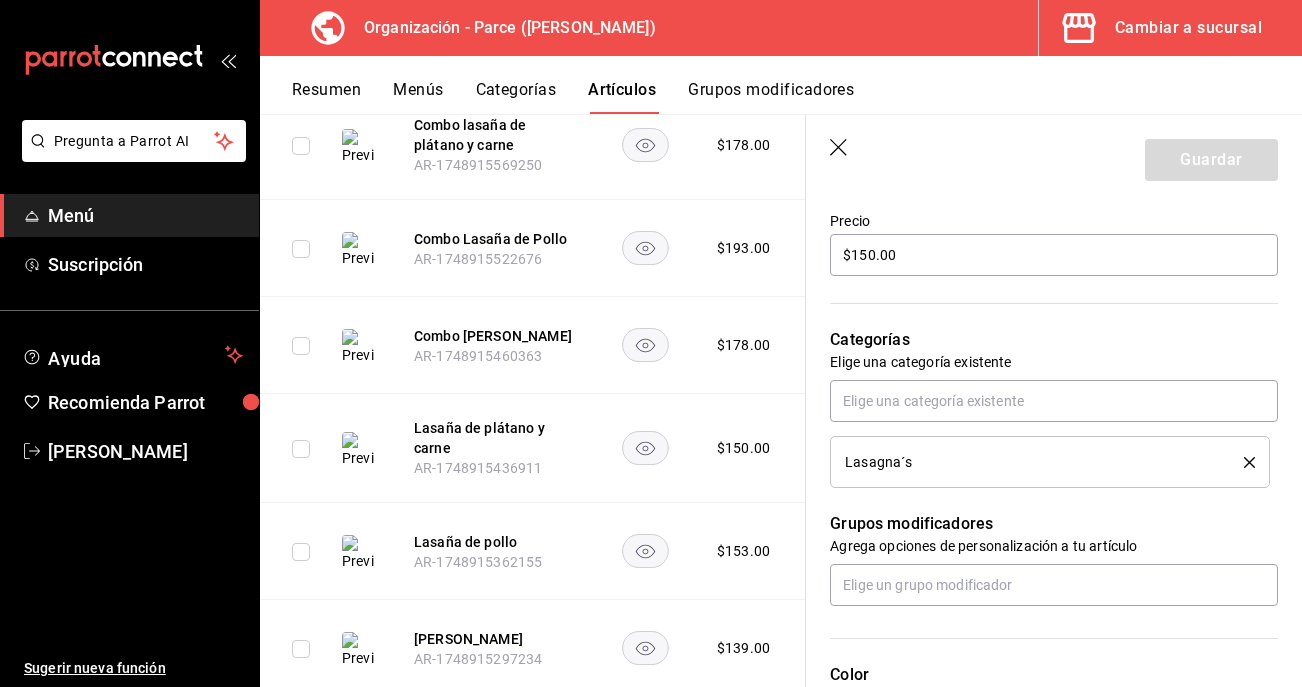 scroll, scrollTop: 618, scrollLeft: 0, axis: vertical 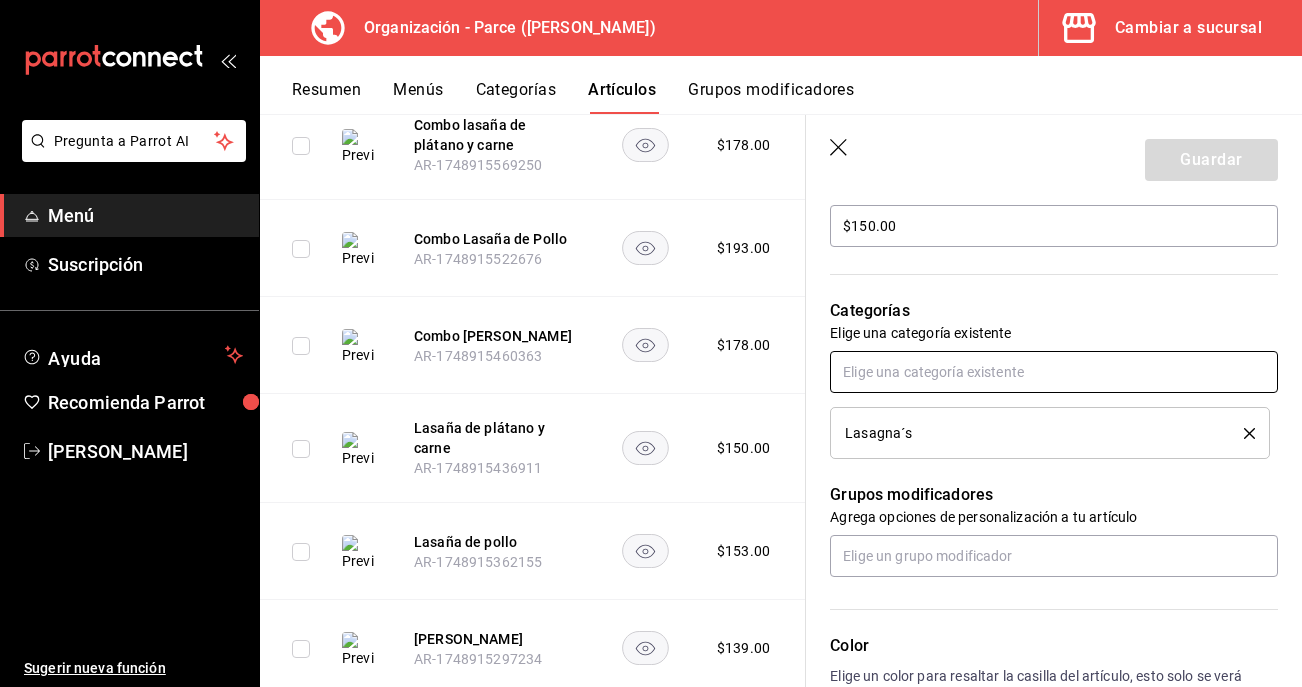 click at bounding box center [1054, 372] 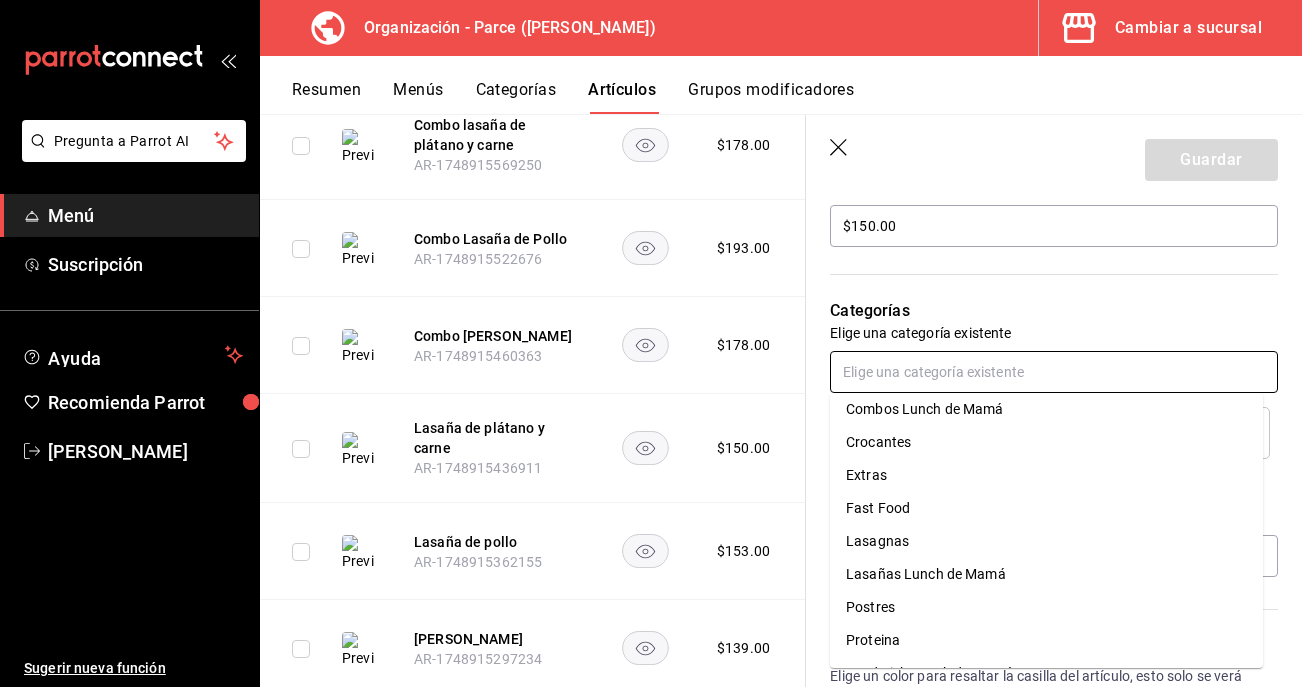 scroll, scrollTop: 264, scrollLeft: 0, axis: vertical 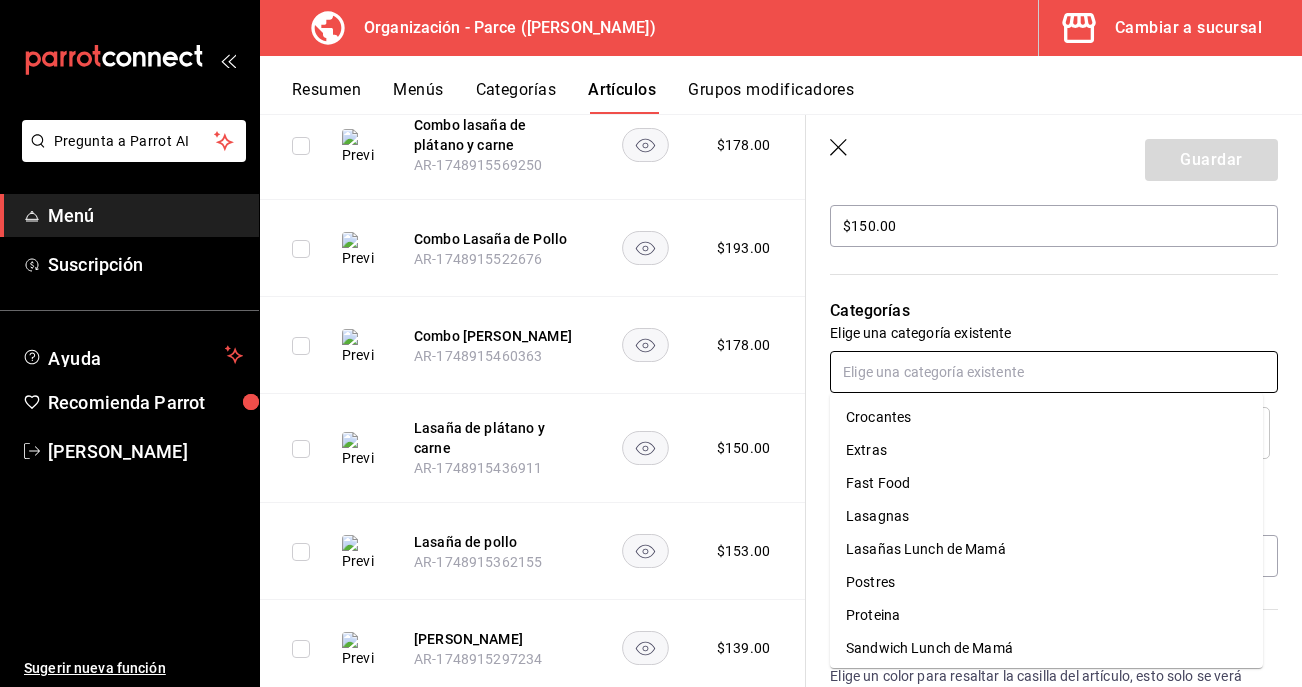 click on "Lasañas Lunch de Mamá" at bounding box center (1046, 549) 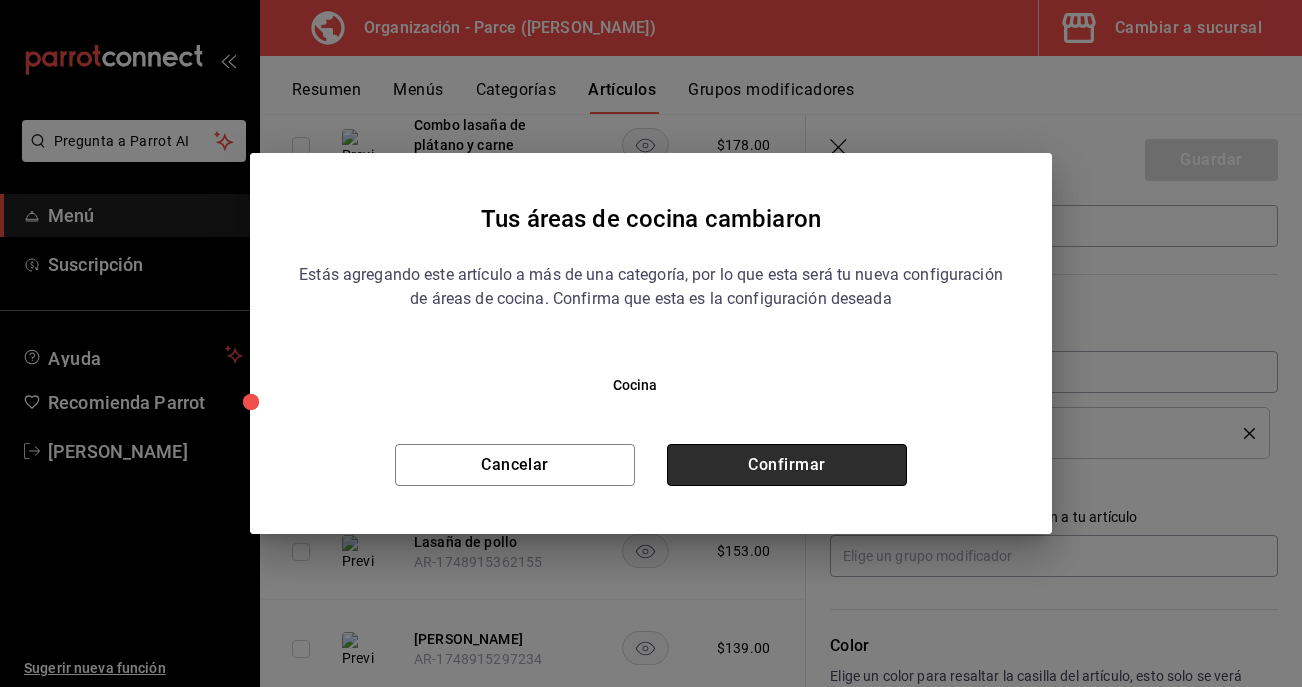 click on "Confirmar" at bounding box center (787, 465) 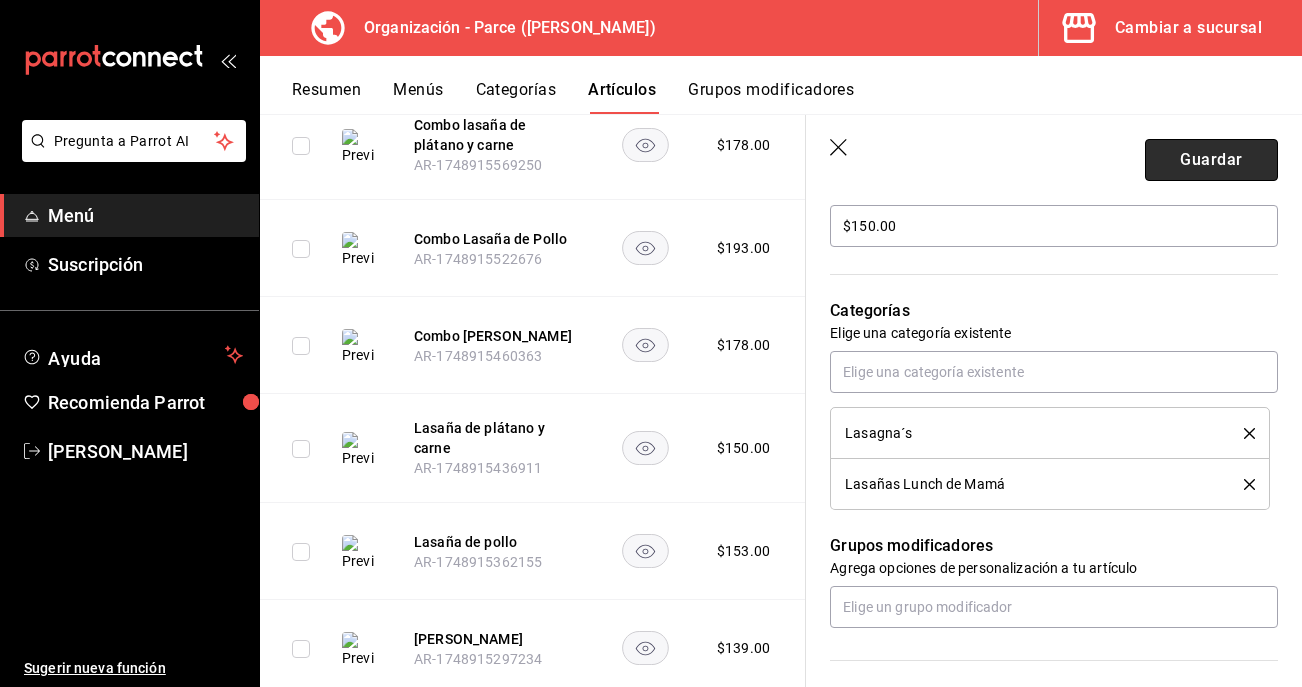 click on "Guardar" at bounding box center [1211, 160] 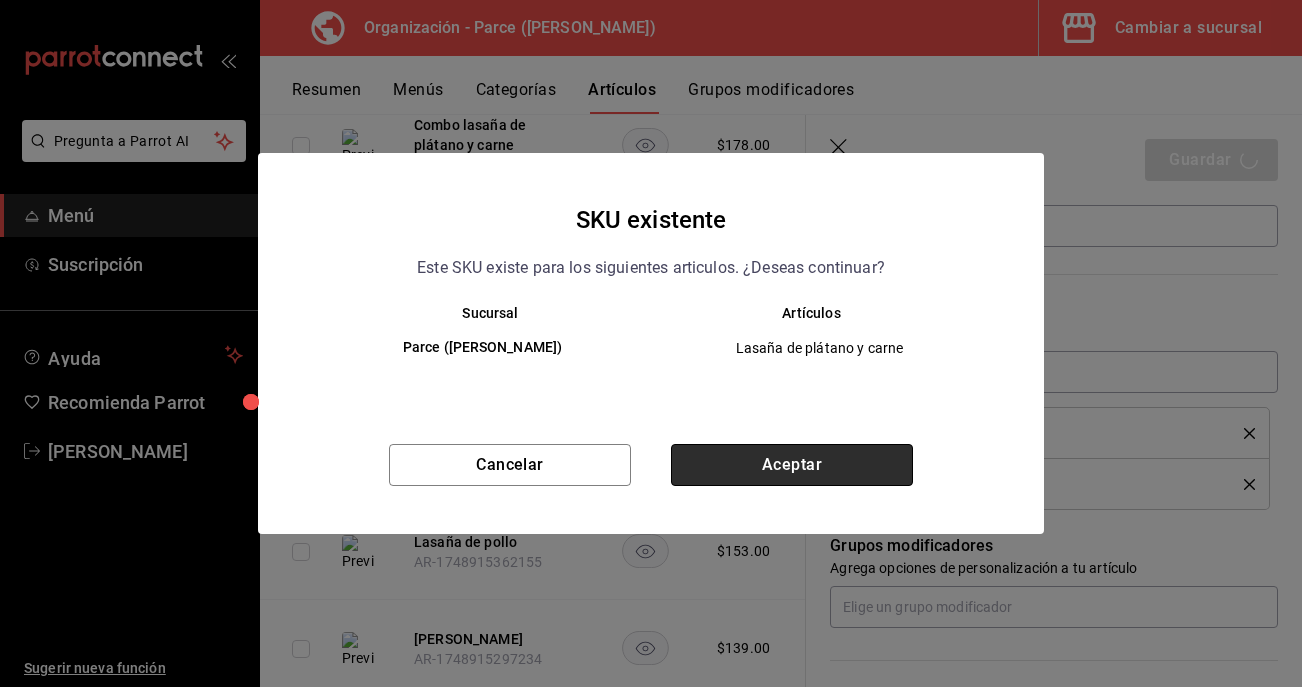 click on "Aceptar" at bounding box center [792, 465] 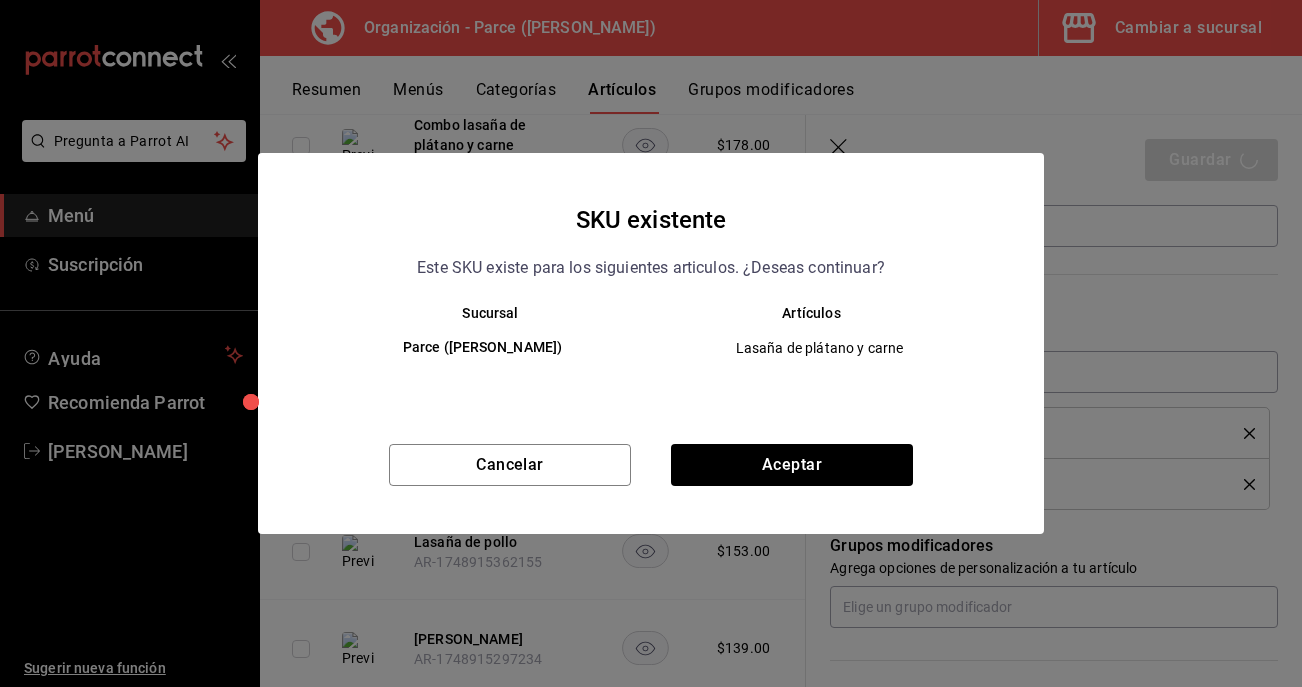 type on "x" 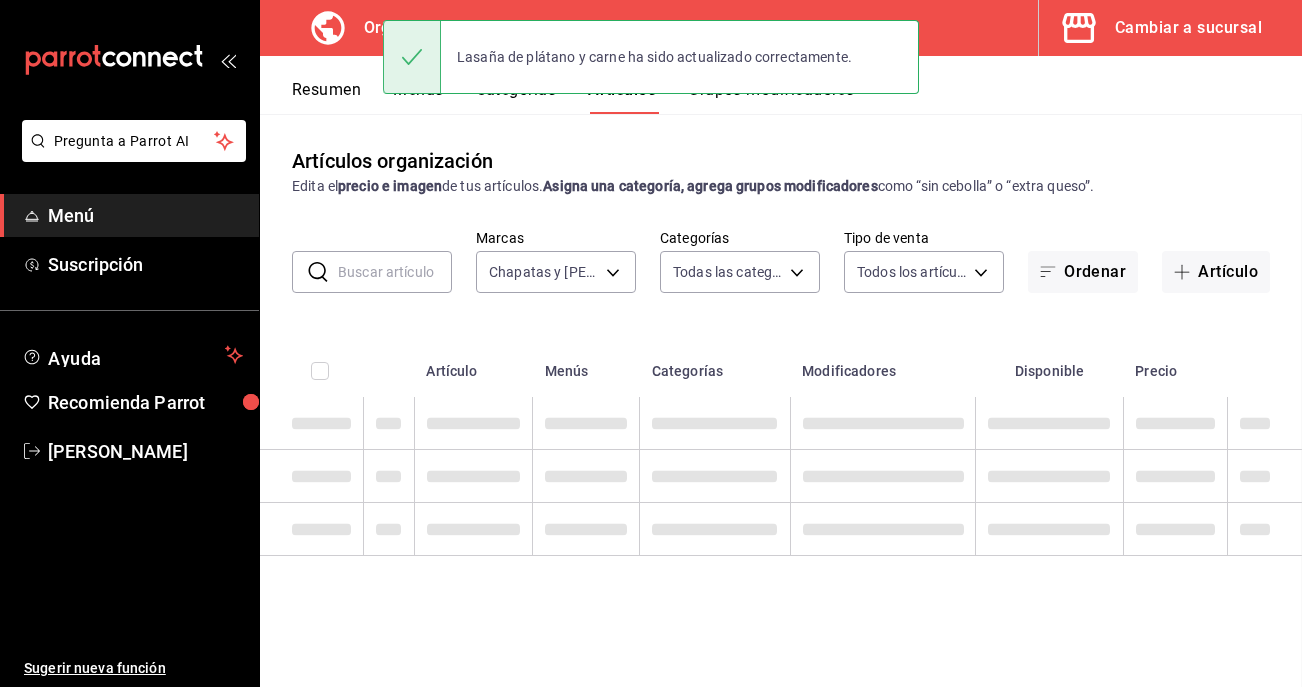 scroll, scrollTop: 0, scrollLeft: 0, axis: both 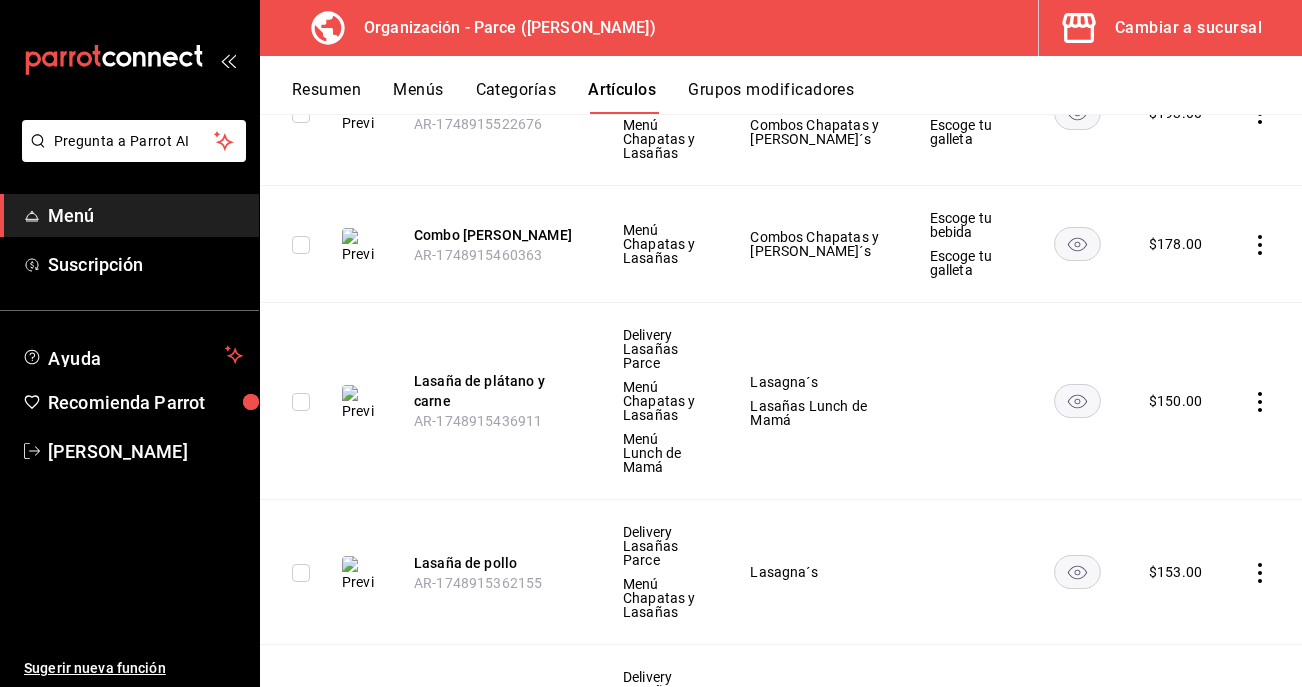 click 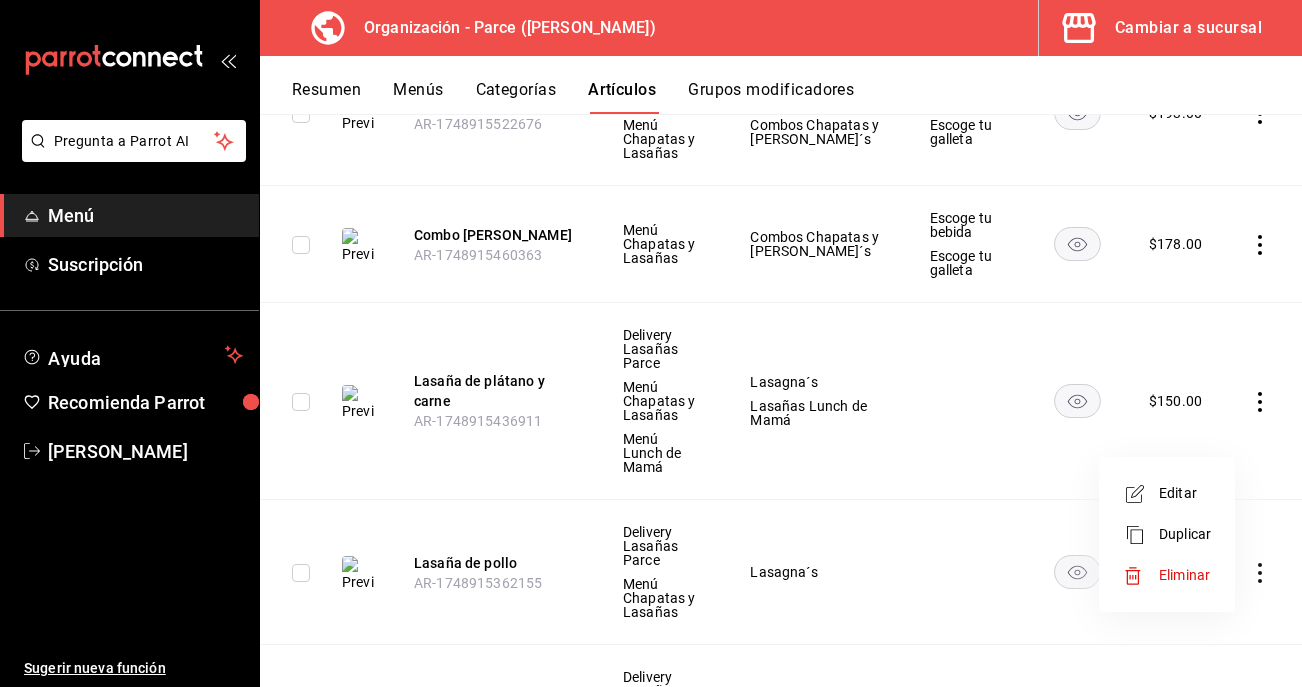 click on "Editar" at bounding box center [1167, 493] 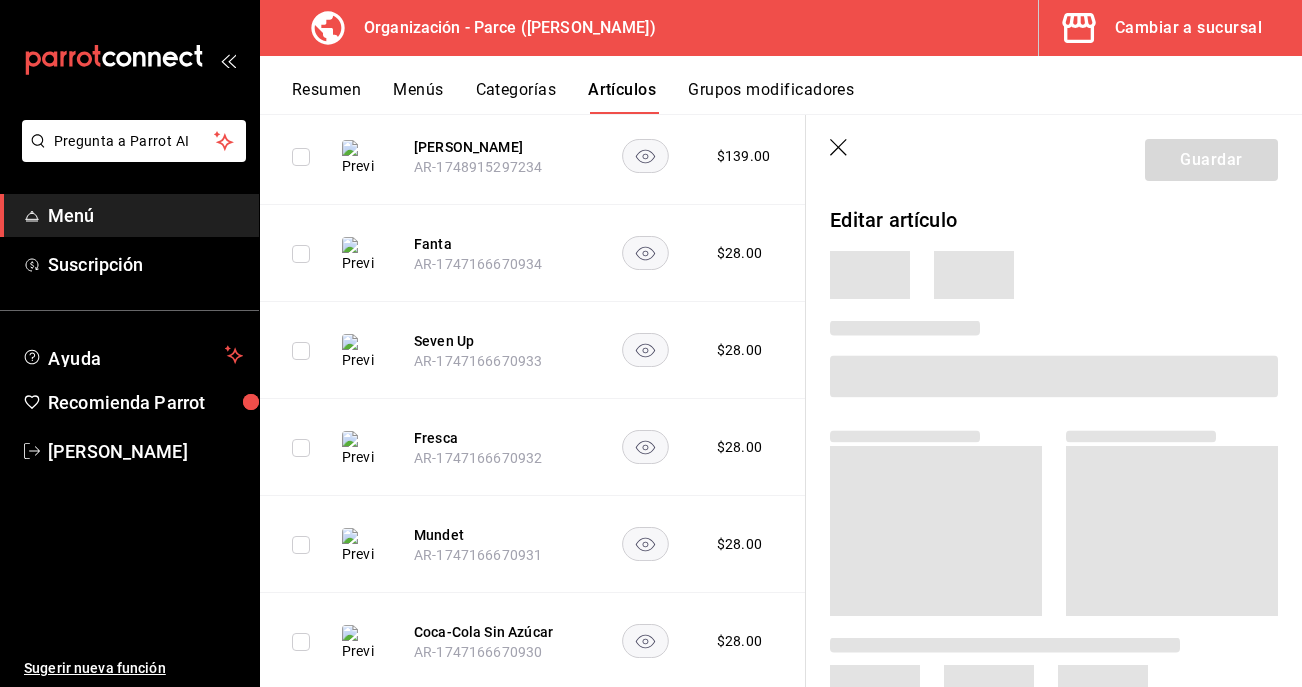 scroll, scrollTop: 1319, scrollLeft: 0, axis: vertical 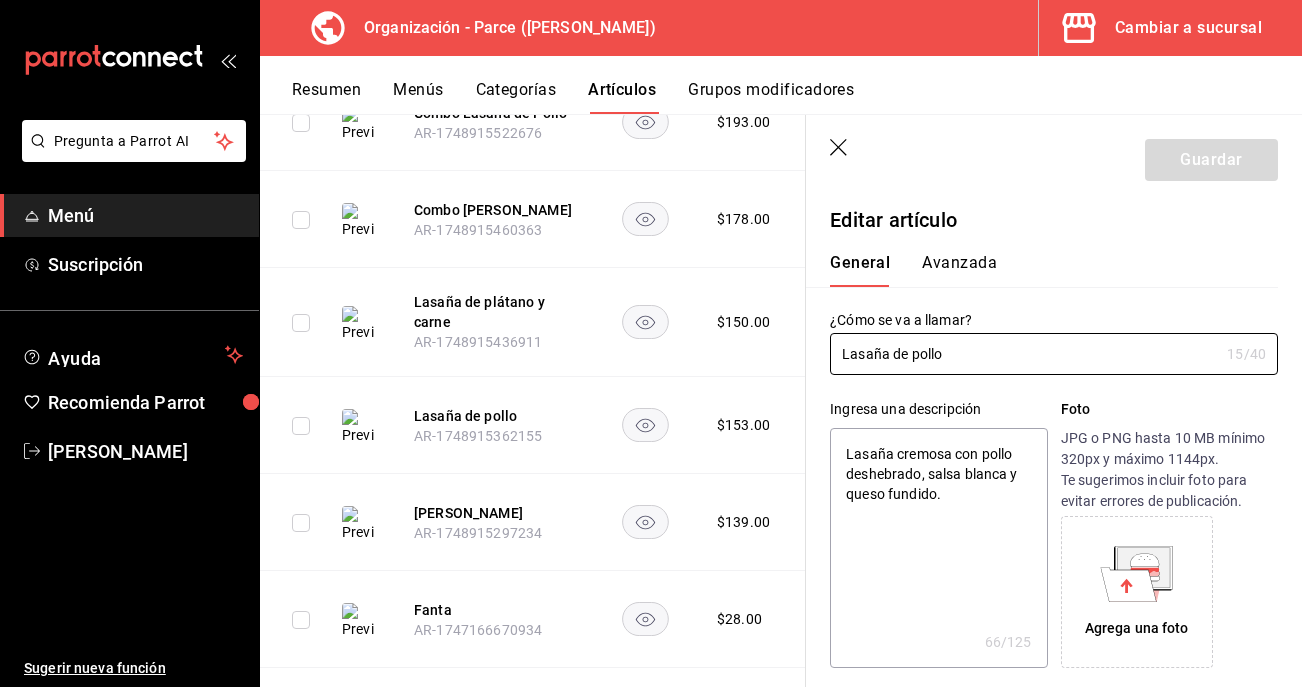 type on "x" 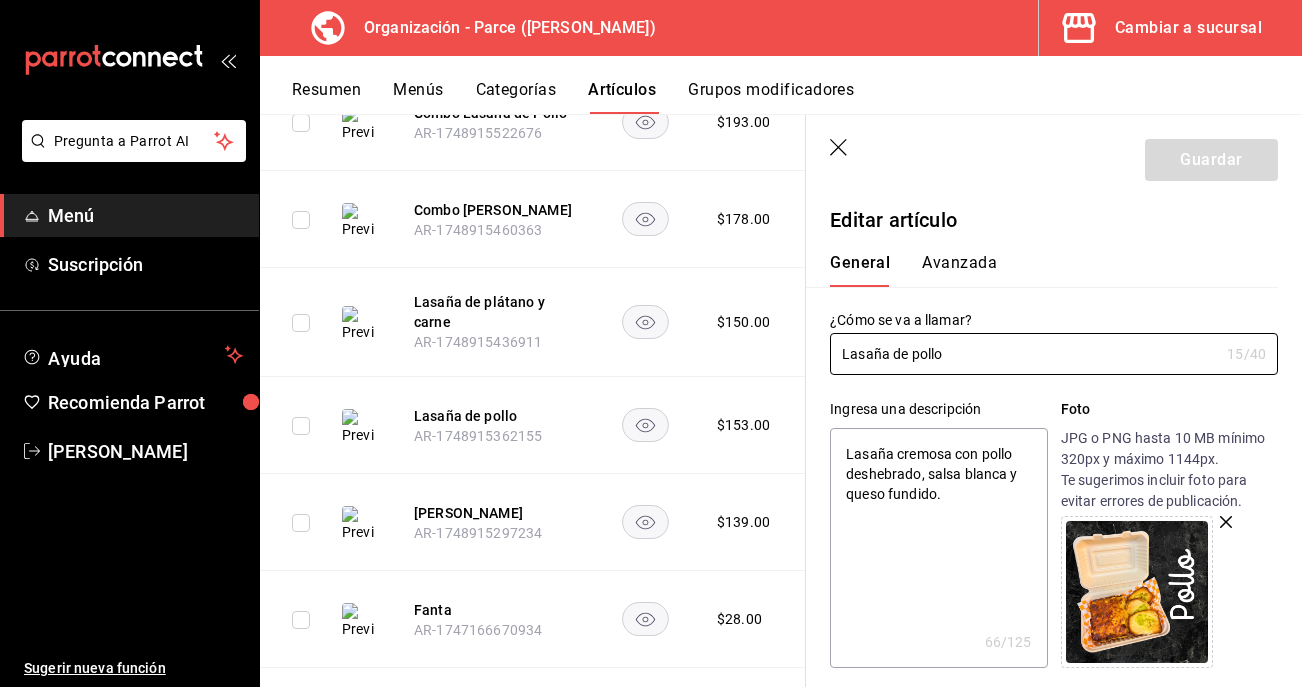 scroll, scrollTop: 653, scrollLeft: 0, axis: vertical 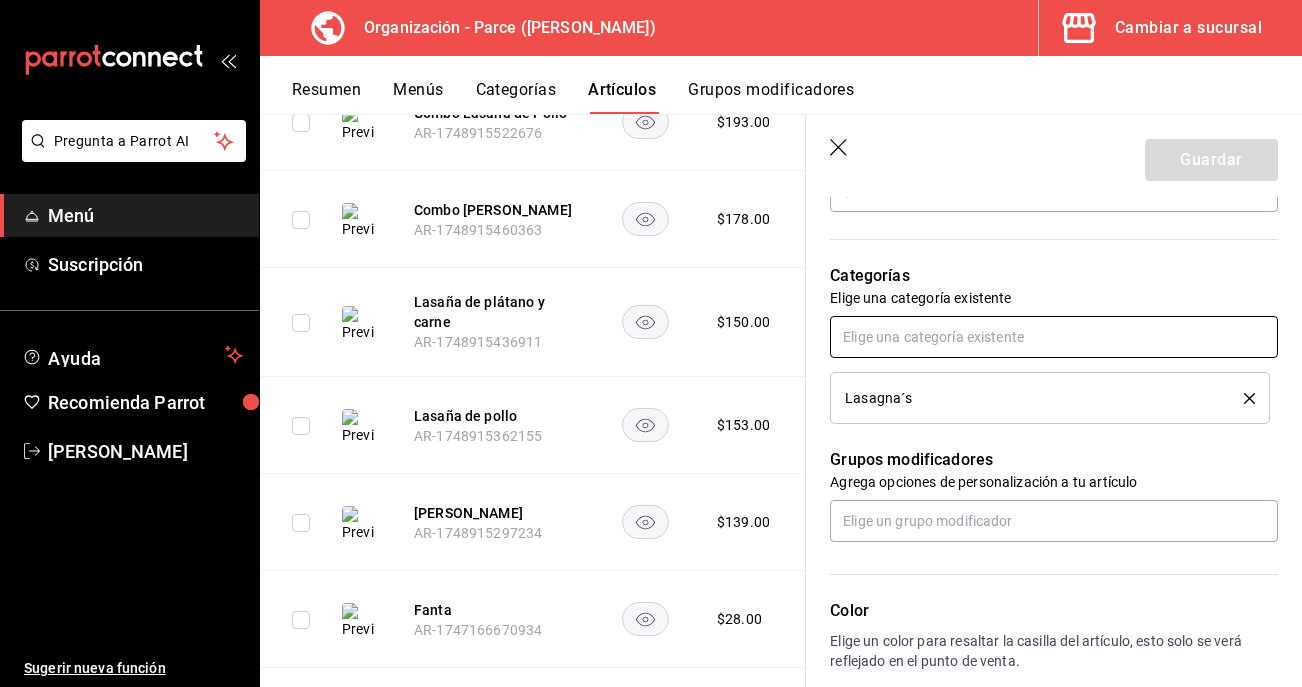click at bounding box center (1054, 337) 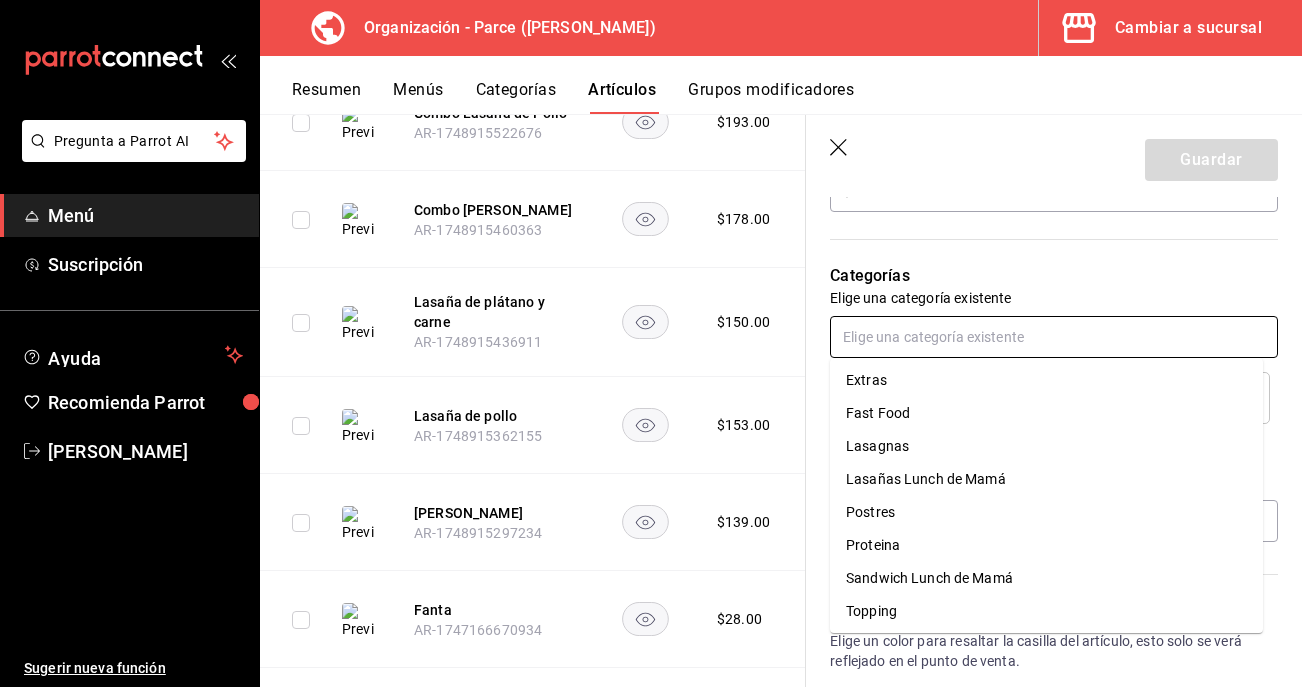 scroll, scrollTop: 302, scrollLeft: 0, axis: vertical 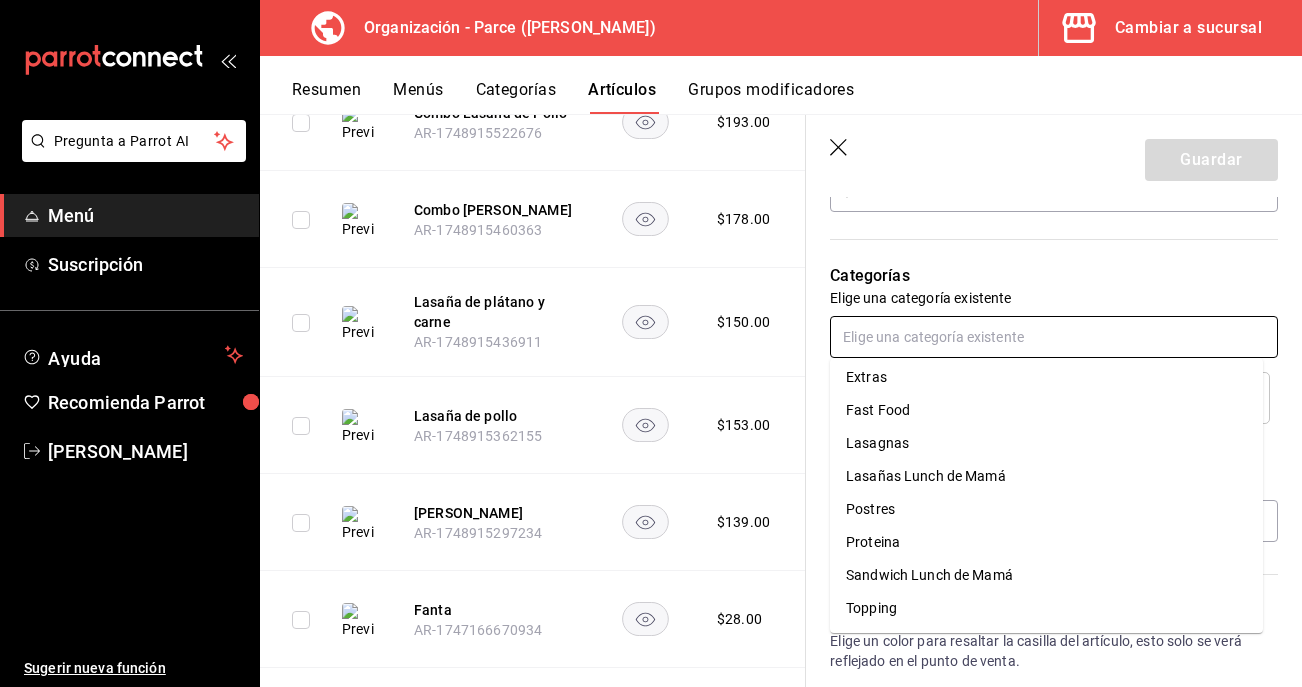 click on "Lasañas Lunch de Mamá" at bounding box center [1046, 476] 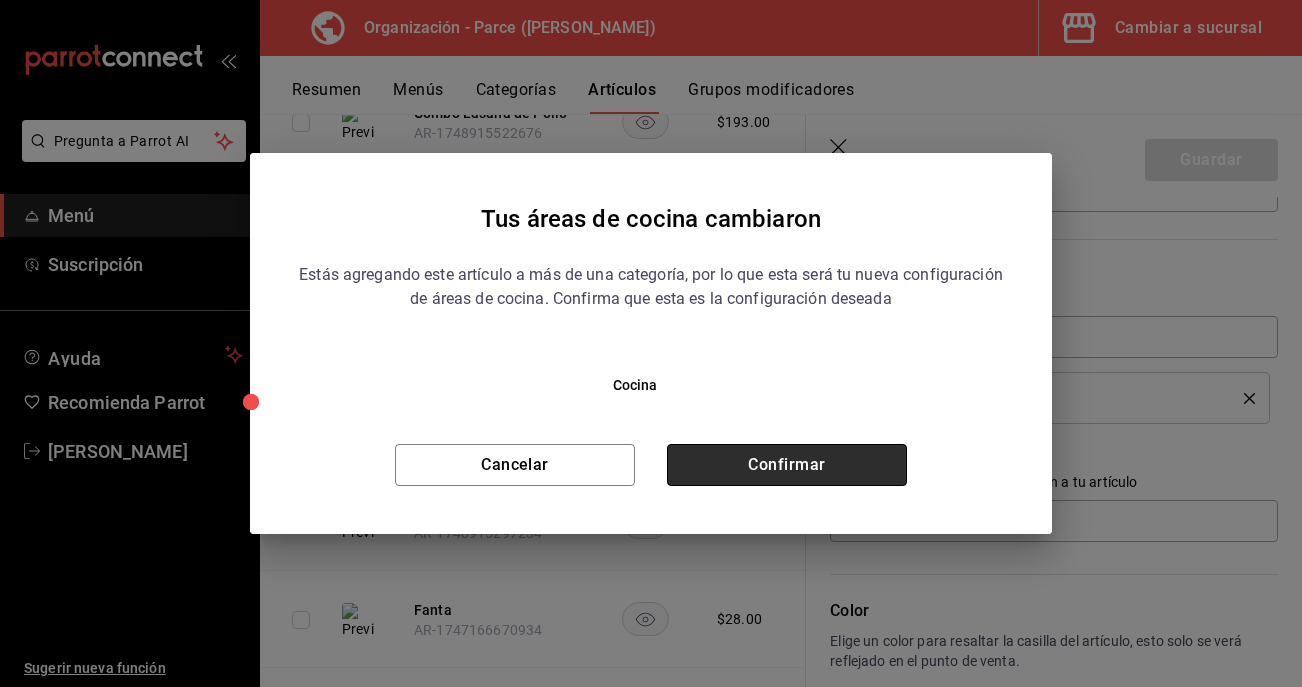 click on "Confirmar" at bounding box center [787, 465] 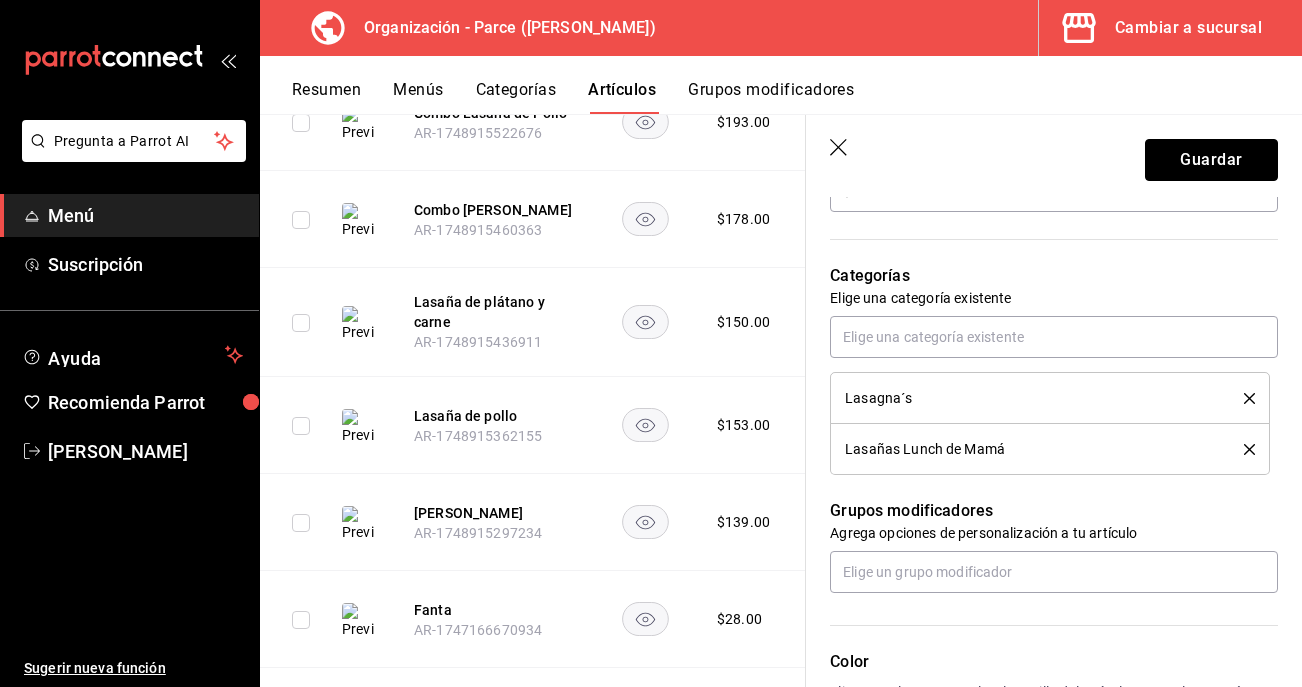 click on "Guardar" at bounding box center [1211, 160] 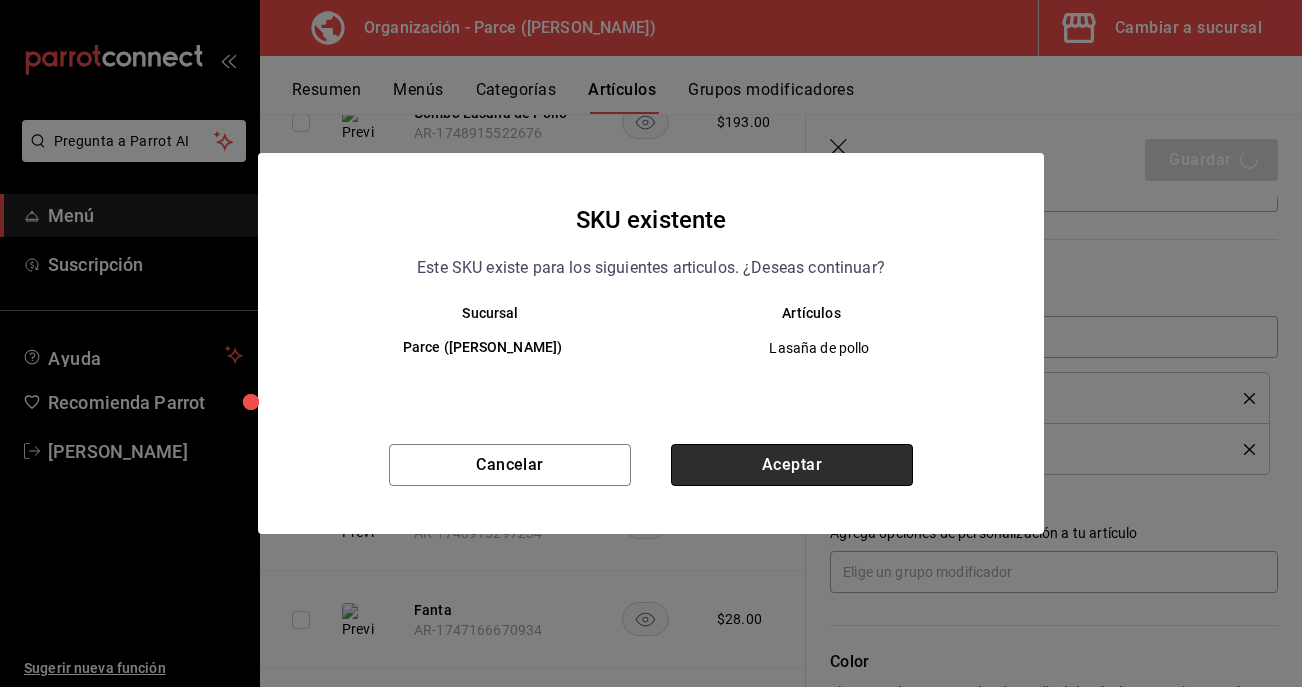 click on "Aceptar" at bounding box center (792, 465) 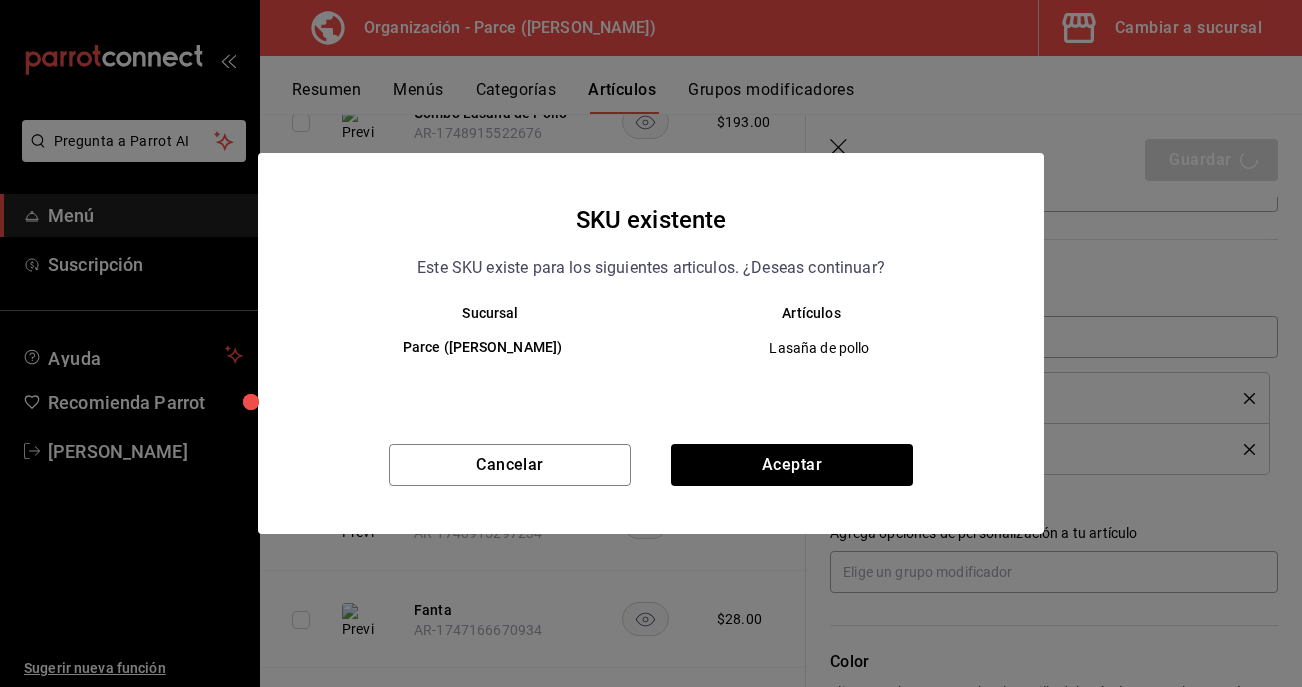 type on "x" 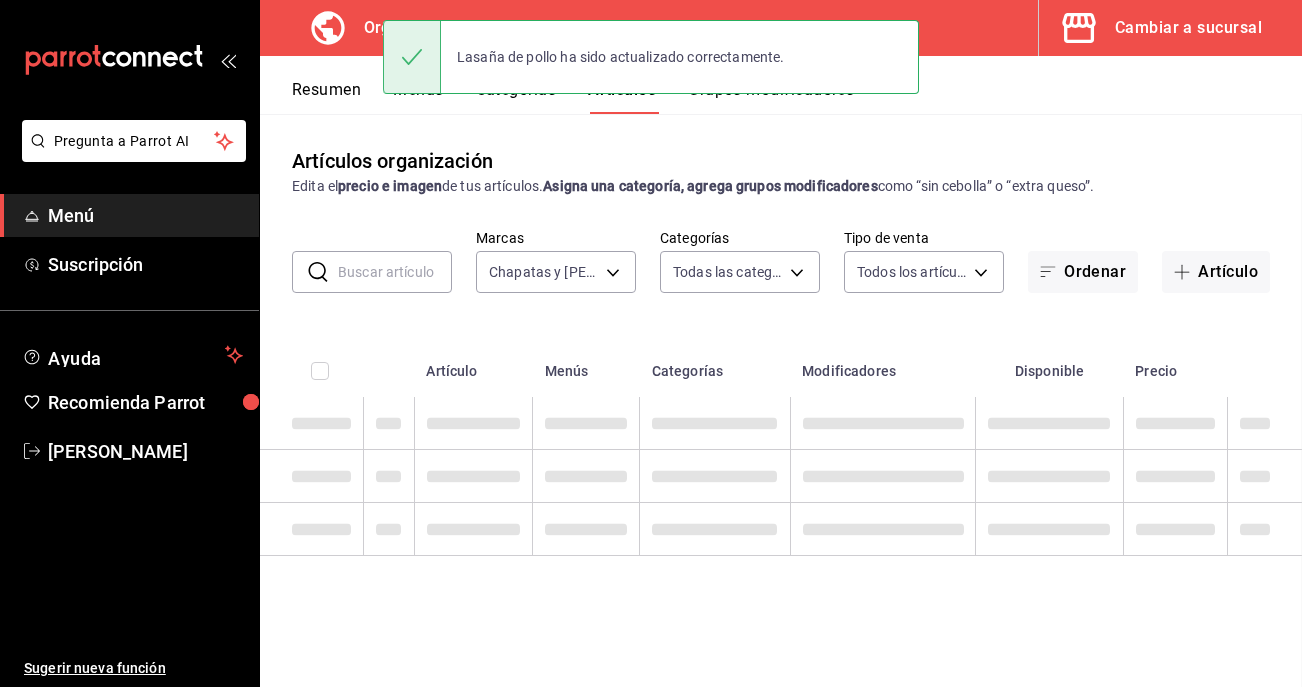 scroll, scrollTop: 0, scrollLeft: 0, axis: both 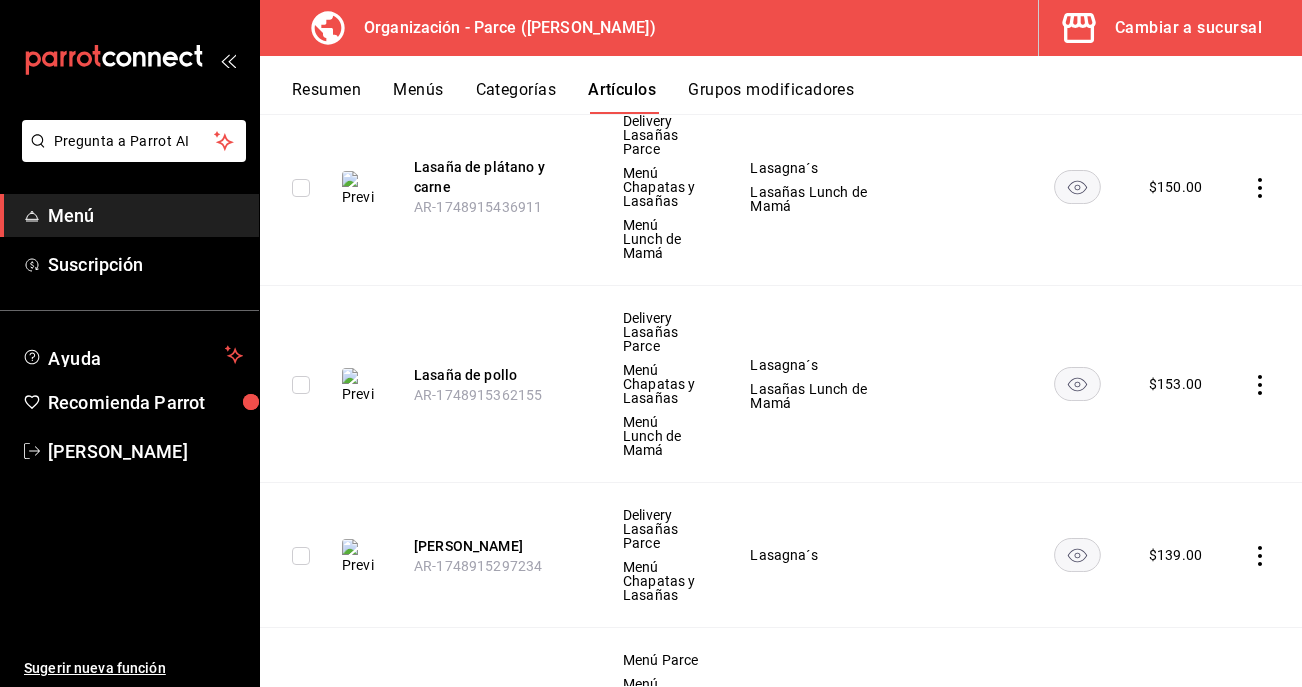click 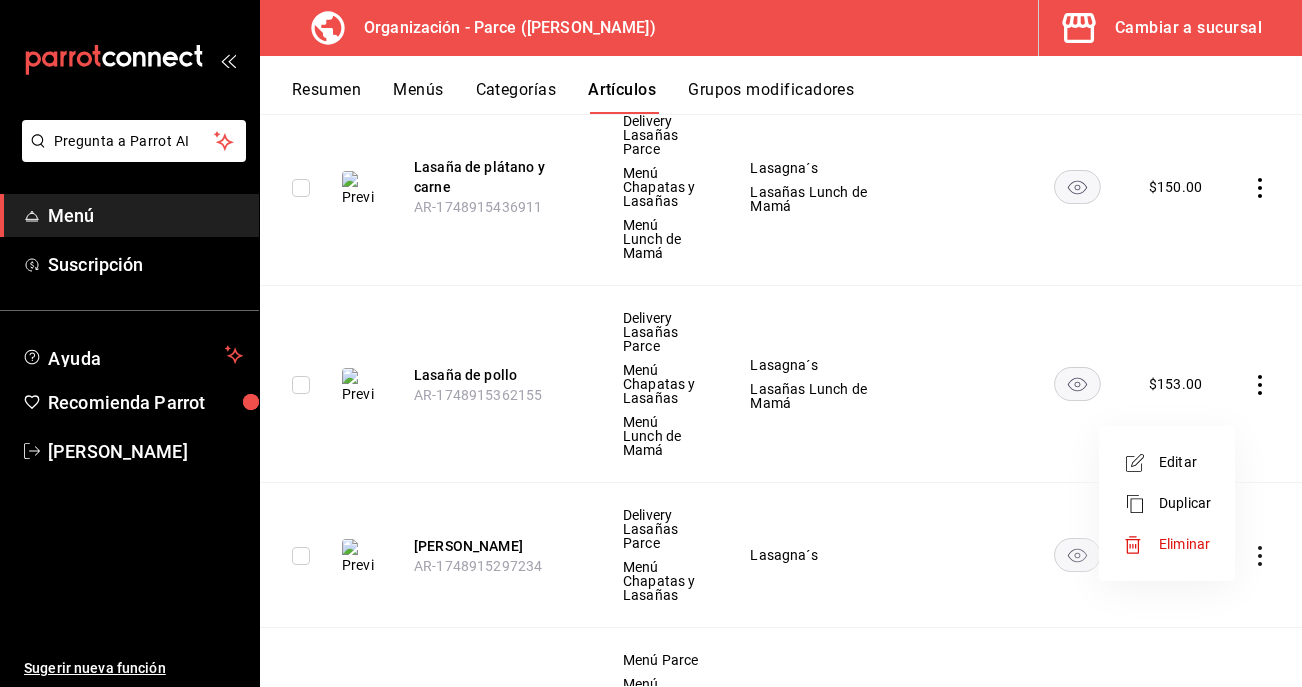 click on "Editar" at bounding box center (1185, 462) 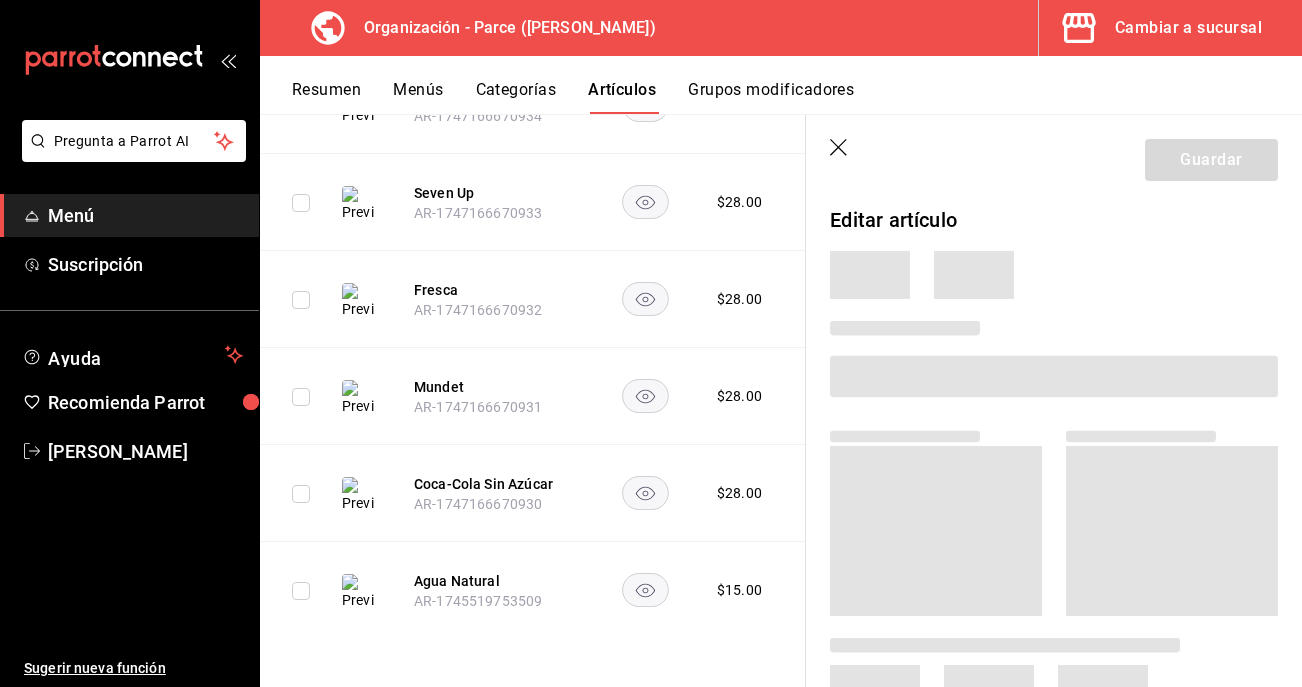 scroll, scrollTop: 1523, scrollLeft: 0, axis: vertical 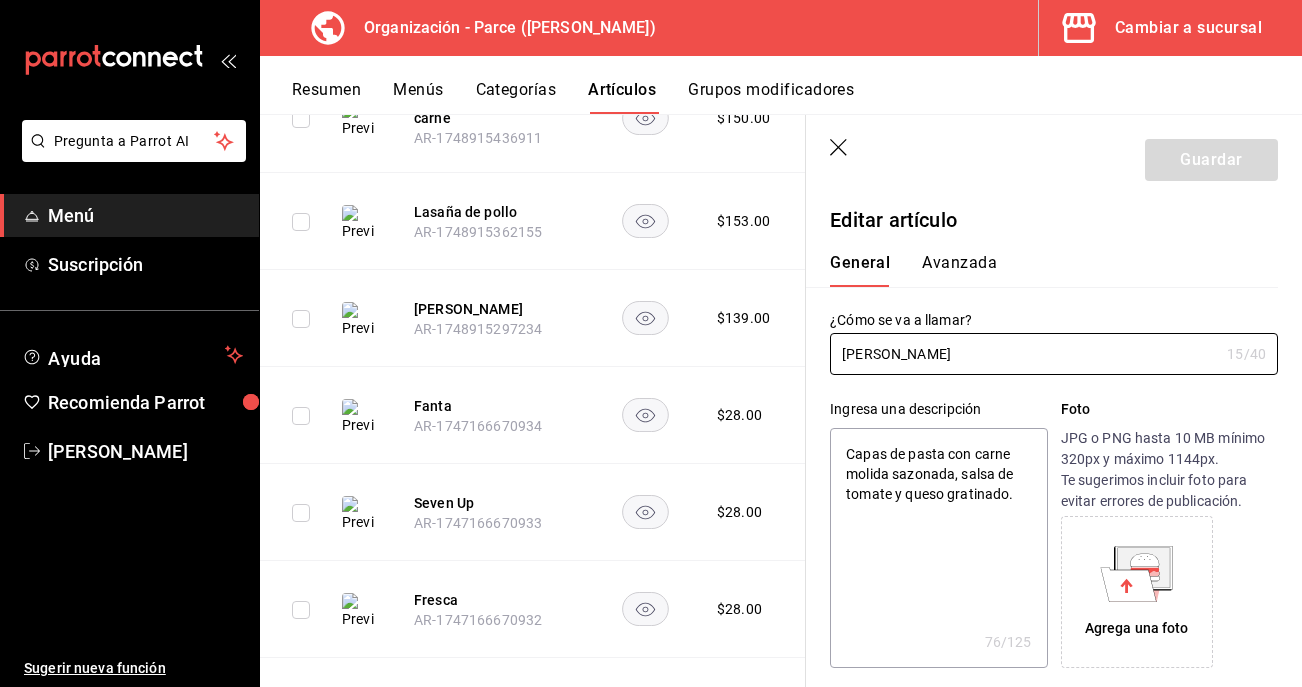 type on "x" 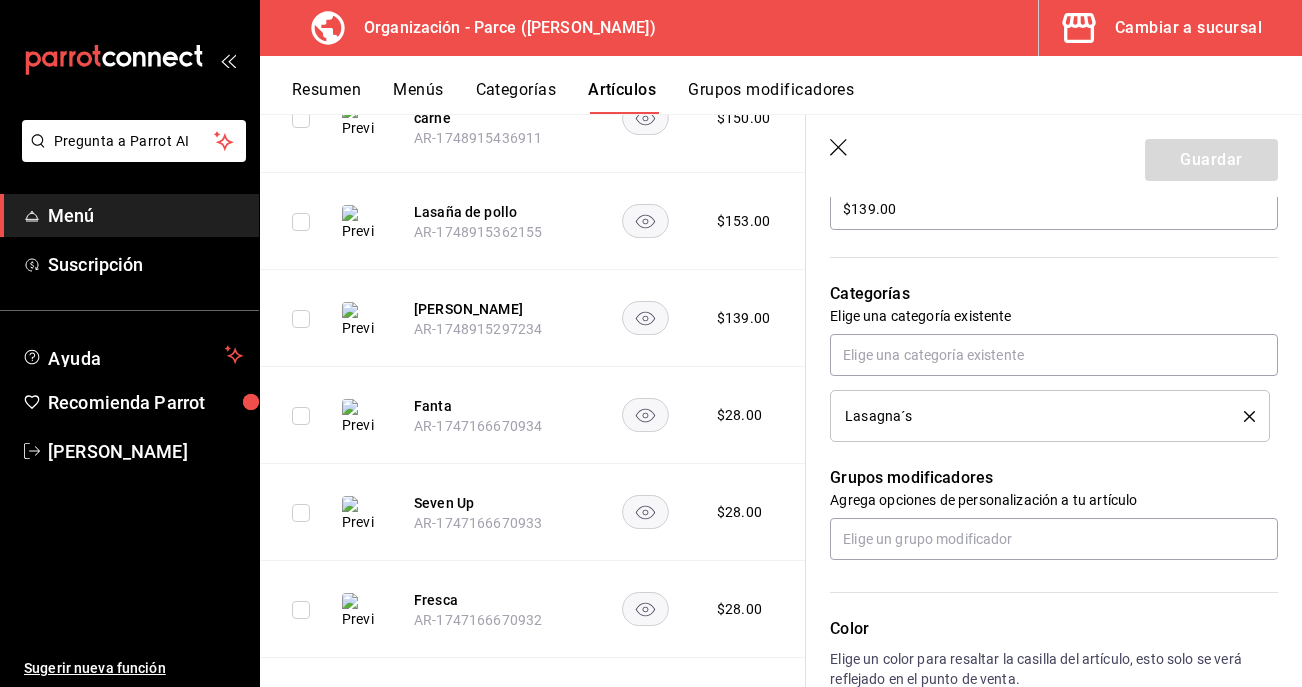scroll, scrollTop: 632, scrollLeft: 0, axis: vertical 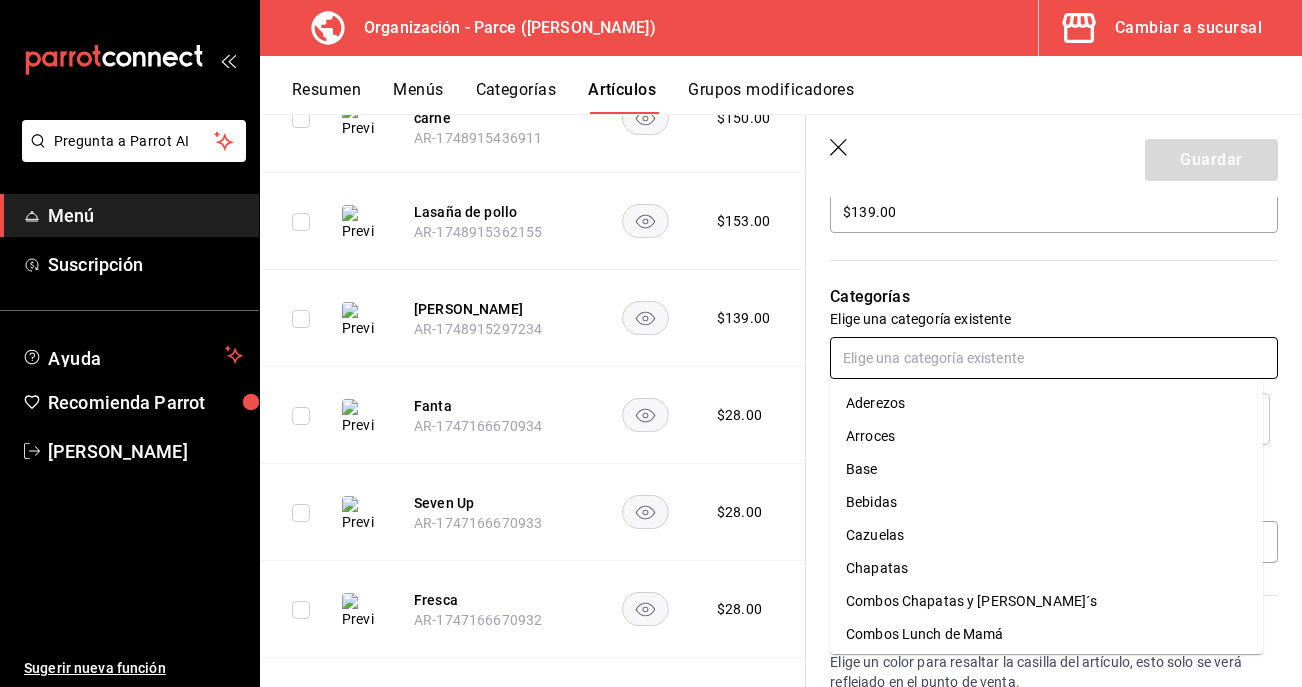 click at bounding box center (1054, 358) 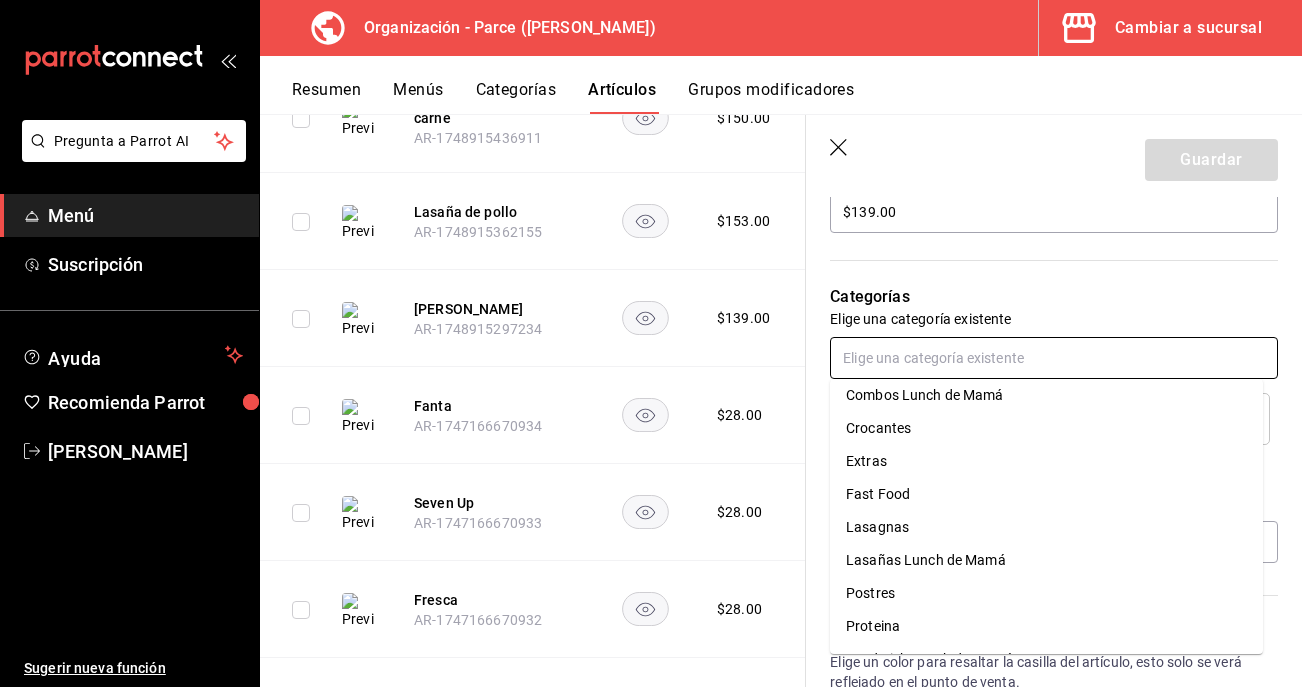 scroll, scrollTop: 300, scrollLeft: 0, axis: vertical 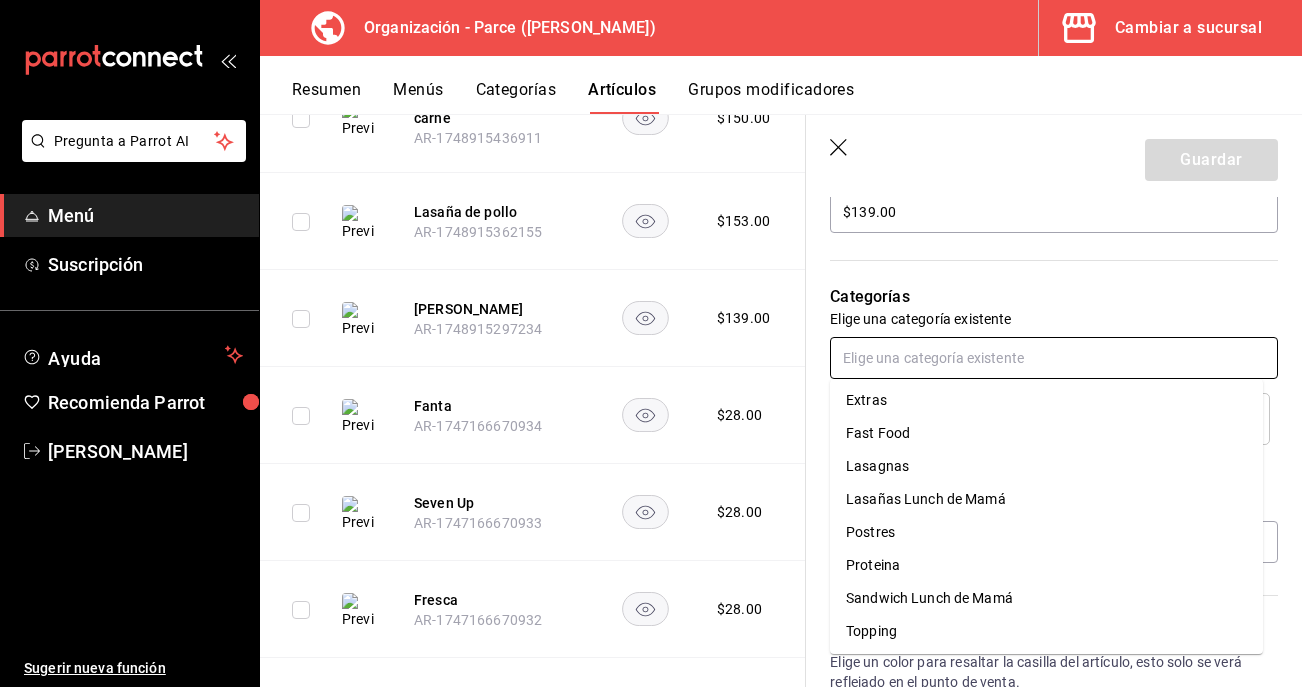 click on "Lasañas Lunch de Mamá" at bounding box center [1046, 499] 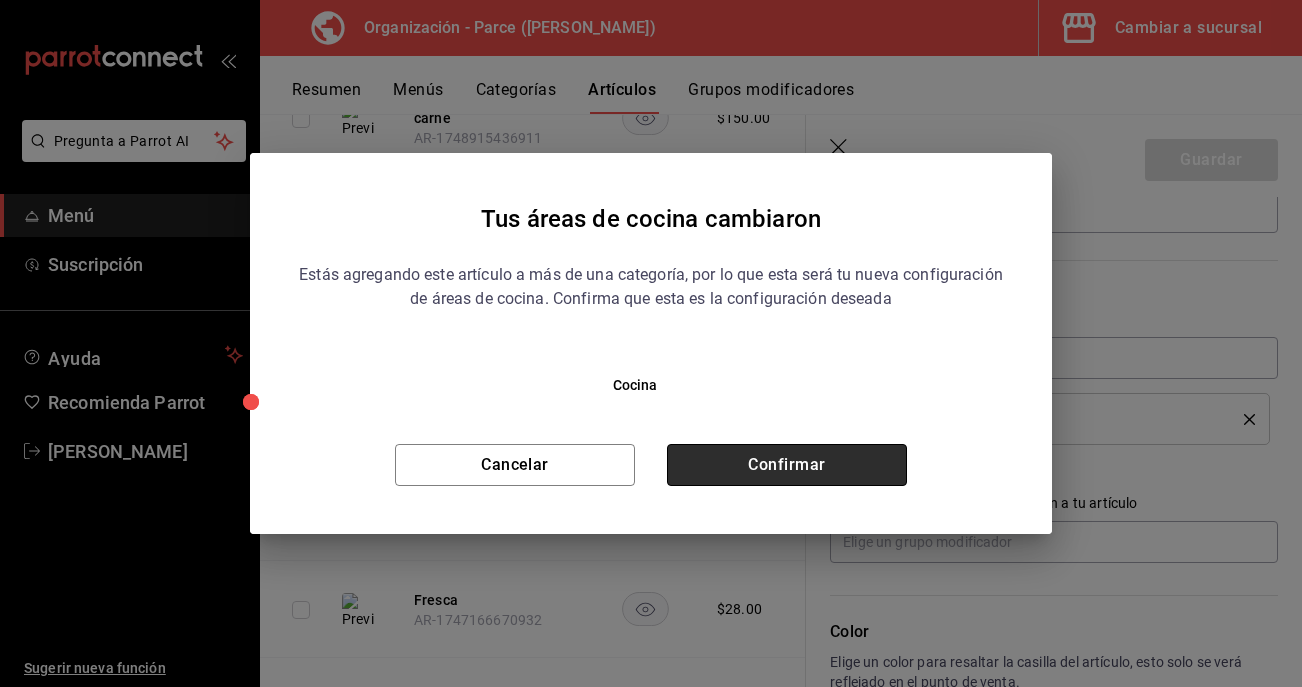 click on "Confirmar" at bounding box center (787, 465) 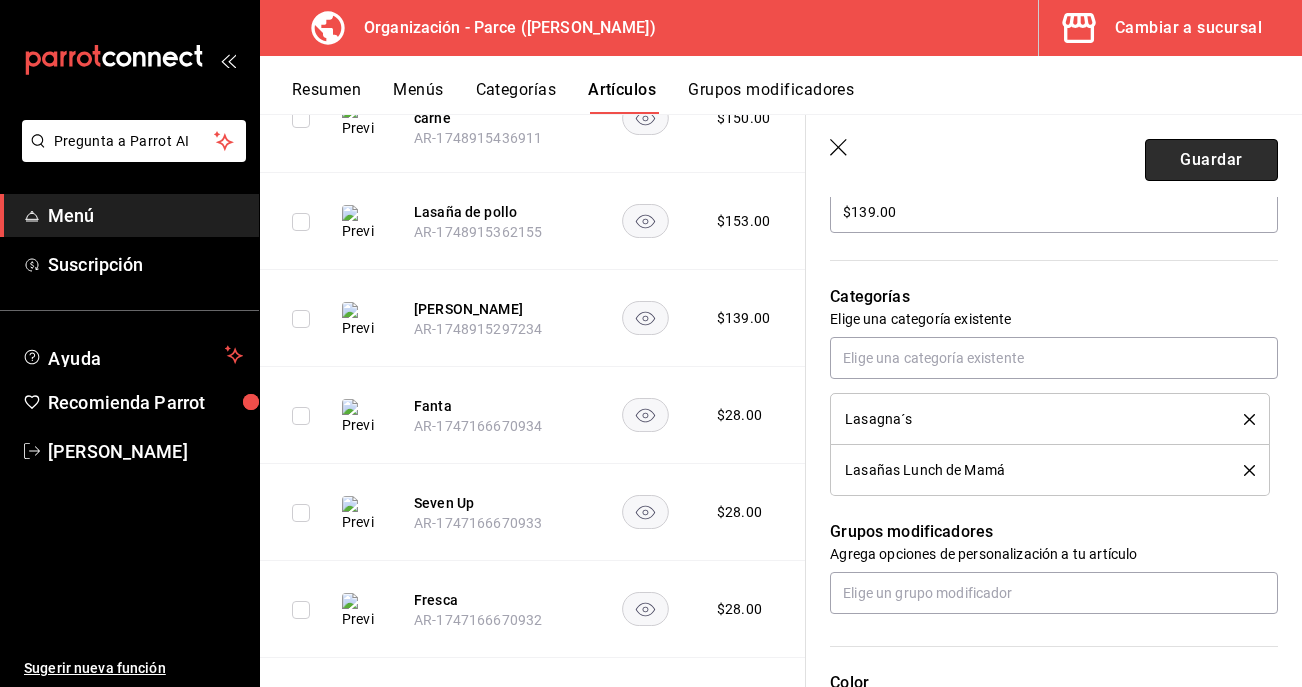 click on "Guardar" at bounding box center [1211, 160] 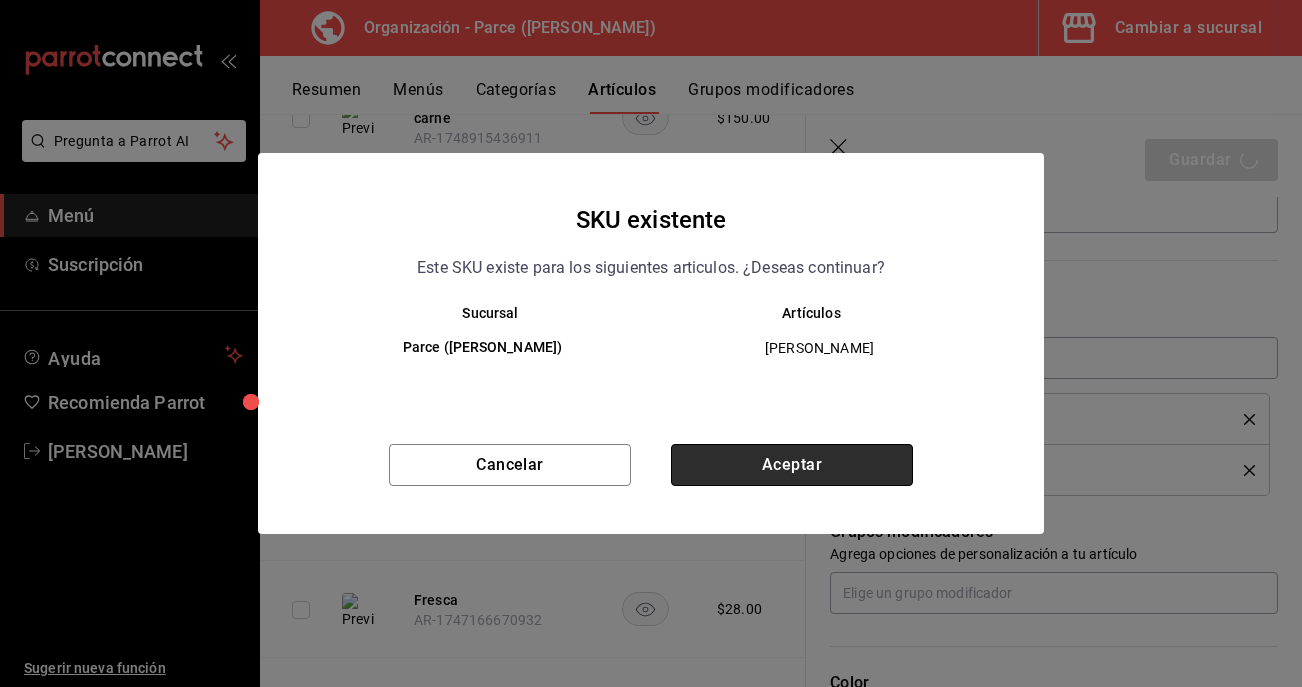 click on "Aceptar" at bounding box center [792, 465] 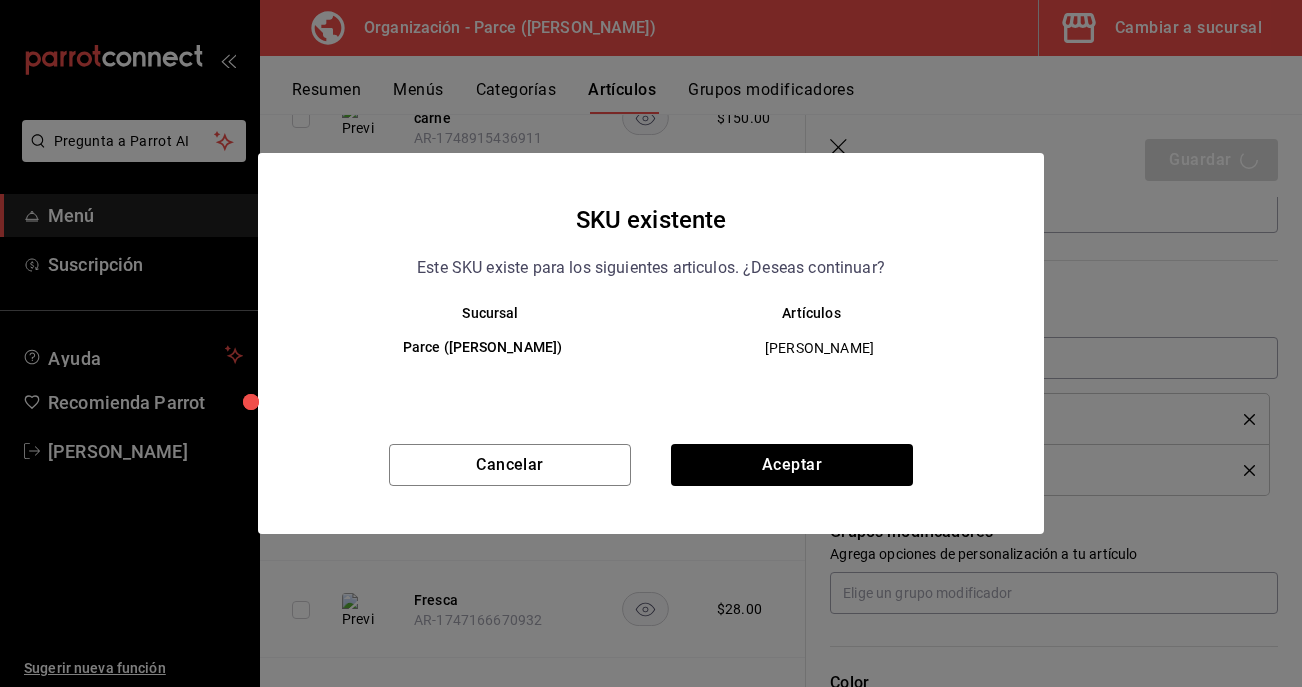 type on "x" 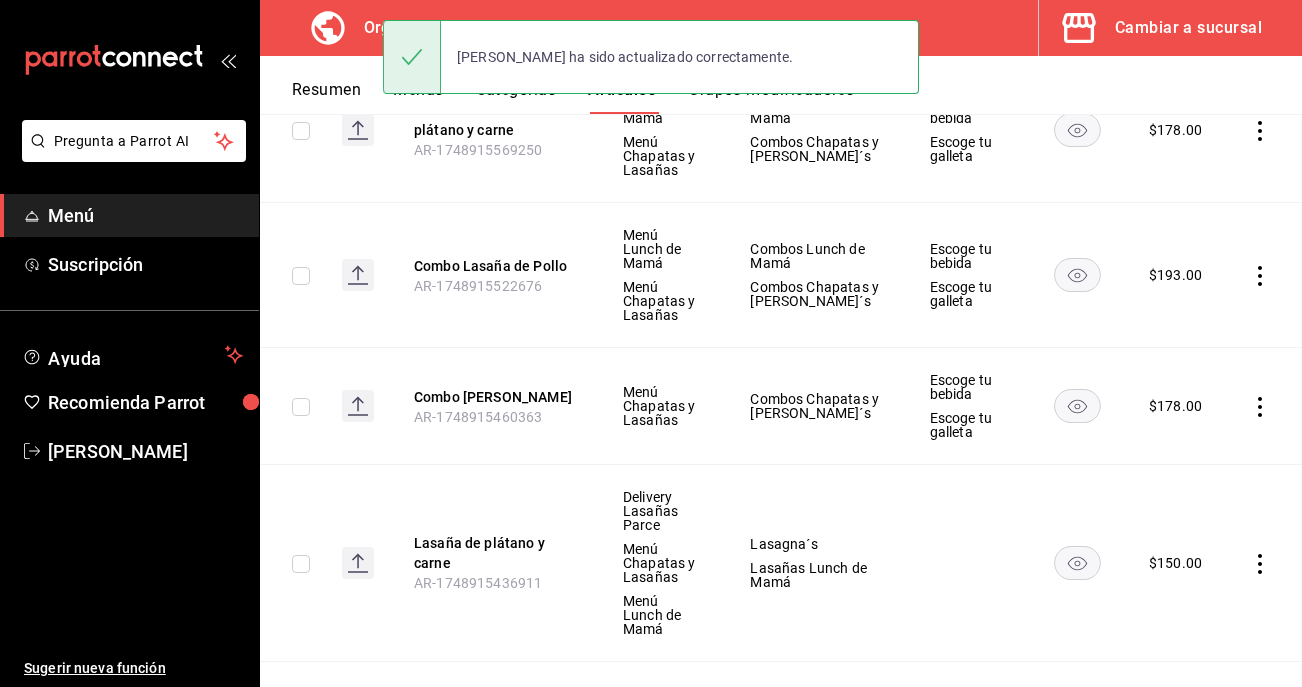 scroll, scrollTop: 0, scrollLeft: 0, axis: both 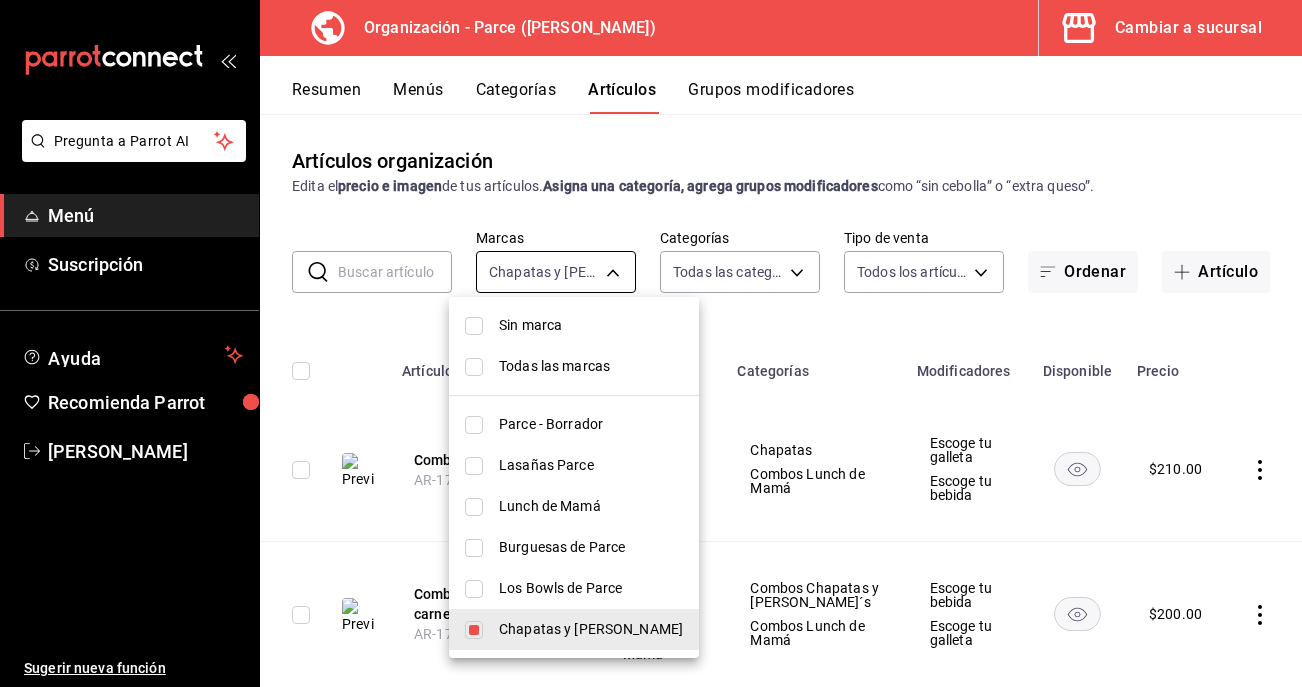 click on "Pregunta a Parrot AI Menú   Suscripción   Ayuda Recomienda Parrot   [PERSON_NAME]   Sugerir nueva función   Organización - Parce ([PERSON_NAME]) Cambiar a sucursal Resumen Menús Categorías Artículos Grupos modificadores Artículos organización Edita el  precio e imagen  de tus artículos.  Asigna una categoría, agrega grupos modificadores  como “sin cebolla” o “extra queso”. ​ ​ Marcas Chapatas y Lasagna’s 3aa0a133-d70d-4326-8f8a-745f727d753f Categorías Todas las categorías, Sin categoría Tipo de venta Todos los artículos ALL Ordenar Artículo Artículo Menús Categorías Modificadores Disponible Precio Combo Chapata de pollo AR-17489160149411 Menú Chapatas y Lasañas Menú Lunch de Mamá Chapatas Combos Lunch de Mamá Escoge tu galleta Escoge tu bebida $ 210.00 Combo Chapata de carne AR-17489160414700 Menú Chapatas y Lasañas Menú Lunch de Mamá Combos Chapatas y Lasagna´s Combos Lunch de Mamá Escoge tu bebida Escoge tu galleta $ 200.00 Combo Lasaña vegetariana $ 178.00 $ $ $" at bounding box center [651, 343] 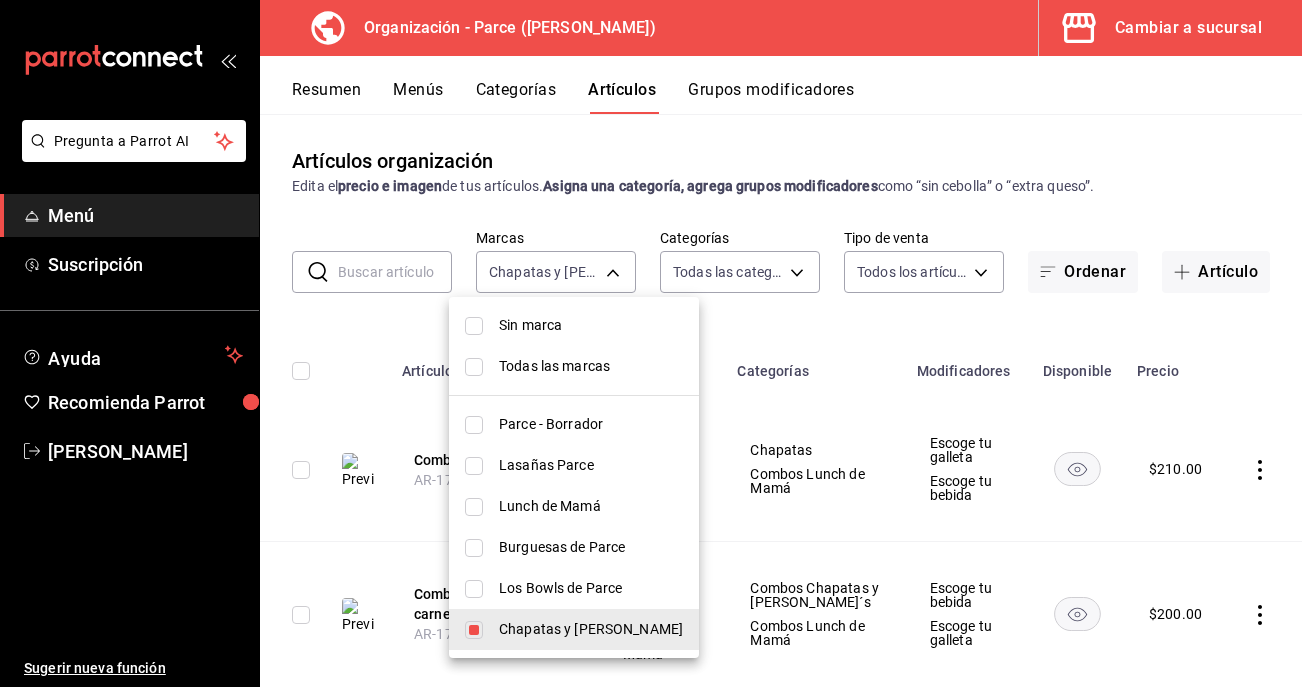click at bounding box center (474, 630) 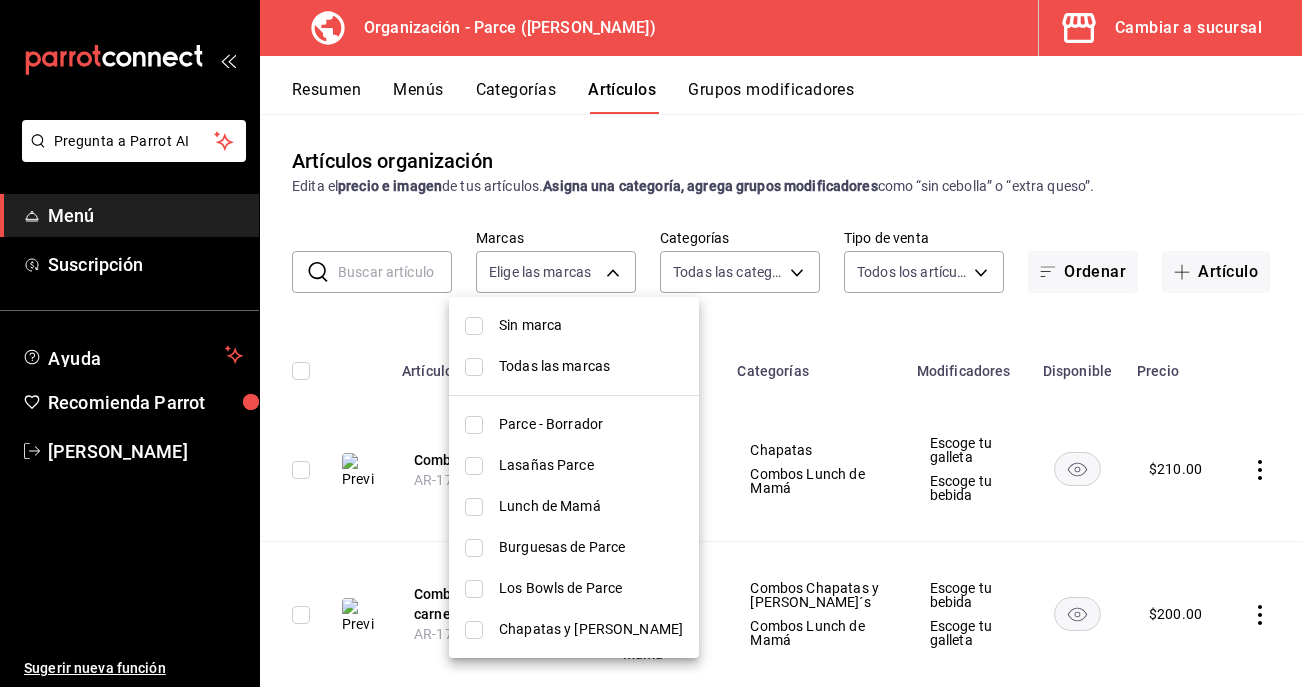 click on "Parce - Borrador" at bounding box center [591, 424] 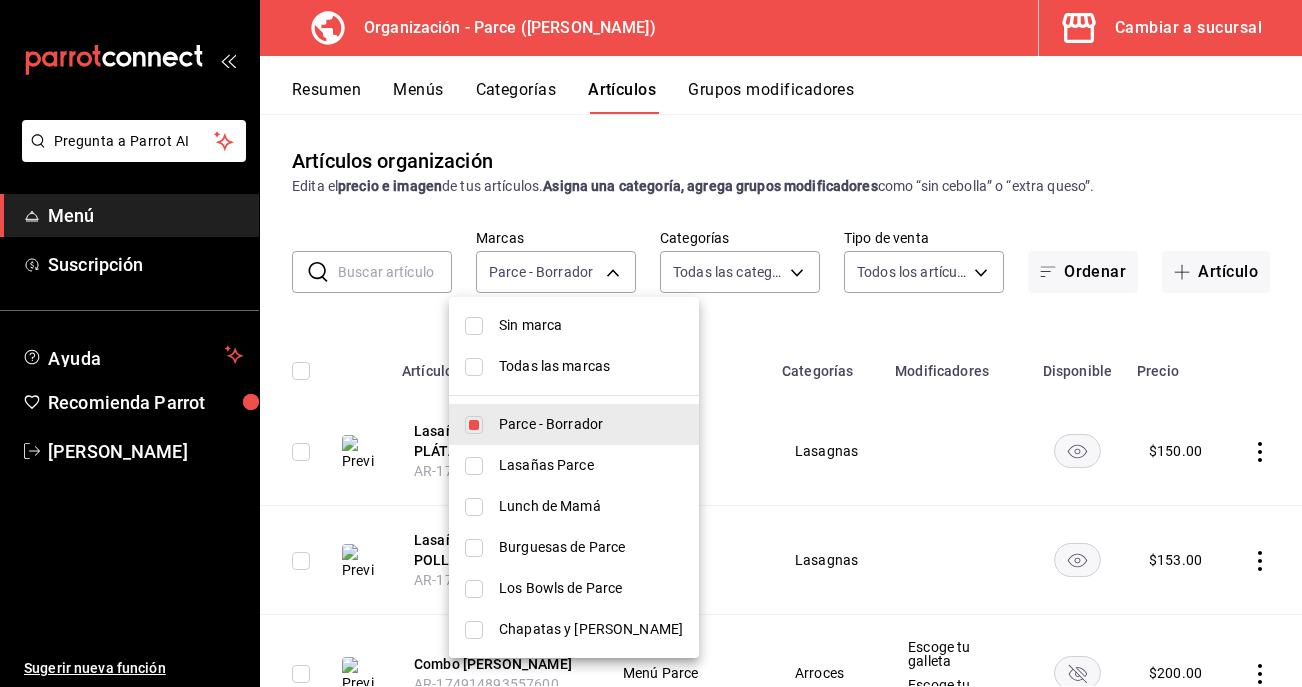 click at bounding box center (651, 343) 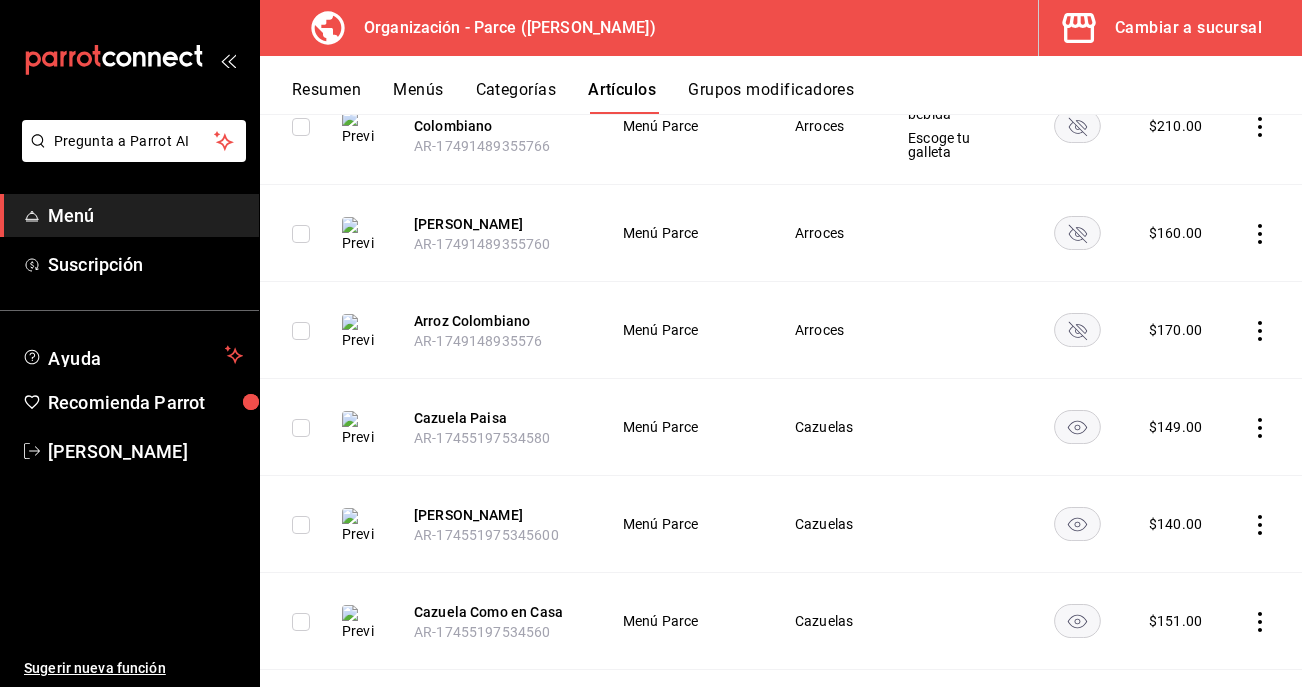 scroll, scrollTop: 677, scrollLeft: 0, axis: vertical 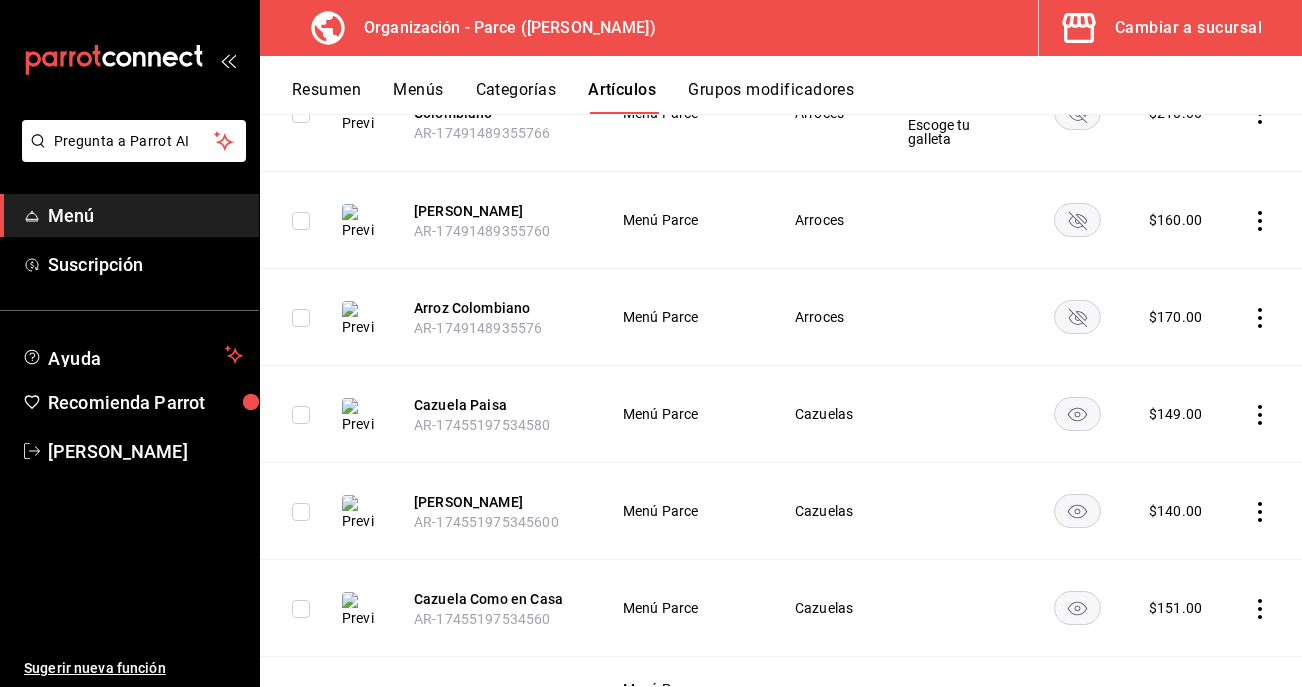 click 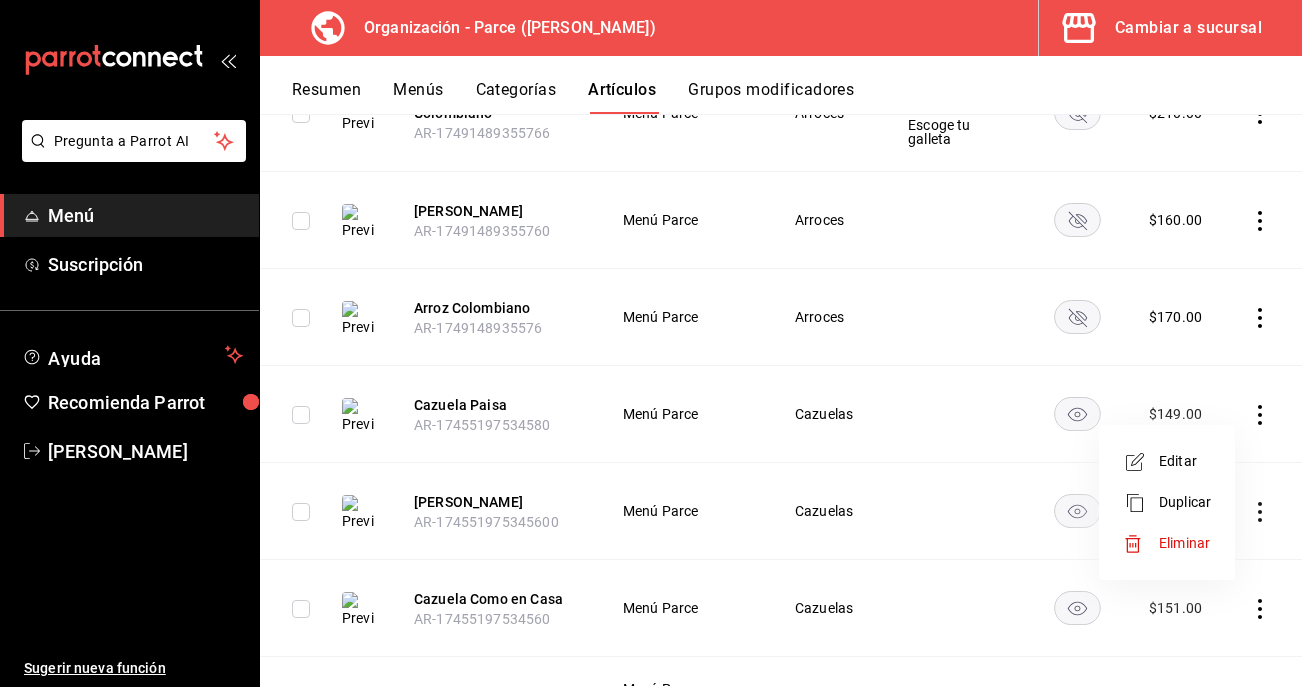 click at bounding box center (1141, 503) 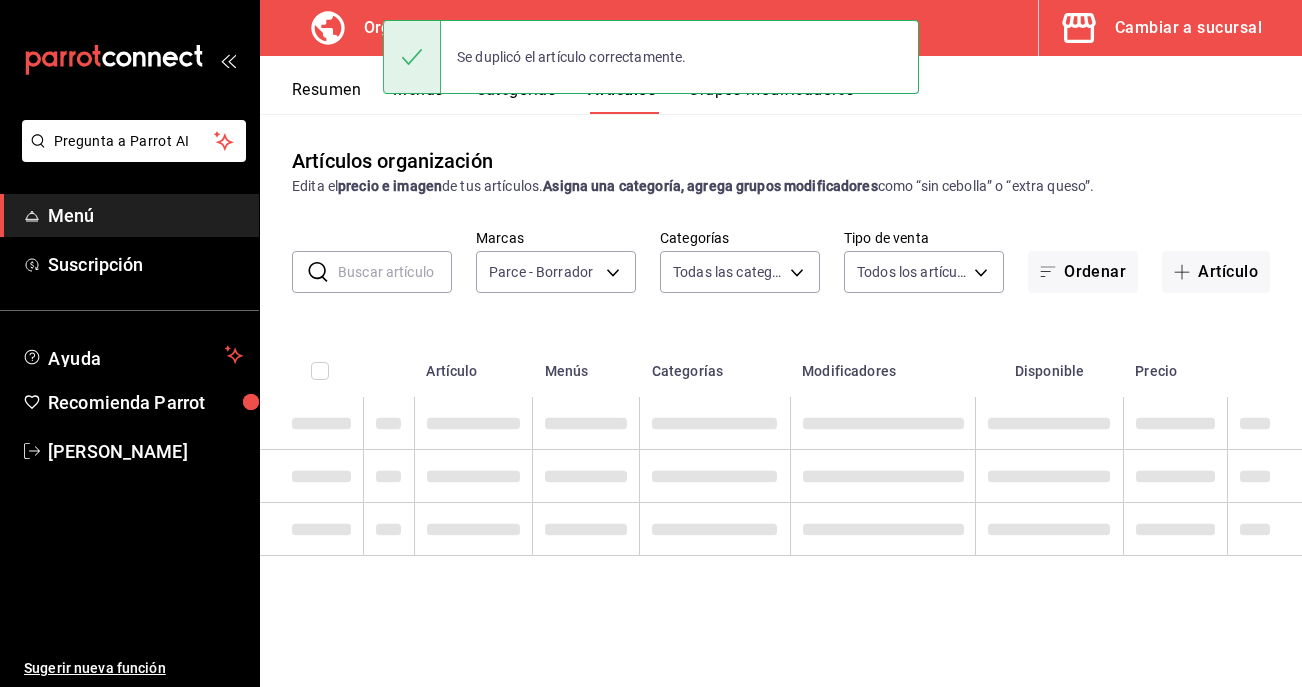 scroll, scrollTop: 0, scrollLeft: 0, axis: both 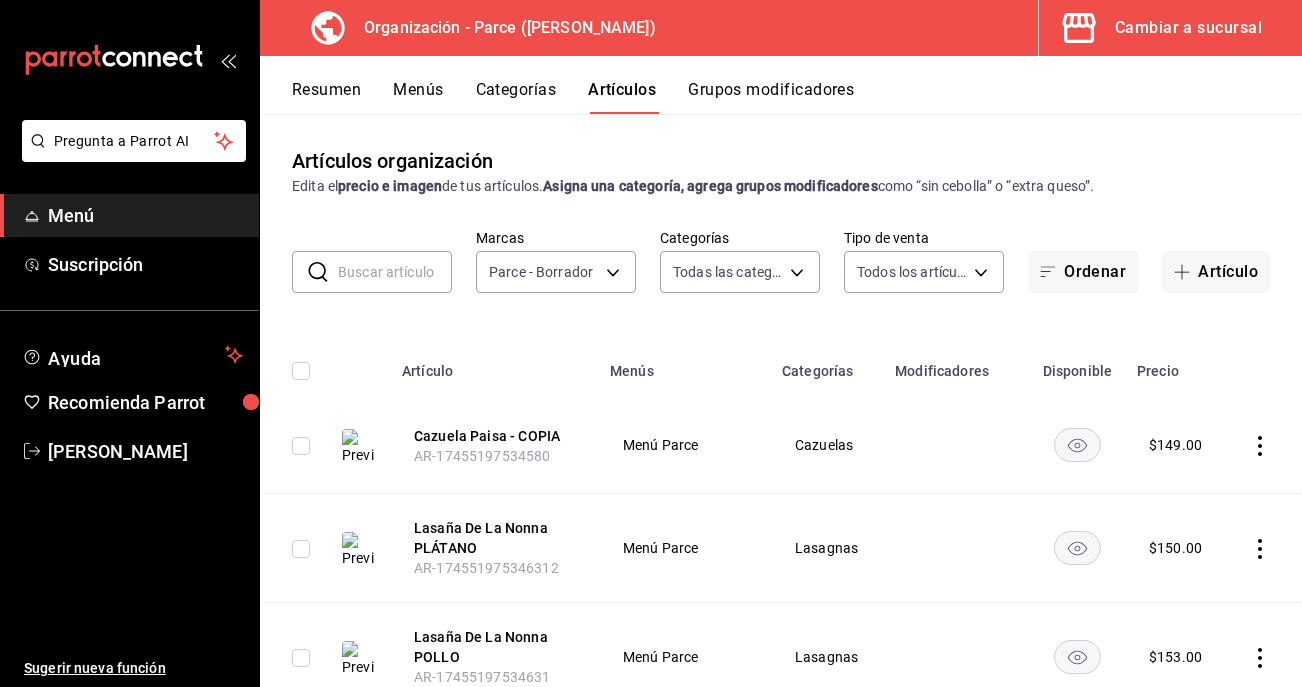 click 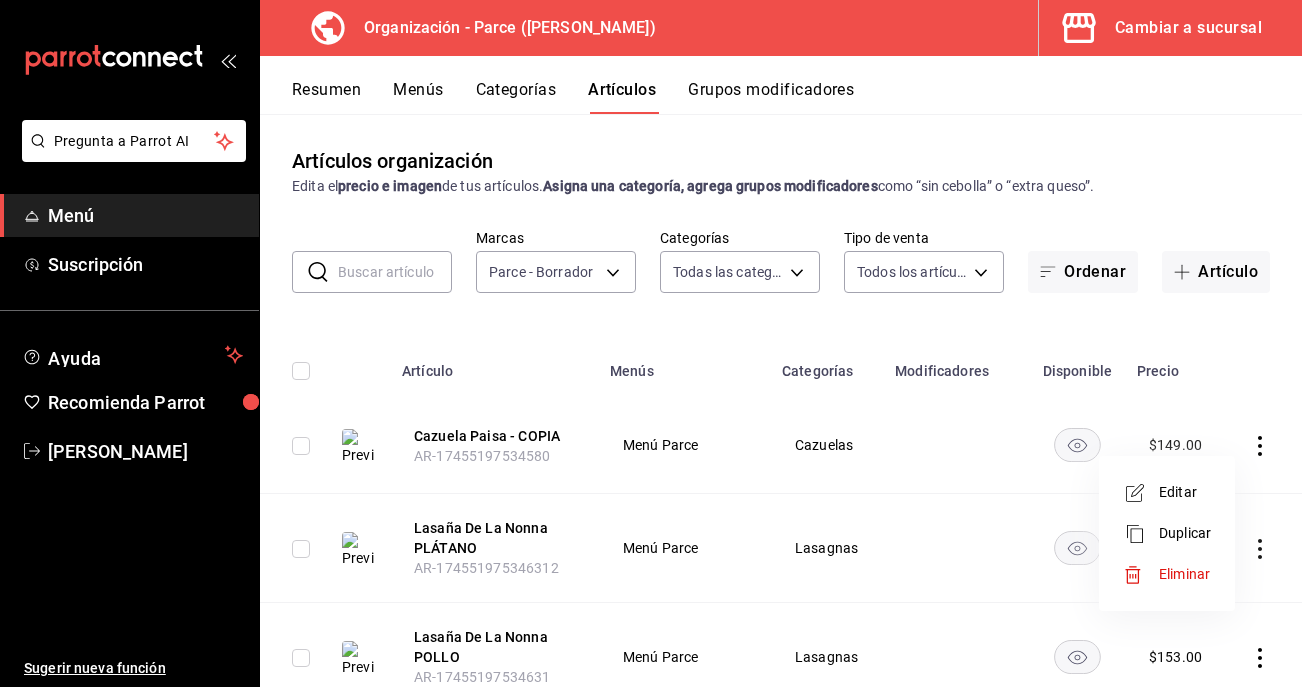 click on "Editar" at bounding box center [1185, 492] 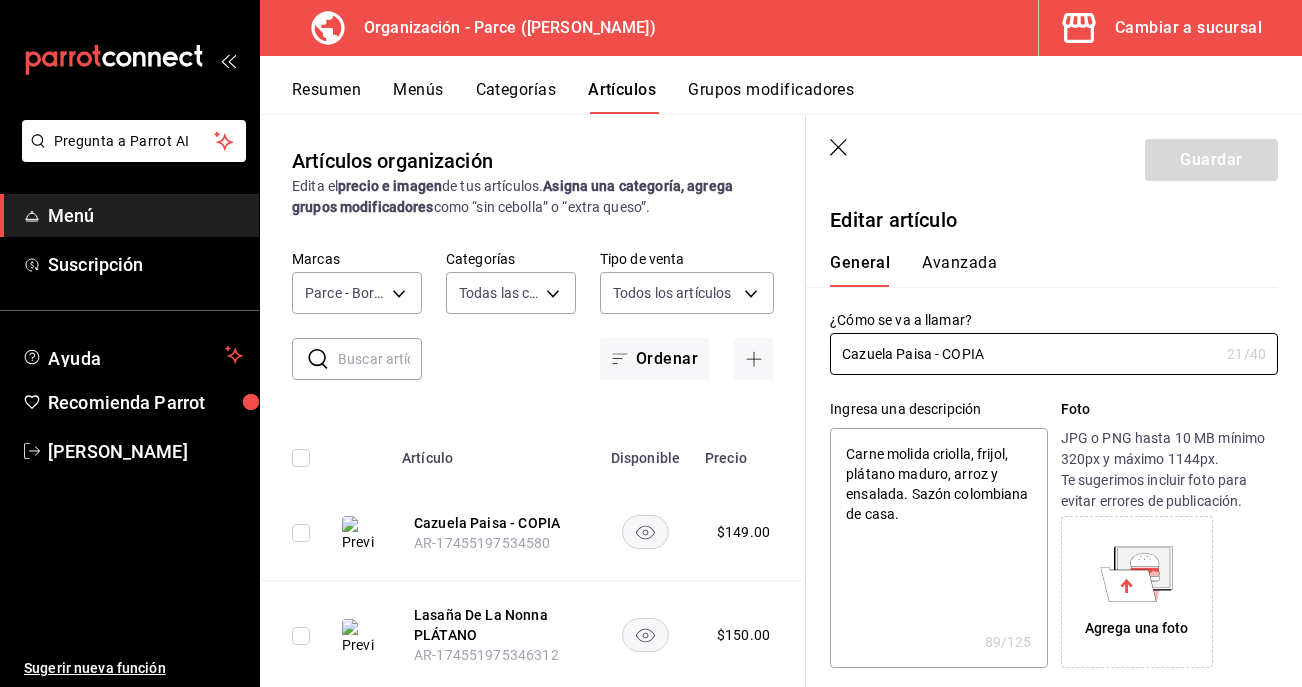 type on "x" 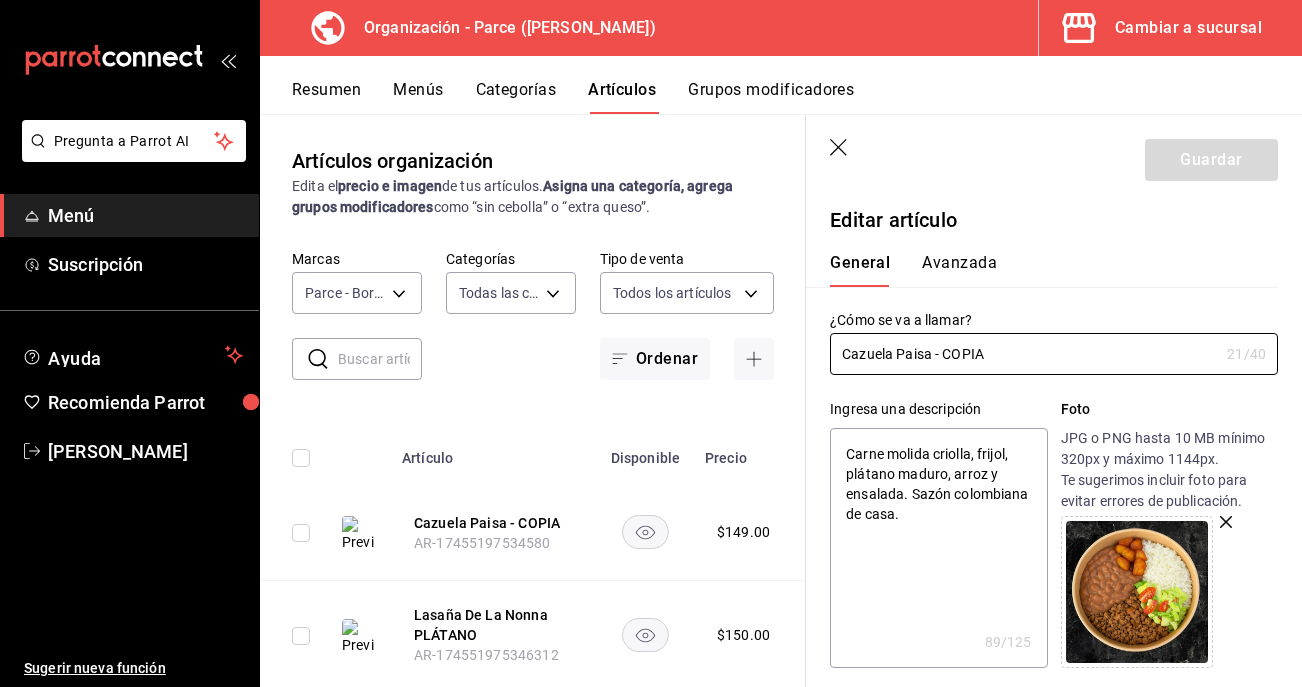 drag, startPoint x: 984, startPoint y: 353, endPoint x: 796, endPoint y: 328, distance: 189.65495 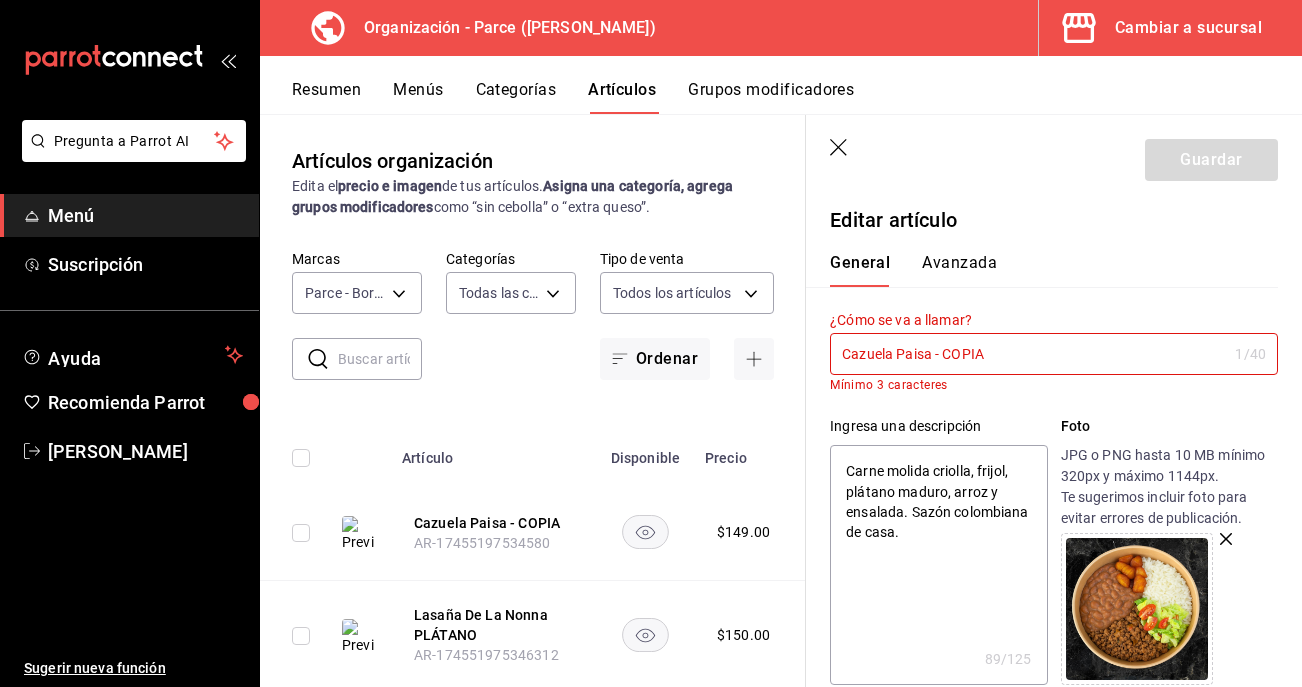 type on "L" 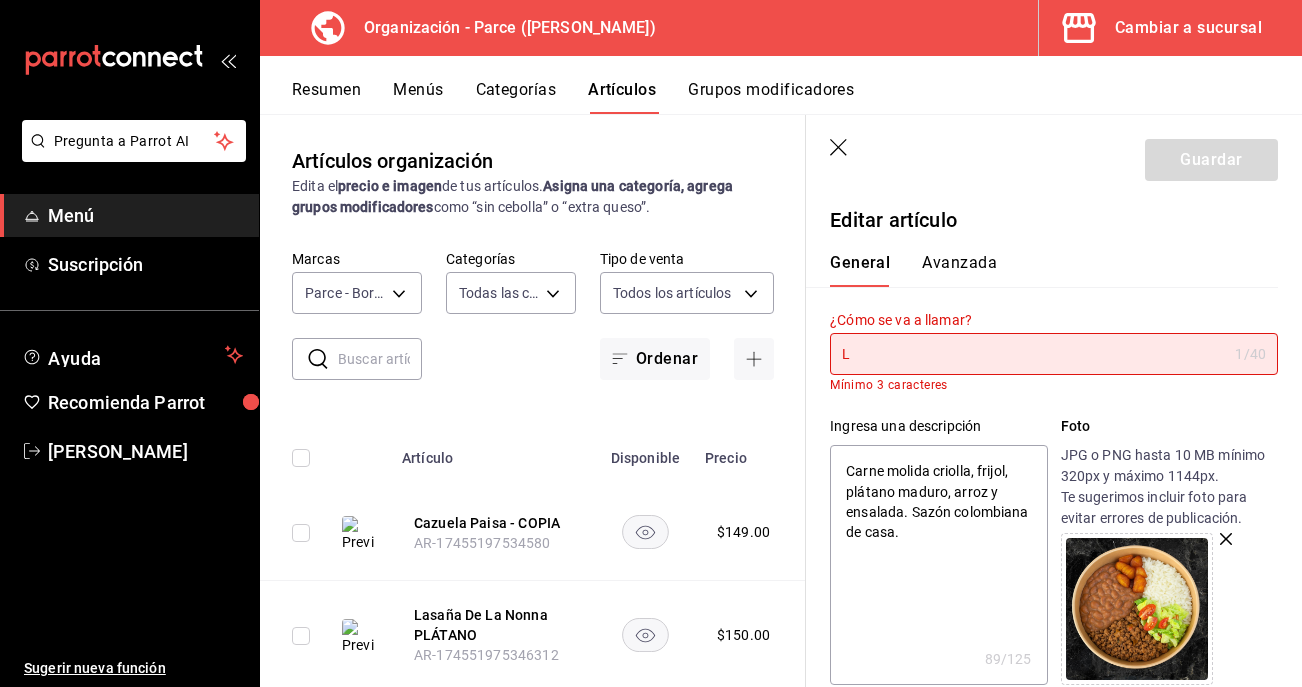 type on "x" 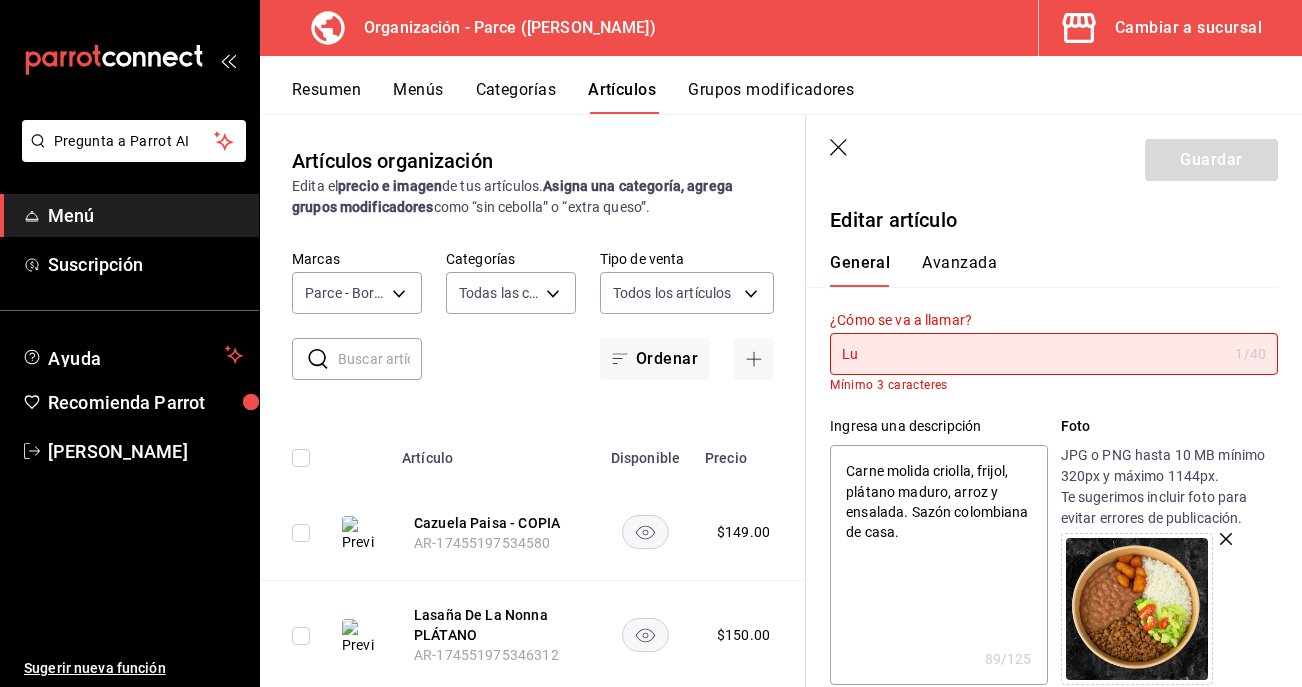 type on "x" 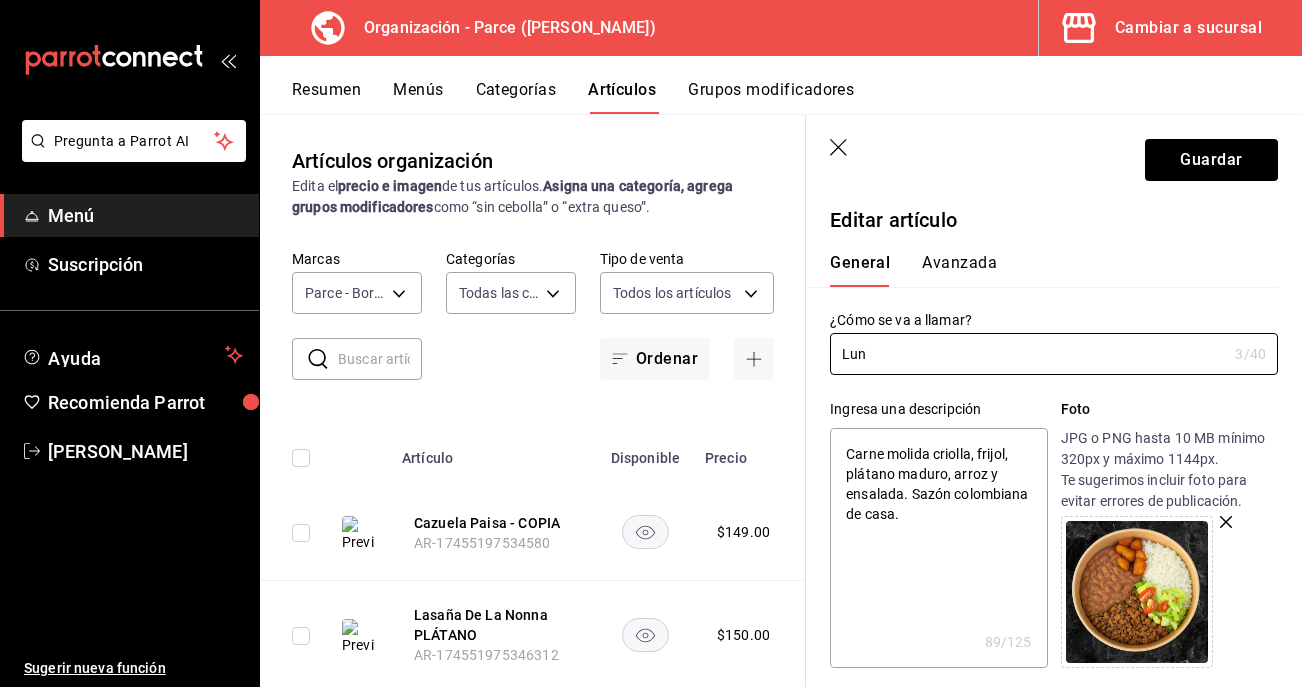 type on "Lunc" 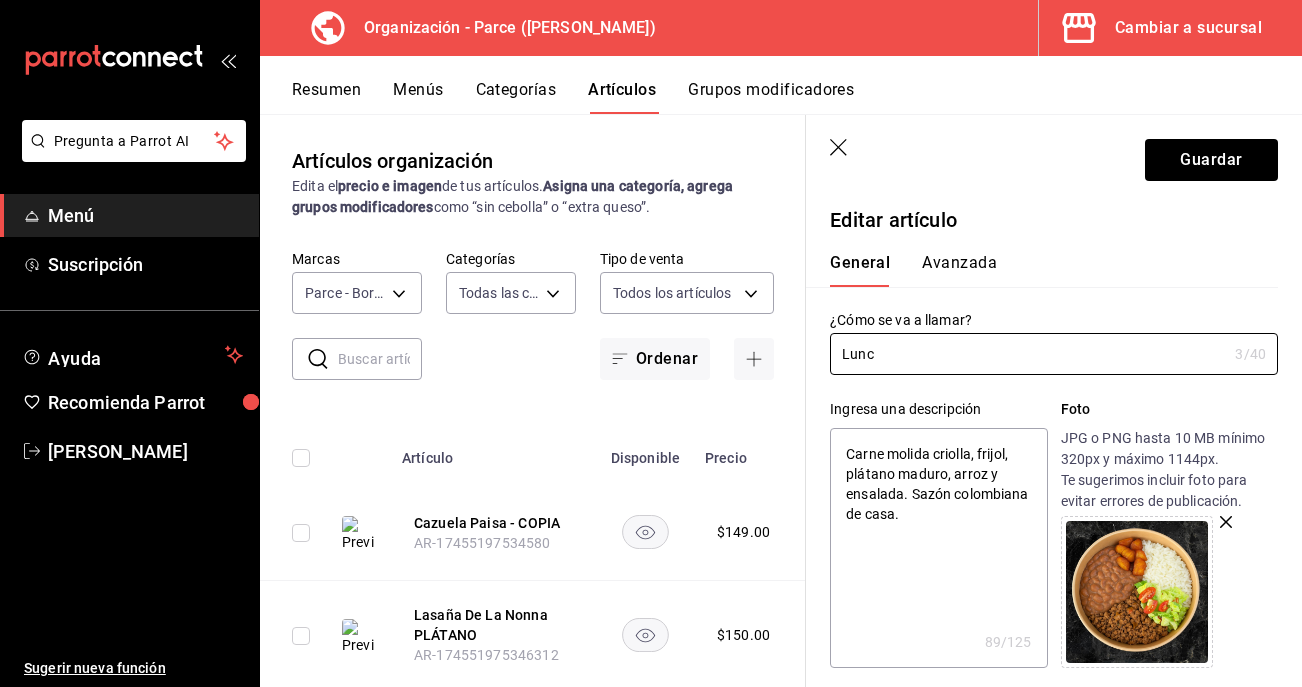 type on "x" 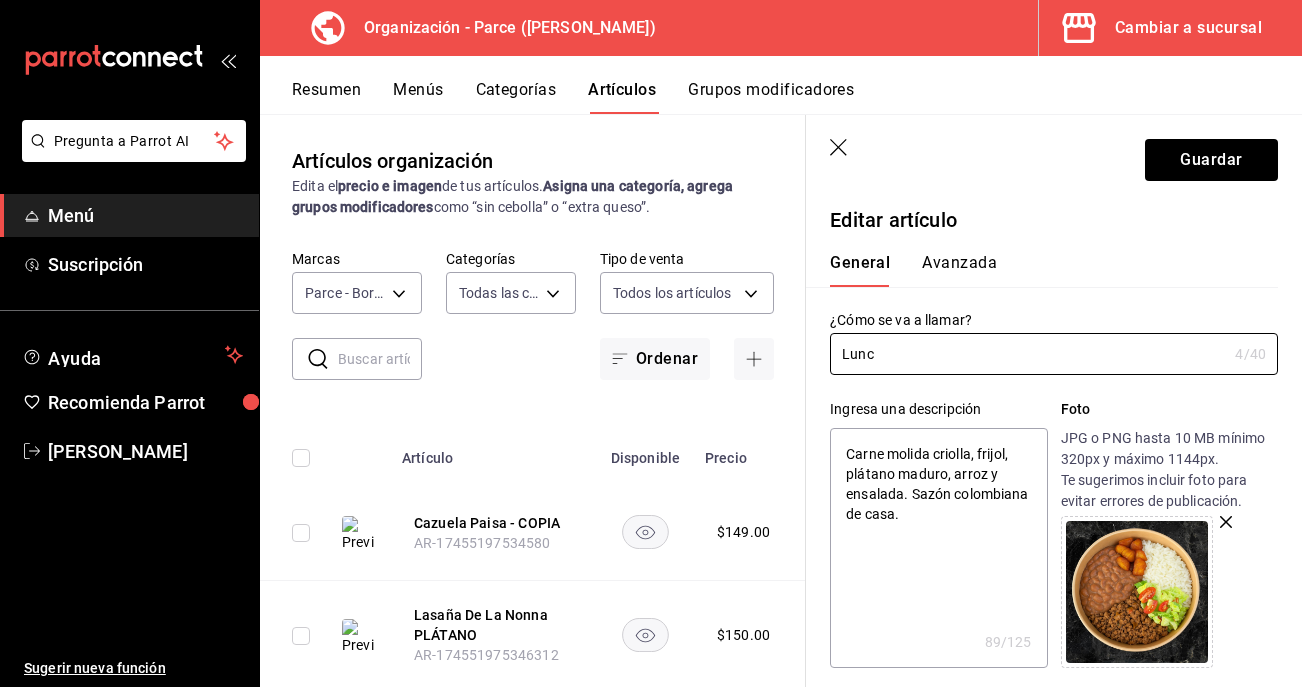 type on "Lunch" 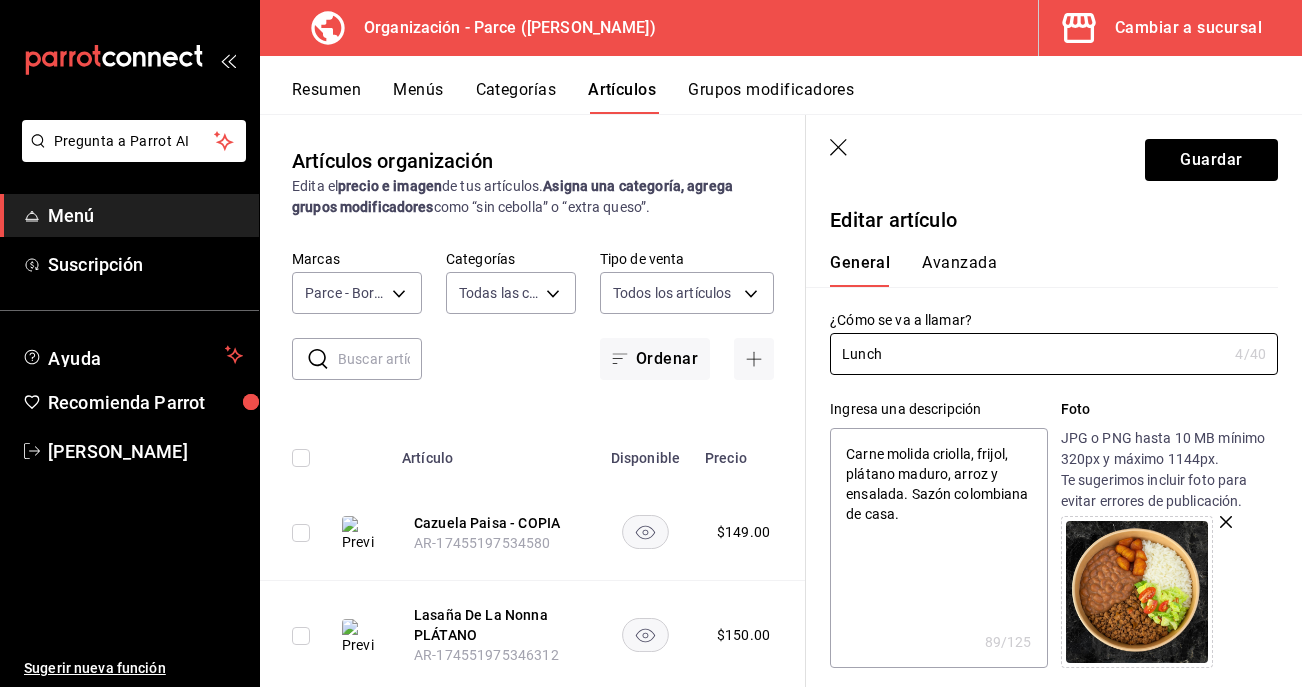 type on "x" 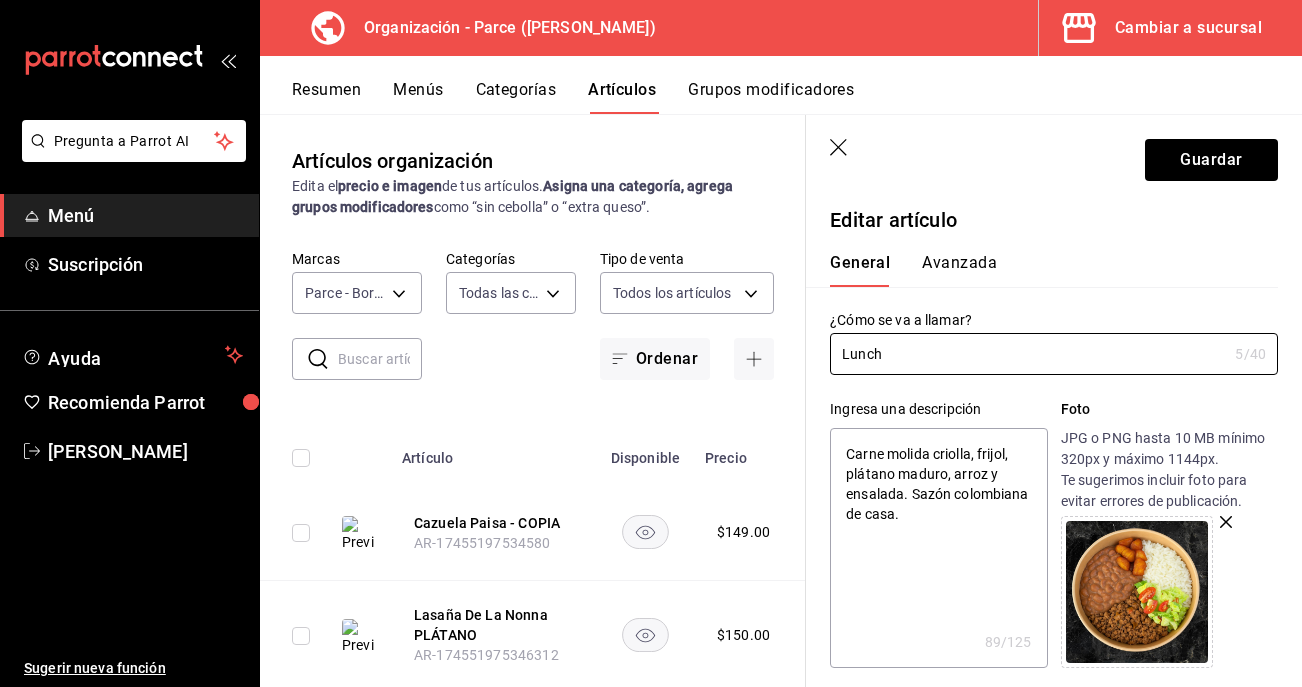 type on "Lunch" 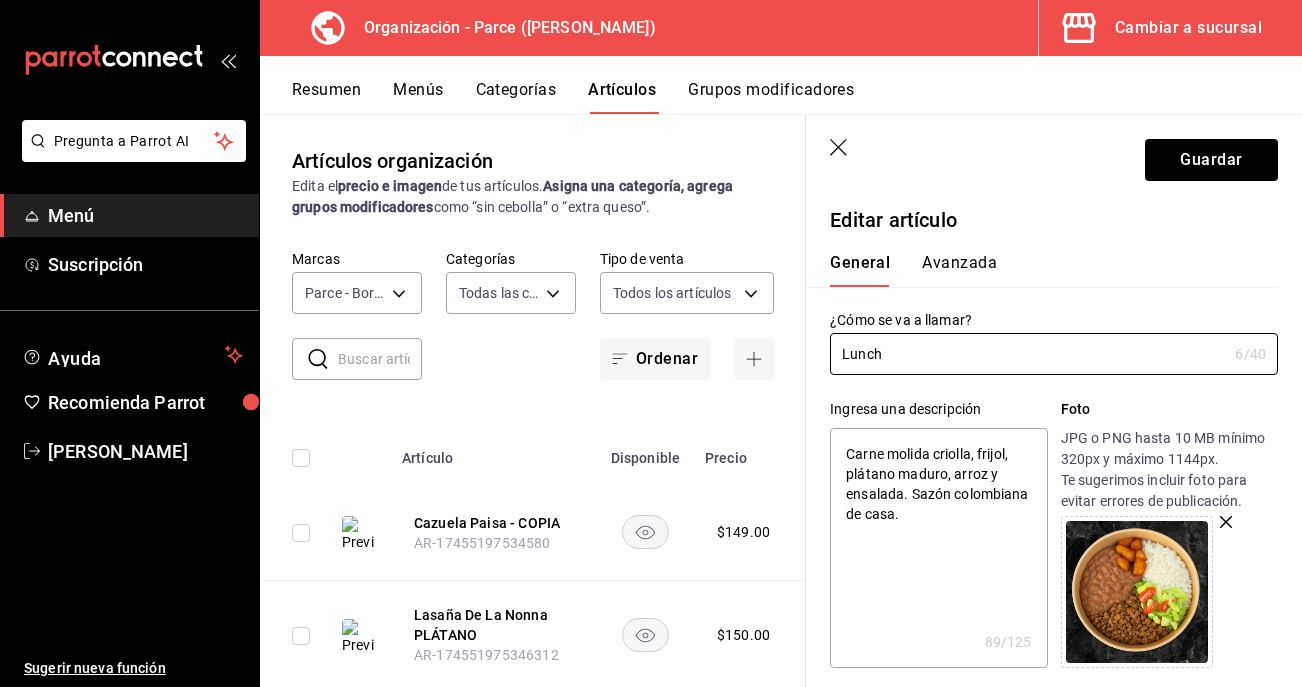 type on "Lunch" 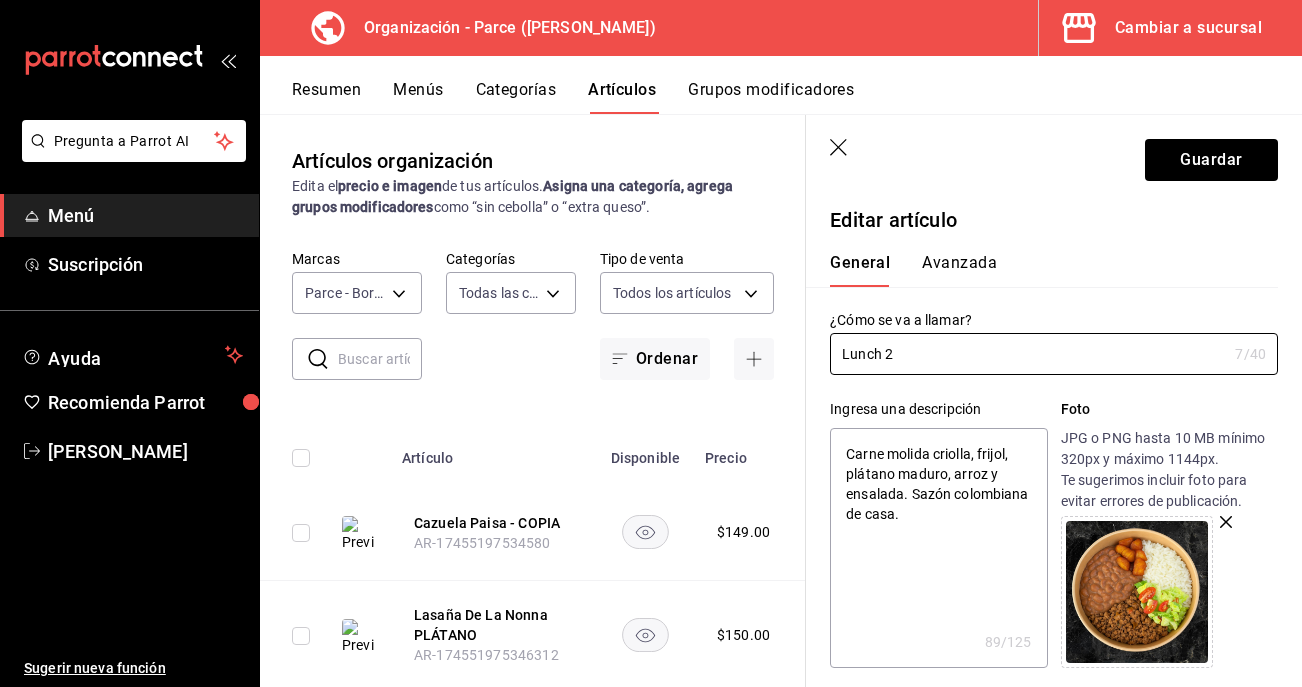 type on "Lunch" 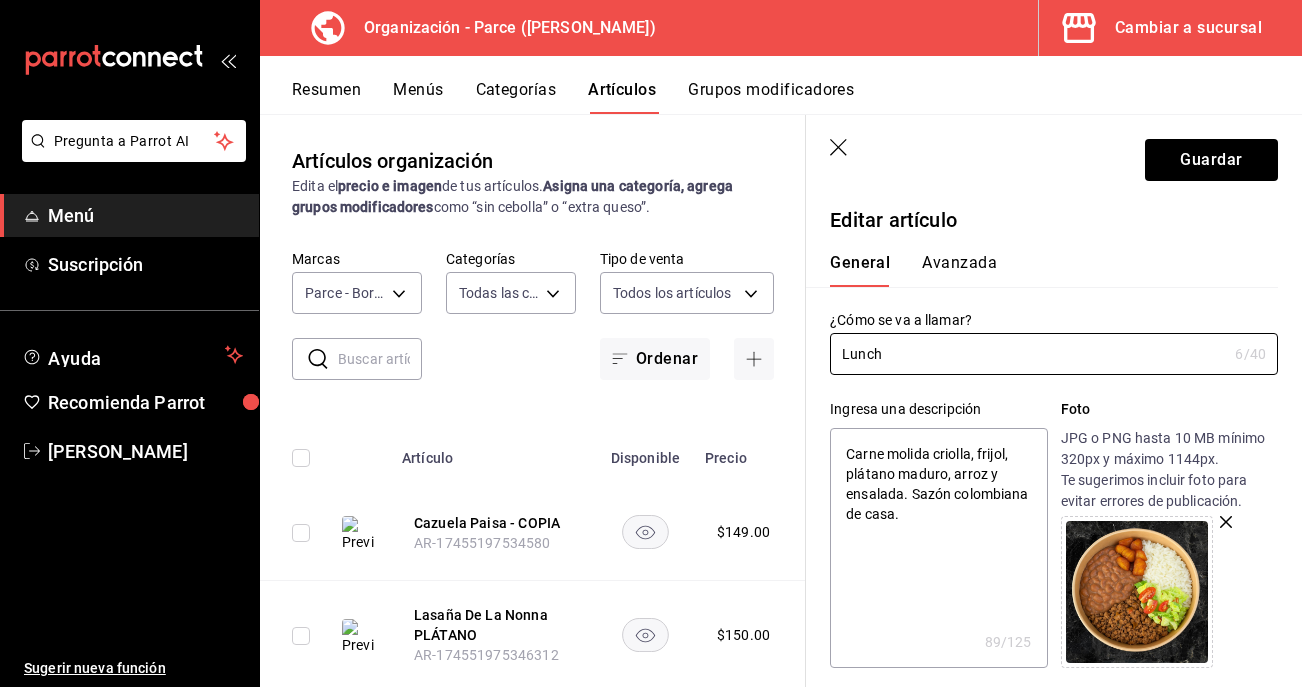 type on "Lunch" 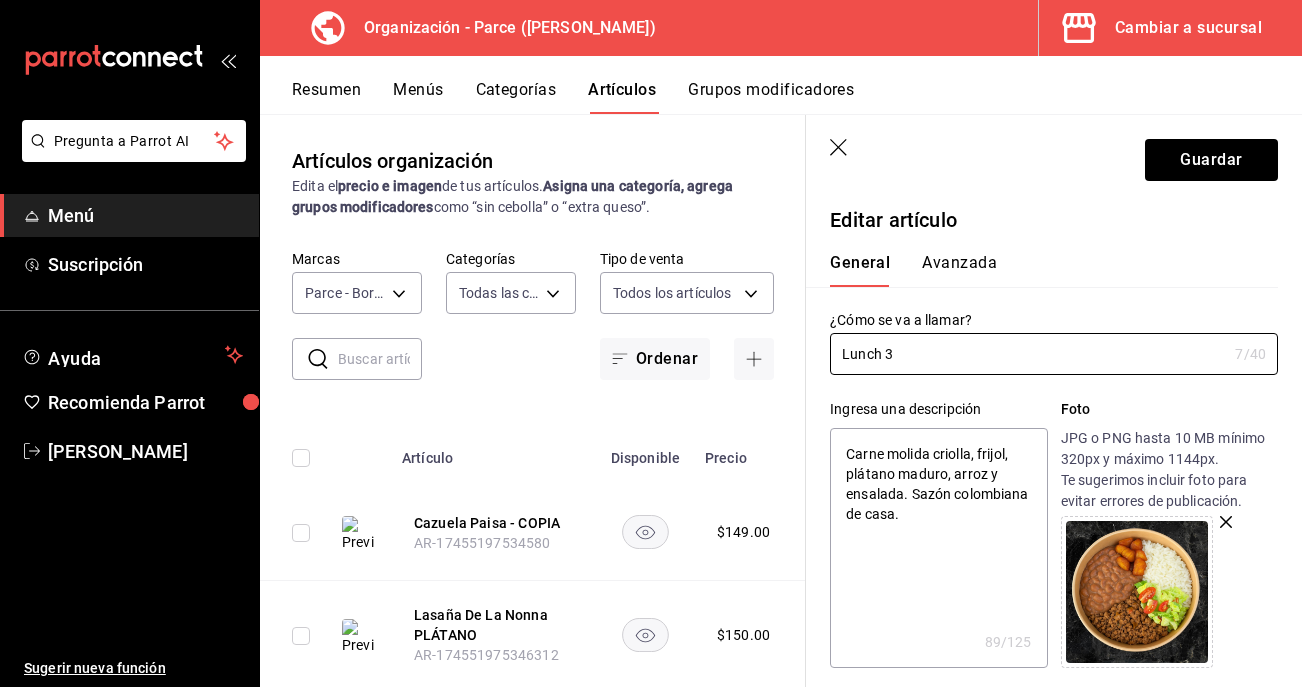 type on "Lunch" 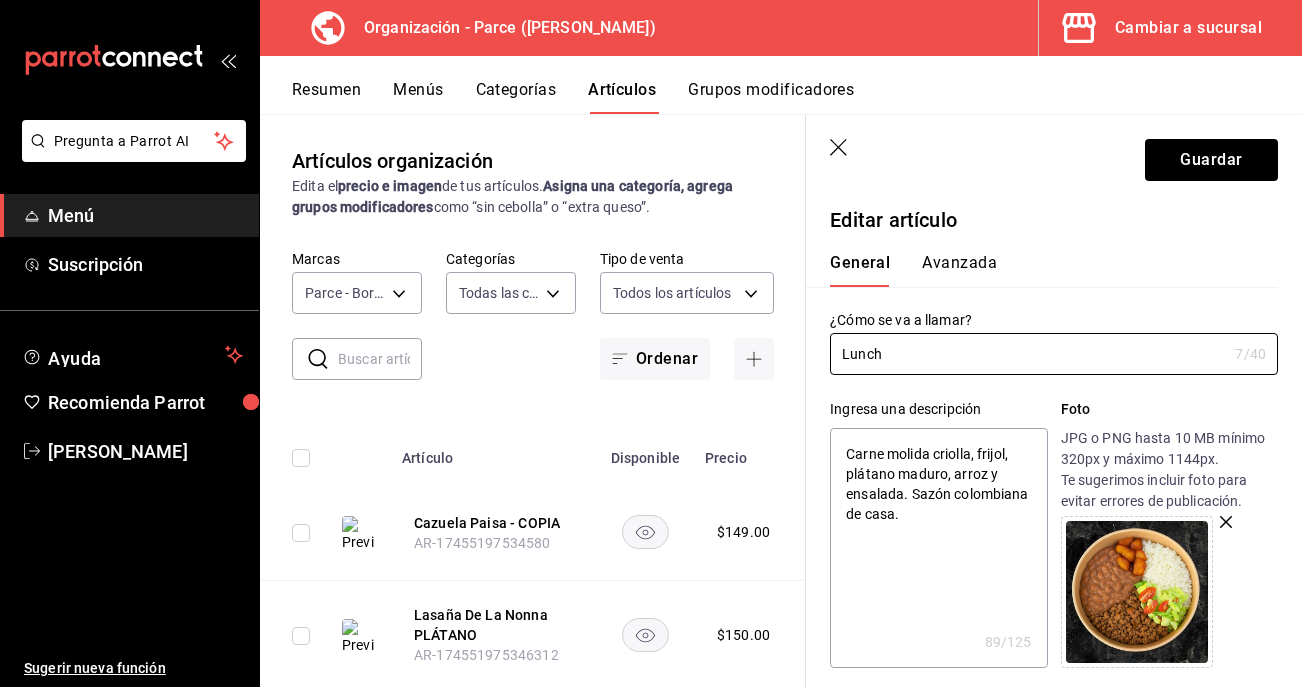 type on "x" 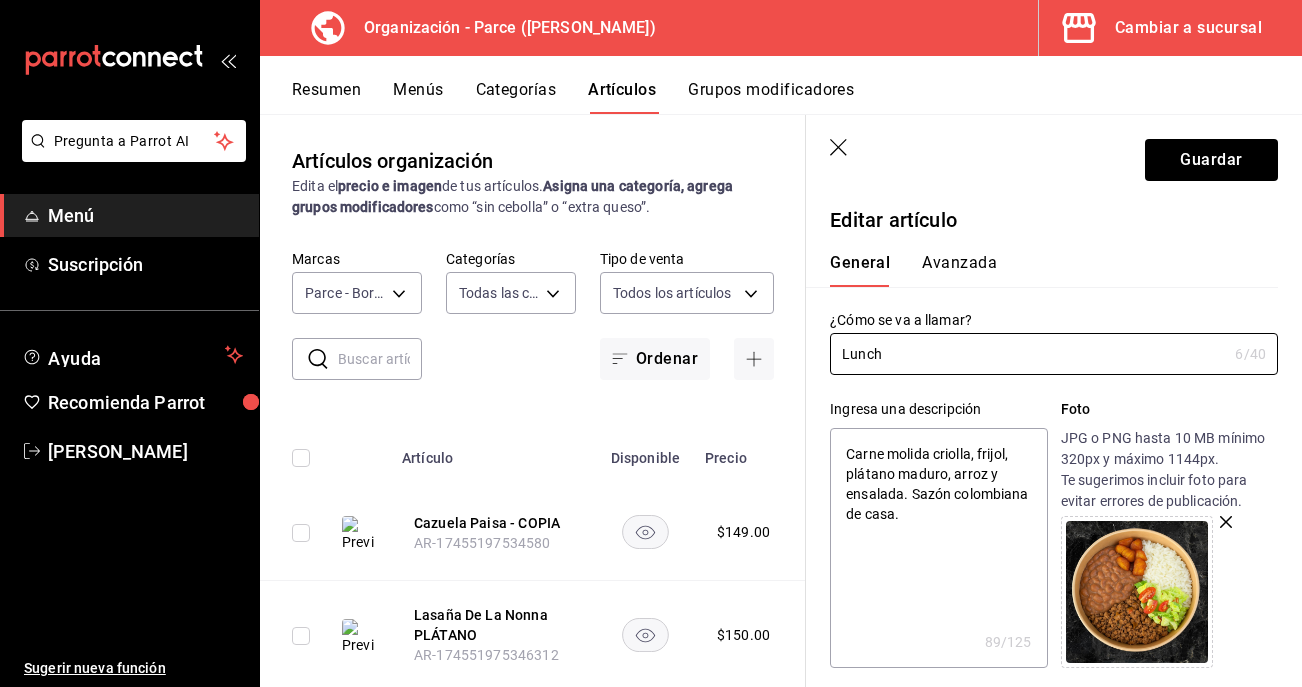 type on "Lunch" 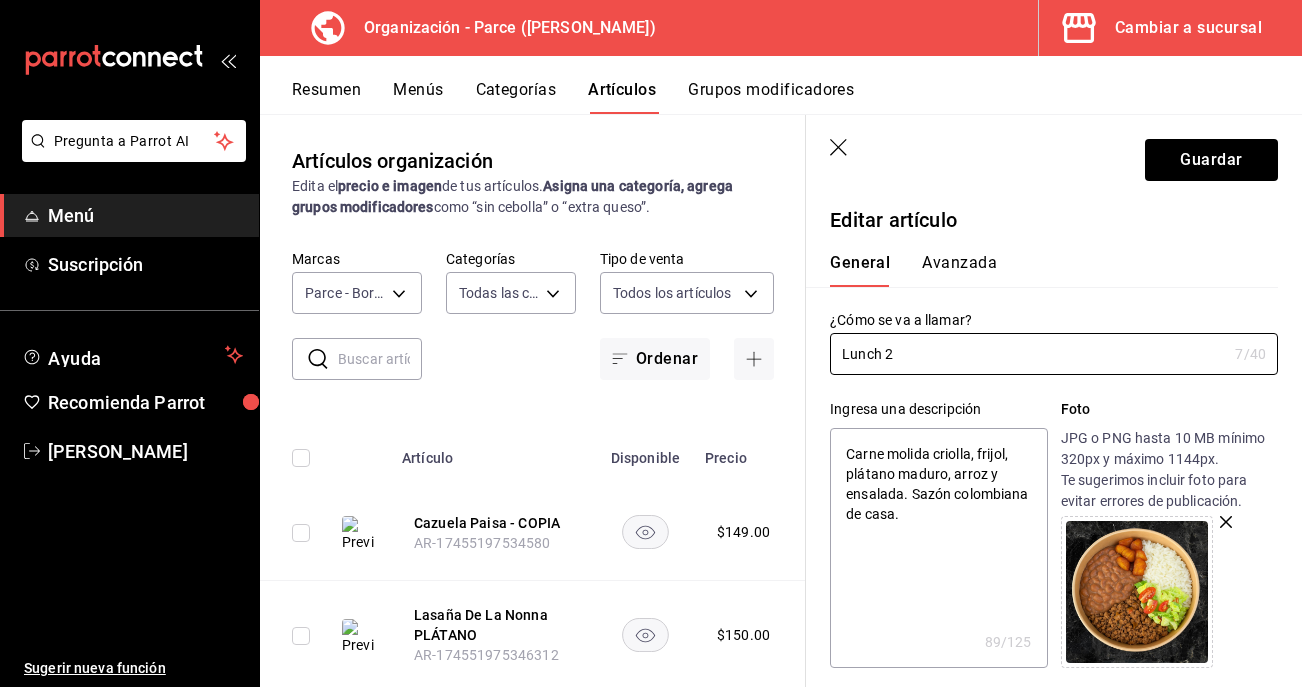 type on "Lunch 2N" 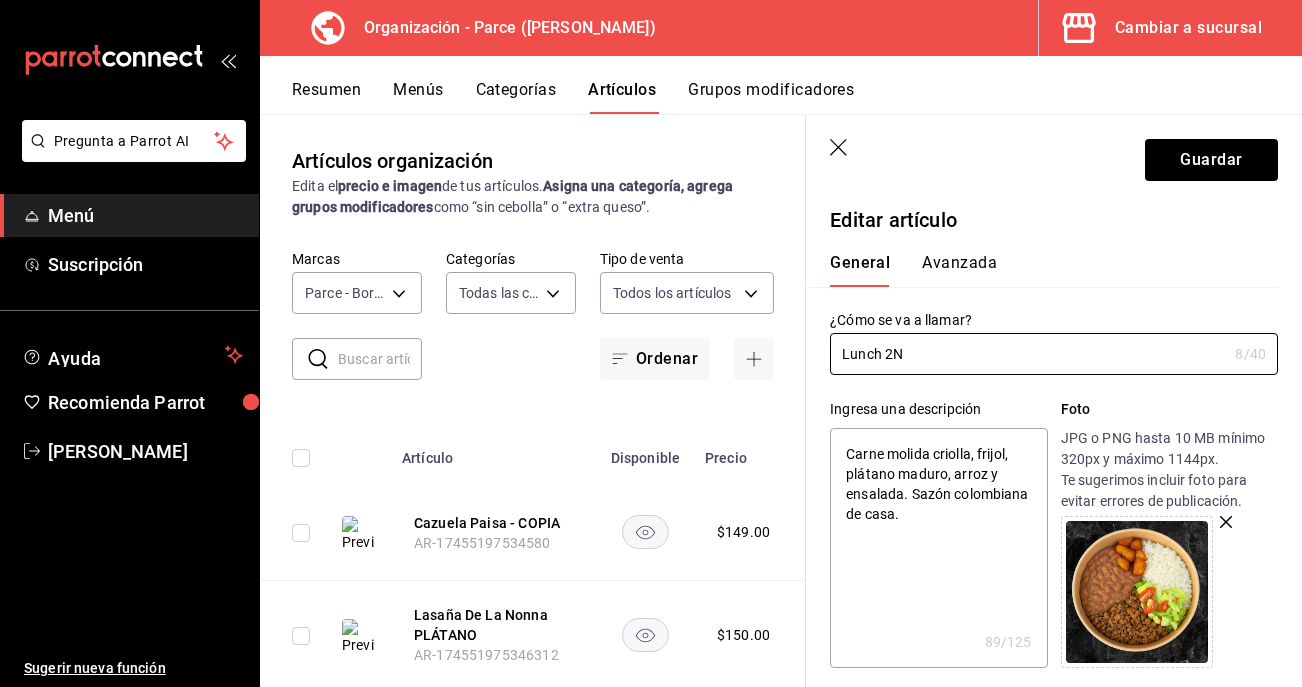 type on "Lunch 2" 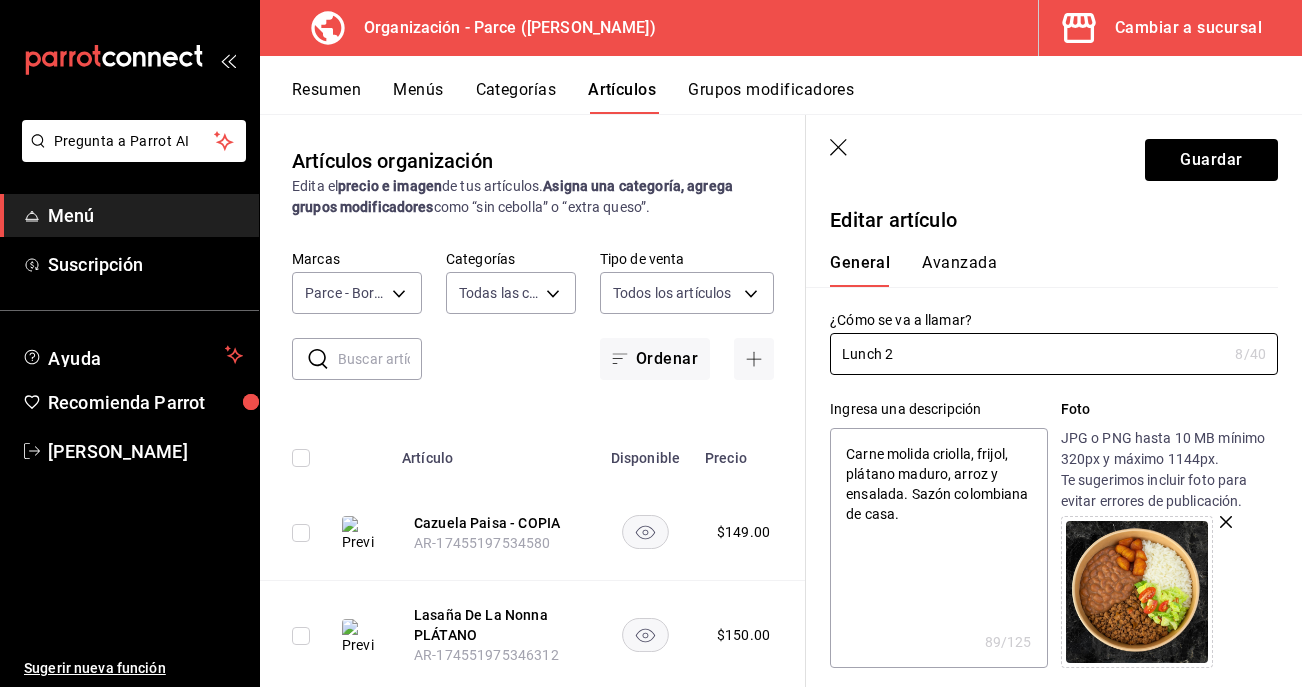 type on "x" 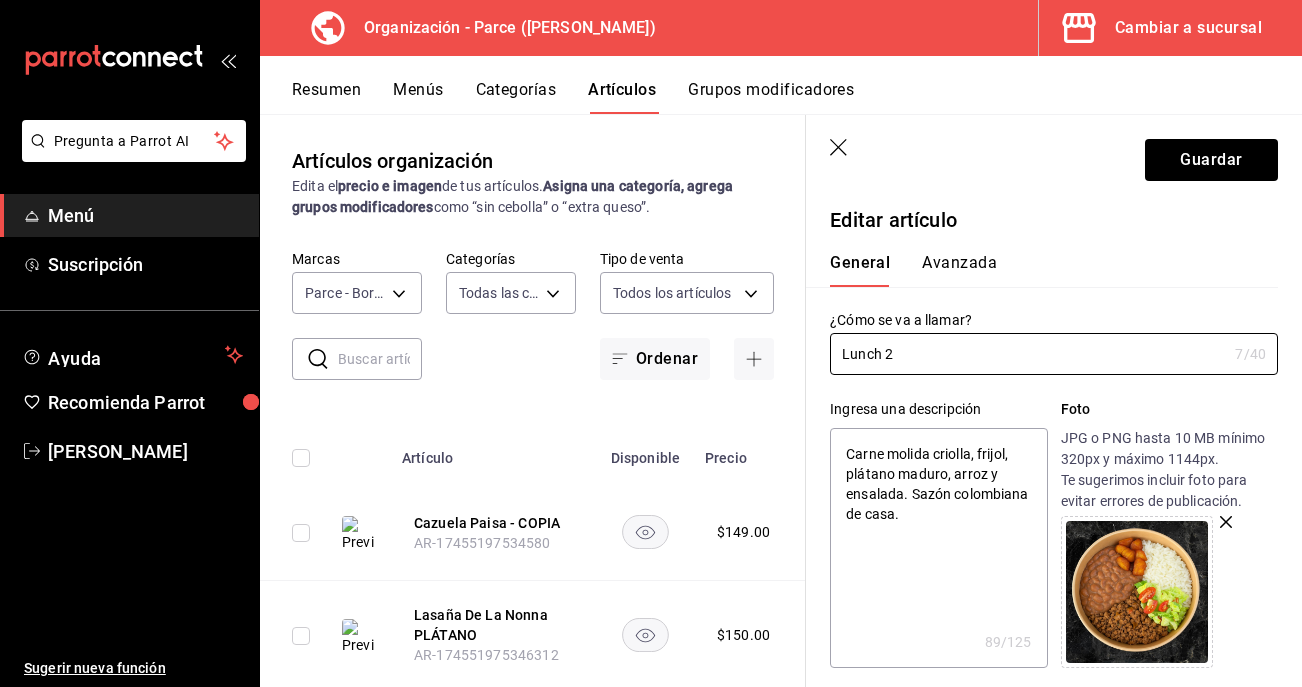 type on "Lunch" 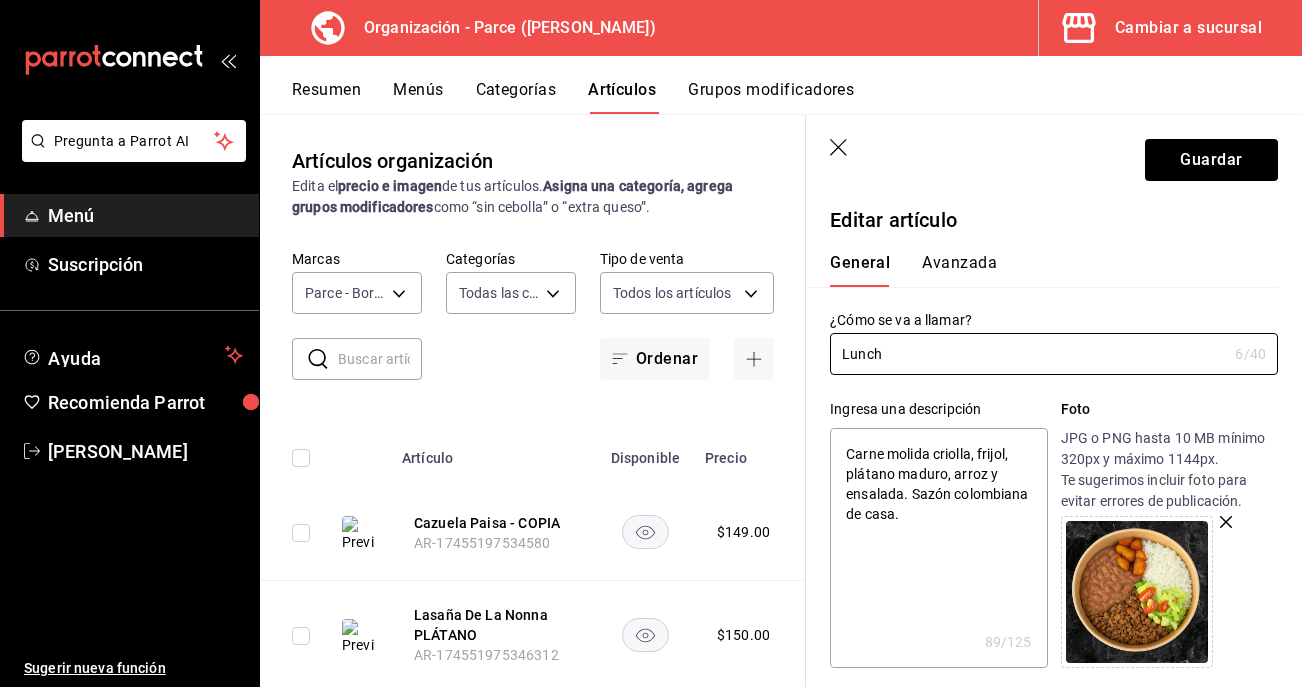 type on "Lunch n" 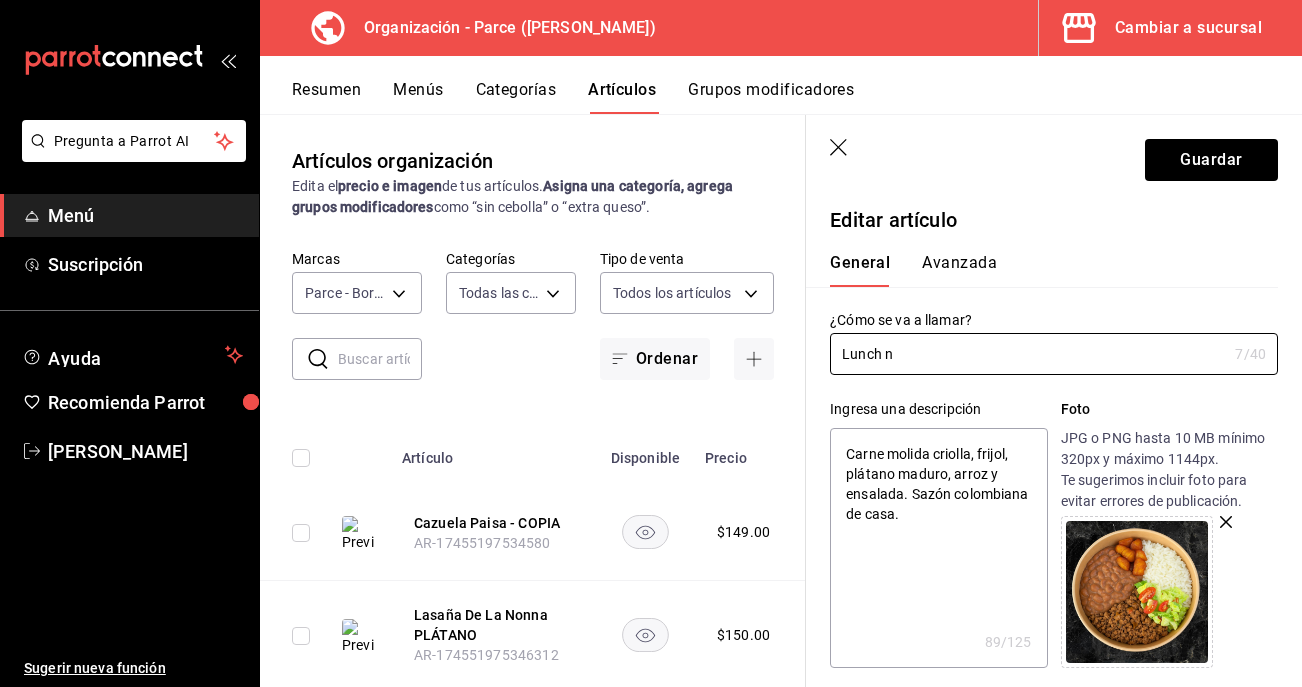 type on "Lunch" 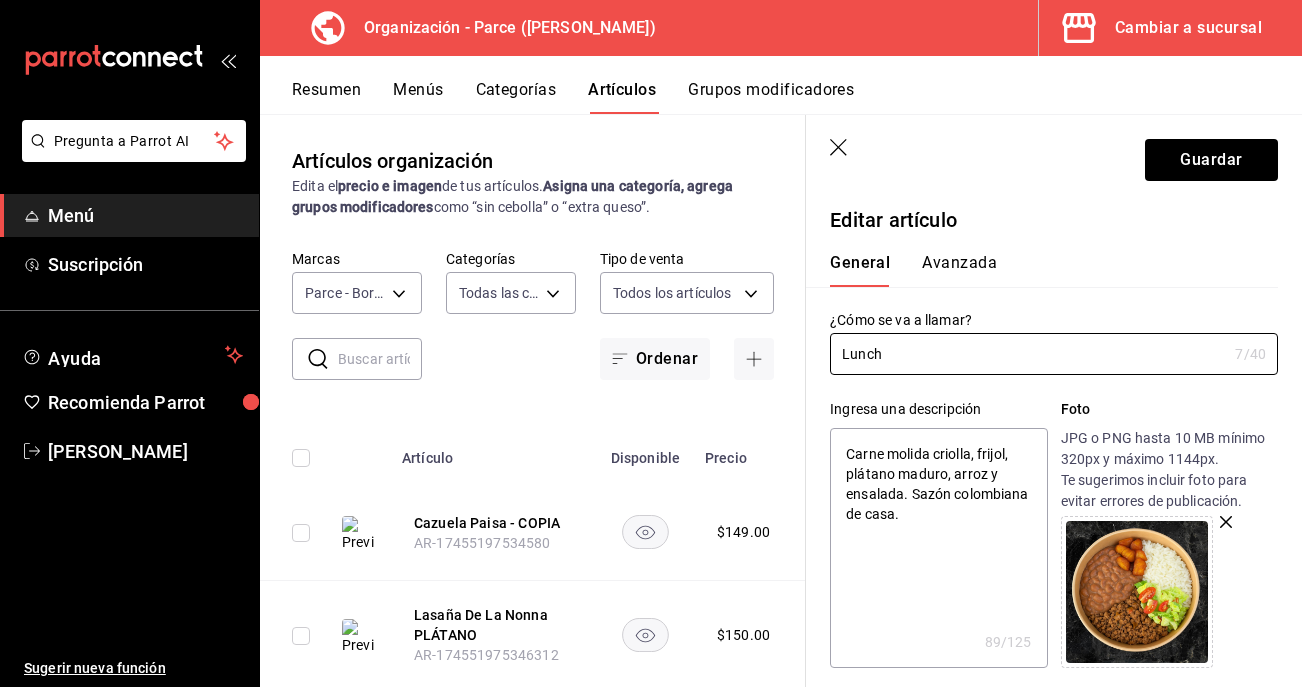 type on "x" 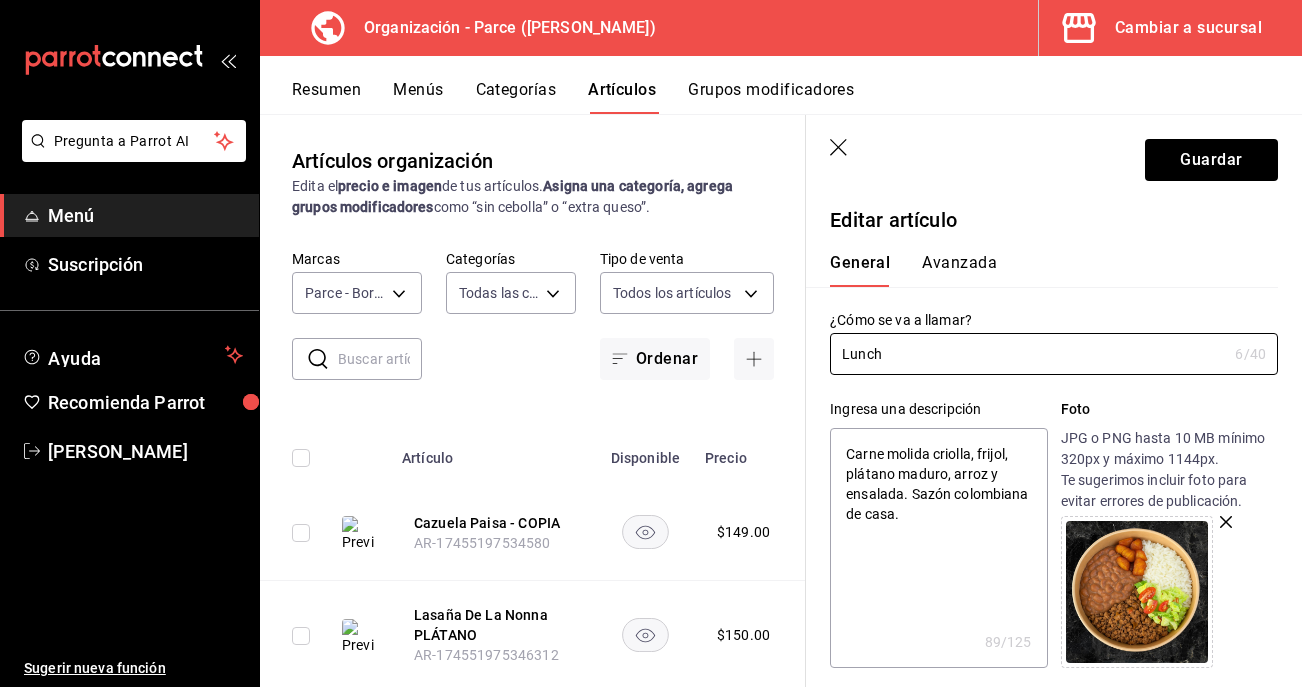 type on "Lunch N" 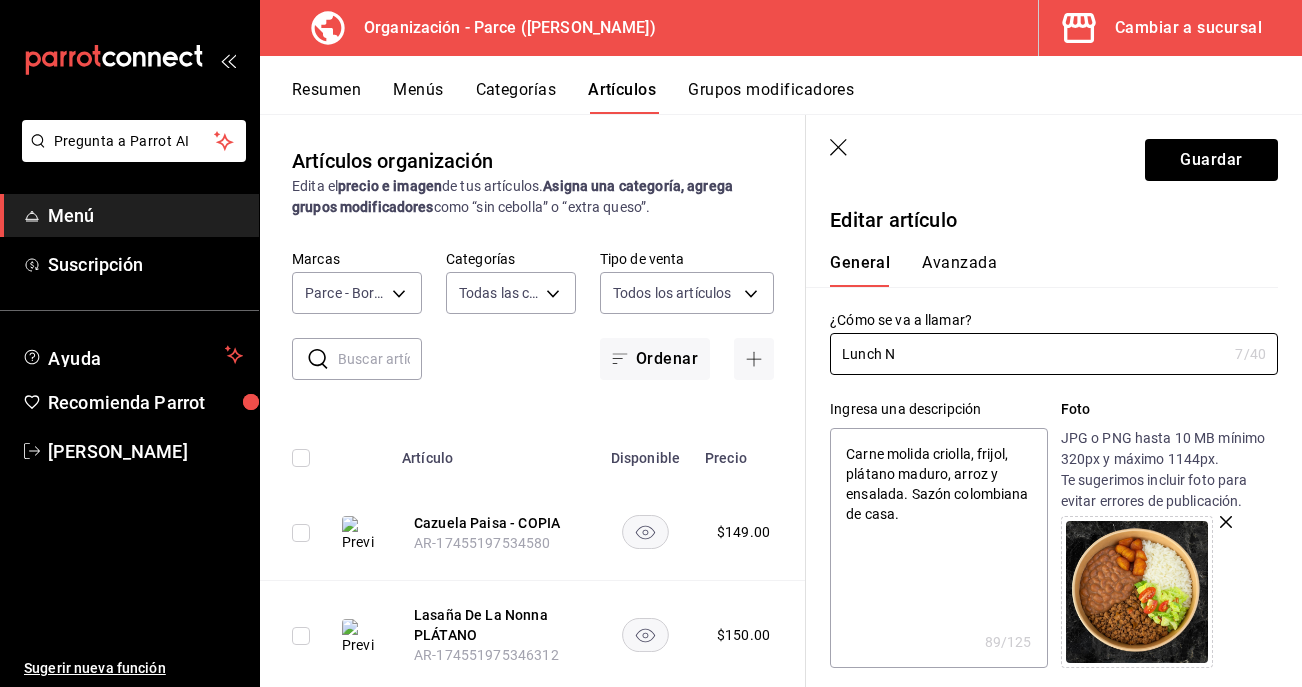 type on "Lunch No" 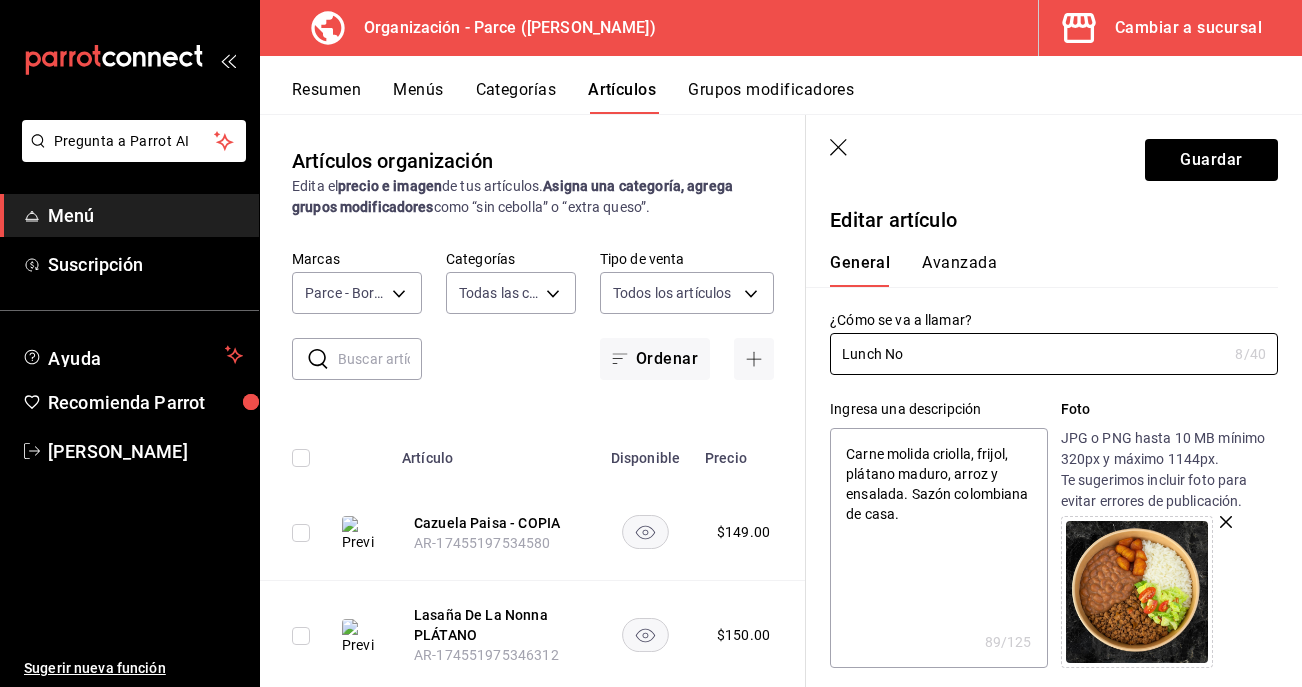 type on "Lunch No." 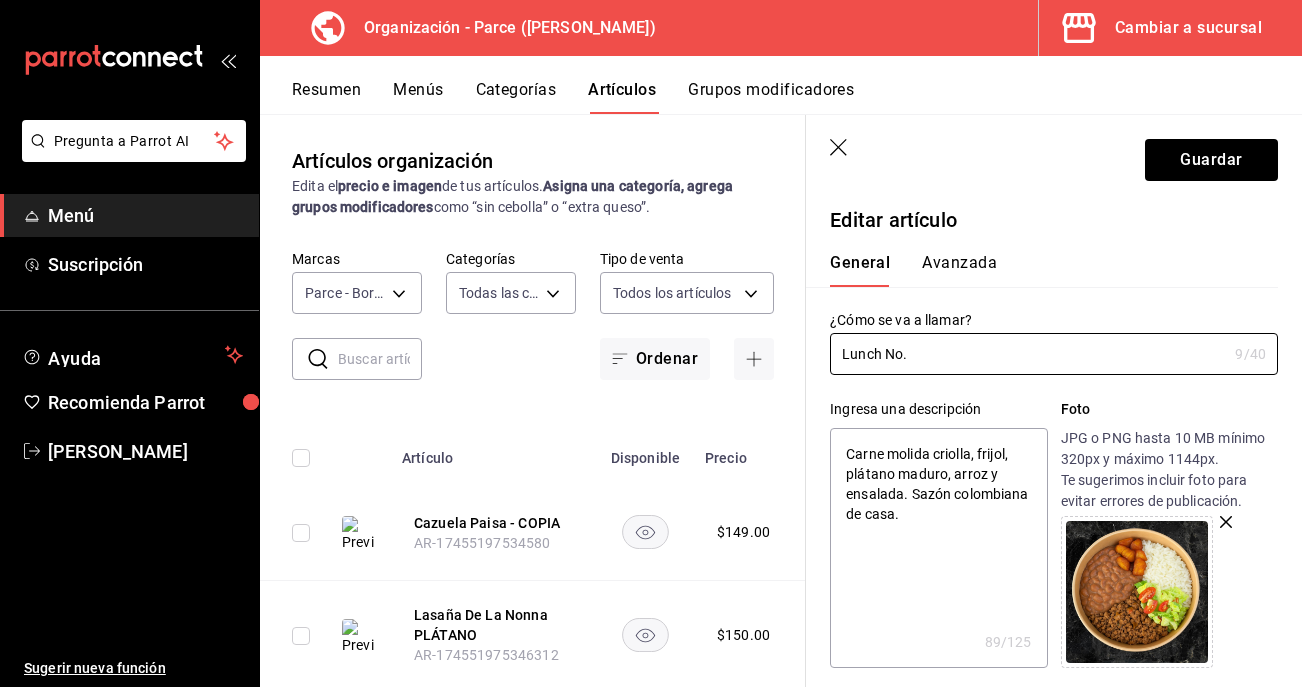 type on "Lunch No." 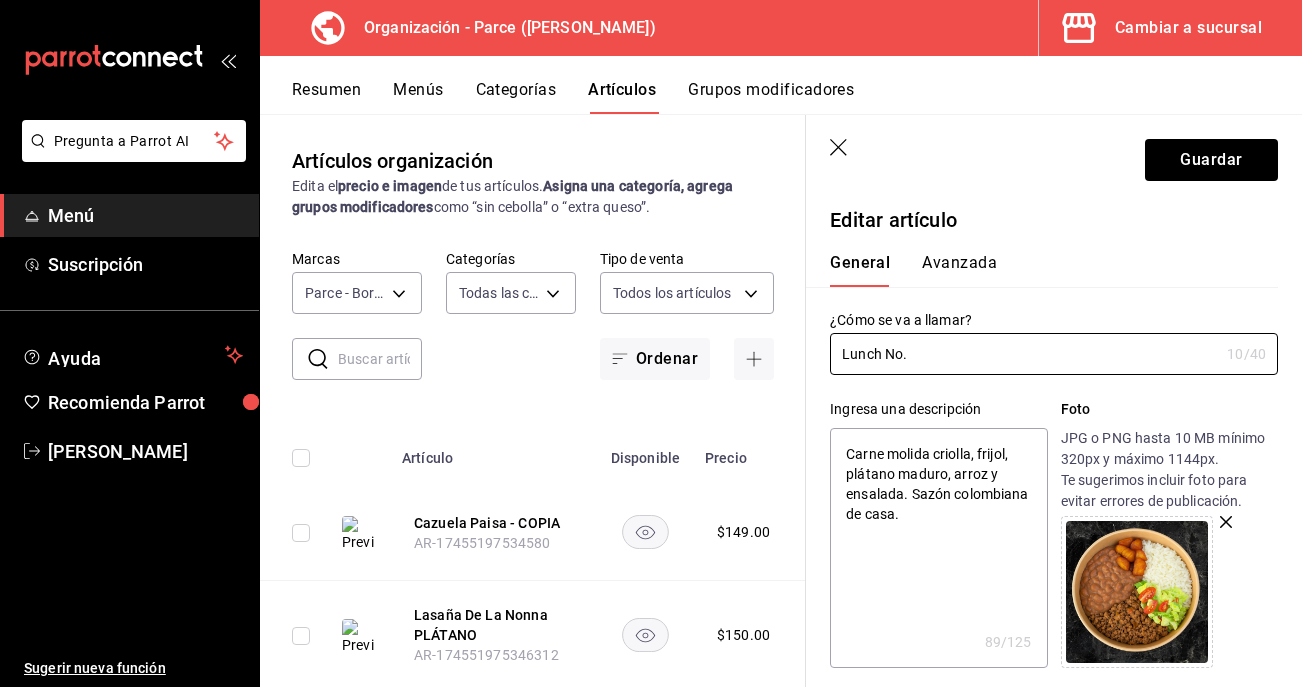 type on "Lunch No. 2" 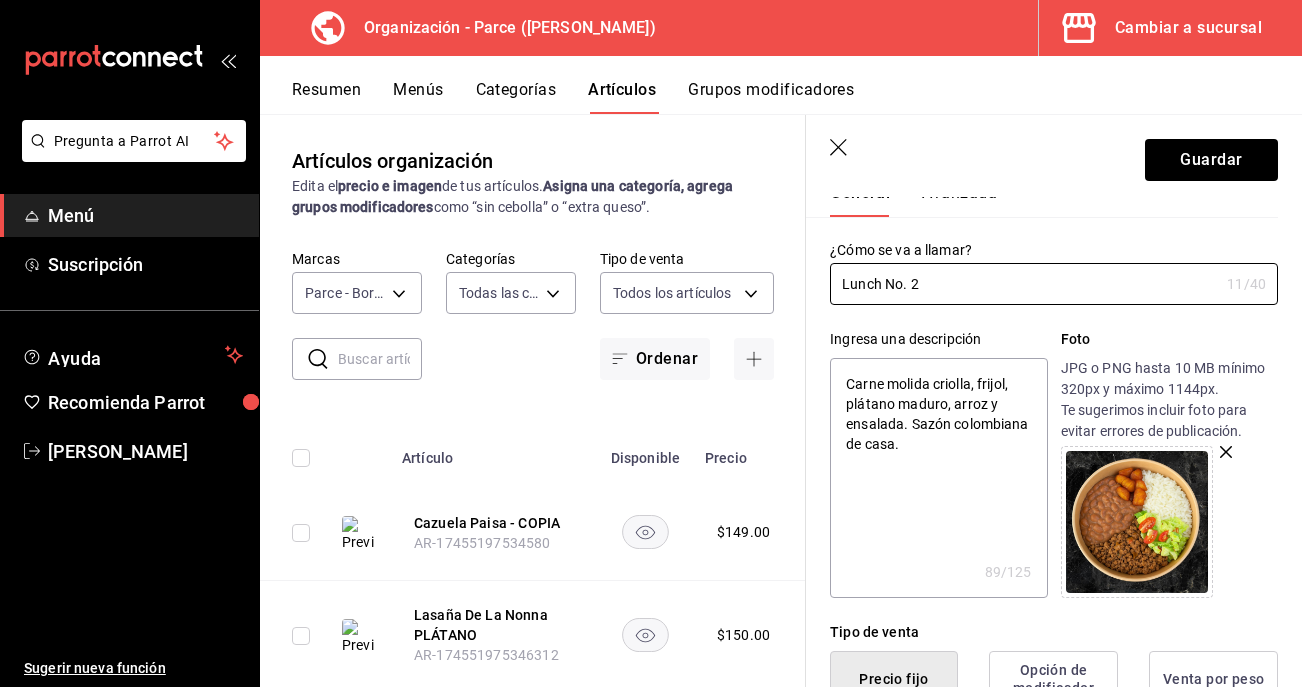 scroll, scrollTop: 170, scrollLeft: 0, axis: vertical 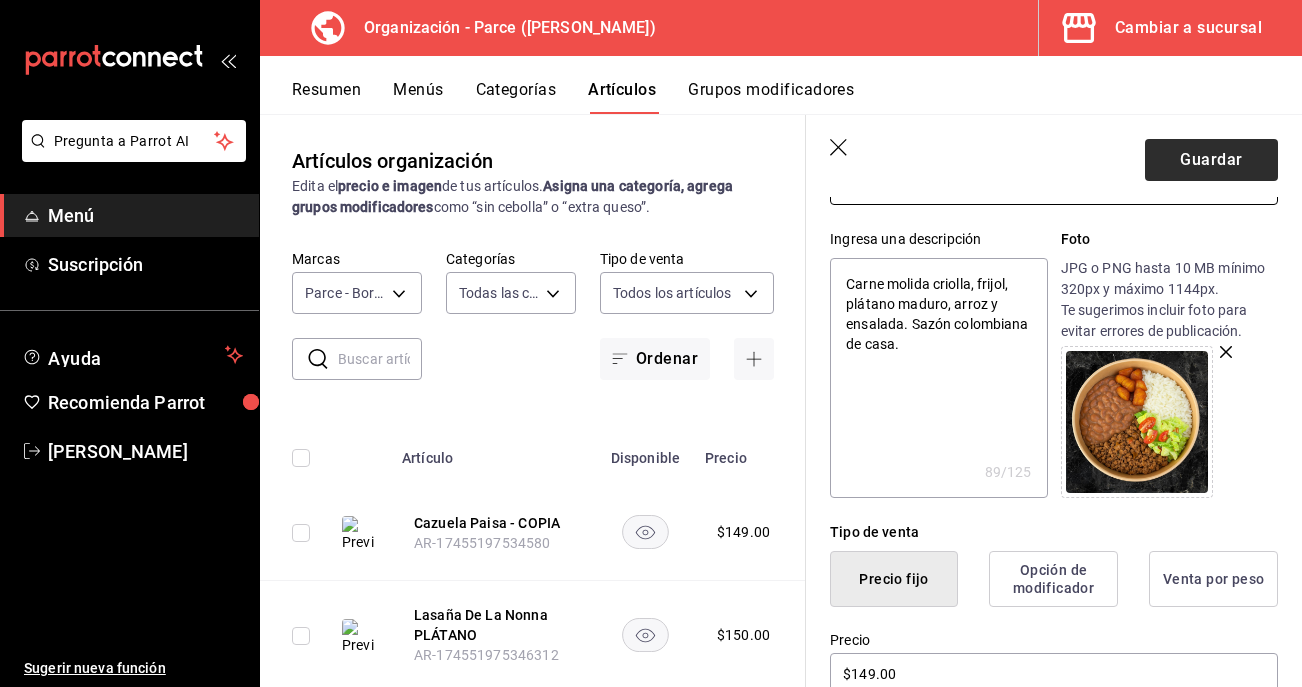 type on "Lunch No. 2" 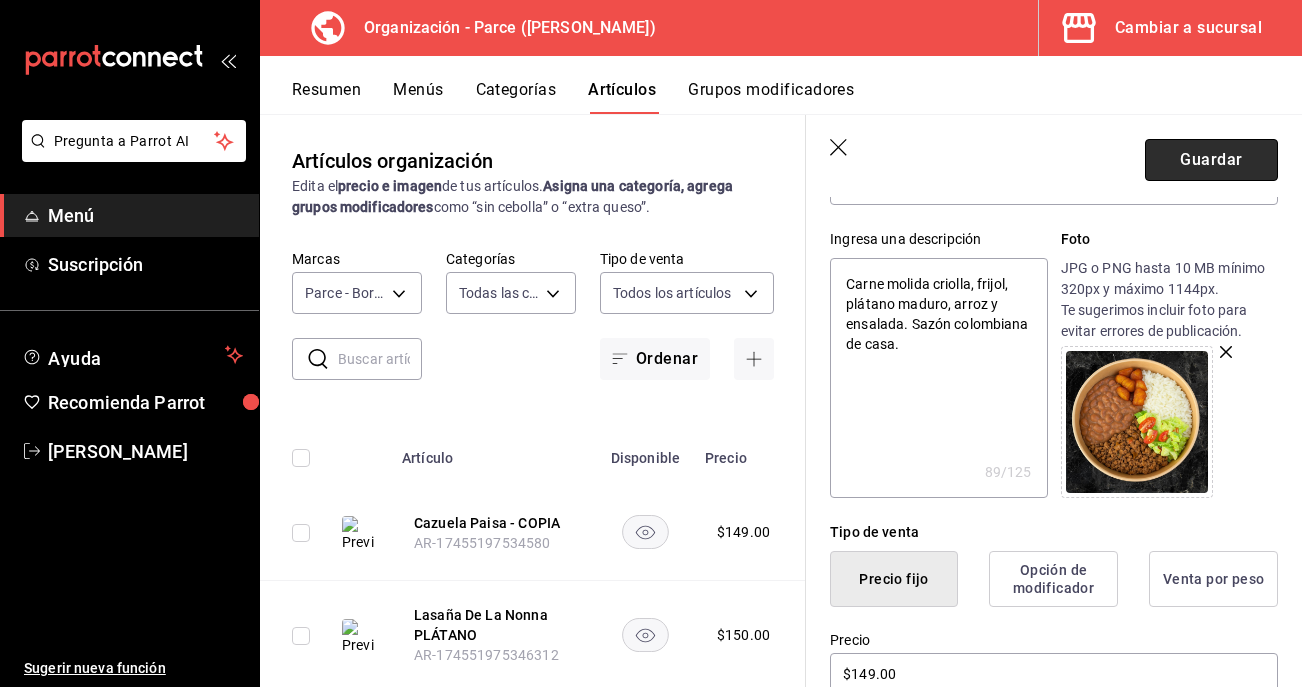 click on "Guardar" at bounding box center (1211, 160) 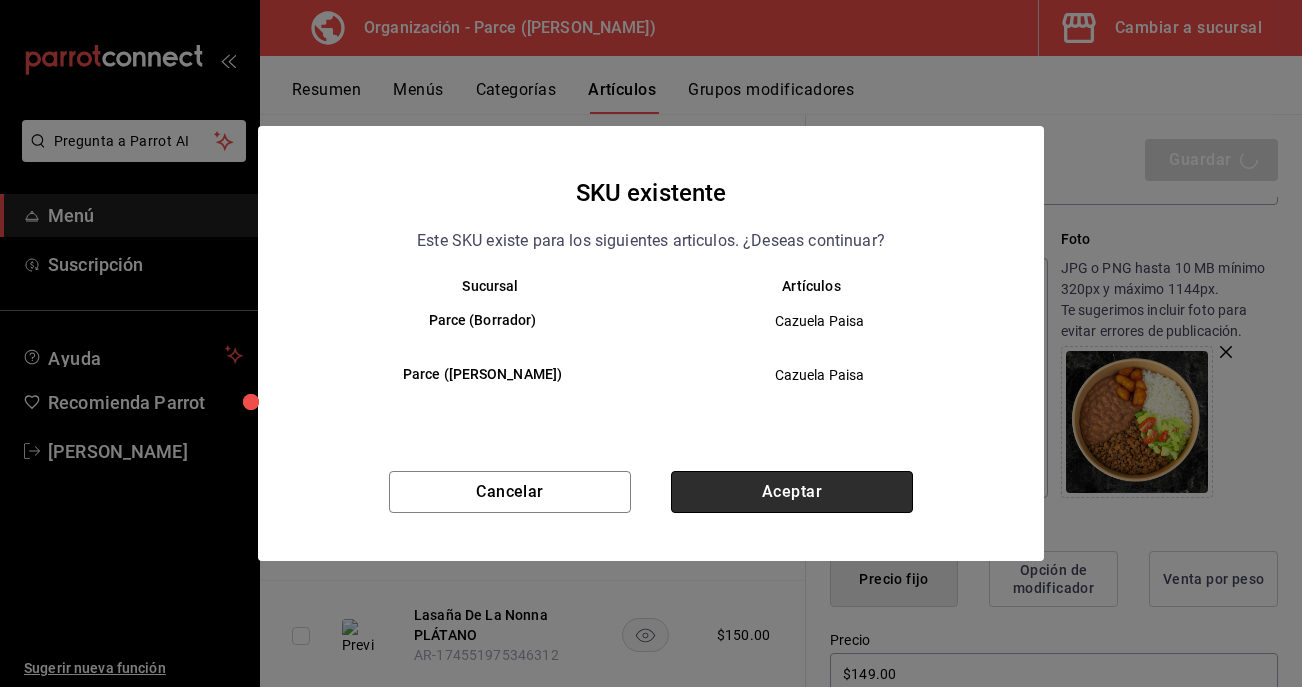 click on "Aceptar" at bounding box center (792, 492) 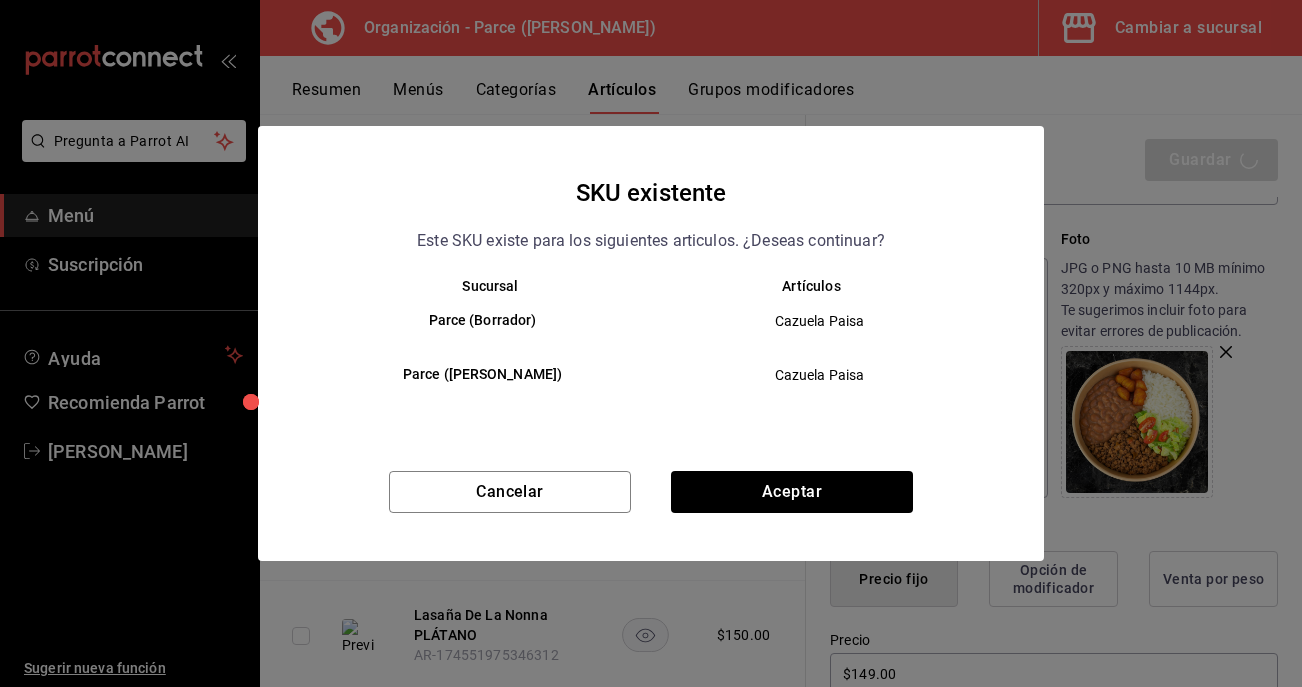 type on "x" 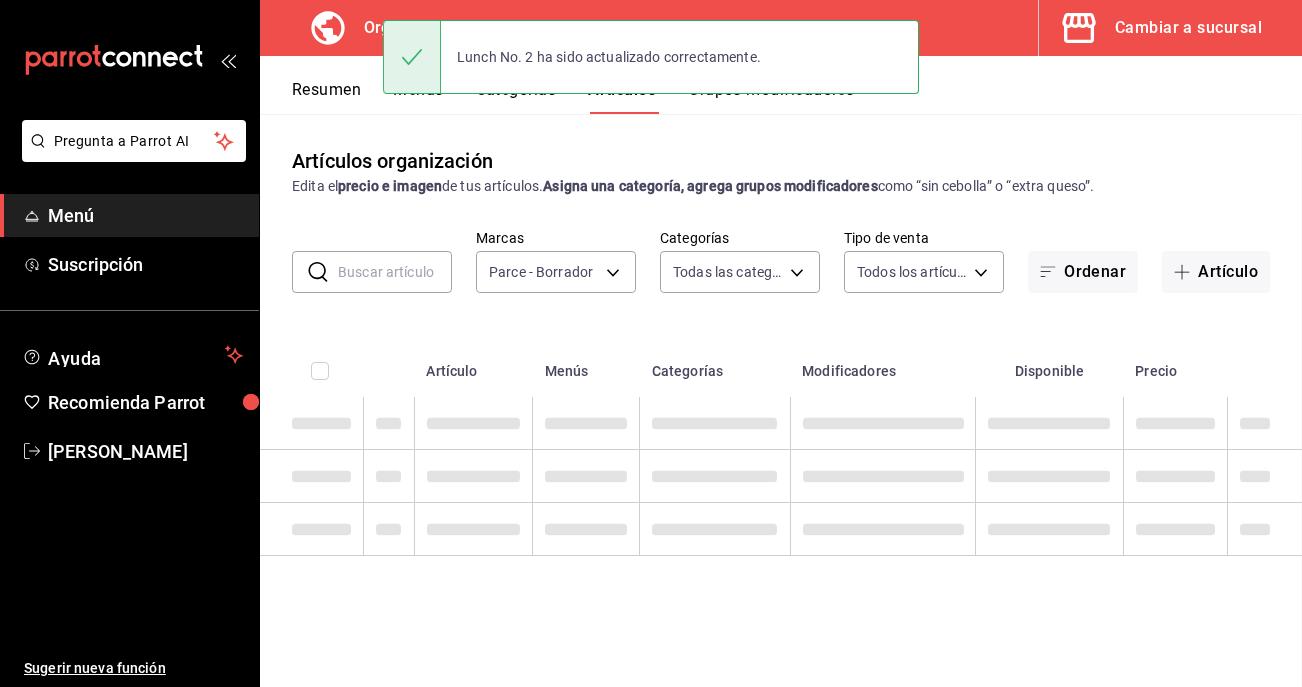 scroll, scrollTop: 0, scrollLeft: 0, axis: both 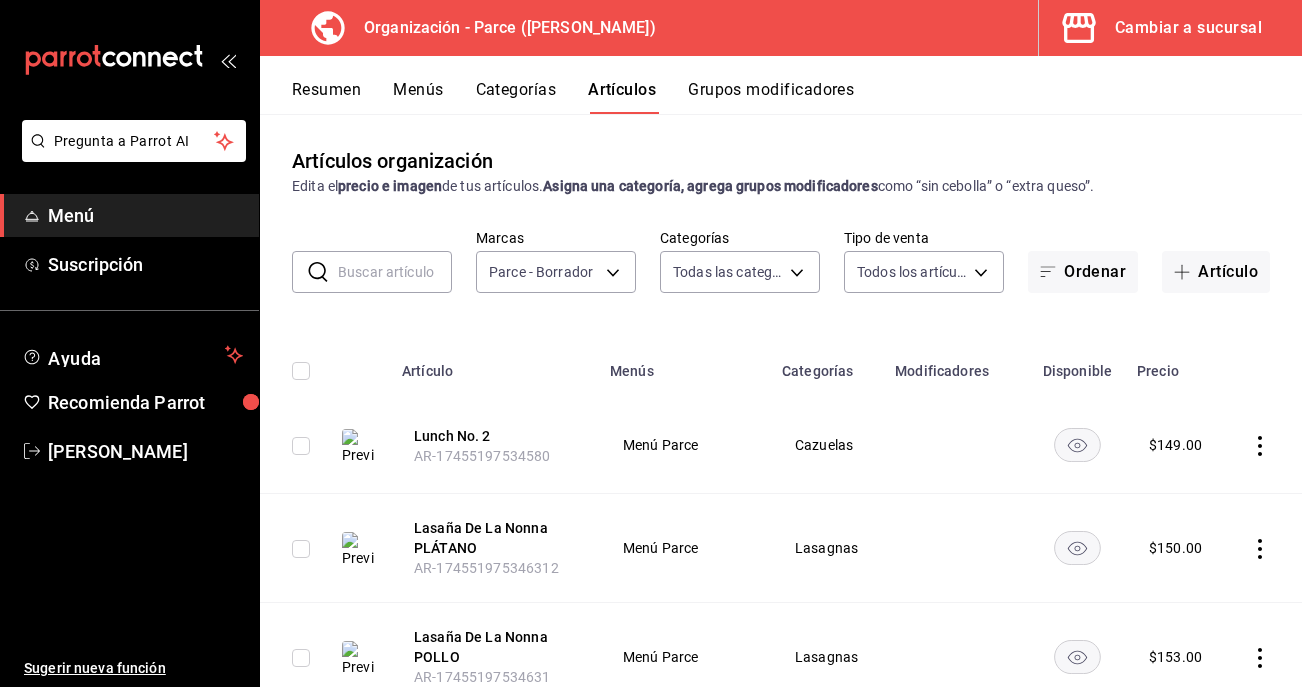 click 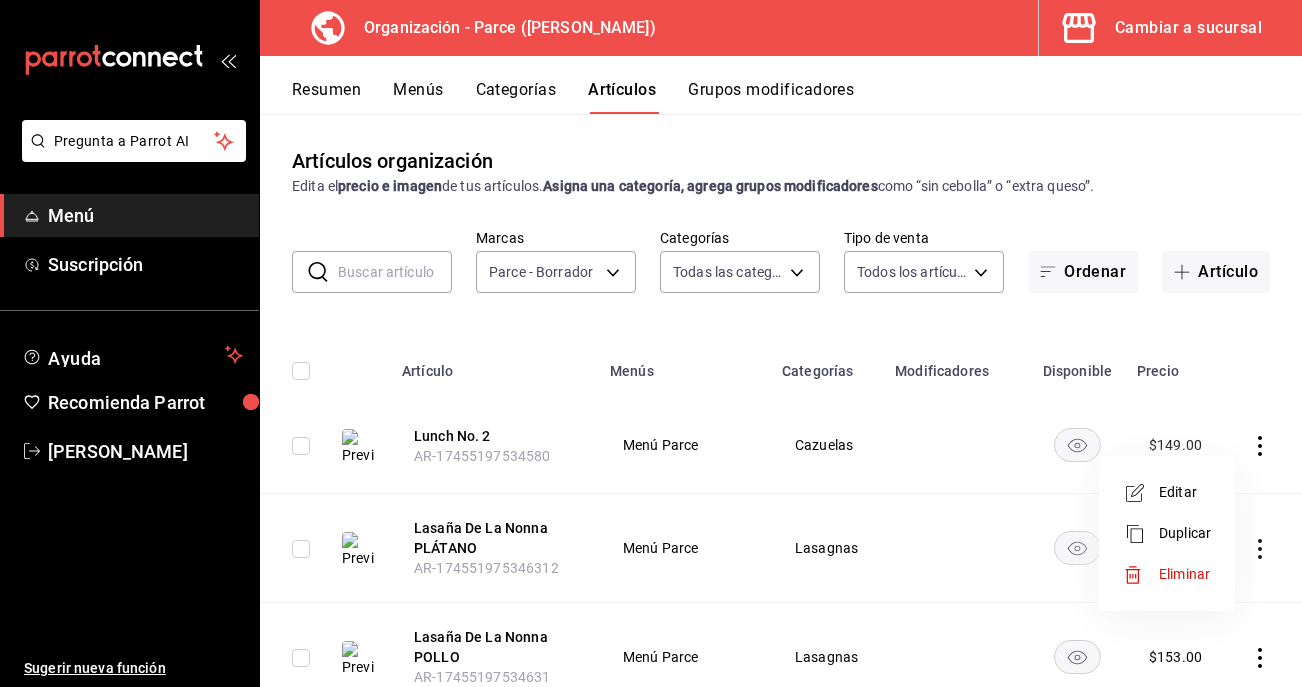click on "Editar" at bounding box center [1185, 492] 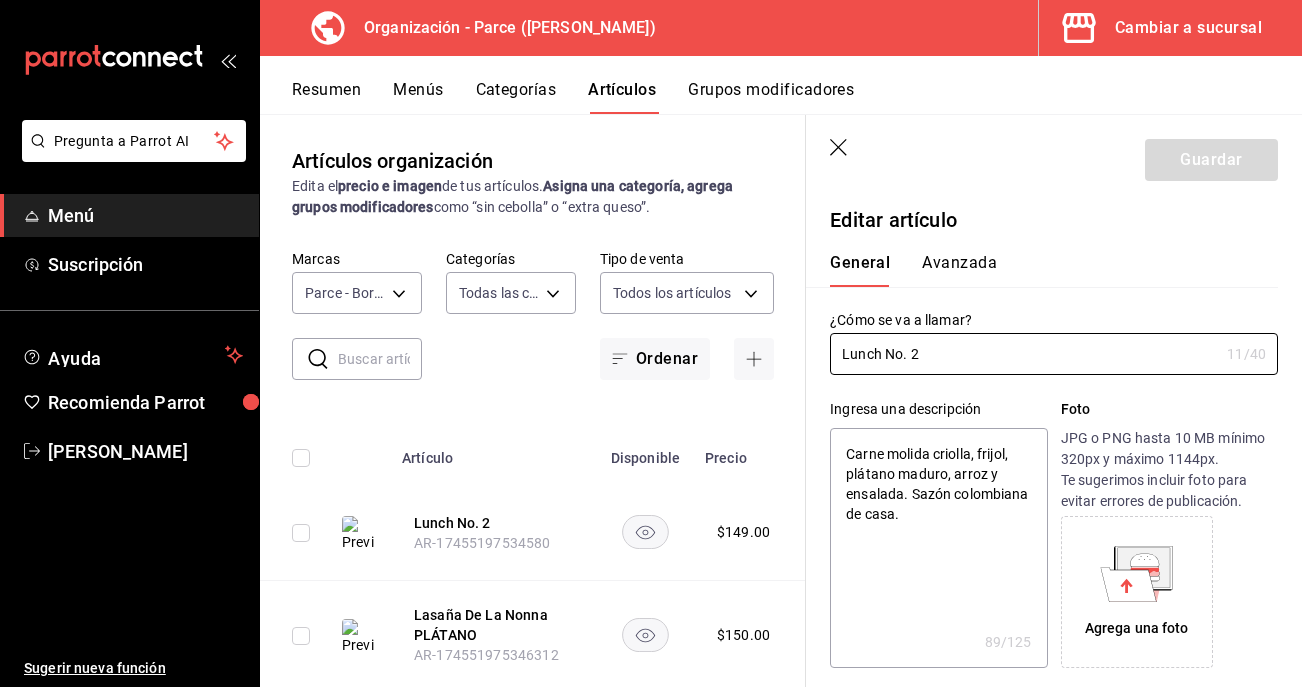 type on "x" 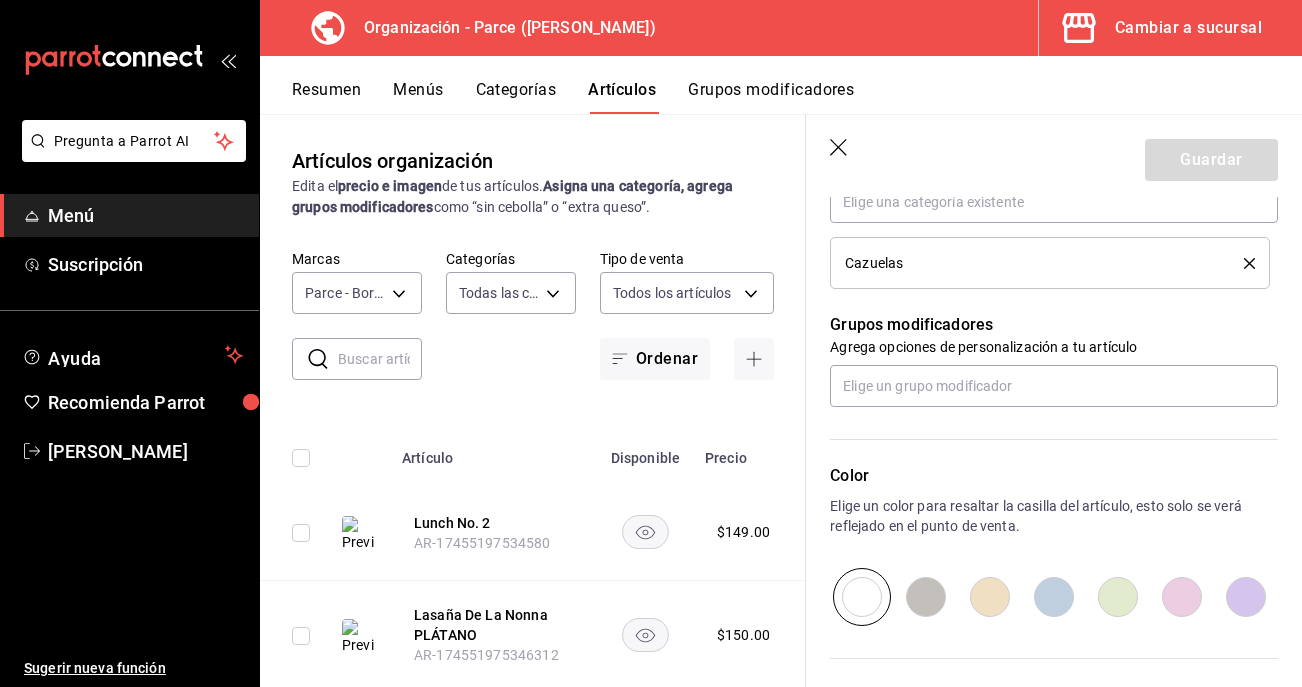 scroll, scrollTop: 787, scrollLeft: 0, axis: vertical 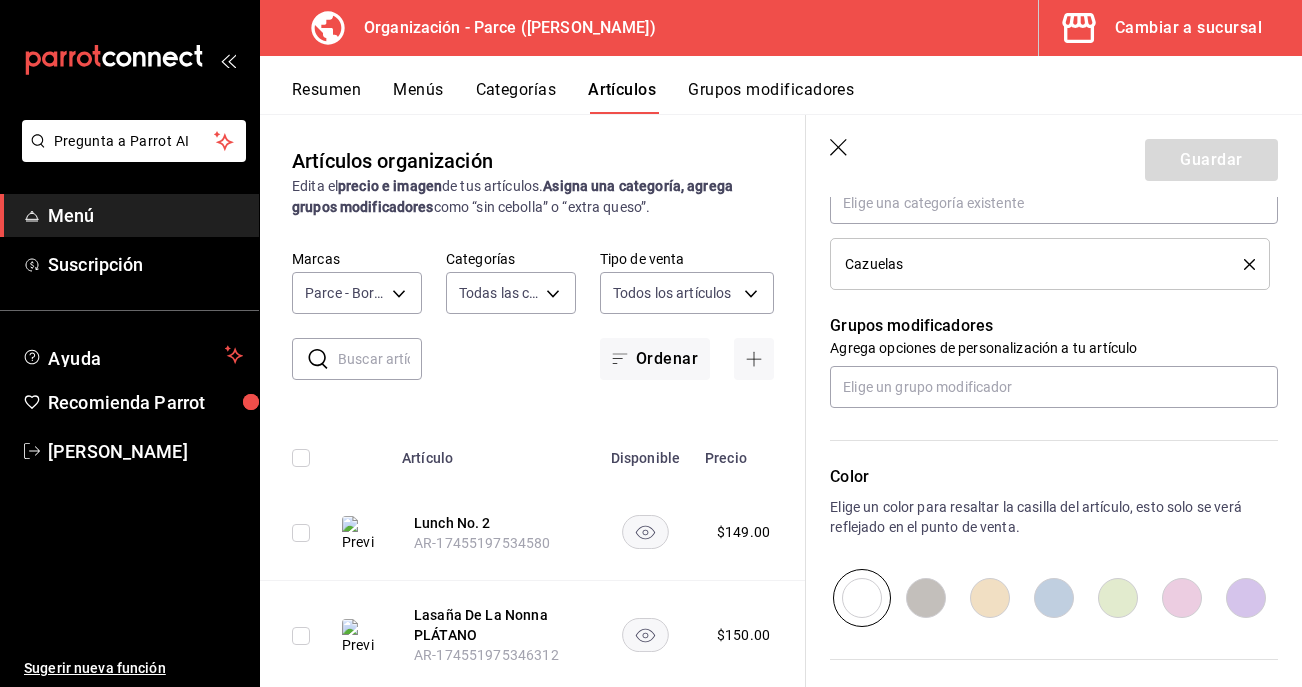 click 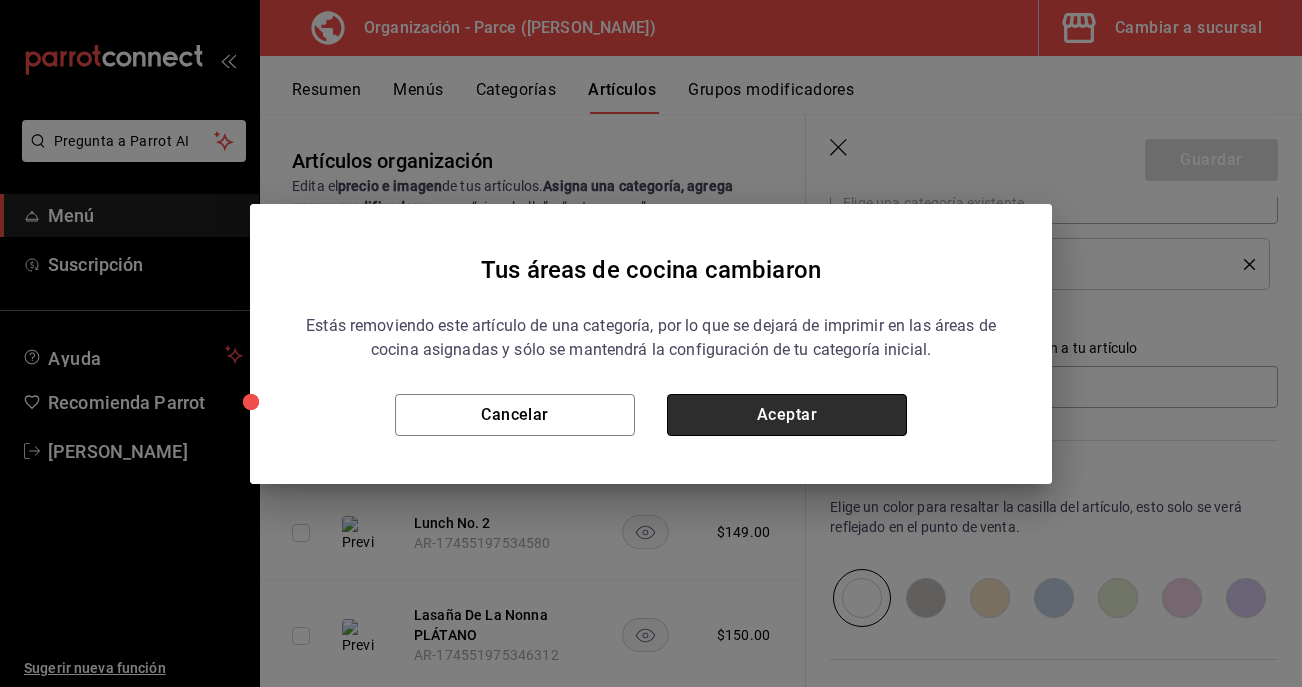 click on "Aceptar" at bounding box center [787, 415] 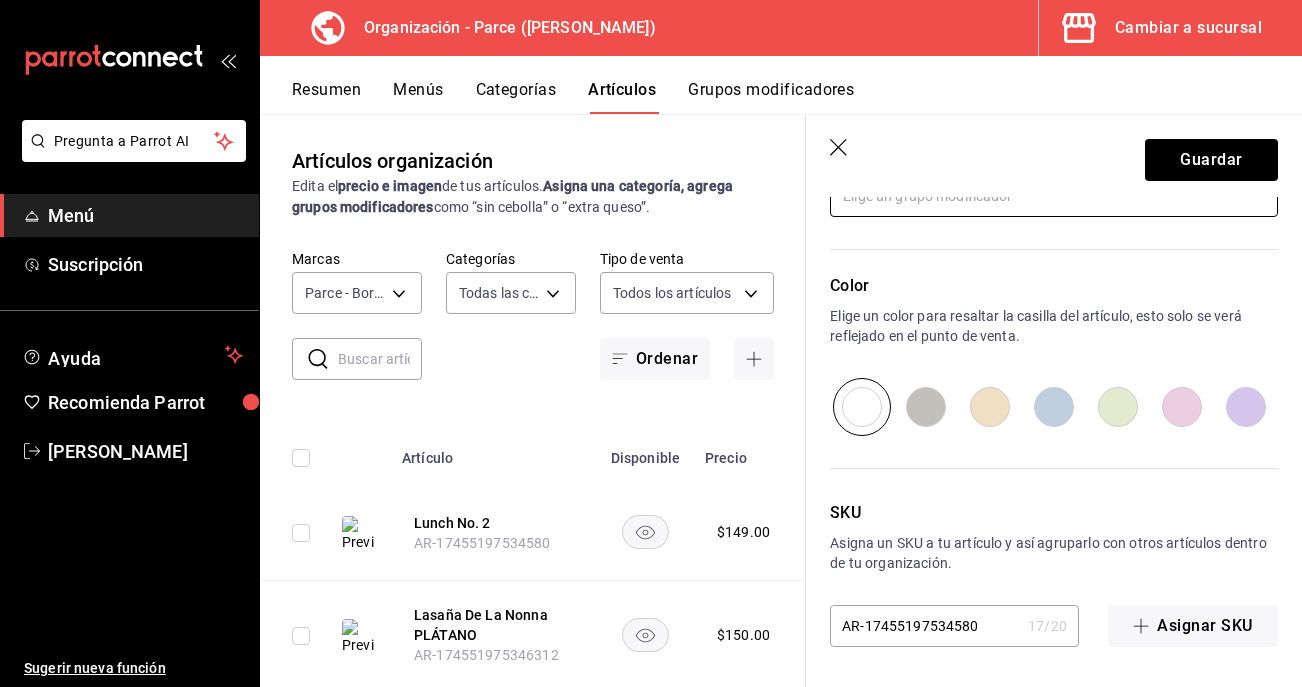 scroll, scrollTop: 583, scrollLeft: 0, axis: vertical 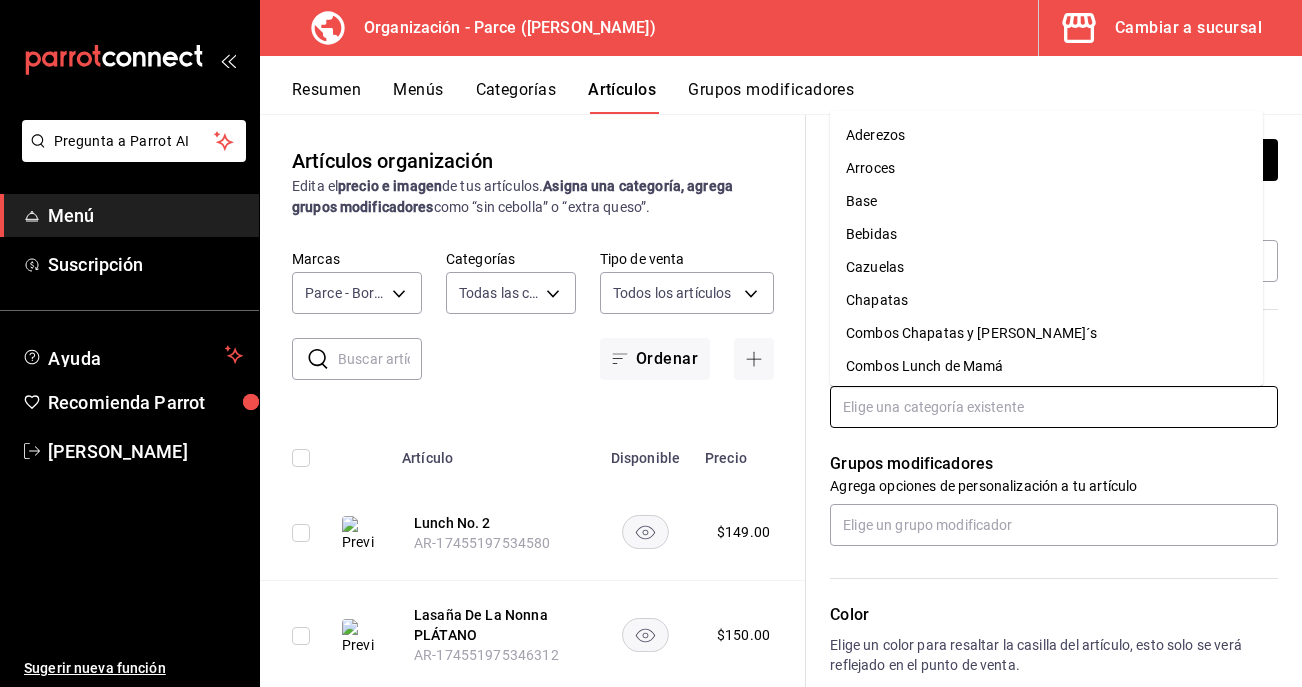 click at bounding box center [1054, 407] 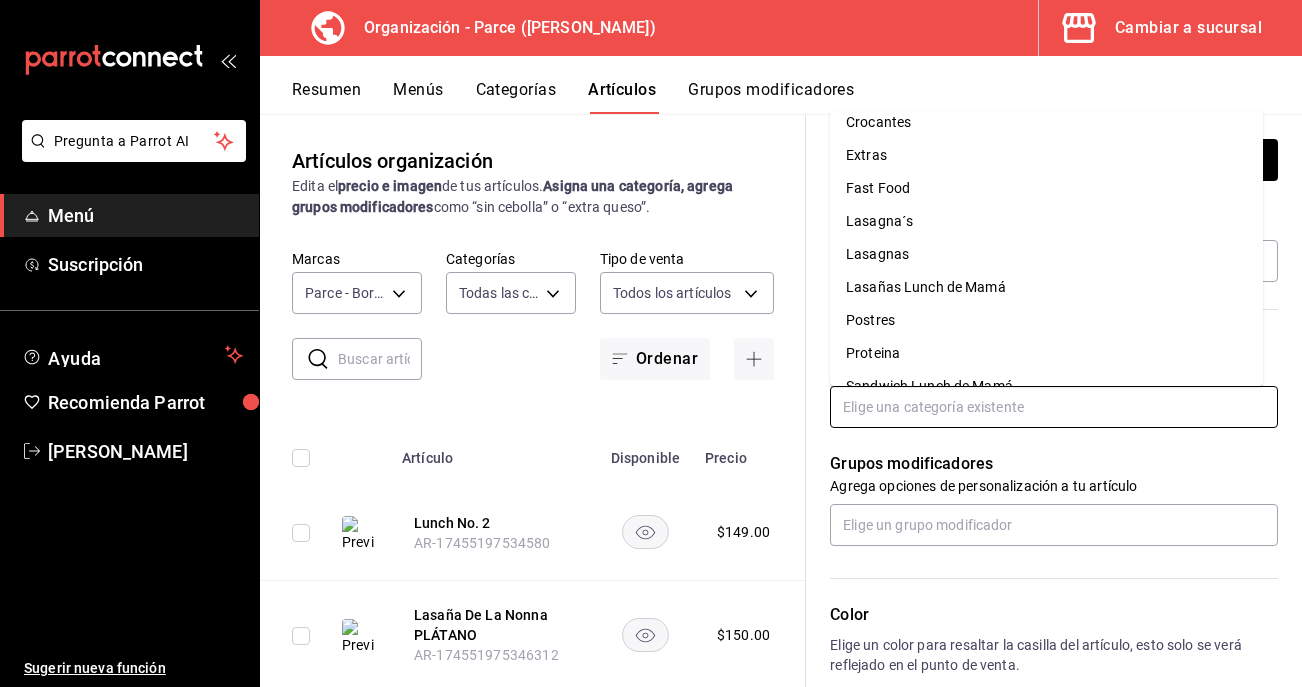 scroll, scrollTop: 0, scrollLeft: 0, axis: both 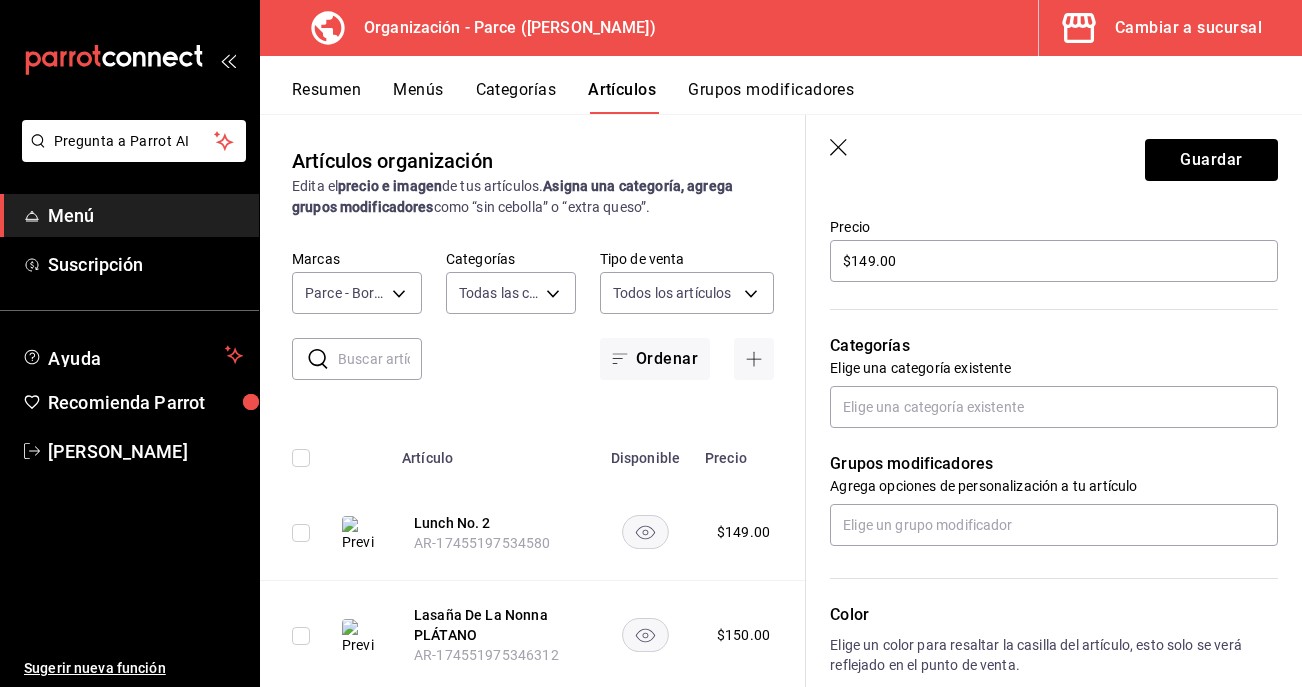 click on "Grupos modificadores" at bounding box center (1054, 464) 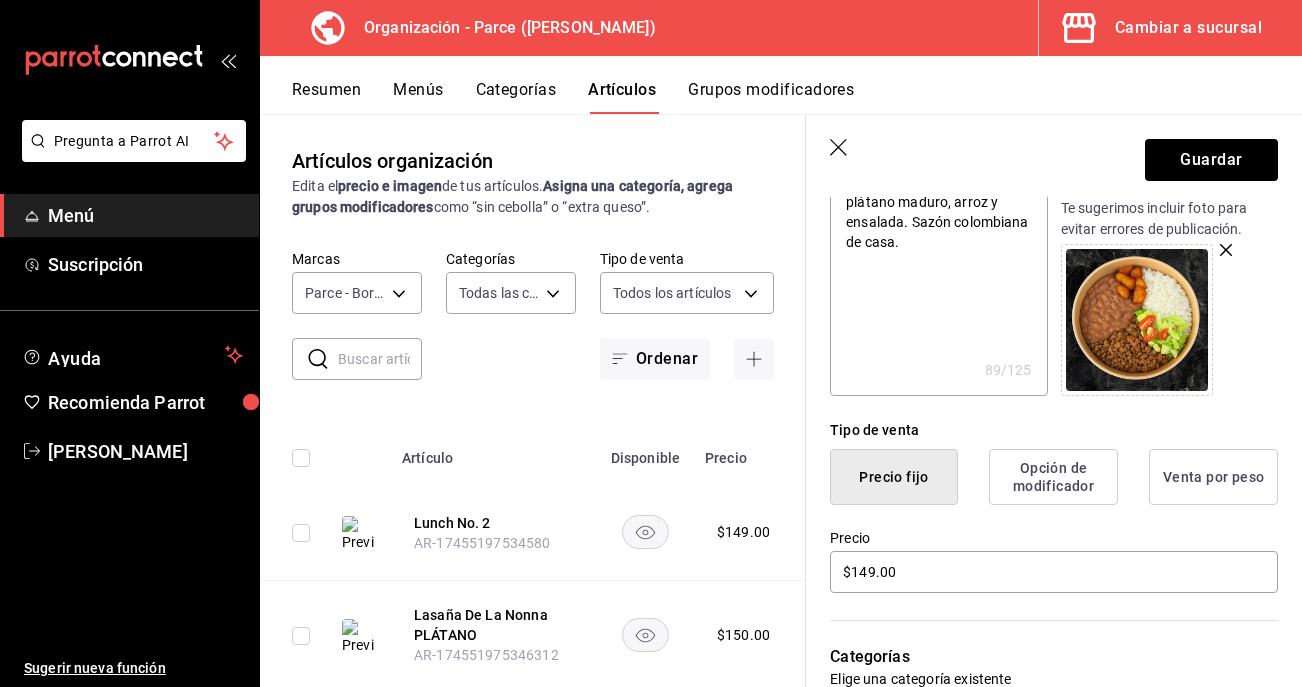 scroll, scrollTop: 0, scrollLeft: 0, axis: both 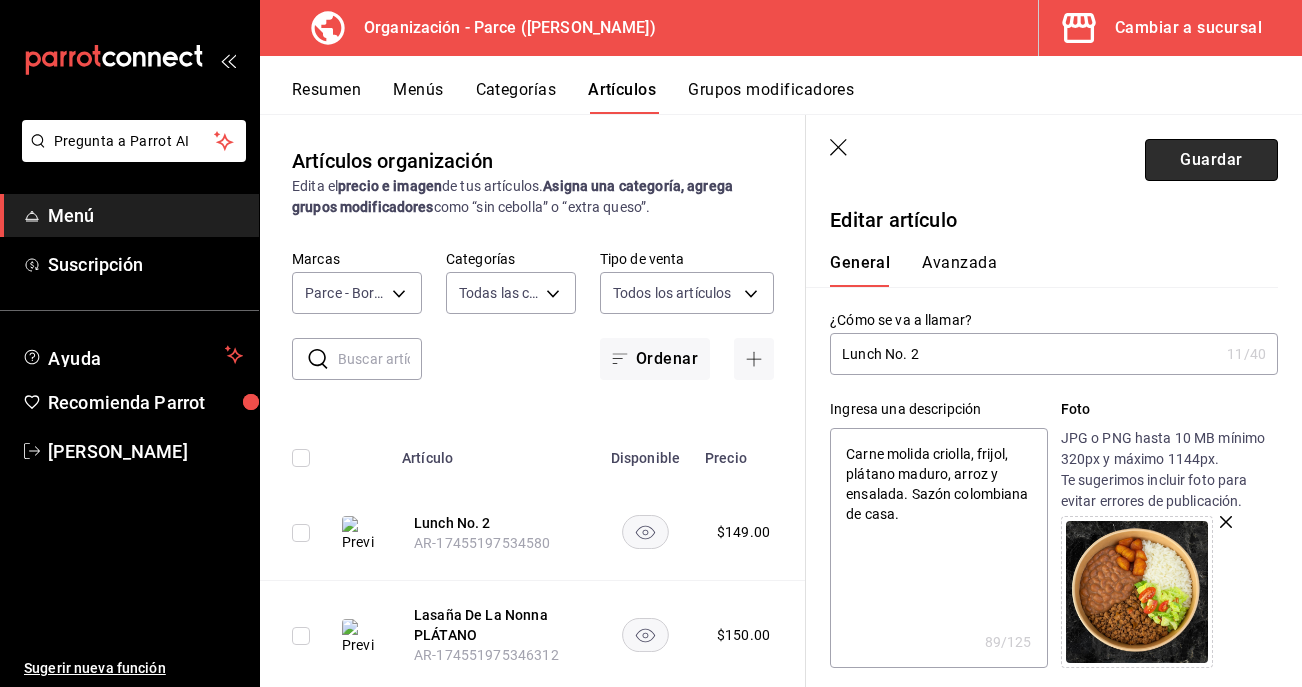 click on "Guardar" at bounding box center (1211, 160) 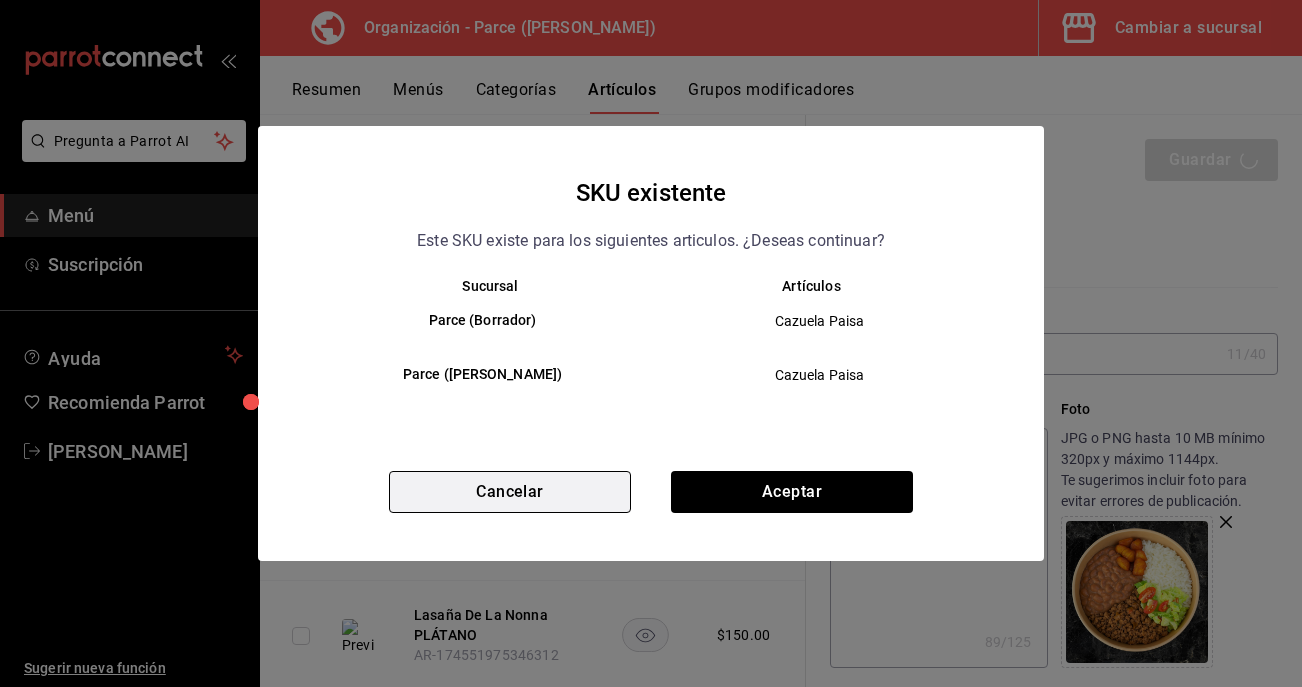 click on "Cancelar" at bounding box center (510, 492) 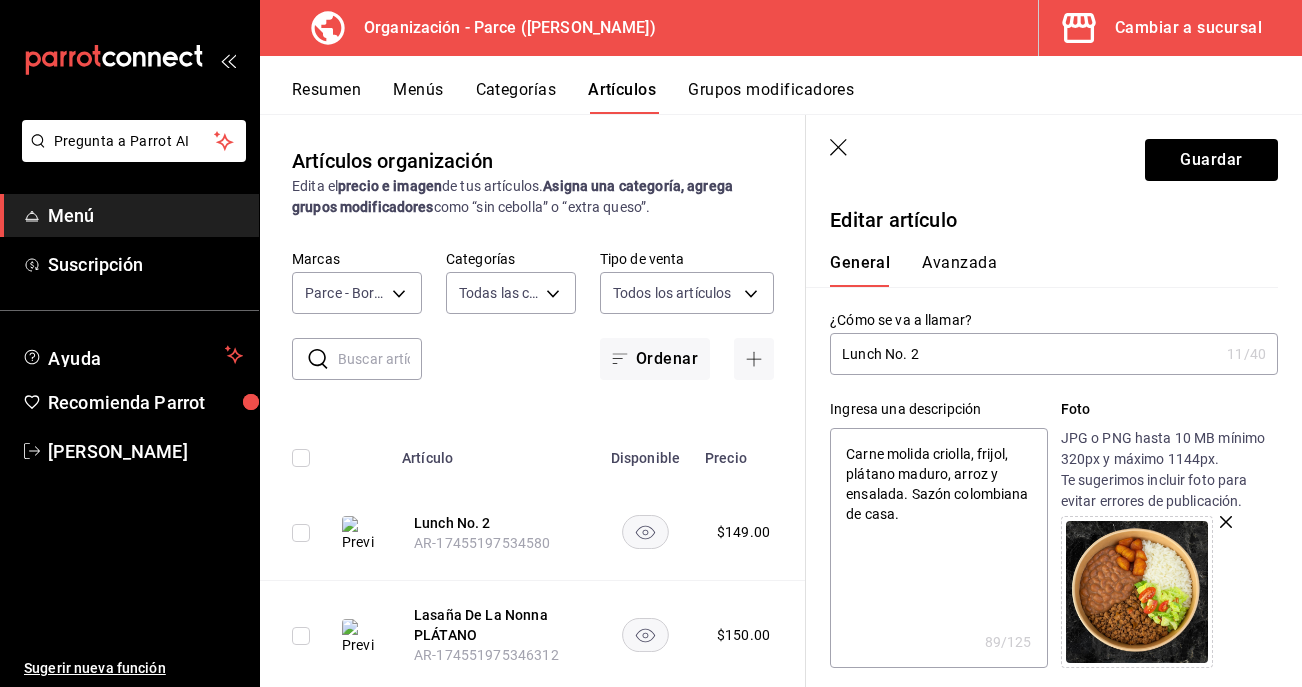 scroll, scrollTop: 912, scrollLeft: 0, axis: vertical 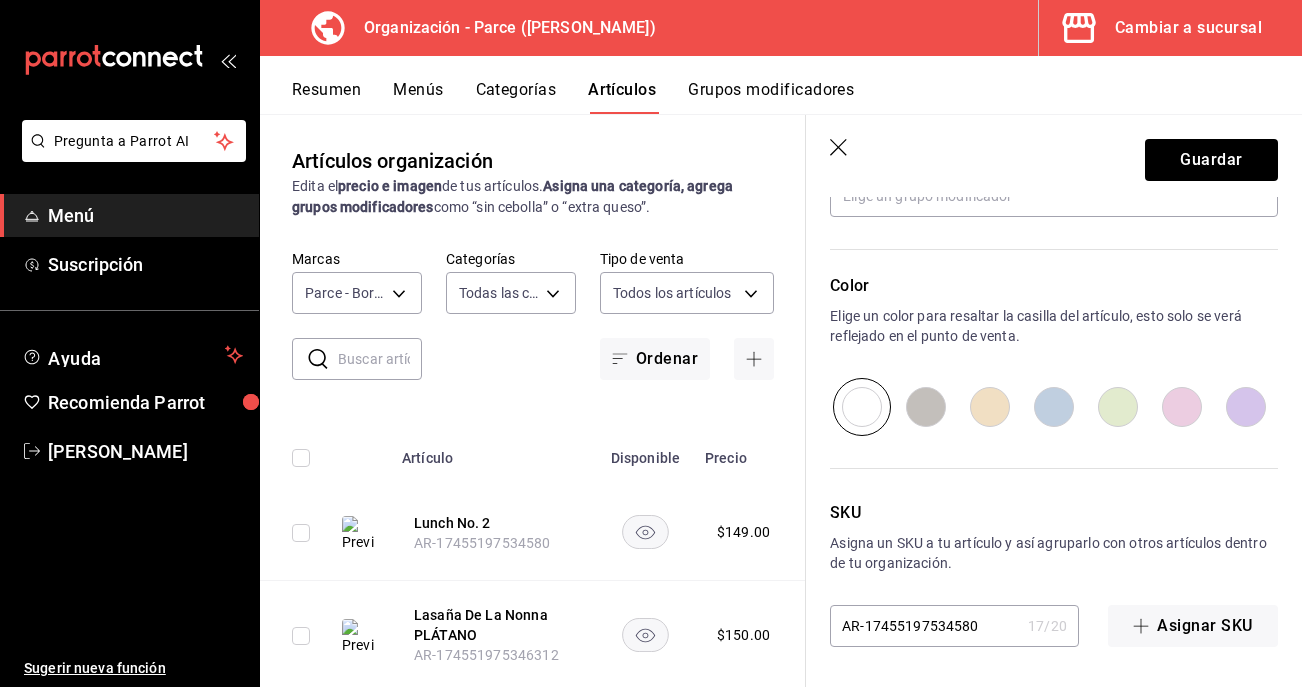 click on "AR-17455197534580" at bounding box center (925, 626) 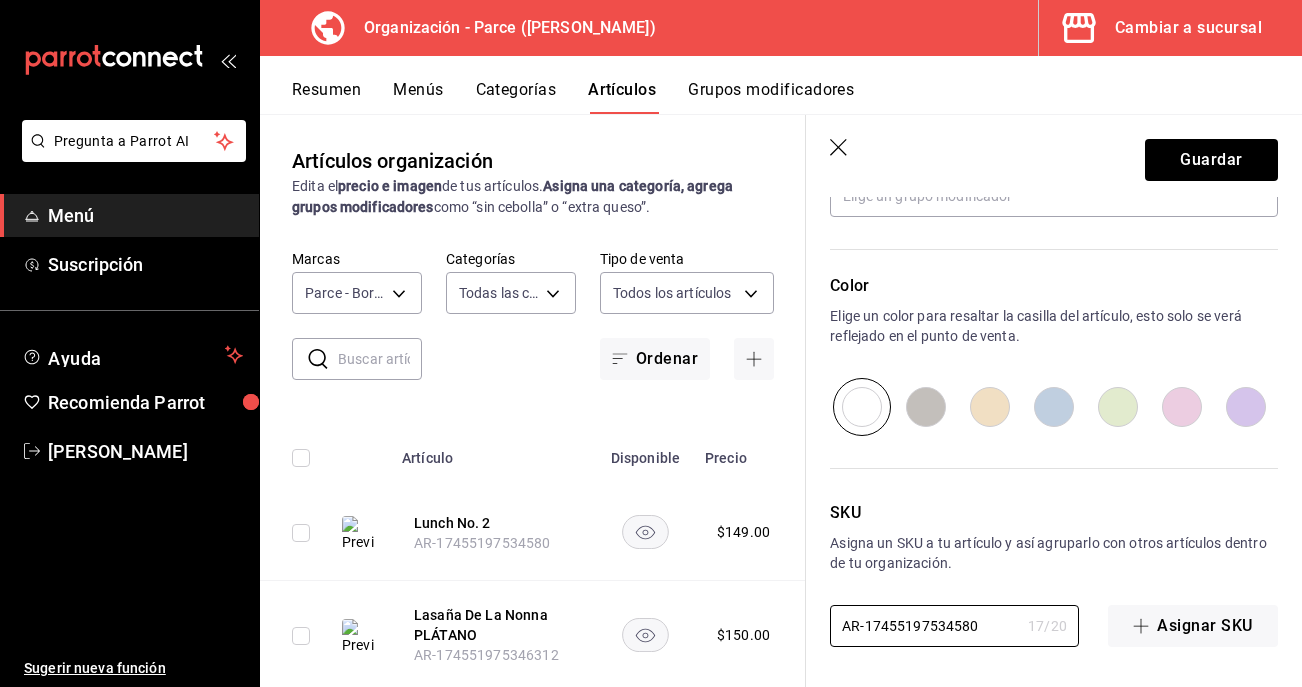 type on "x" 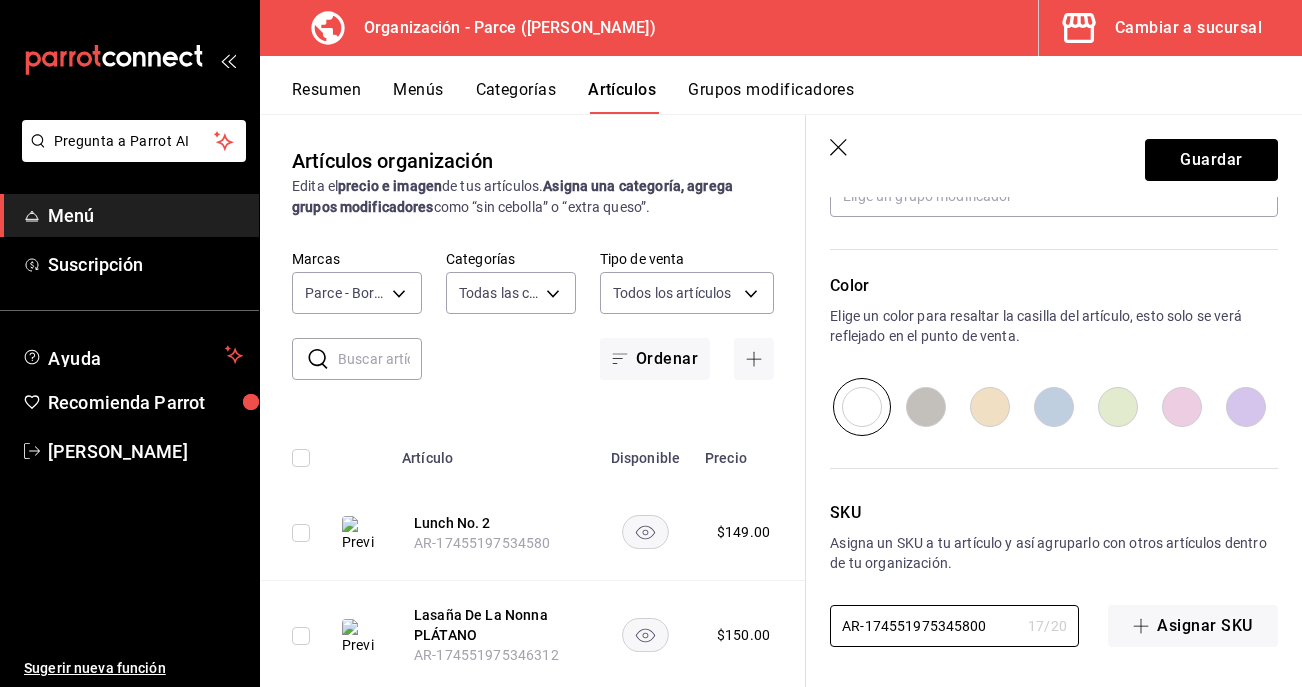 type on "x" 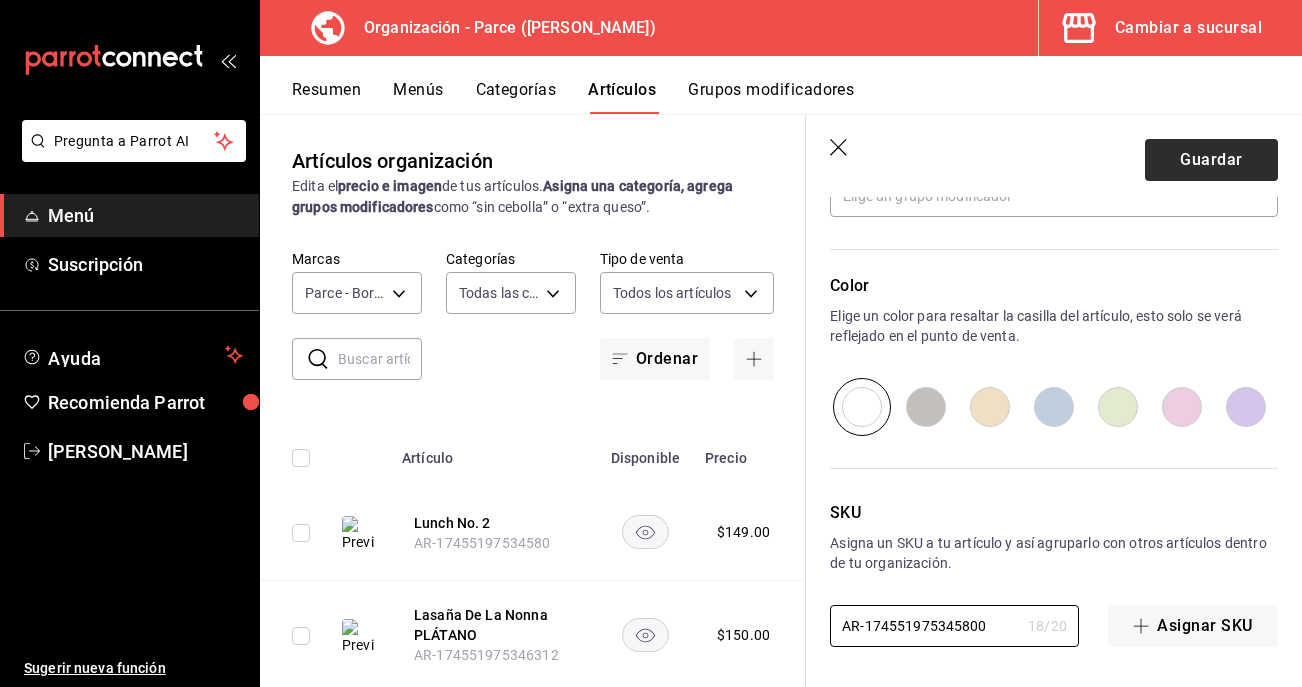 type on "AR-174551975345800" 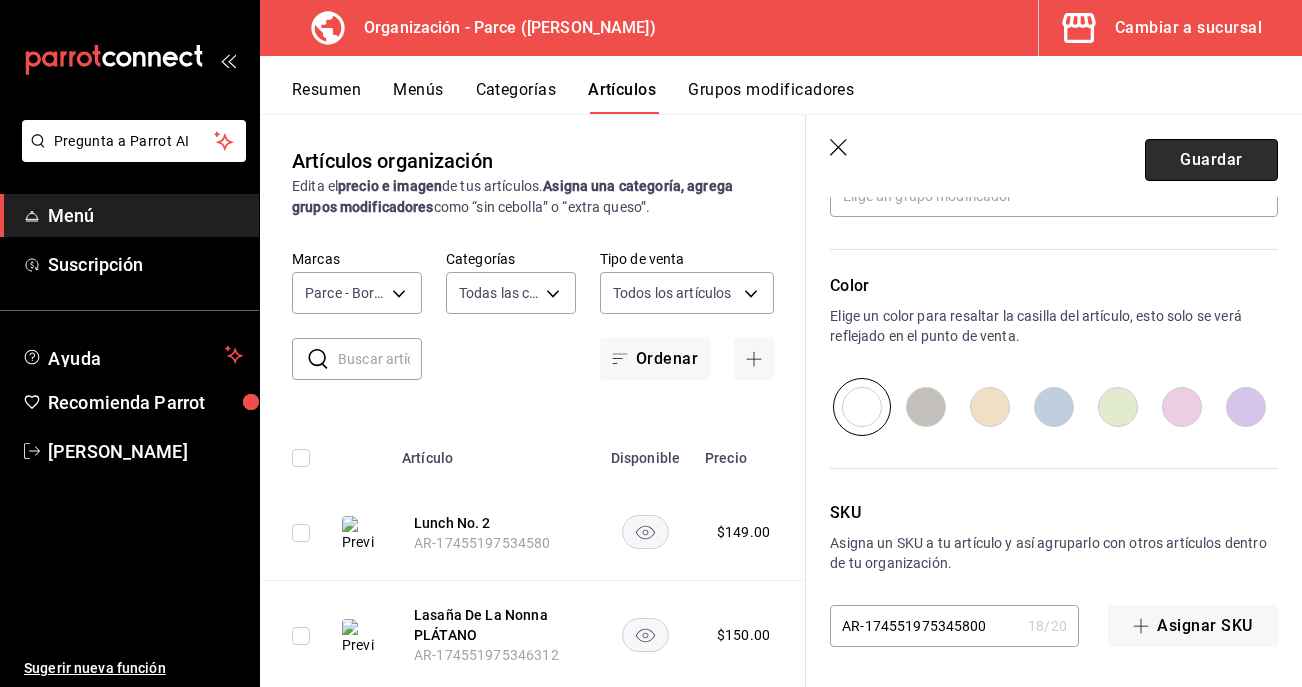 click on "Guardar" at bounding box center (1211, 160) 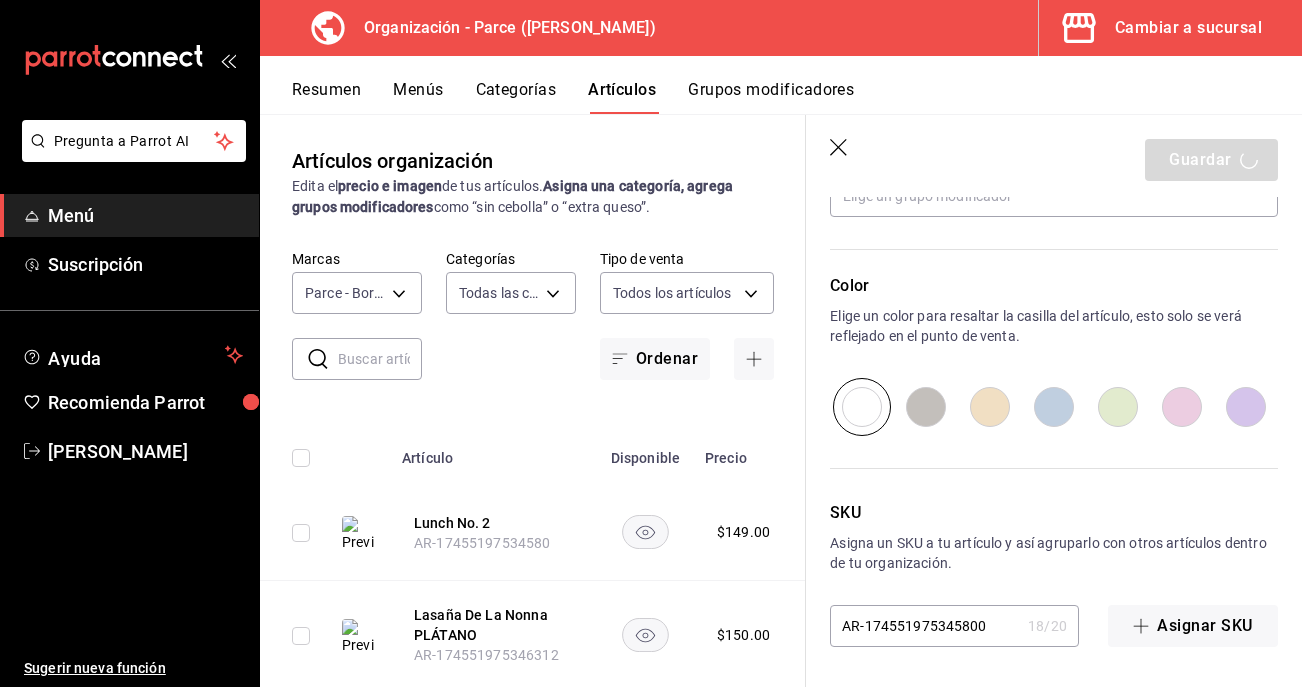 type on "x" 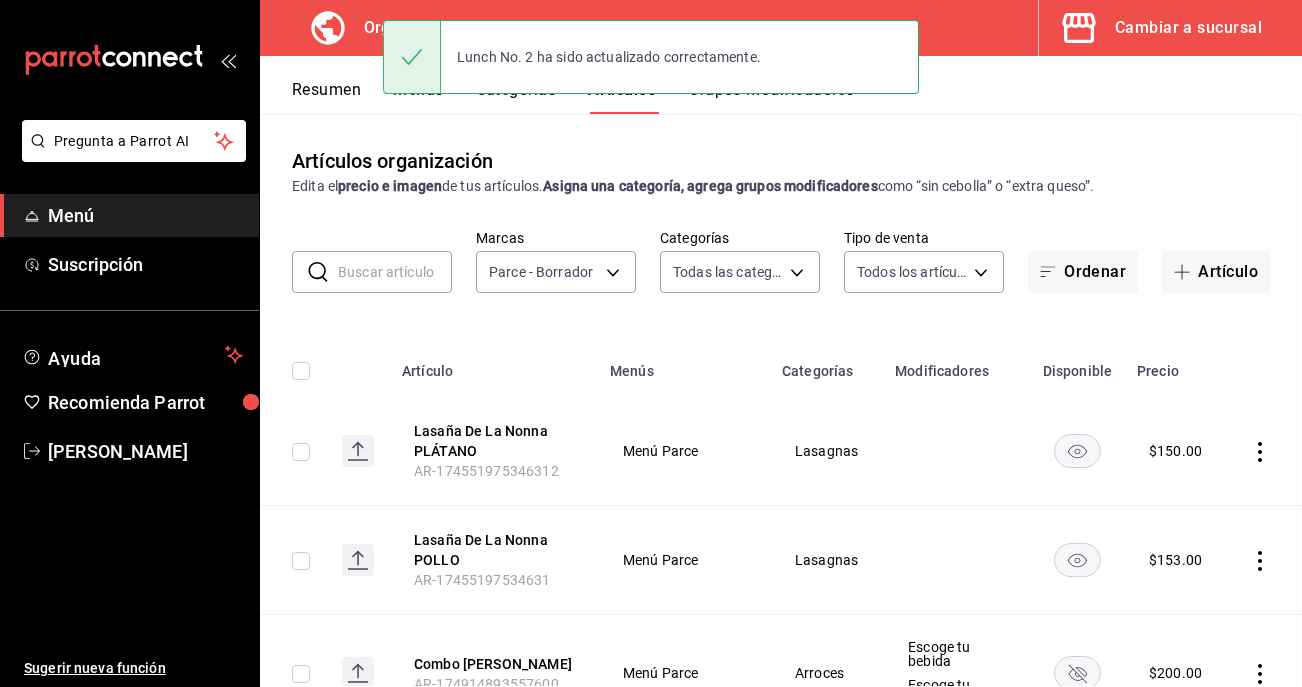 scroll, scrollTop: 0, scrollLeft: 0, axis: both 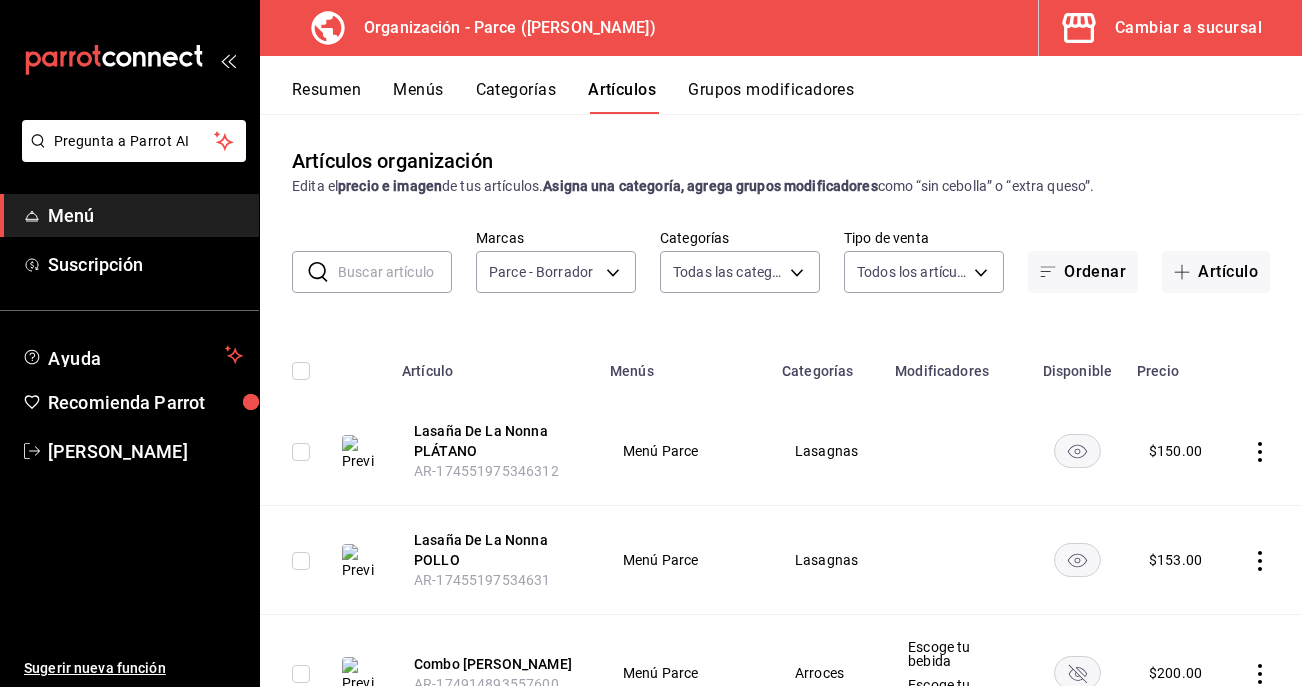 click on "Artículos organización Edita el  precio e imagen  de tus artículos.  Asigna una categoría, agrega grupos modificadores  como “sin cebolla” o “extra queso”." at bounding box center (781, 171) 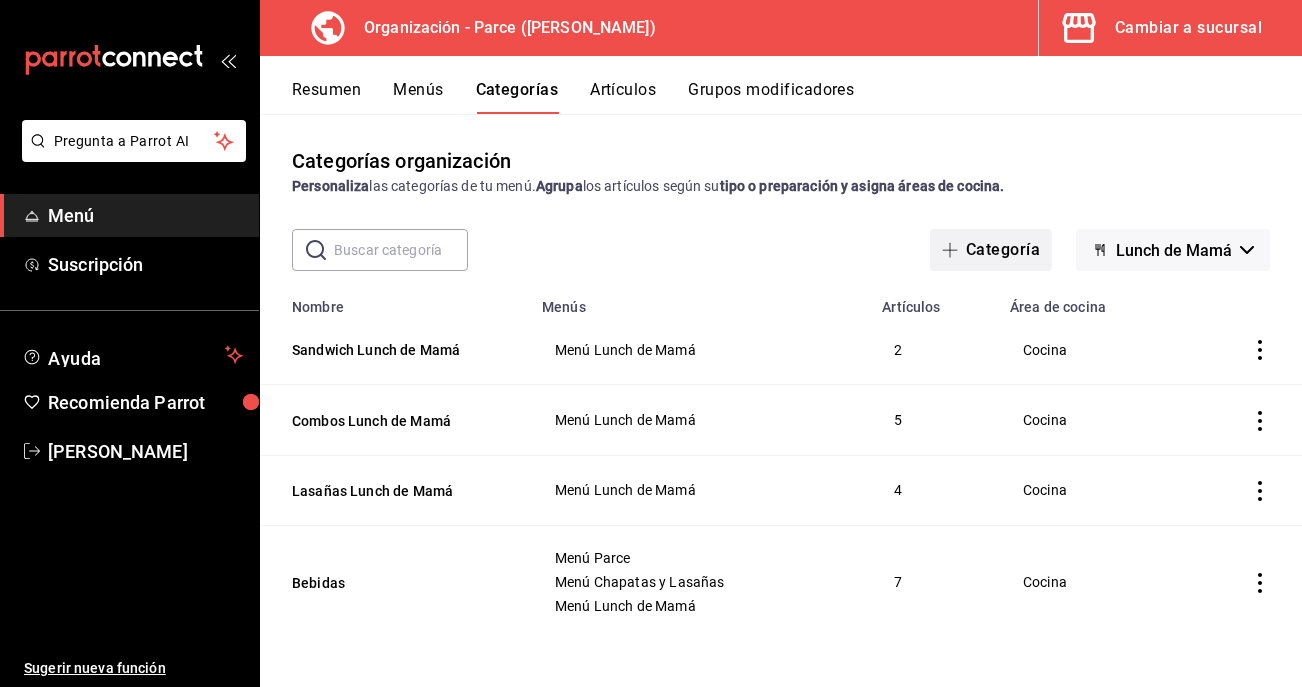 click on "Categoría" at bounding box center [991, 250] 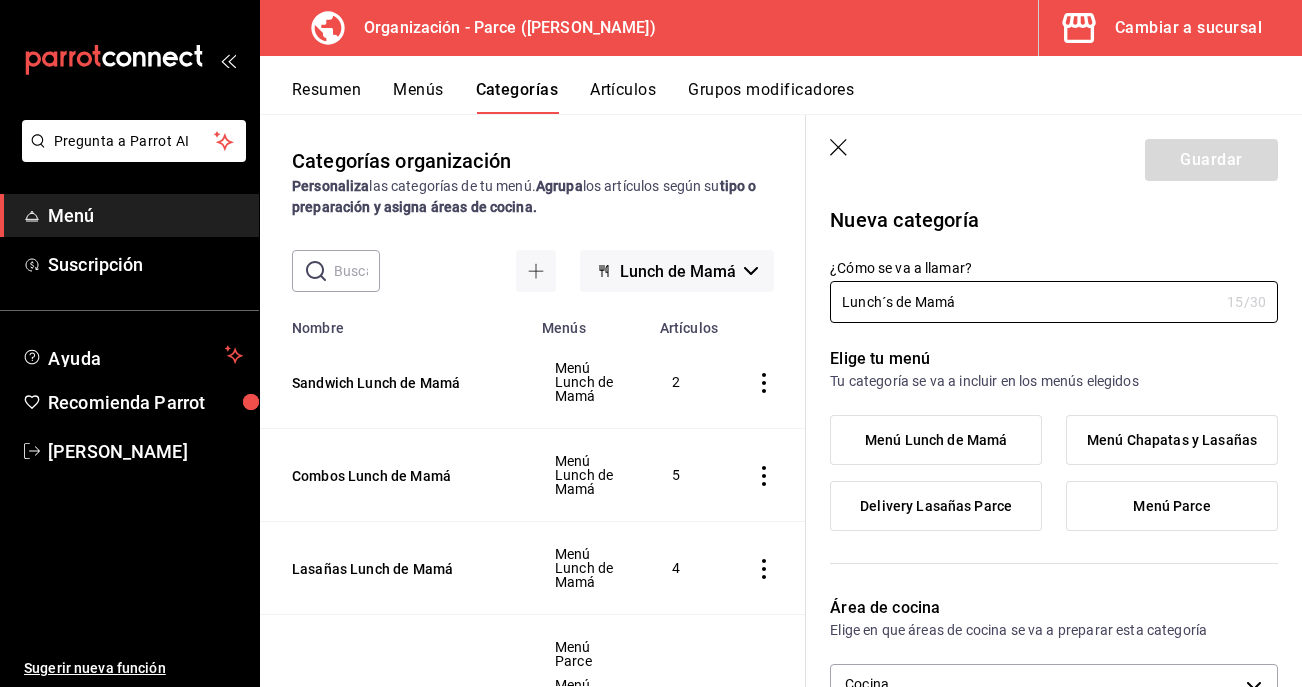 type on "Lunch´s de Mamá" 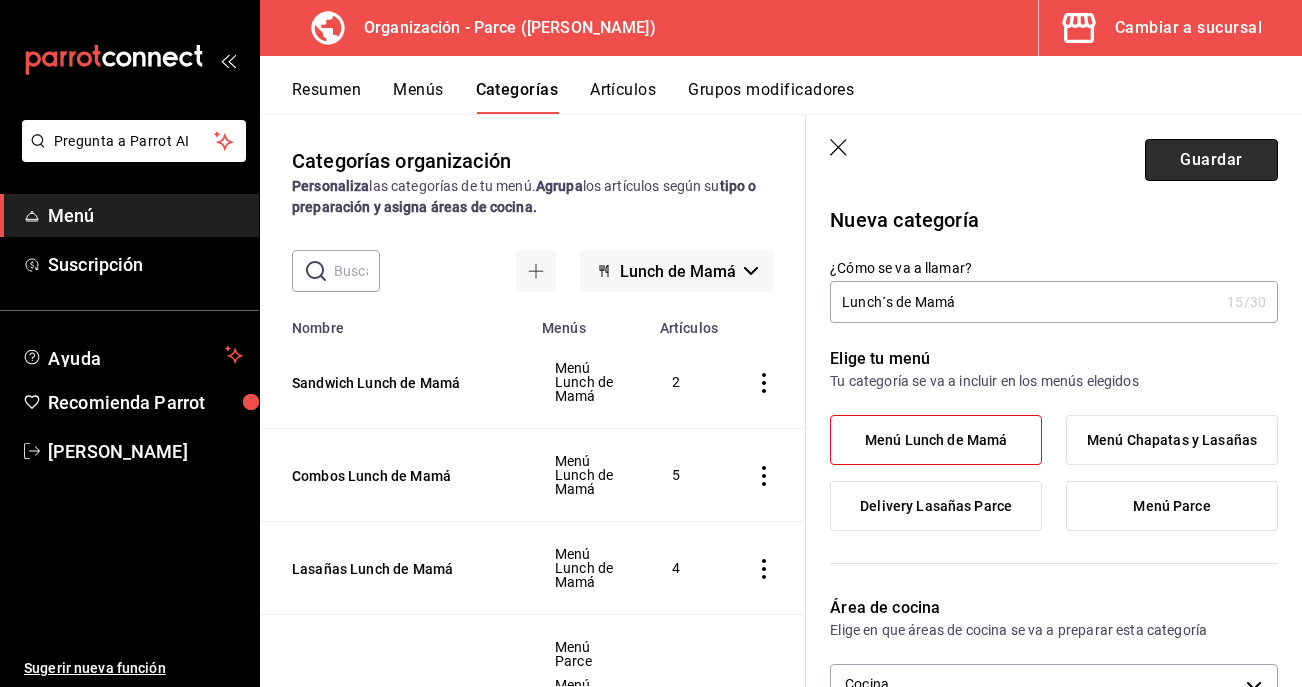 click on "Guardar" at bounding box center [1211, 160] 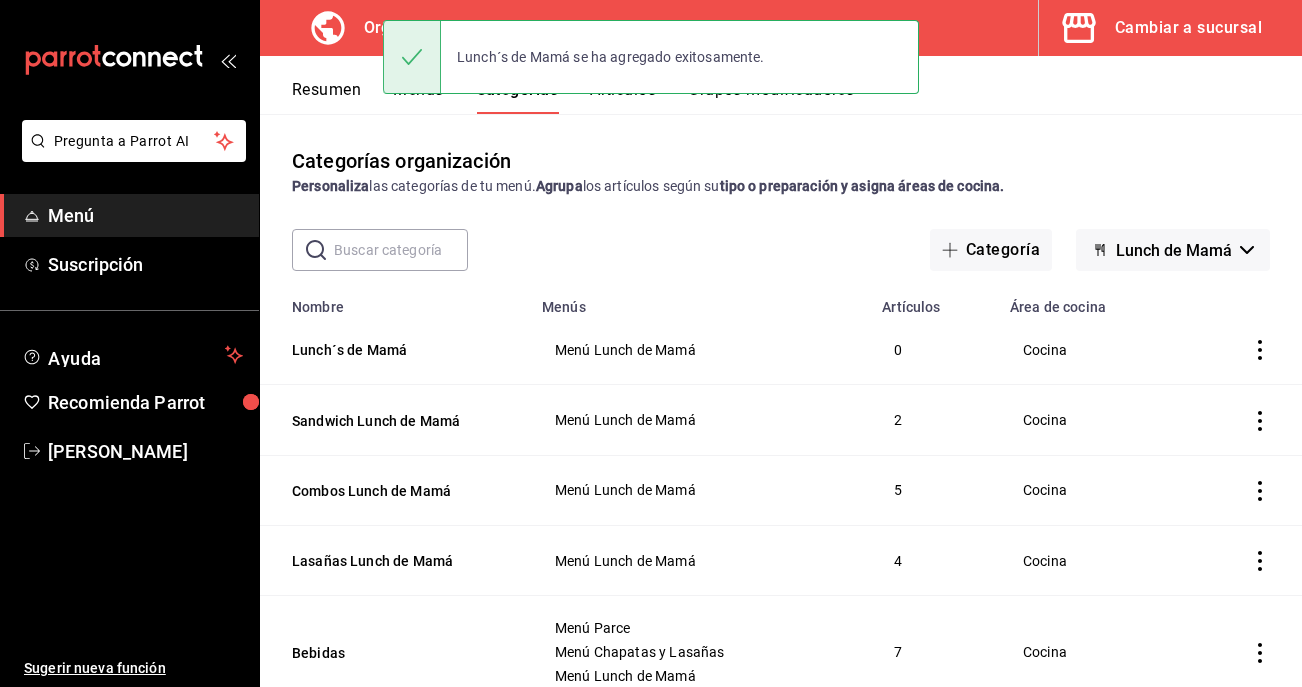 click on "Artículos" at bounding box center [623, 97] 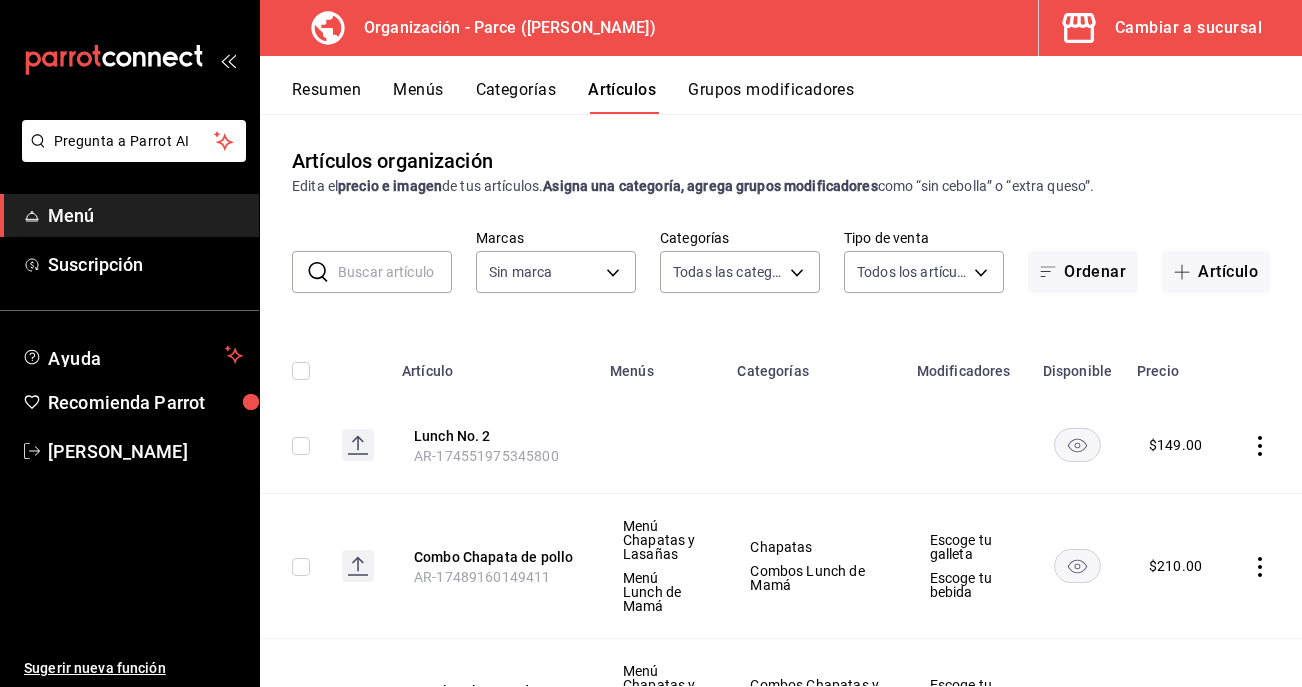 type on "520806a5-d94e-4126-9734-203f3348d498,f8f5d6fb-2487-4ae4-b57a-5ce43f110f69,e183c81b-4ecf-4799-b879-c13def88bad0,d4832ef1-c436-49a7-85be-6a0dd137c651,bcc5d845-c41b-43a3-b73a-06bb1b245d10,0e87e5aa-f405-4dc9-a1cb-57cdbbfc0c21,8179e992-82af-4c8d-b554-b0ccfa3822c5,129b015f-c0c8-4a54-ae85-4c71a080b71d,a7327655-e338-44a1-b643-fb05a21fcfaa,84bc823b-791a-4b1e-9b1e-994d81b899f0,7f4e5902-0a56-4b14-9463-e227471fb603,407b32eb-0799-4e8e-a5a3-15018411fc6c,5c7d8a5d-b551-46d0-8ba8-0abda1a6886c,cfb44dd6-1c1d-4bde-ae08-887b23683145,4544c754-d084-4af1-995f-7c99b34e78cc,24415b0b-f734-44a3-95b0-9b50d3532cda,4e9cce17-a2a3-419b-ad82-faebed43580c,a9e34054-1398-4f72-9681-185fb8105df5,b1c9f6a3-969c-444b-a166-e732a2af10d3" 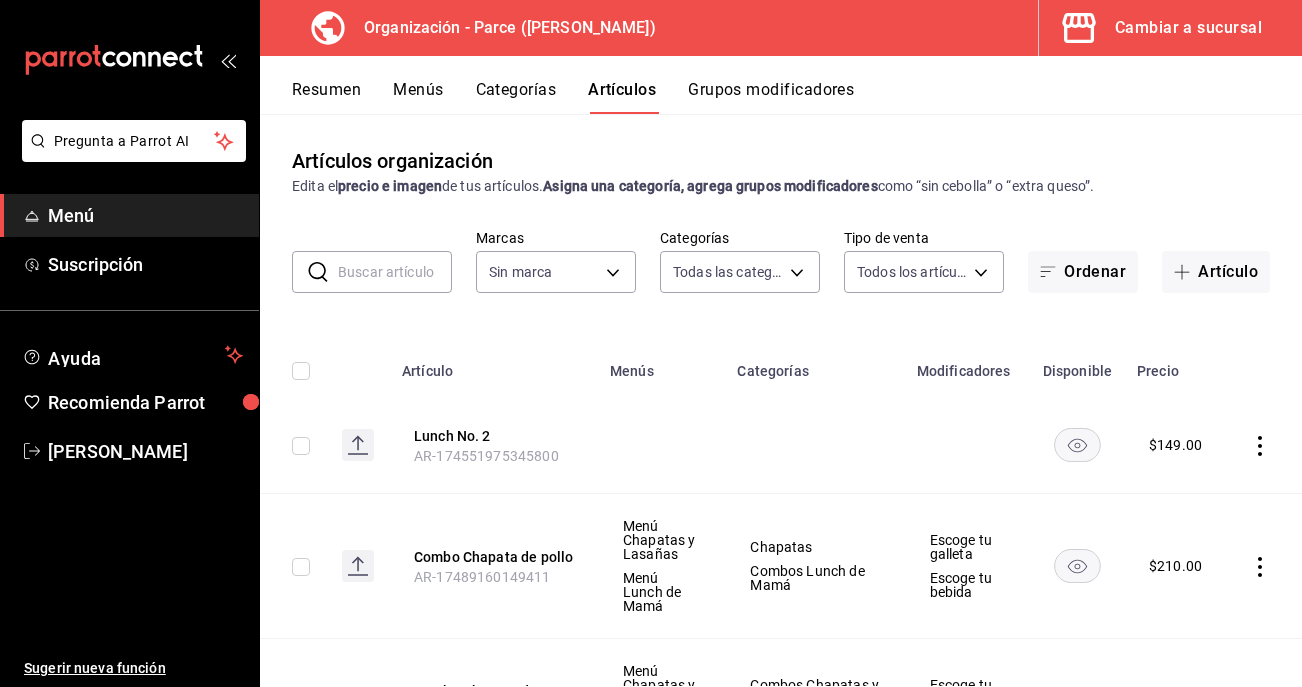 type on "0a3127fc-1276-4737-ab8d-e4e994693669,4b297962-9005-42f3-abd1-527526d01ddc,1a53e0b4-2e39-46a9-84cf-7f6a69f9f111,c630f9e2-fcd7-4872-9bbf-a46be475e313,714c4b6c-cc4b-473b-9001-35e0f2212cbe,3aa0a133-d70d-4326-8f8a-745f727d753f" 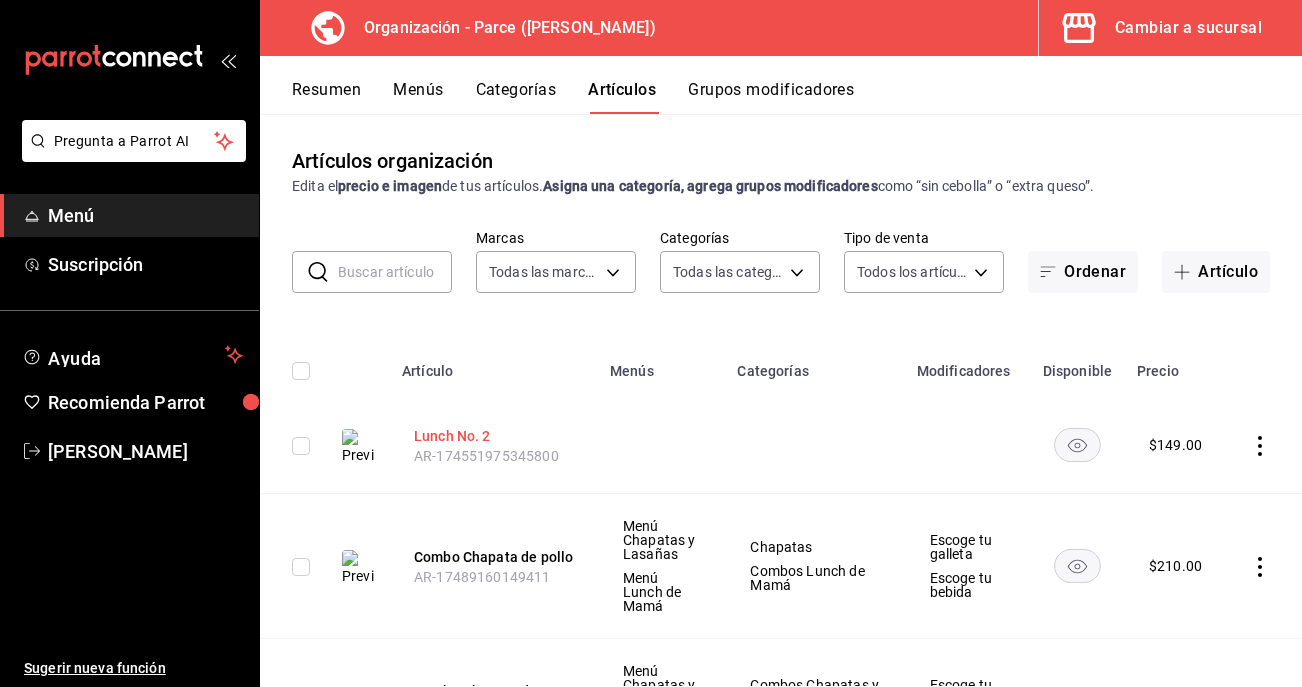 click on "Lunch No. 2" at bounding box center [494, 436] 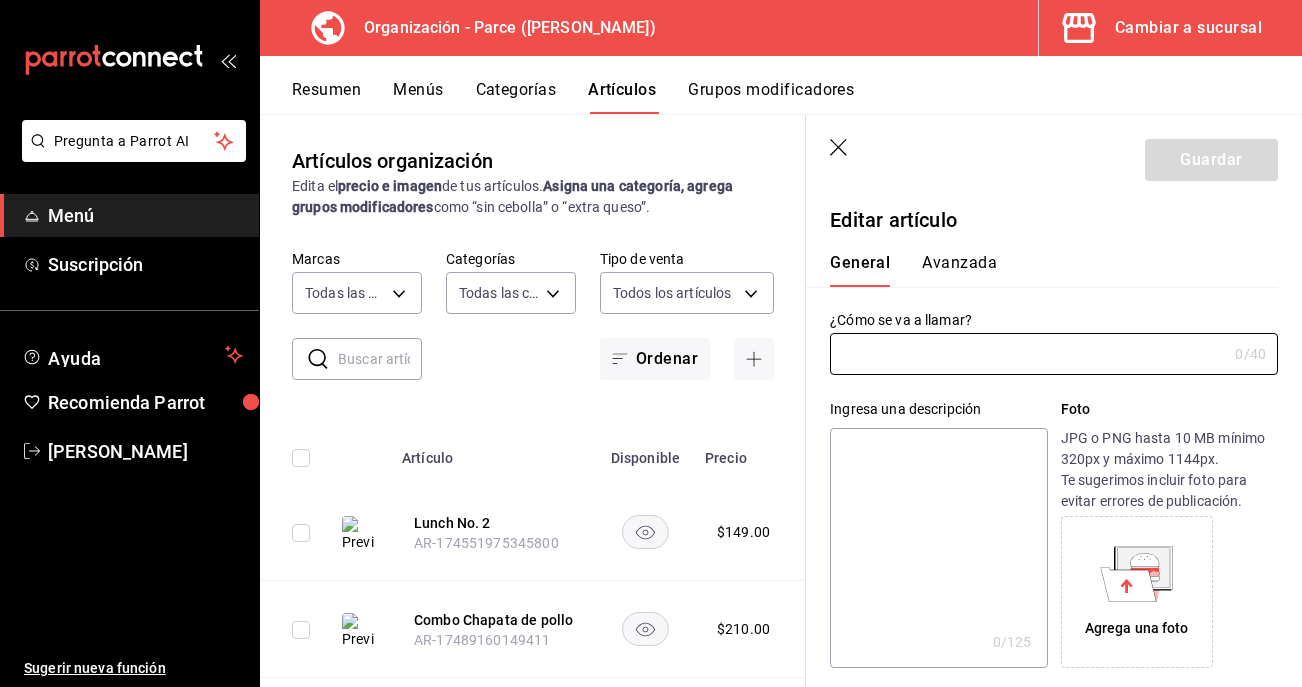 type on "Lunch No. 2" 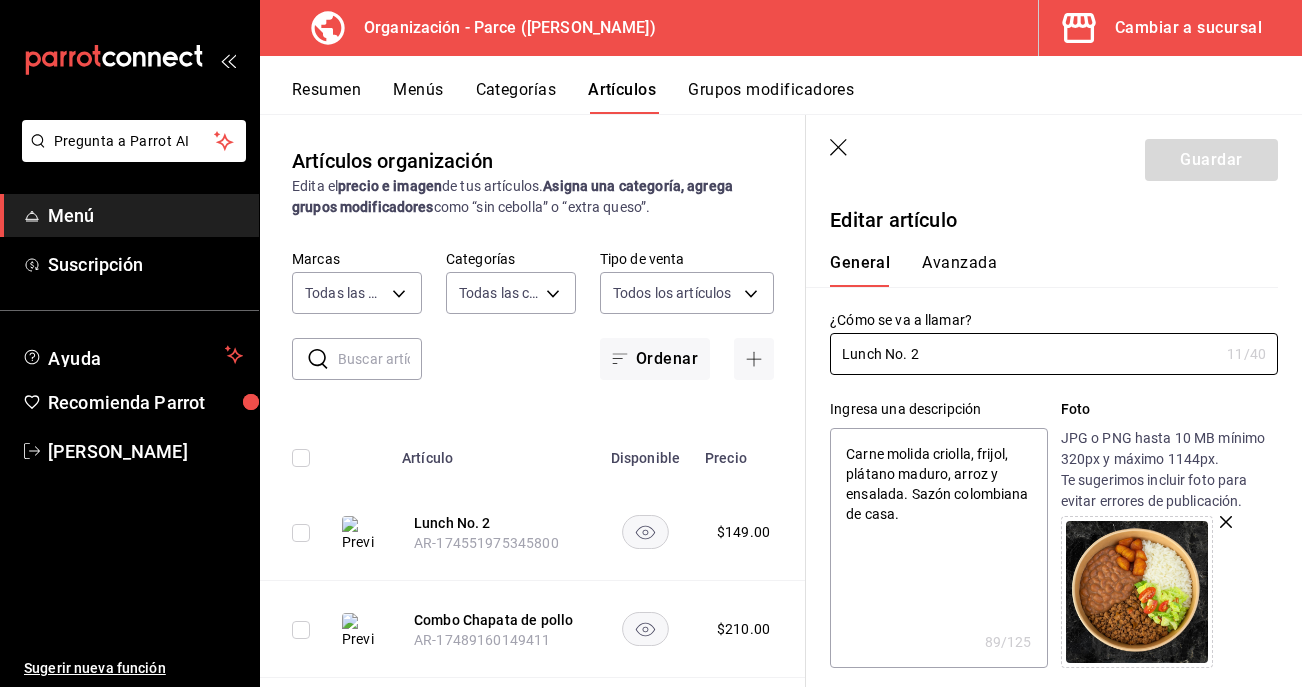 type on "x" 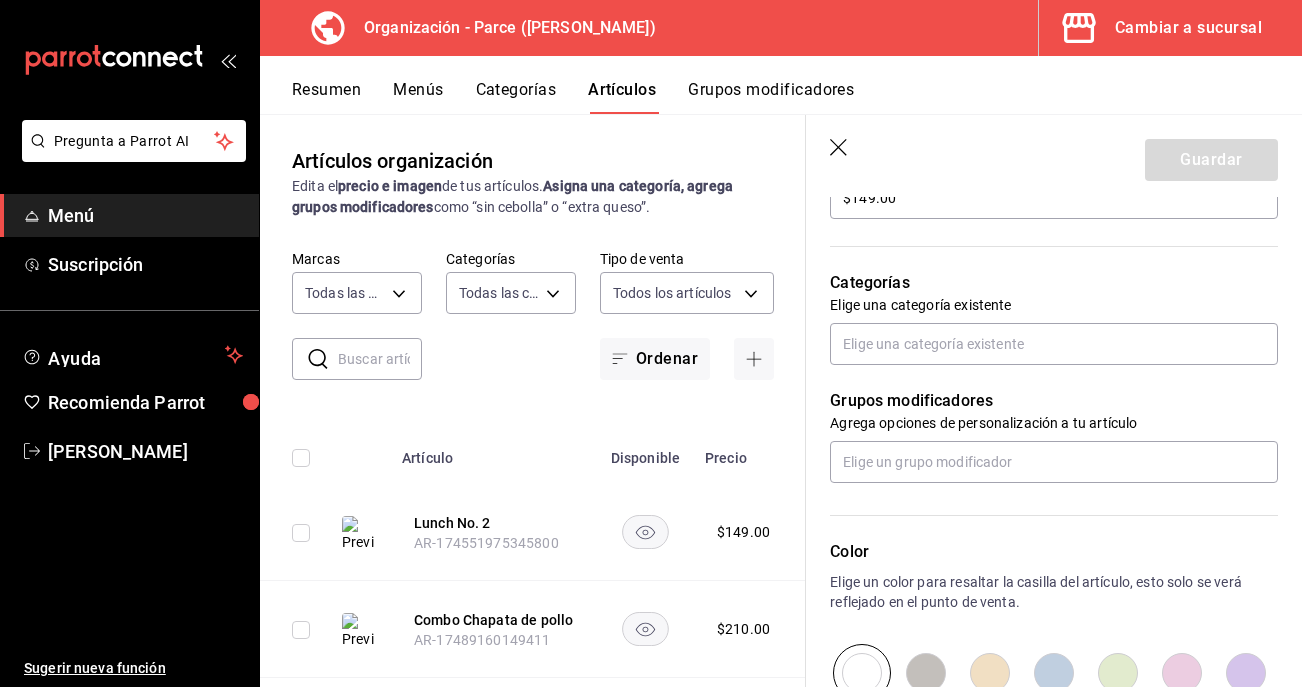scroll, scrollTop: 702, scrollLeft: 0, axis: vertical 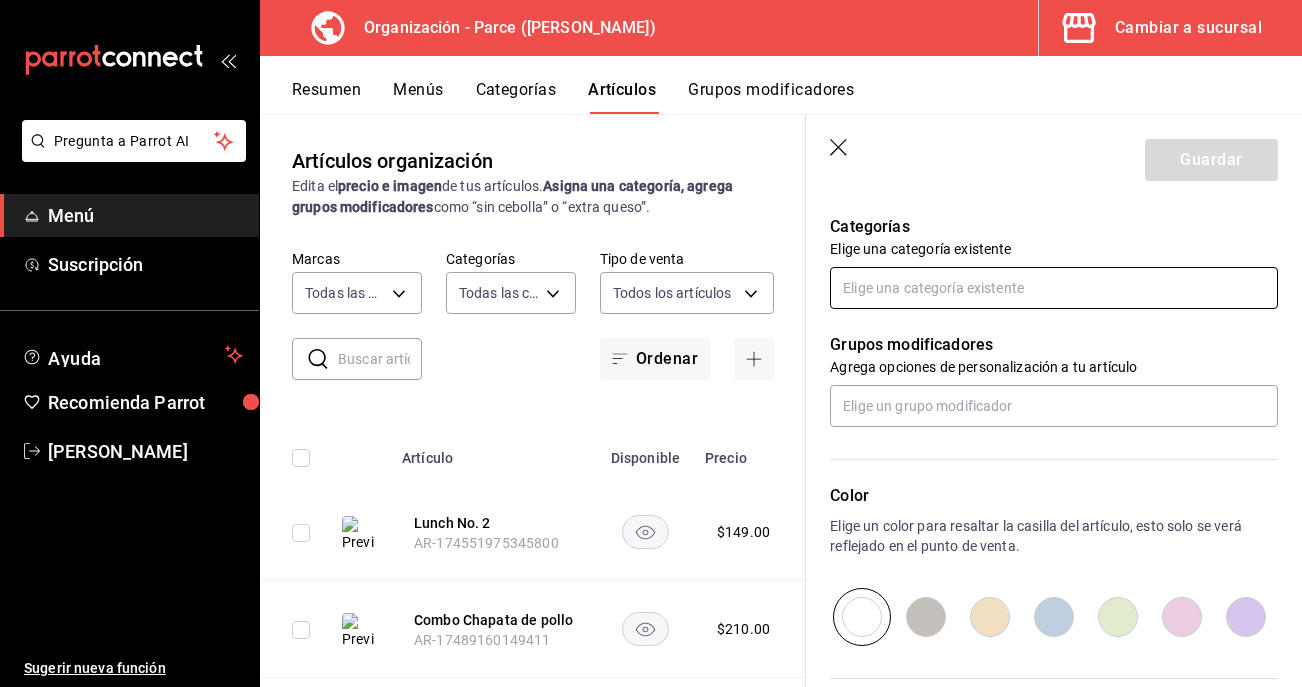 click at bounding box center [1054, 288] 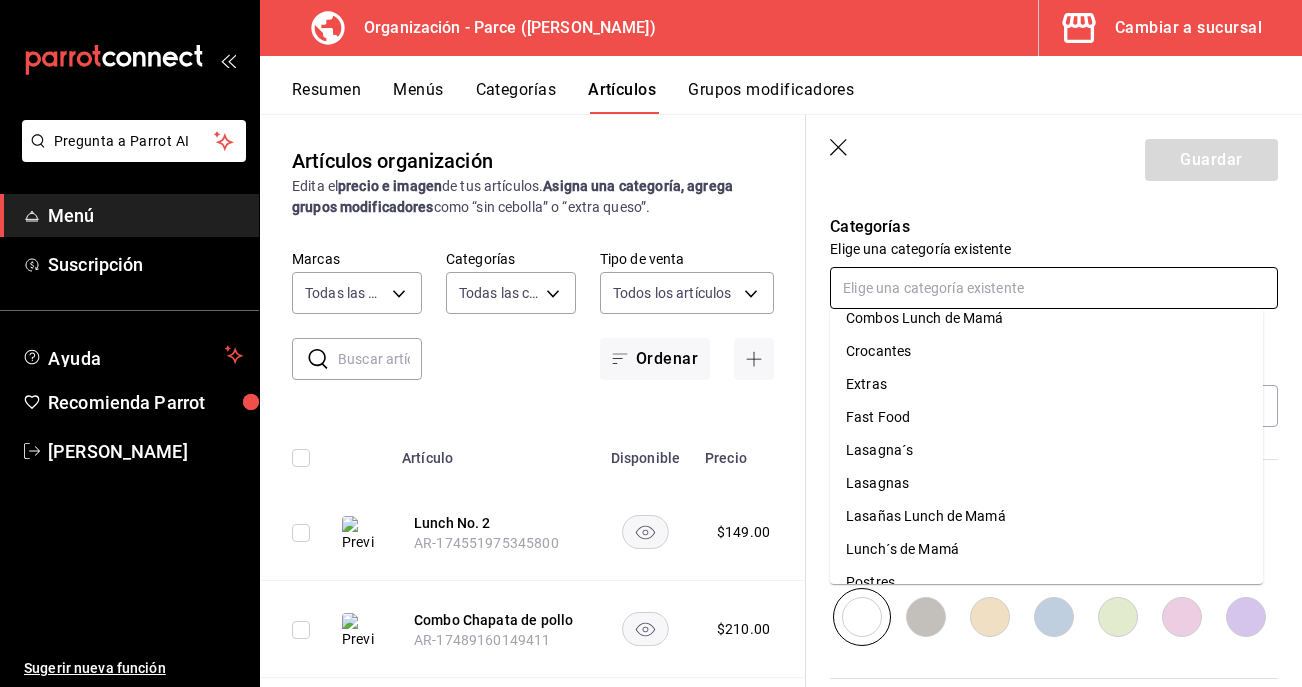 scroll, scrollTop: 368, scrollLeft: 0, axis: vertical 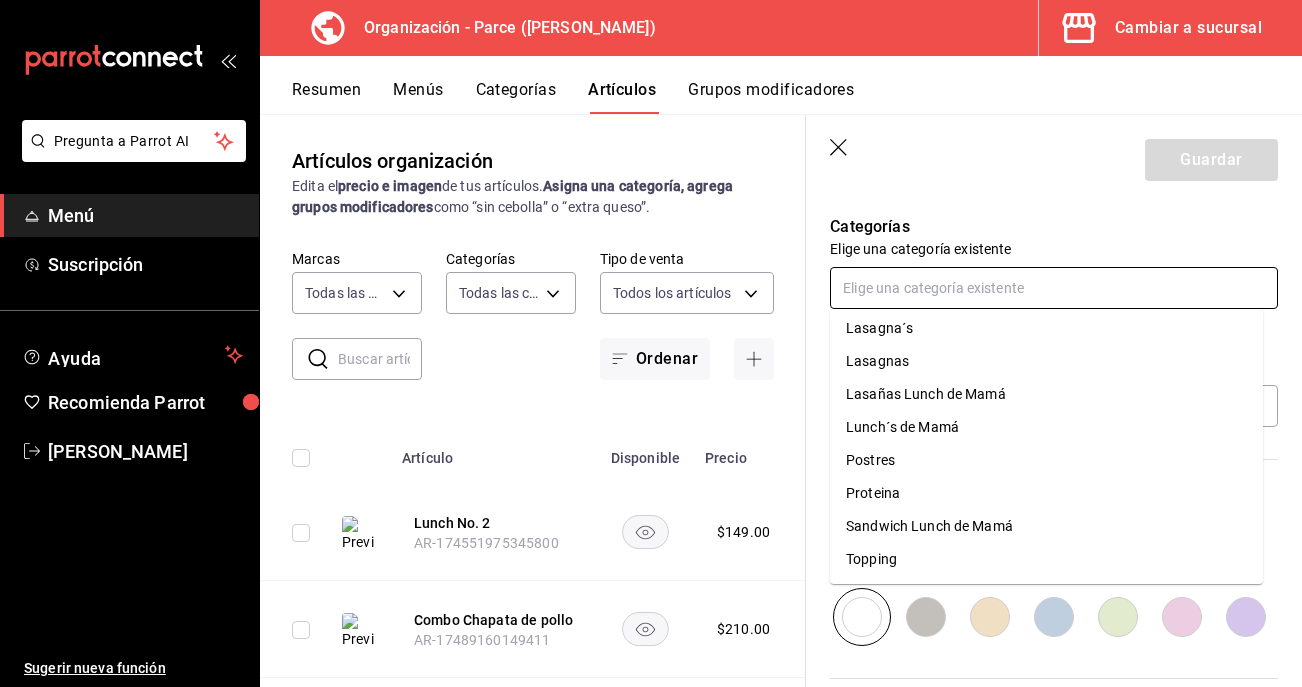 click on "Lunch´s de Mamá" at bounding box center [1046, 427] 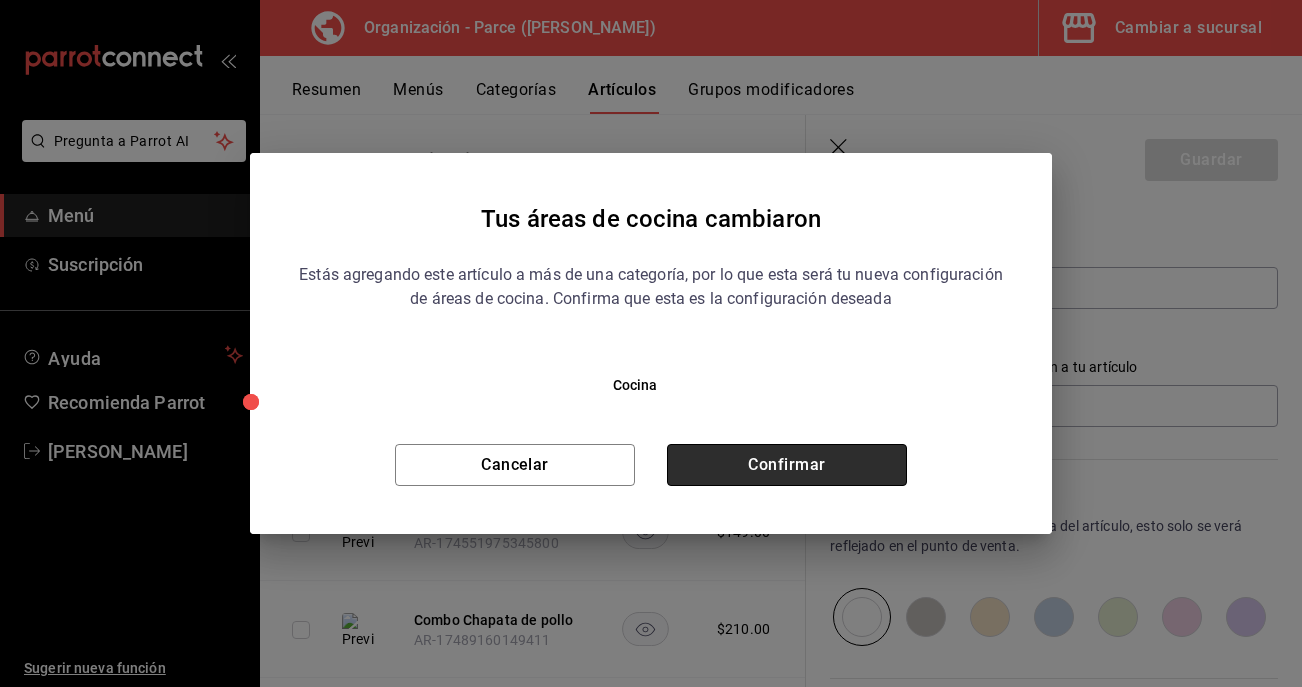 click on "Confirmar" at bounding box center (787, 465) 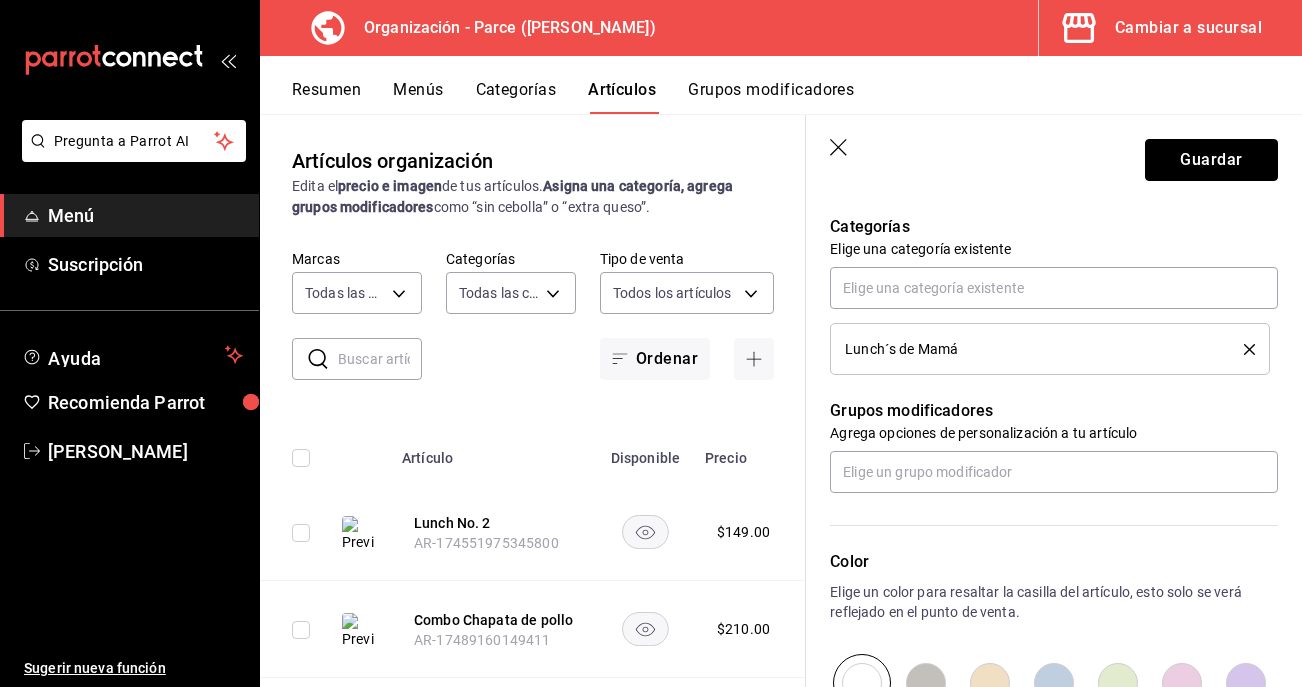click on "Guardar" at bounding box center (1211, 160) 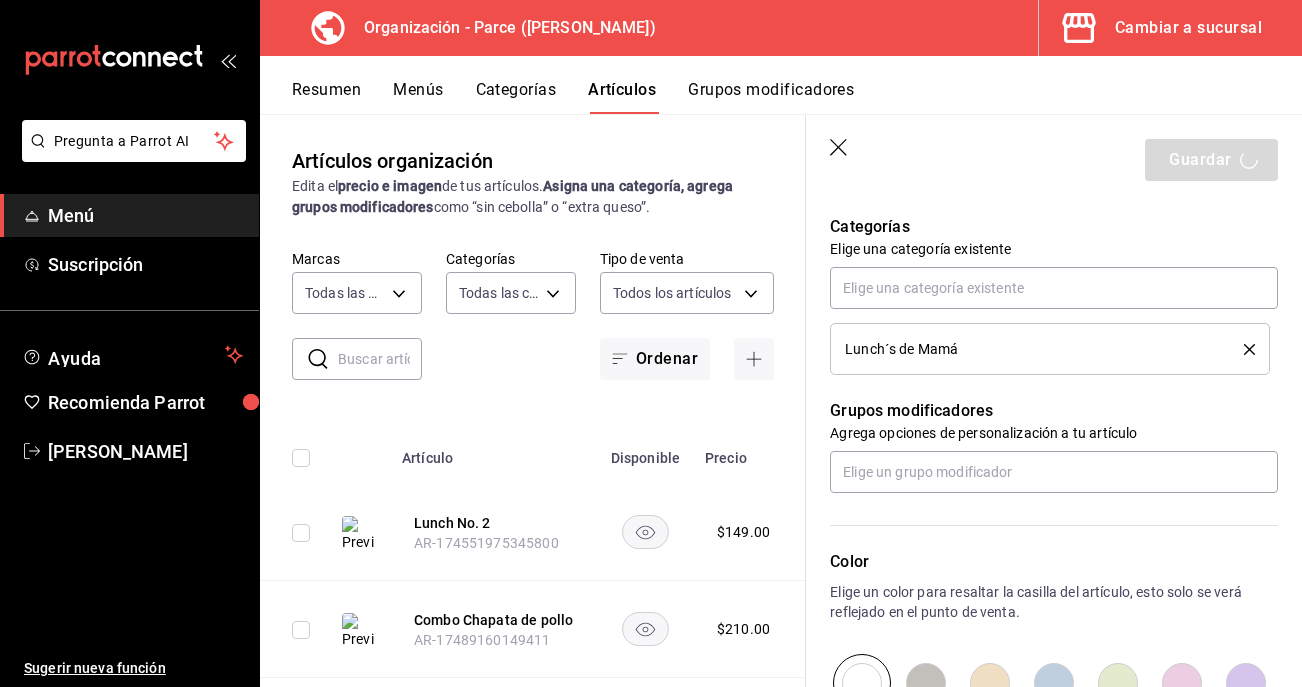 type on "x" 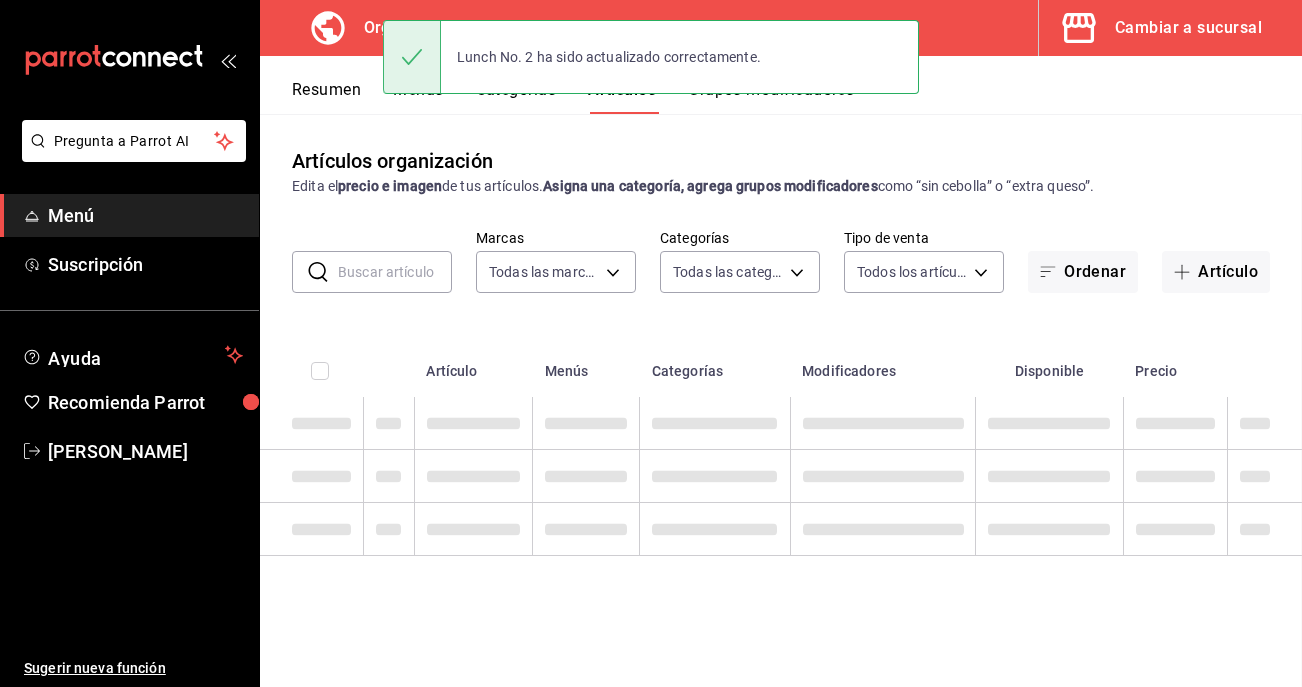 scroll, scrollTop: 0, scrollLeft: 0, axis: both 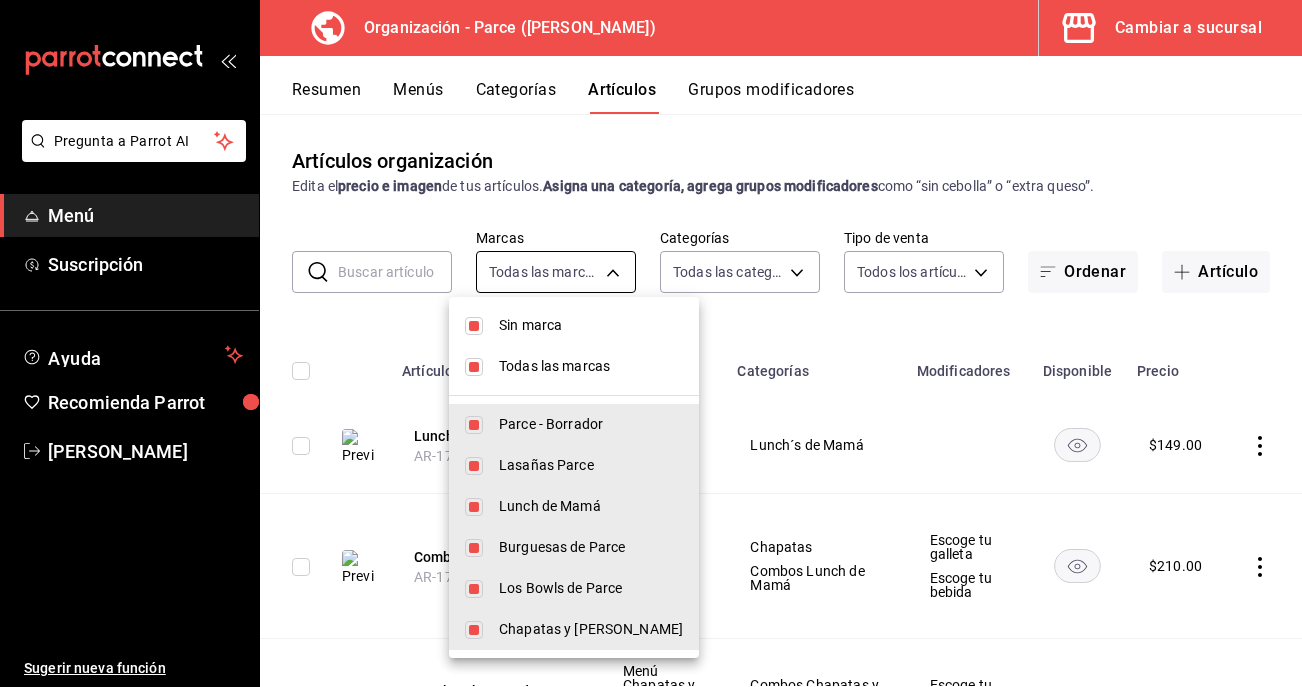 click on "Pregunta a Parrot AI Menú   Suscripción   Ayuda Recomienda Parrot   [PERSON_NAME]   Sugerir nueva función   Organización - Parce ([PERSON_NAME]) Cambiar a sucursal Resumen Menús Categorías Artículos Grupos modificadores Artículos organización Edita el  precio e imagen  de tus artículos.  Asigna una categoría, agrega grupos modificadores  como “sin cebolla” o “extra queso”. ​ ​ Marcas Todas las marcas, Sin marca 0a3127fc-1276-4737-ab8d-e4e994693669,4b297962-9005-42f3-abd1-527526d01ddc,1a53e0b4-2e39-46a9-84cf-7f6a69f9f111,c630f9e2-fcd7-4872-9bbf-a46be475e313,714c4b6c-cc4b-473b-9001-35e0f2212cbe,3aa0a133-d70d-4326-8f8a-745f727d753f Categorías Todas las categorías, Sin categoría Tipo de venta Todos los artículos ALL Ordenar Artículo Artículo Menús Categorías Modificadores Disponible Precio Lunch No. 2 AR-174551975345800 Menú Lunch de Mamá Lunch´s de Mamá $ 149.00 Combo Chapata de pollo AR-17489160149411 Menú Chapatas y Lasañas Menú Lunch de Mamá Chapatas Combos Lunch de Mamá" at bounding box center [651, 343] 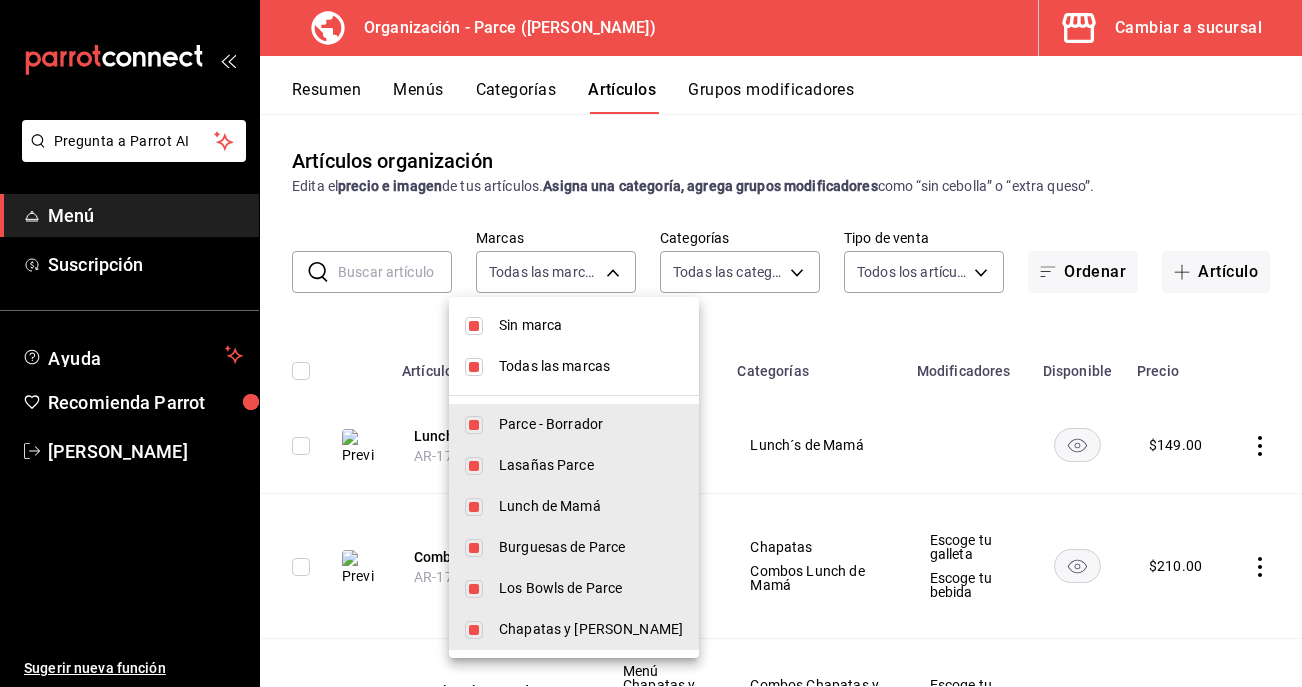 click at bounding box center (651, 343) 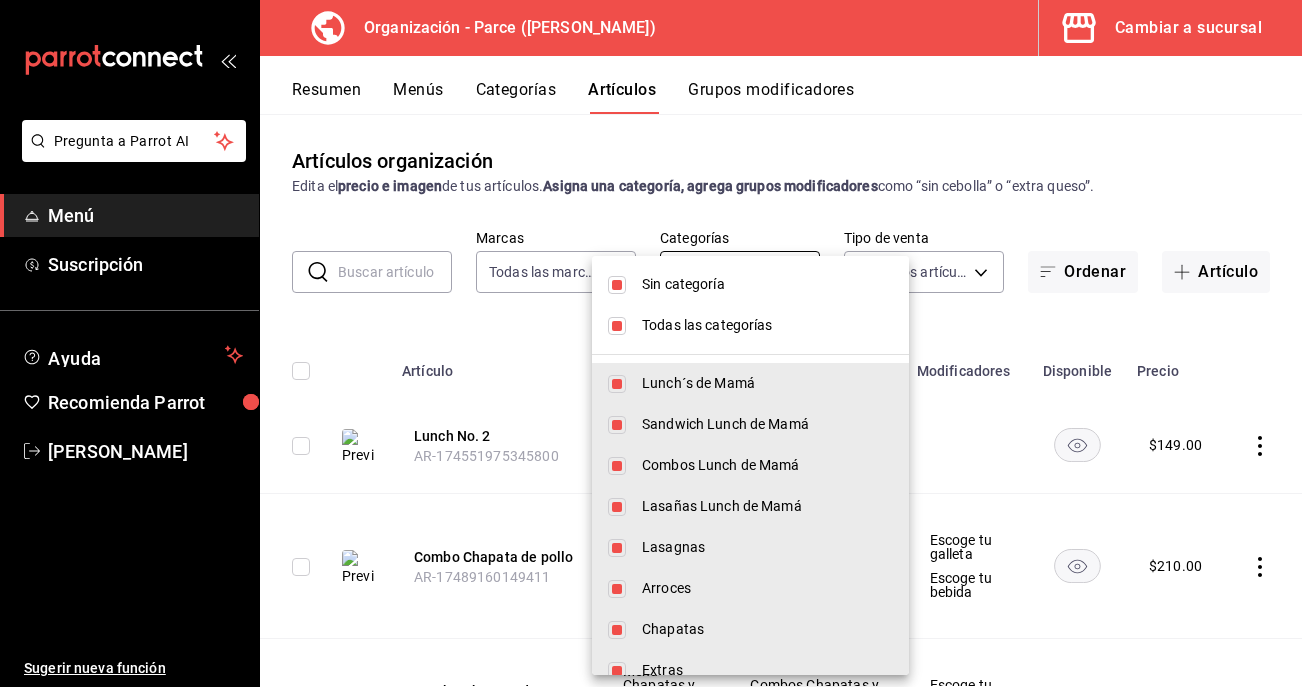 click on "Pregunta a Parrot AI Menú   Suscripción   Ayuda Recomienda Parrot   [PERSON_NAME]   Sugerir nueva función   Organización - Parce ([PERSON_NAME]) Cambiar a sucursal Resumen Menús Categorías Artículos Grupos modificadores Artículos organización Edita el  precio e imagen  de tus artículos.  Asigna una categoría, agrega grupos modificadores  como “sin cebolla” o “extra queso”. ​ ​ Marcas Todas las marcas, Sin marca 0a3127fc-1276-4737-ab8d-e4e994693669,4b297962-9005-42f3-abd1-527526d01ddc,1a53e0b4-2e39-46a9-84cf-7f6a69f9f111,c630f9e2-fcd7-4872-9bbf-a46be475e313,714c4b6c-cc4b-473b-9001-35e0f2212cbe,3aa0a133-d70d-4326-8f8a-745f727d753f Categorías Todas las categorías, Sin categoría Tipo de venta Todos los artículos ALL Ordenar Artículo Artículo Menús Categorías Modificadores Disponible Precio Lunch No. 2 AR-174551975345800 Menú Lunch de Mamá Lunch´s de Mamá $ 149.00 Combo Chapata de pollo AR-17489160149411 Menú Chapatas y Lasañas Menú Lunch de Mamá Chapatas Combos Lunch de Mamá" at bounding box center [651, 343] 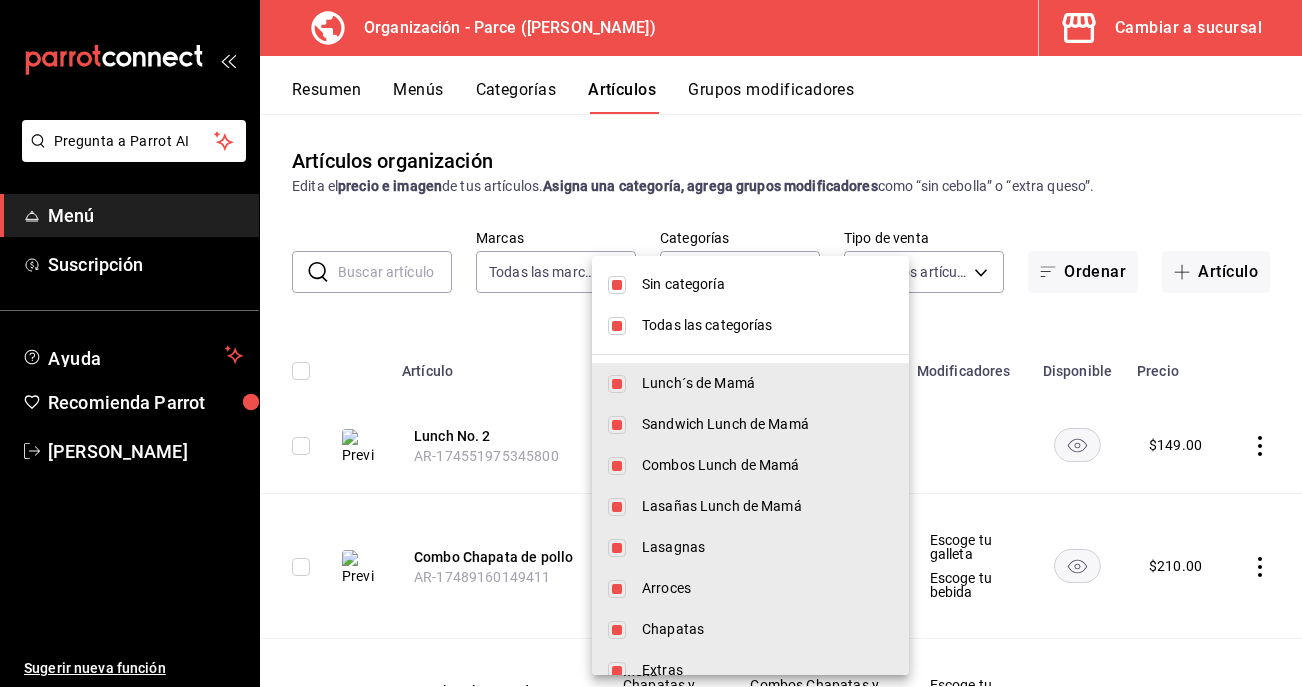click at bounding box center (617, 326) 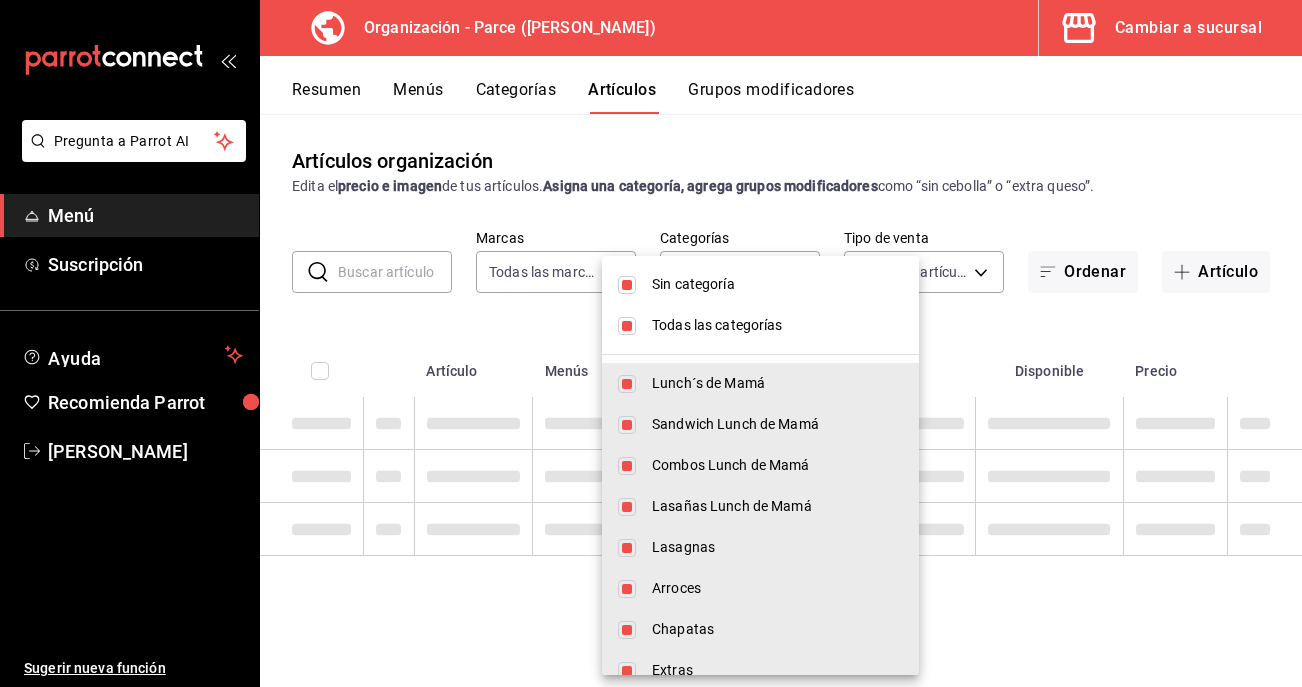 type on "520806a5-d94e-4126-9734-203f3348d498,f8f5d6fb-2487-4ae4-b57a-5ce43f110f69,e183c81b-4ecf-4799-b879-c13def88bad0,d4832ef1-c436-49a7-85be-6a0dd137c651,bcc5d845-c41b-43a3-b73a-06bb1b245d10,0e87e5aa-f405-4dc9-a1cb-57cdbbfc0c21,8179e992-82af-4c8d-b554-b0ccfa3822c5,129b015f-c0c8-4a54-ae85-4c71a080b71d,a7327655-e338-44a1-b643-fb05a21fcfaa,84bc823b-791a-4b1e-9b1e-994d81b899f0,7f4e5902-0a56-4b14-9463-e227471fb603,407b32eb-0799-4e8e-a5a3-15018411fc6c,5c7d8a5d-b551-46d0-8ba8-0abda1a6886c,cfb44dd6-1c1d-4bde-ae08-887b23683145,4544c754-d084-4af1-995f-7c99b34e78cc,24415b0b-f734-44a3-95b0-9b50d3532cda,4e9cce17-a2a3-419b-ad82-faebed43580c,a9e34054-1398-4f72-9681-185fb8105df5,b1c9f6a3-969c-444b-a166-e732a2af10d3" 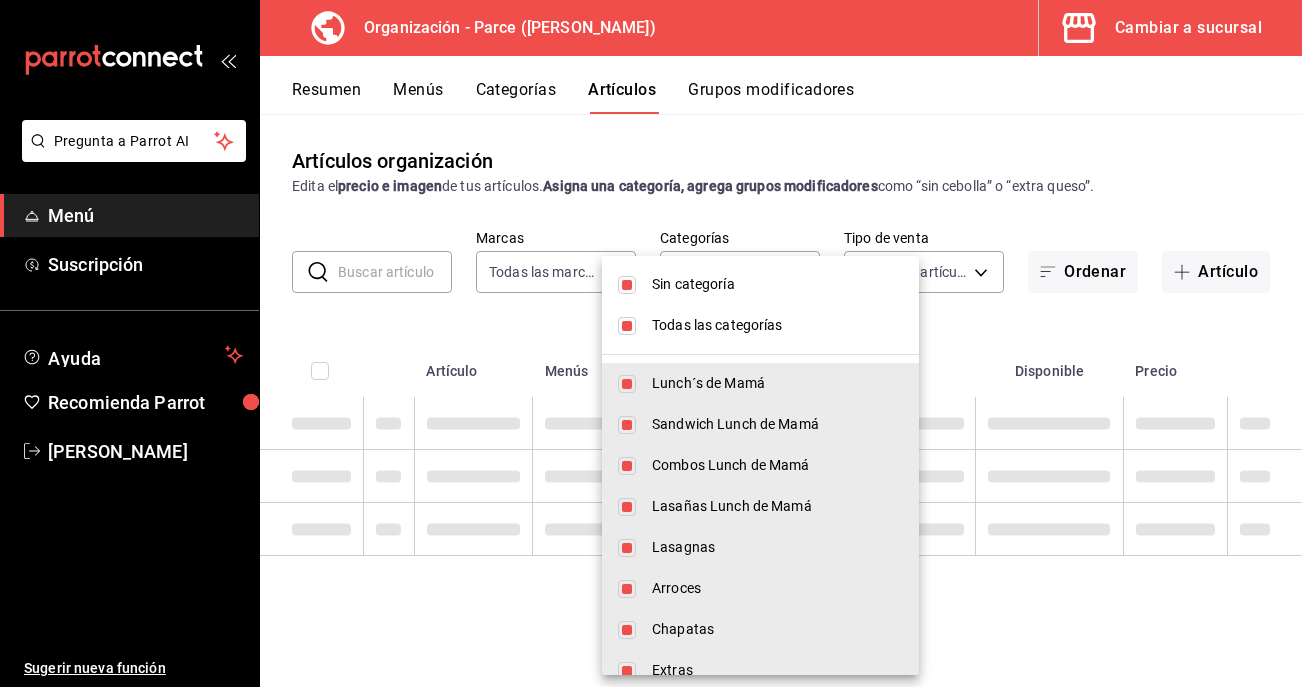 checkbox on "true" 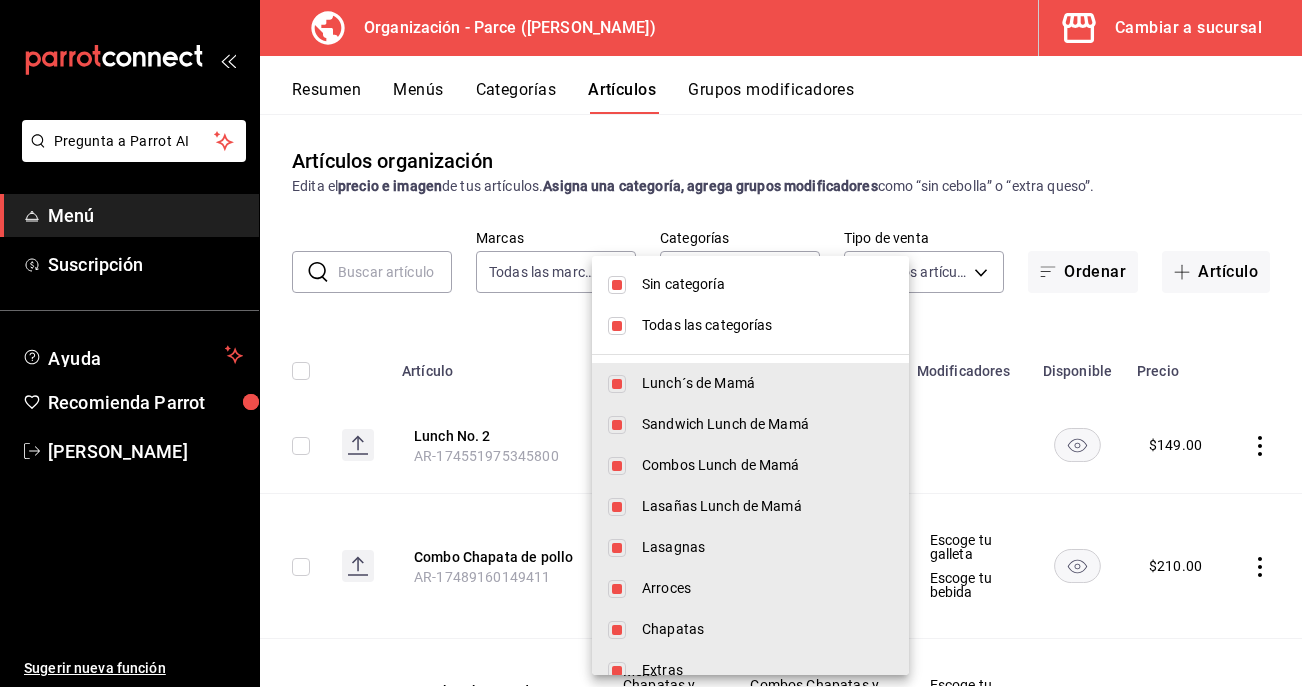 click at bounding box center (617, 285) 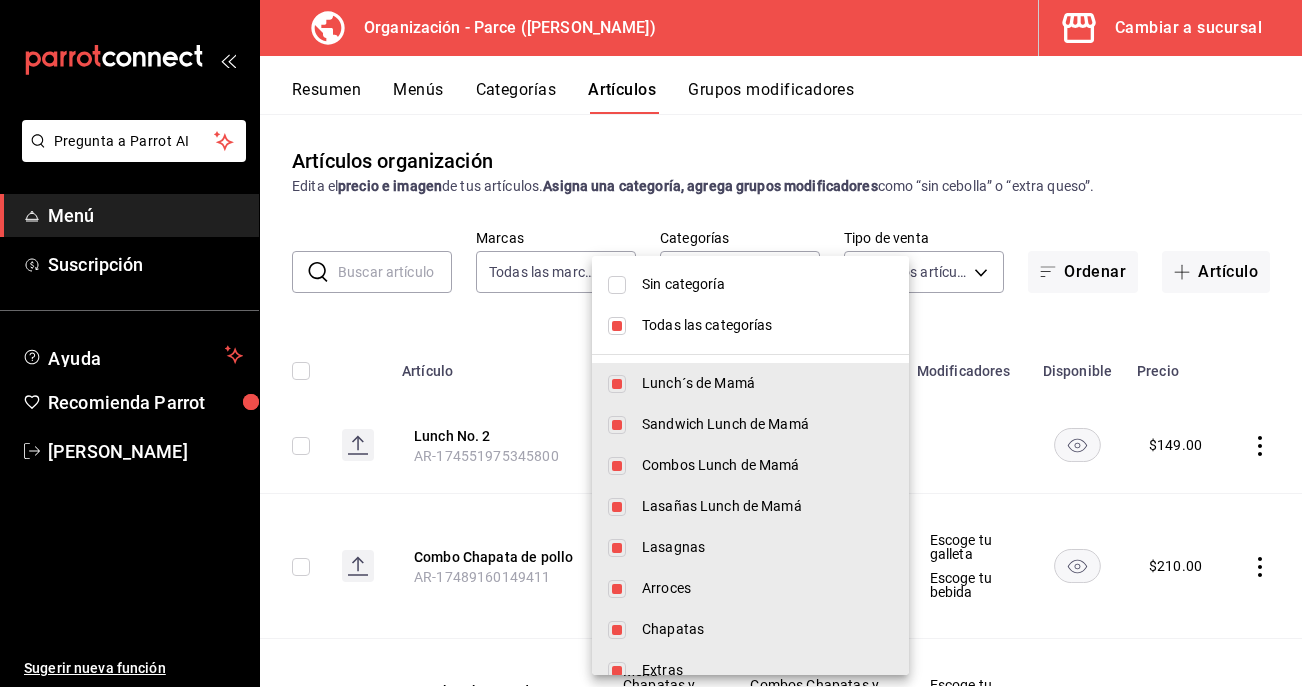 click on "Todas las categorías" at bounding box center [750, 325] 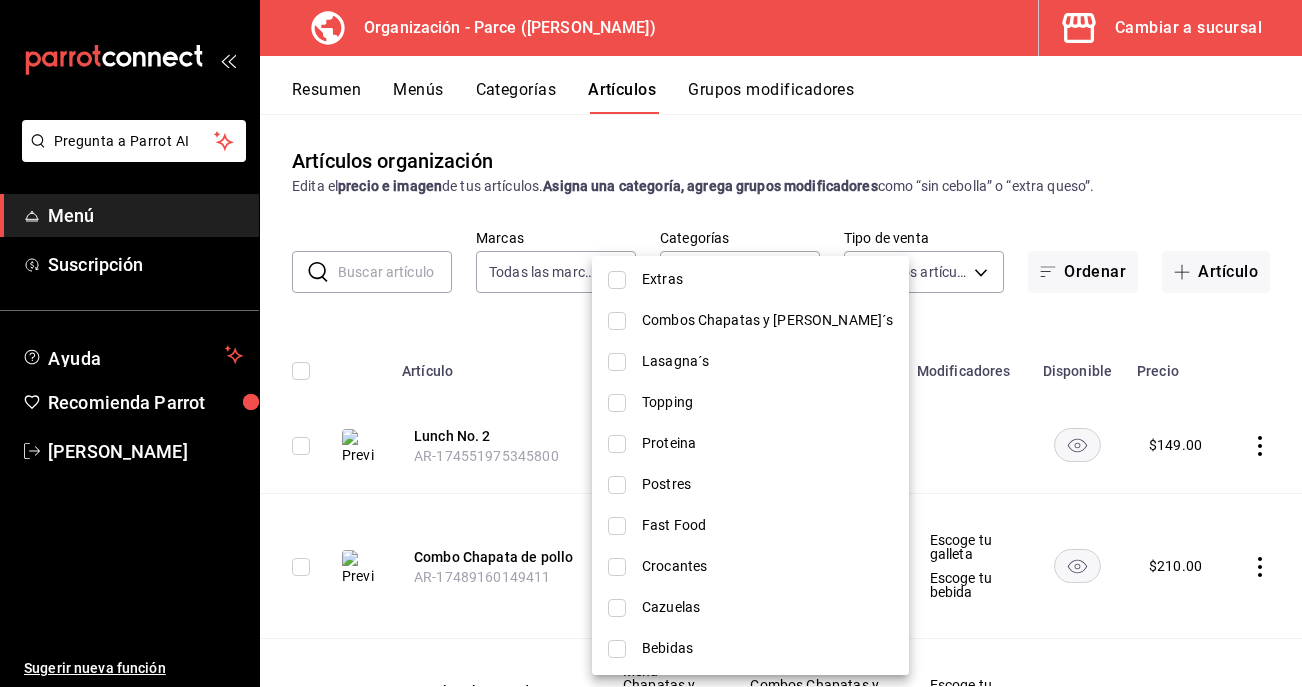 scroll, scrollTop: 475, scrollLeft: 0, axis: vertical 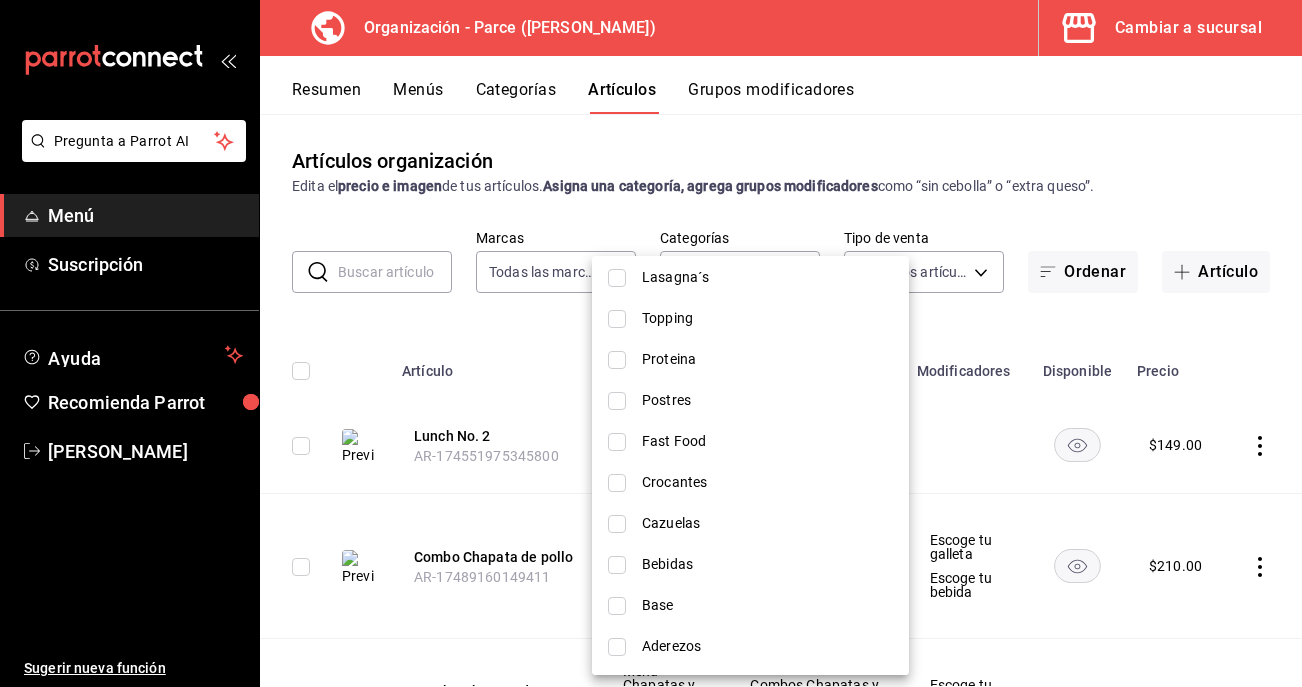 click on "Cazuelas" at bounding box center [767, 523] 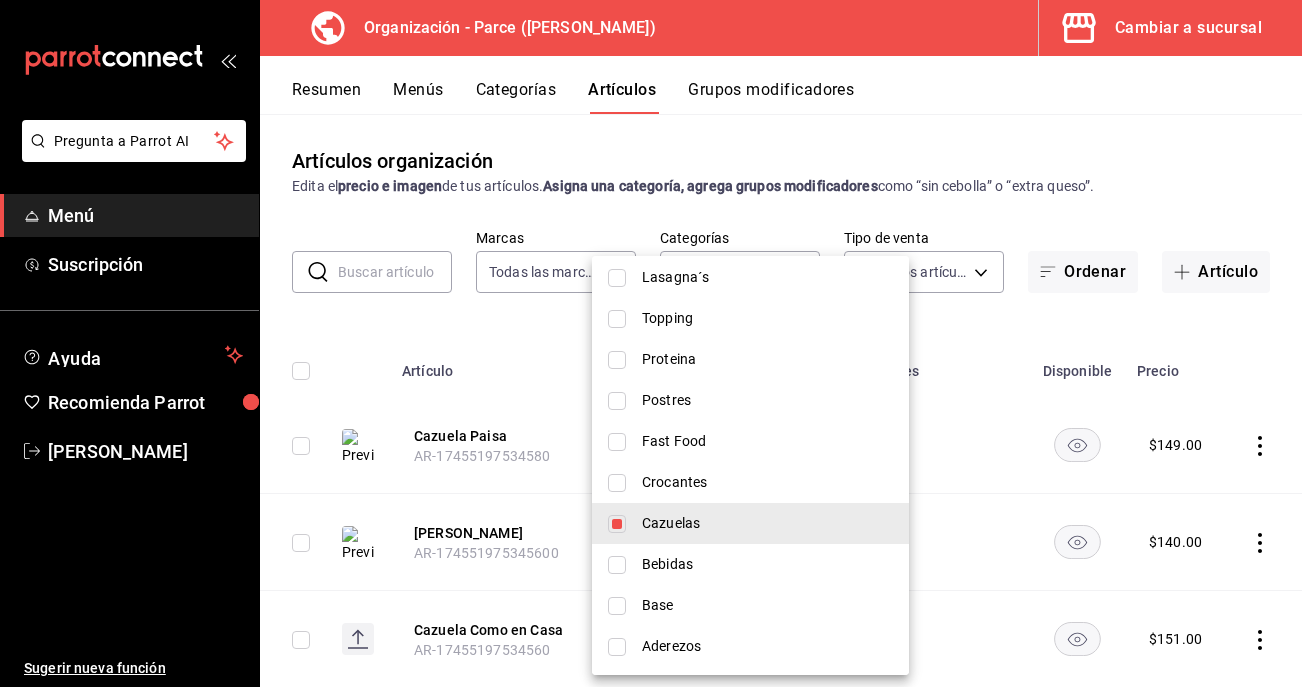 click at bounding box center [651, 343] 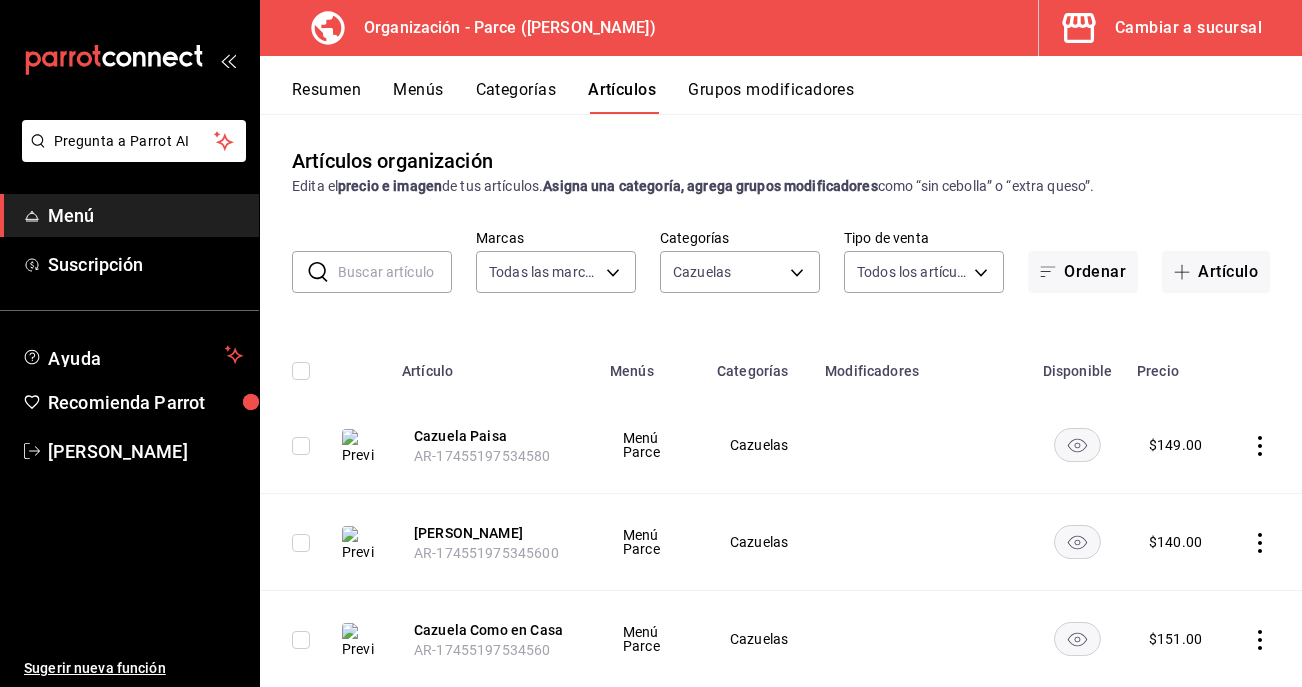 click 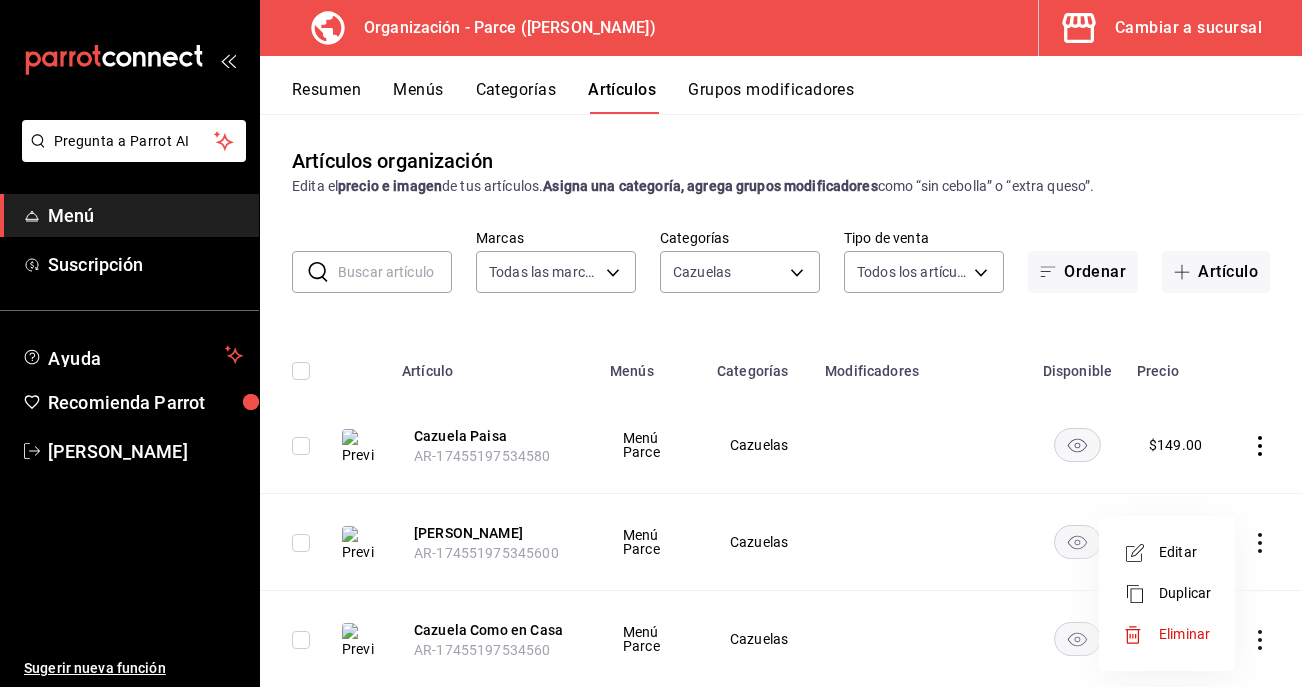 click on "Duplicar" at bounding box center (1185, 593) 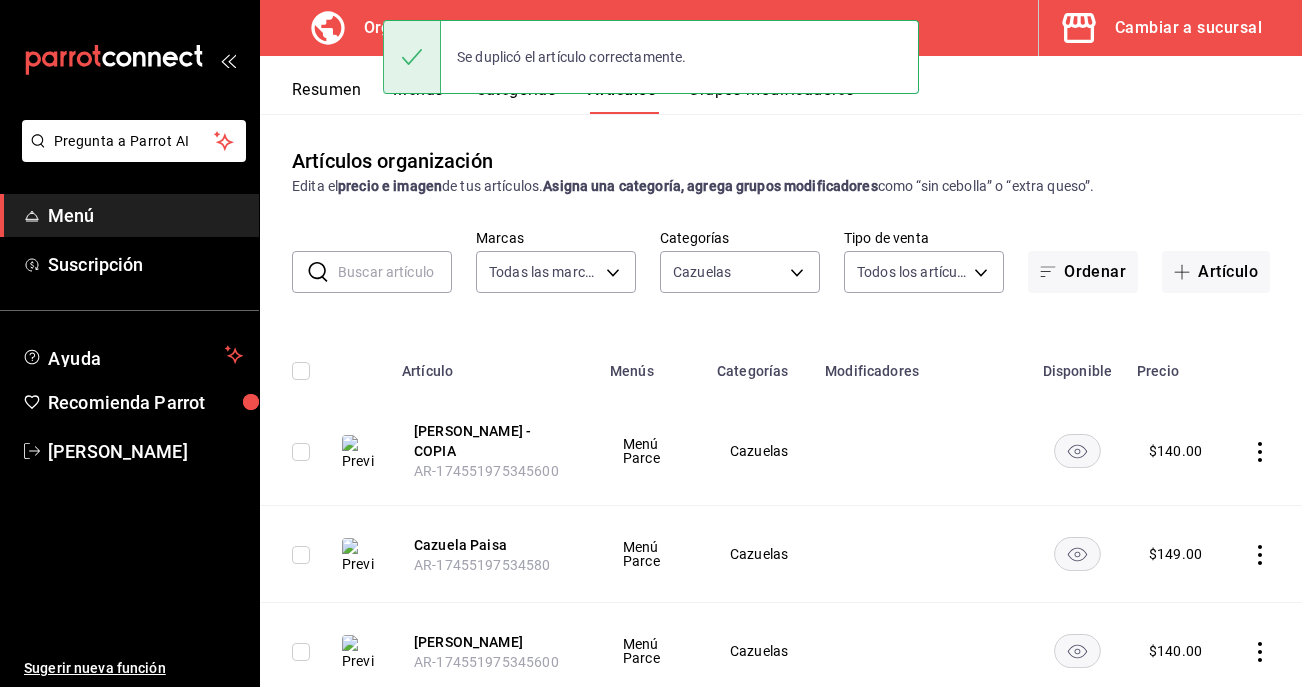 click 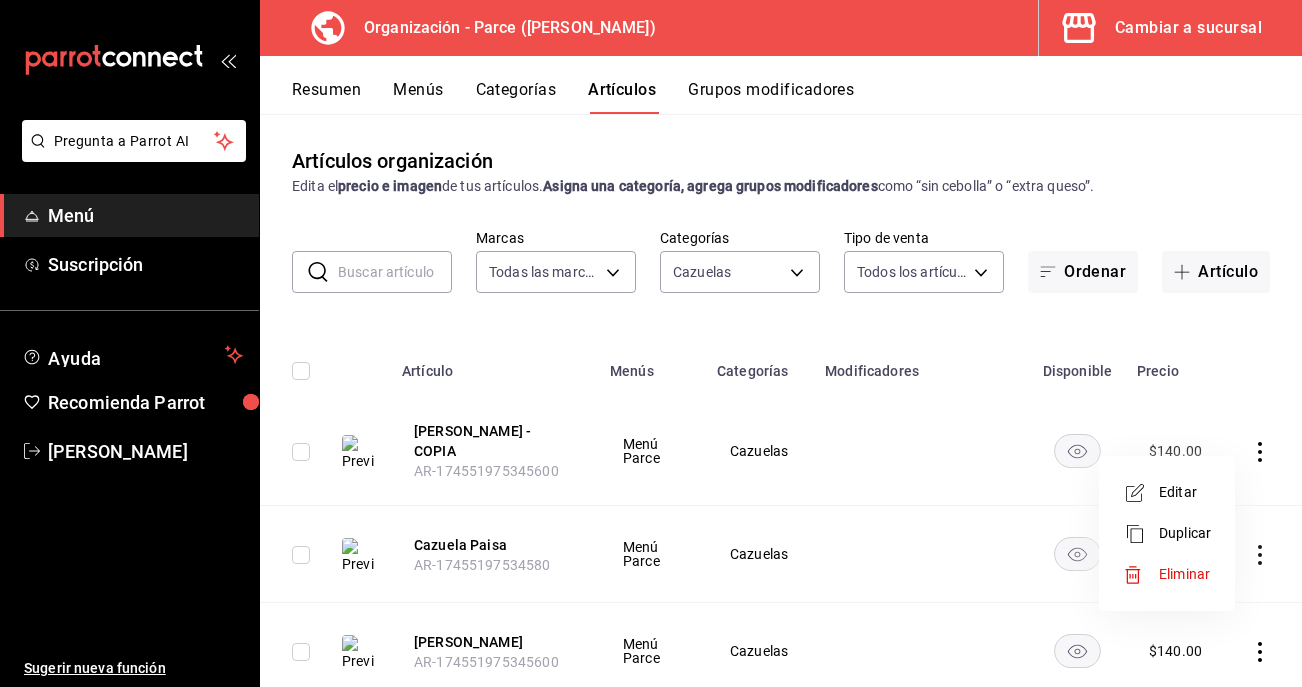 click on "Editar" at bounding box center [1185, 492] 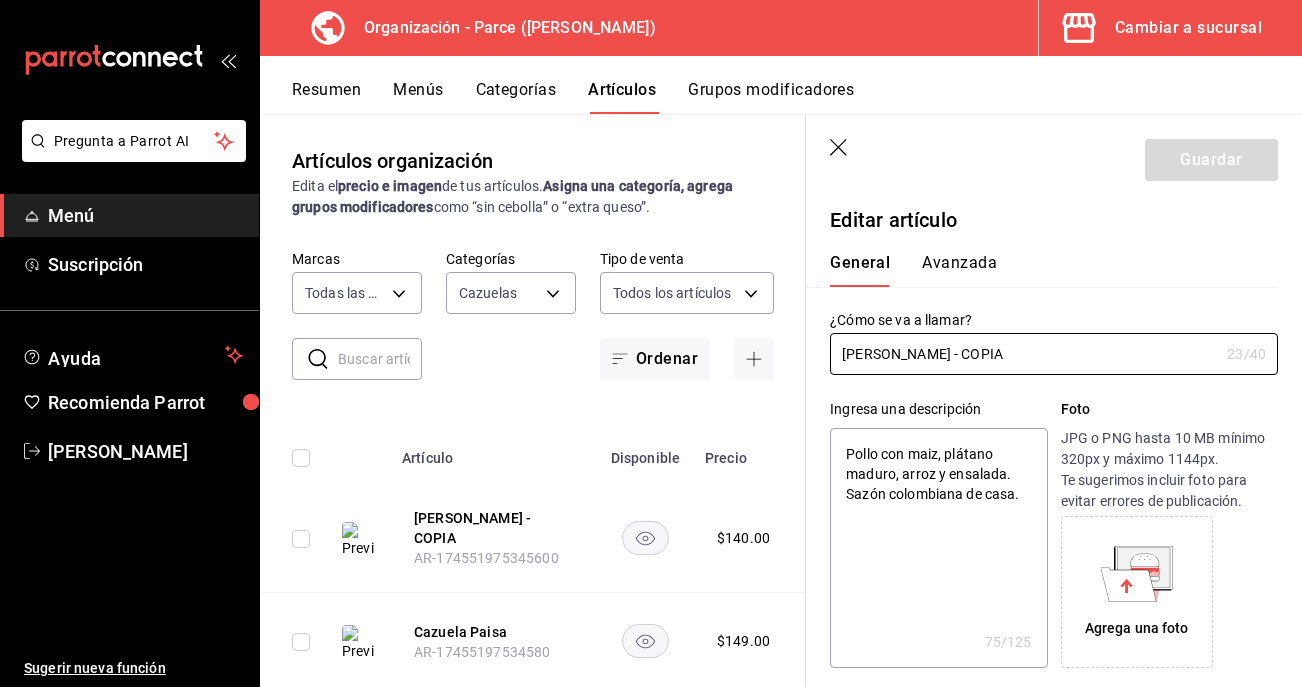type on "x" 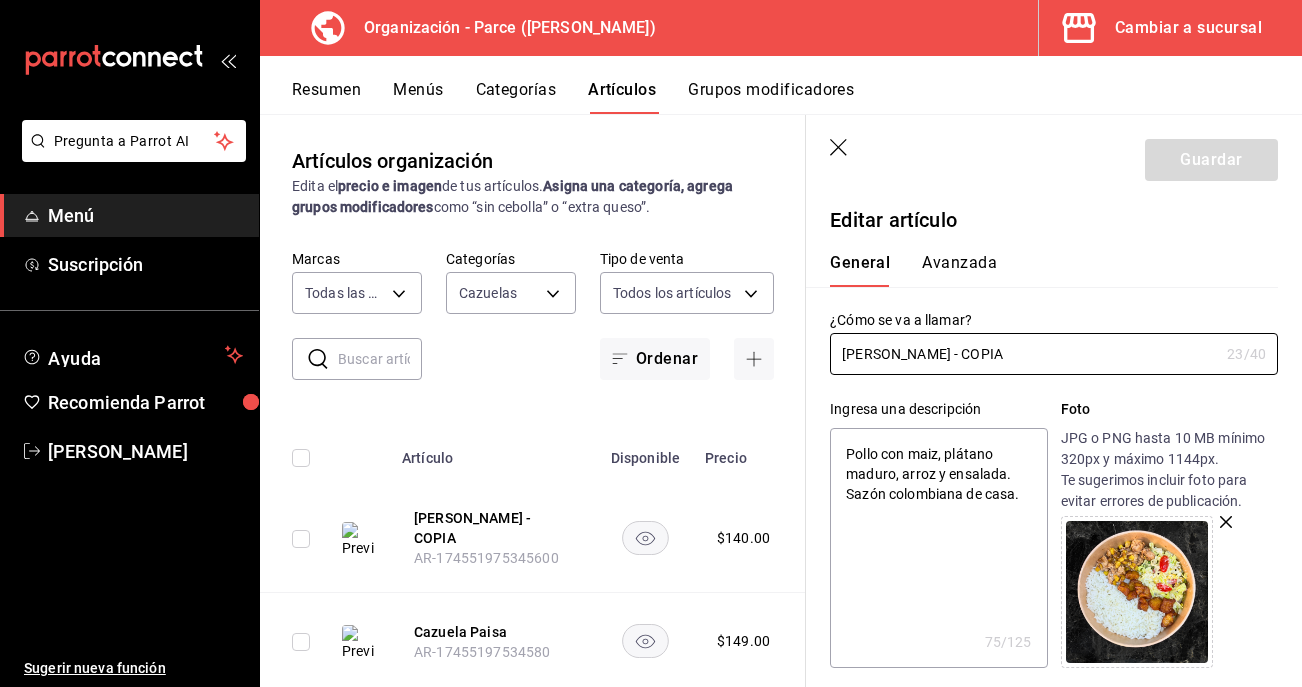 drag, startPoint x: 1008, startPoint y: 348, endPoint x: 797, endPoint y: 337, distance: 211.28653 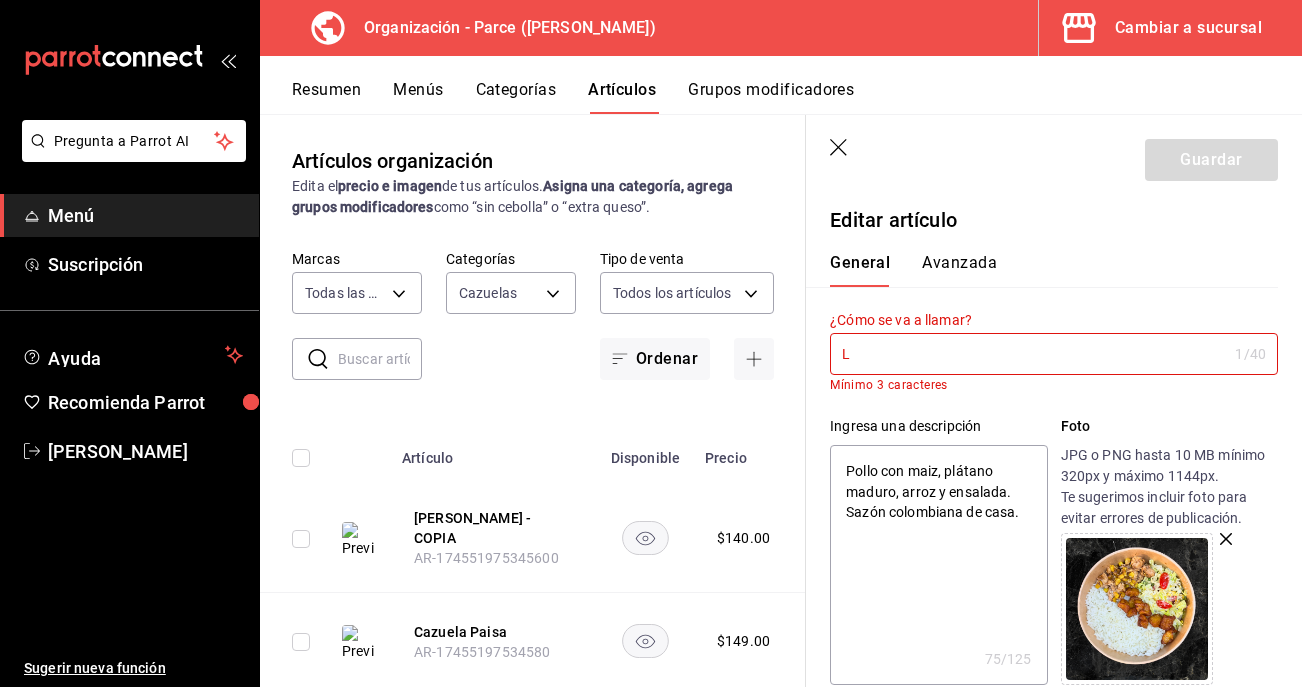 type on "x" 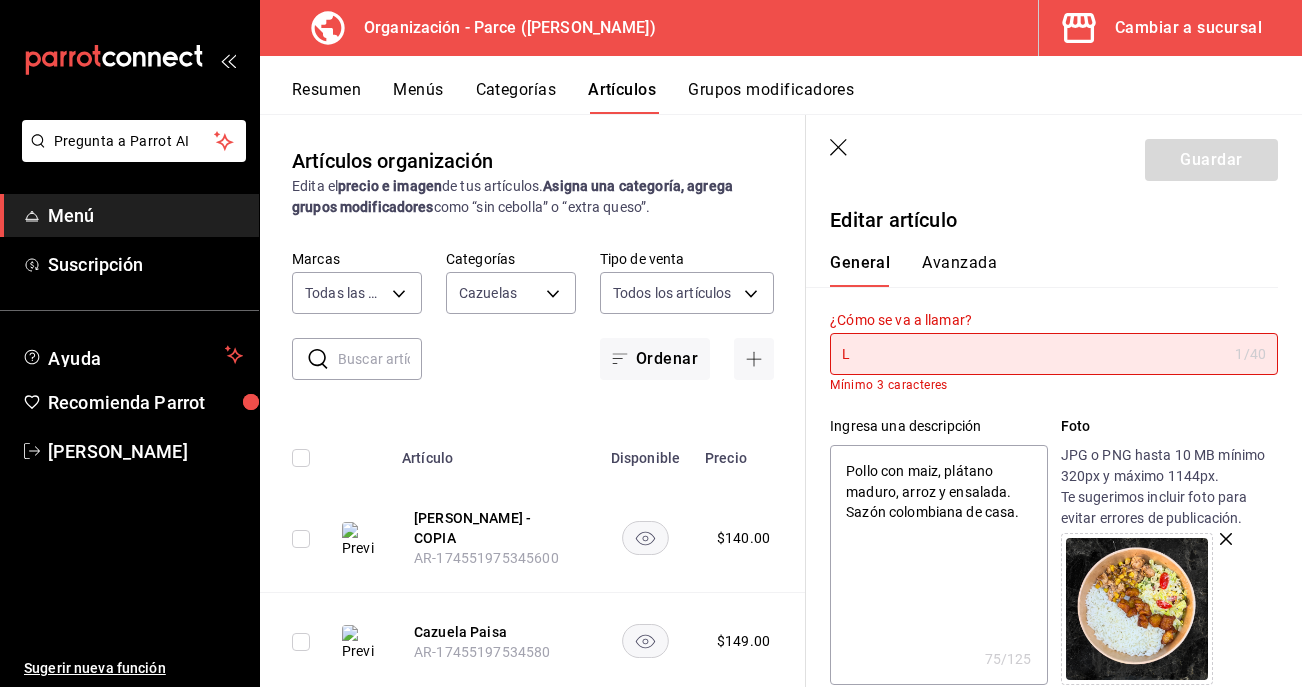type on "Lu" 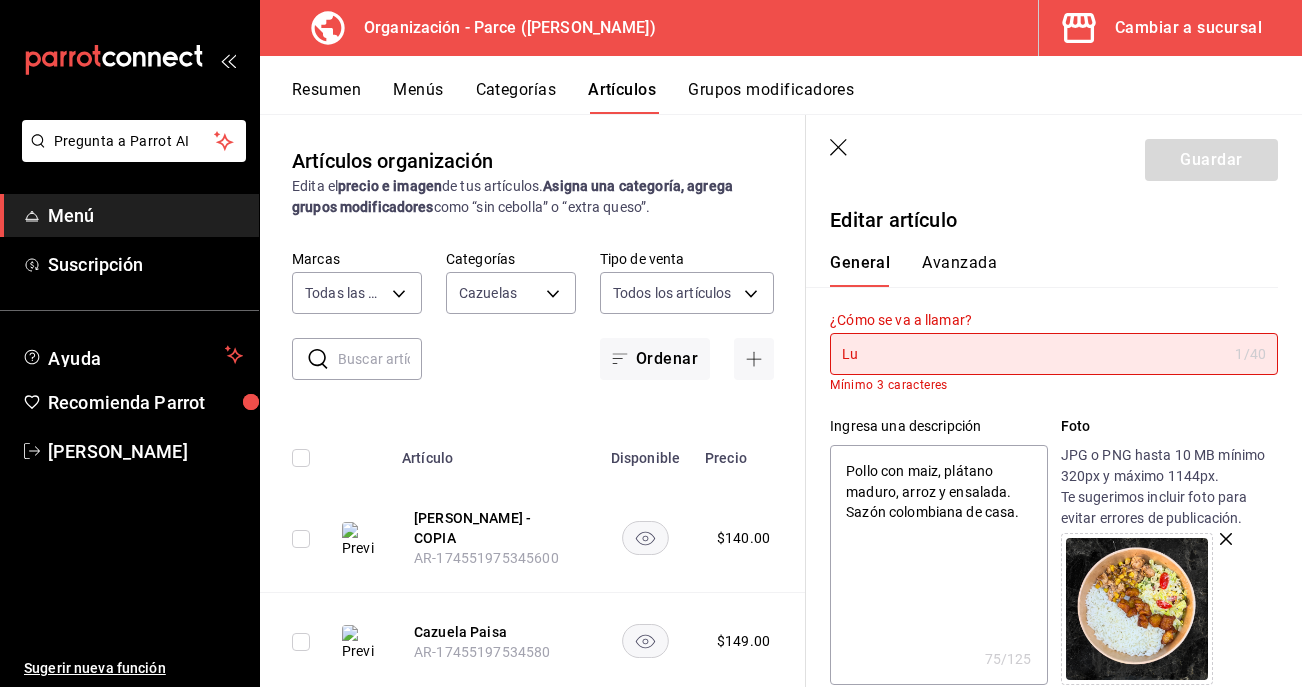 type on "x" 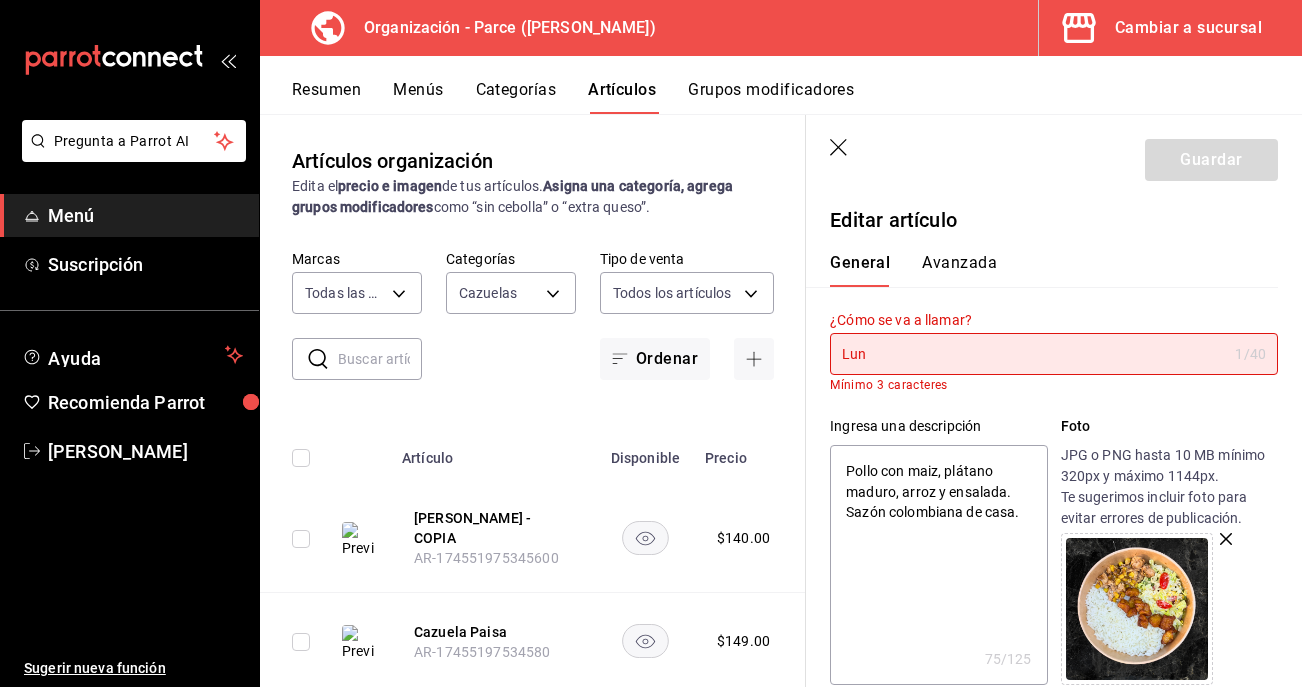 type on "x" 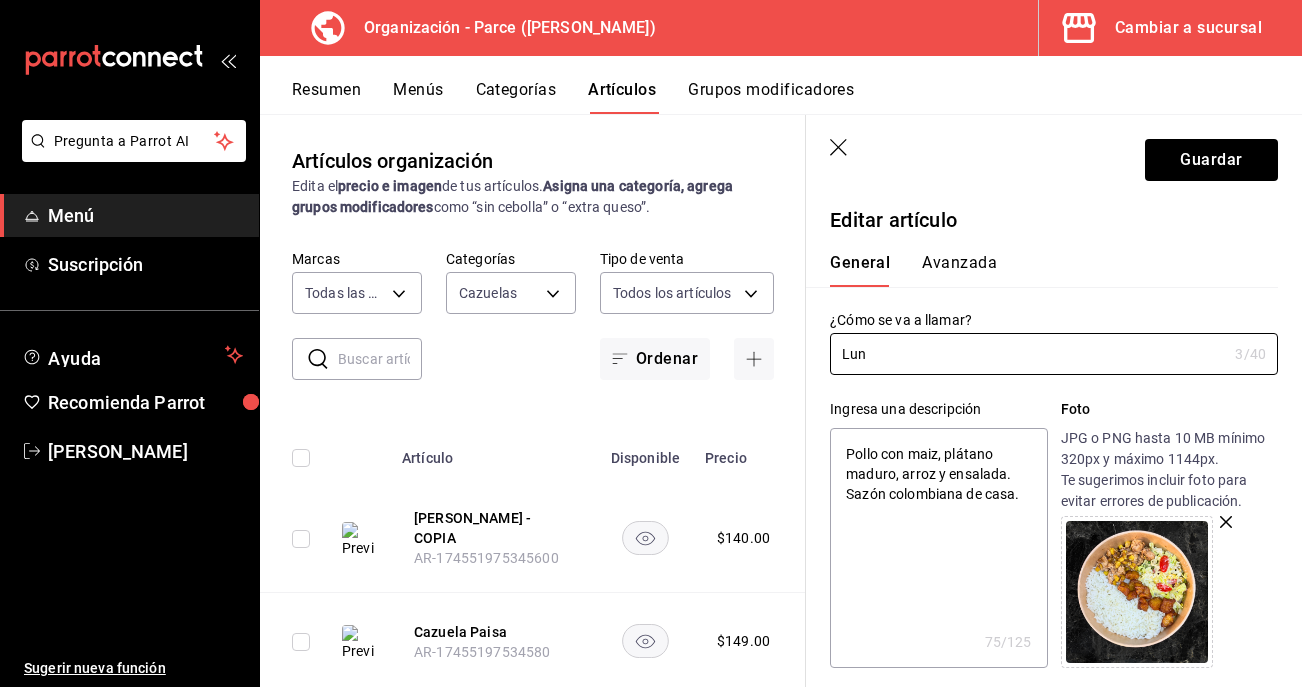 type on "Lunc" 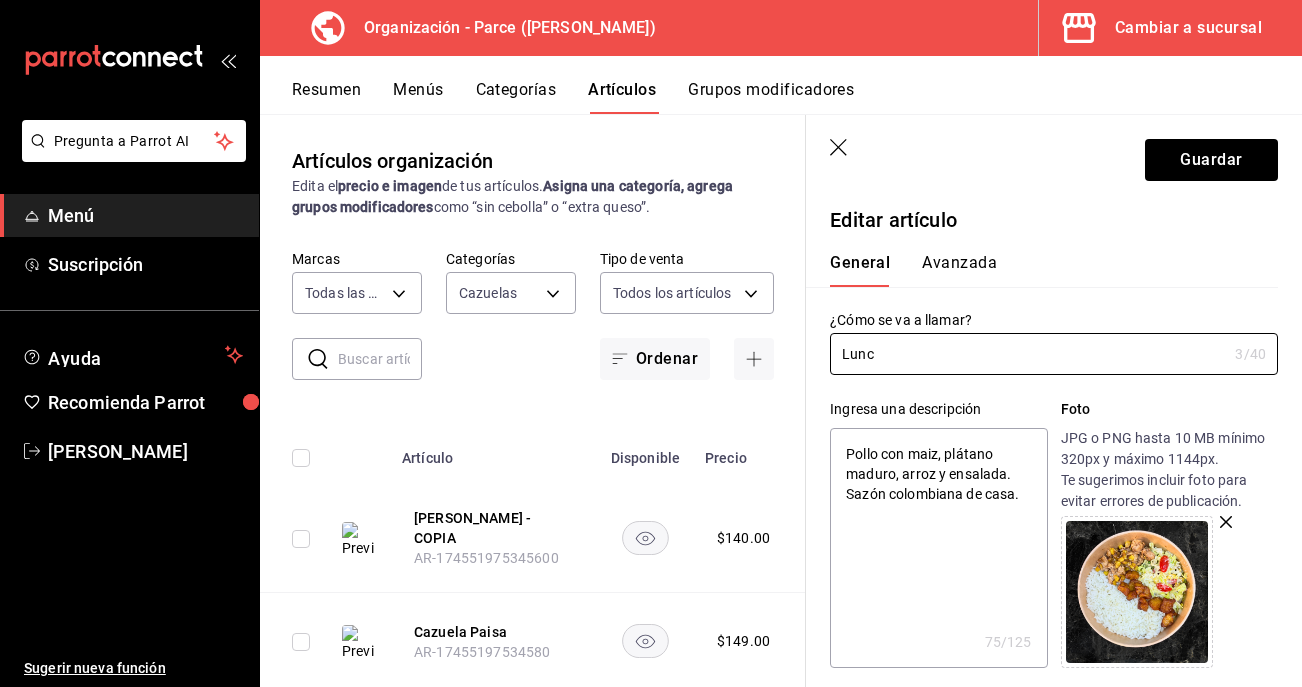 type on "Lunch" 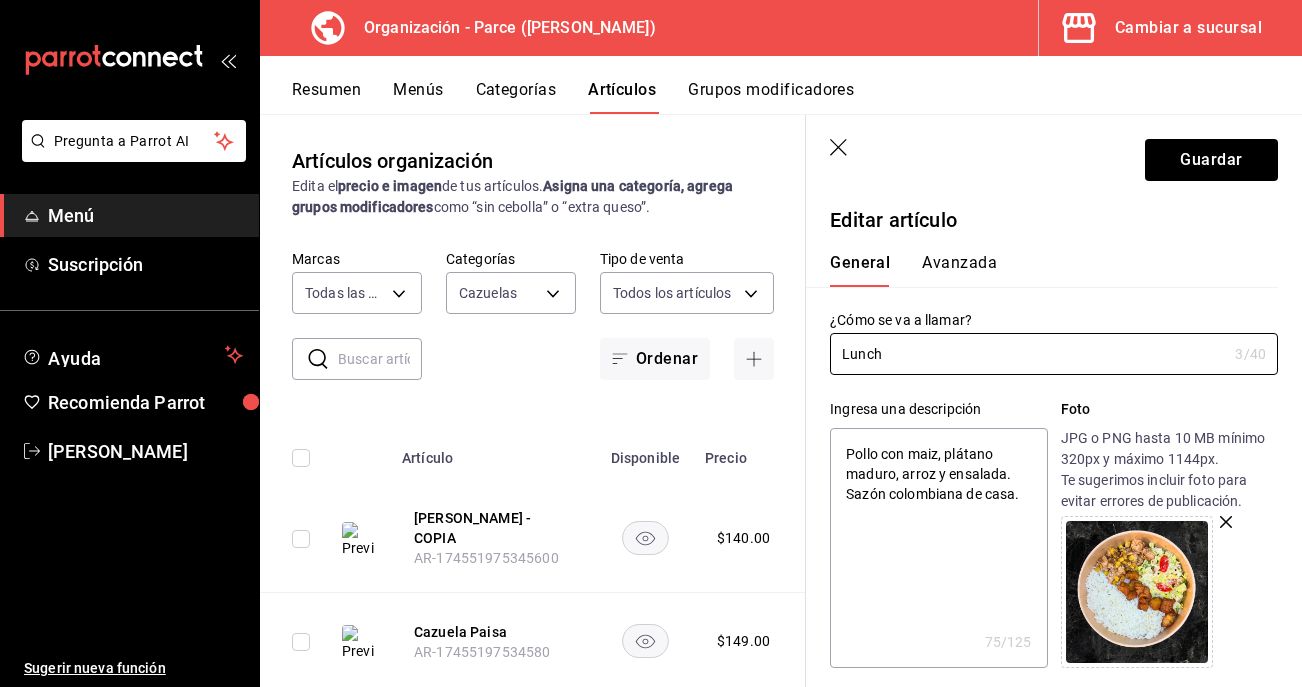 type on "x" 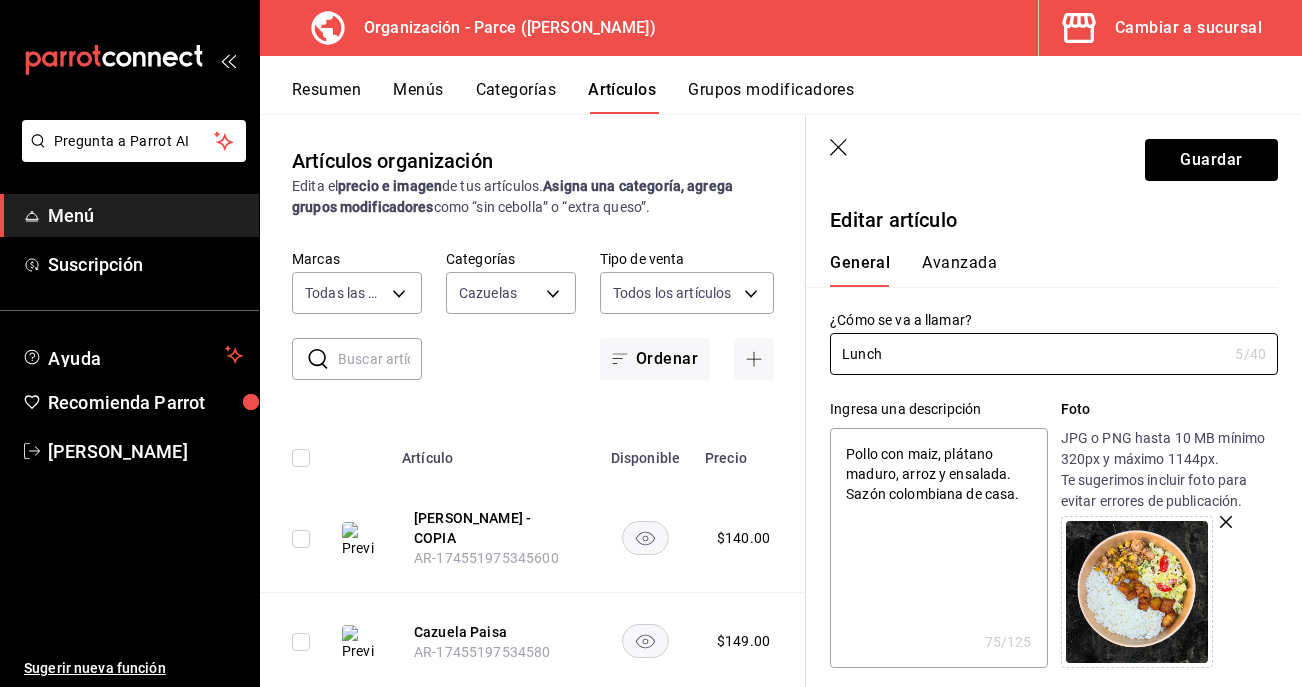 type on "Lunch" 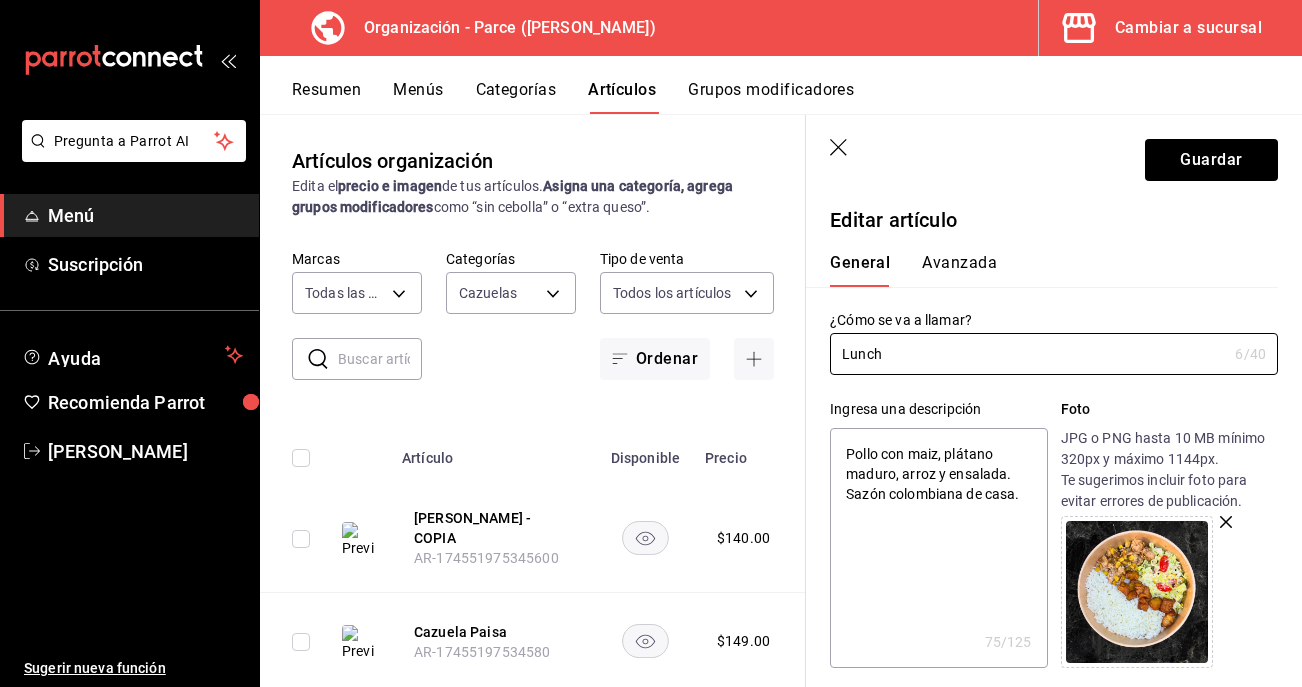 type on "Lunch N" 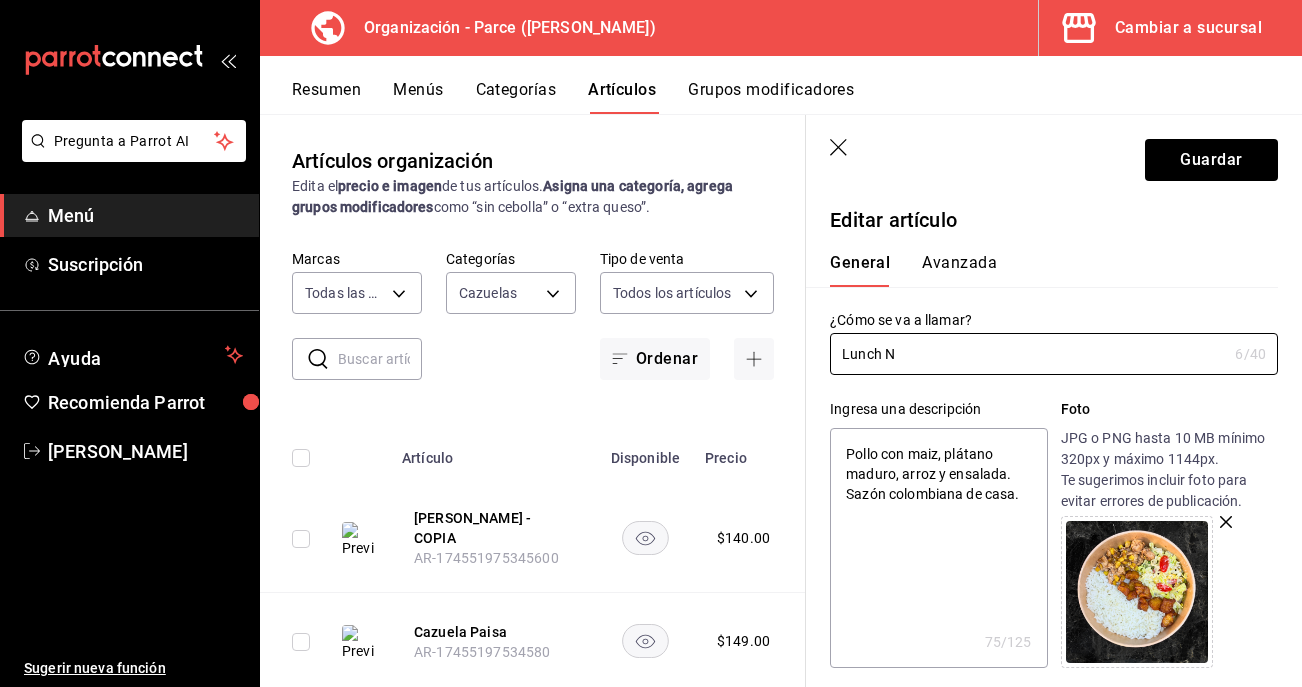 type on "x" 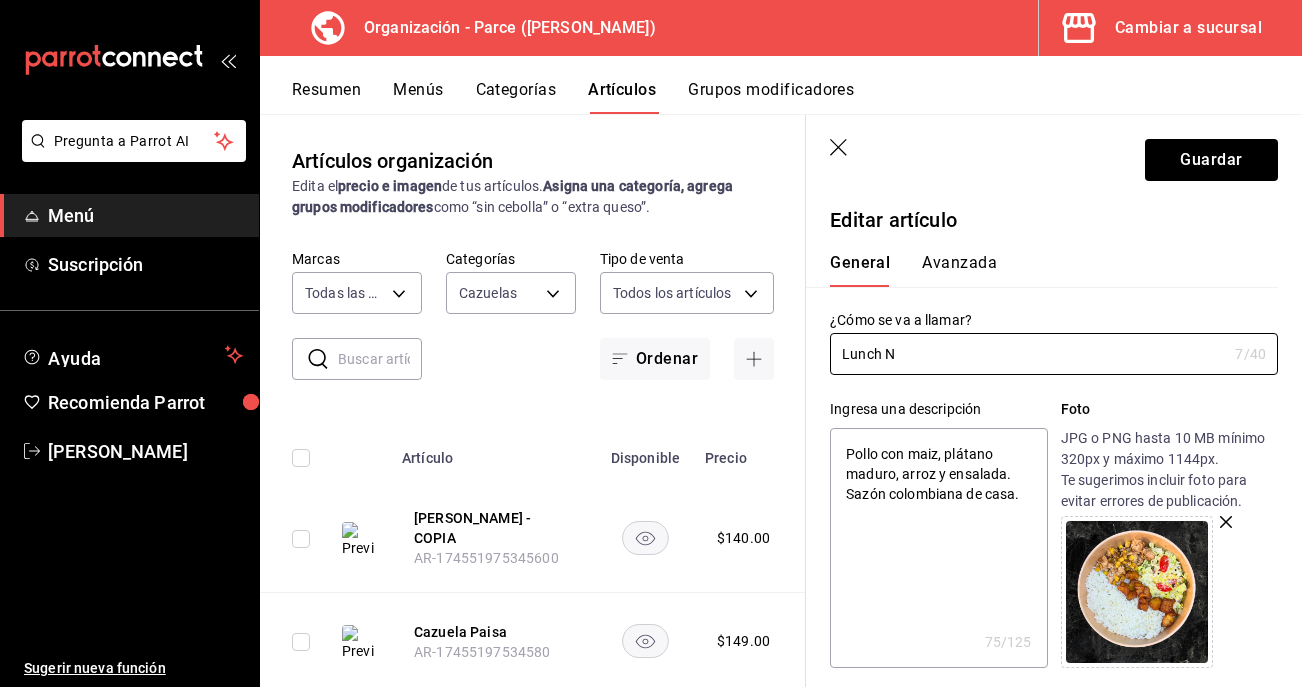 type on "Lunch No" 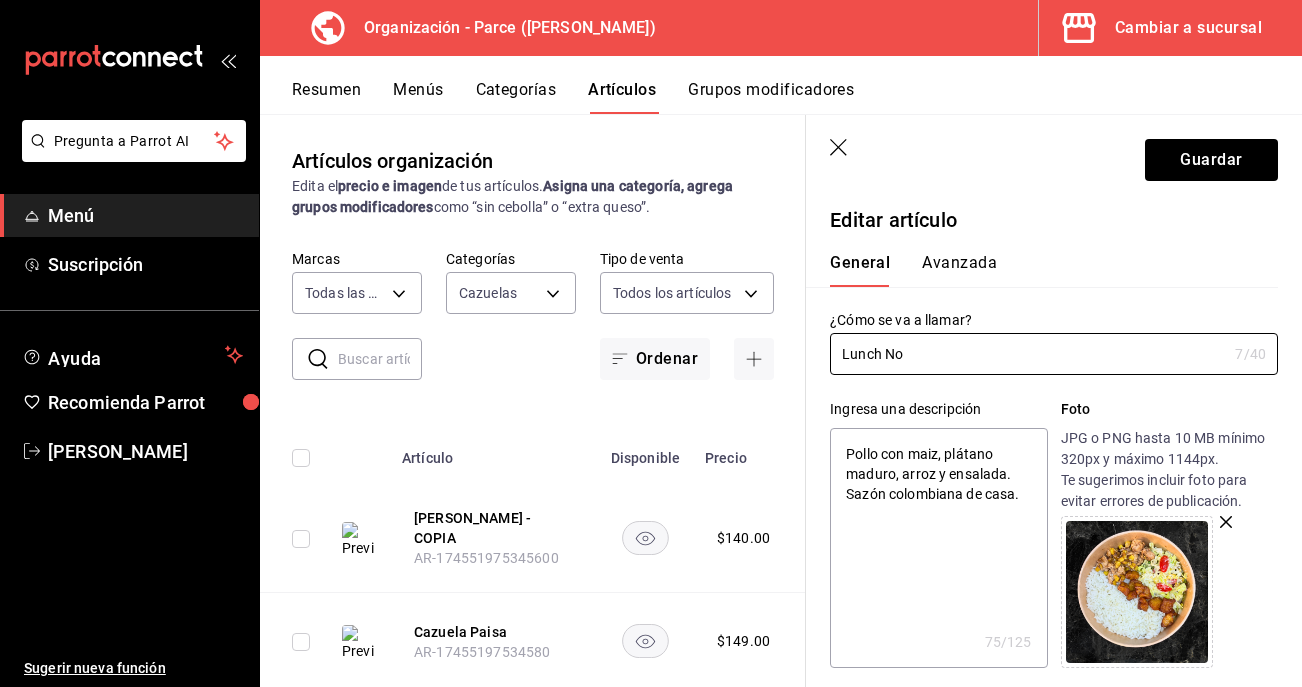 type on "x" 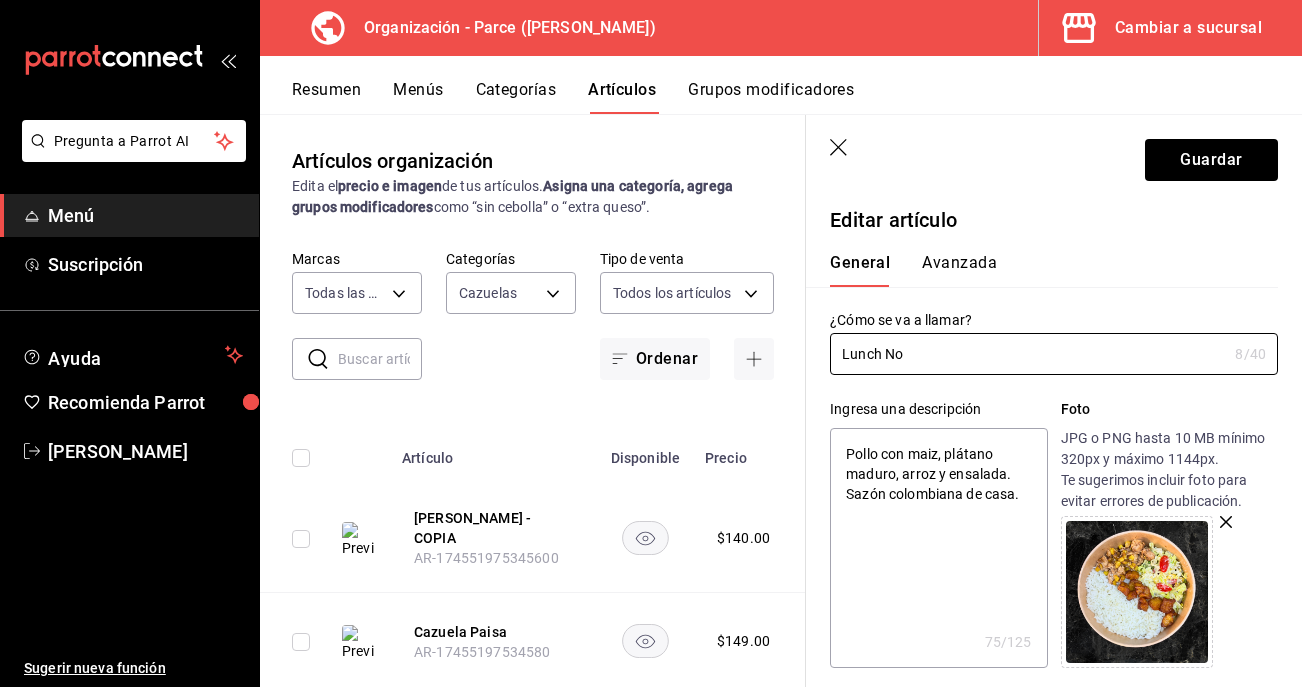 type on "Lunch No." 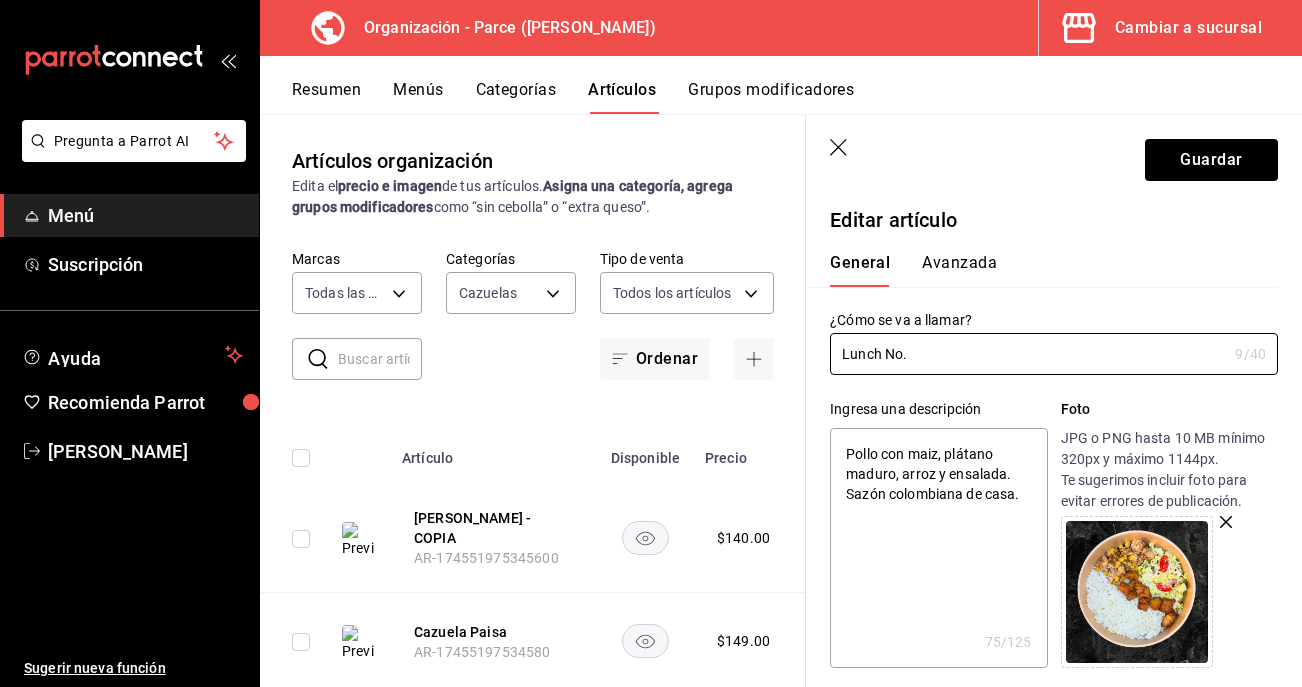 type on "Lunch No." 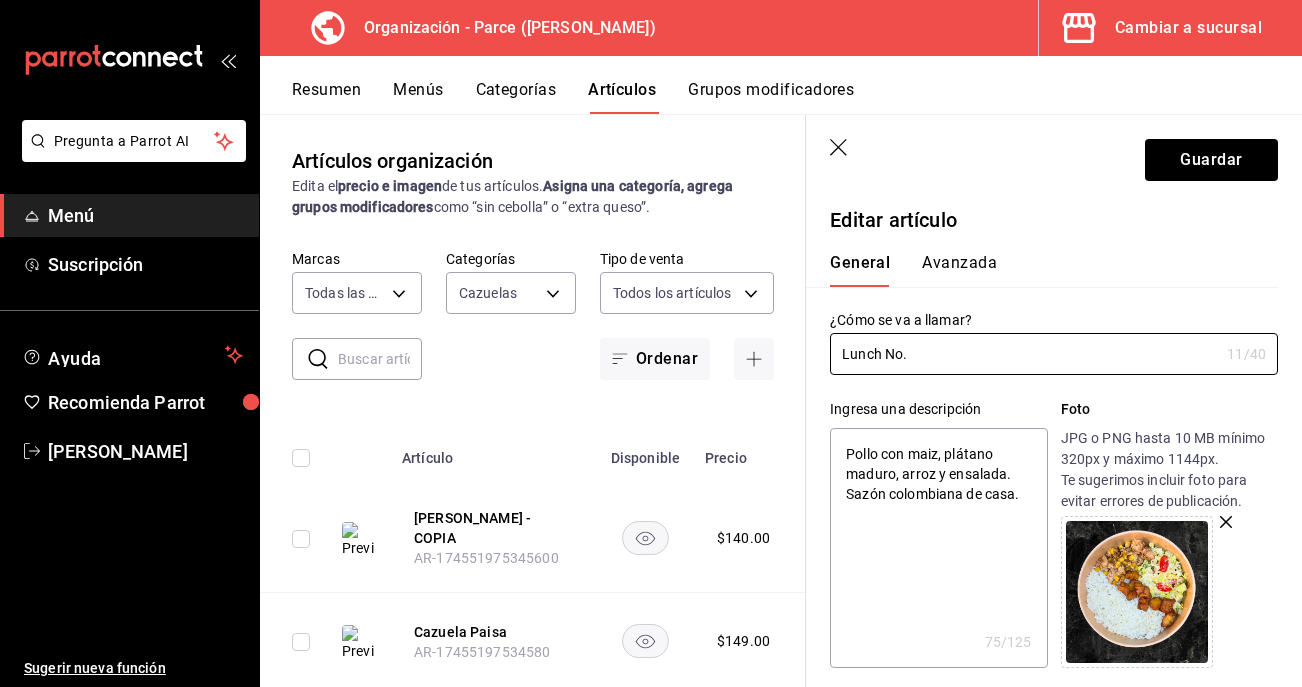 type on "Lunch No. 4" 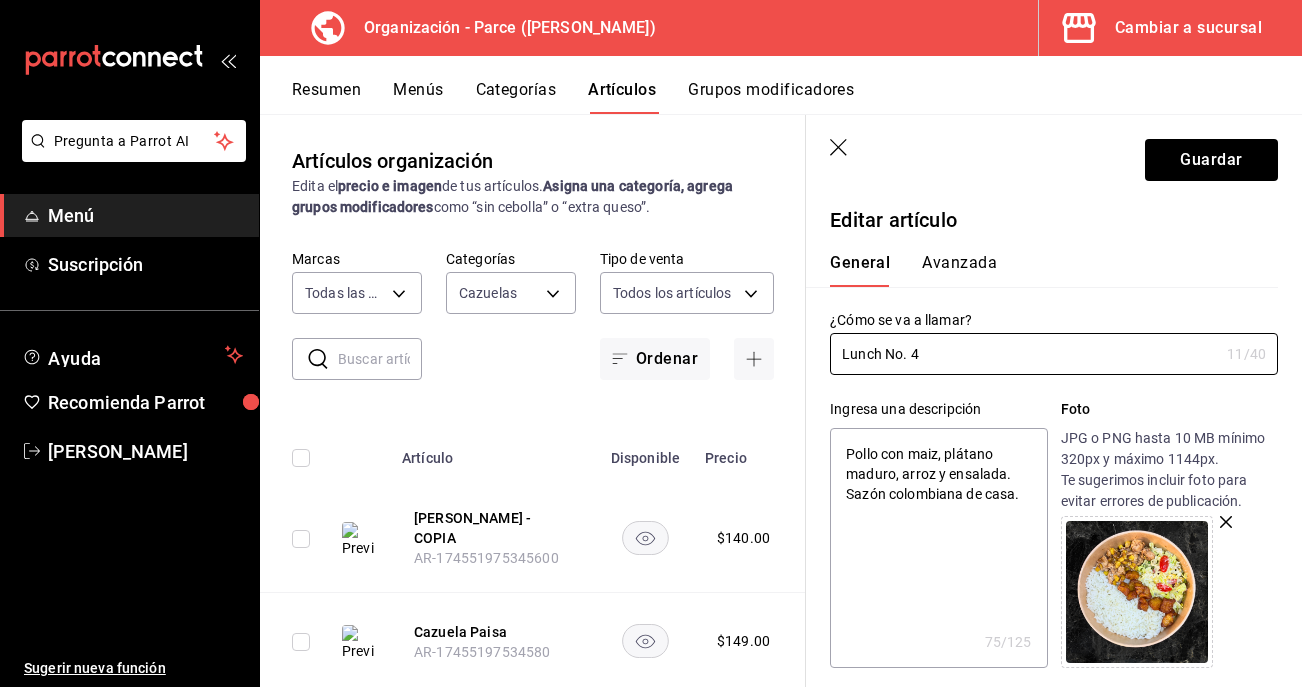 type on "Lunch No. 4" 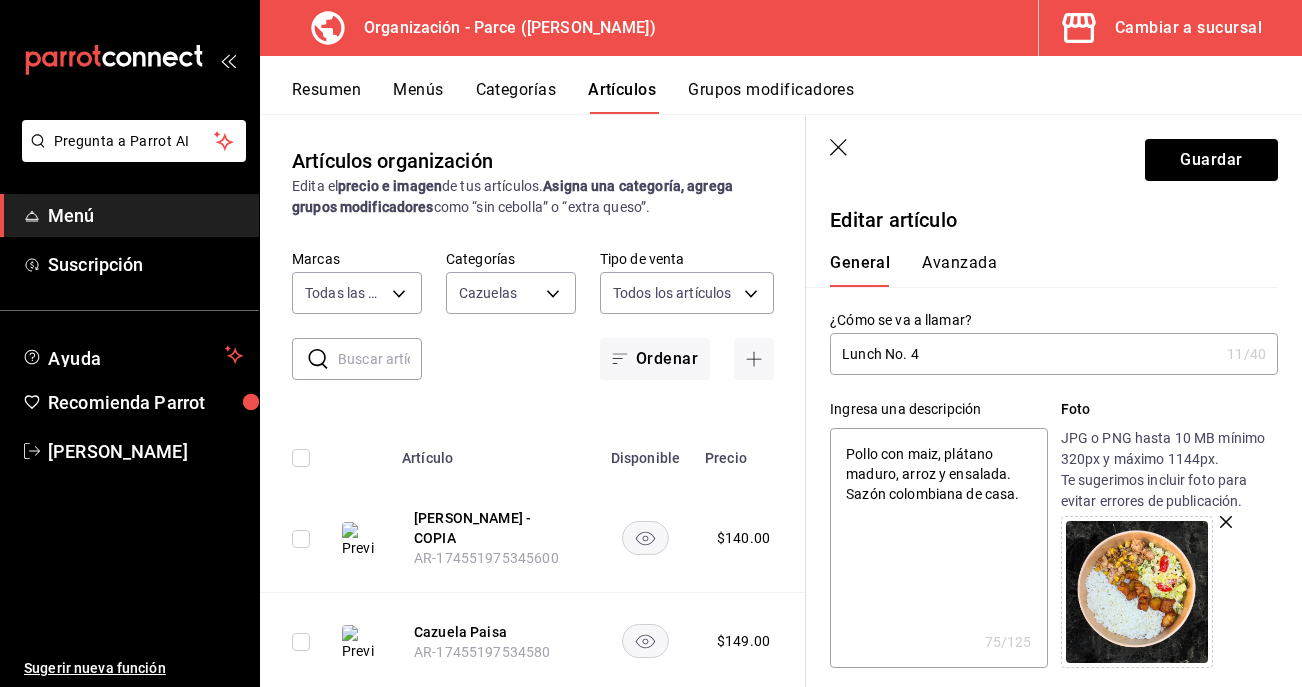 drag, startPoint x: 1022, startPoint y: 499, endPoint x: 844, endPoint y: 498, distance: 178.0028 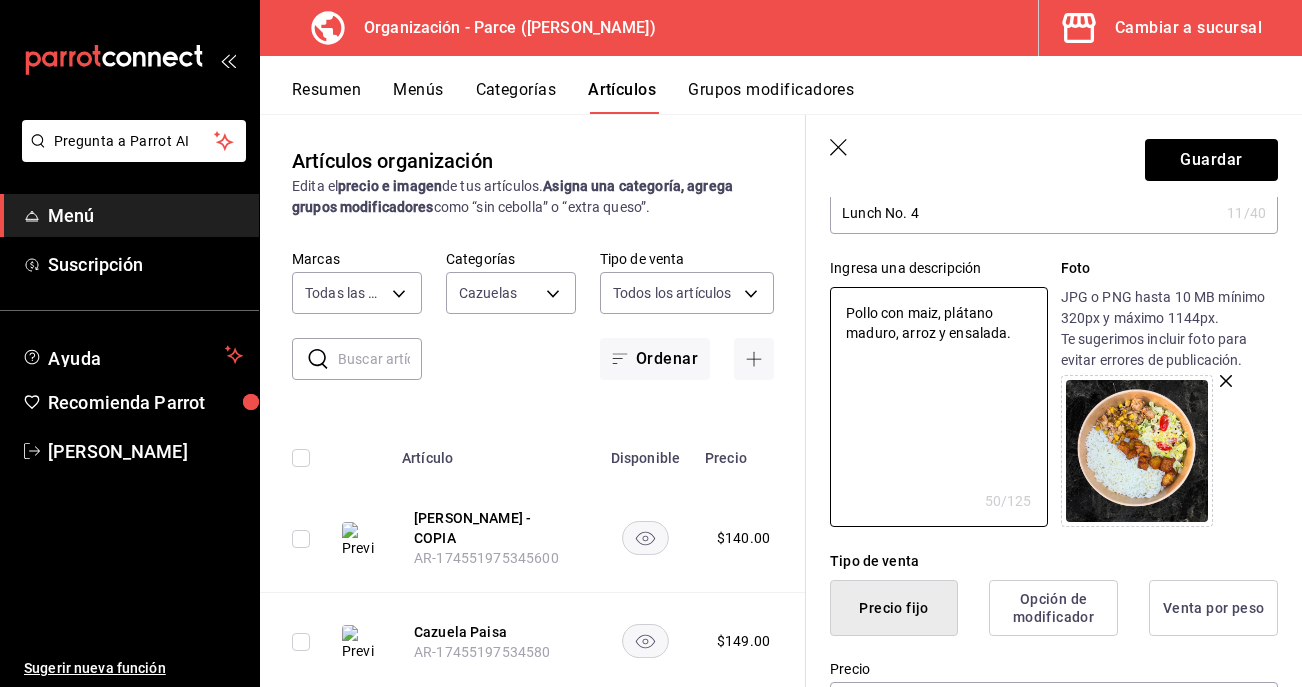 scroll, scrollTop: 139, scrollLeft: 0, axis: vertical 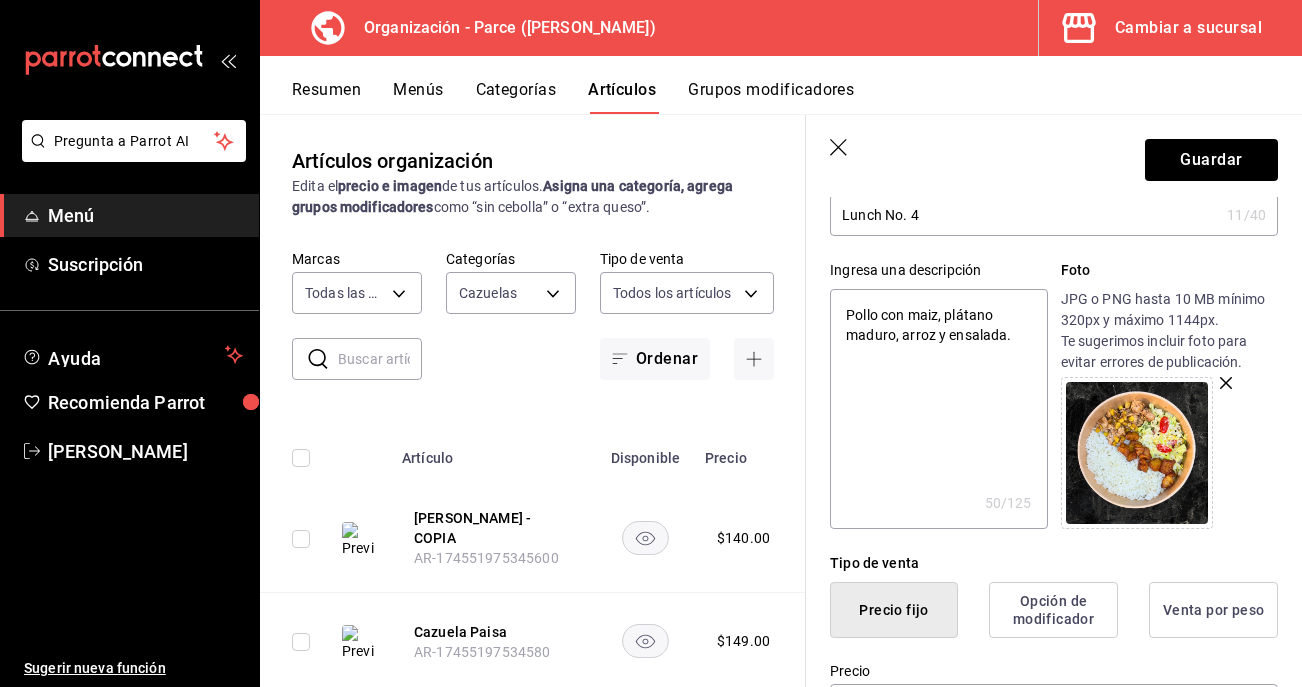 type on "Pollo con maiz, plátano maduro, arroz y ensalada." 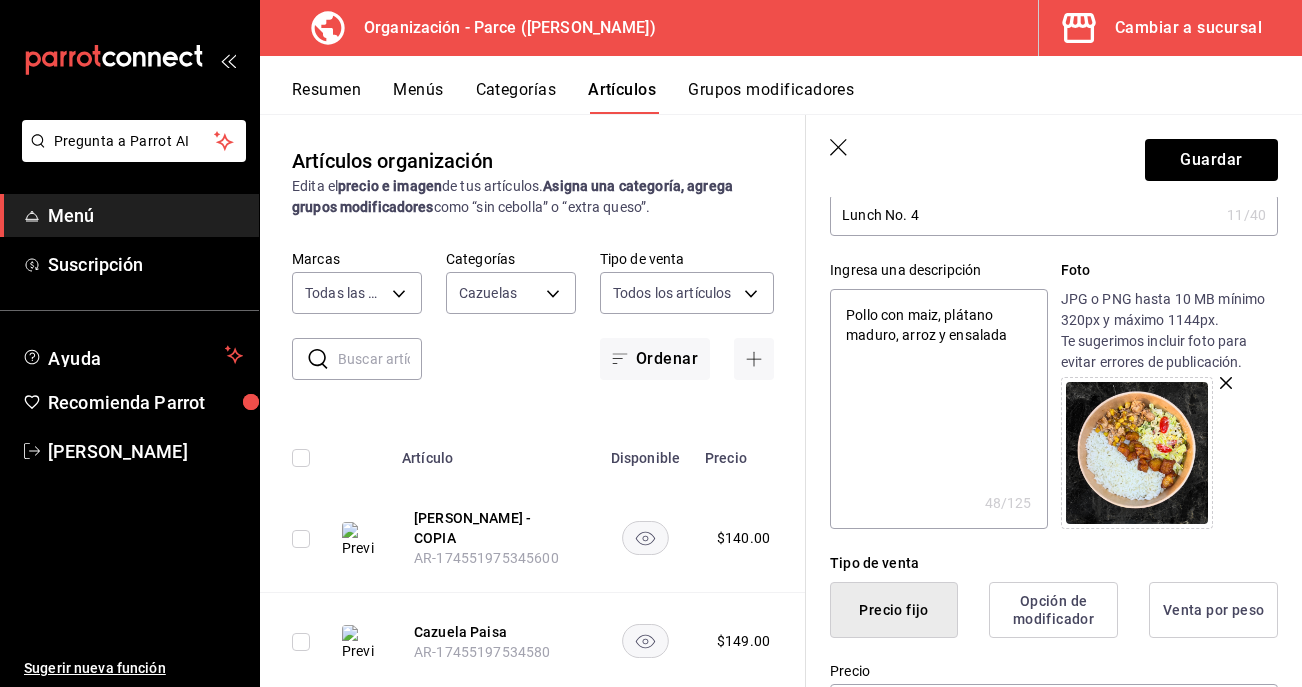 type on "x" 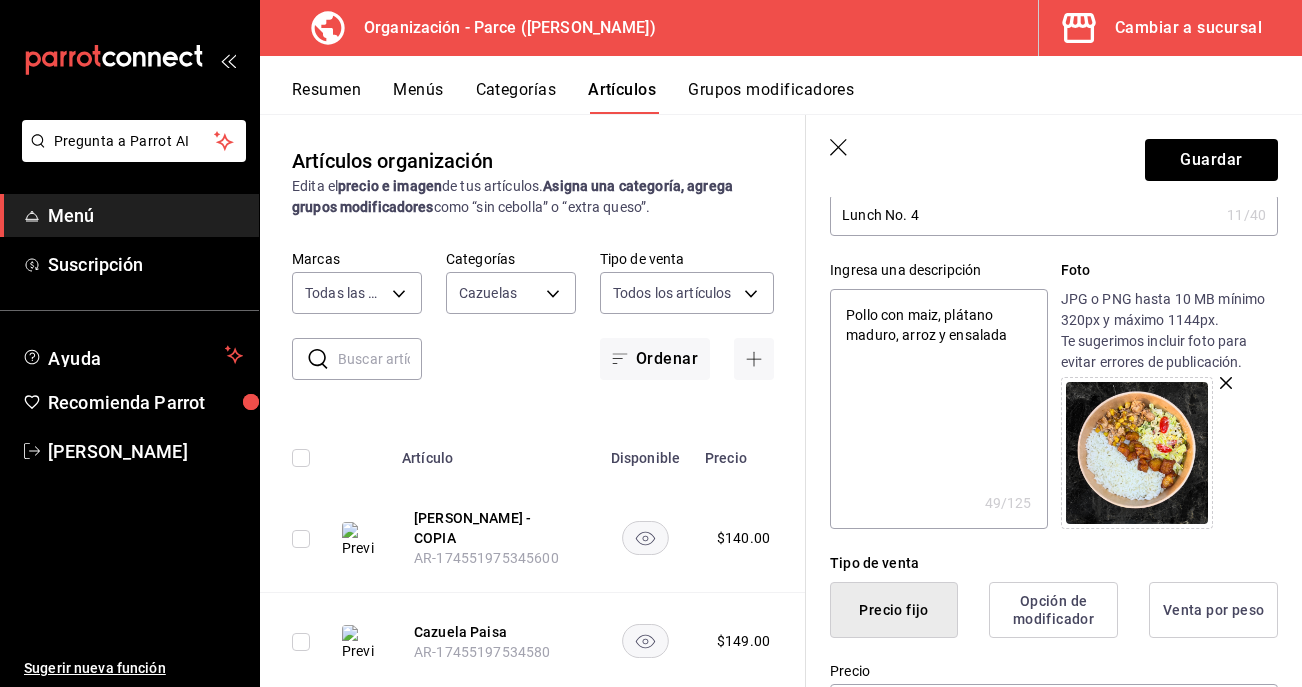type on "Pollo con maiz, plátano maduro, arroz y ensalada d" 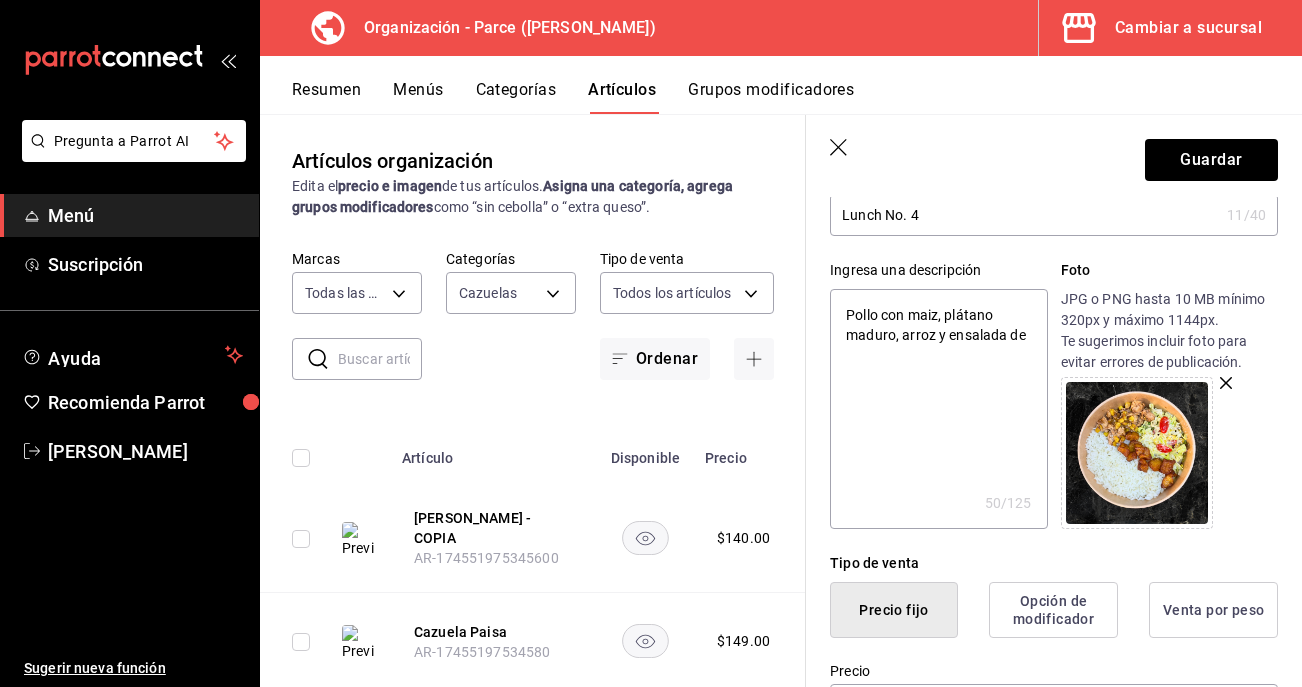 type on "Pollo con maiz, plátano maduro, arroz y ensalada de" 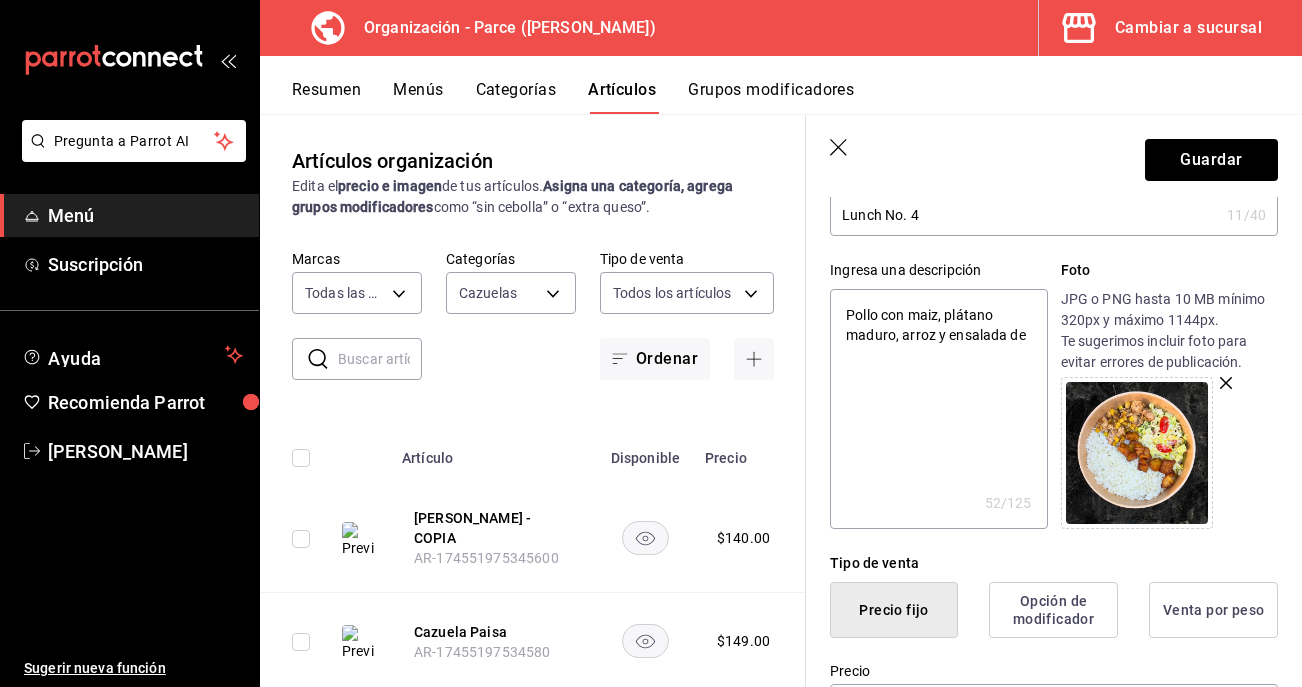 type on "Pollo con maiz, plátano maduro, arroz y ensalada de t" 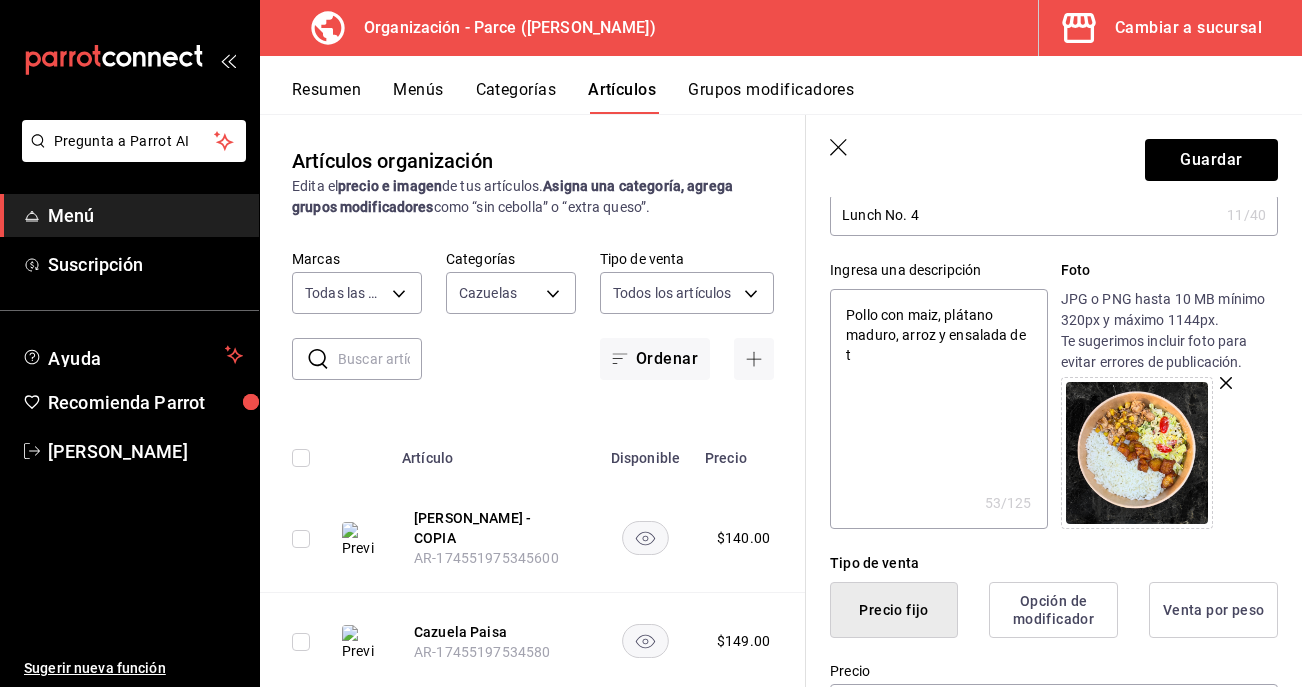 type on "Pollo con maiz, plátano maduro, arroz y ensalada de to" 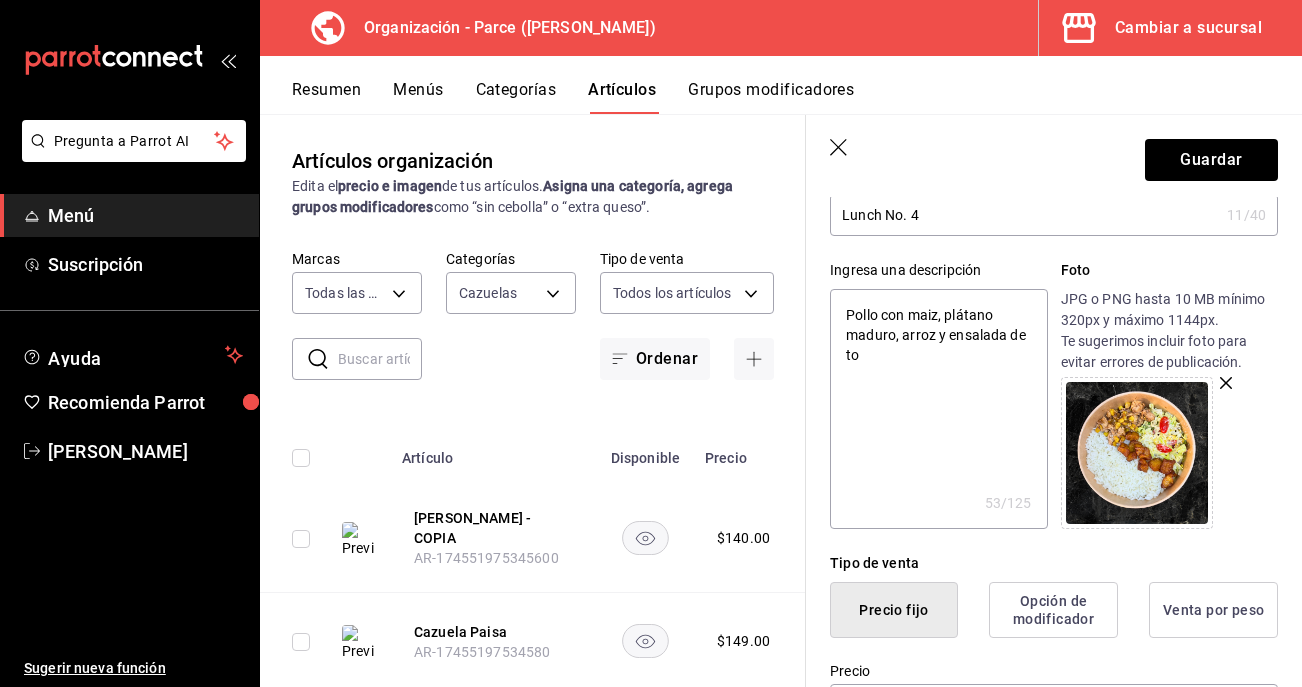type on "x" 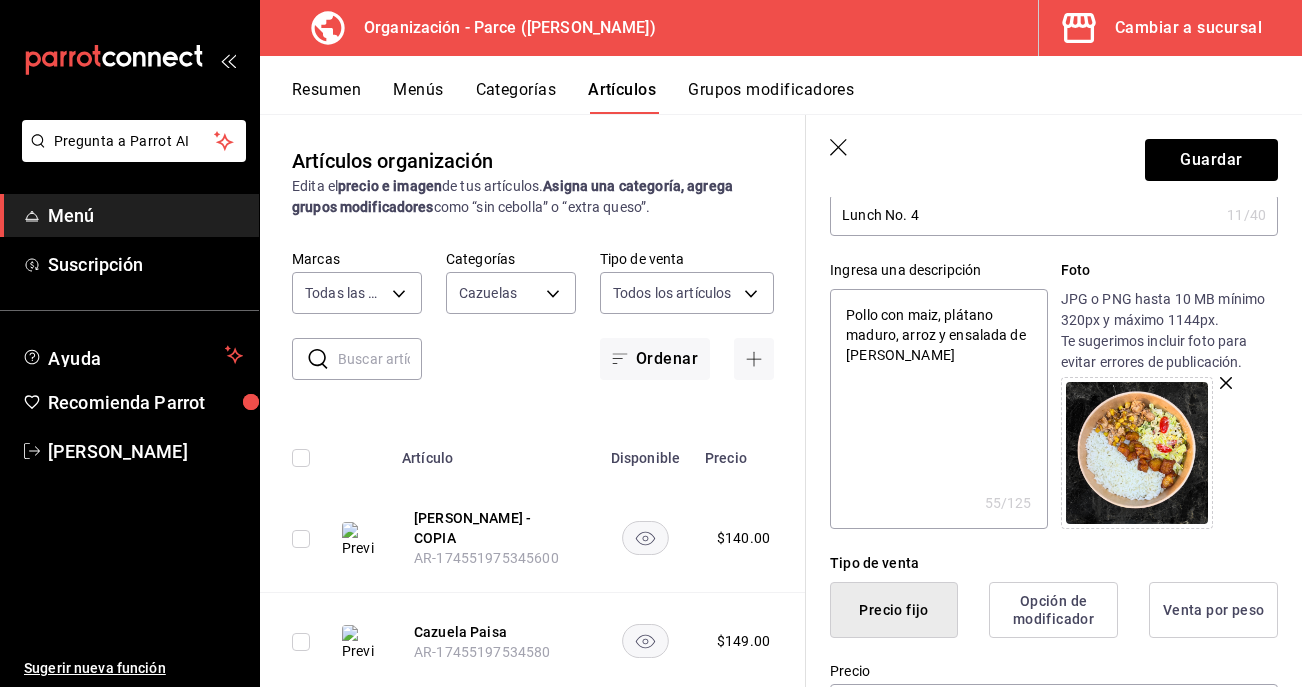 type on "Pollo con maiz, plátano maduro, arroz y ensalada de toma" 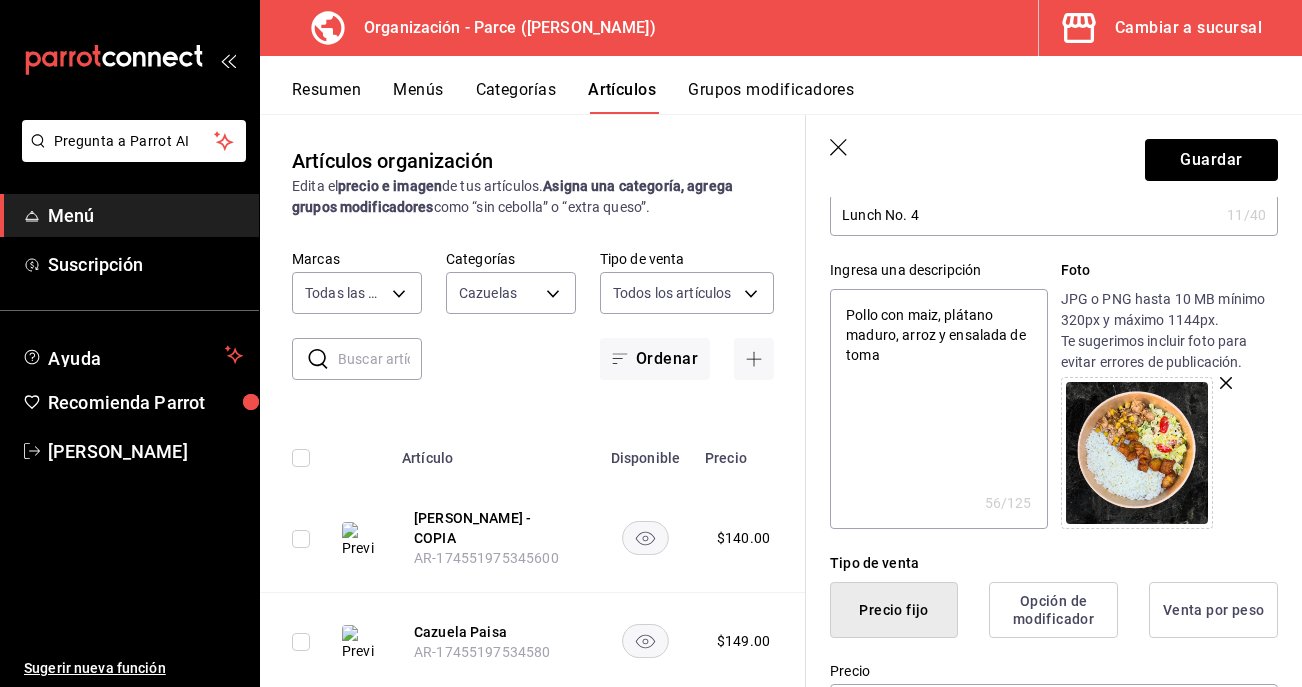 type 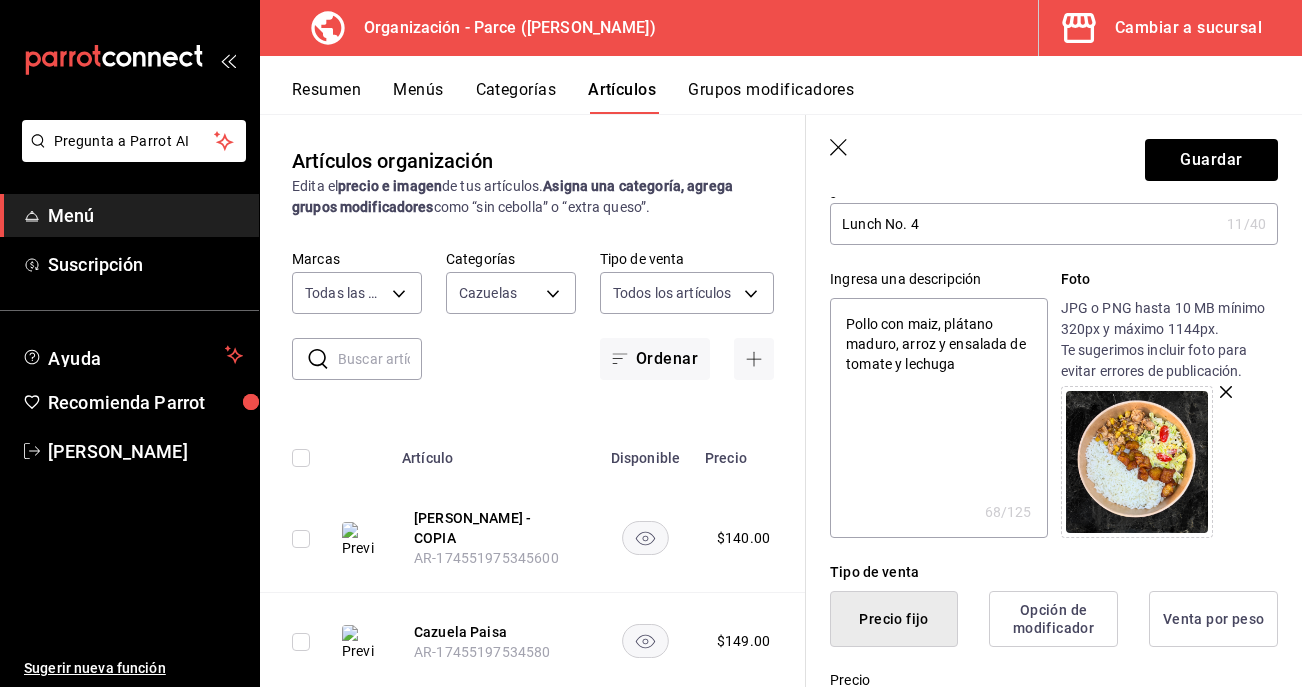 scroll, scrollTop: 127, scrollLeft: 0, axis: vertical 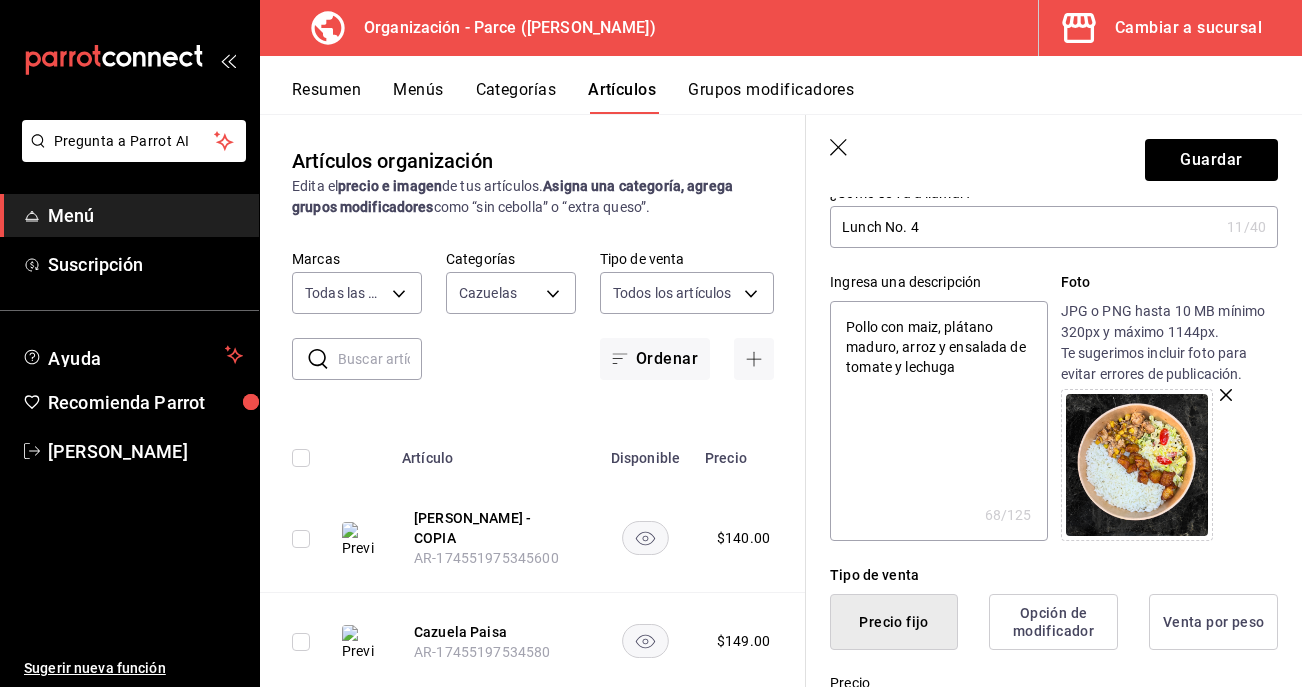 drag, startPoint x: 987, startPoint y: 375, endPoint x: 846, endPoint y: 364, distance: 141.42842 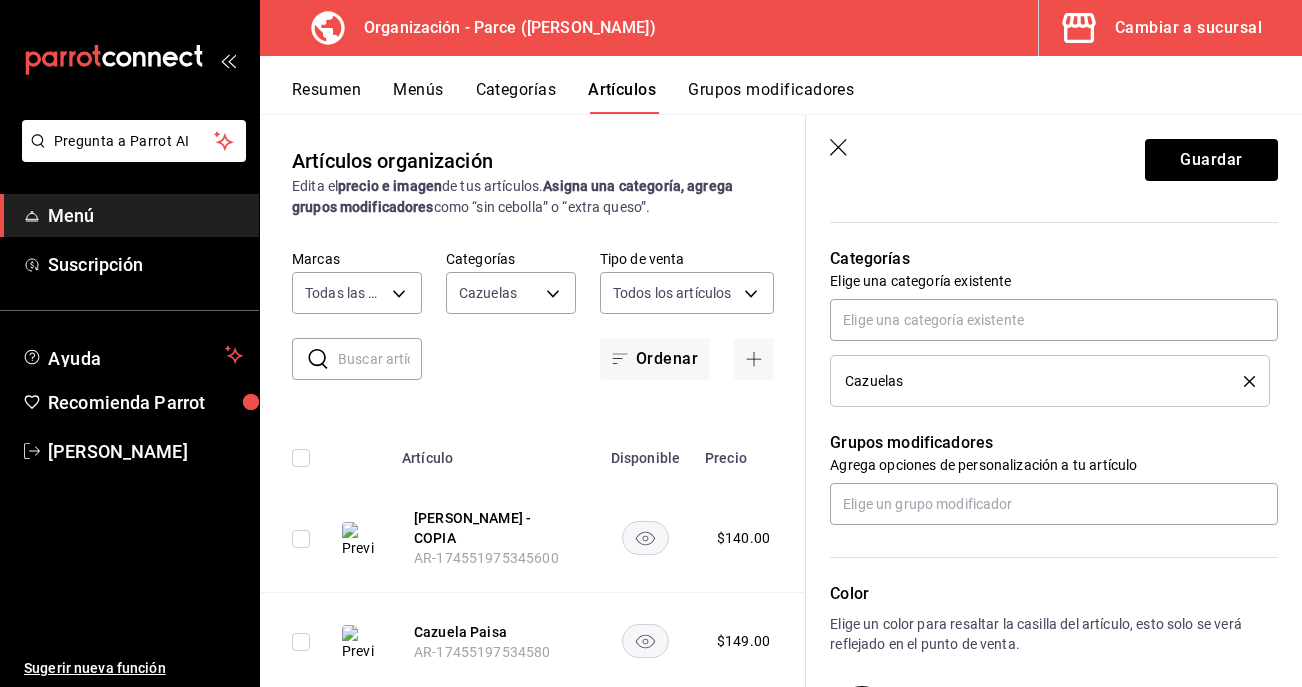 scroll, scrollTop: 681, scrollLeft: 0, axis: vertical 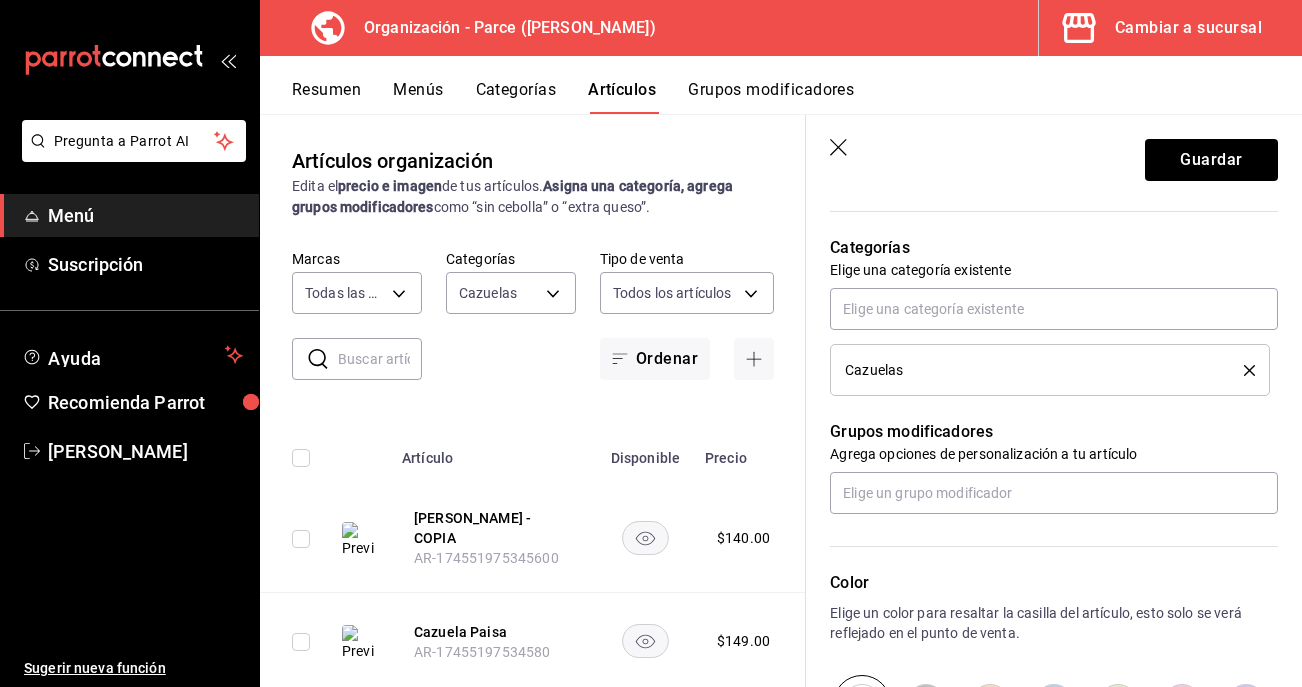 click 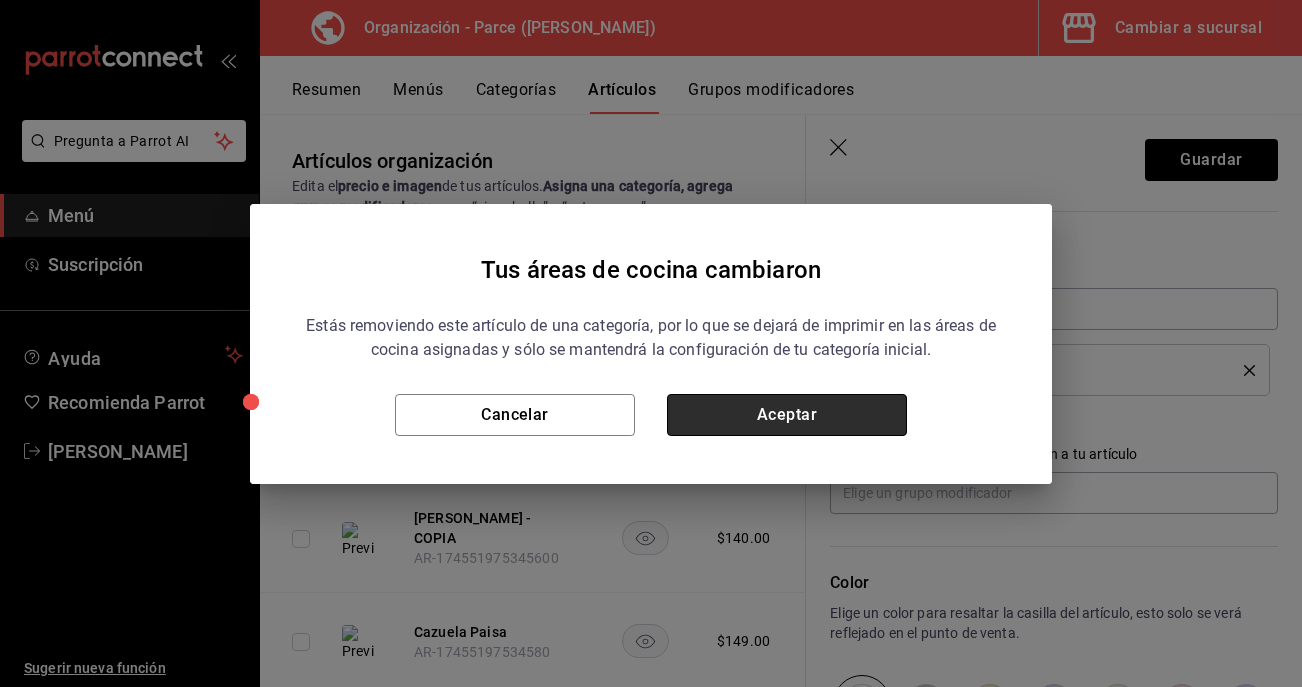 click on "Aceptar" at bounding box center (787, 415) 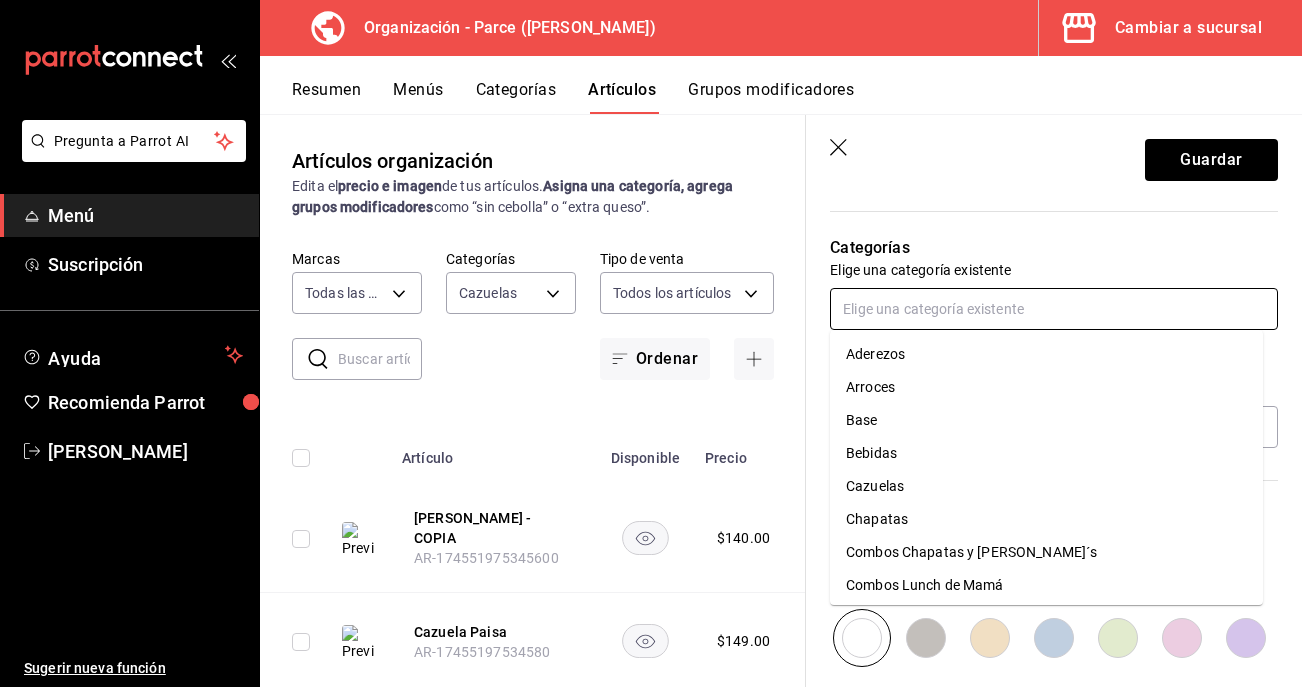 click at bounding box center (1054, 309) 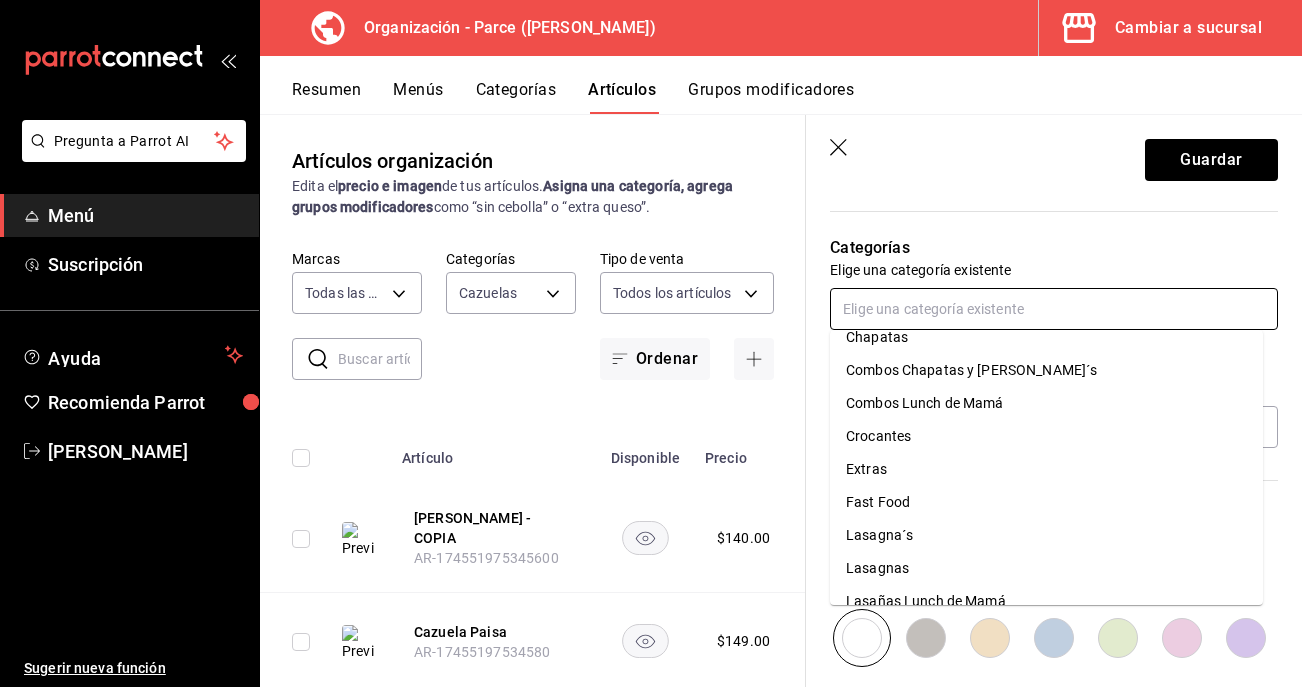 scroll, scrollTop: 321, scrollLeft: 0, axis: vertical 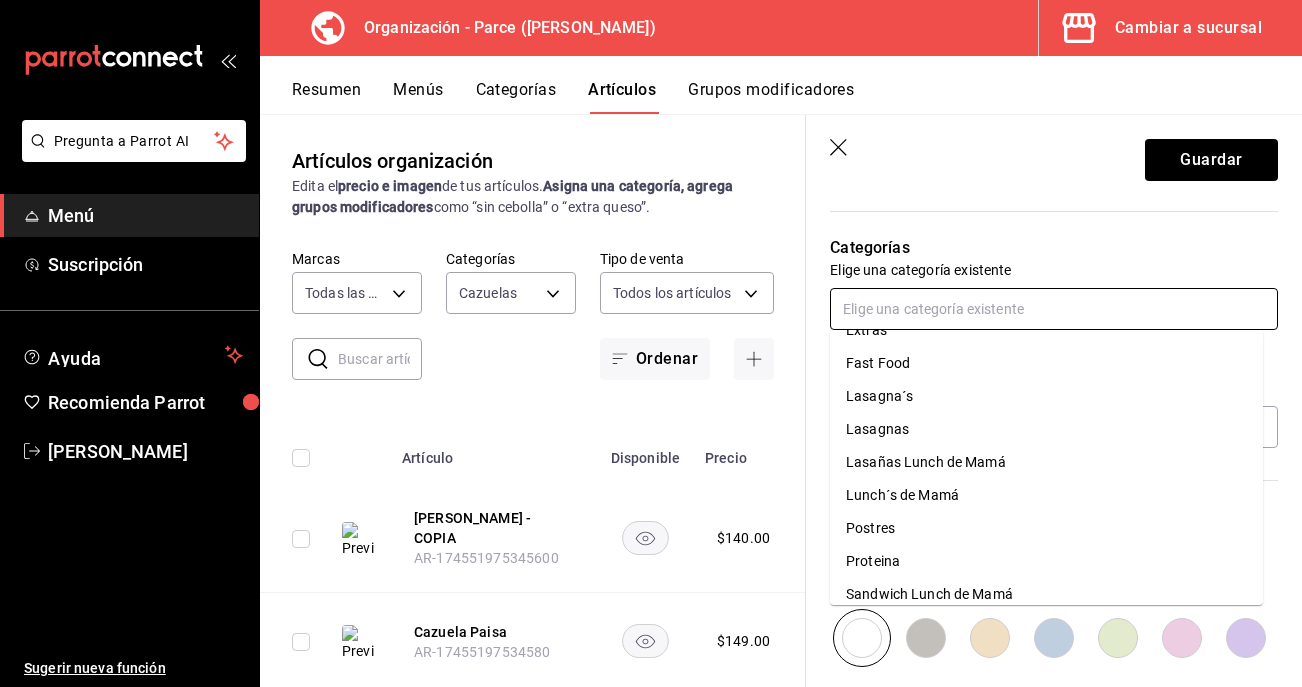 click on "Lunch´s de Mamá" at bounding box center [1046, 495] 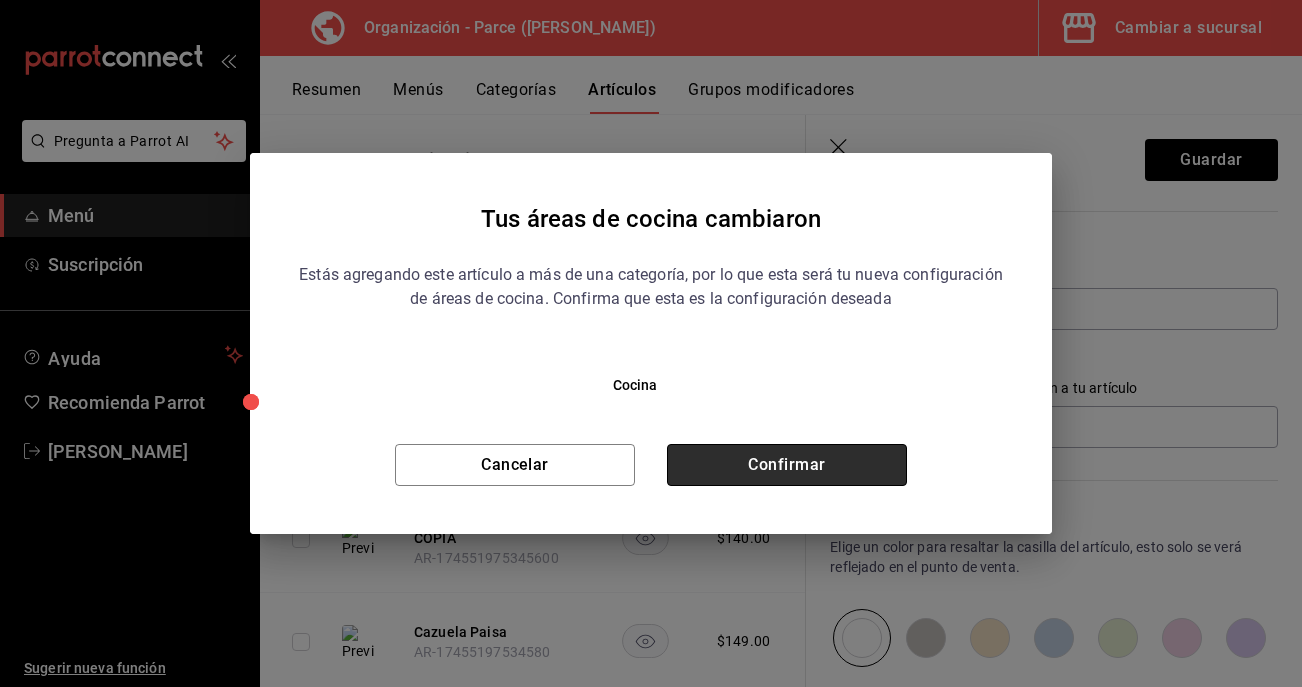 click on "Confirmar" at bounding box center [787, 465] 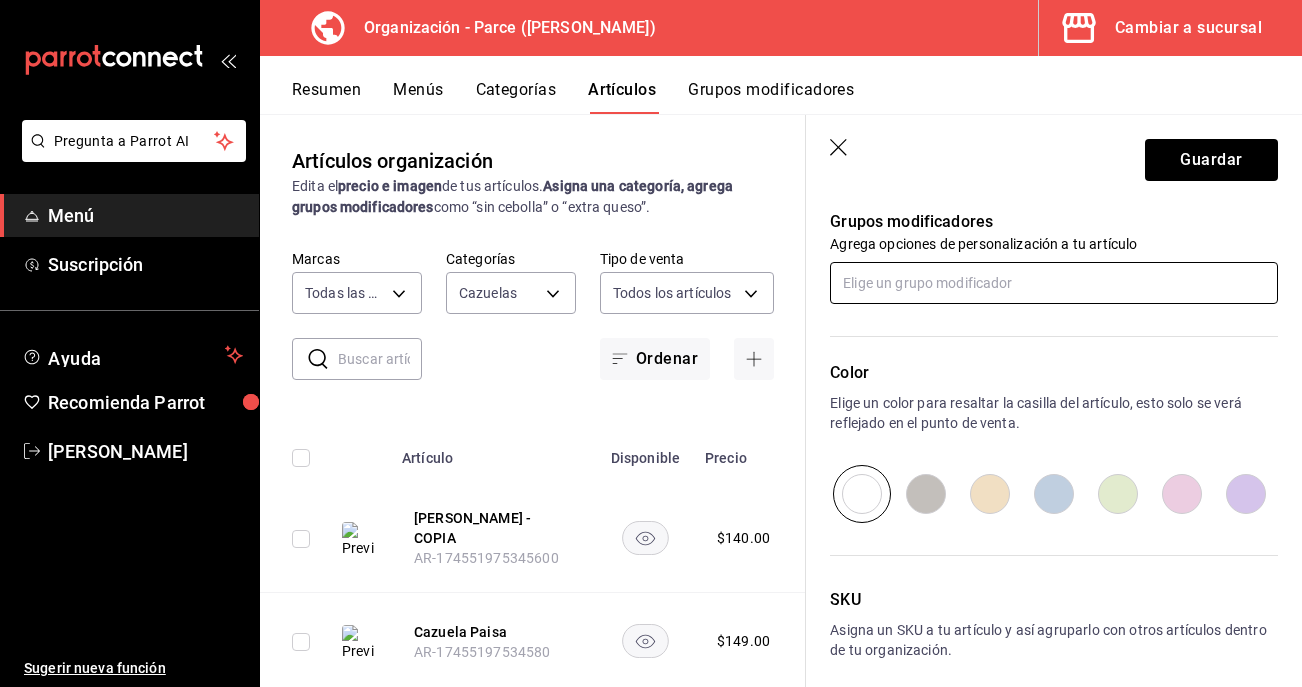 scroll, scrollTop: 978, scrollLeft: 0, axis: vertical 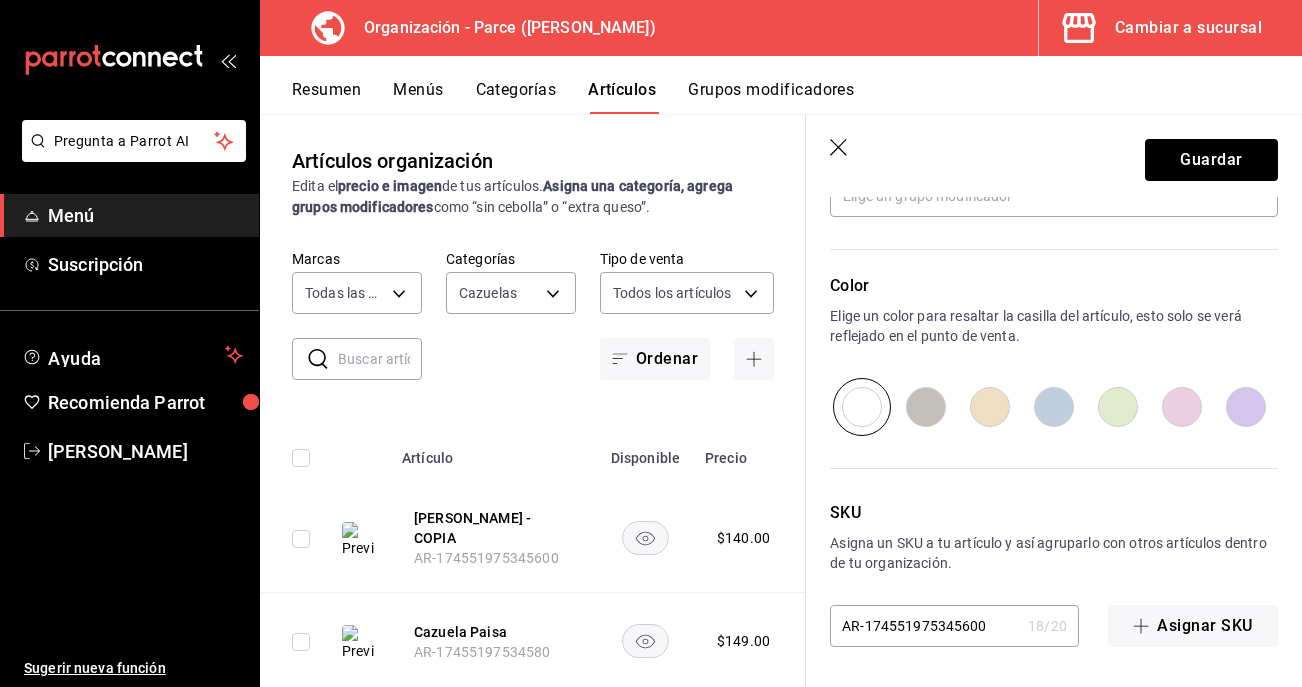 click on "AR-174551975345600 18 / 20 ​" at bounding box center (954, 626) 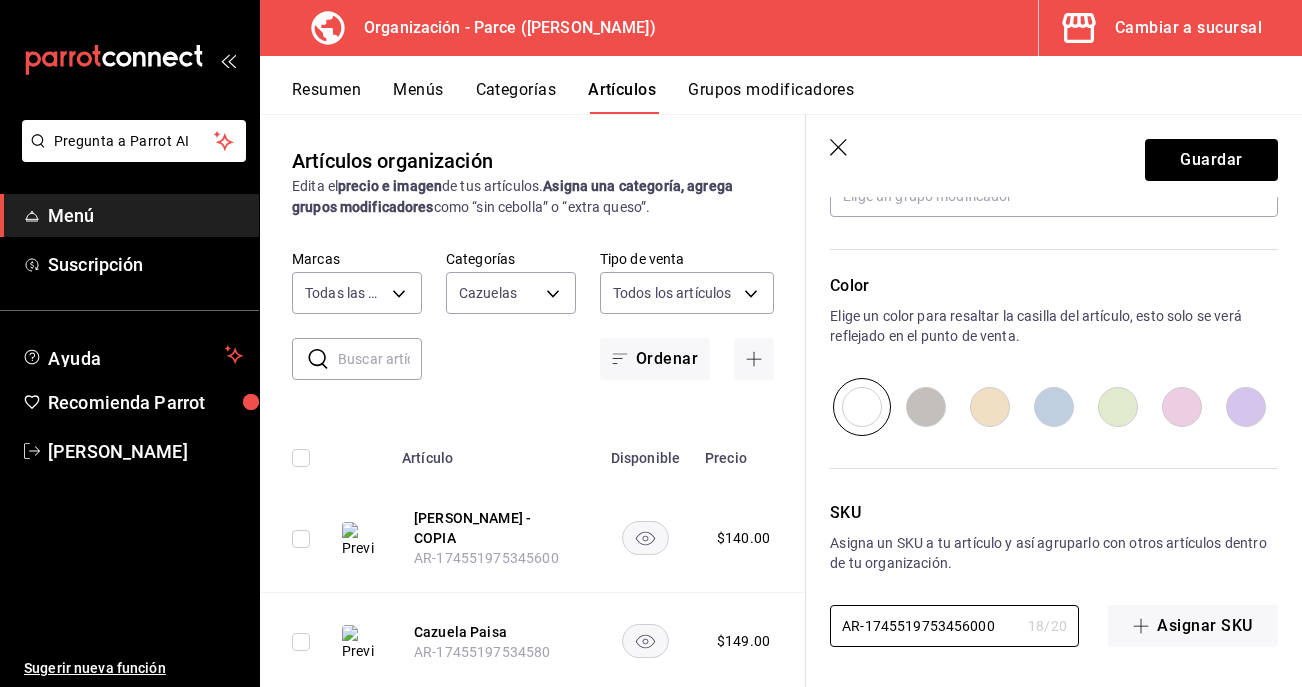 scroll, scrollTop: 0, scrollLeft: 4, axis: horizontal 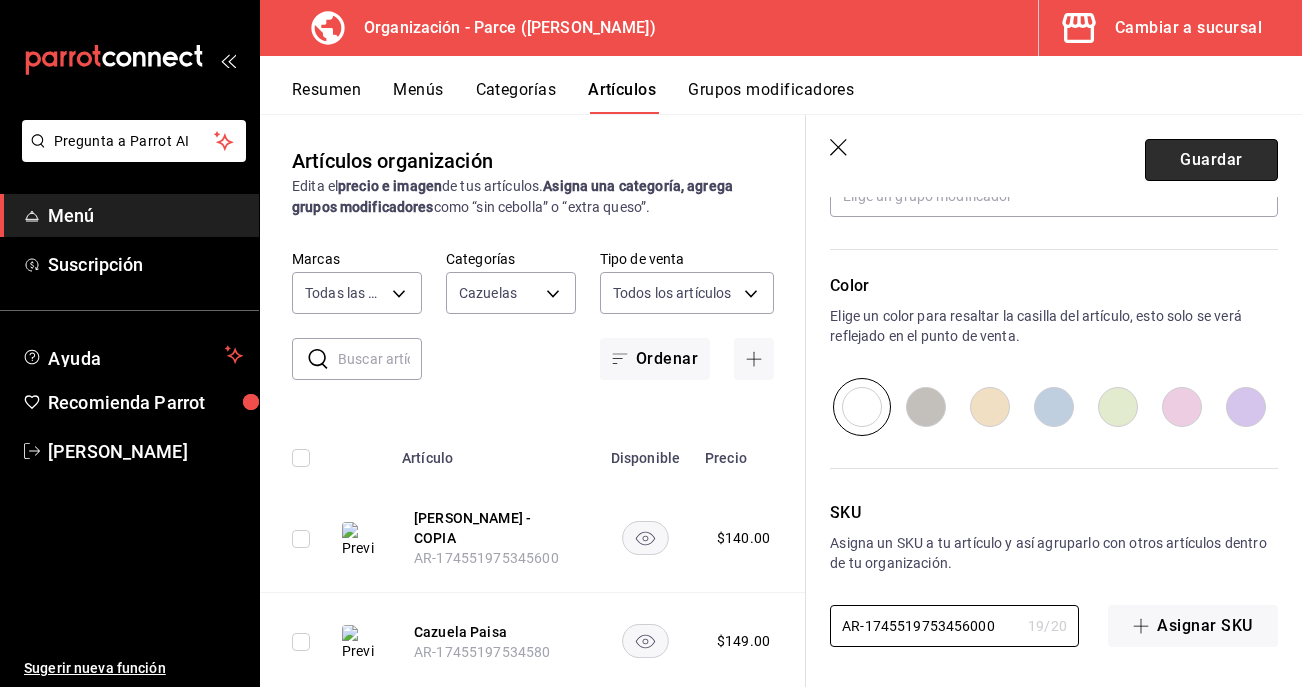 click on "Guardar" at bounding box center (1211, 160) 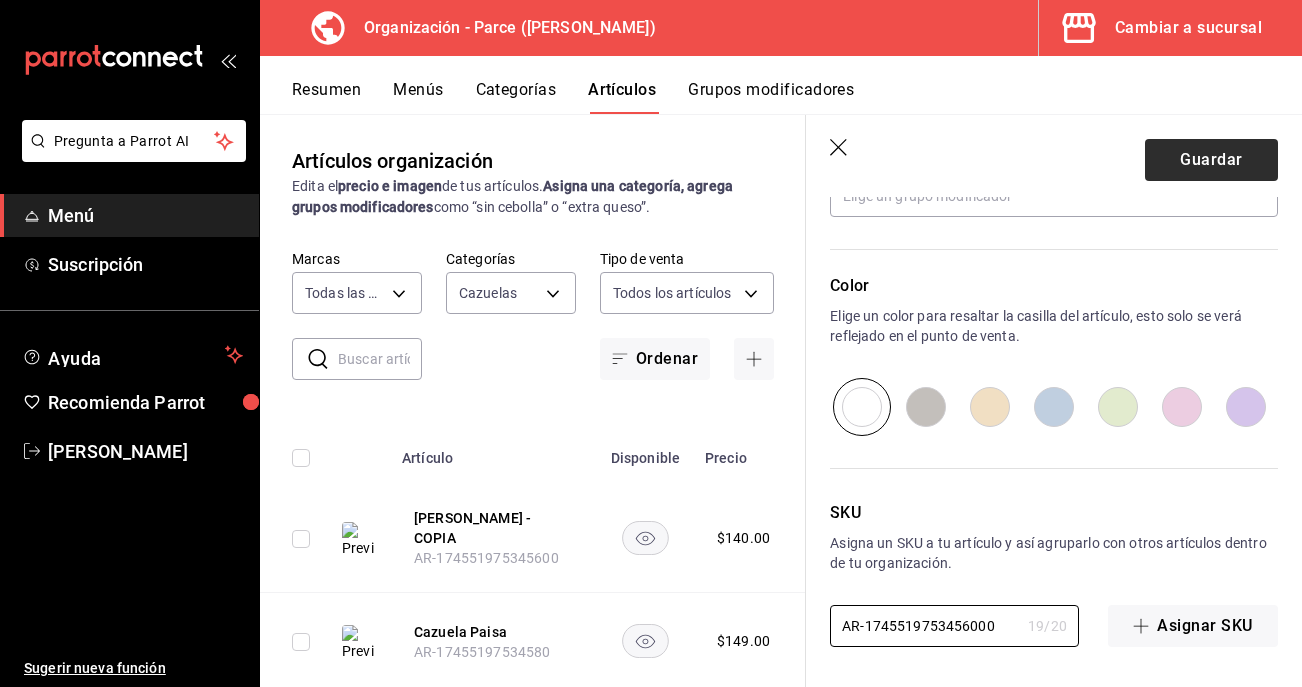 scroll, scrollTop: 0, scrollLeft: 0, axis: both 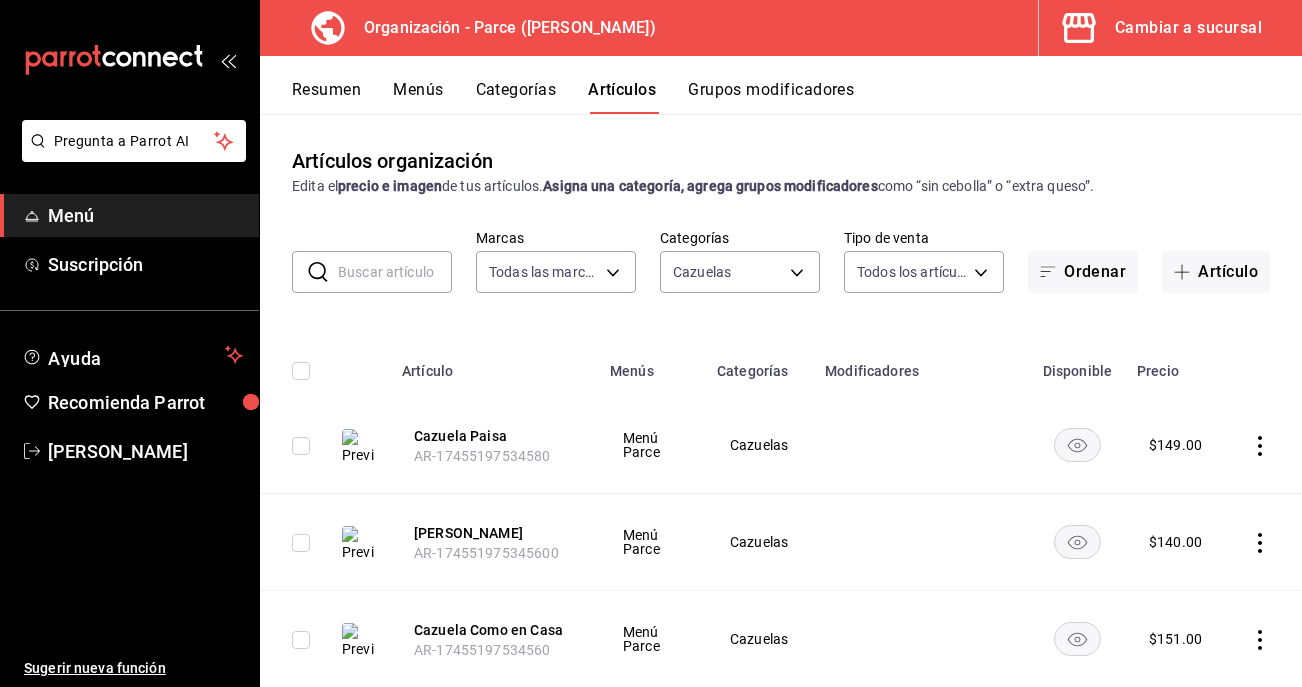 click 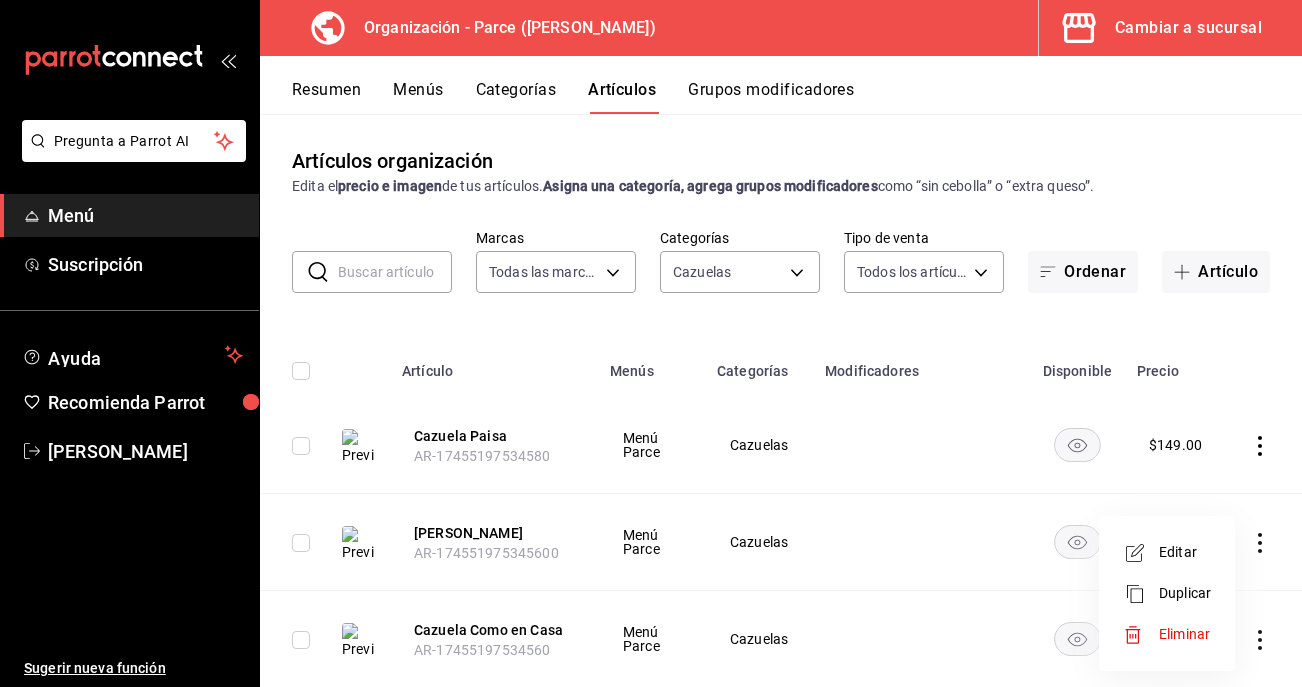 click on "Duplicar" at bounding box center (1185, 593) 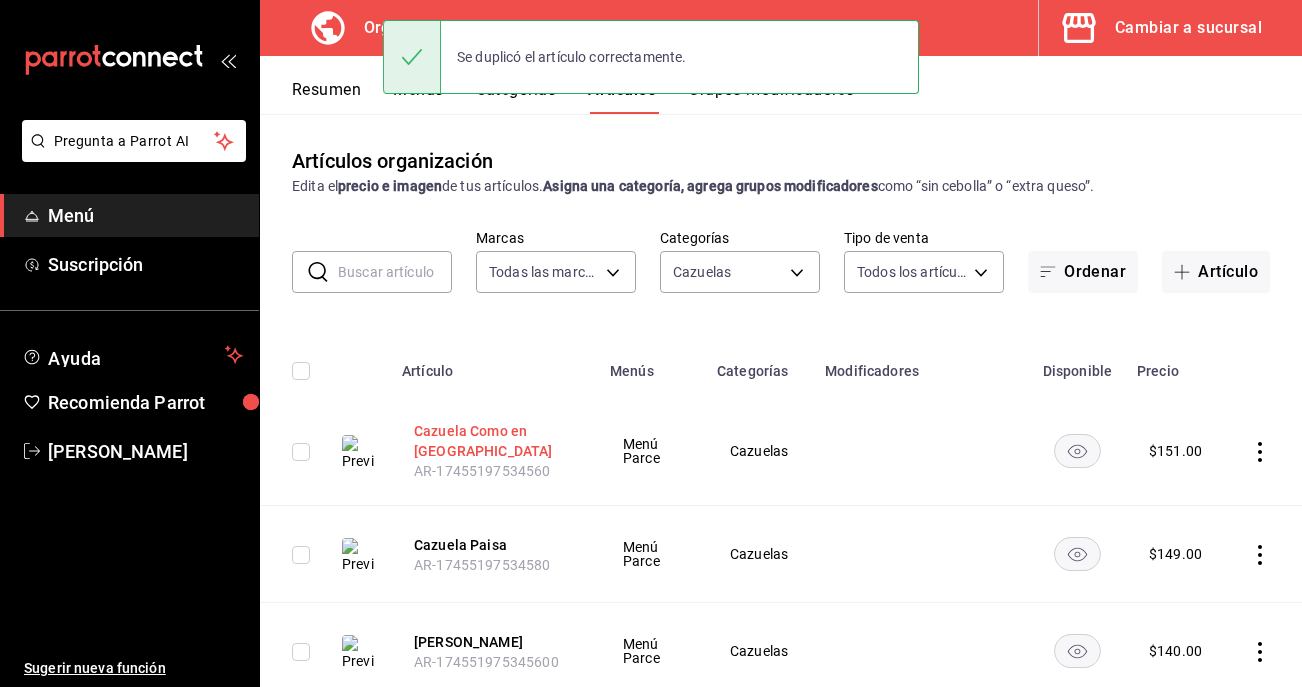 drag, startPoint x: 621, startPoint y: 435, endPoint x: 522, endPoint y: 440, distance: 99.12618 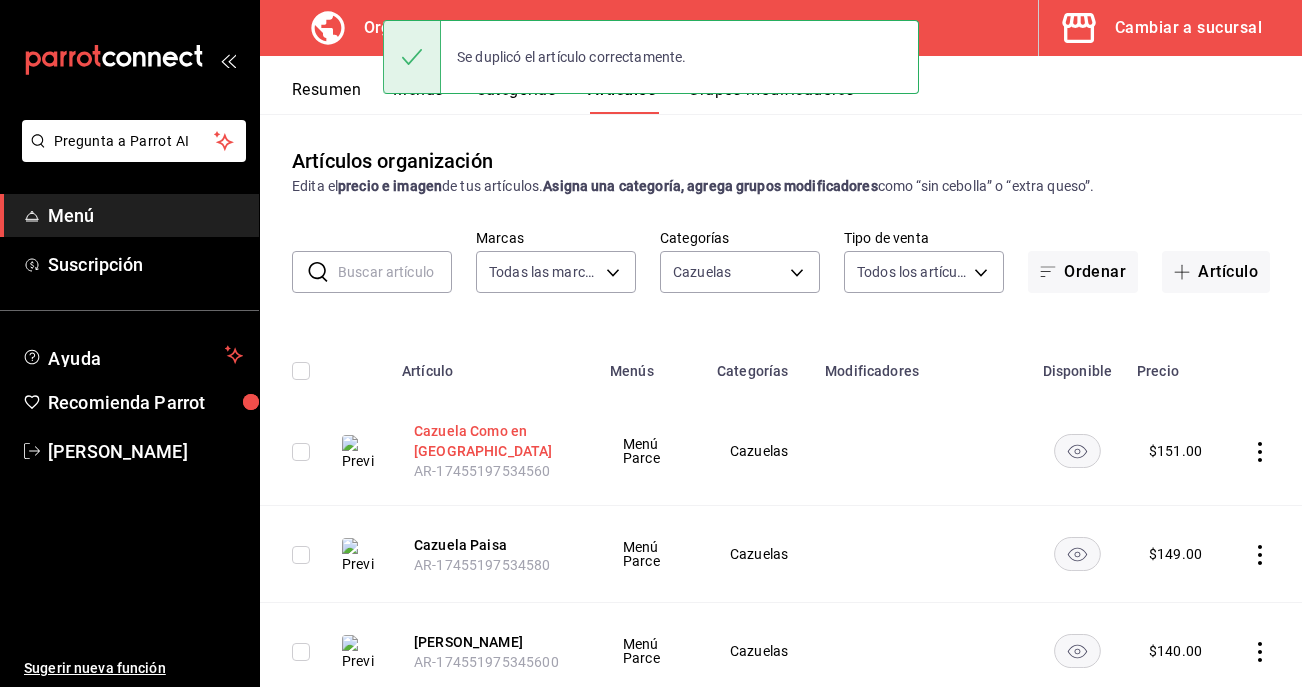 click on "Menú Parce" at bounding box center [651, 451] 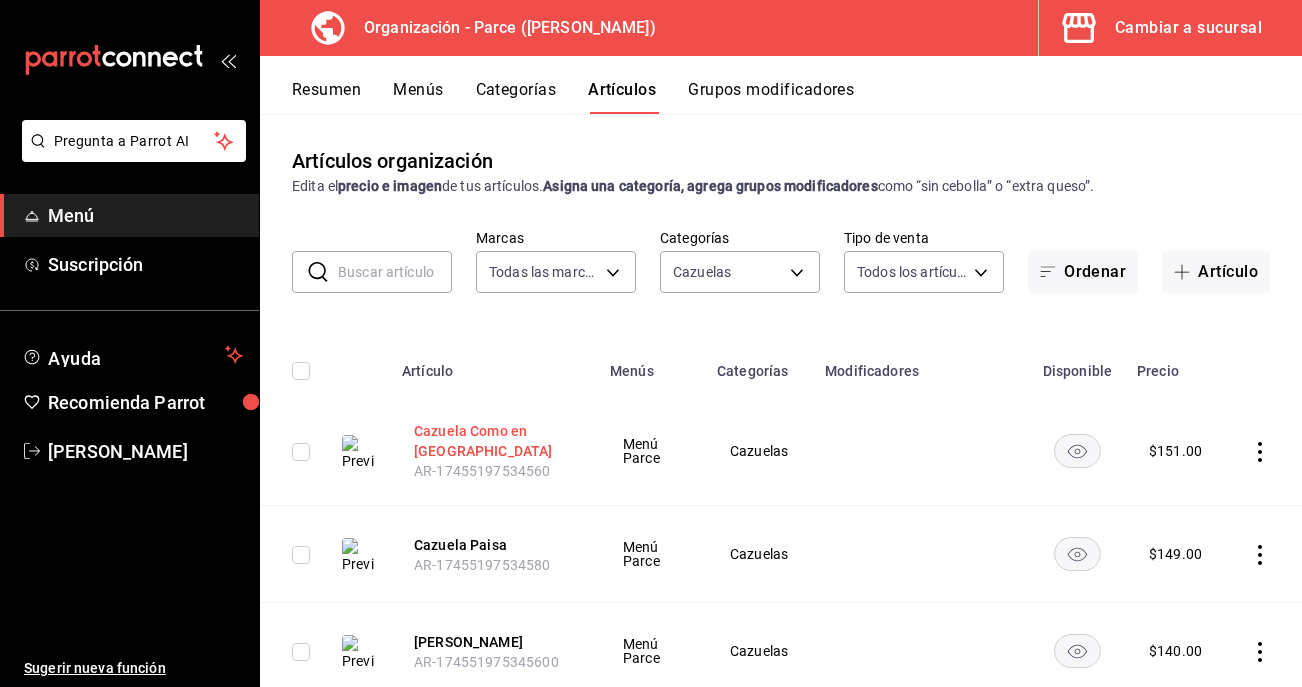 click on "Cazuela Como en [GEOGRAPHIC_DATA]" at bounding box center [494, 441] 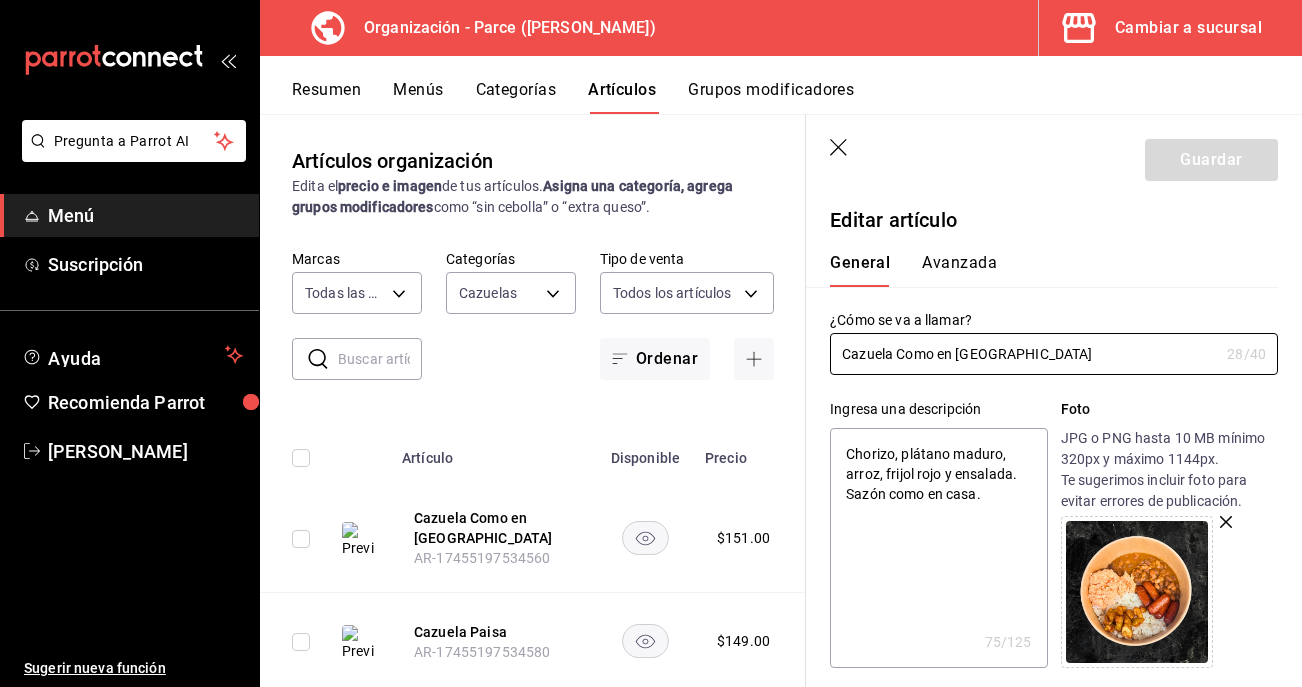 drag, startPoint x: 934, startPoint y: 347, endPoint x: 774, endPoint y: 333, distance: 160.61133 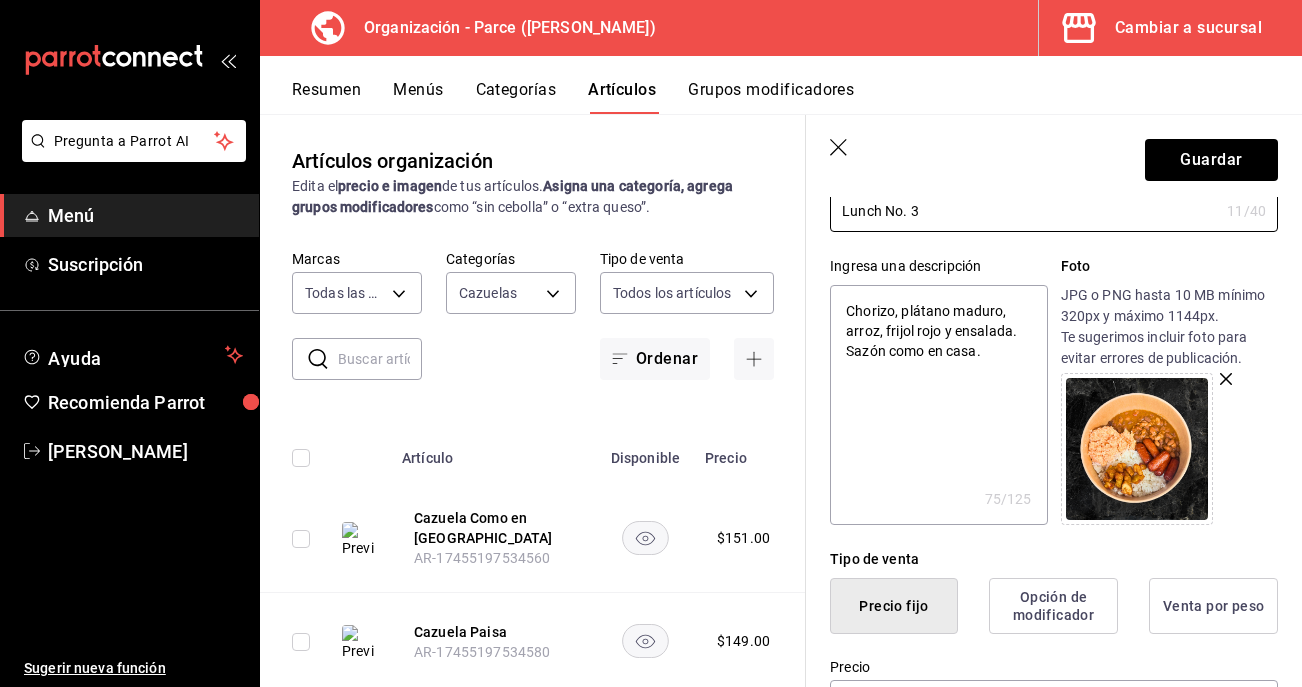 scroll, scrollTop: 139, scrollLeft: 0, axis: vertical 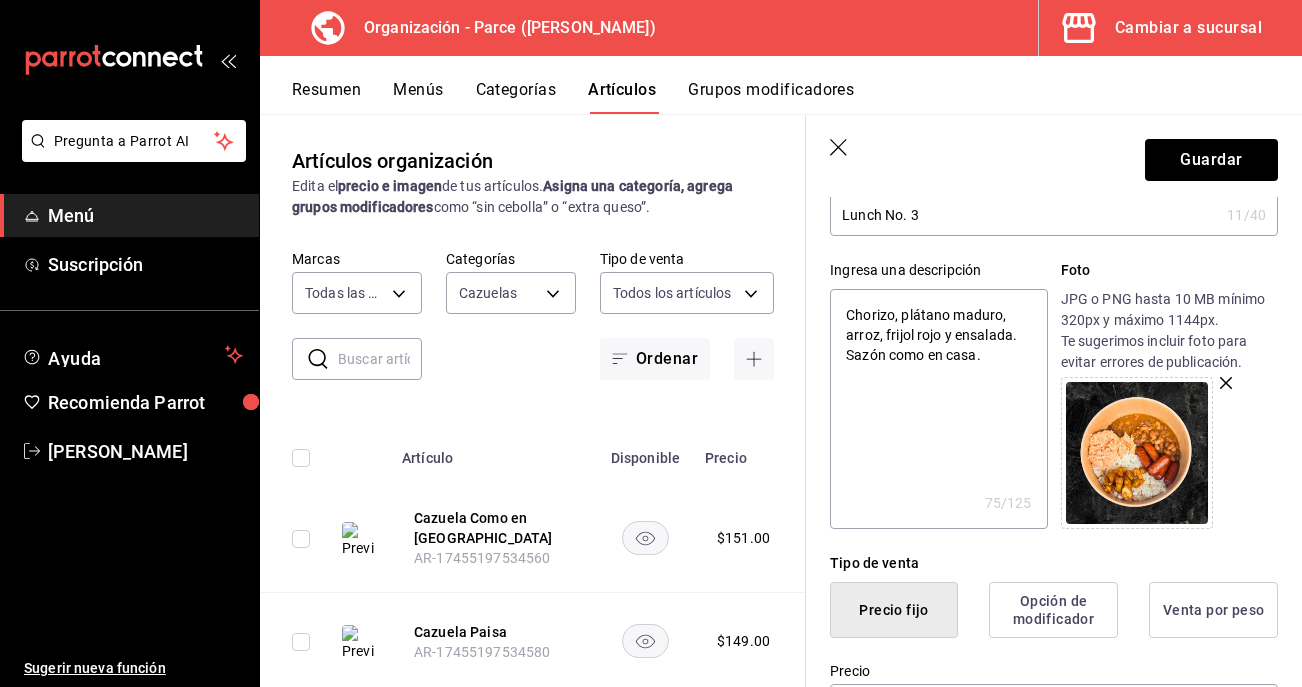 drag, startPoint x: 977, startPoint y: 360, endPoint x: 1013, endPoint y: 337, distance: 42.72002 